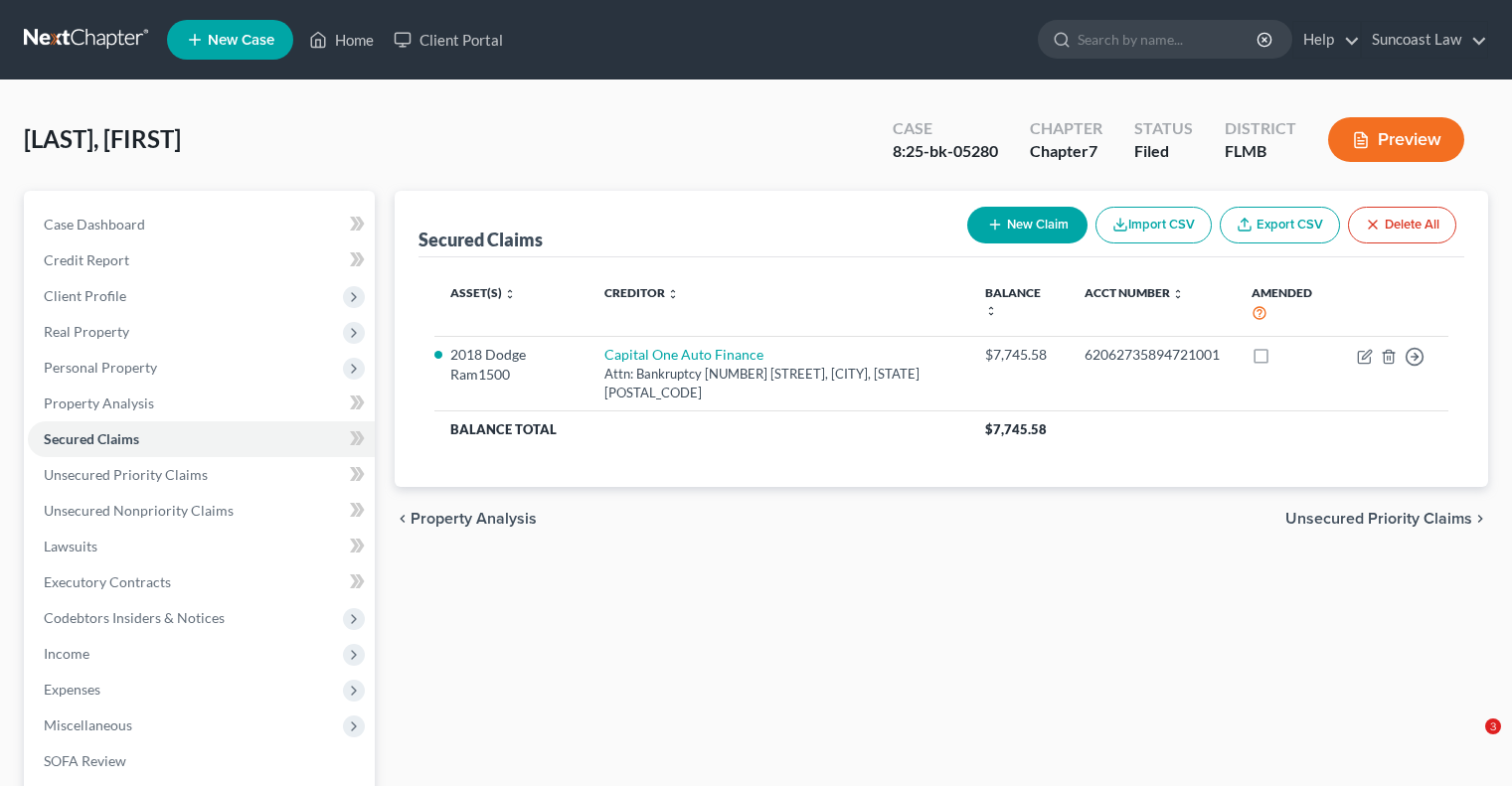 scroll, scrollTop: 0, scrollLeft: 0, axis: both 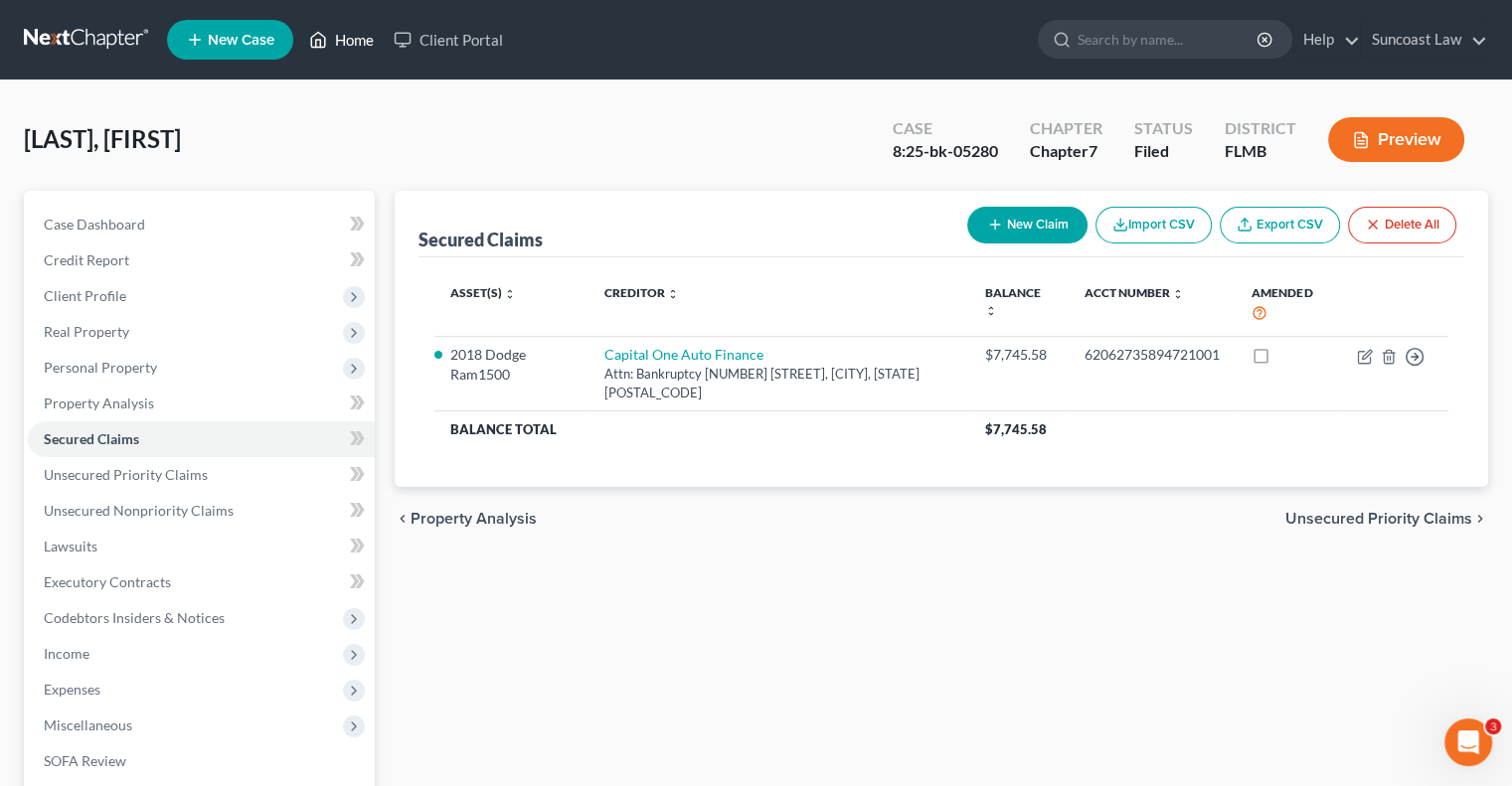click on "Home" at bounding box center (341, 40) 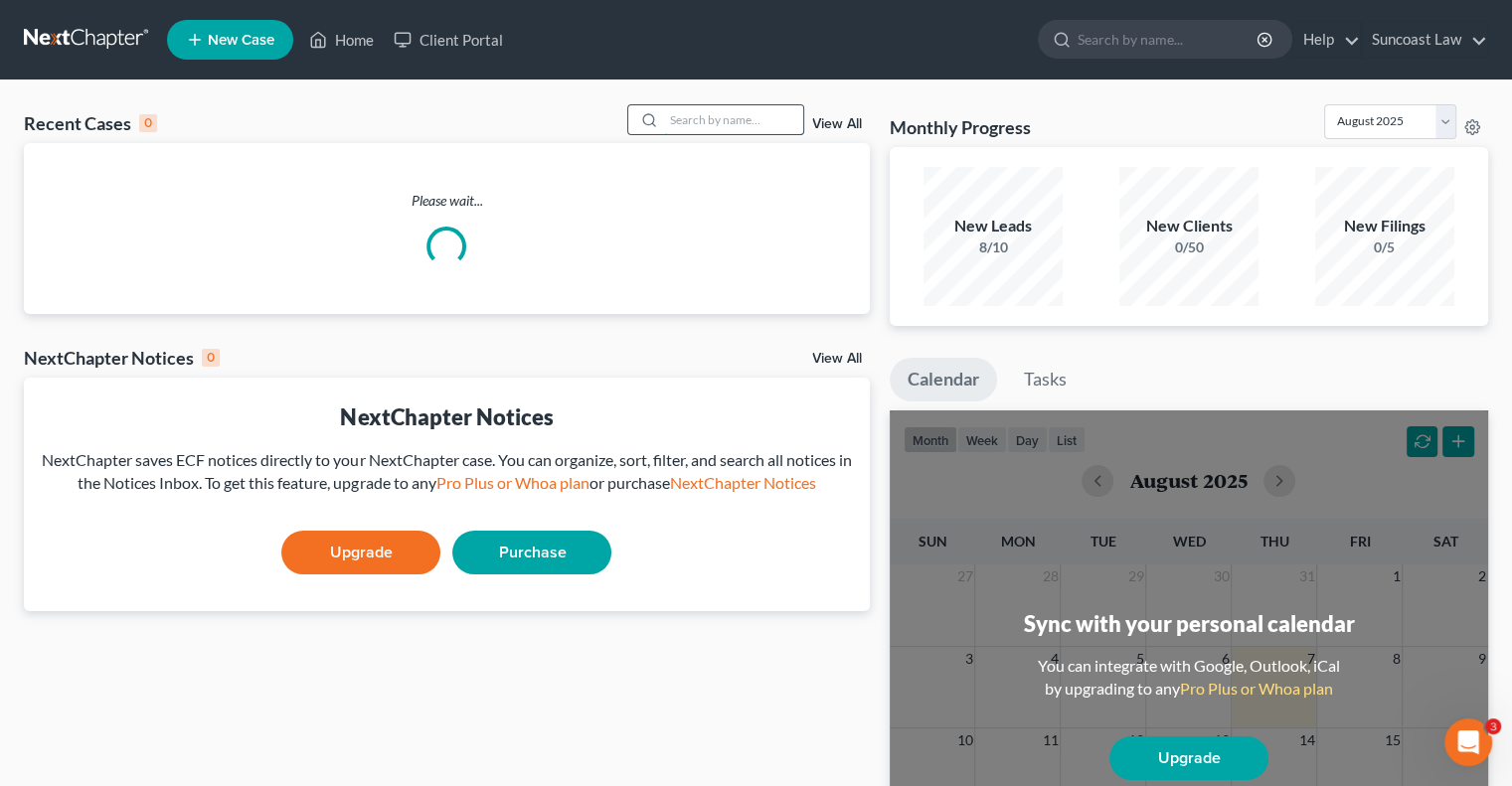 click at bounding box center [734, 119] 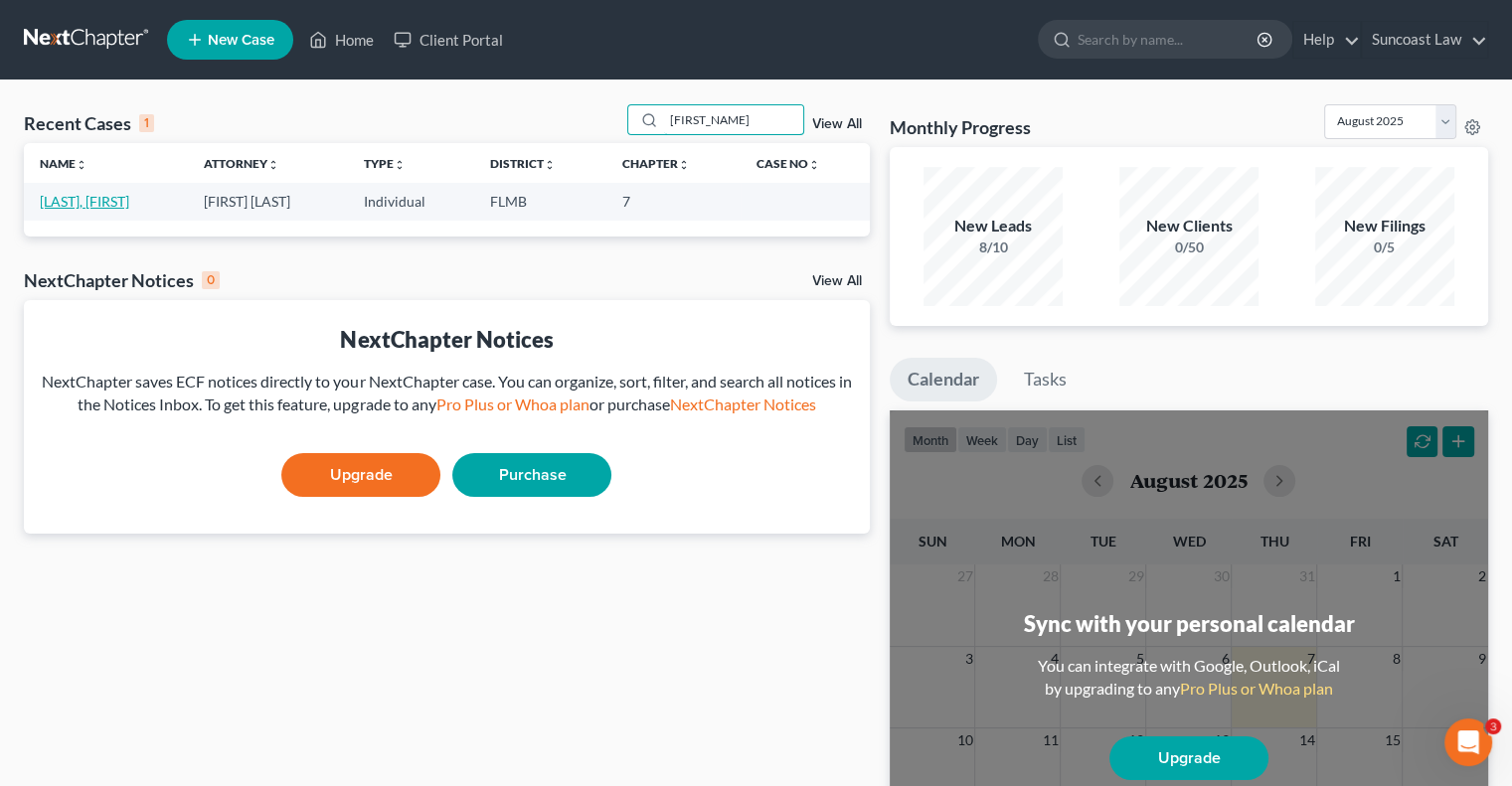 type on "[FIRST_NAME]" 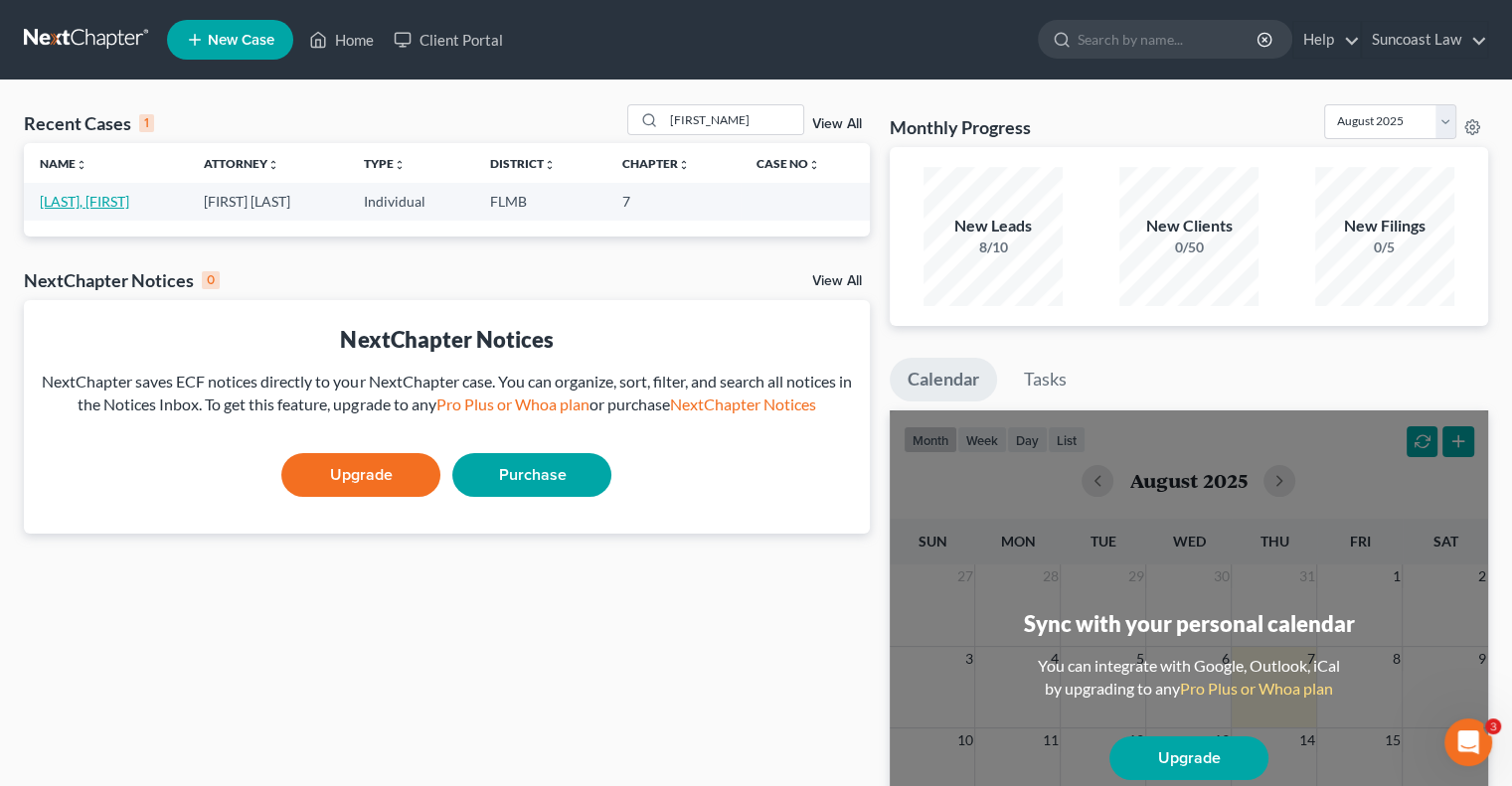 click on "[LAST], [FIRST]" at bounding box center [84, 201] 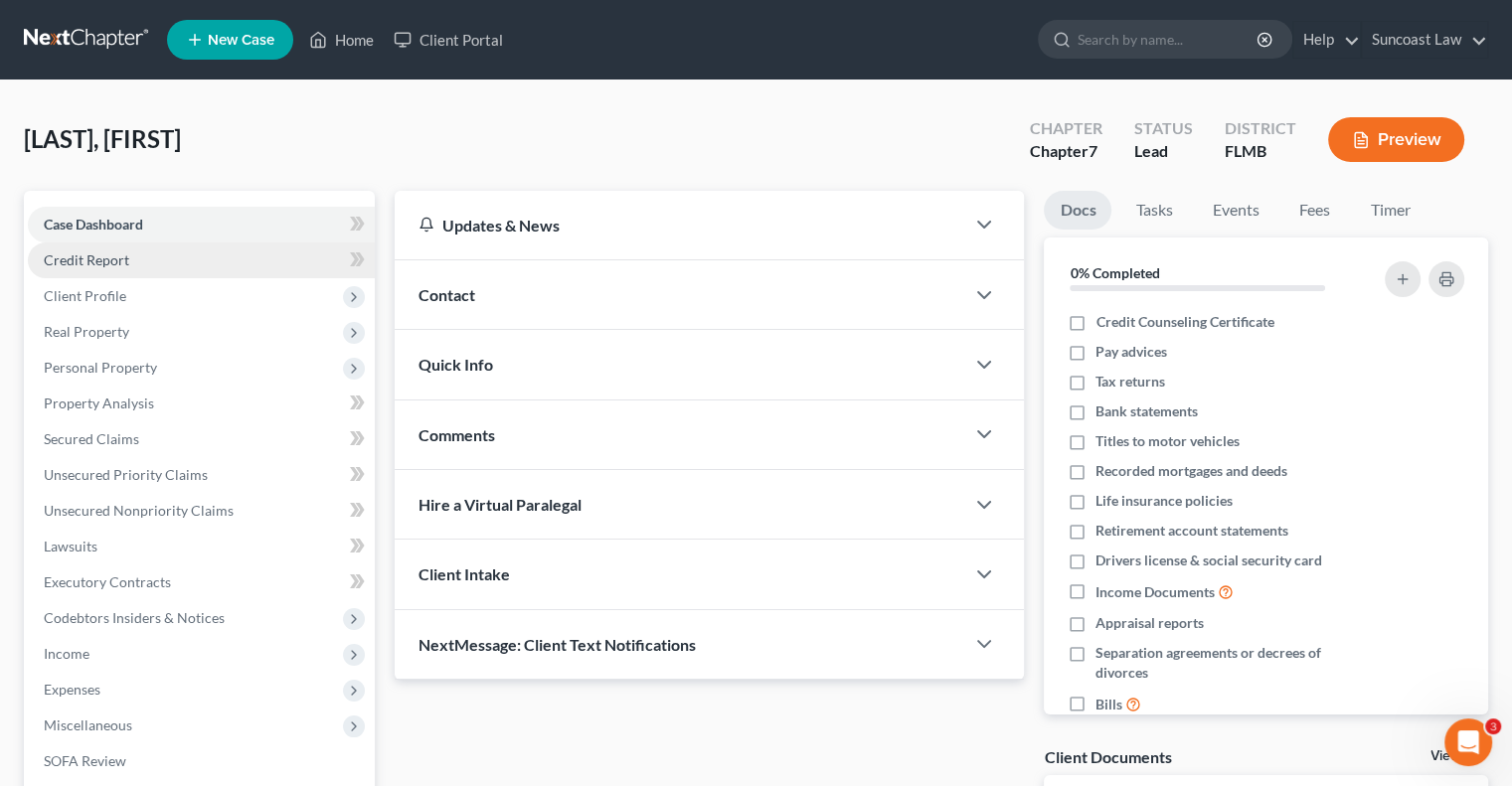 click on "Credit Report" at bounding box center (201, 260) 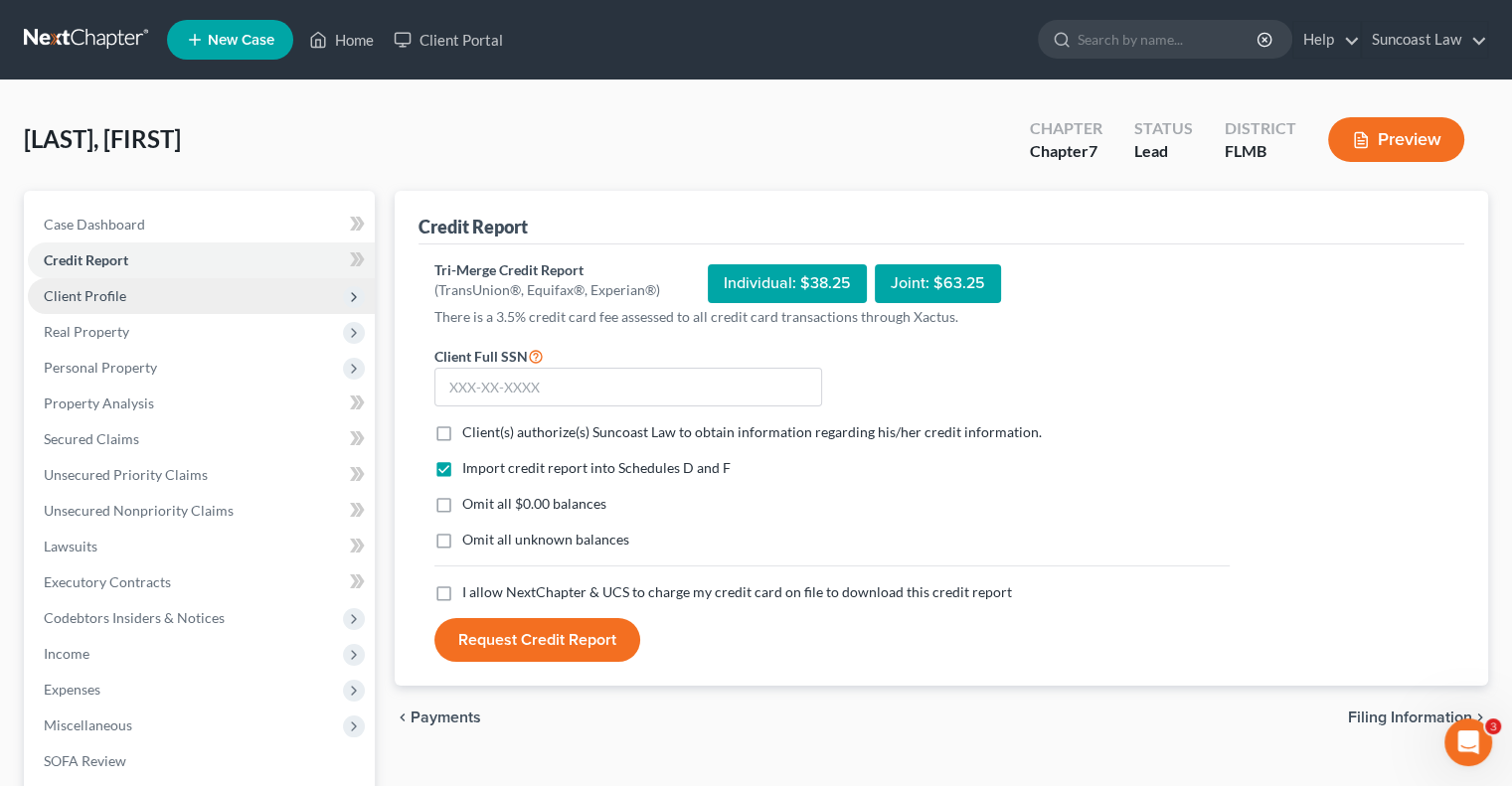 click on "Client Profile" at bounding box center (201, 296) 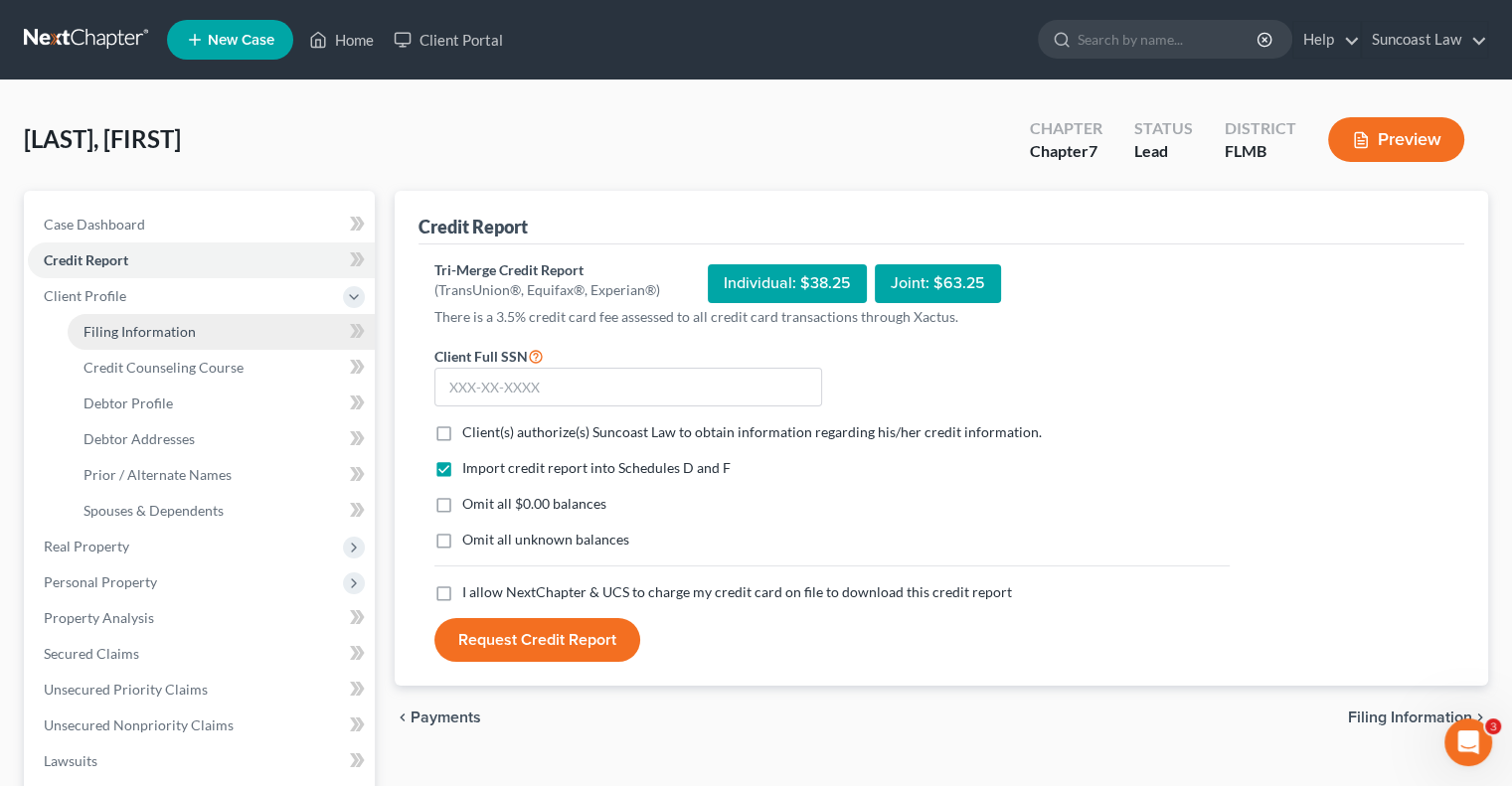 click on "Filing Information" at bounding box center (221, 332) 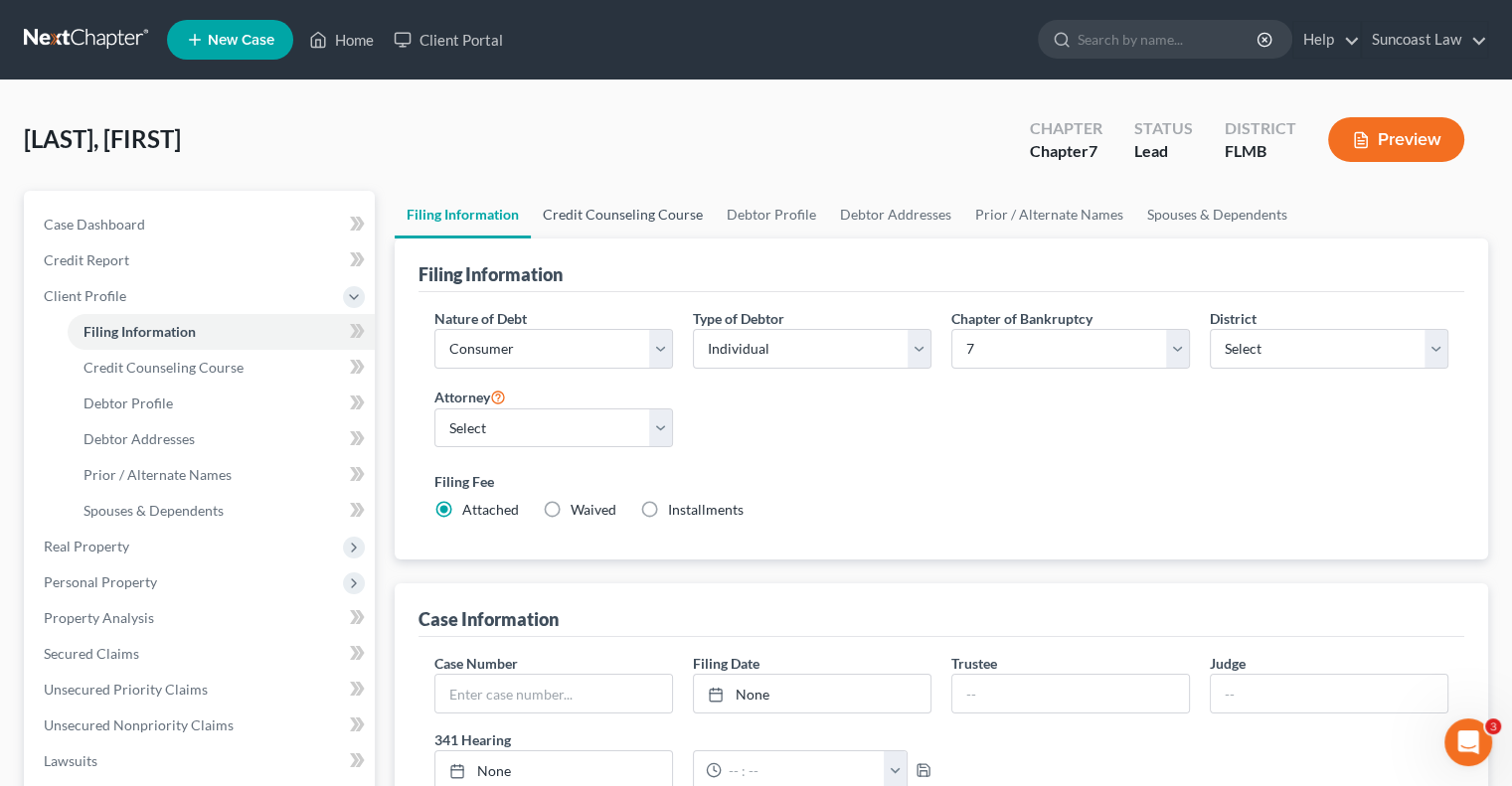 click on "Credit Counseling Course" at bounding box center [622, 215] 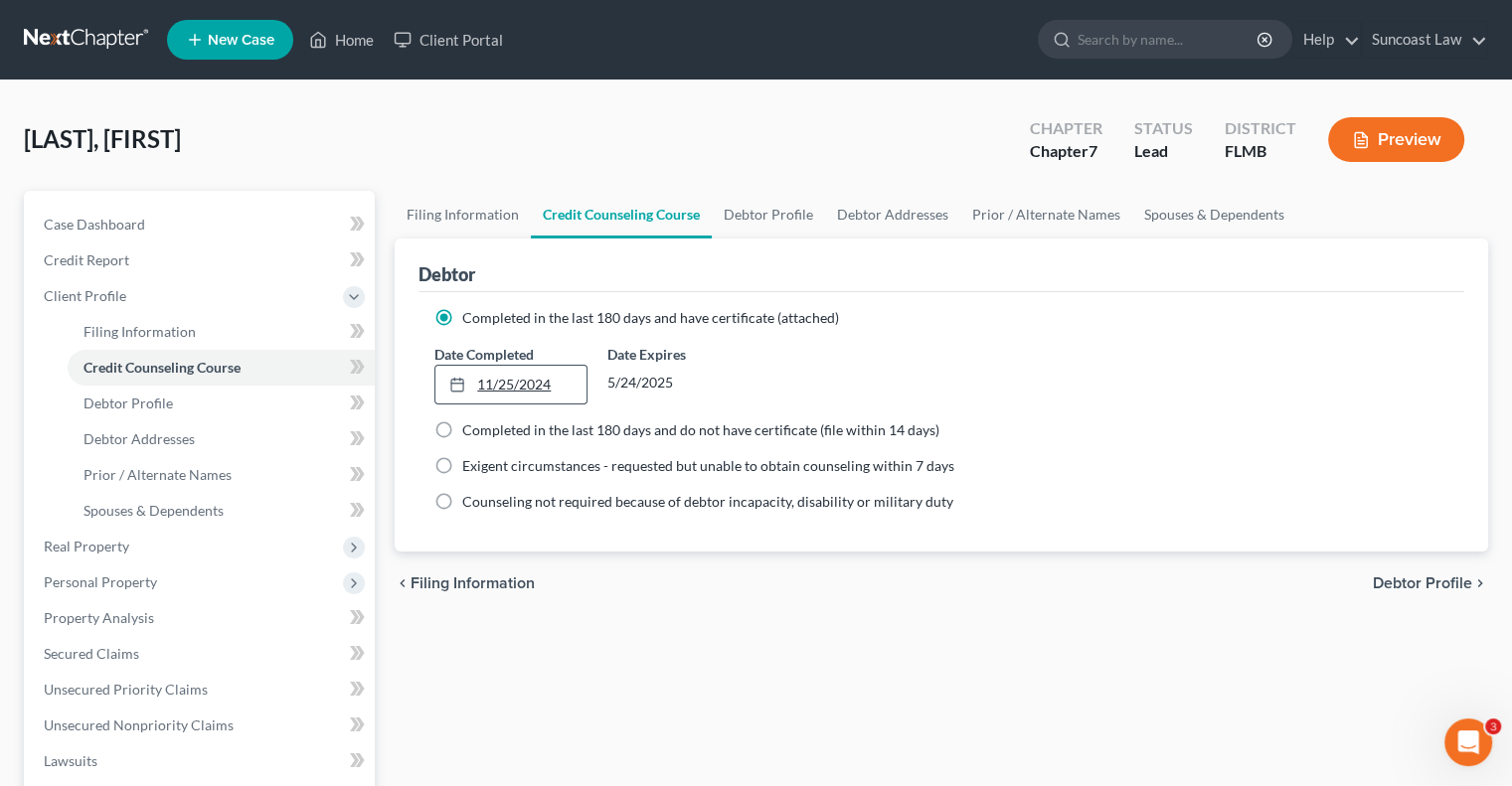 click on "11/25/2024" at bounding box center [510, 385] 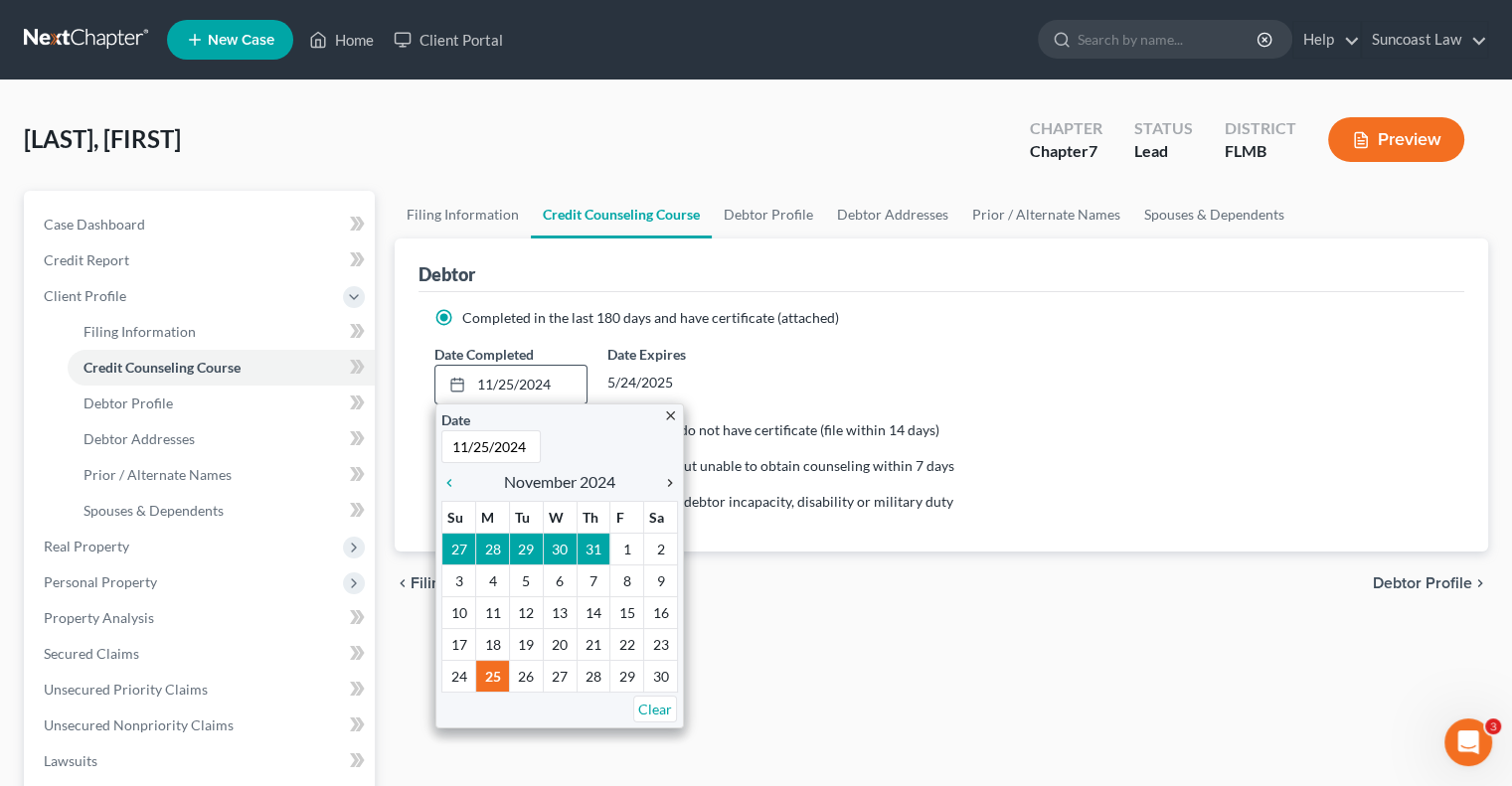 click on "chevron_right" at bounding box center (665, 483) 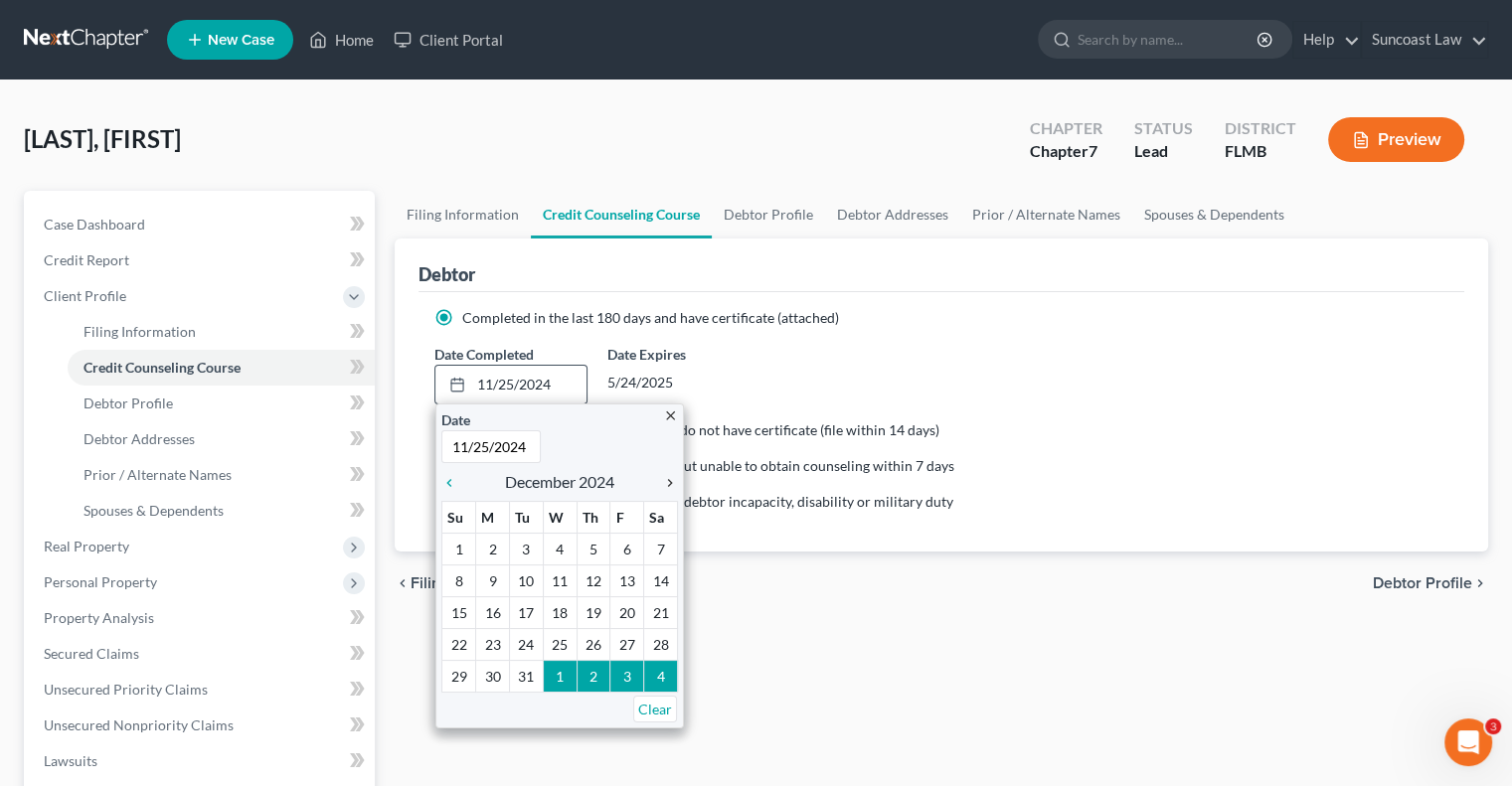 click on "chevron_right" at bounding box center [665, 483] 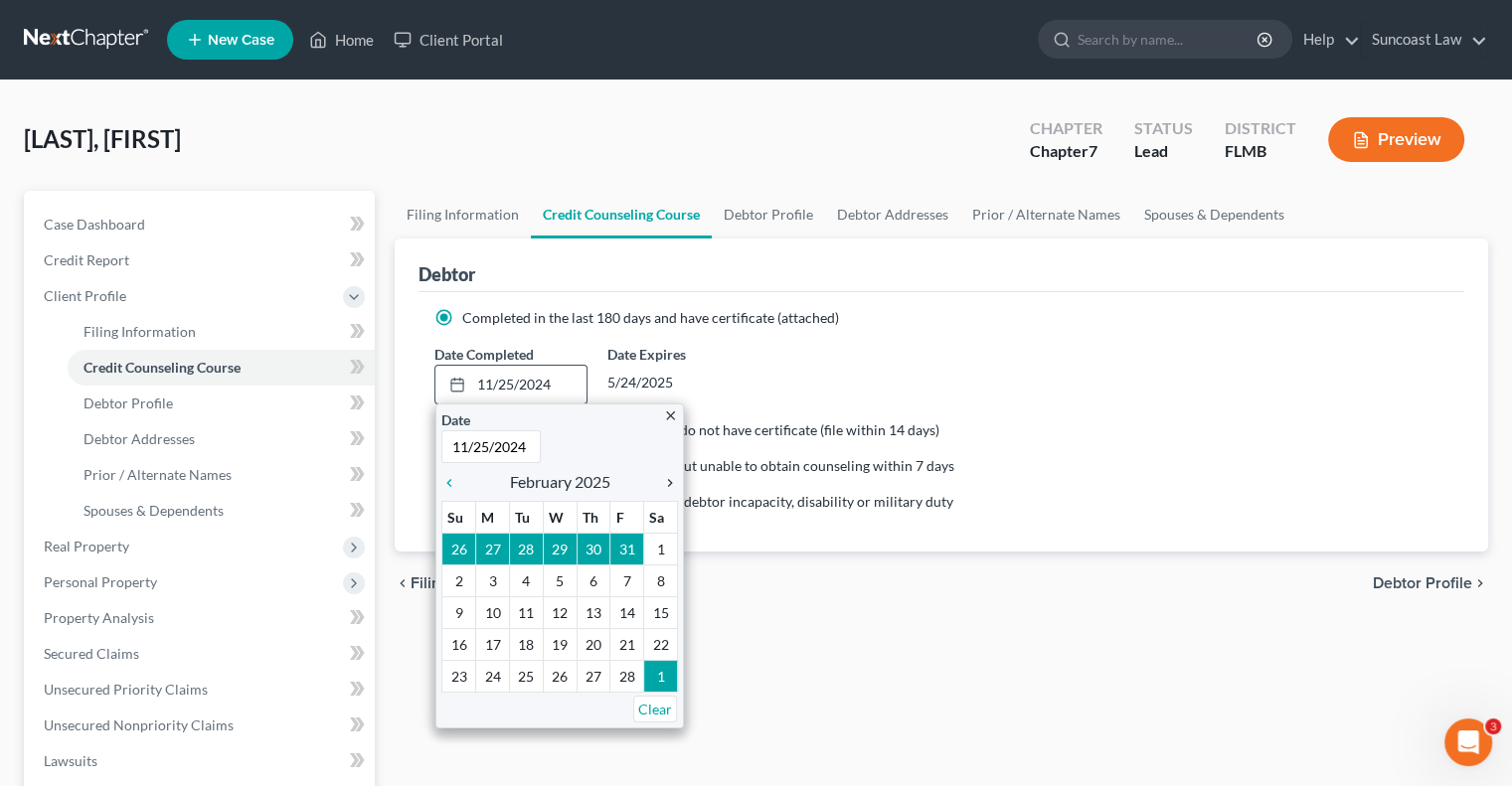 click on "chevron_right" at bounding box center (665, 483) 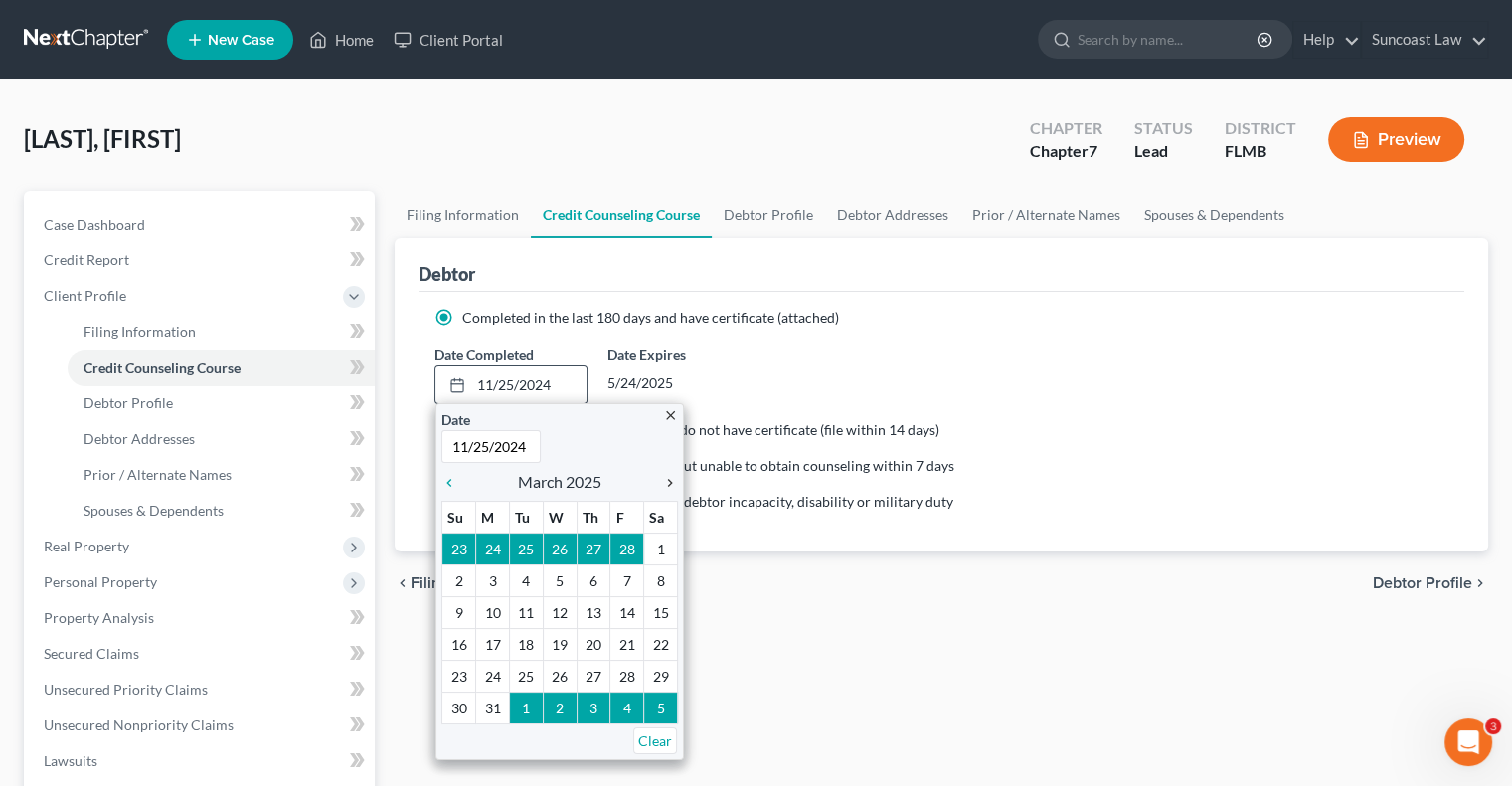click on "chevron_right" at bounding box center [665, 483] 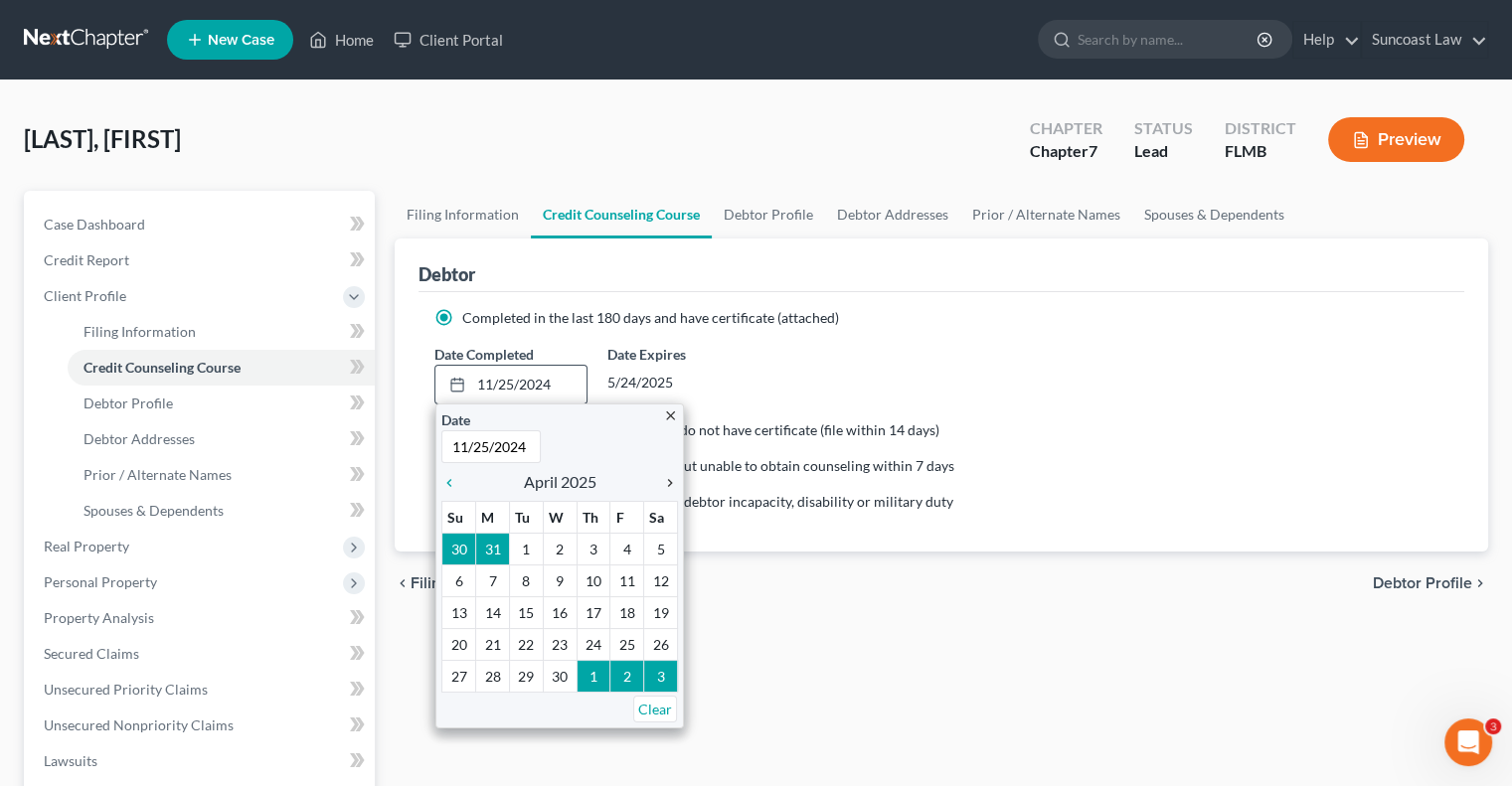 click on "chevron_right" at bounding box center [665, 483] 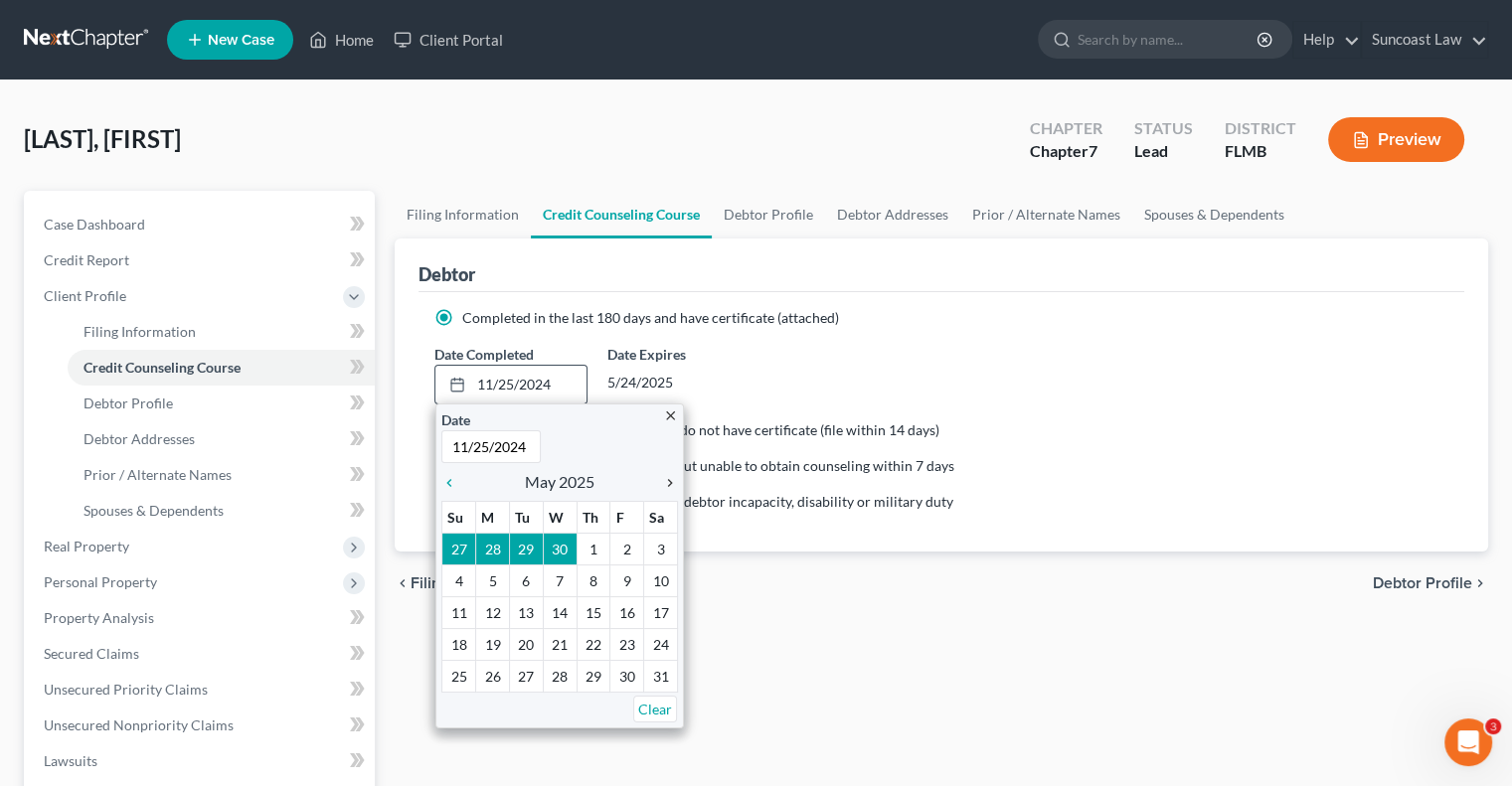 click on "chevron_right" at bounding box center [665, 483] 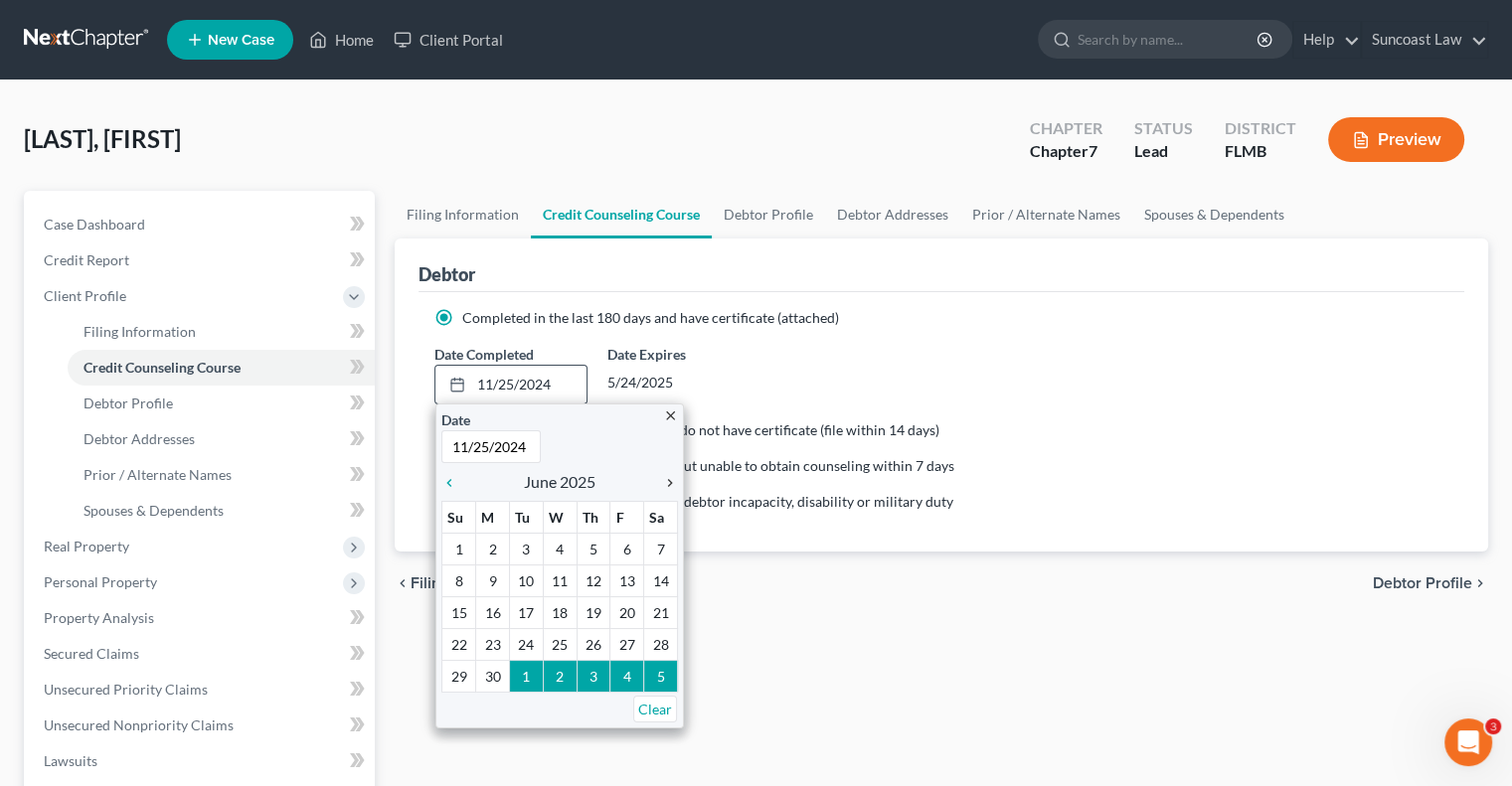 click on "chevron_right" at bounding box center (665, 483) 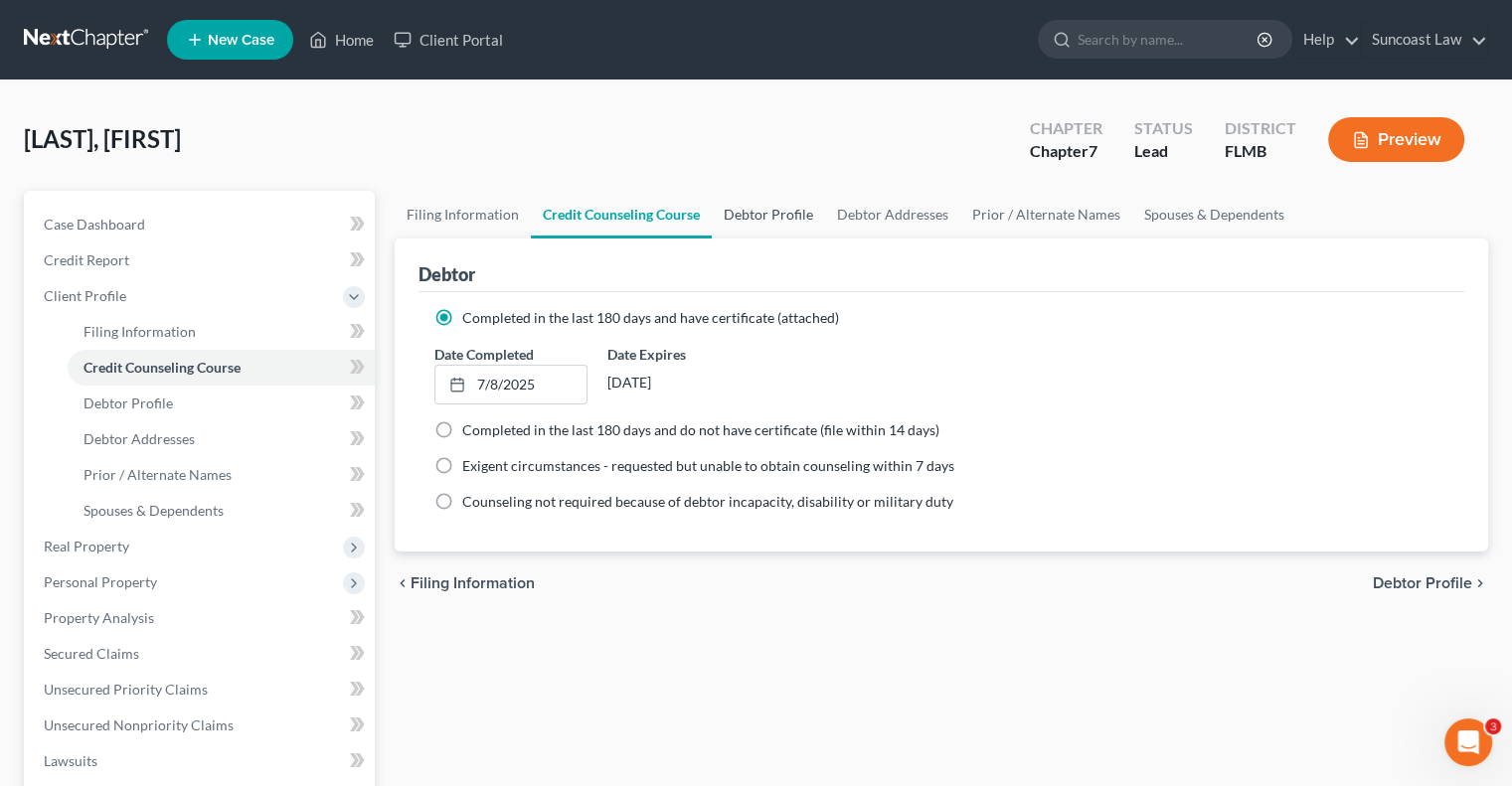 click on "Debtor Profile" at bounding box center [768, 215] 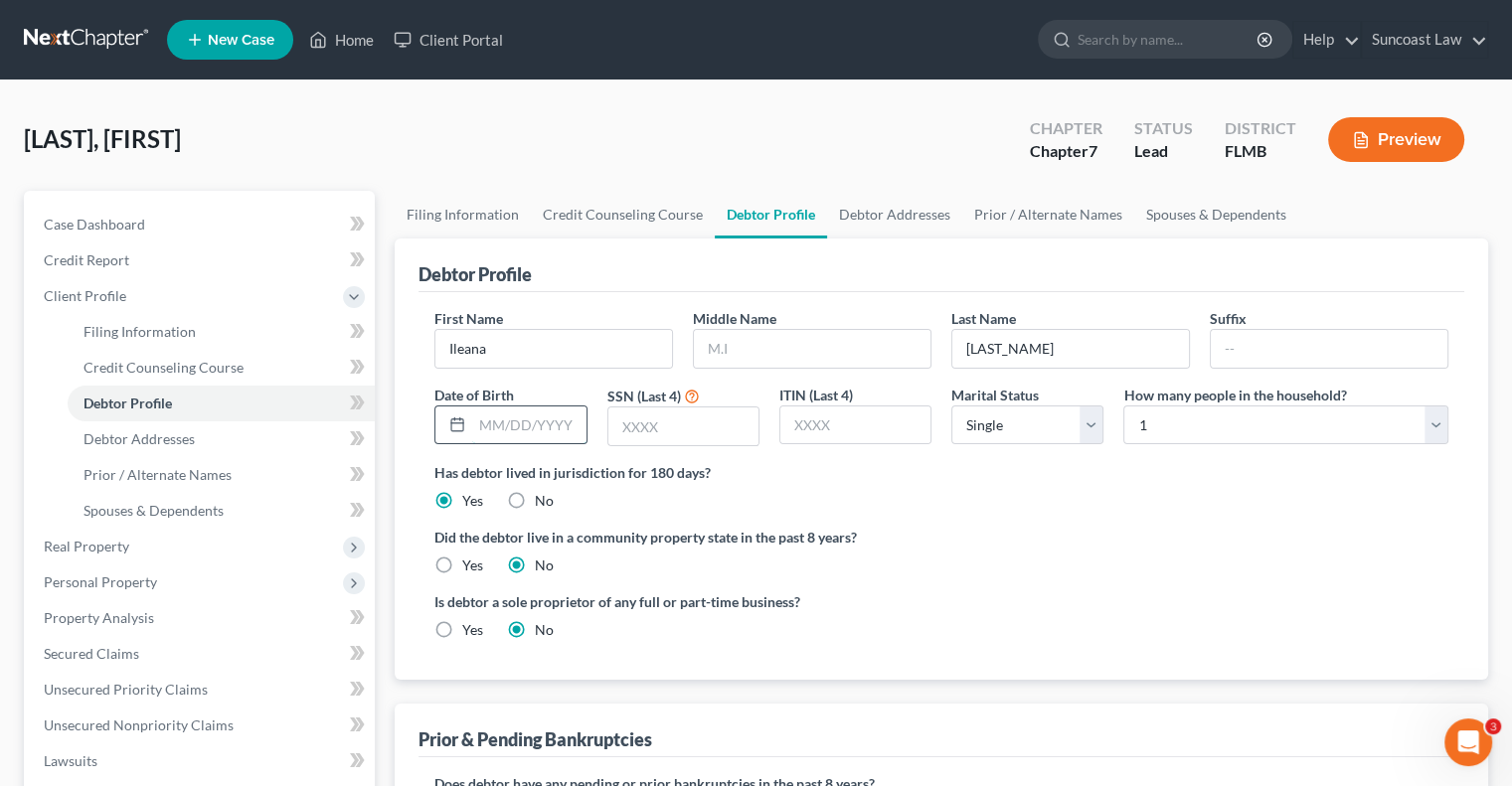 click at bounding box center (529, 425) 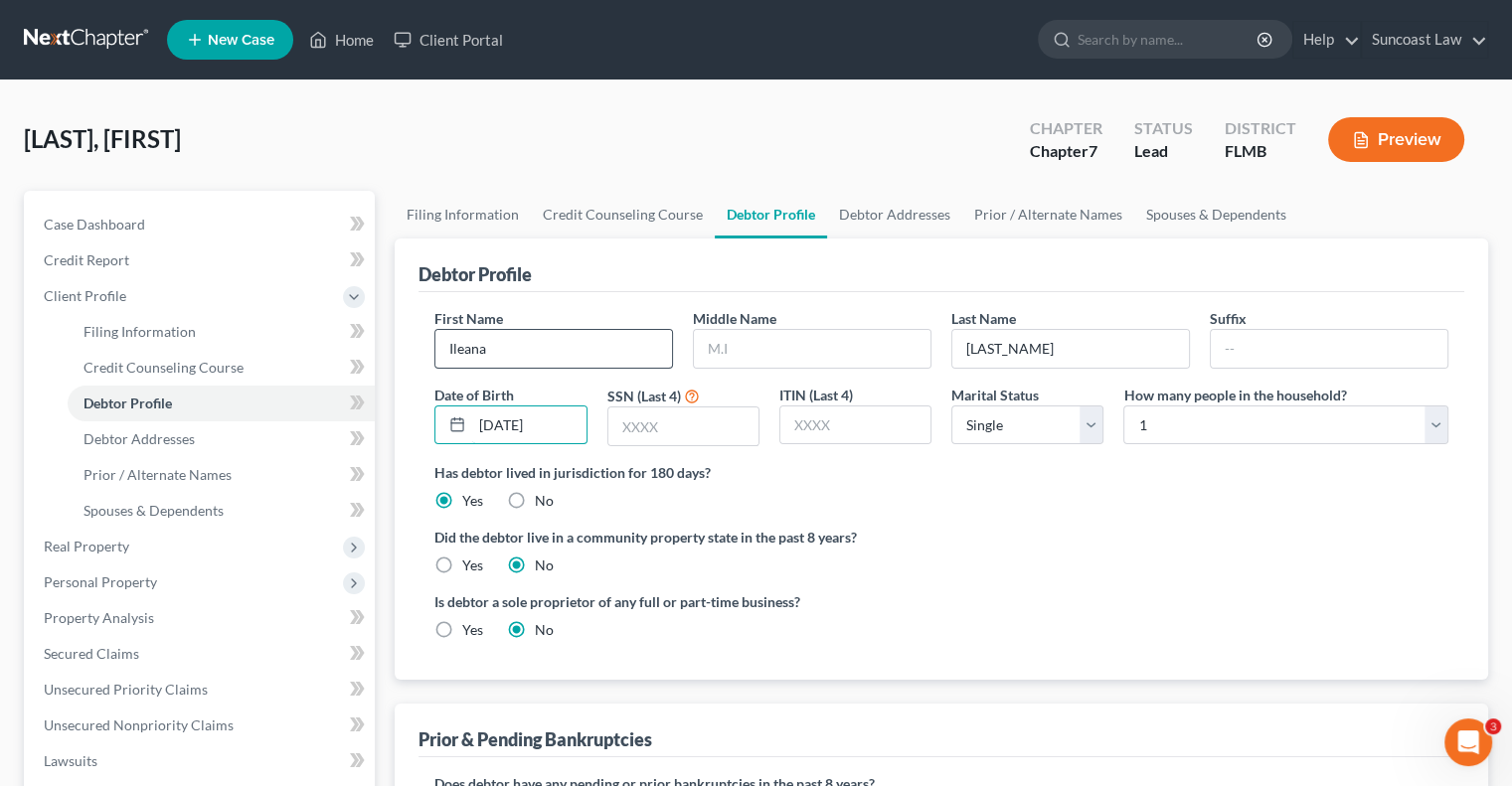 type on "[DATE]" 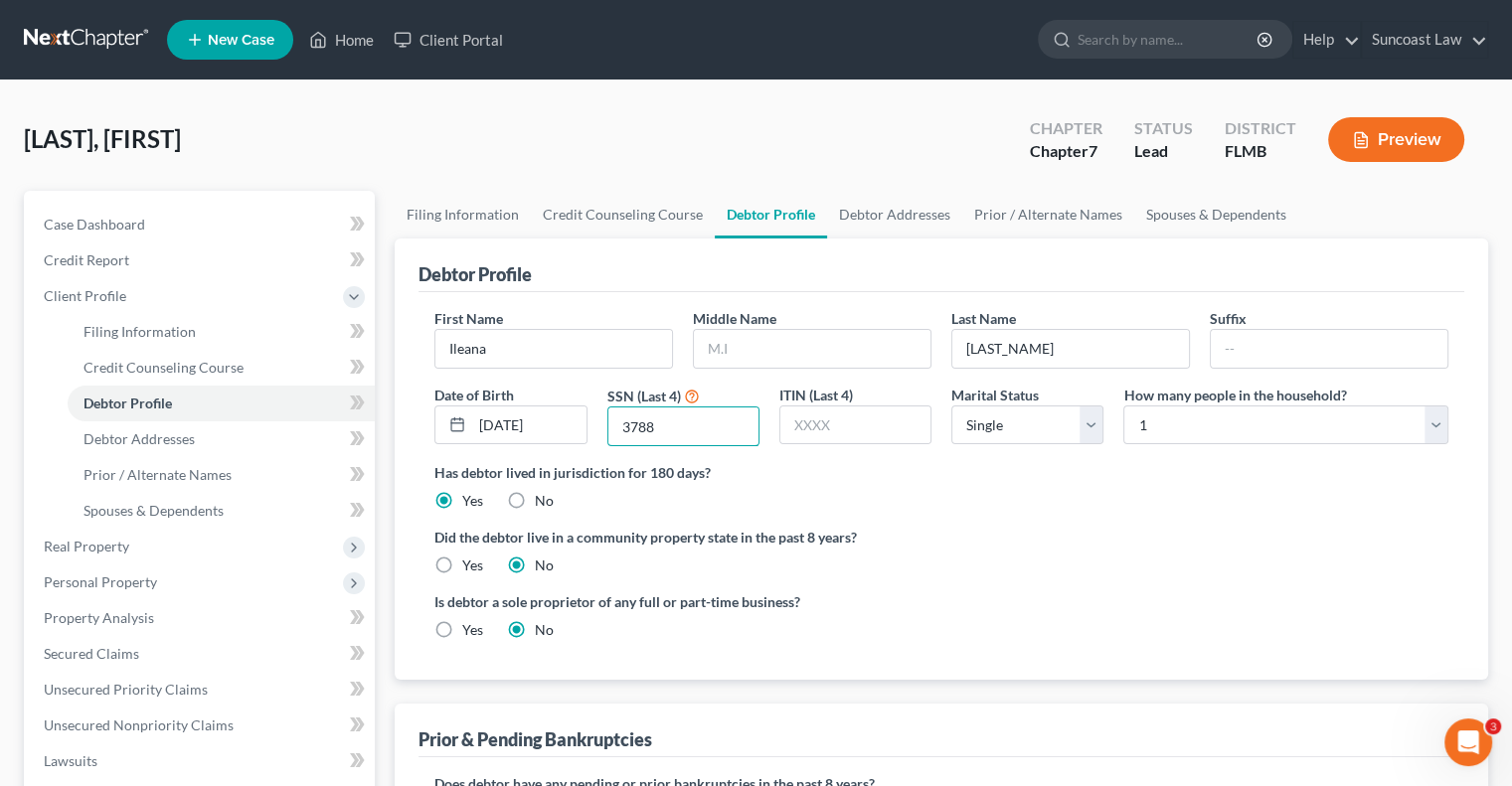 type on "3788" 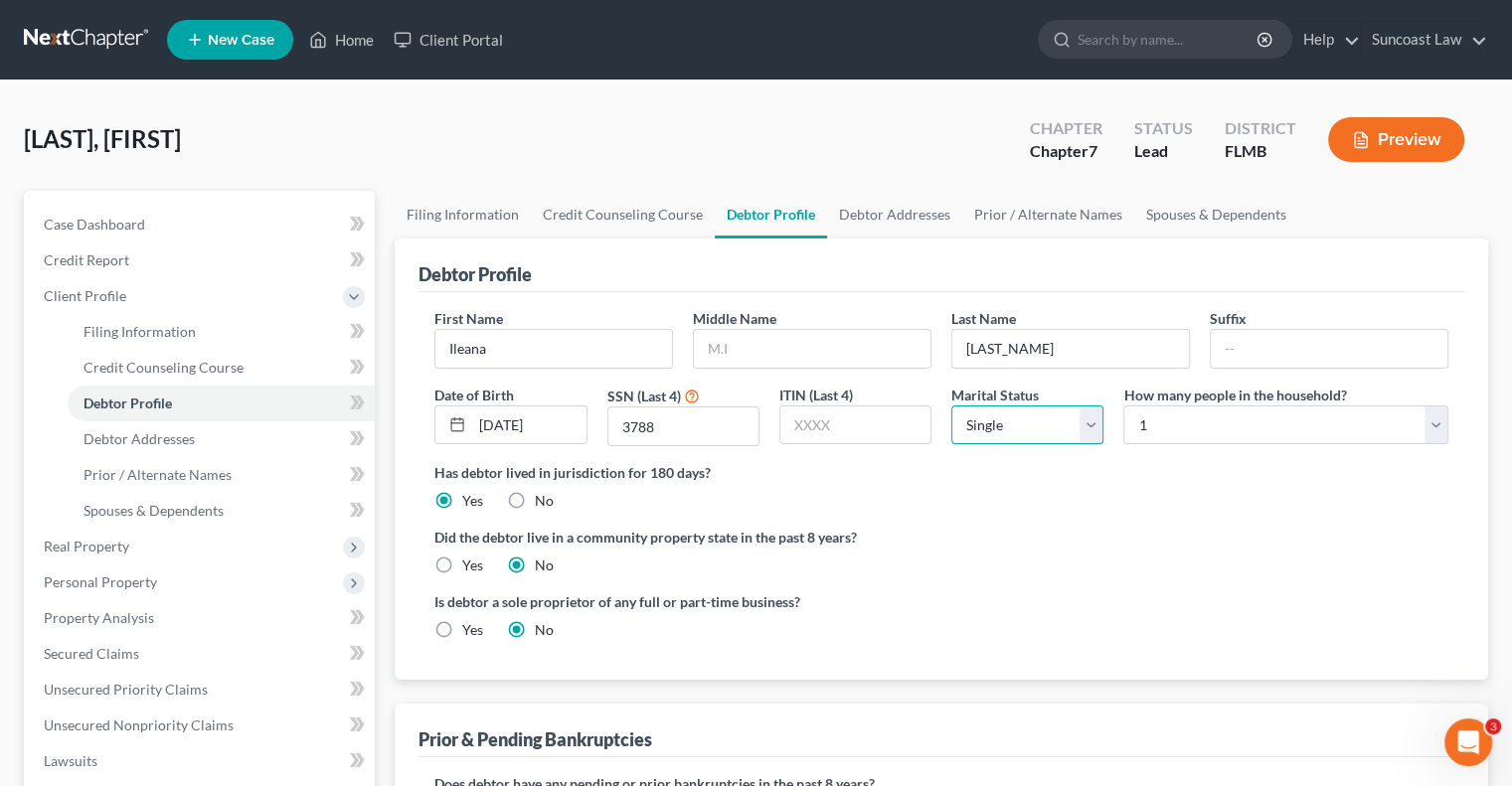 click on "Select Single Married Separated Divorced Widowed" at bounding box center [1027, 425] 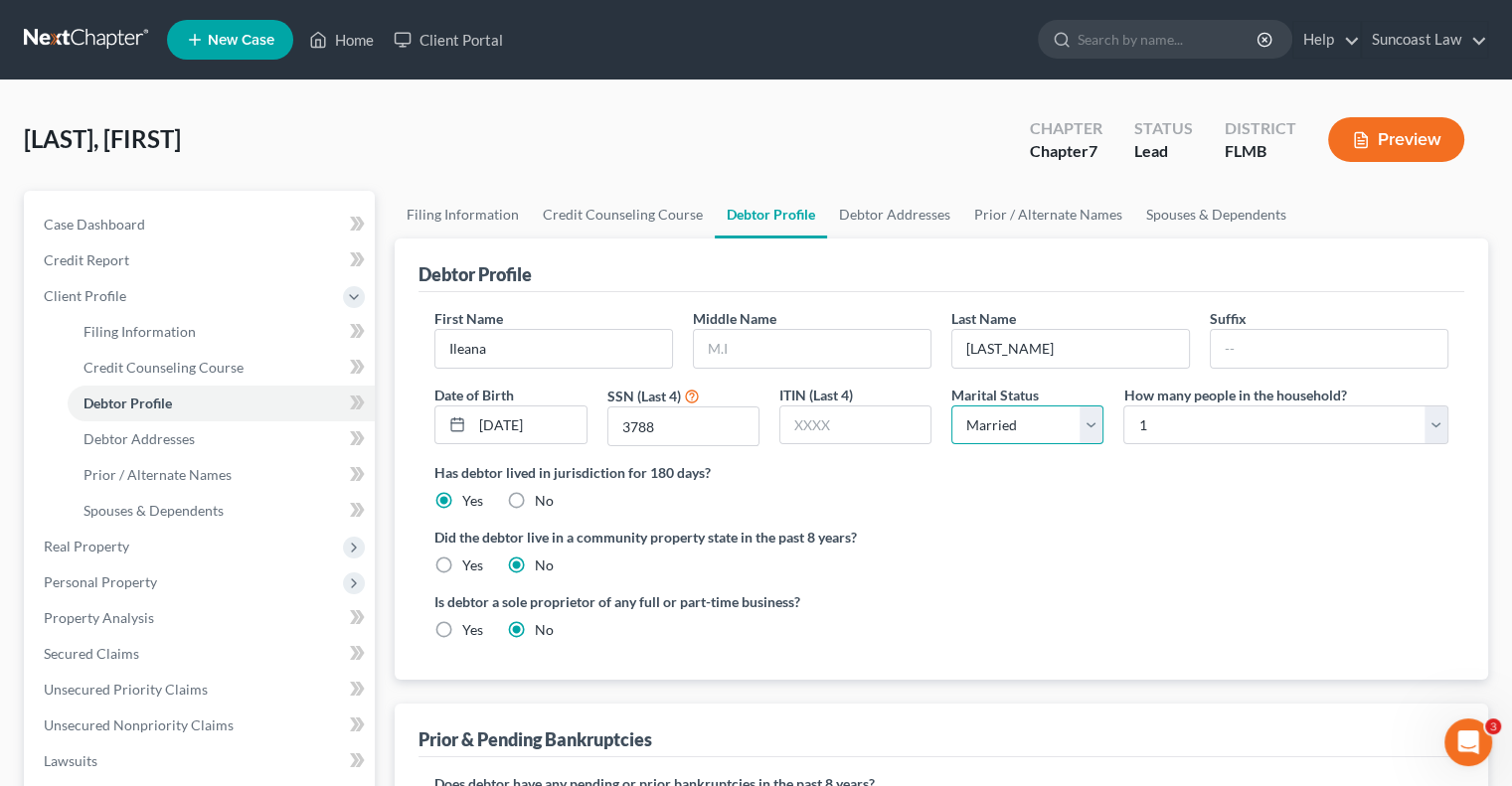 click on "Select Single Married Separated Divorced Widowed" at bounding box center (1027, 425) 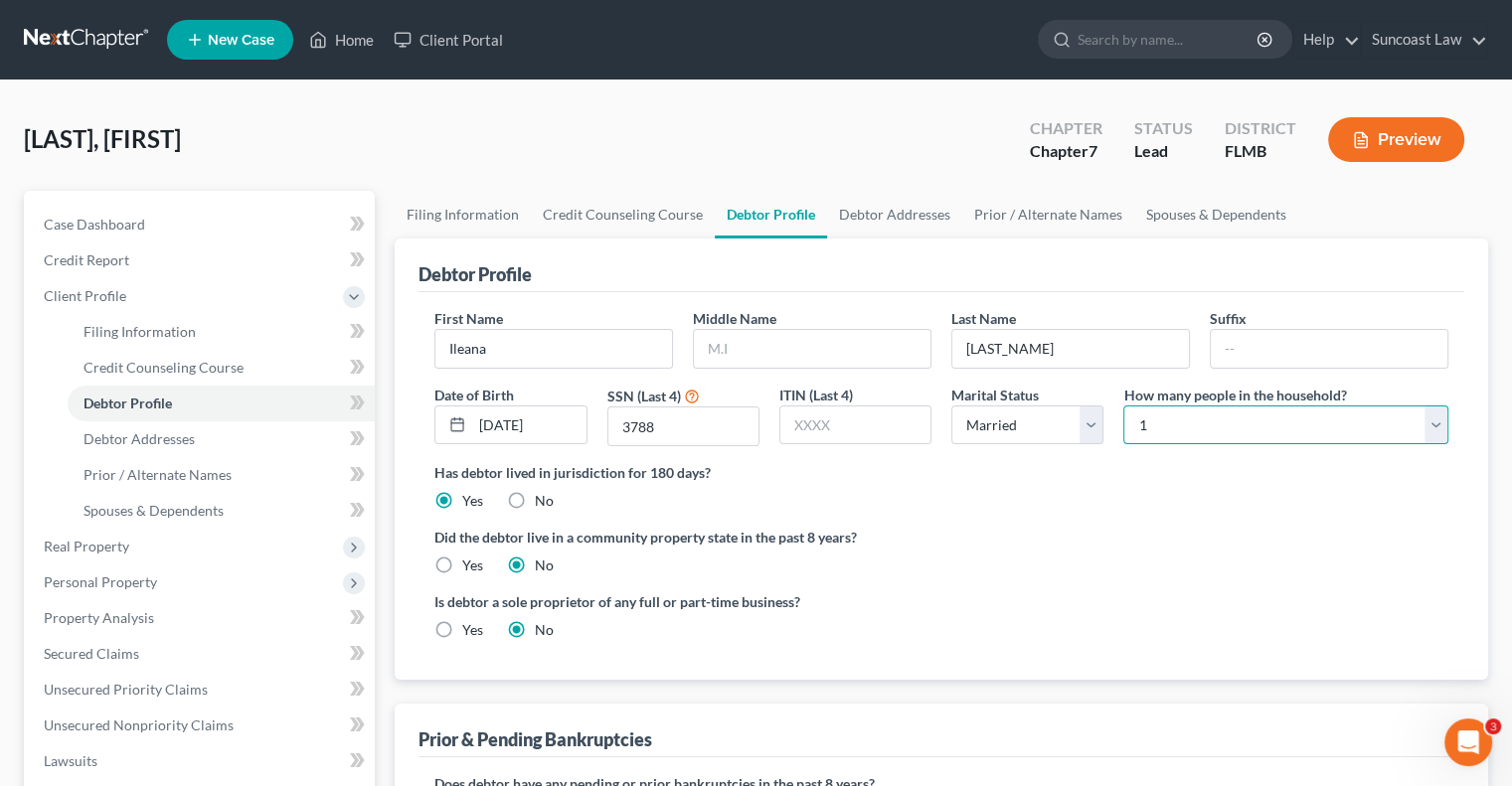 click on "Select 1 2 3 4 5 6 7 8 9 10 11 12 13 14 15 16 17 18 19 20" at bounding box center [1285, 425] 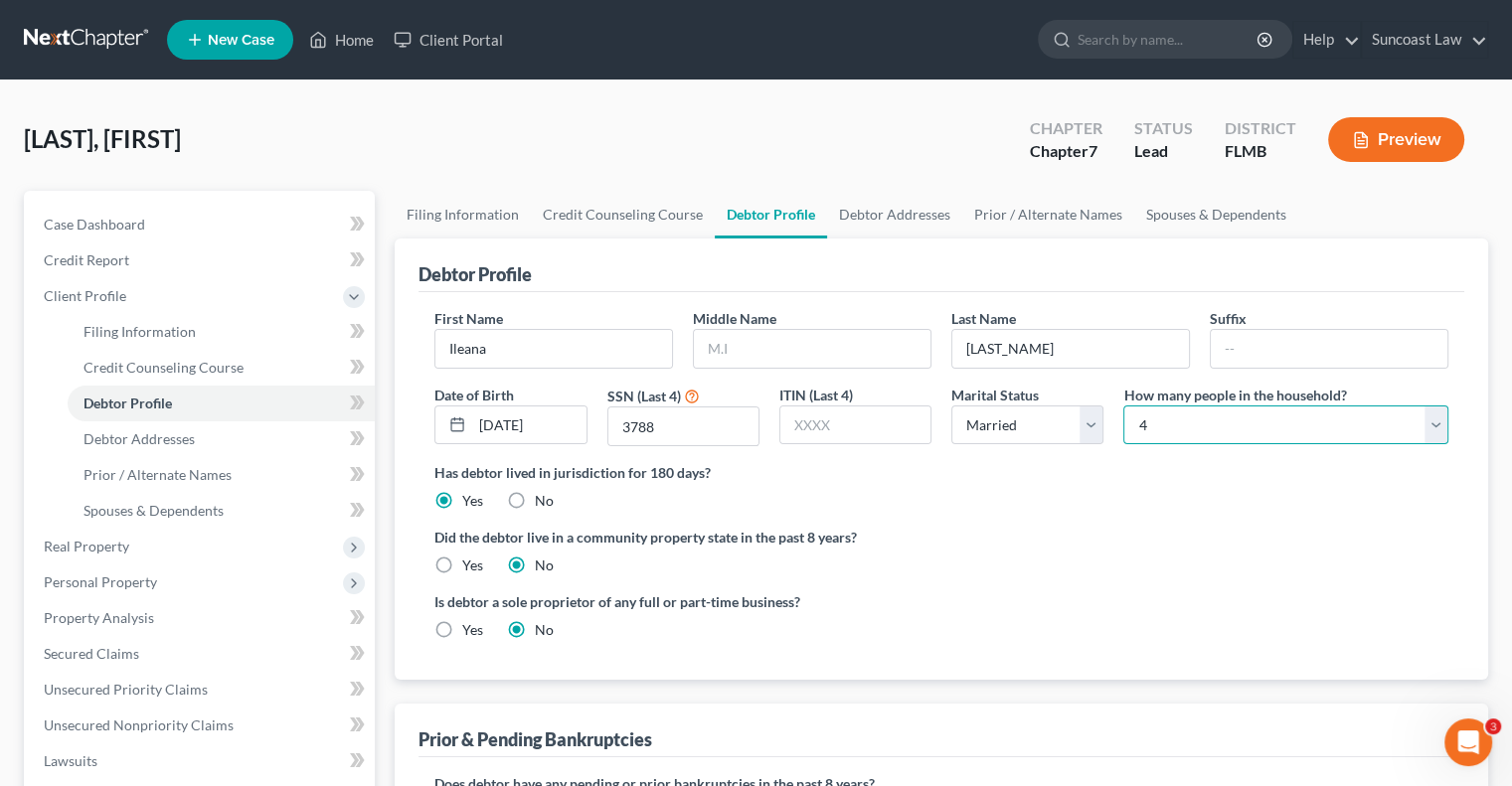 click on "Select 1 2 3 4 5 6 7 8 9 10 11 12 13 14 15 16 17 18 19 20" at bounding box center [1285, 425] 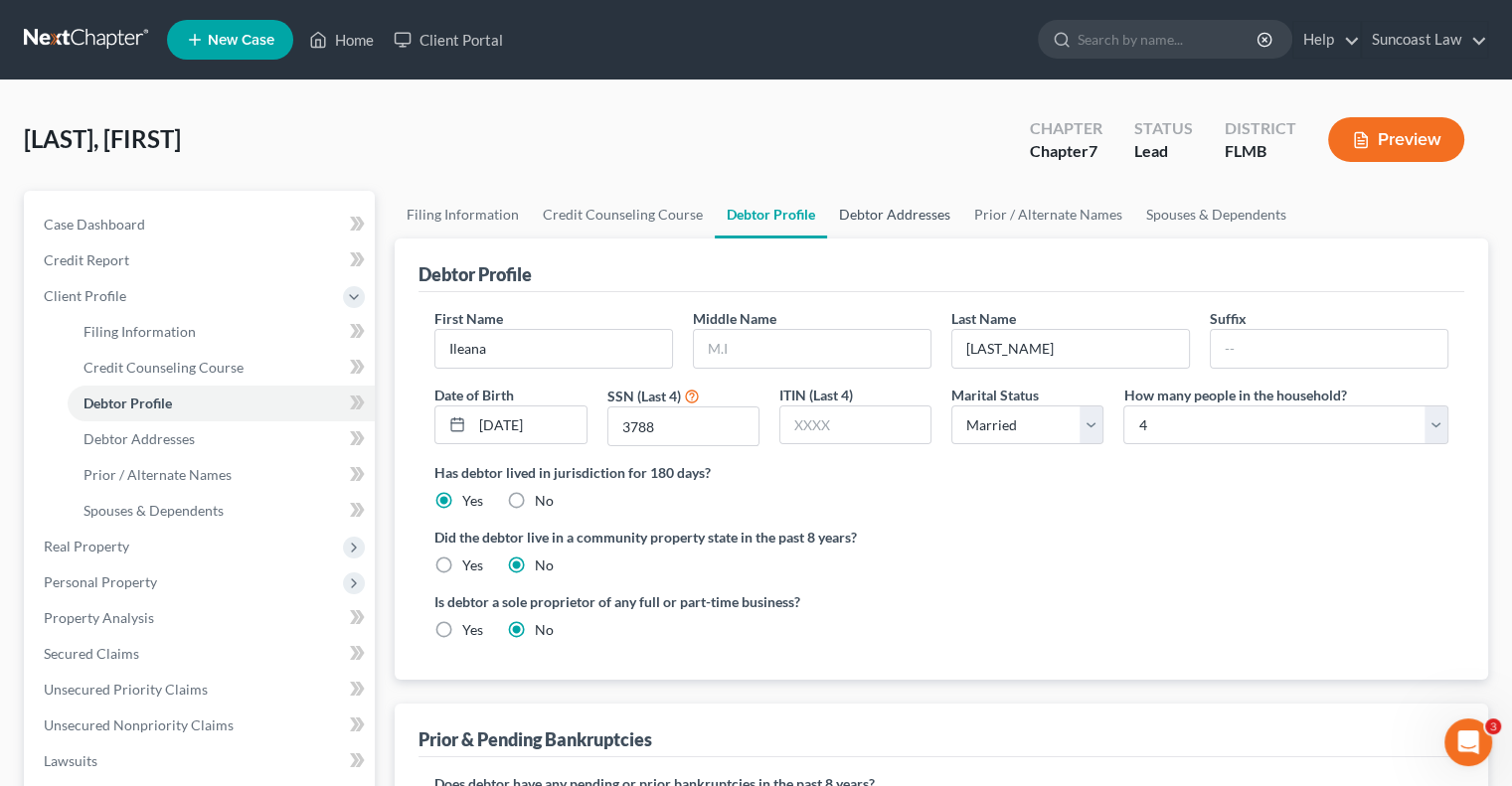 click on "Debtor Addresses" at bounding box center [895, 215] 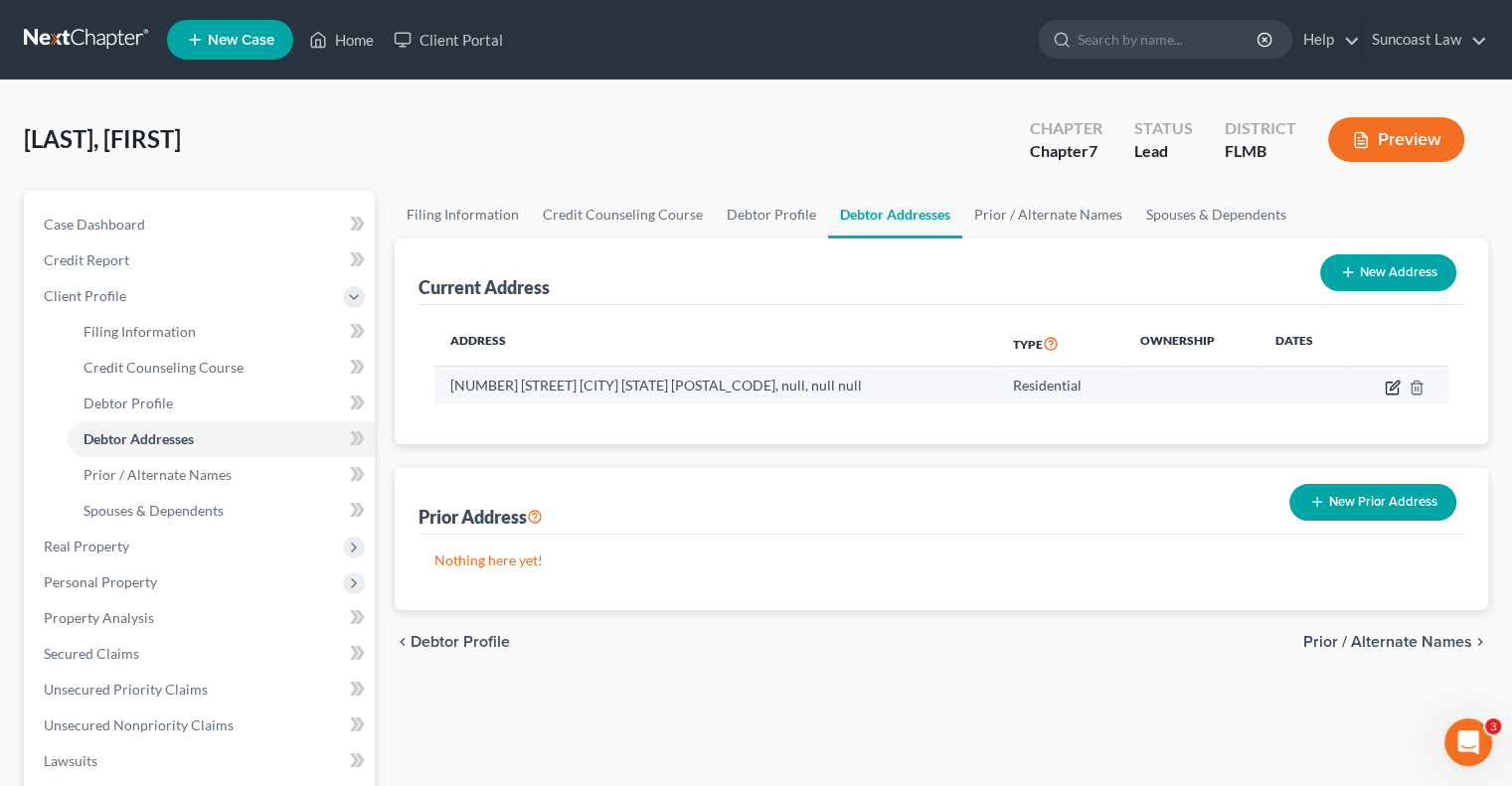 click 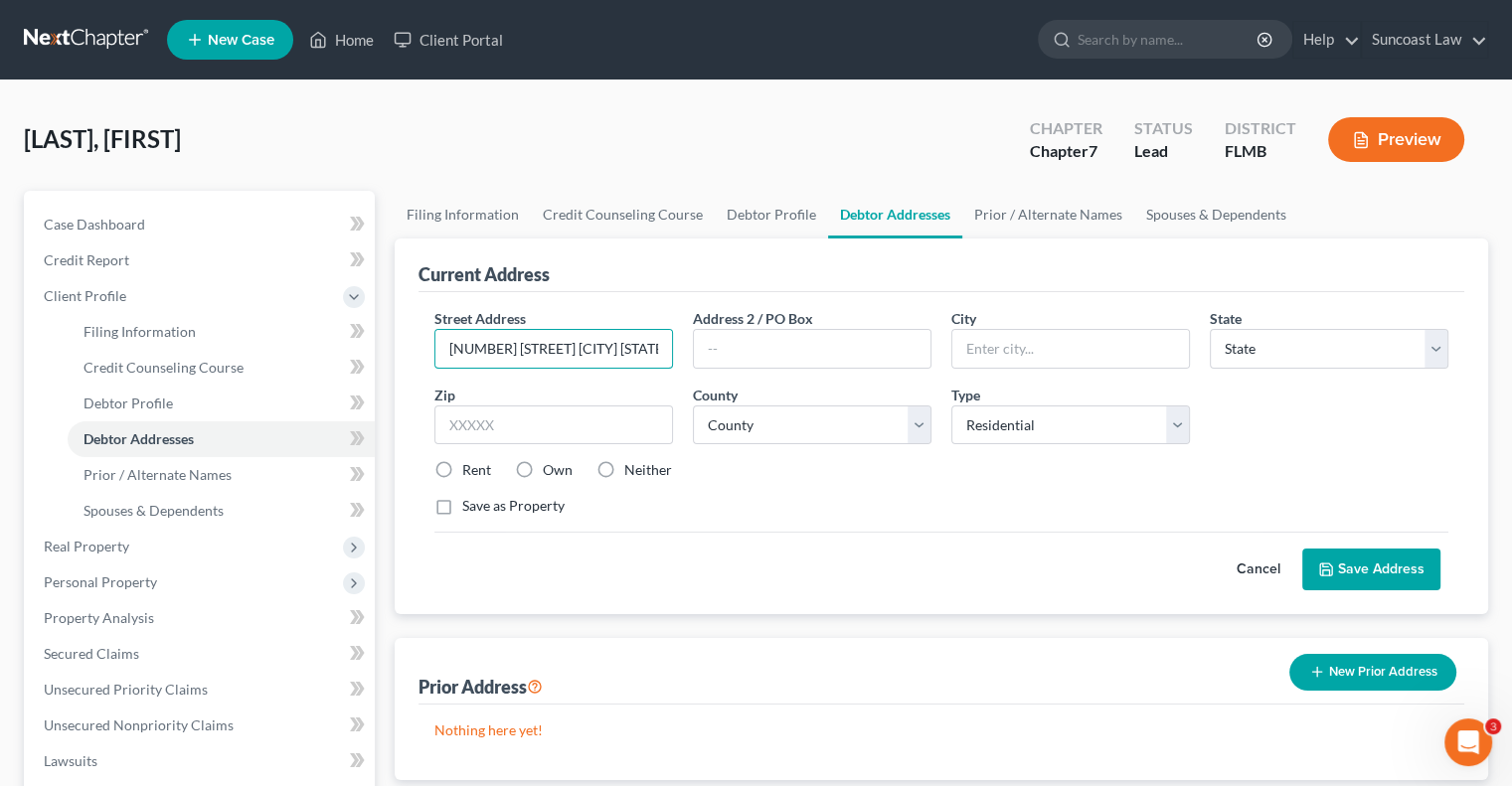 scroll, scrollTop: 0, scrollLeft: 10, axis: horizontal 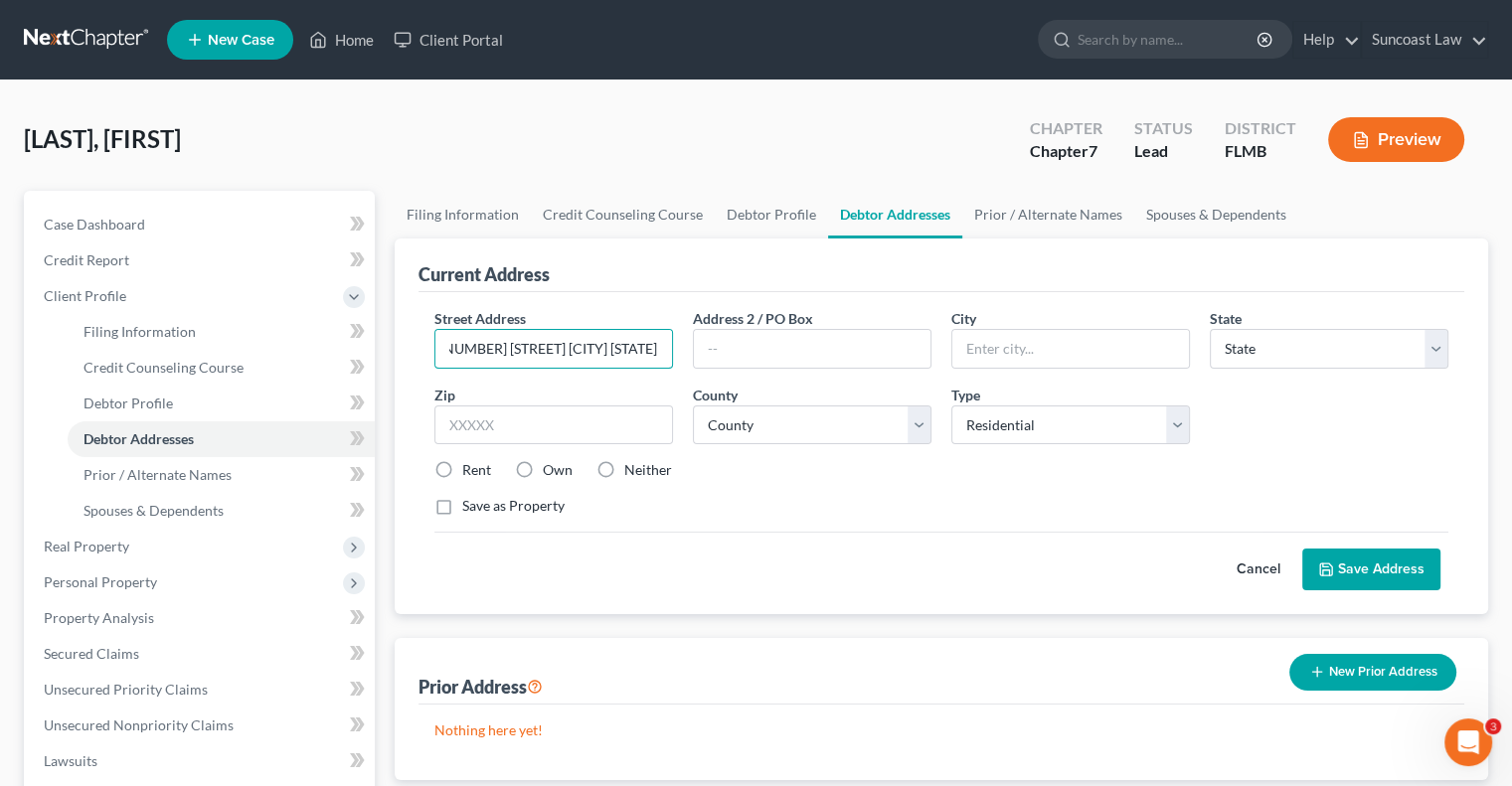 drag, startPoint x: 563, startPoint y: 349, endPoint x: 929, endPoint y: 400, distance: 369.5362 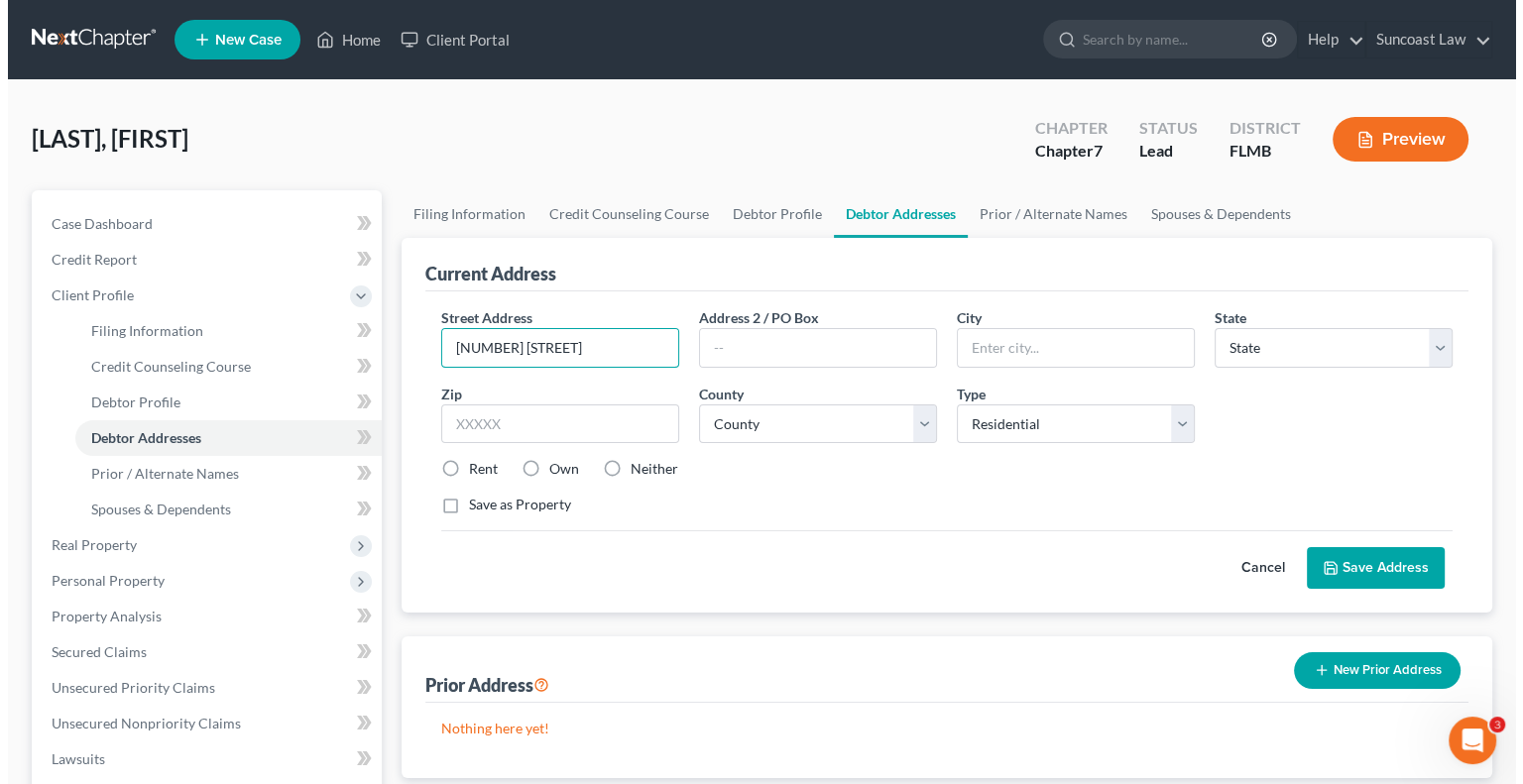 scroll, scrollTop: 0, scrollLeft: 0, axis: both 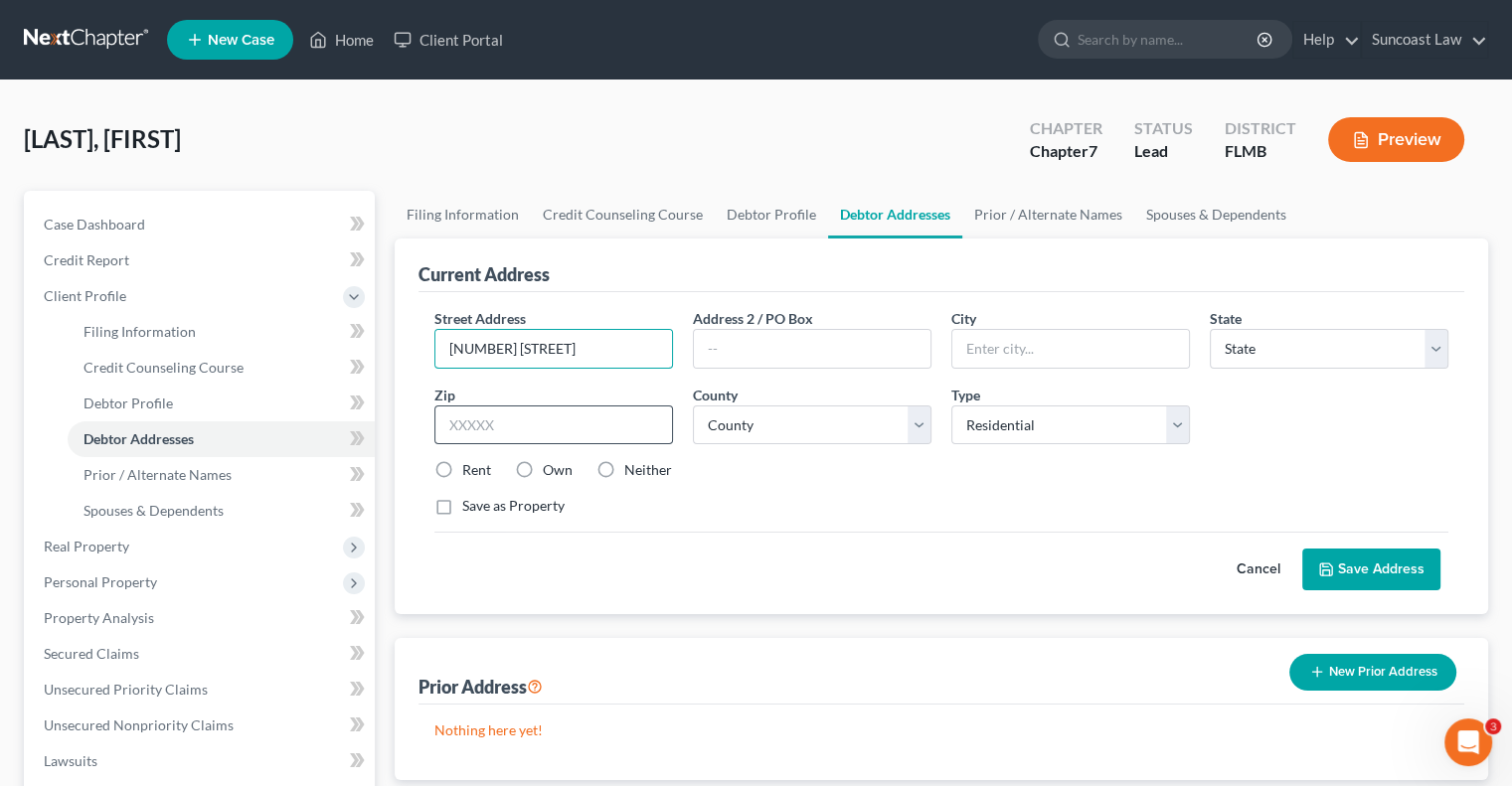 type on "[NUMBER] [STREET]" 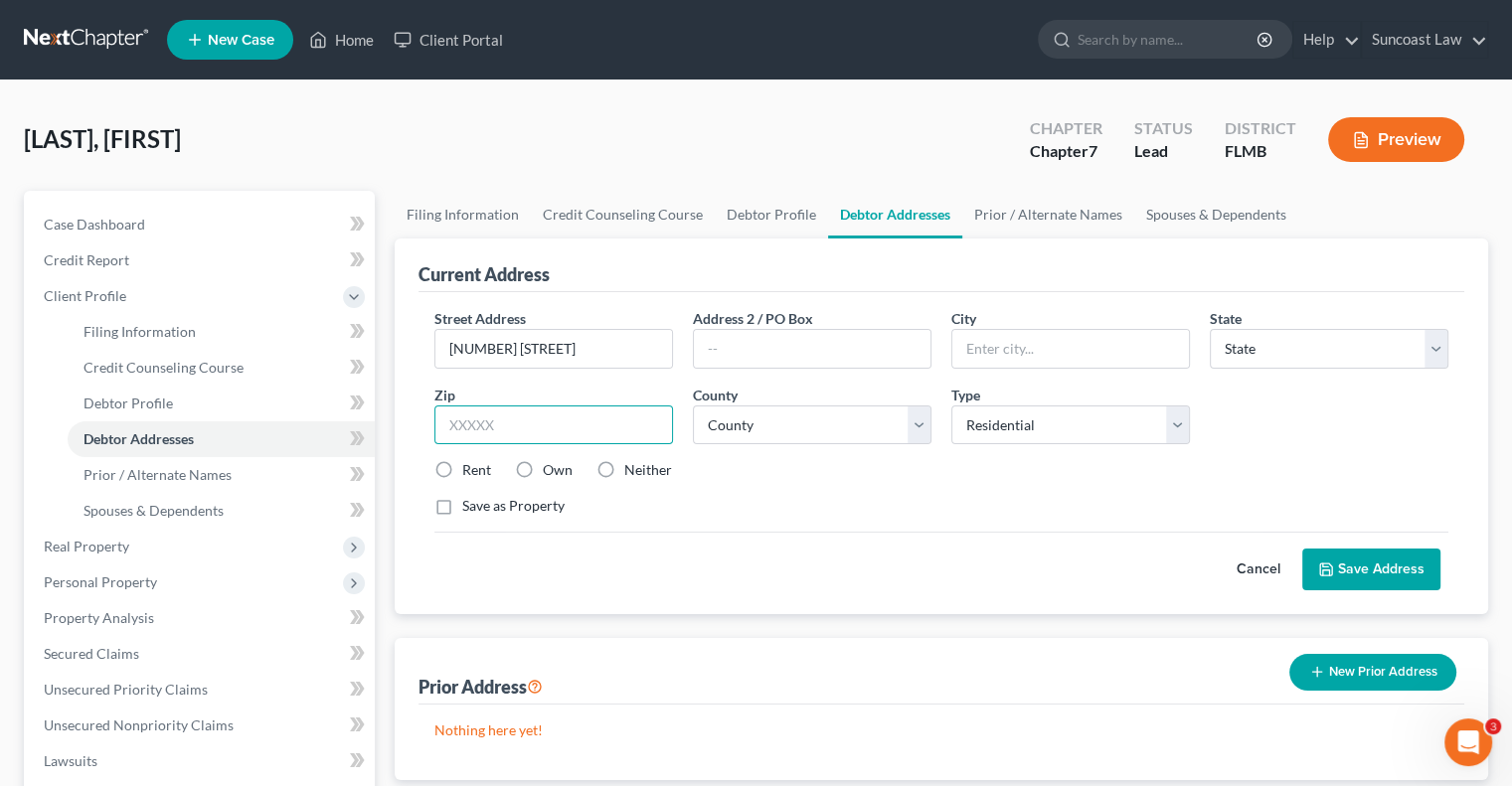 click at bounding box center (554, 425) 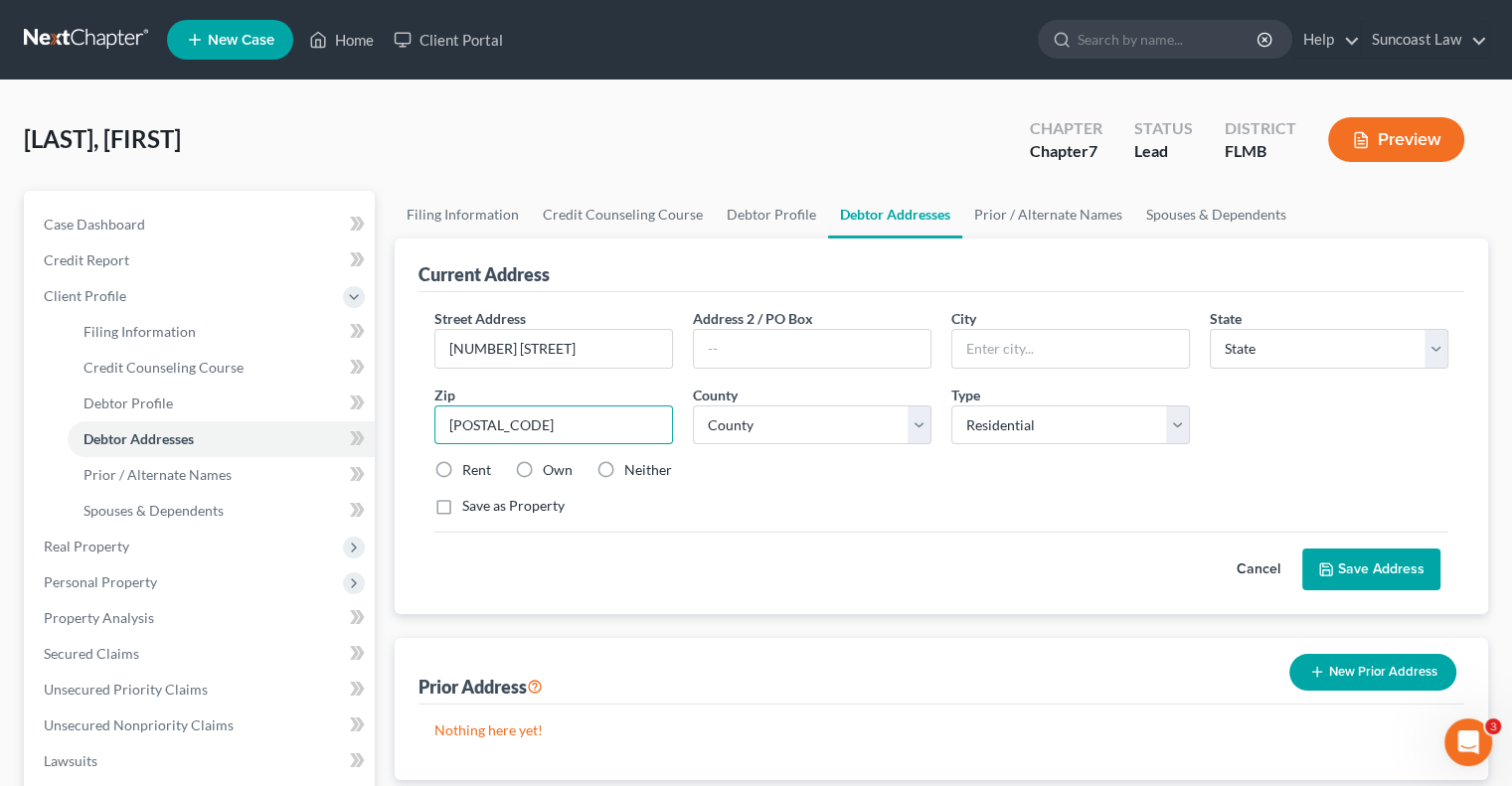 type on "[POSTAL_CODE]" 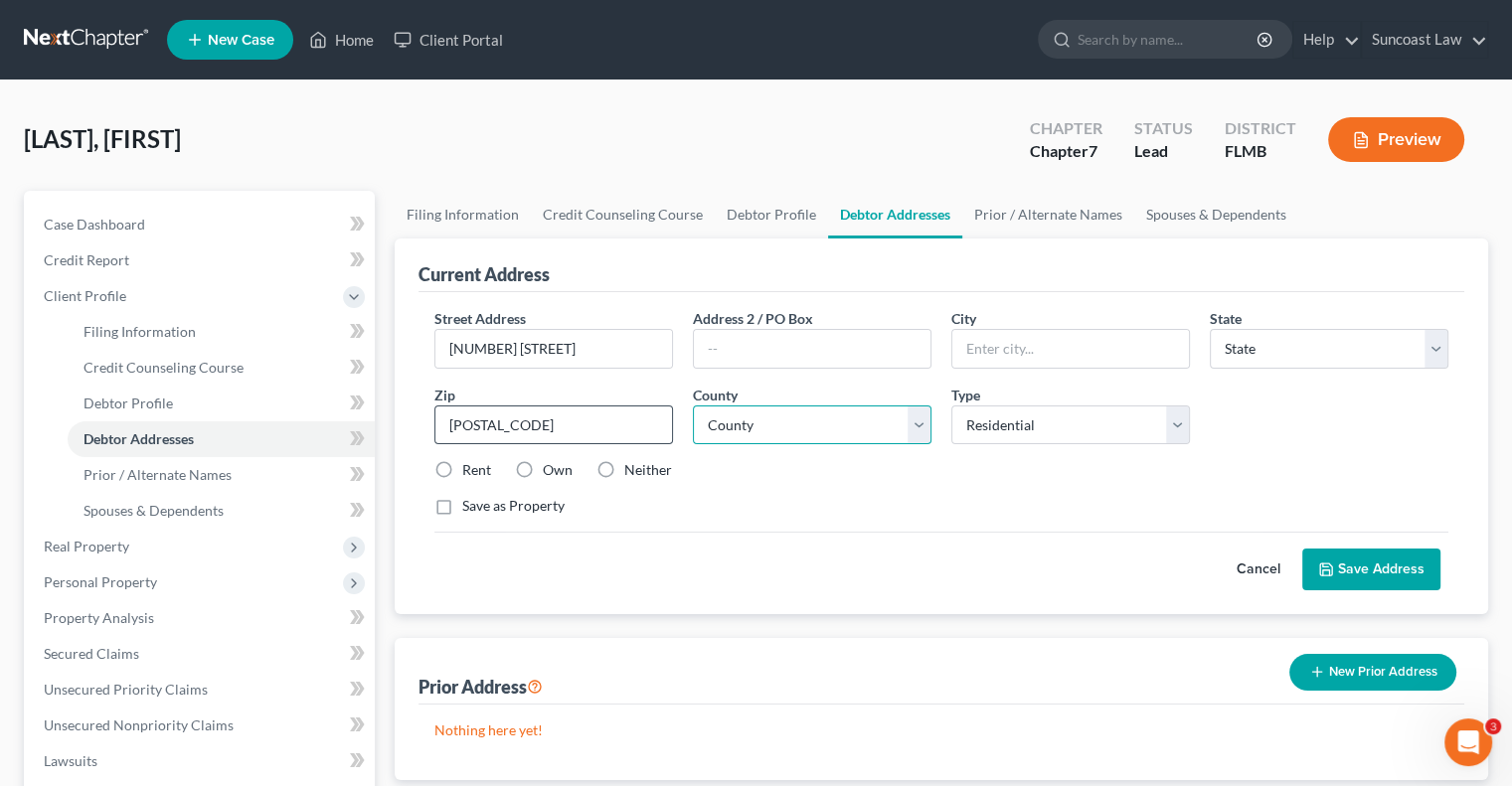 type on "Labelle" 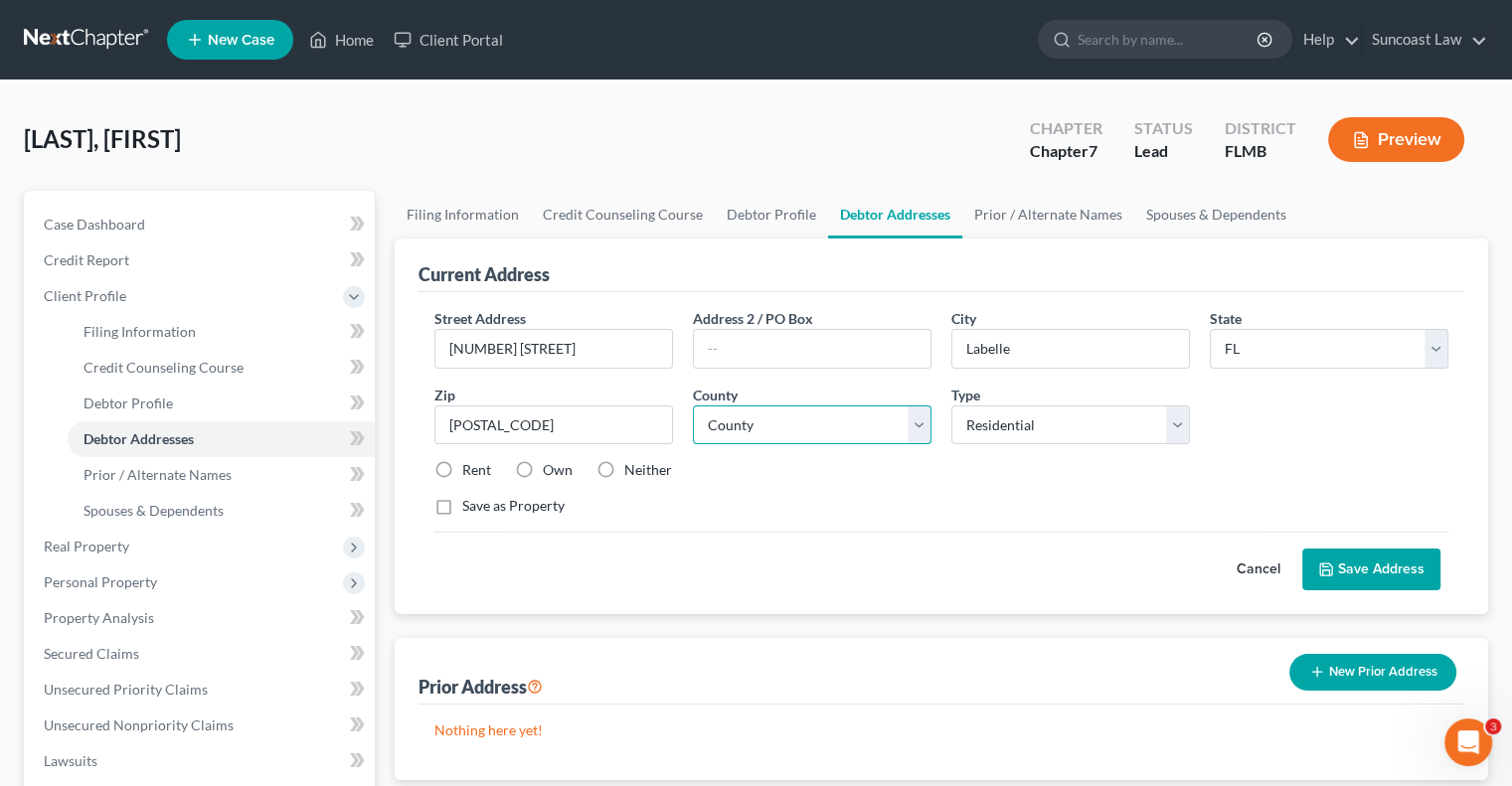 click on "County Alachua County Baker County Bay County Bradford County Brevard County Broward County Calhoun County Charlotte County Citrus County Clay County Collier County Columbia County DeSoto County Dixie County Duval County Escambia County Flagler County Franklin County Gadsden County Gilchrist County Glades County Gulf County Hamilton County Hardee County Hendry County Hernando County Highlands County Hillsborough County Holmes County Indian River County Jackson County Jefferson County Lafayette County Lake County Lee County Leon County Levy County Liberty County Madison County Manatee County Marion County Martin County Miami-Dade County Monroe County Nassau County Okaloosa County Okeechobee County Orange County Osceola County Palm Beach County Pasco County Pinellas County Polk County Putnam County Santa Rosa County Sarasota County Seminole County St. Johns County St. Lucie County Sumter County Suwannee County Taylor County Union County Volusia County Wakulla County Walton County Washington County" at bounding box center [812, 425] 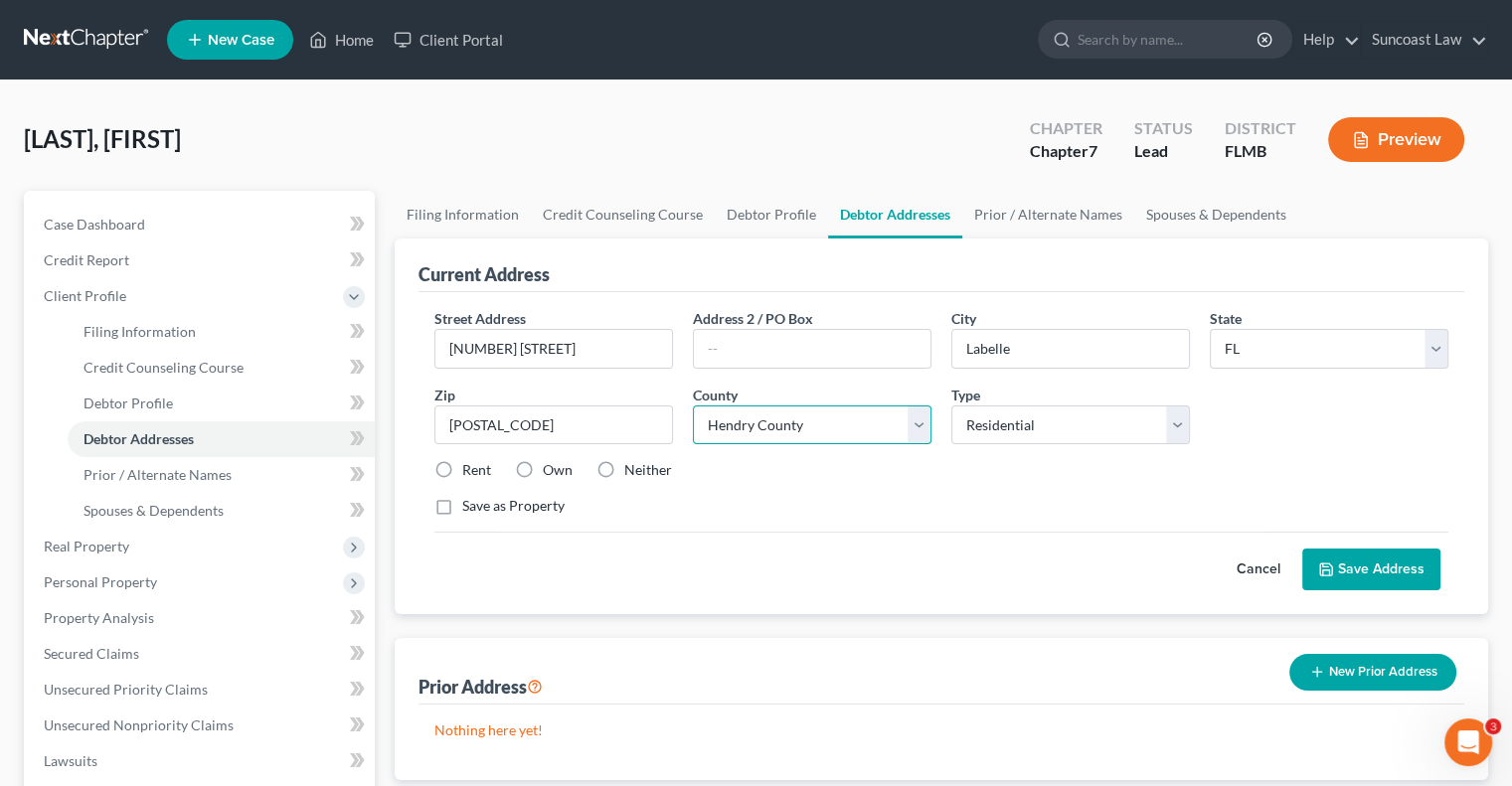 click on "County Alachua County Baker County Bay County Bradford County Brevard County Broward County Calhoun County Charlotte County Citrus County Clay County Collier County Columbia County DeSoto County Dixie County Duval County Escambia County Flagler County Franklin County Gadsden County Gilchrist County Glades County Gulf County Hamilton County Hardee County Hendry County Hernando County Highlands County Hillsborough County Holmes County Indian River County Jackson County Jefferson County Lafayette County Lake County Lee County Leon County Levy County Liberty County Madison County Manatee County Marion County Martin County Miami-Dade County Monroe County Nassau County Okaloosa County Okeechobee County Orange County Osceola County Palm Beach County Pasco County Pinellas County Polk County Putnam County Santa Rosa County Sarasota County Seminole County St. Johns County St. Lucie County Sumter County Suwannee County Taylor County Union County Volusia County Wakulla County Walton County Washington County" at bounding box center [812, 425] 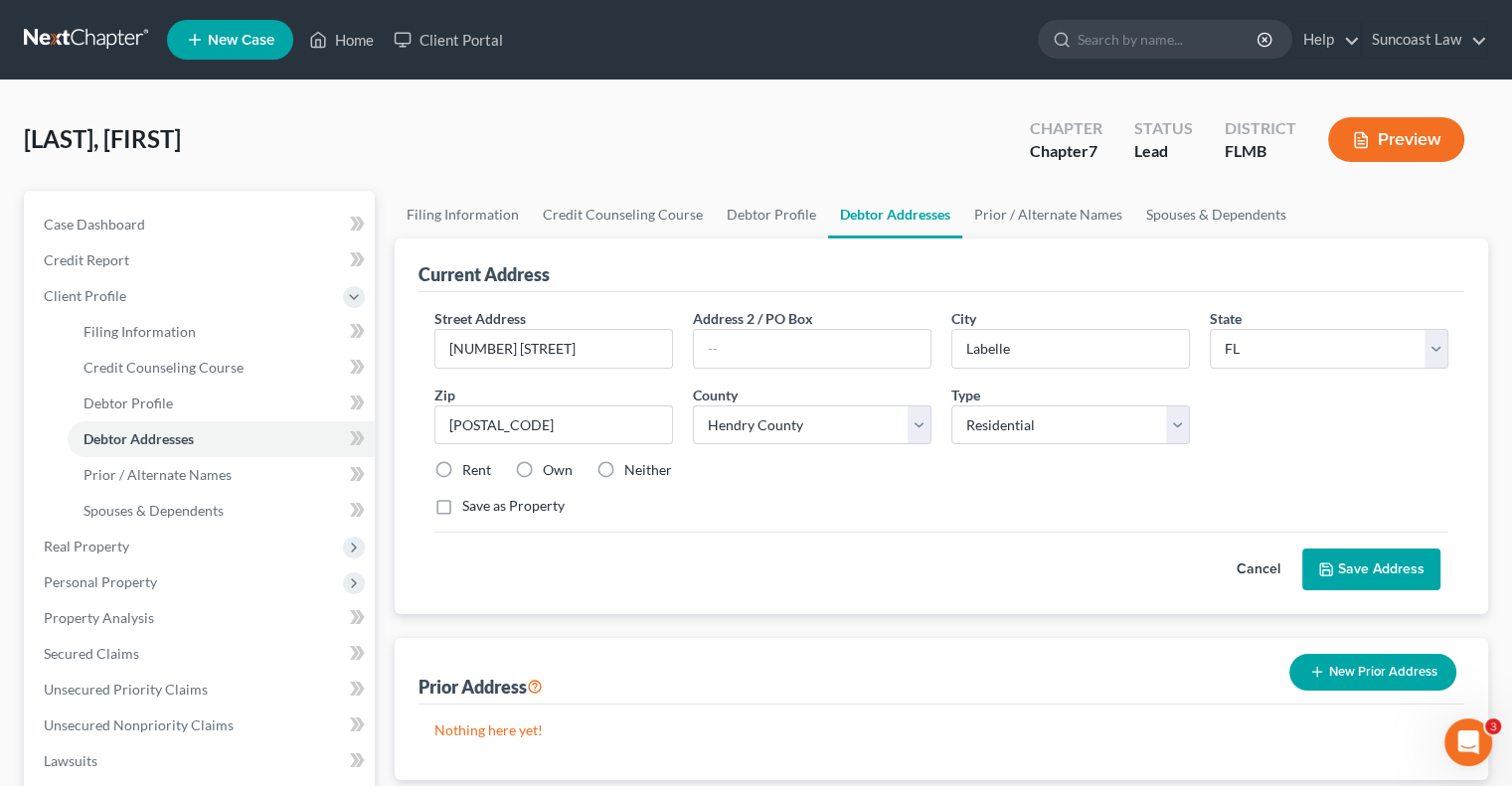 click on "Own" at bounding box center (558, 470) 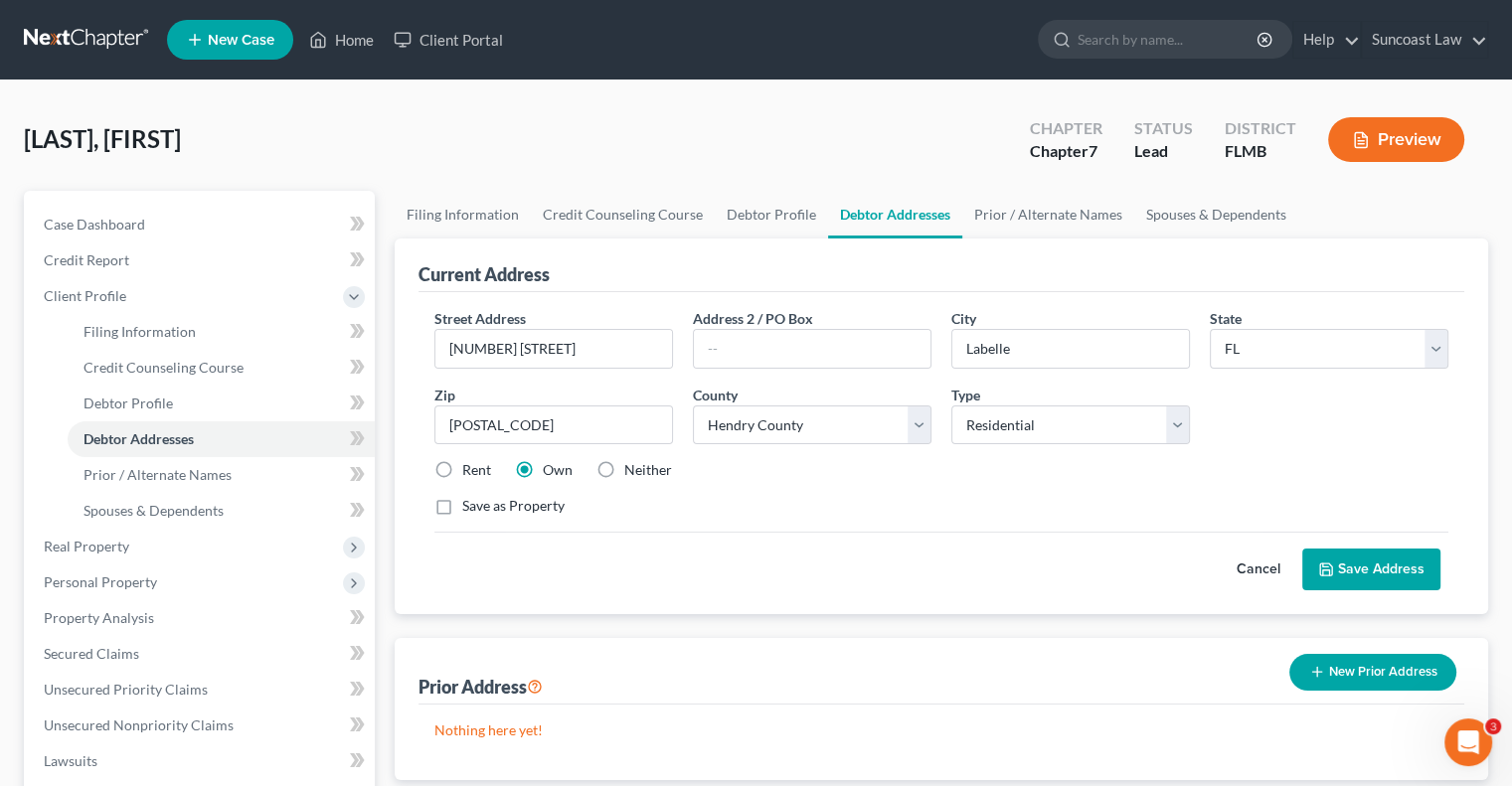 click on "Save Address" at bounding box center [1371, 569] 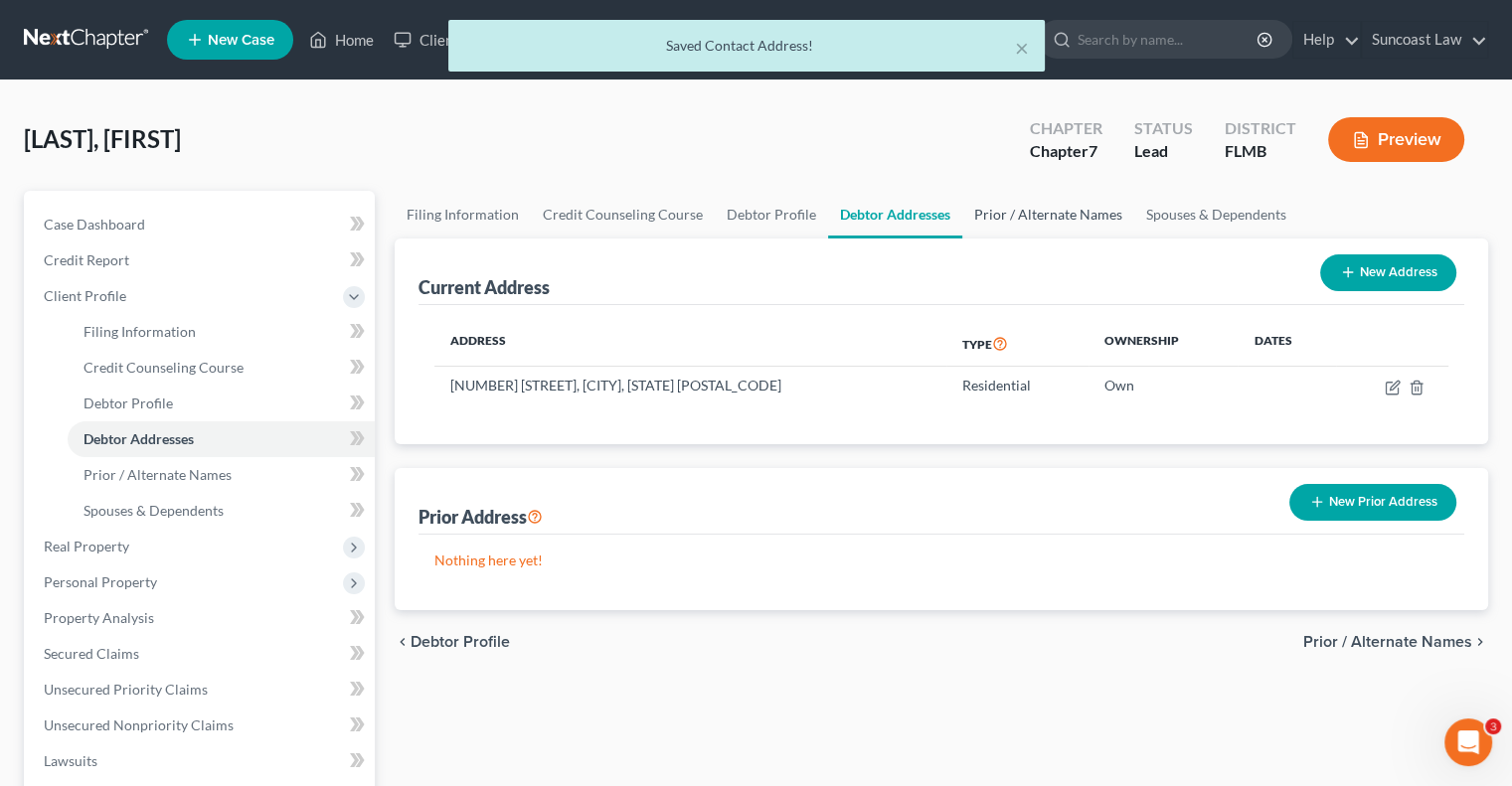 click on "Prior / Alternate Names" at bounding box center (1048, 215) 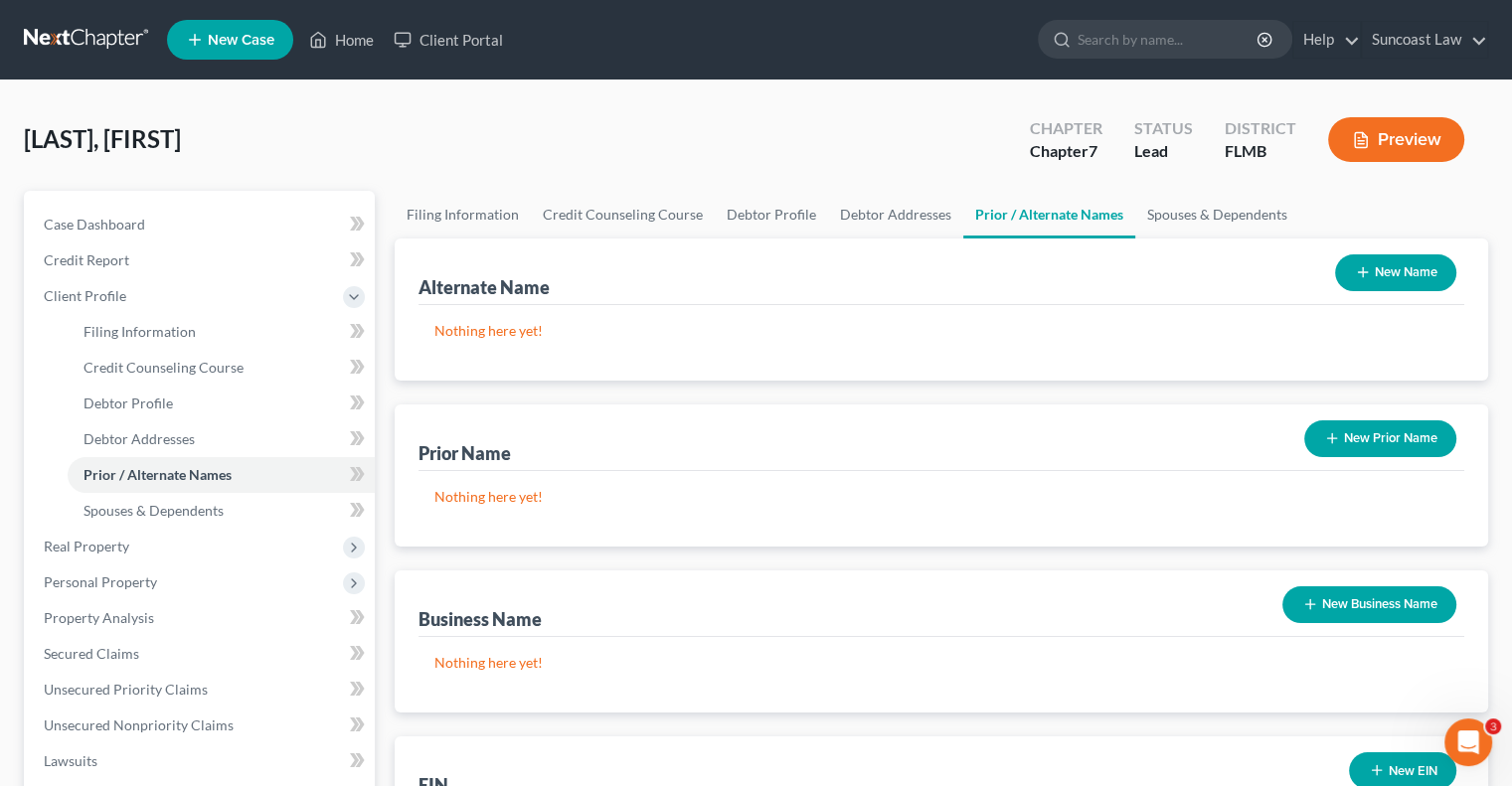 click on "New Name" at bounding box center [1396, 272] 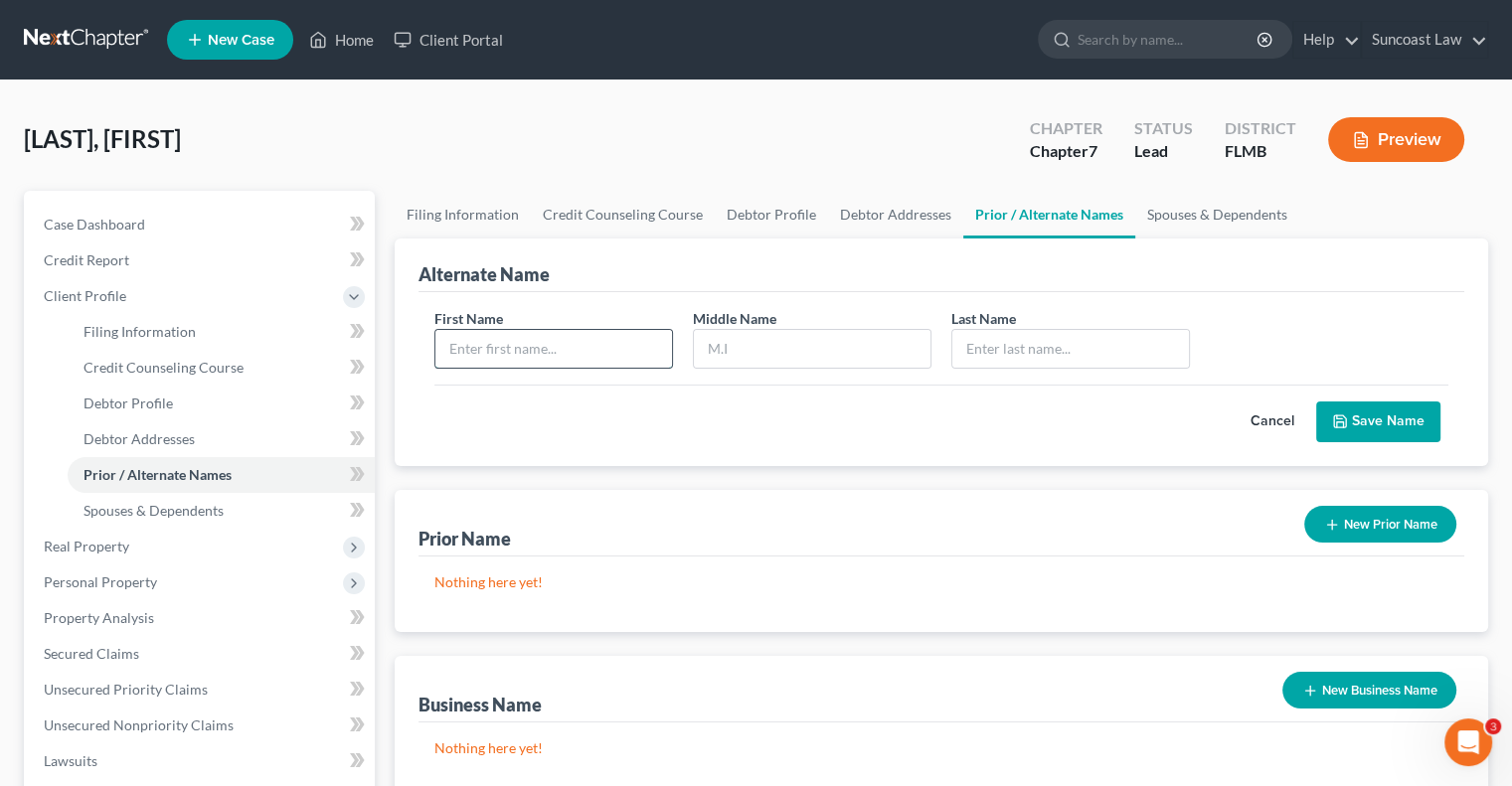 click at bounding box center (554, 349) 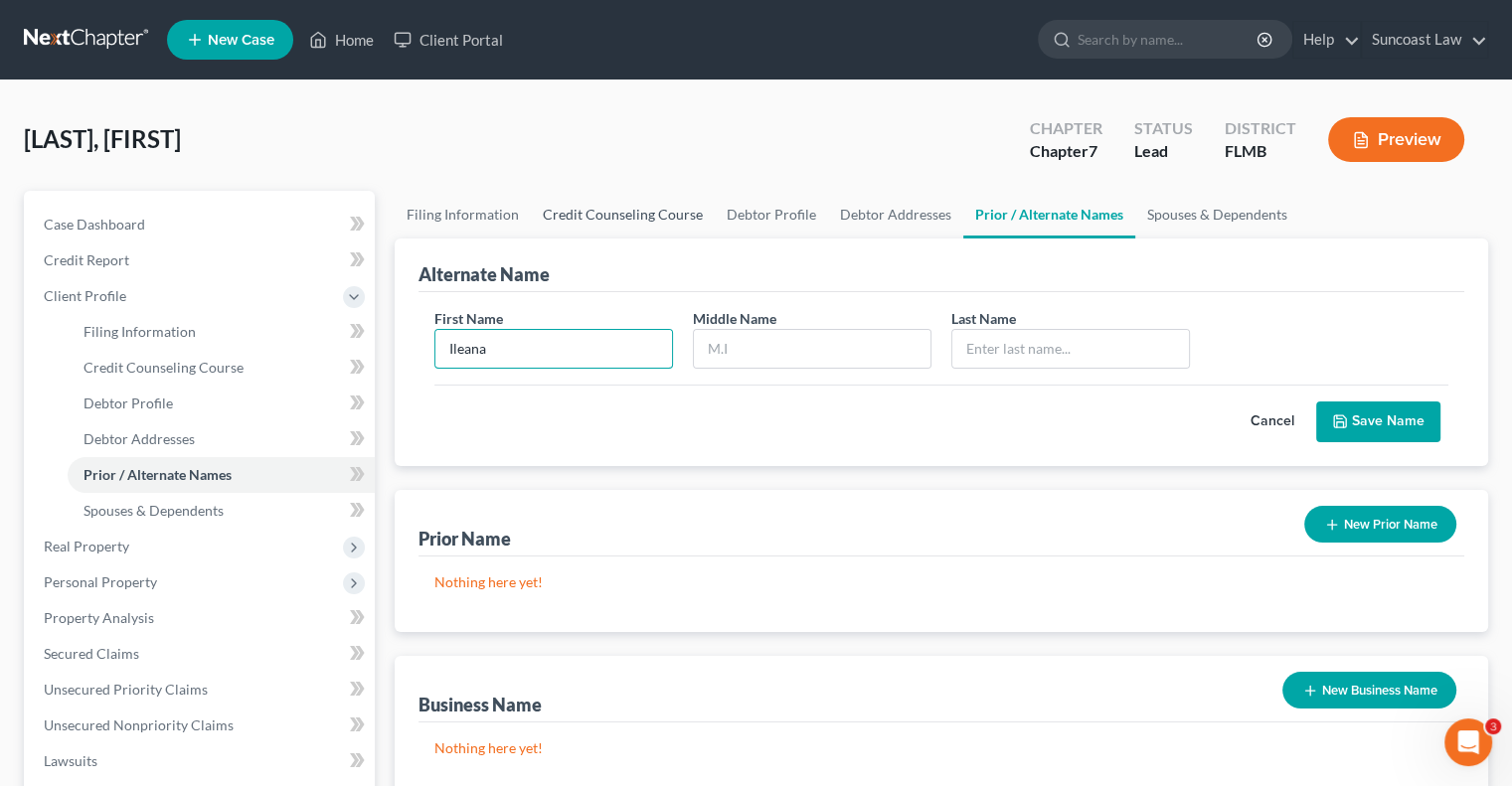 type on "Ileana" 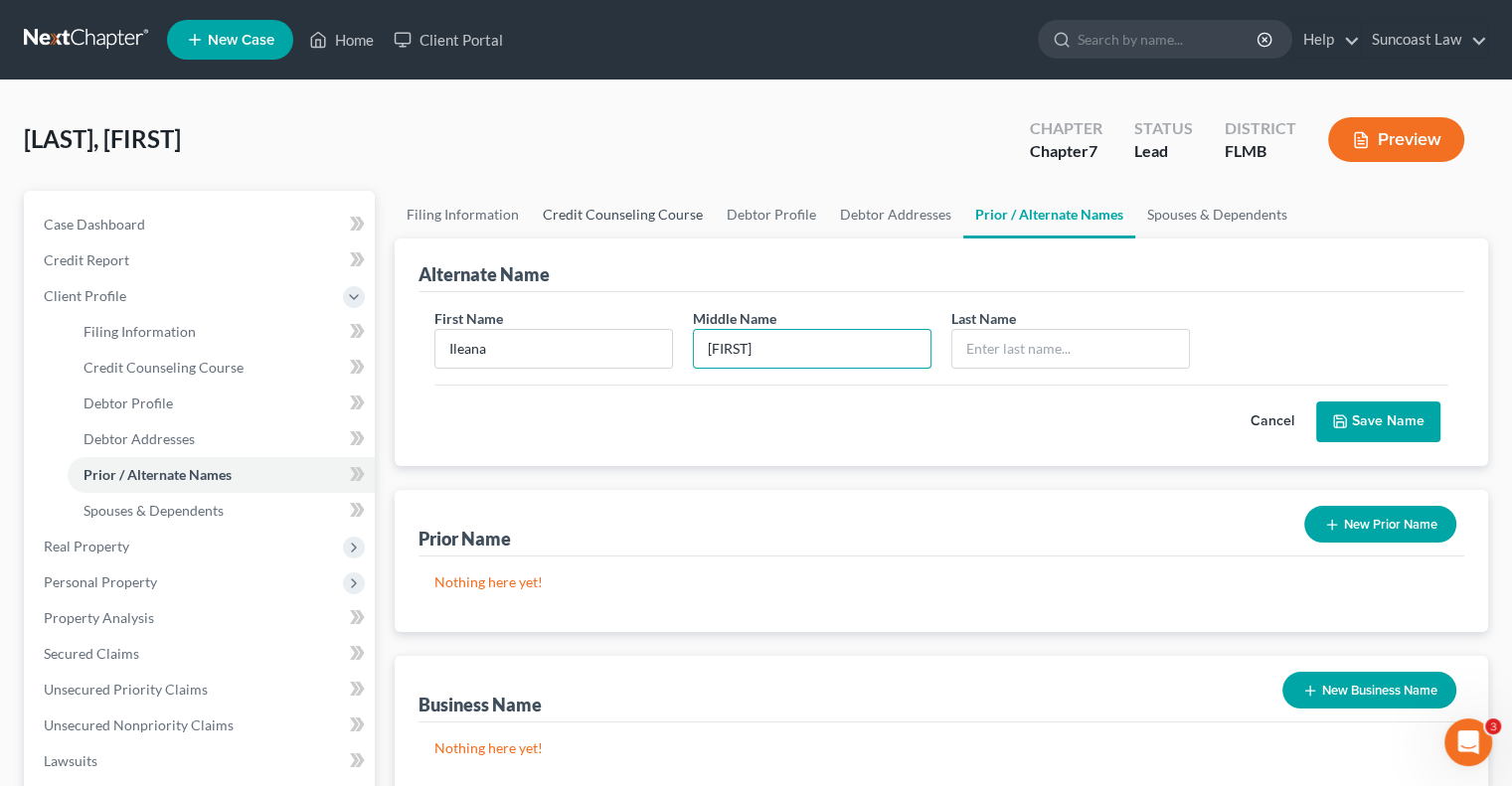 type on "[FIRST]" 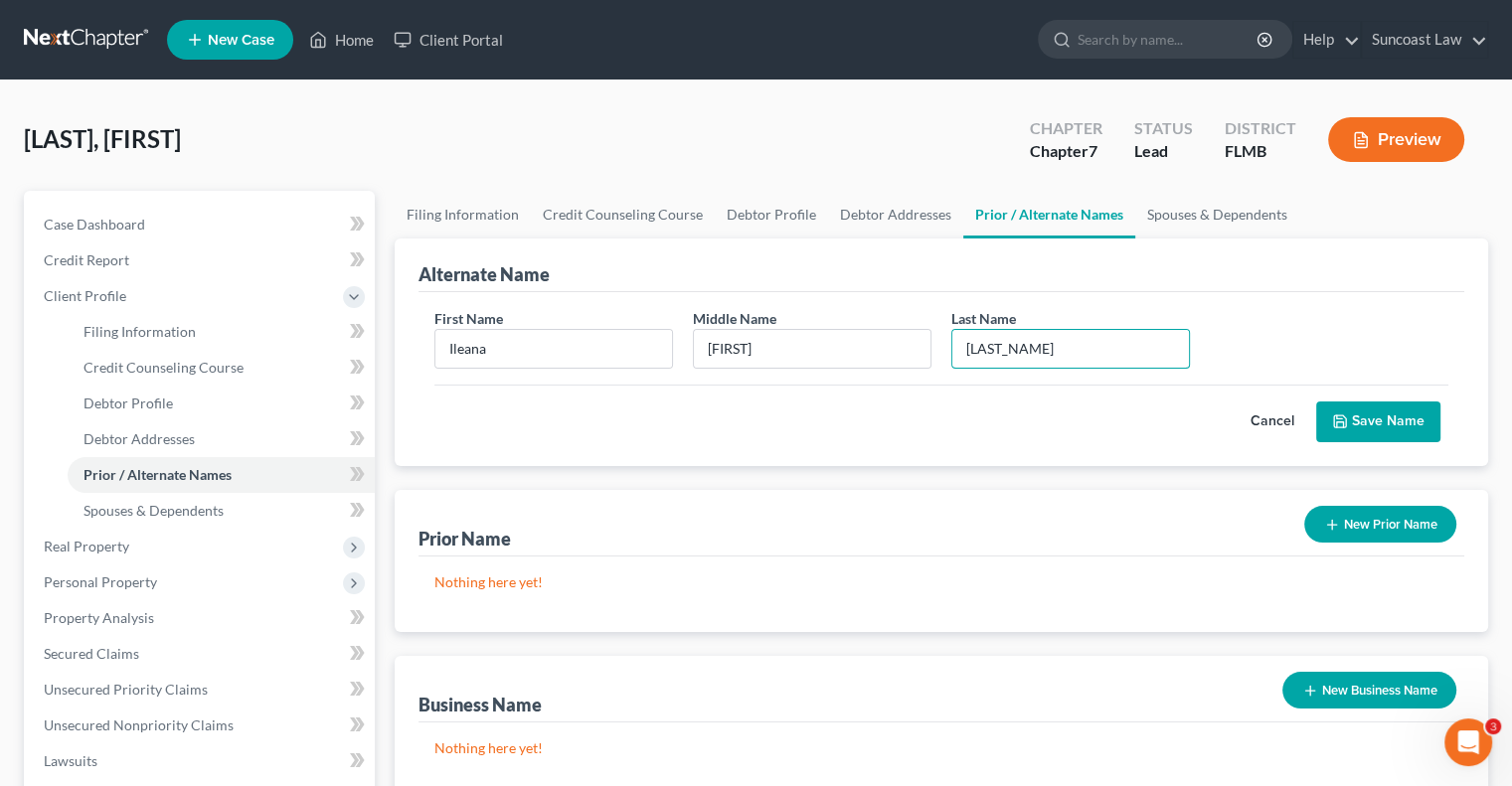 type on "[LAST_NAME]" 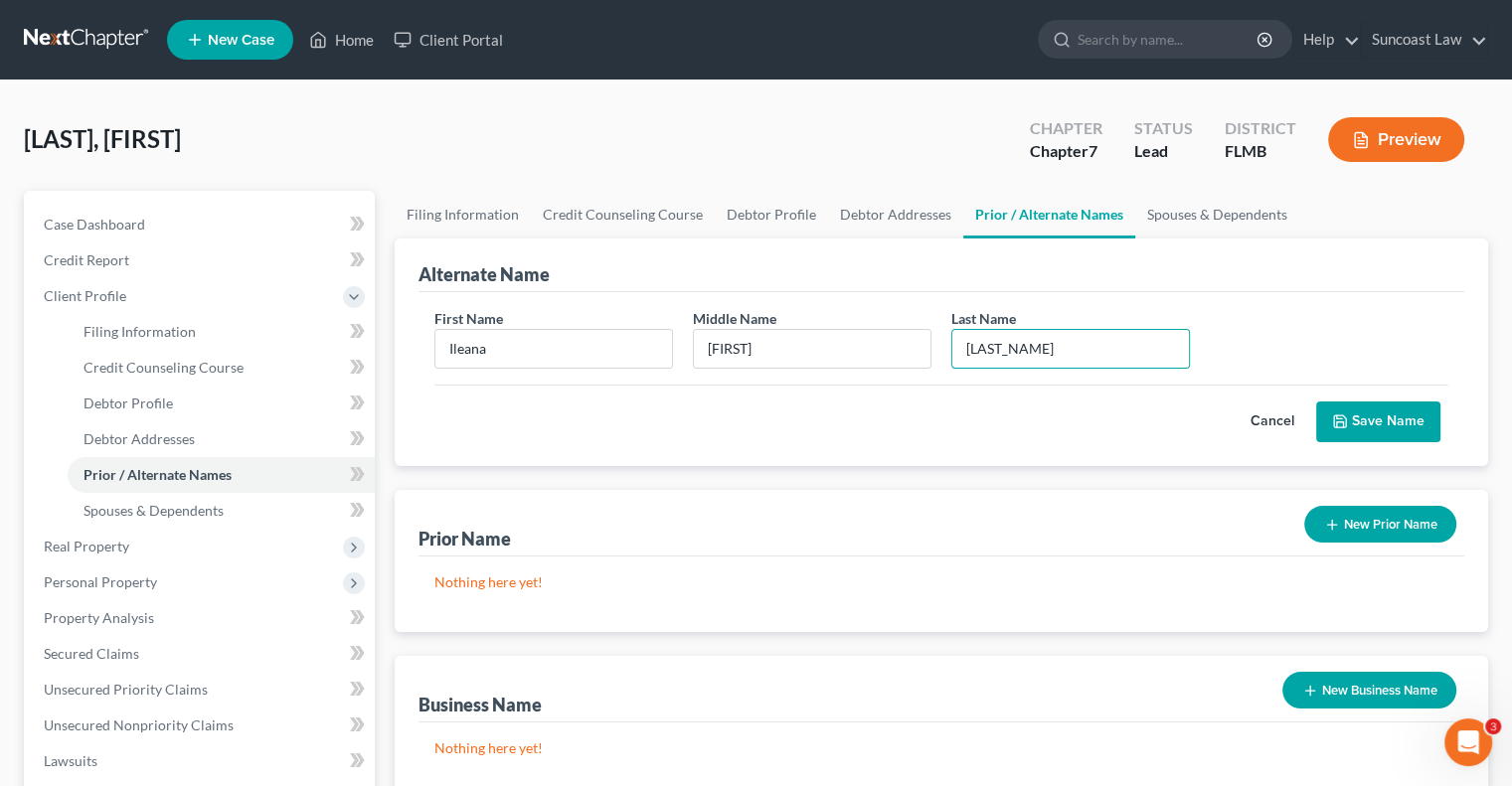 click on "Save Name" at bounding box center (1378, 422) 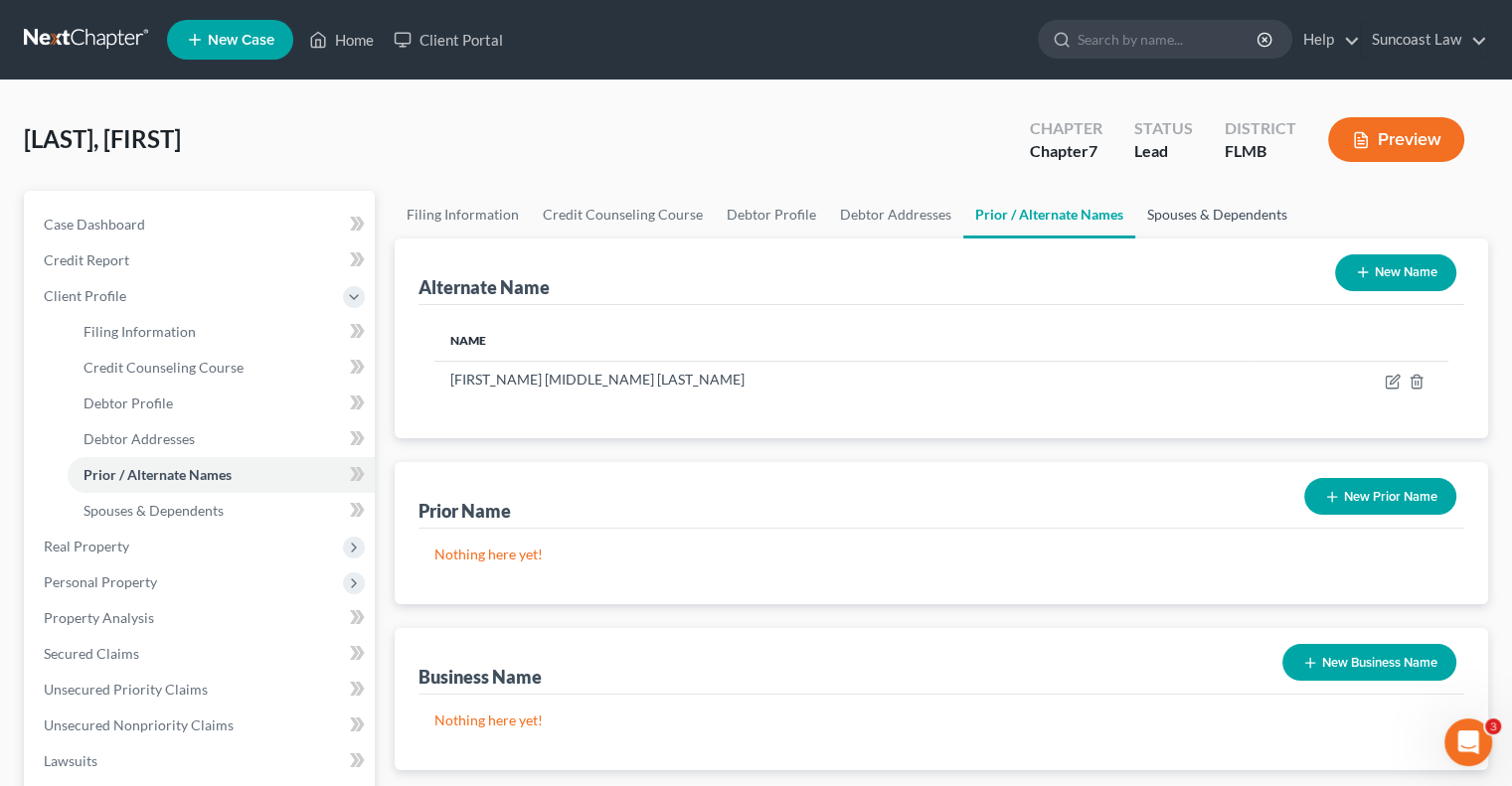 click on "Spouses & Dependents" at bounding box center [1217, 215] 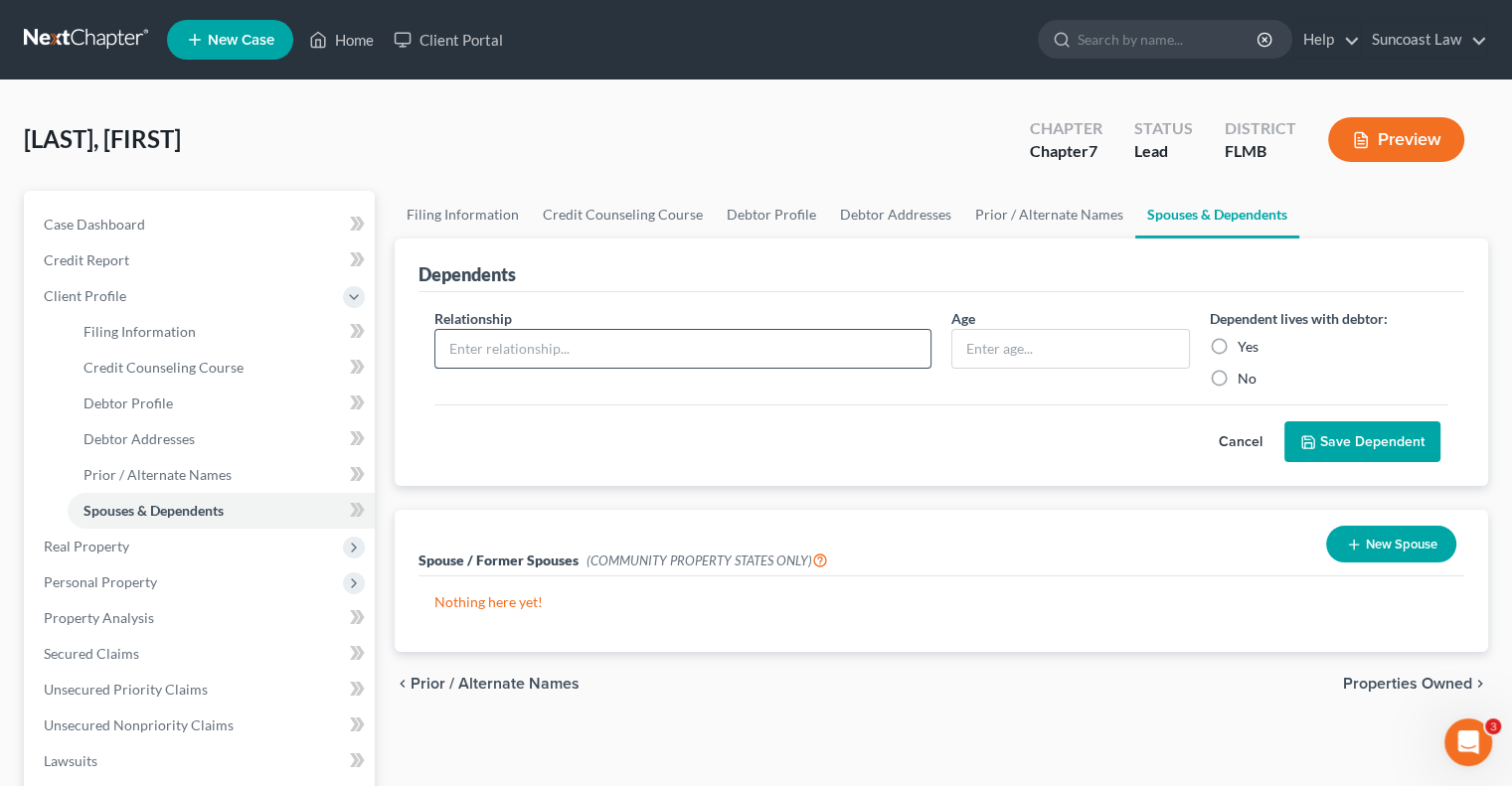 drag, startPoint x: 537, startPoint y: 343, endPoint x: 543, endPoint y: 363, distance: 20.880613 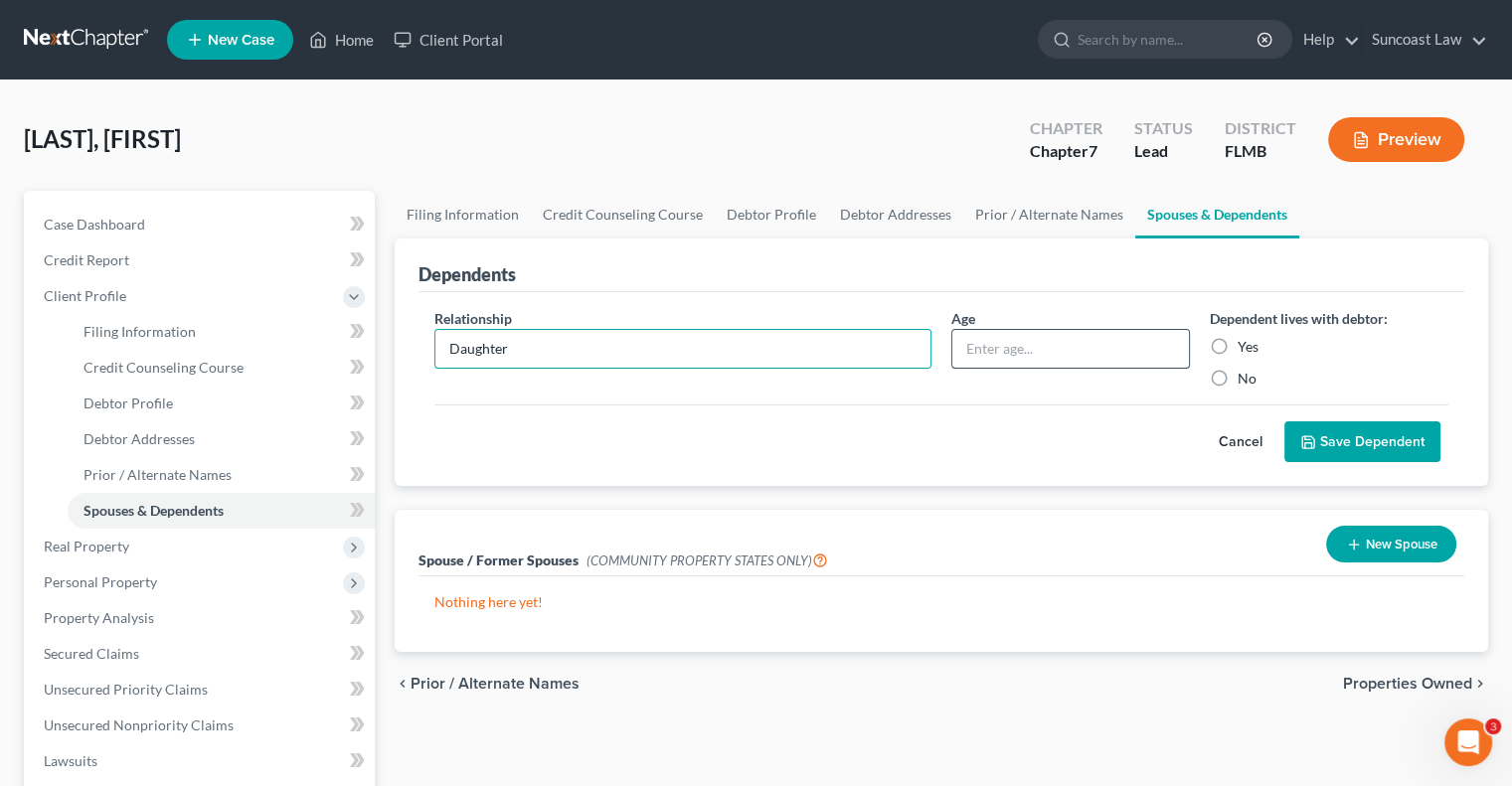click at bounding box center (1071, 349) 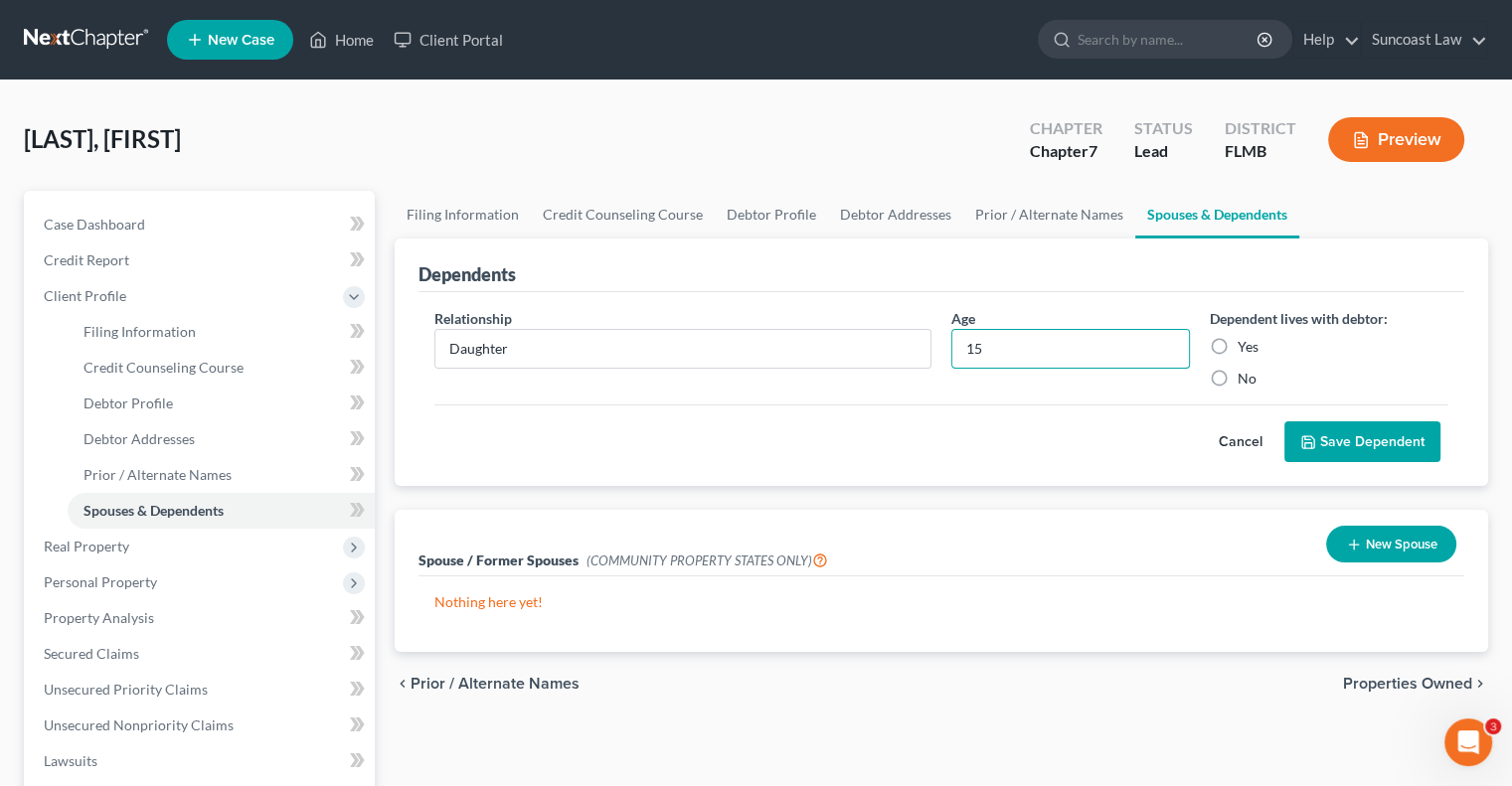type on "15" 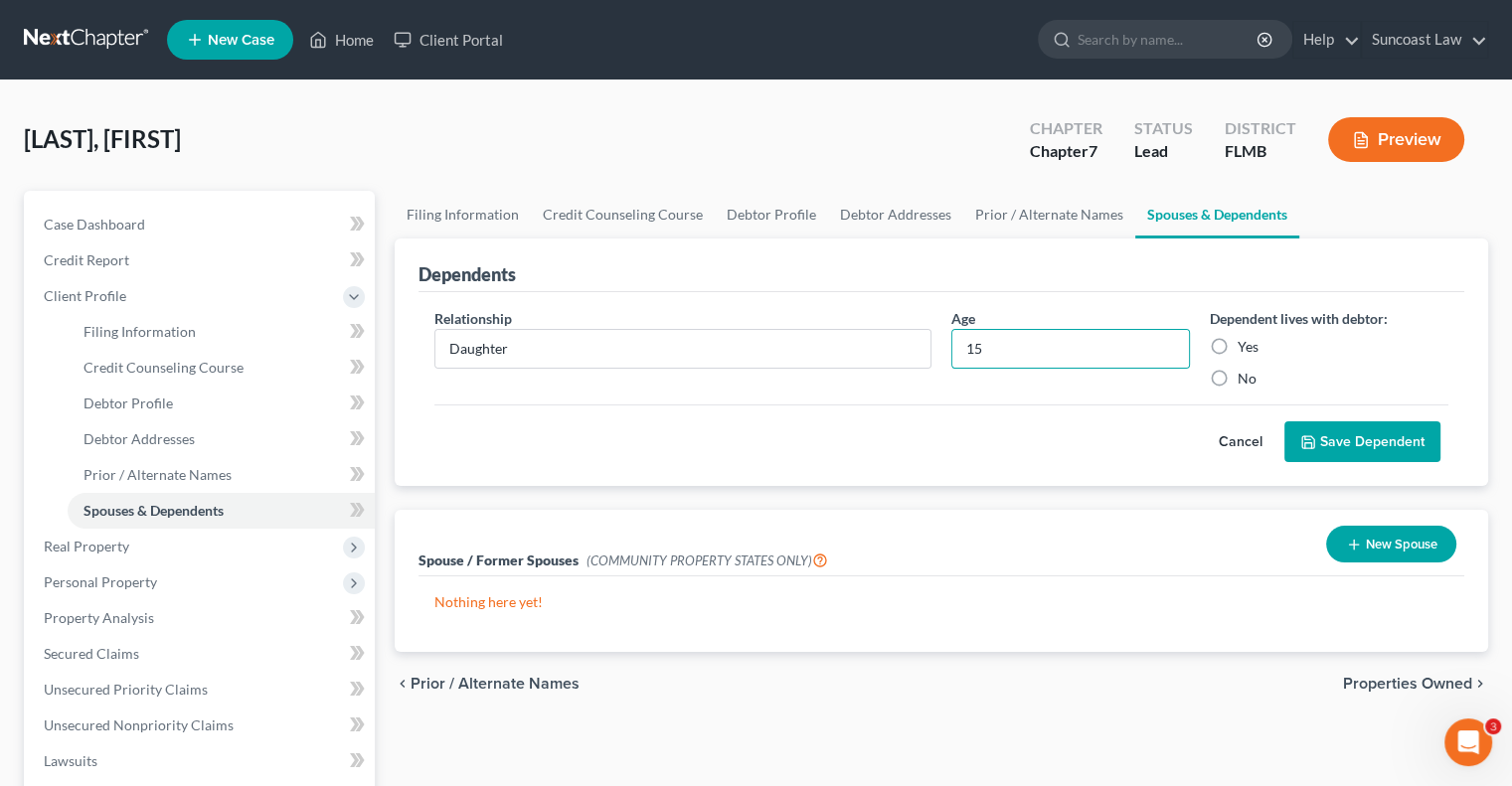 drag, startPoint x: 1221, startPoint y: 340, endPoint x: 1334, endPoint y: 444, distance: 153.57409 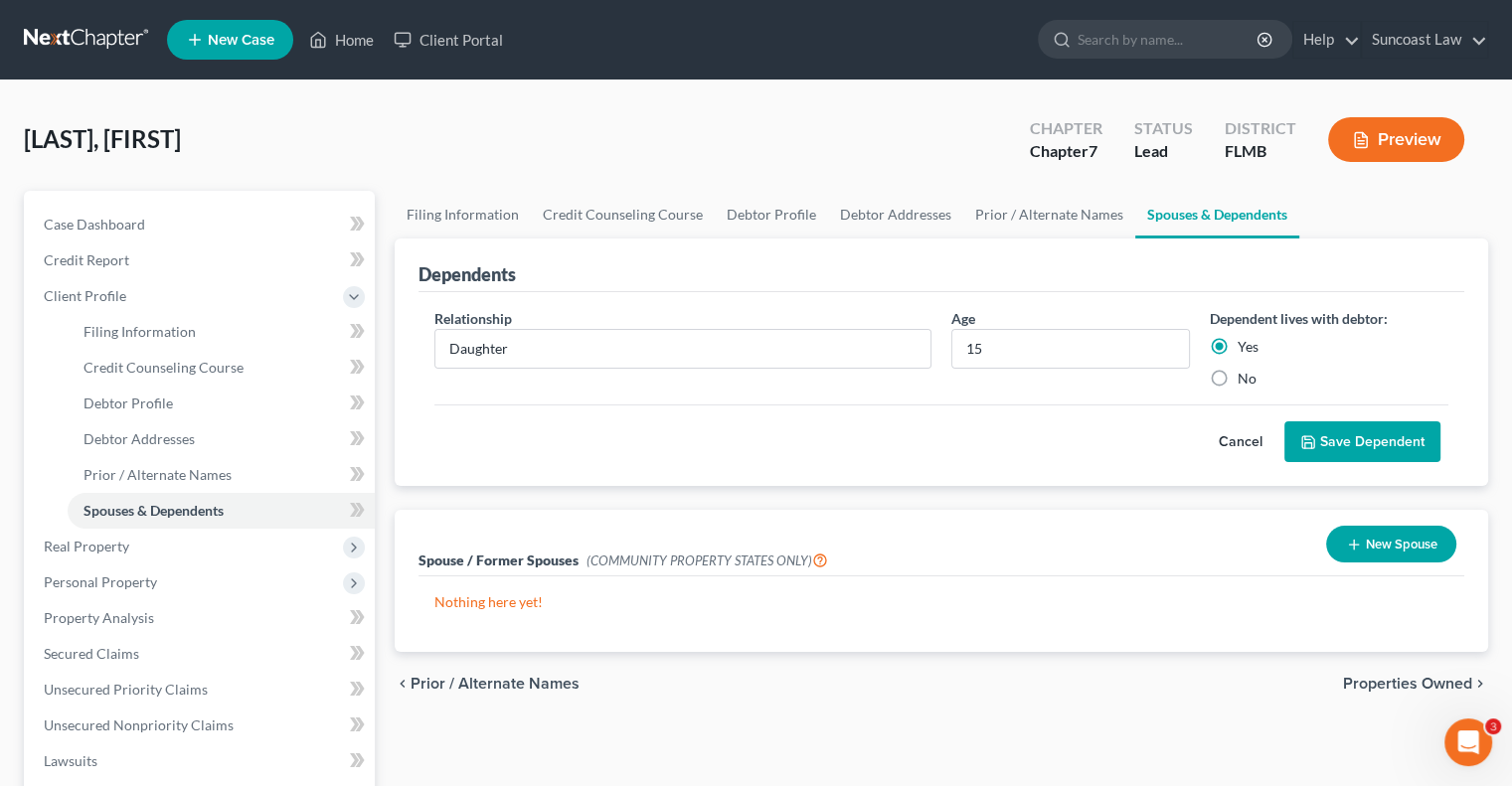 click on "Save Dependent" at bounding box center (1362, 442) 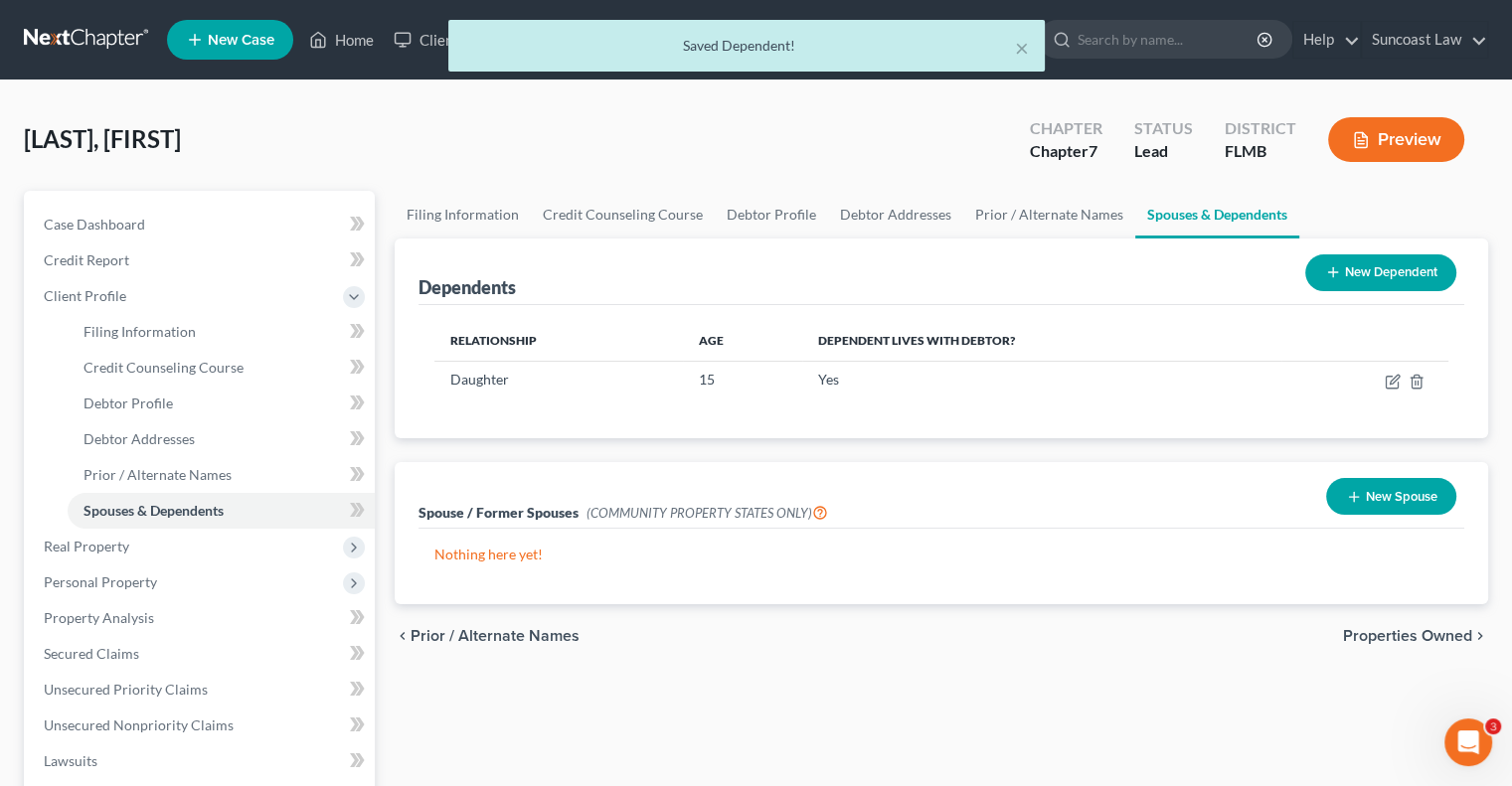 click on "New Dependent" at bounding box center (1381, 272) 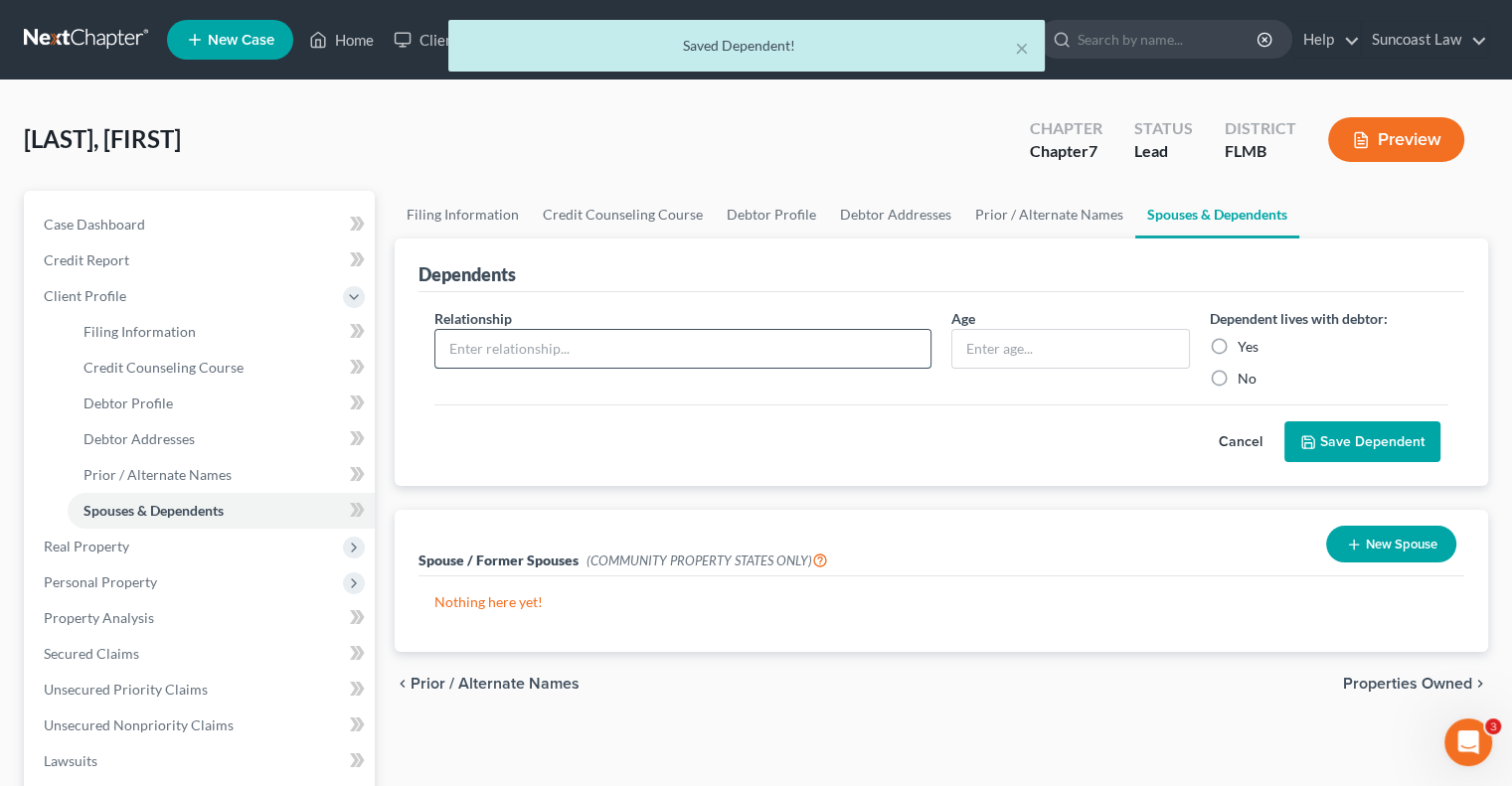 click at bounding box center [683, 349] 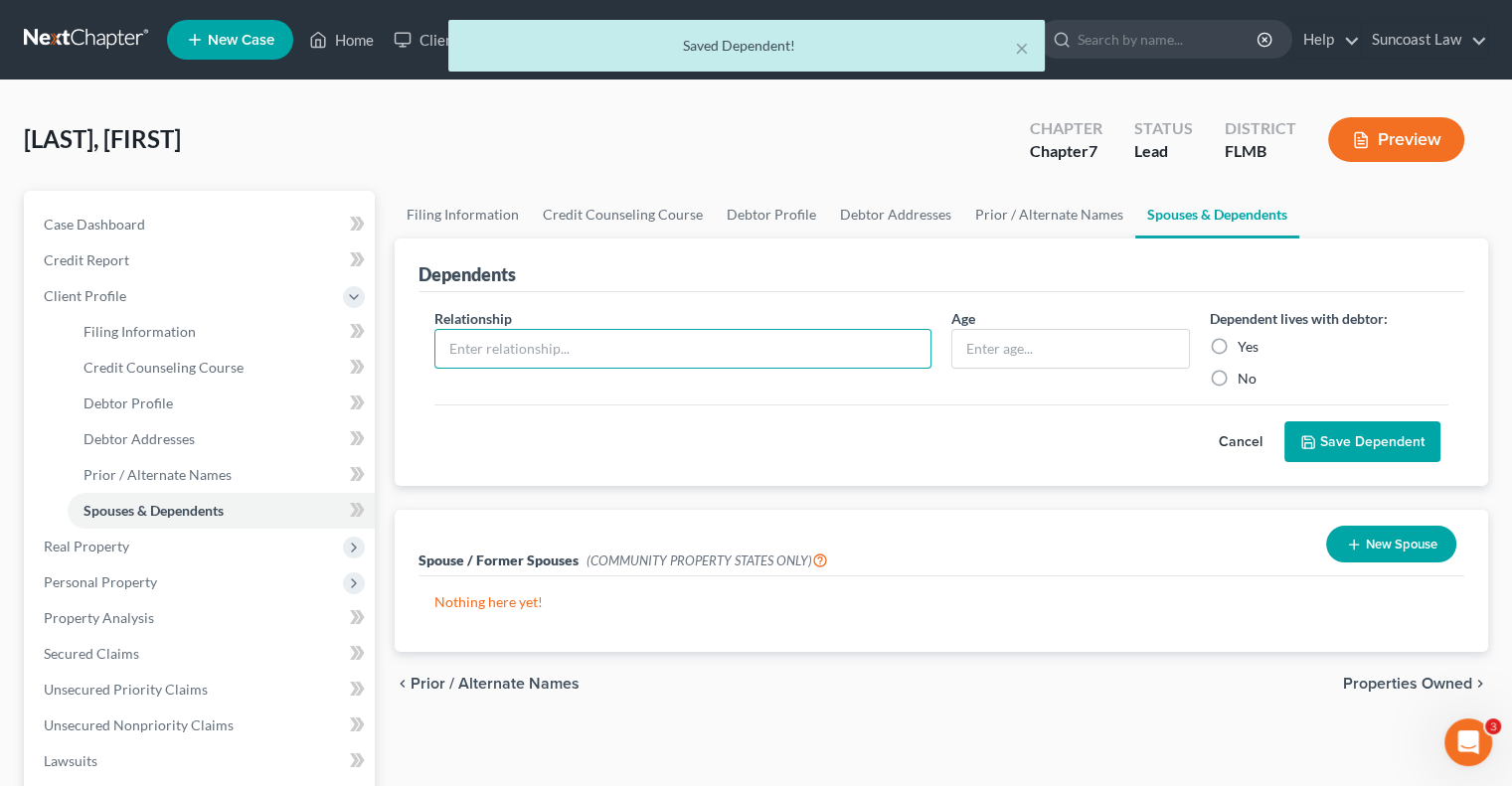 type on "Daughter" 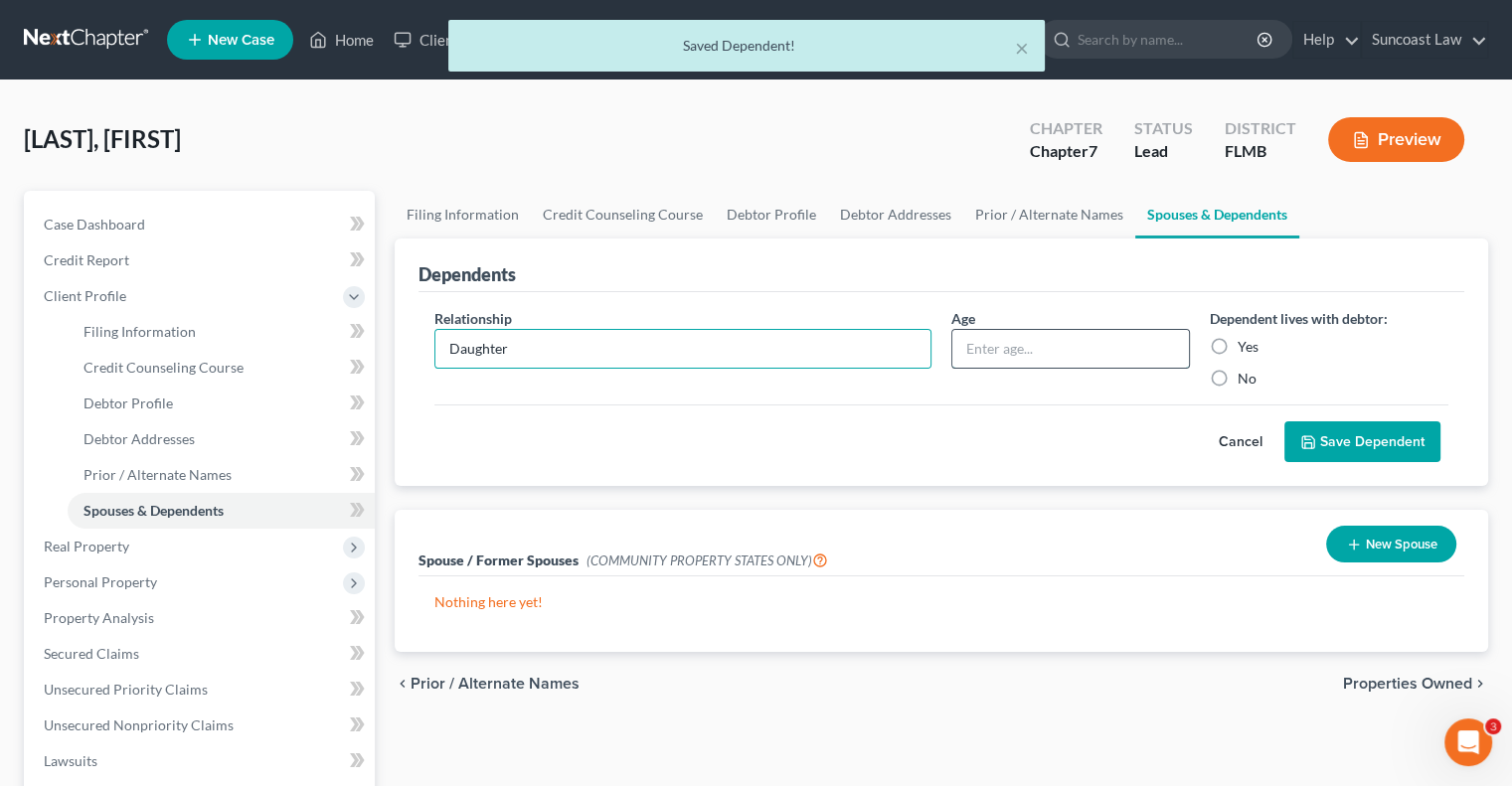 click at bounding box center (1071, 349) 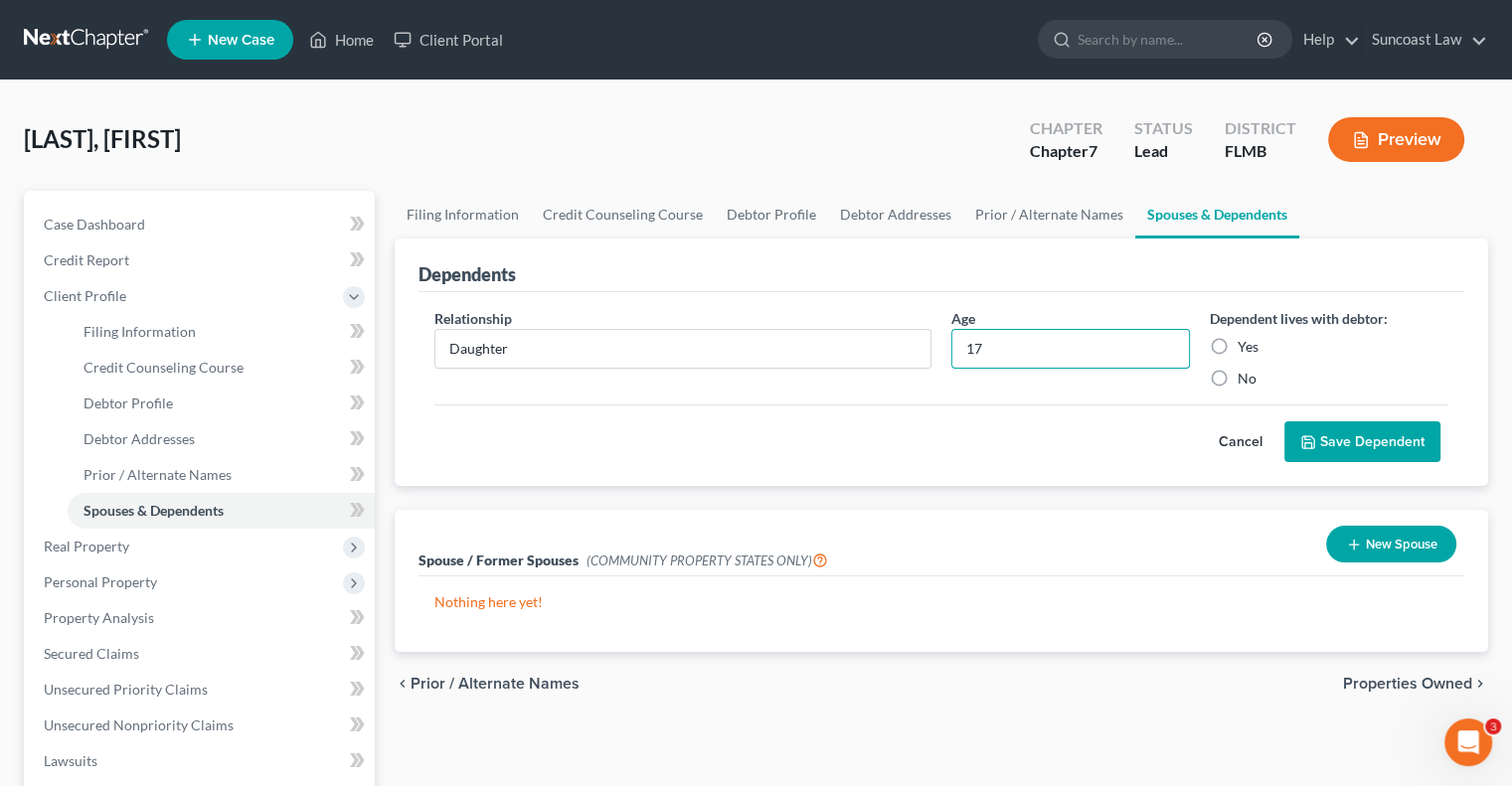 type on "17" 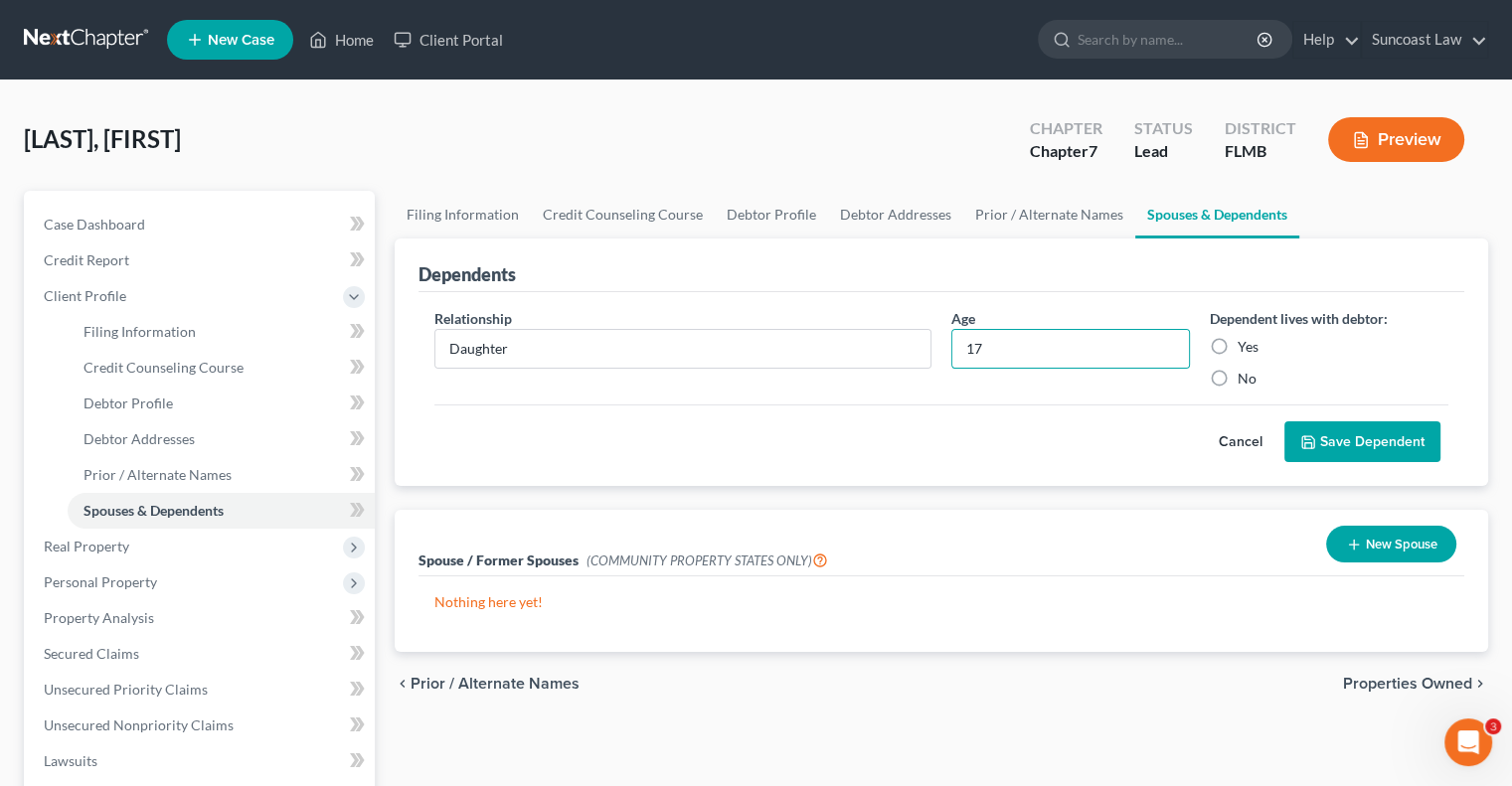 drag, startPoint x: 1219, startPoint y: 338, endPoint x: 1239, endPoint y: 354, distance: 25.612497 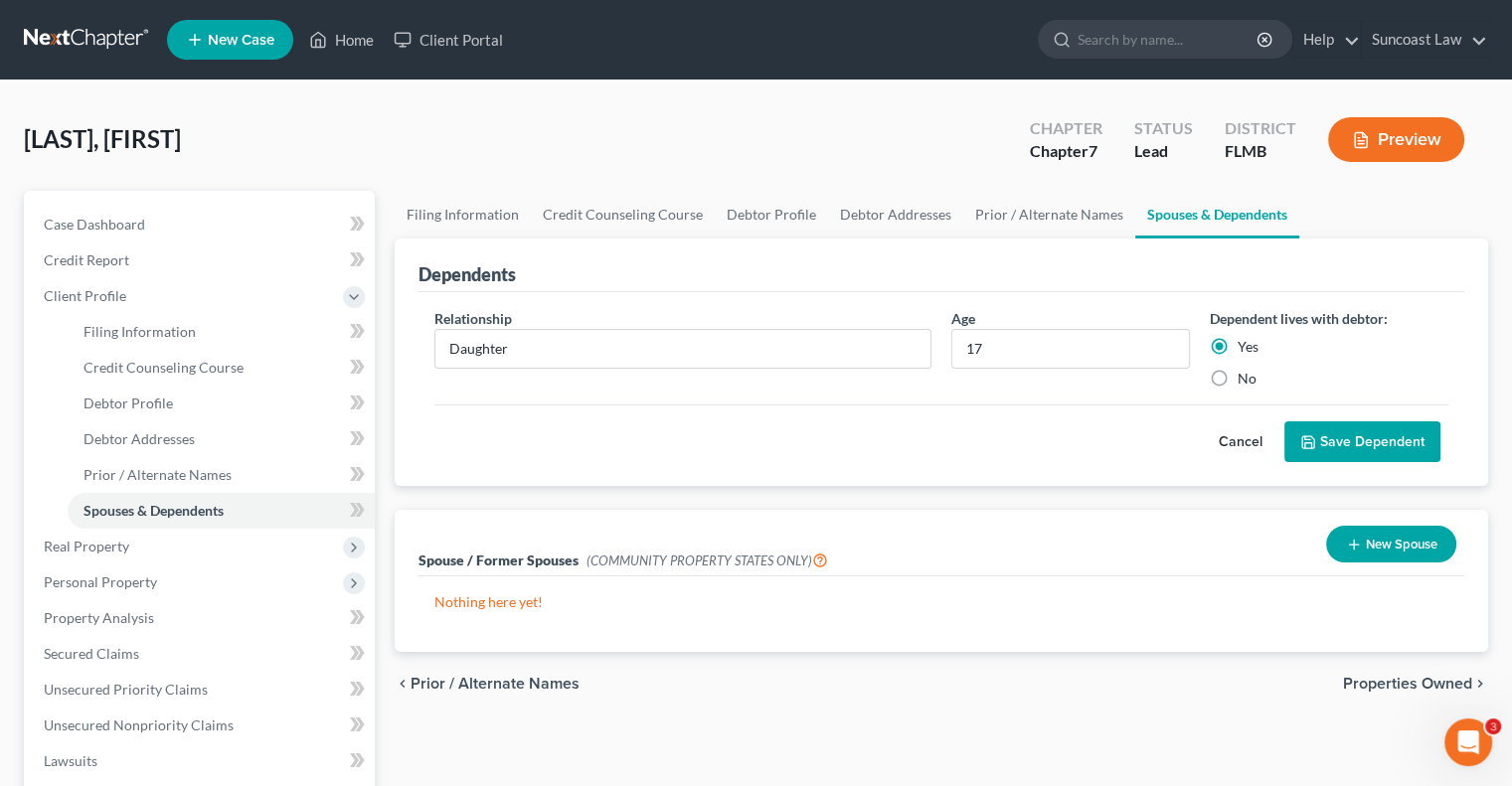 click on "Save Dependent" at bounding box center (1362, 442) 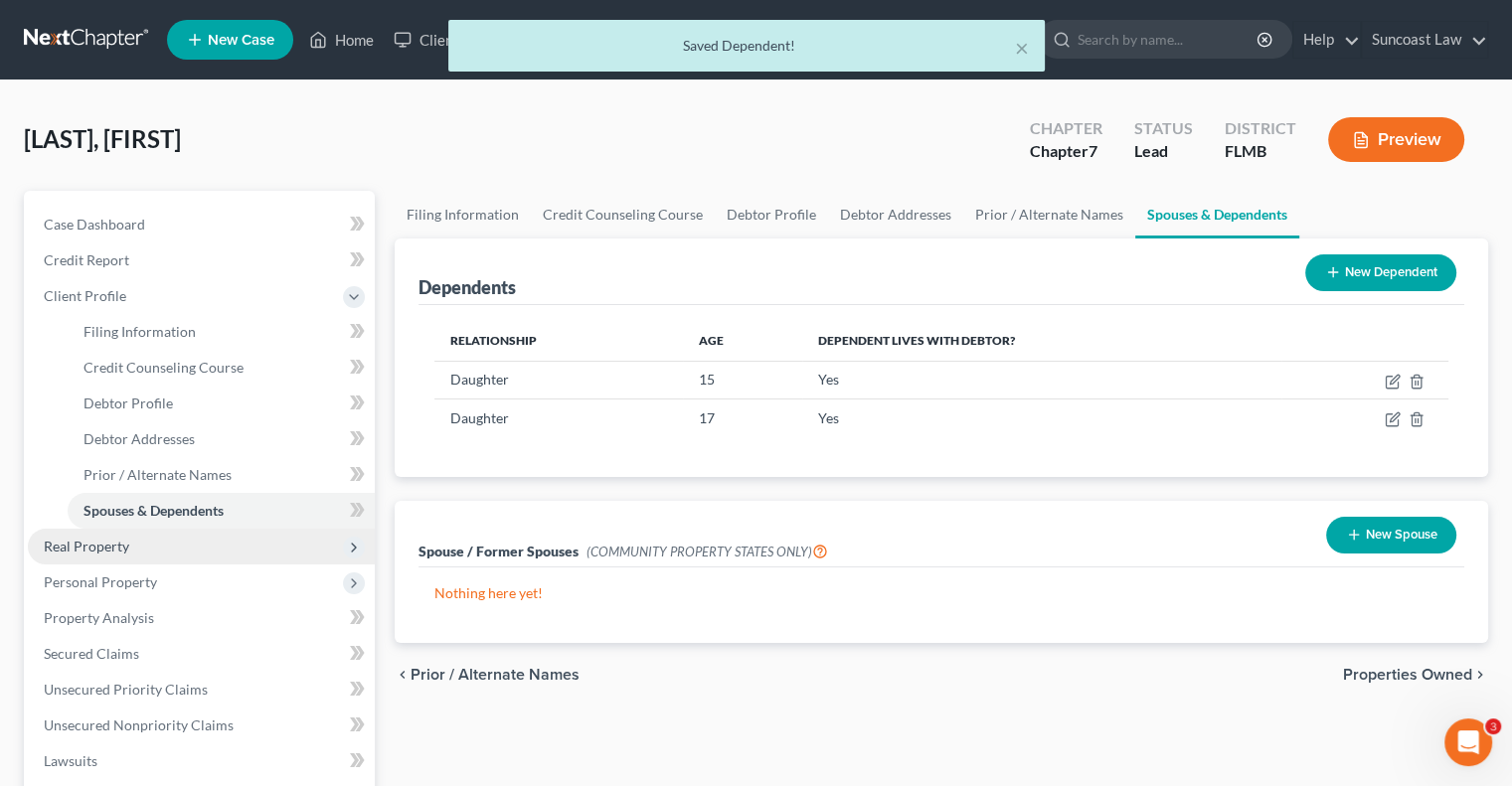 click on "Real Property" at bounding box center [201, 547] 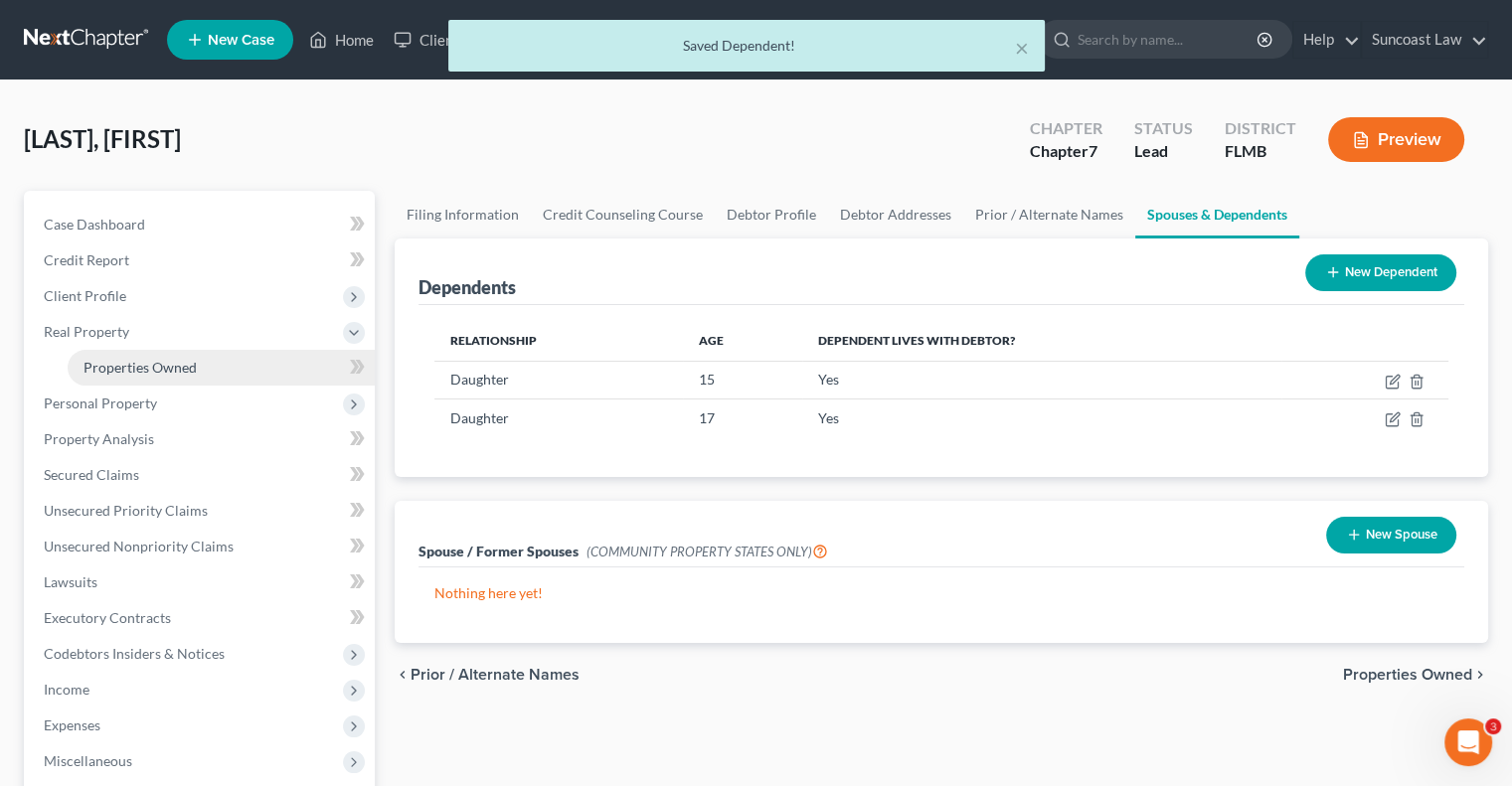 click on "Properties Owned" at bounding box center [140, 367] 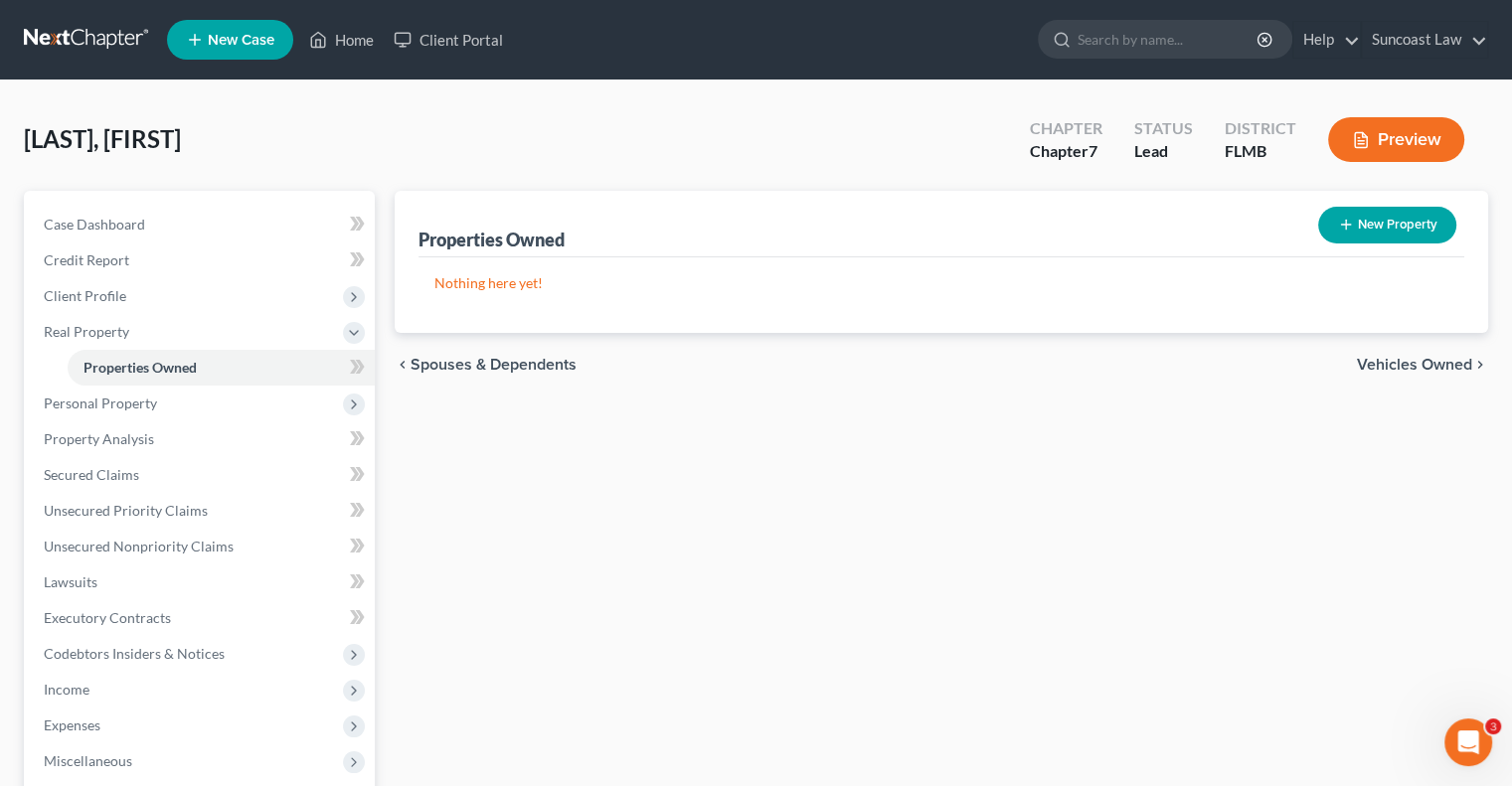click on "New Property" at bounding box center [1387, 225] 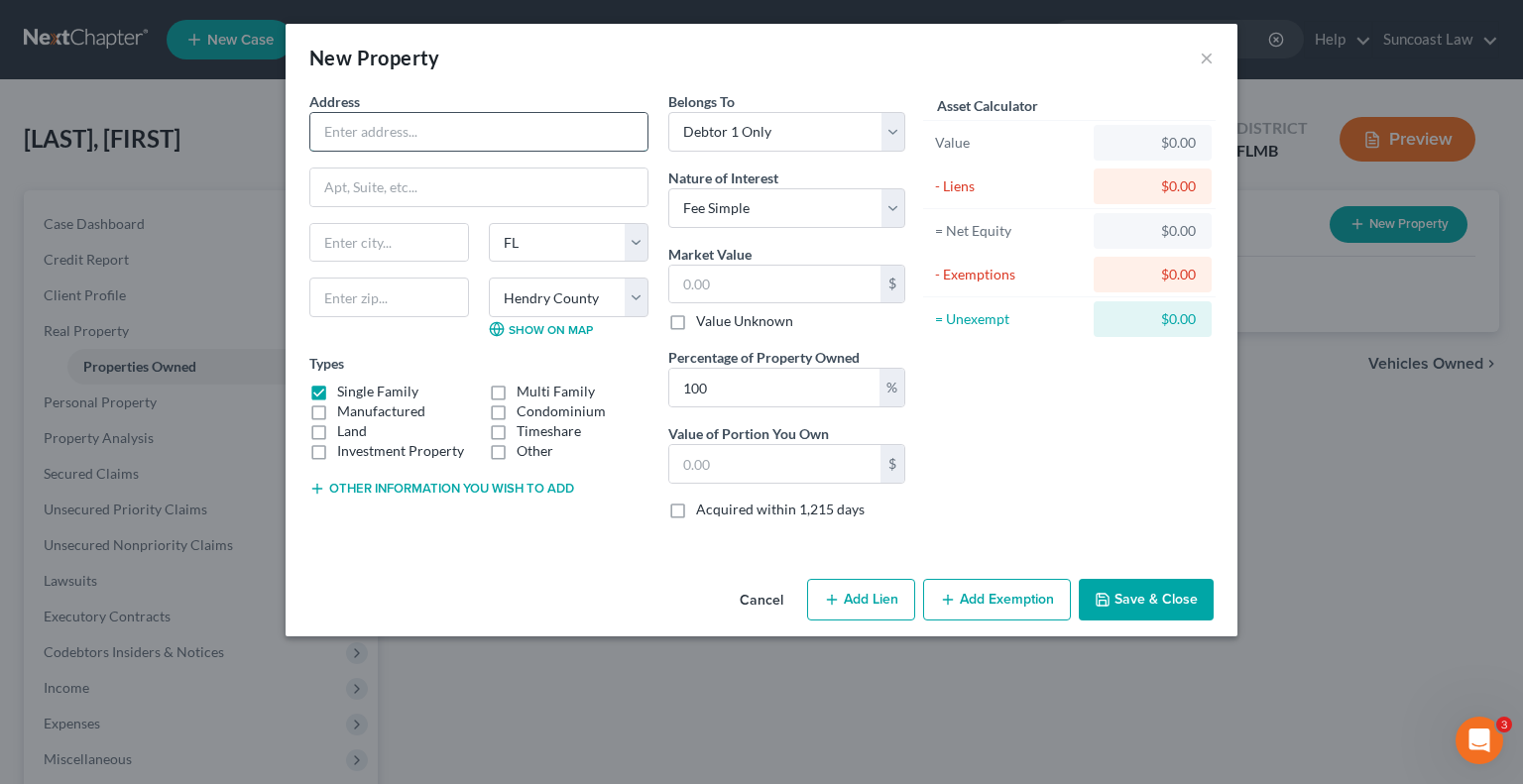 click at bounding box center [479, 132] 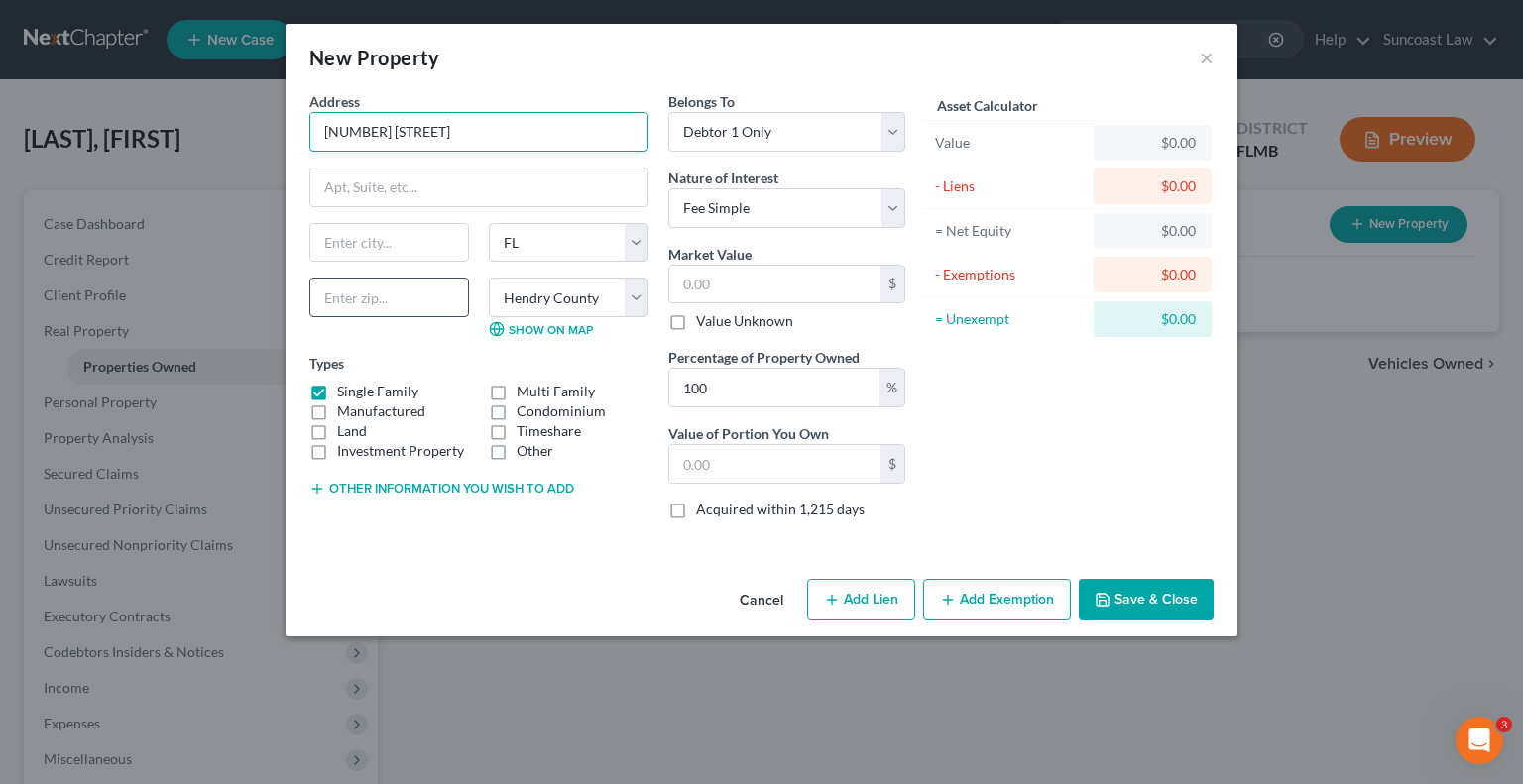 type on "[NUMBER] [STREET]" 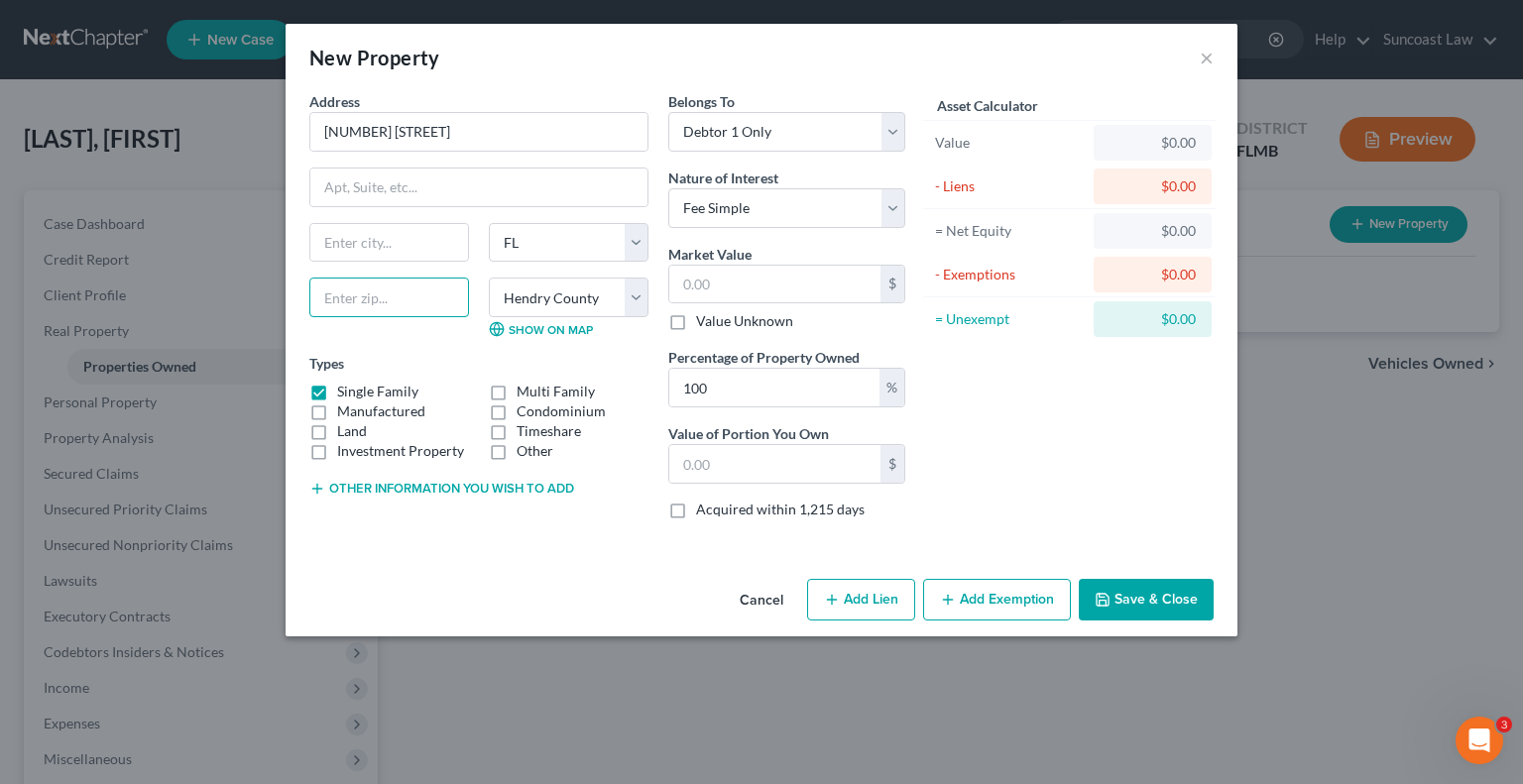 drag, startPoint x: 381, startPoint y: 285, endPoint x: 394, endPoint y: 284, distance: 13.038405 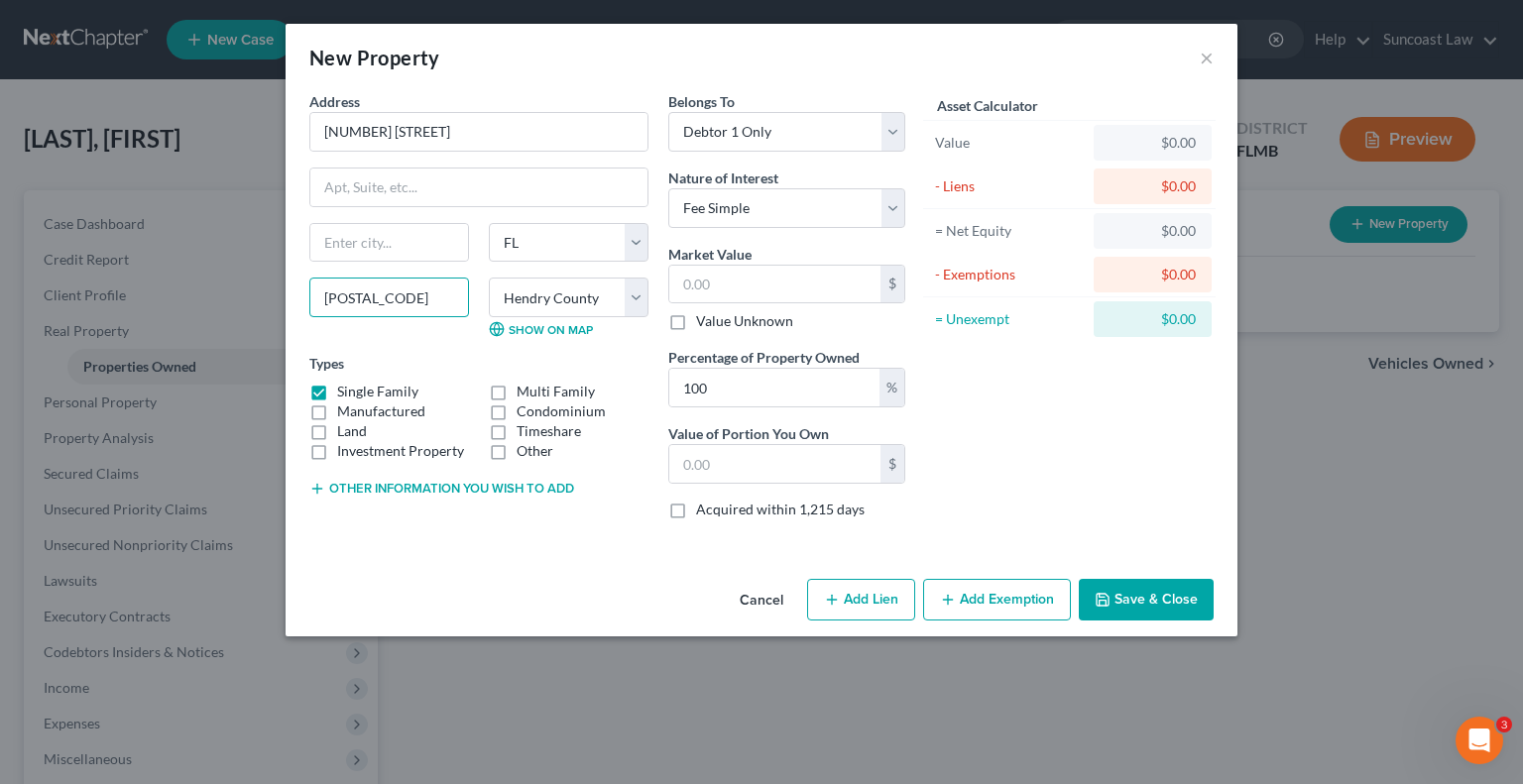 type on "[POSTAL_CODE]" 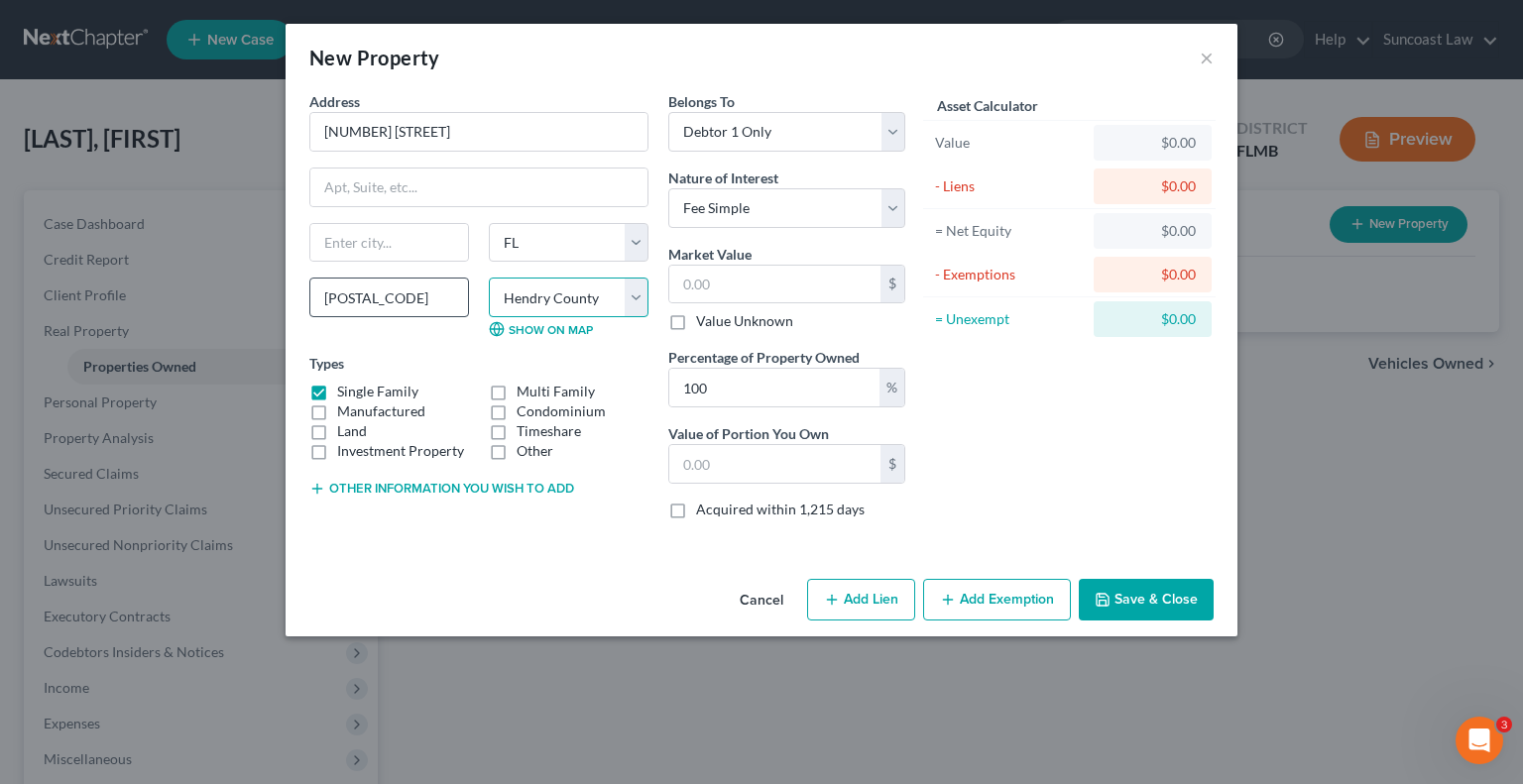 type on "Labelle" 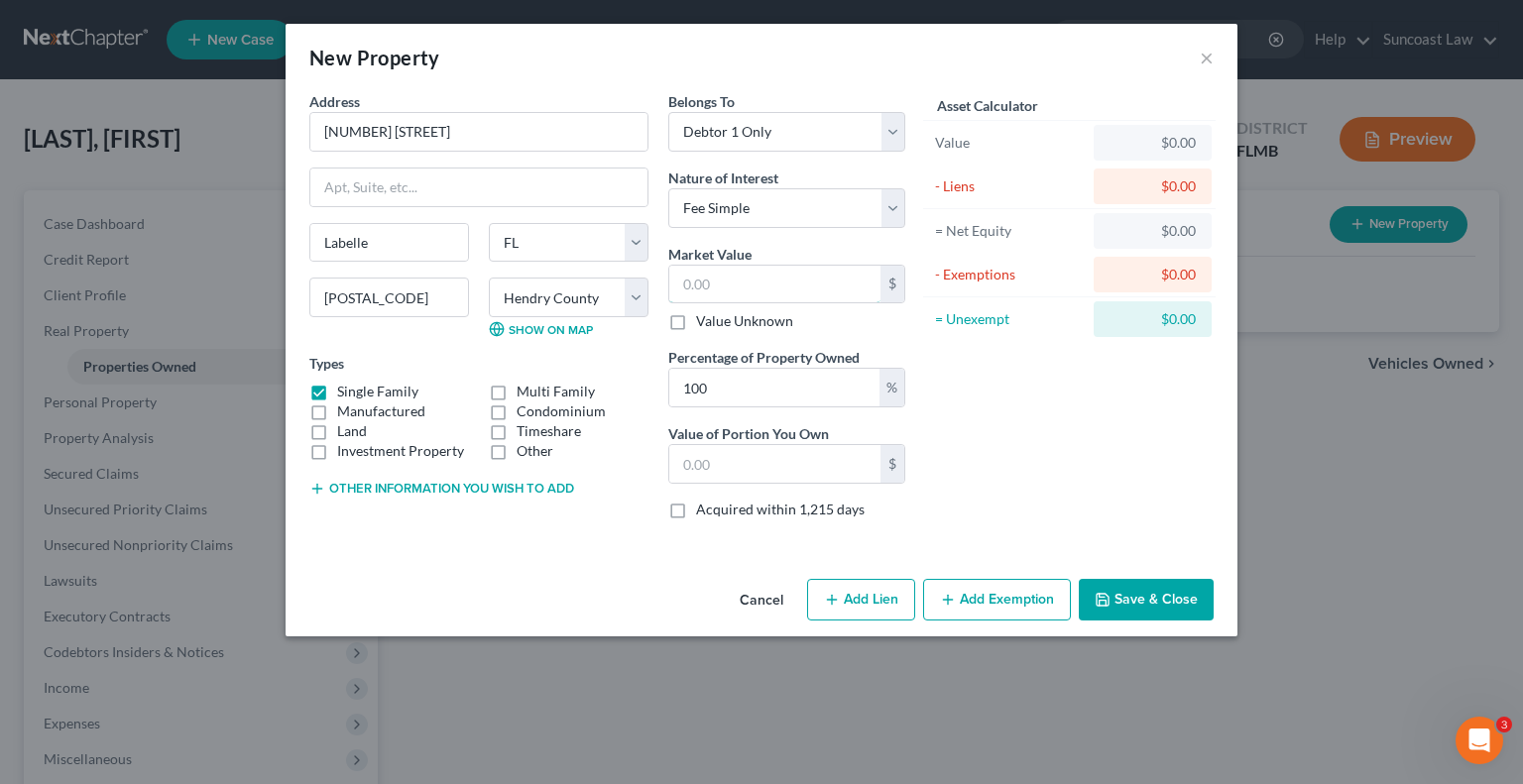 drag, startPoint x: 758, startPoint y: 287, endPoint x: 775, endPoint y: 182, distance: 106.36729 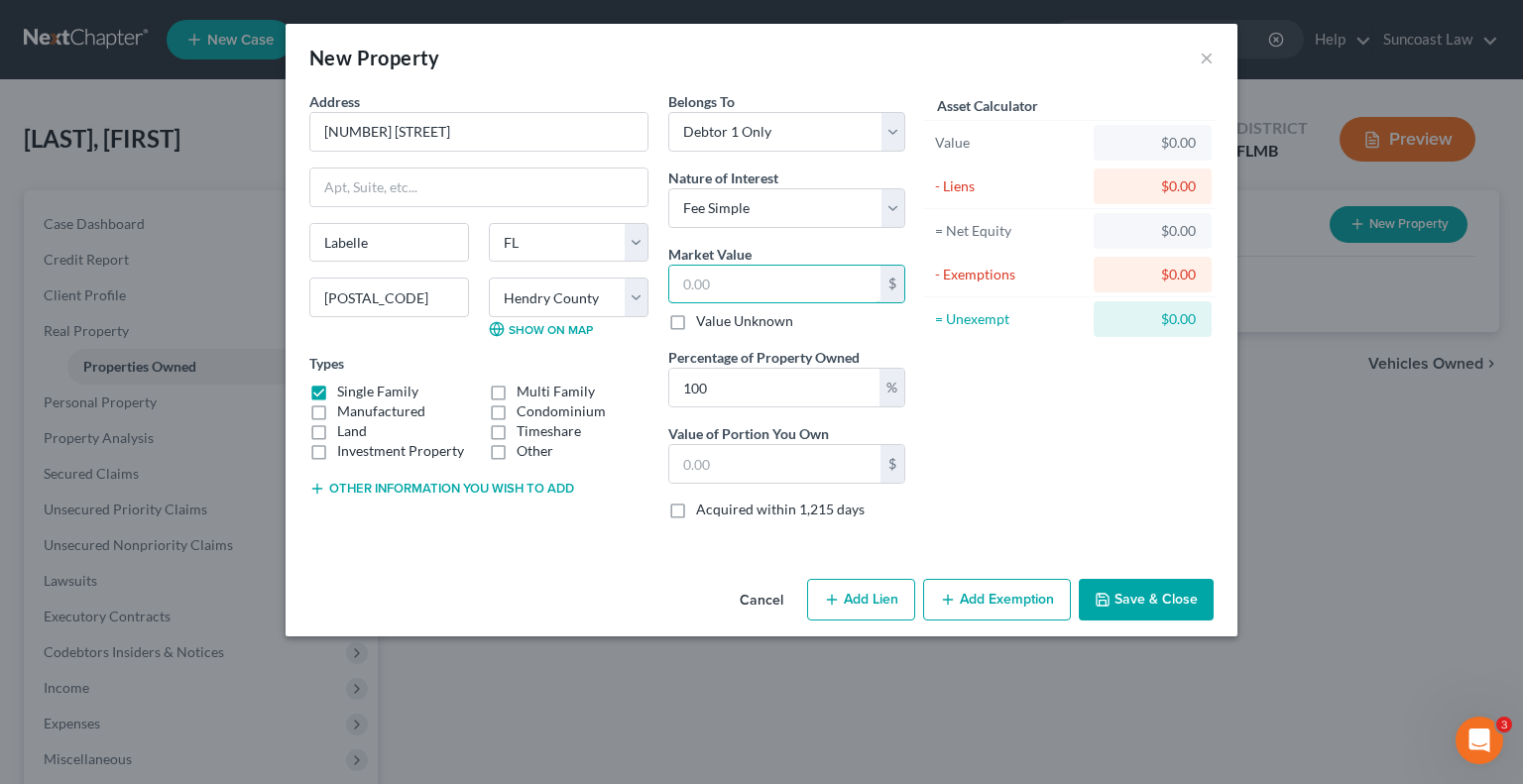 type on "2" 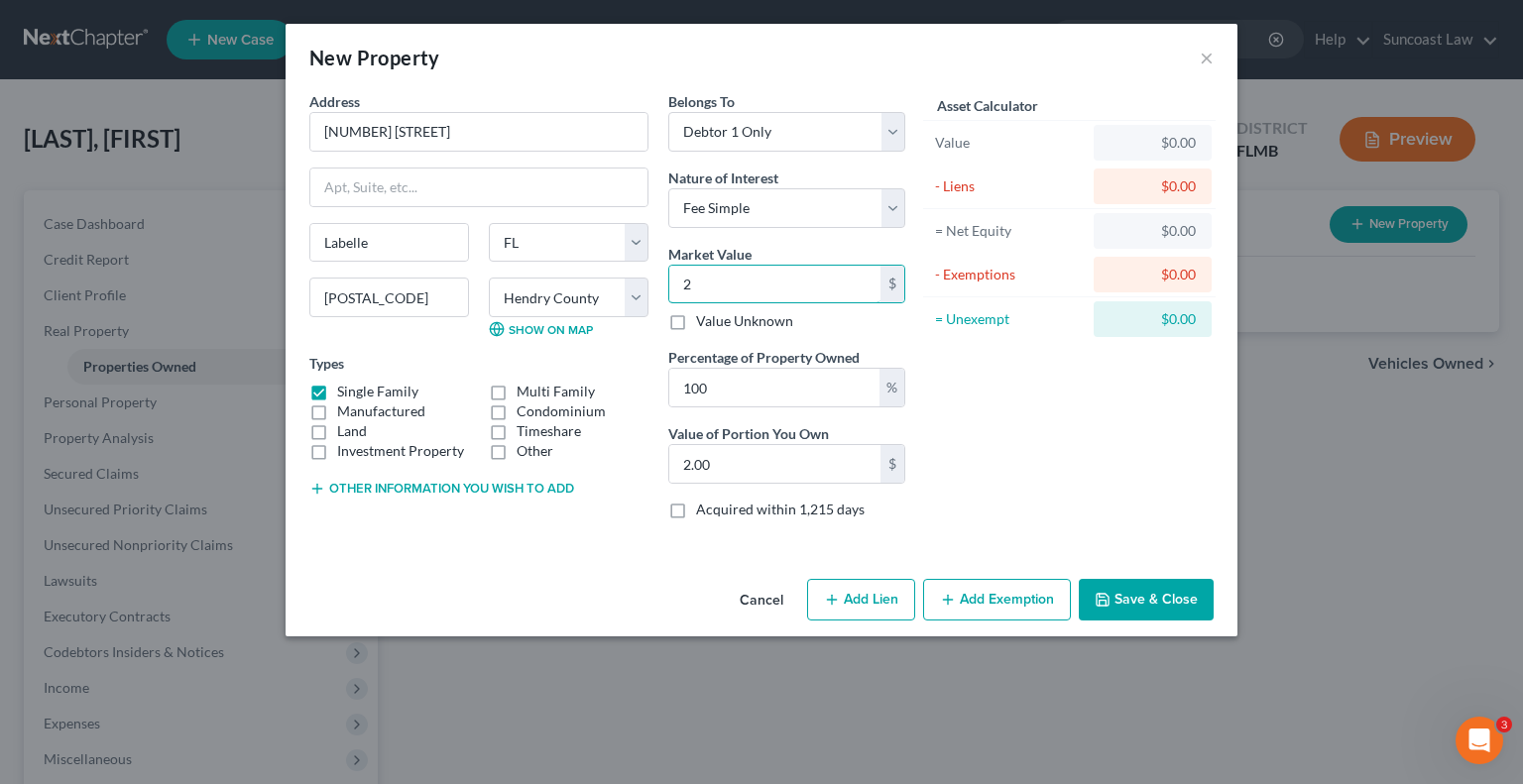 type on "23" 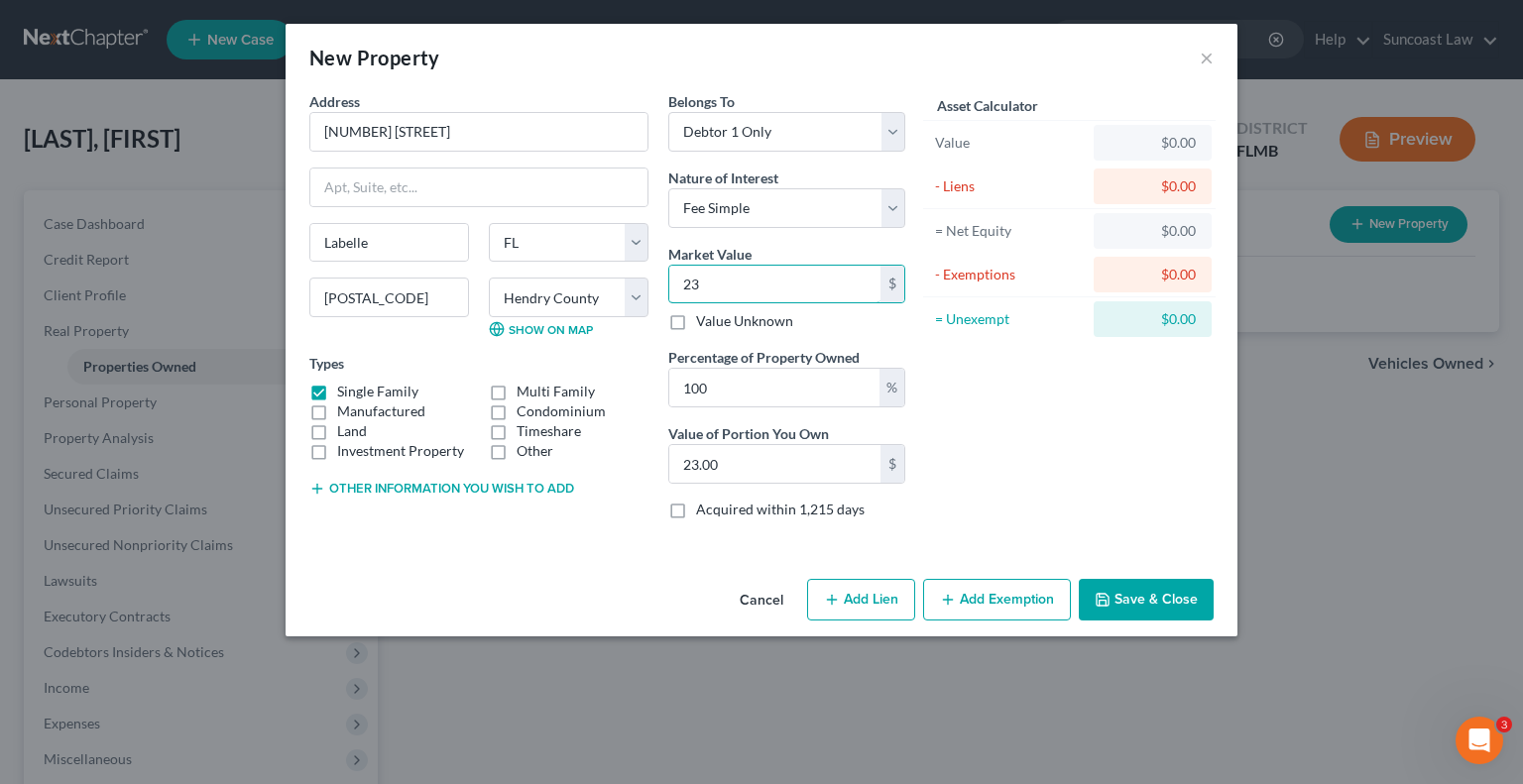 type on "233" 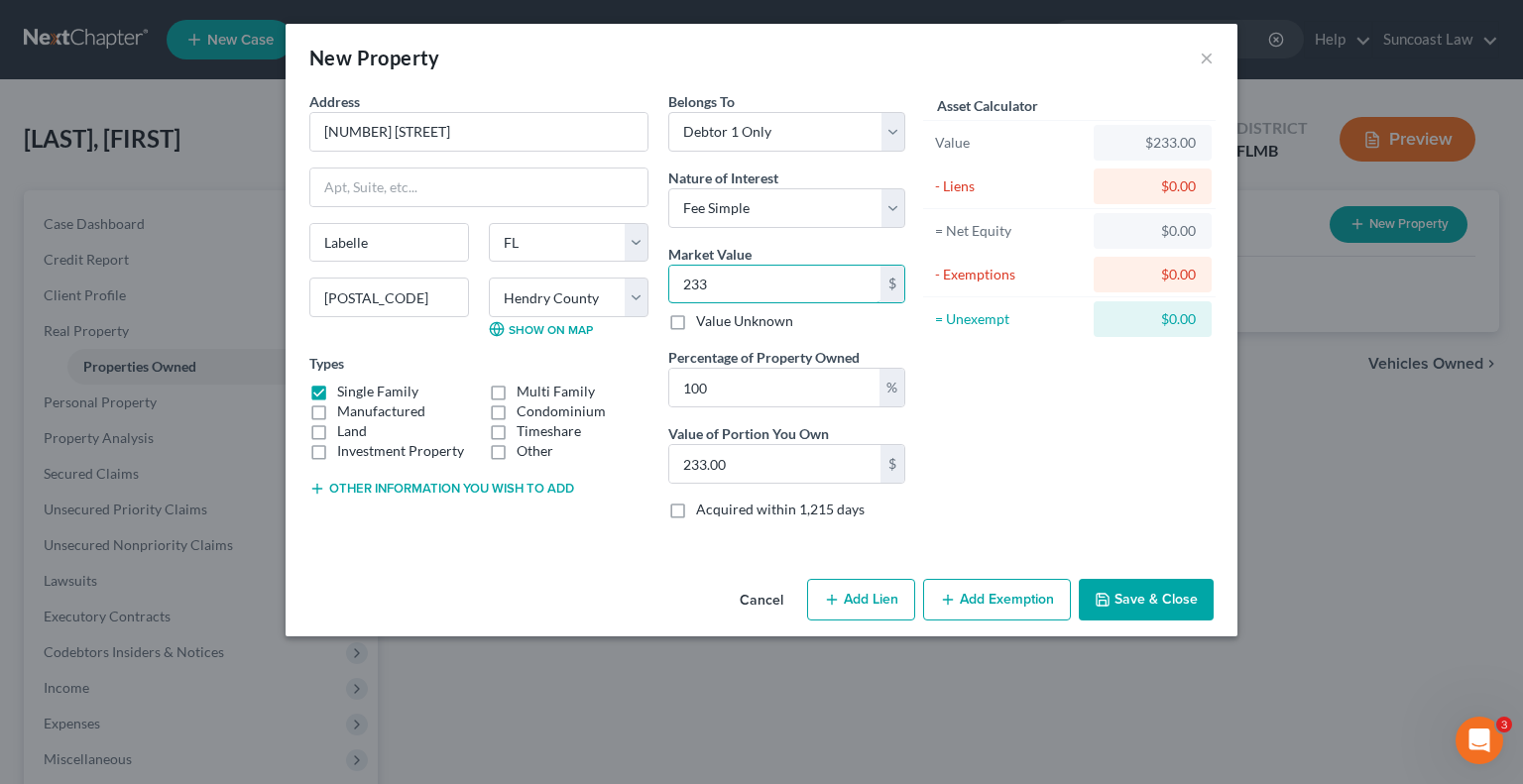type on "2334" 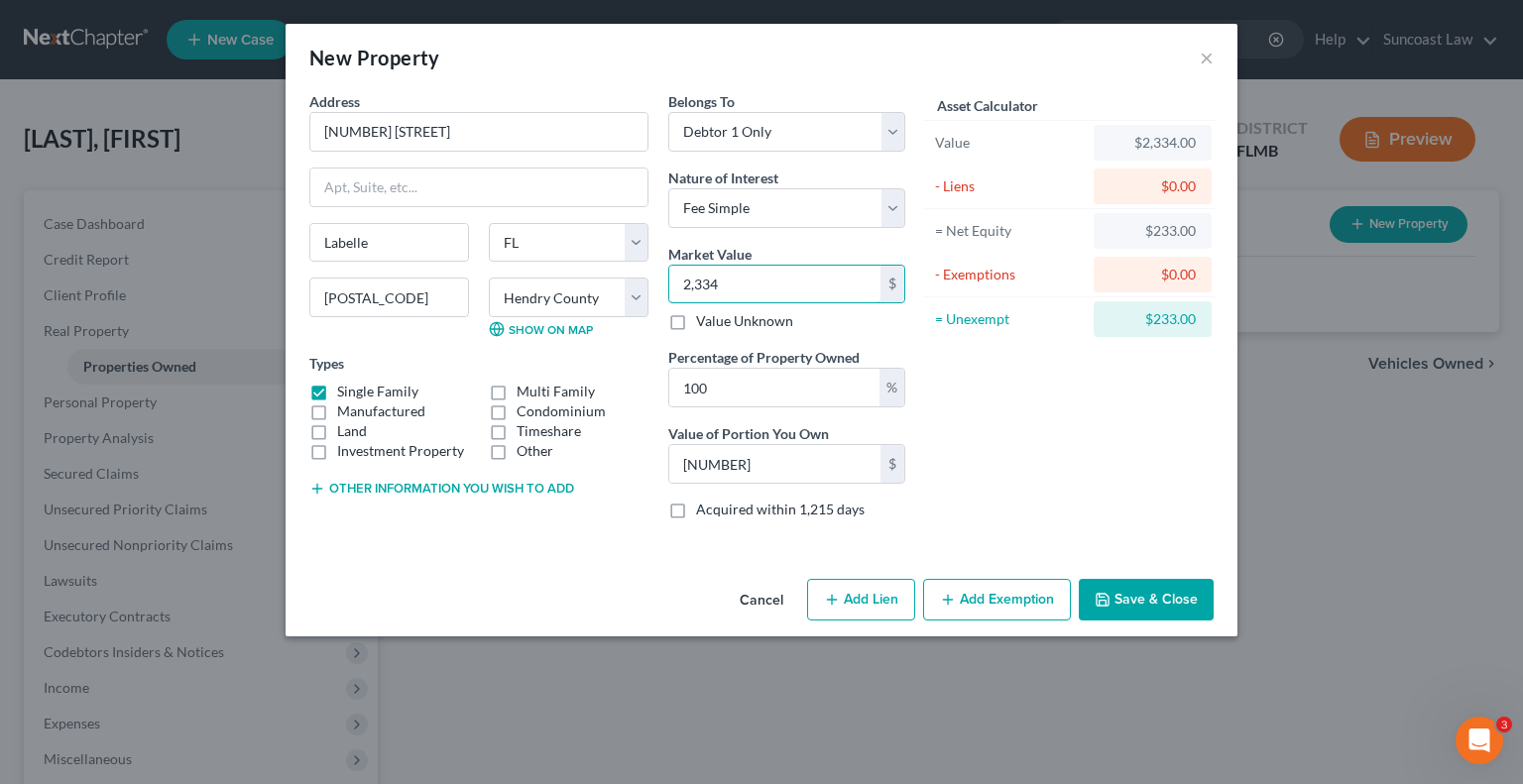 type on "[NUMBER]" 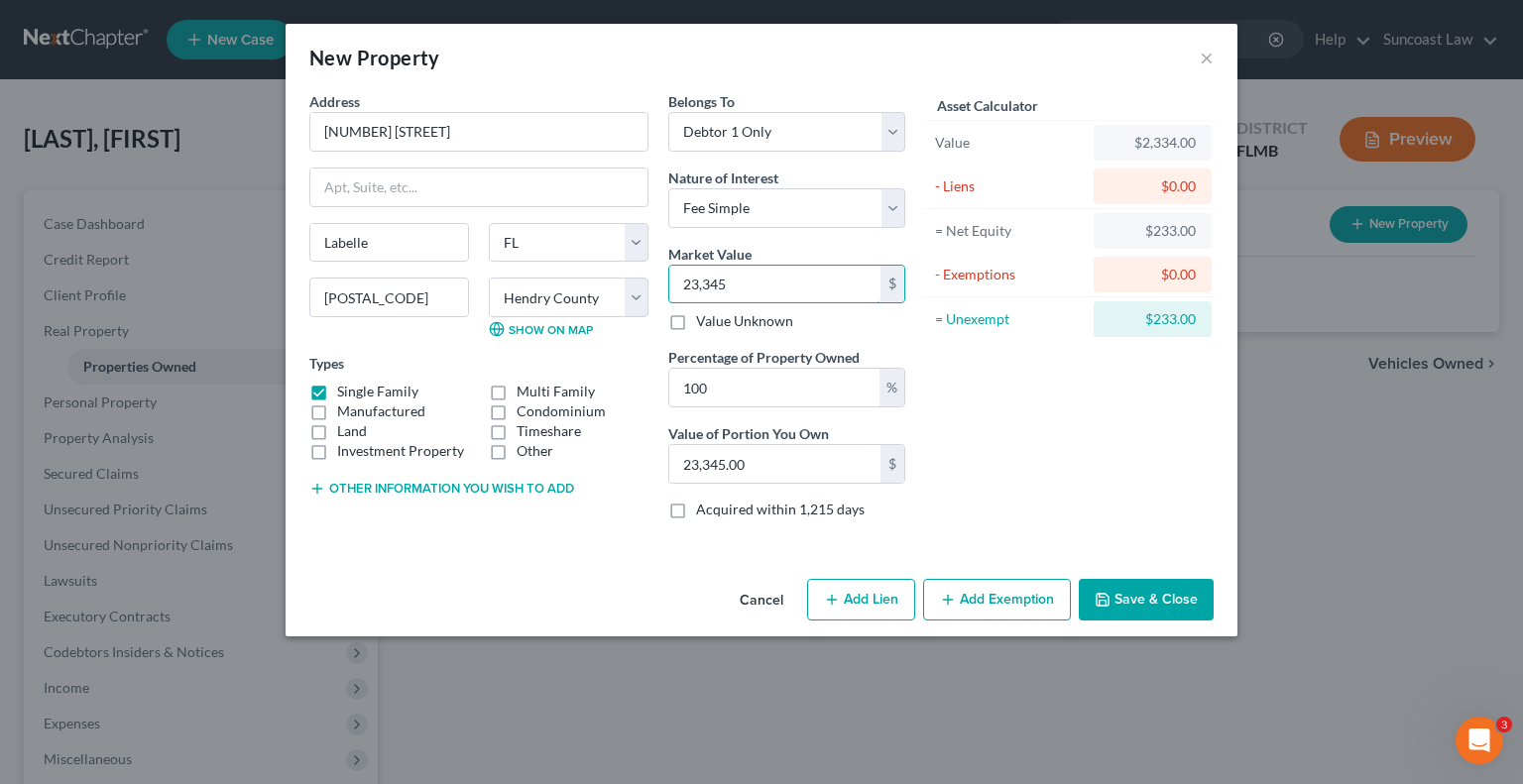 type on "23,3455" 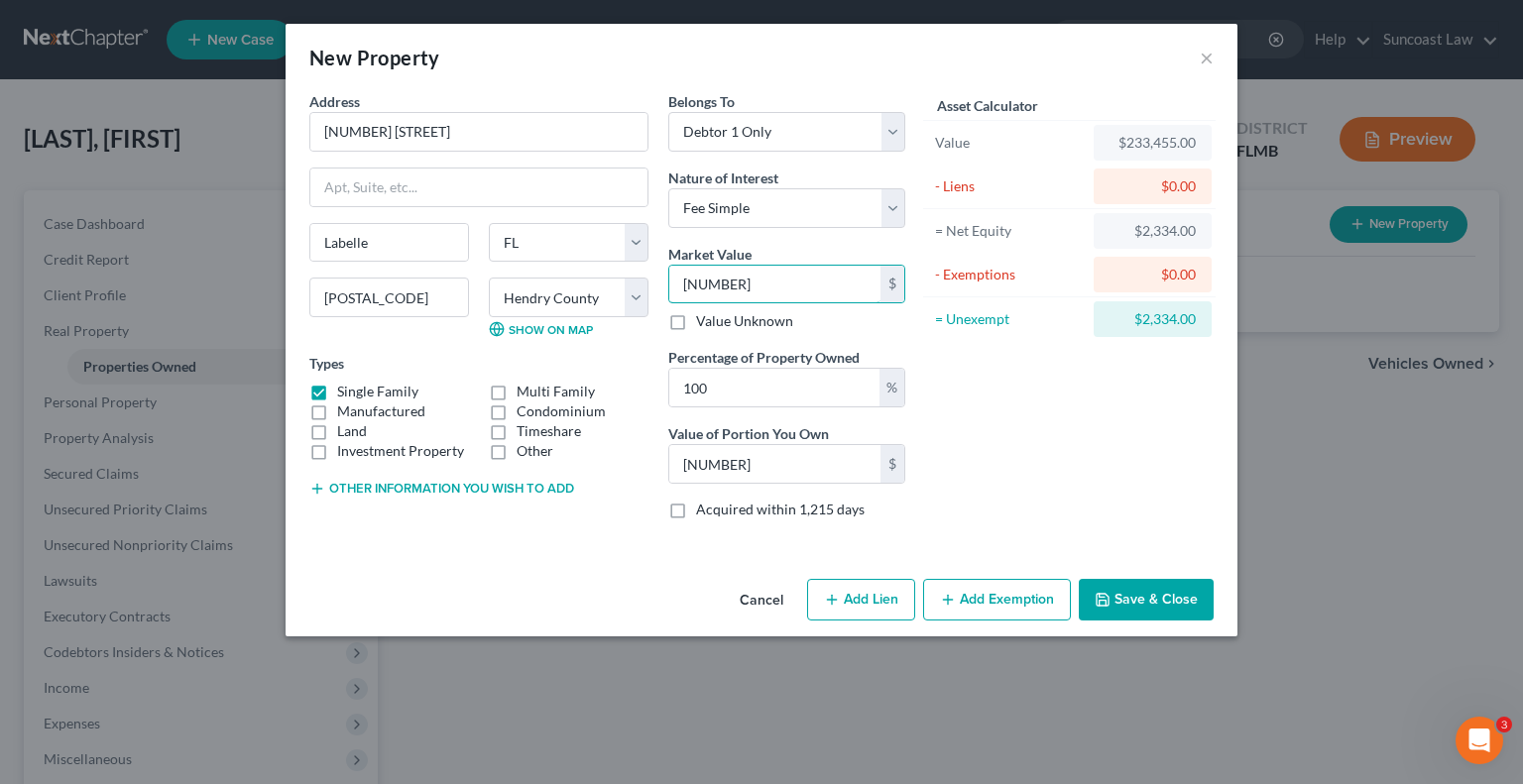 type on "[NUMBER]" 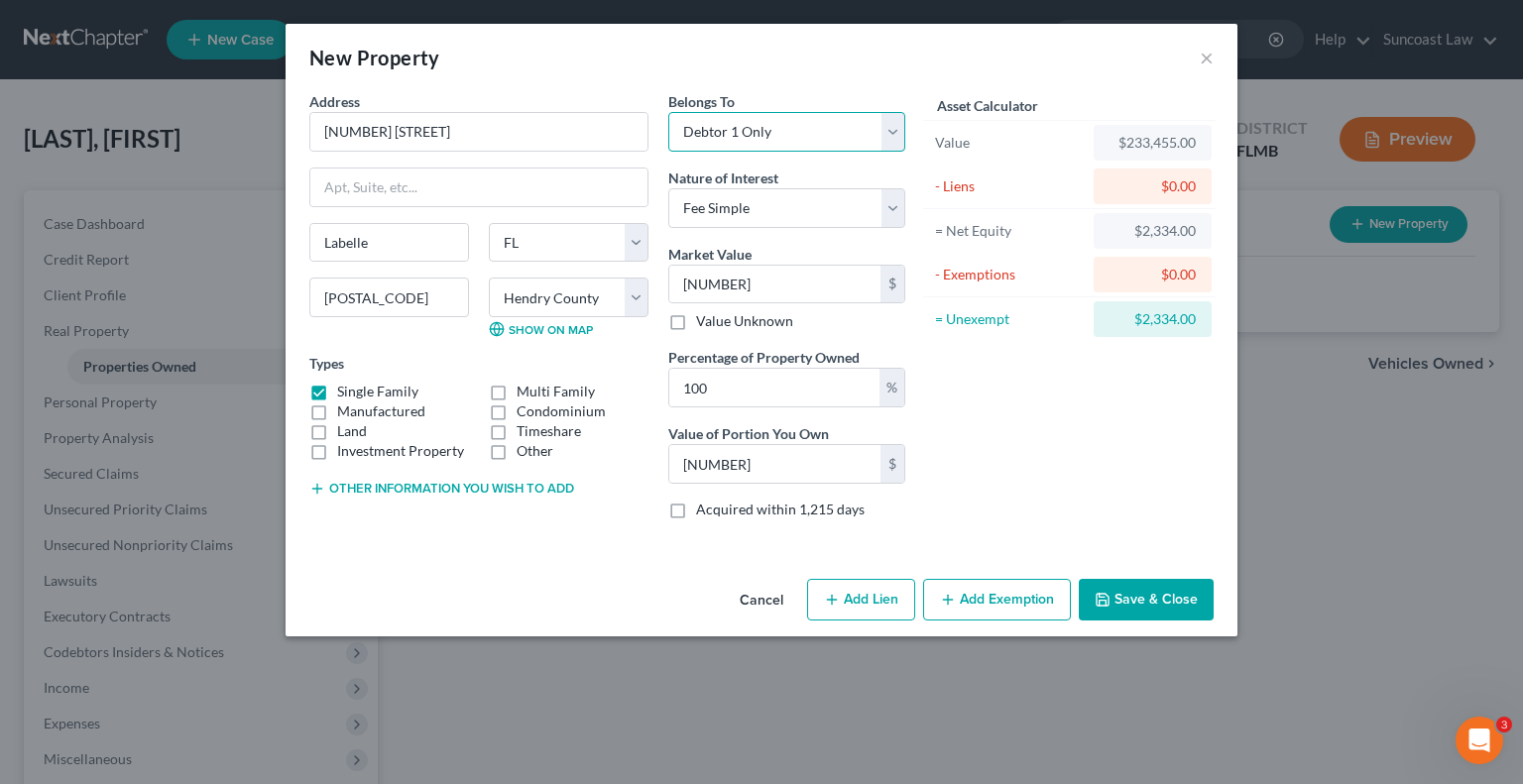 click on "Select Debtor 1 Only Debtor 2 Only Debtor 1 And Debtor 2 Only At Least One Of The Debtors And Another Community Property" at bounding box center (786, 132) 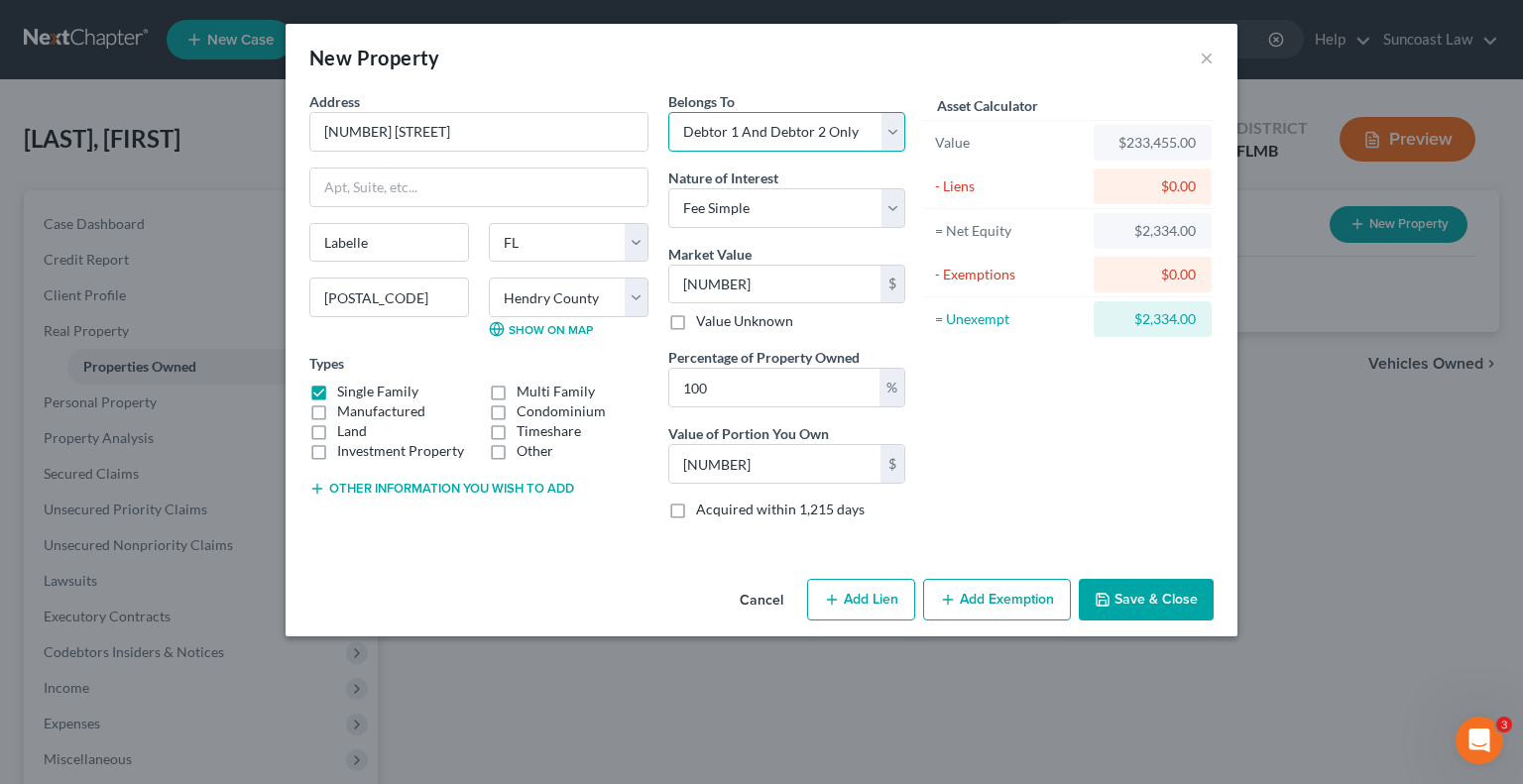 click on "Select Debtor 1 Only Debtor 2 Only Debtor 1 And Debtor 2 Only At Least One Of The Debtors And Another Community Property" at bounding box center [786, 132] 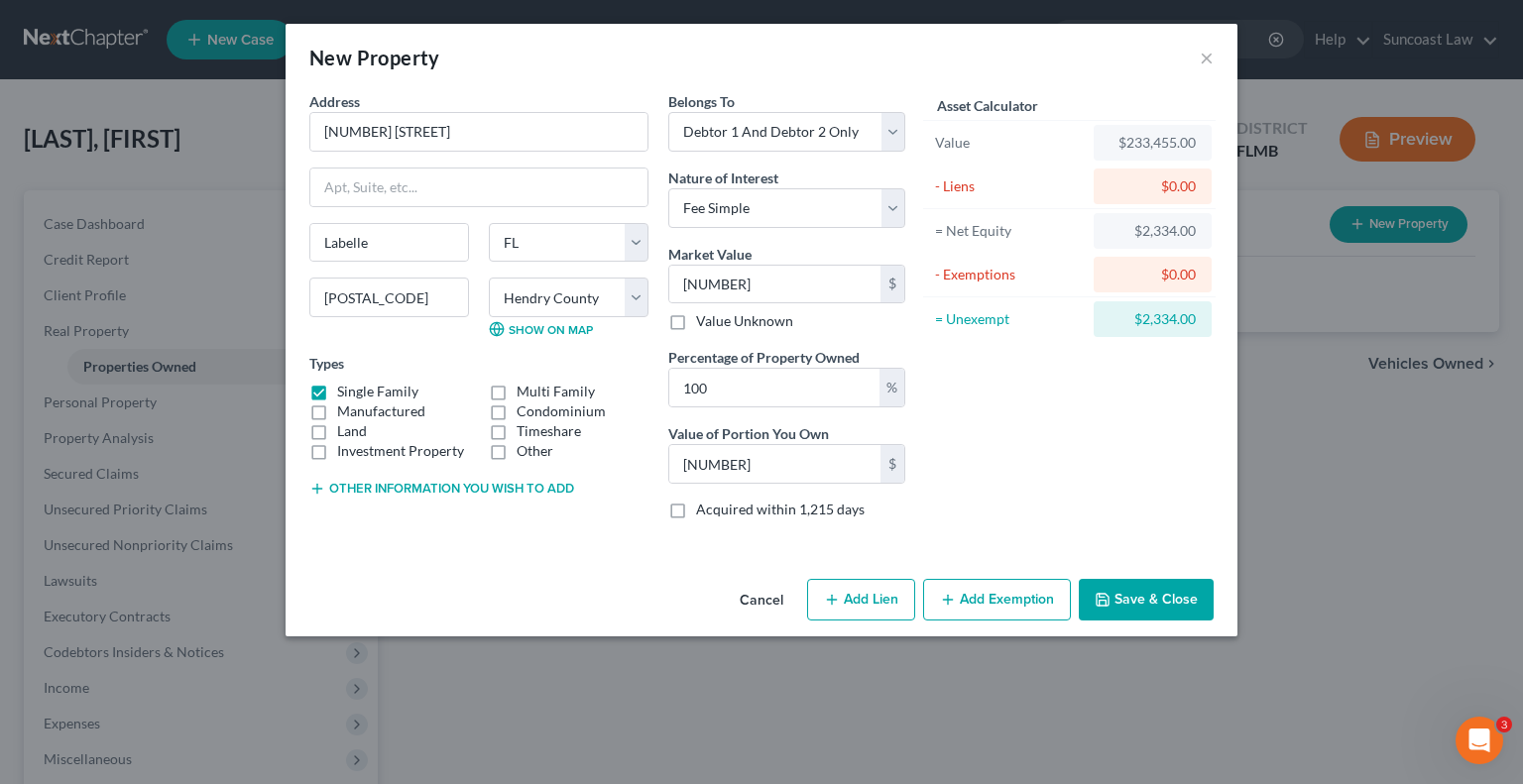 click on "Save & Close" at bounding box center (1146, 600) 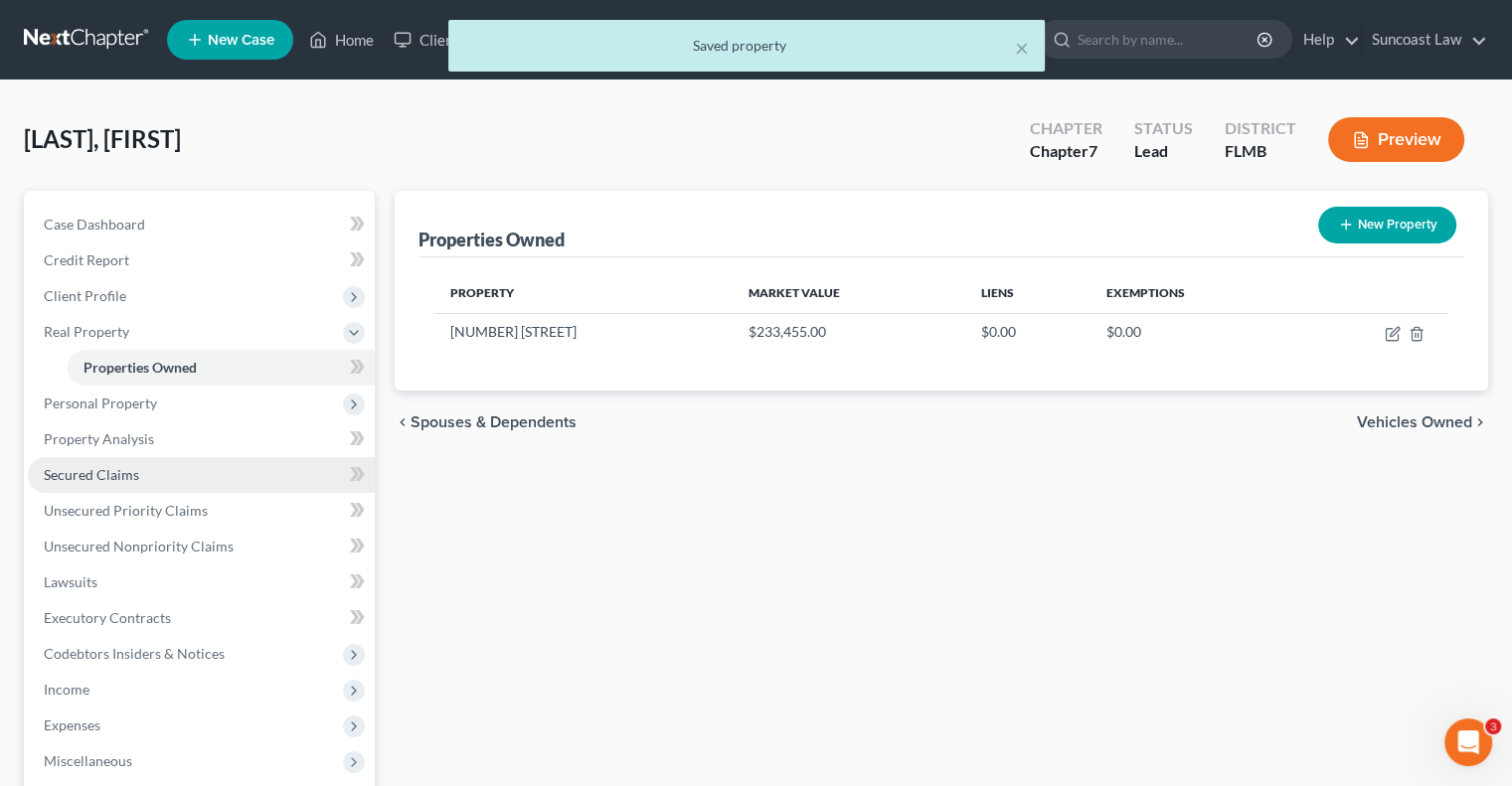click on "Secured Claims" at bounding box center (201, 475) 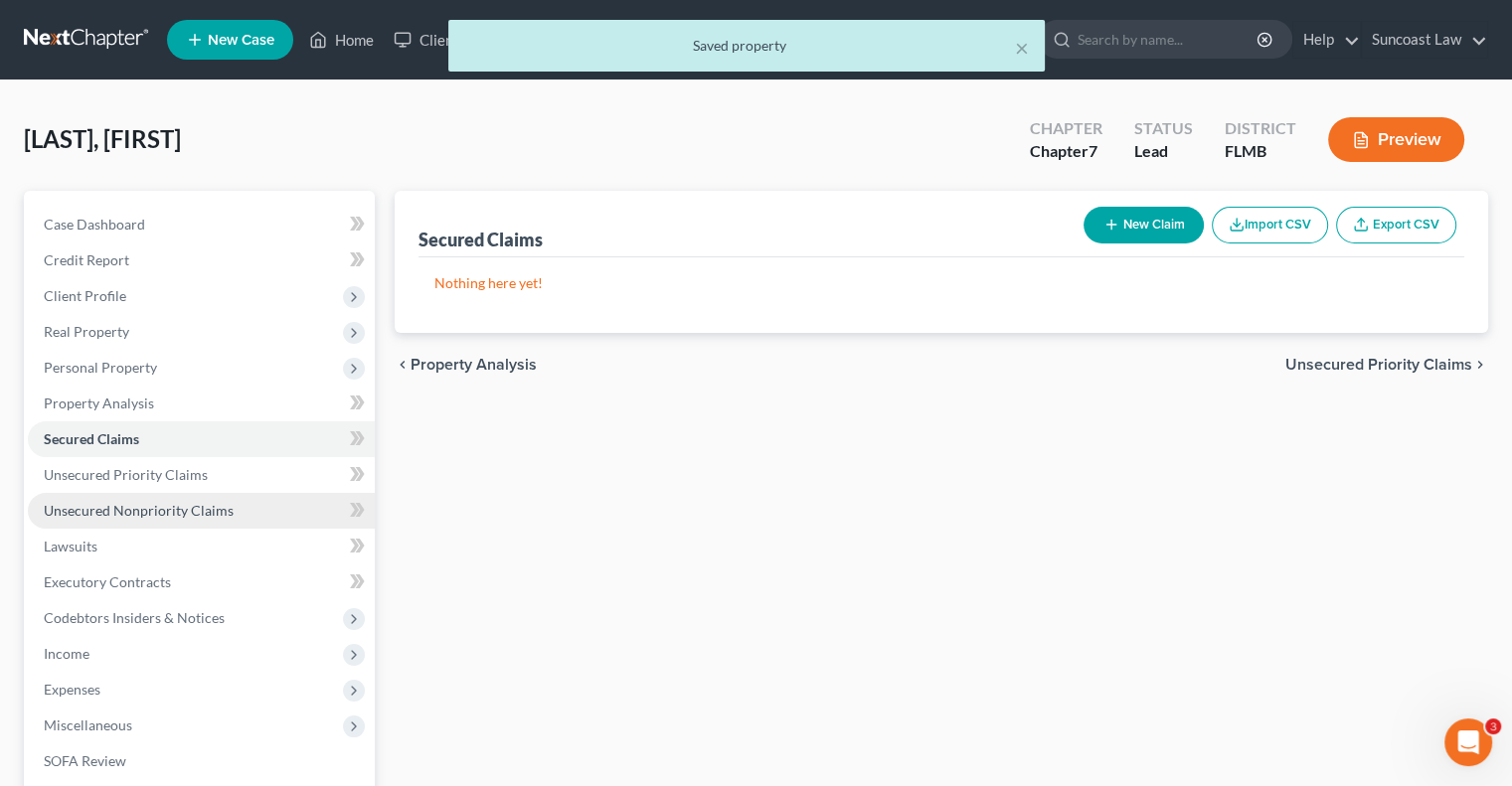 click on "Unsecured Nonpriority Claims" at bounding box center (138, 510) 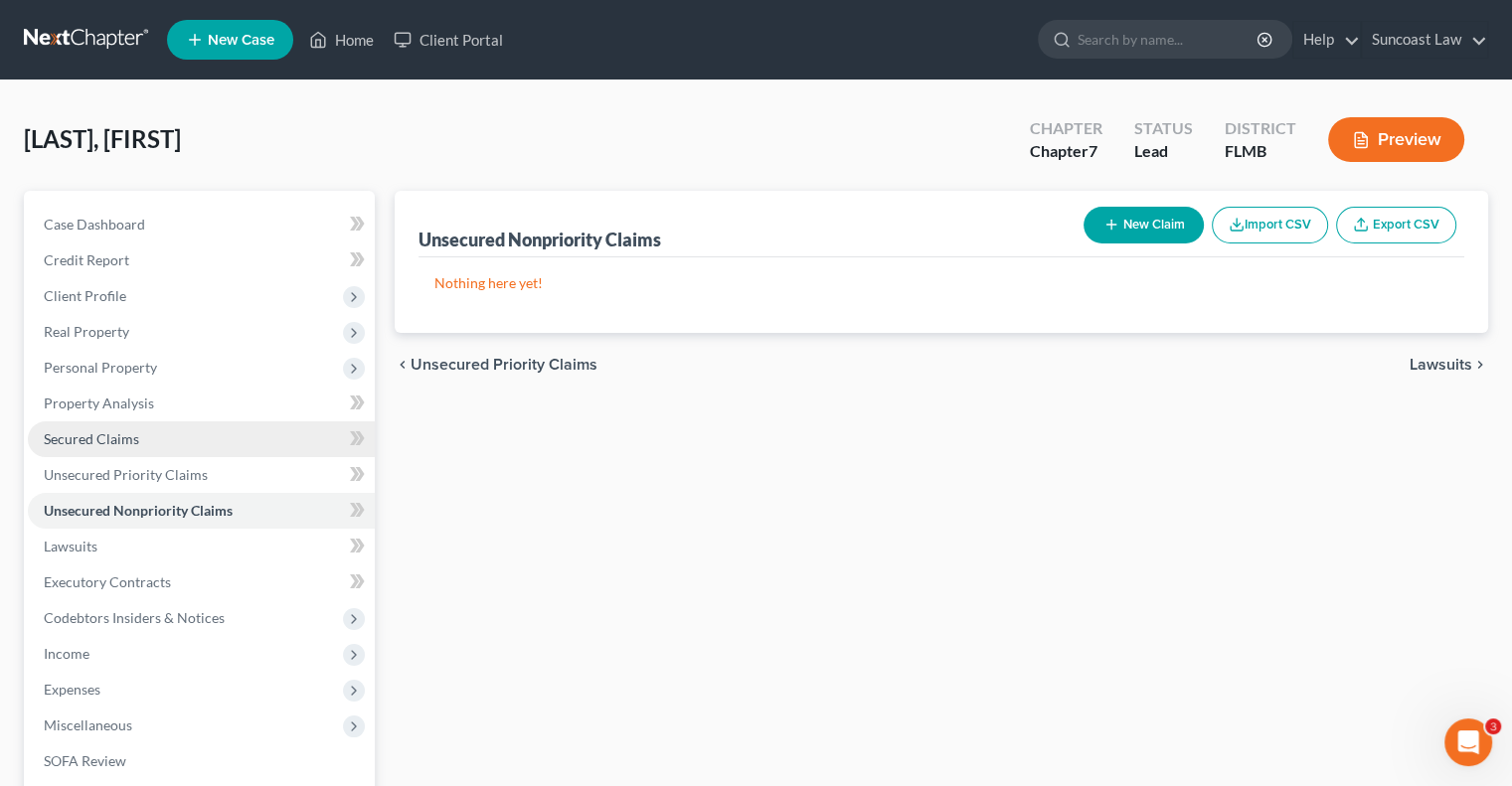 click on "Secured Claims" at bounding box center [91, 438] 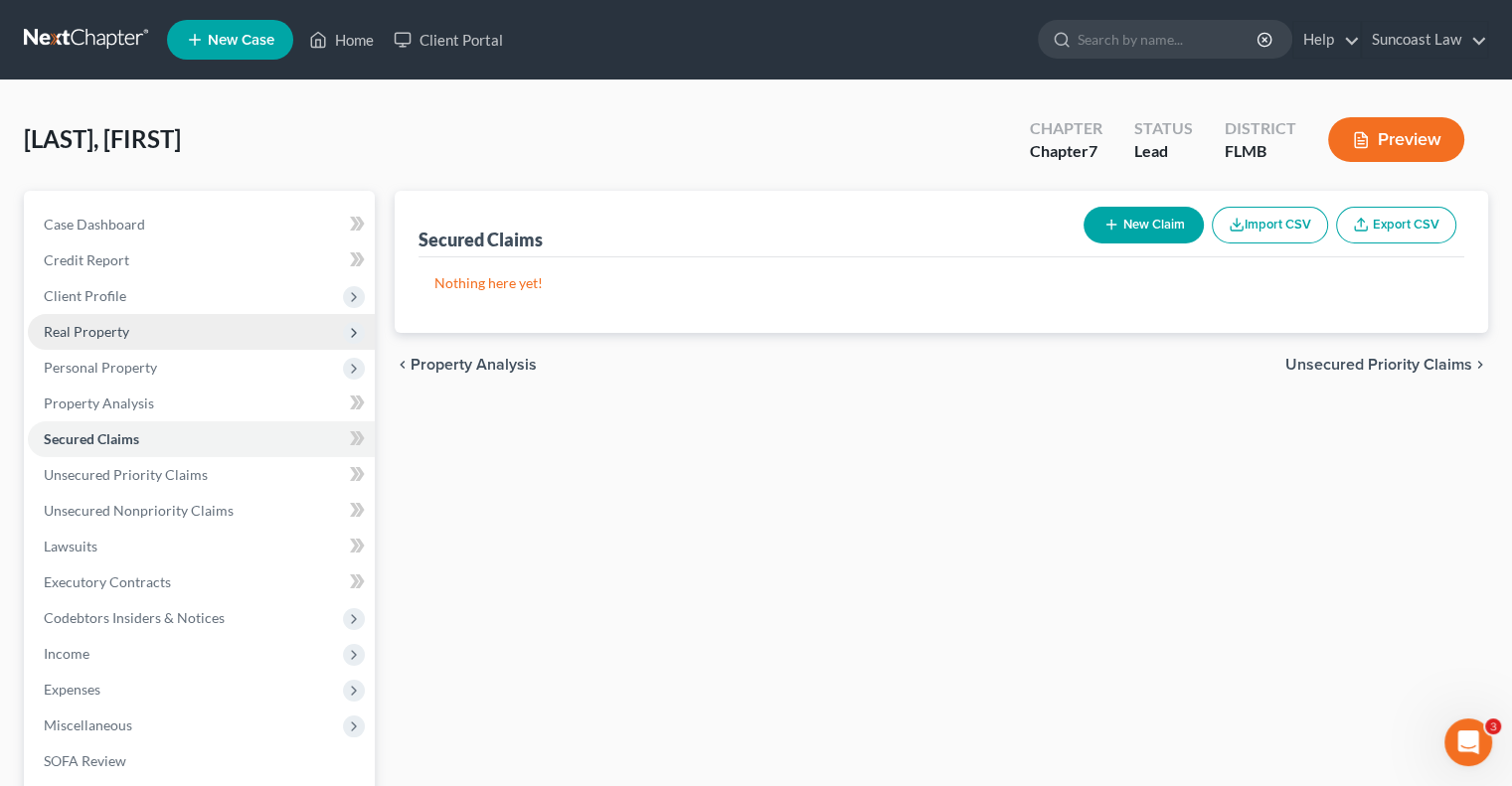 click on "Real Property" at bounding box center (86, 331) 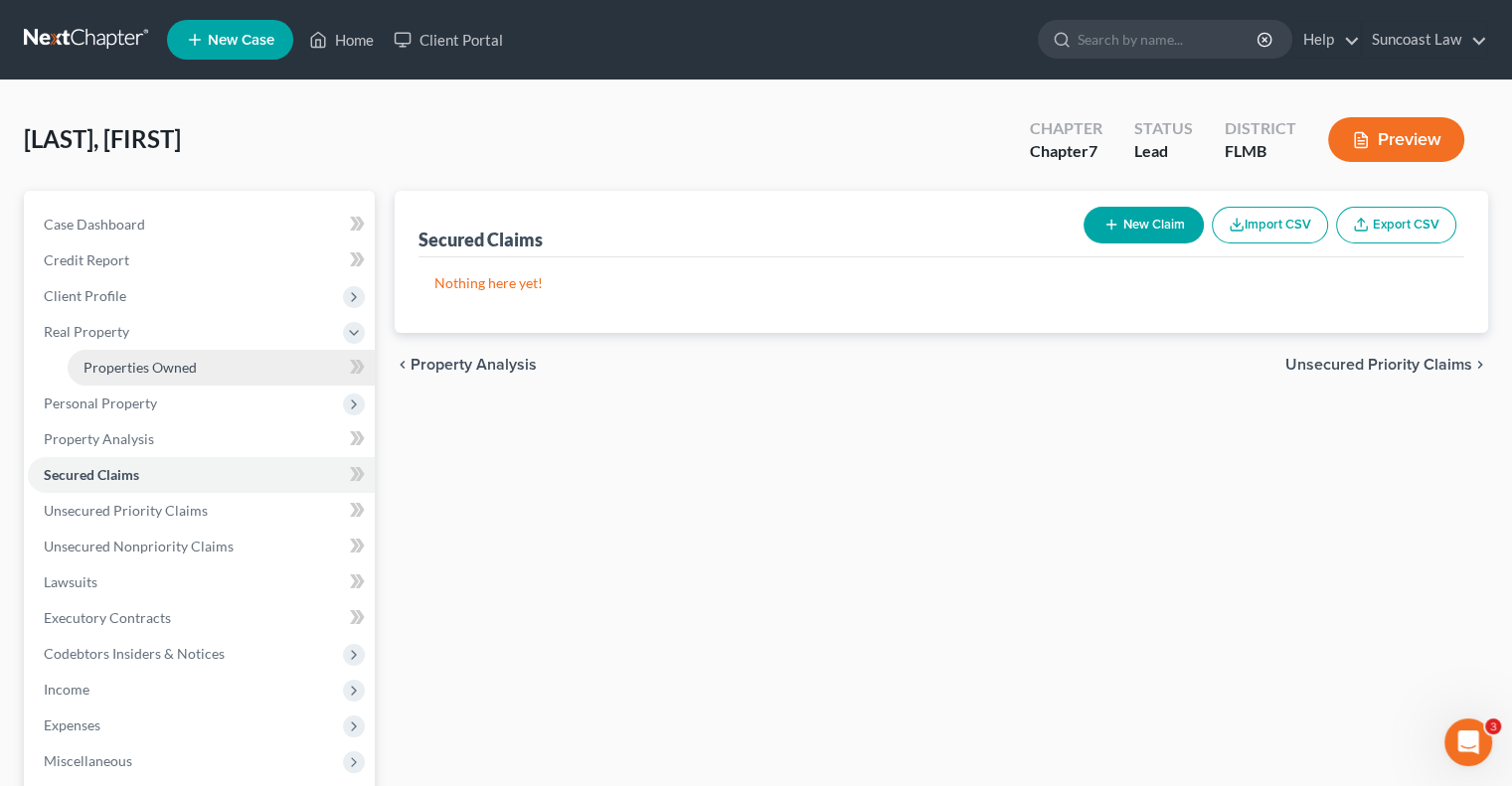 click on "Properties Owned" at bounding box center (140, 367) 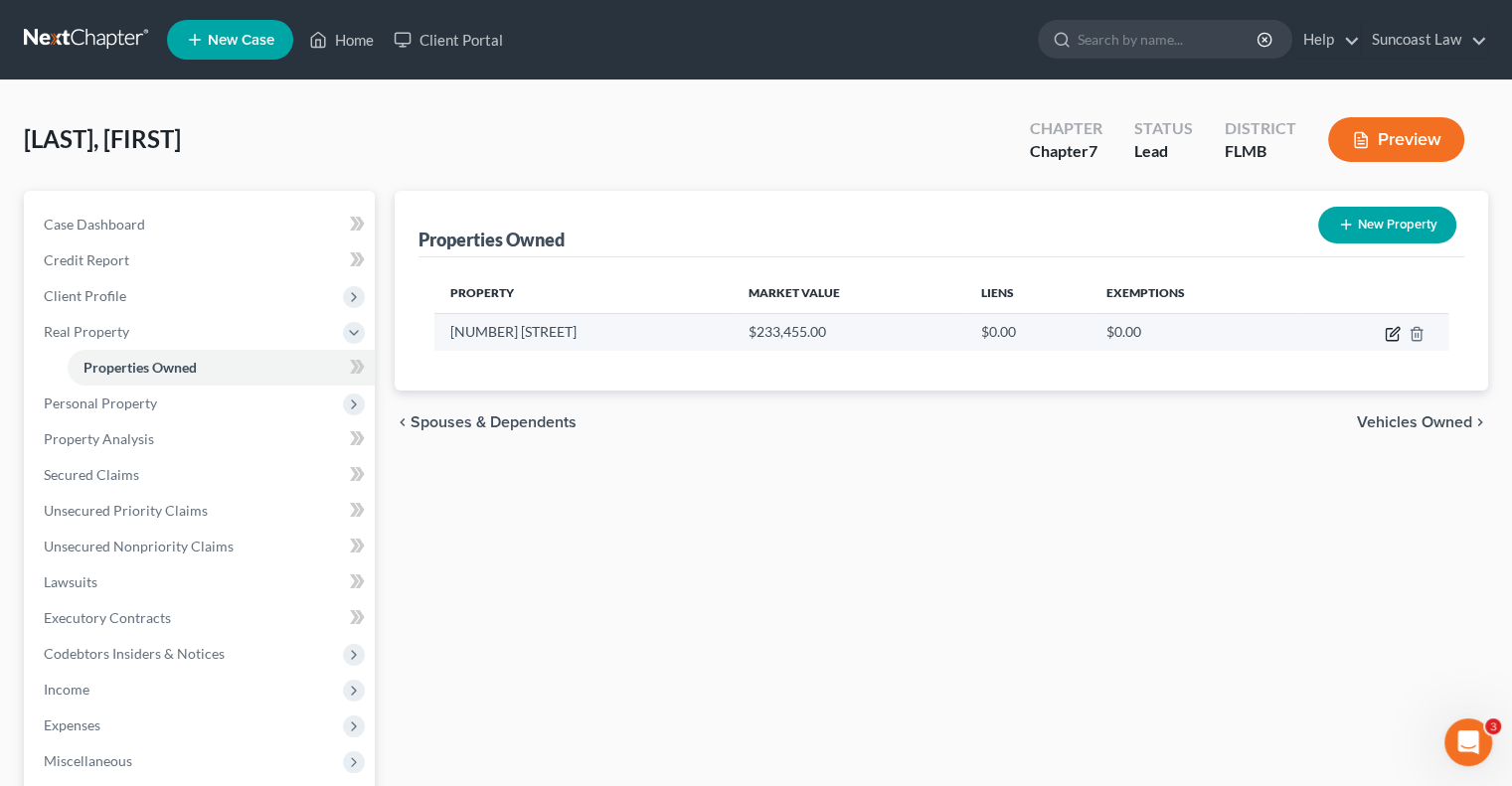 click 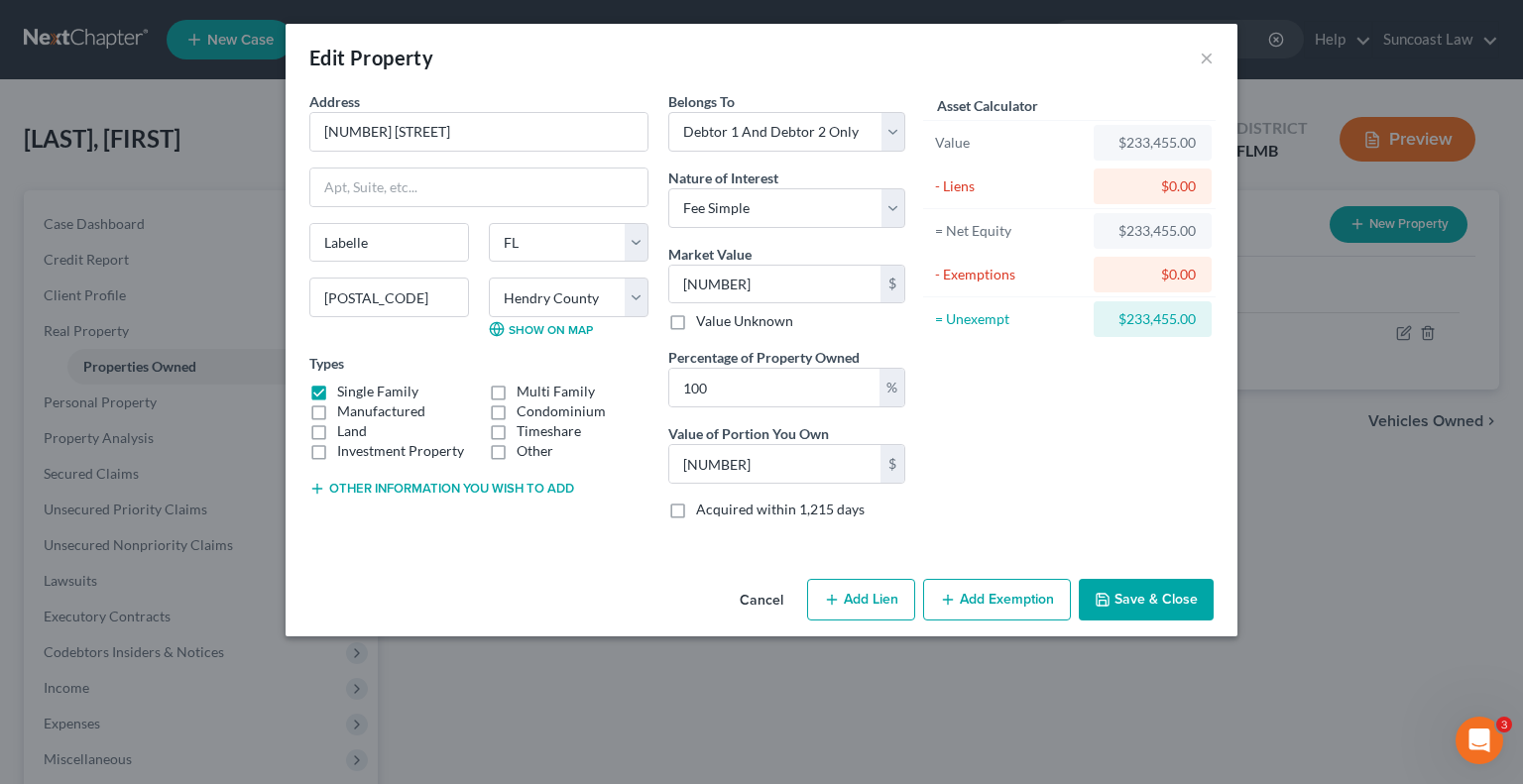 click on "Add Exemption" at bounding box center [996, 600] 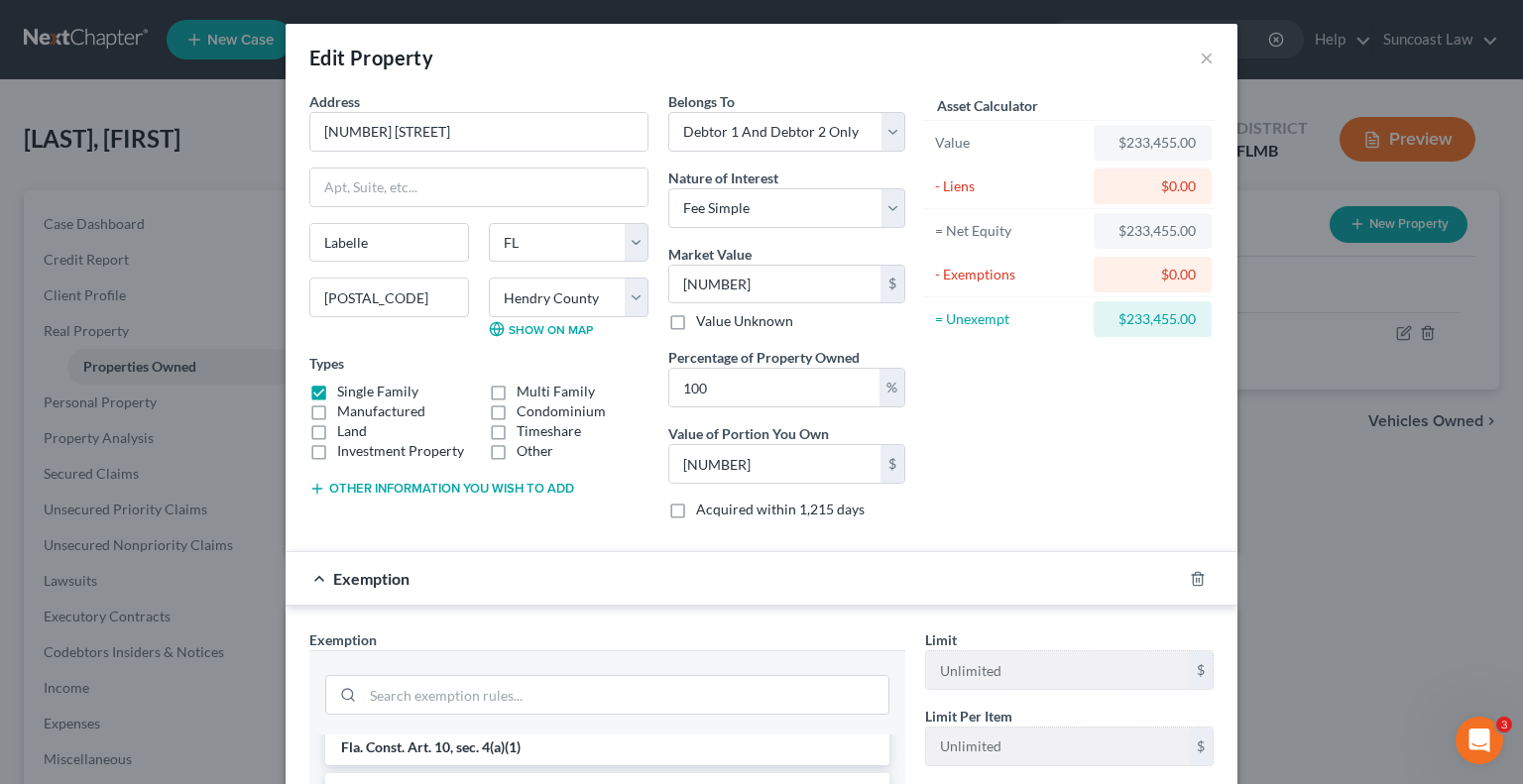 scroll, scrollTop: 0, scrollLeft: 0, axis: both 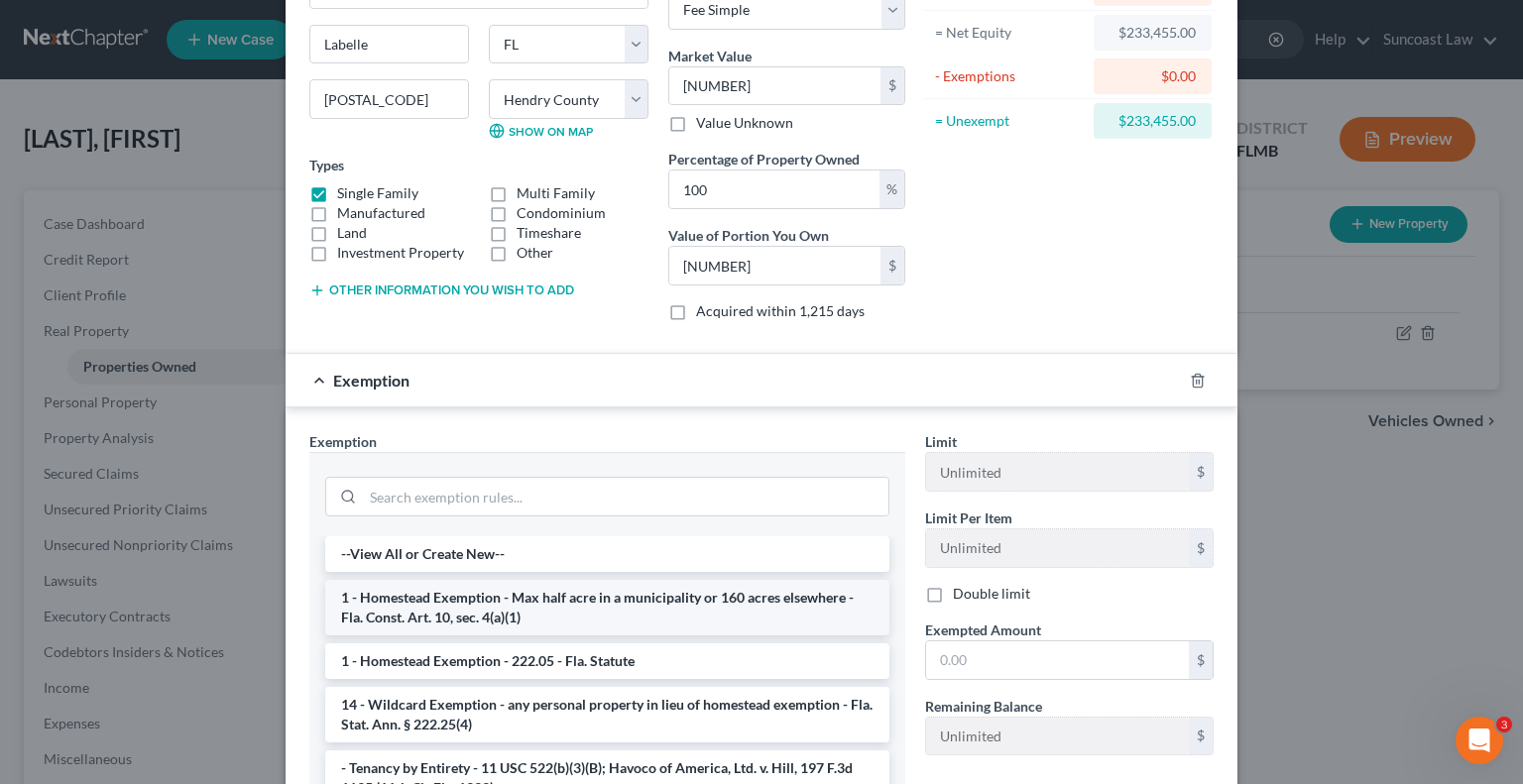 click on "1 - Homestead Exemption - Max half acre in a municipality or 160 acres elsewhere - Fla. Const. Art. 10, sec. 4(a)(1)" at bounding box center (607, 608) 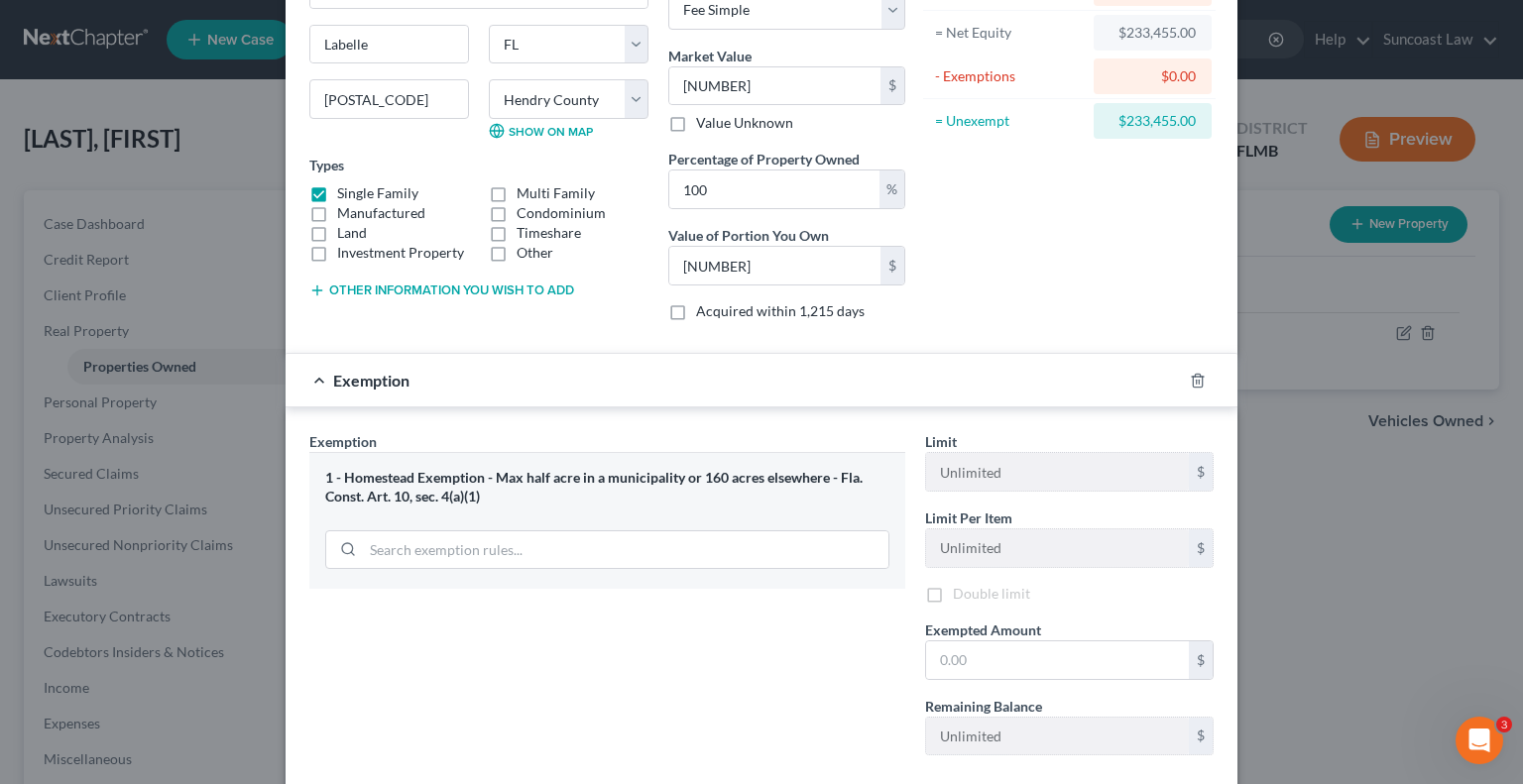 click on "Exemption Set must be selected for CA.
Exemption
*
1 - Homestead Exemption - Max half acre in a municipality or 160 acres elsewhere - Fla. Const. Art. 10, sec. 4(a)(1)" at bounding box center (607, 601) 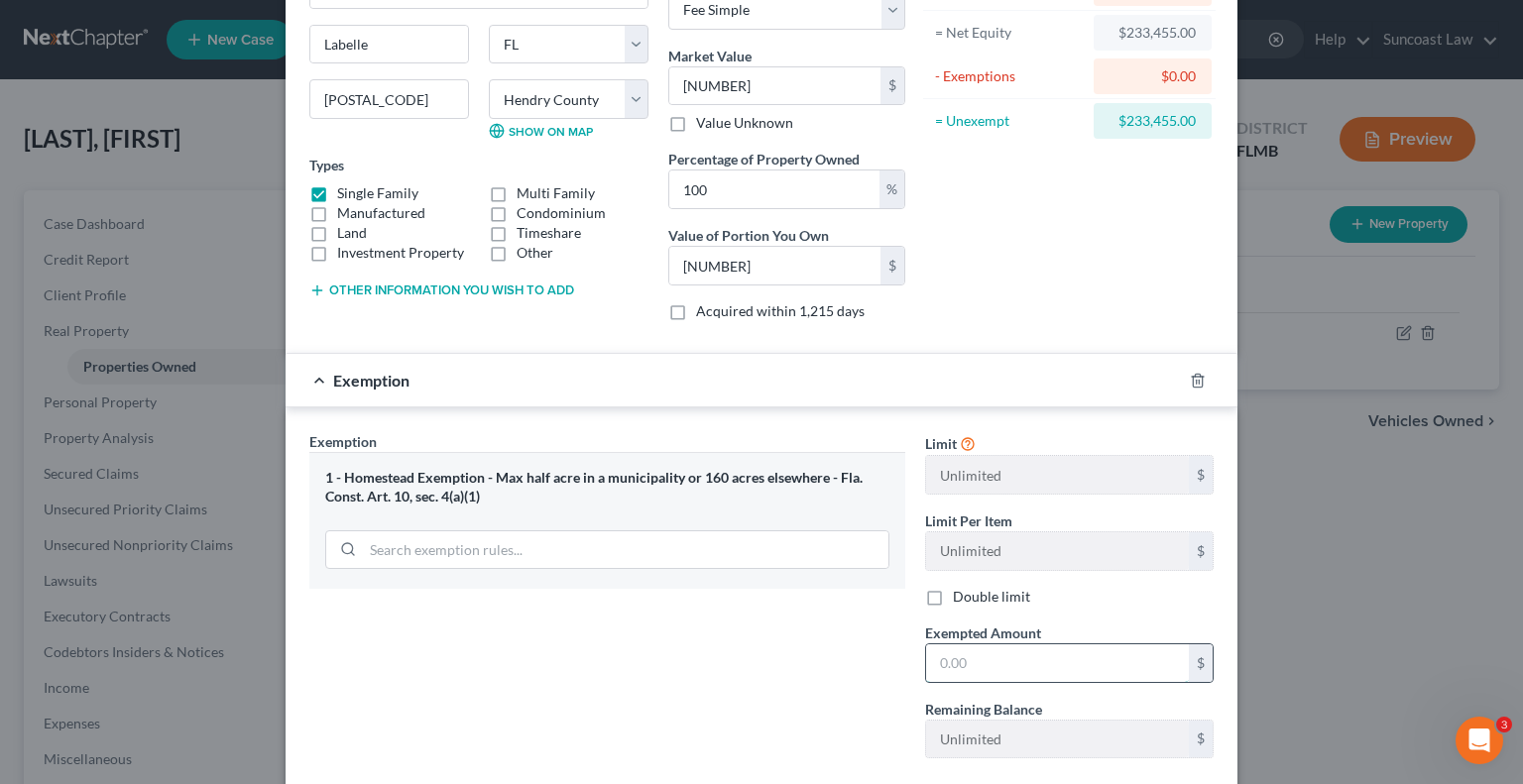 click at bounding box center [1057, 663] 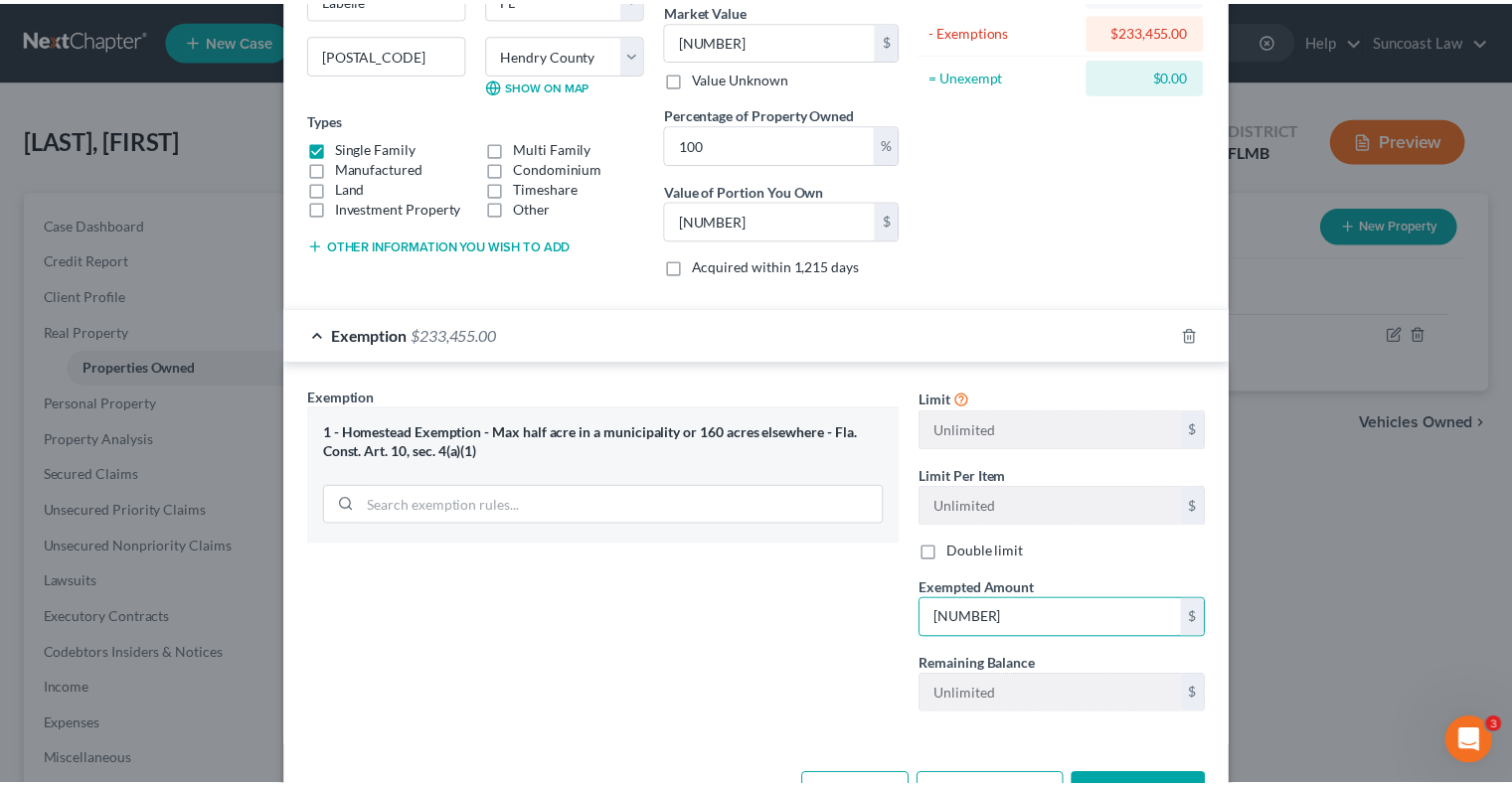 scroll, scrollTop: 310, scrollLeft: 0, axis: vertical 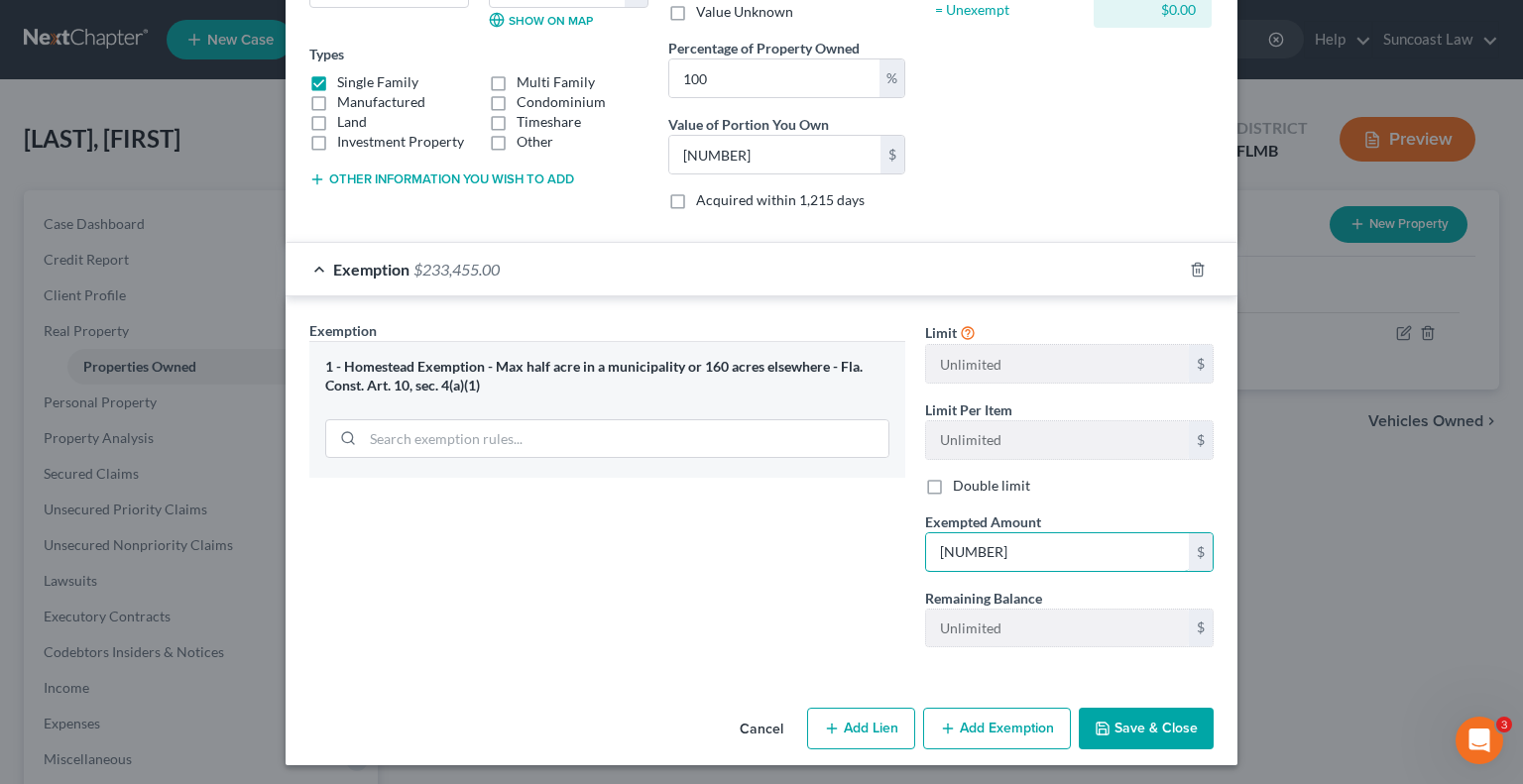 type on "[NUMBER]" 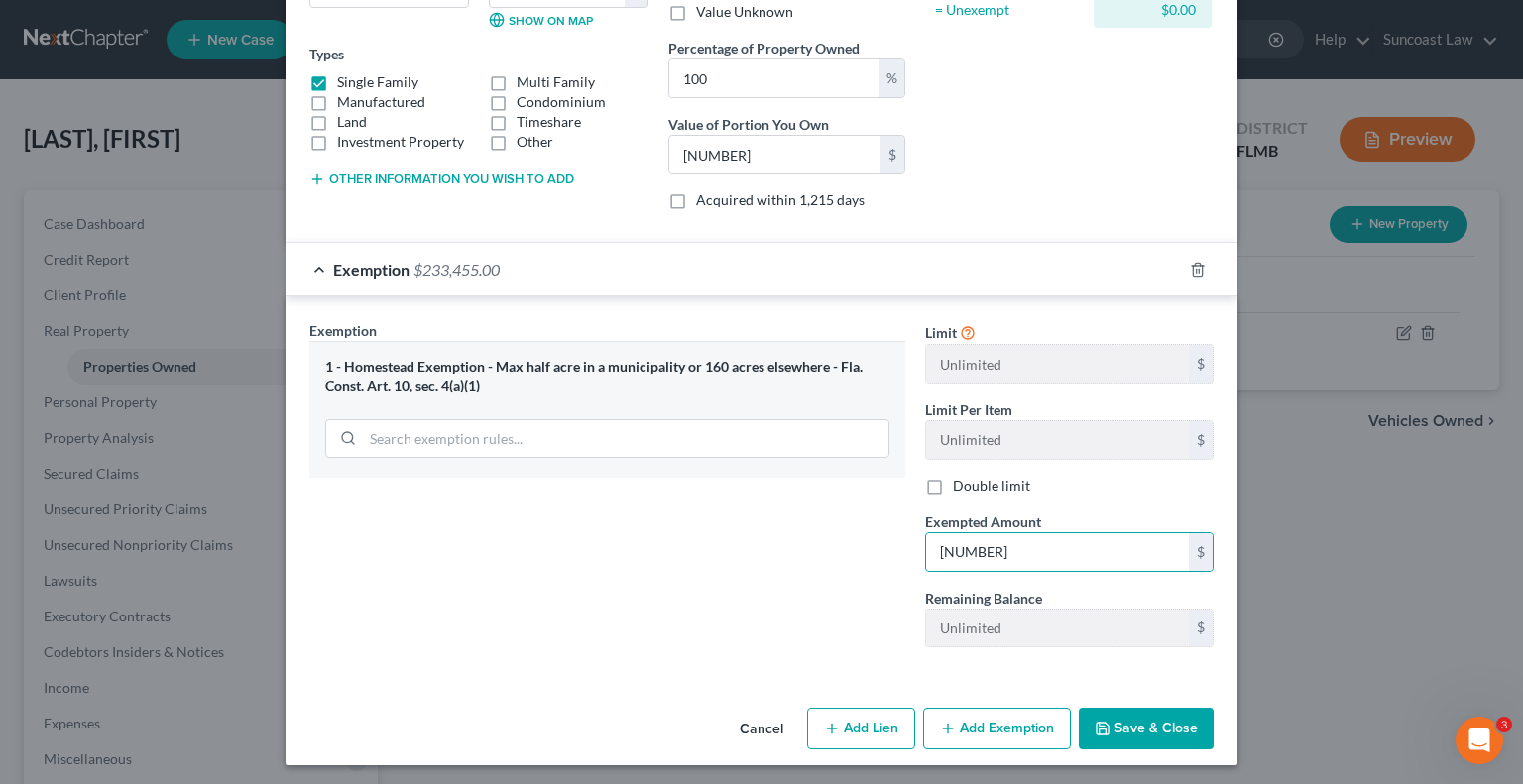 click on "Save & Close" at bounding box center (1146, 728) 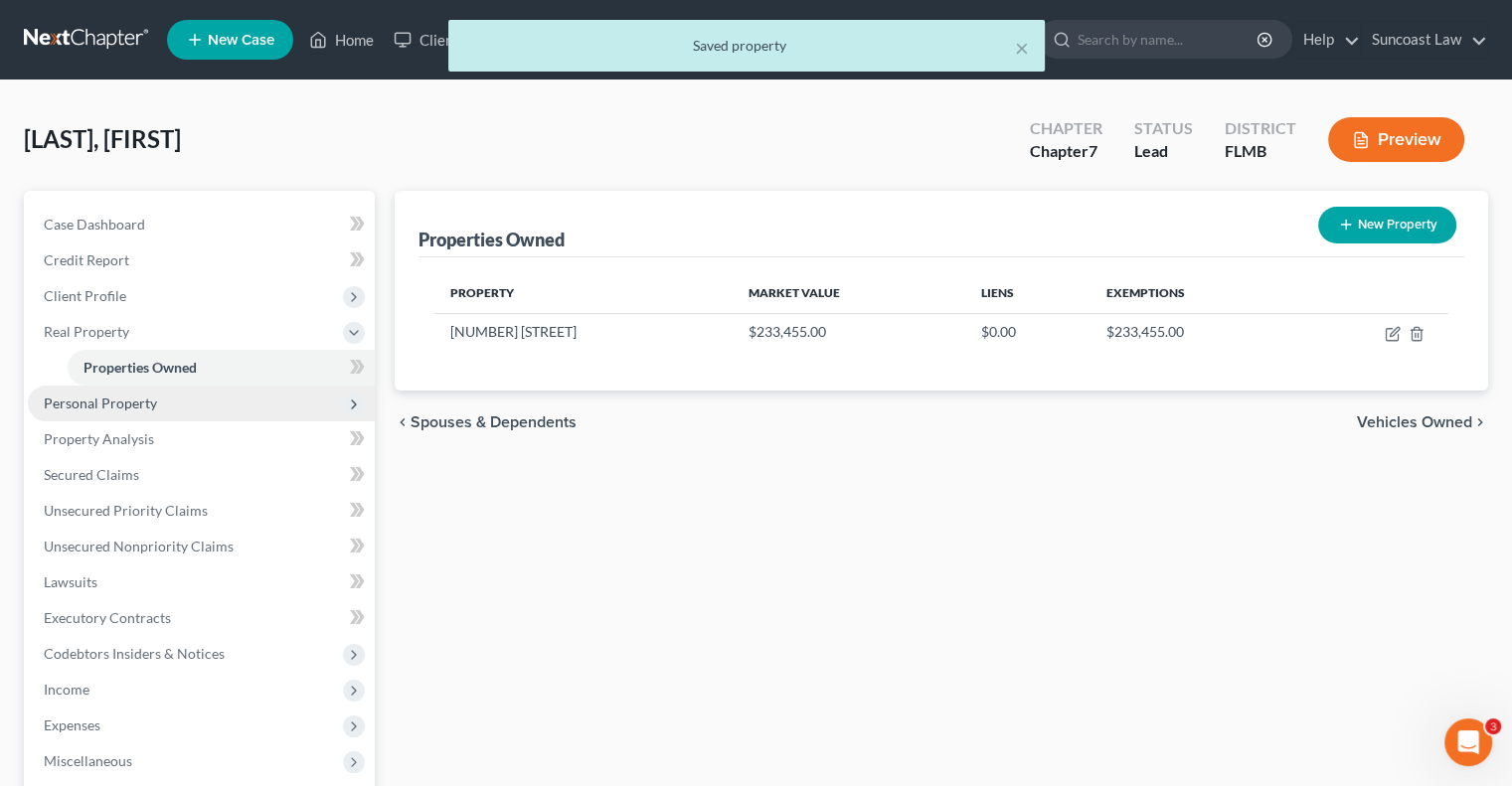 click on "Personal Property" at bounding box center [100, 402] 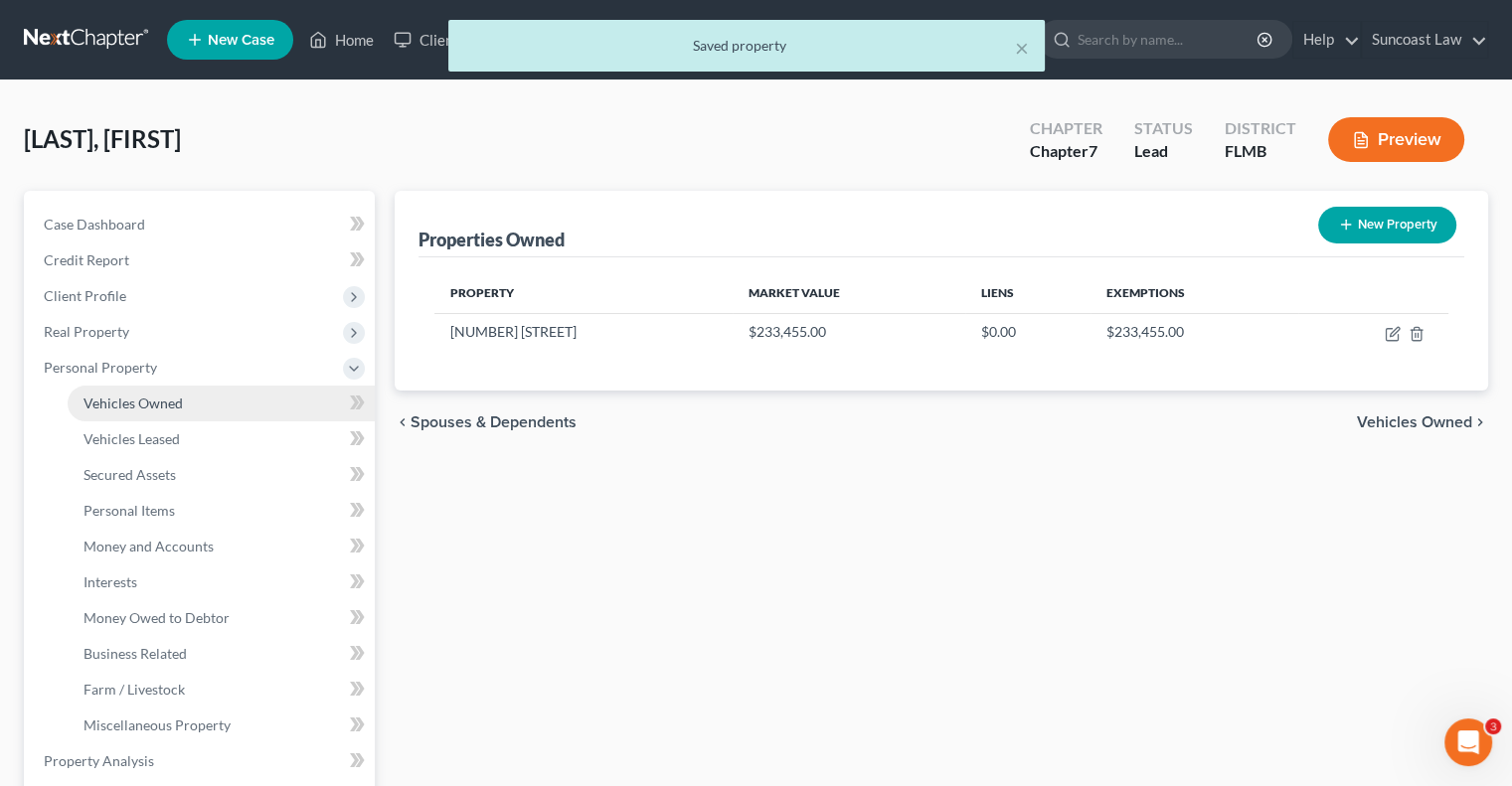 click on "Vehicles Owned" at bounding box center (133, 402) 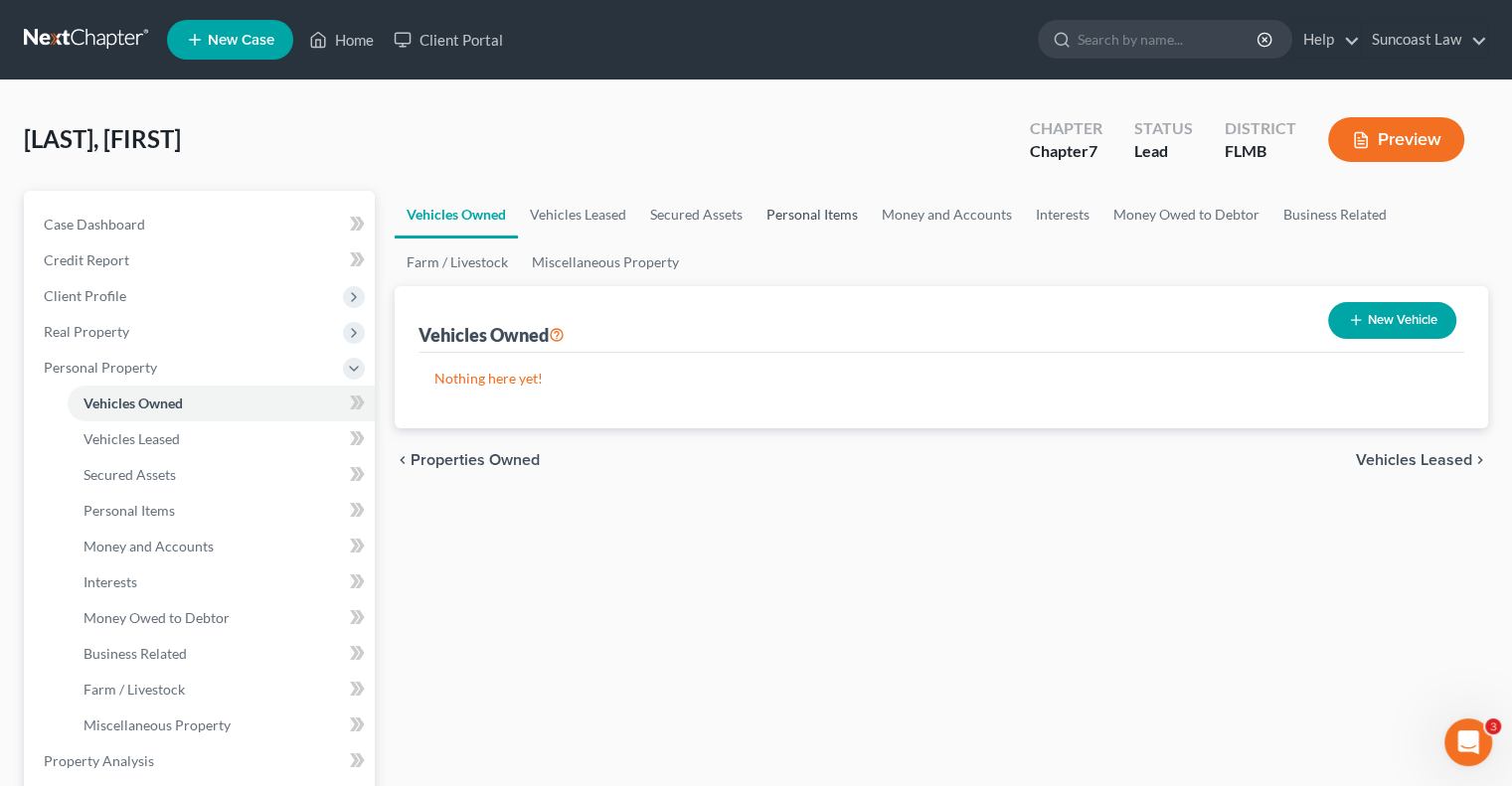 click on "Personal Items" at bounding box center [812, 215] 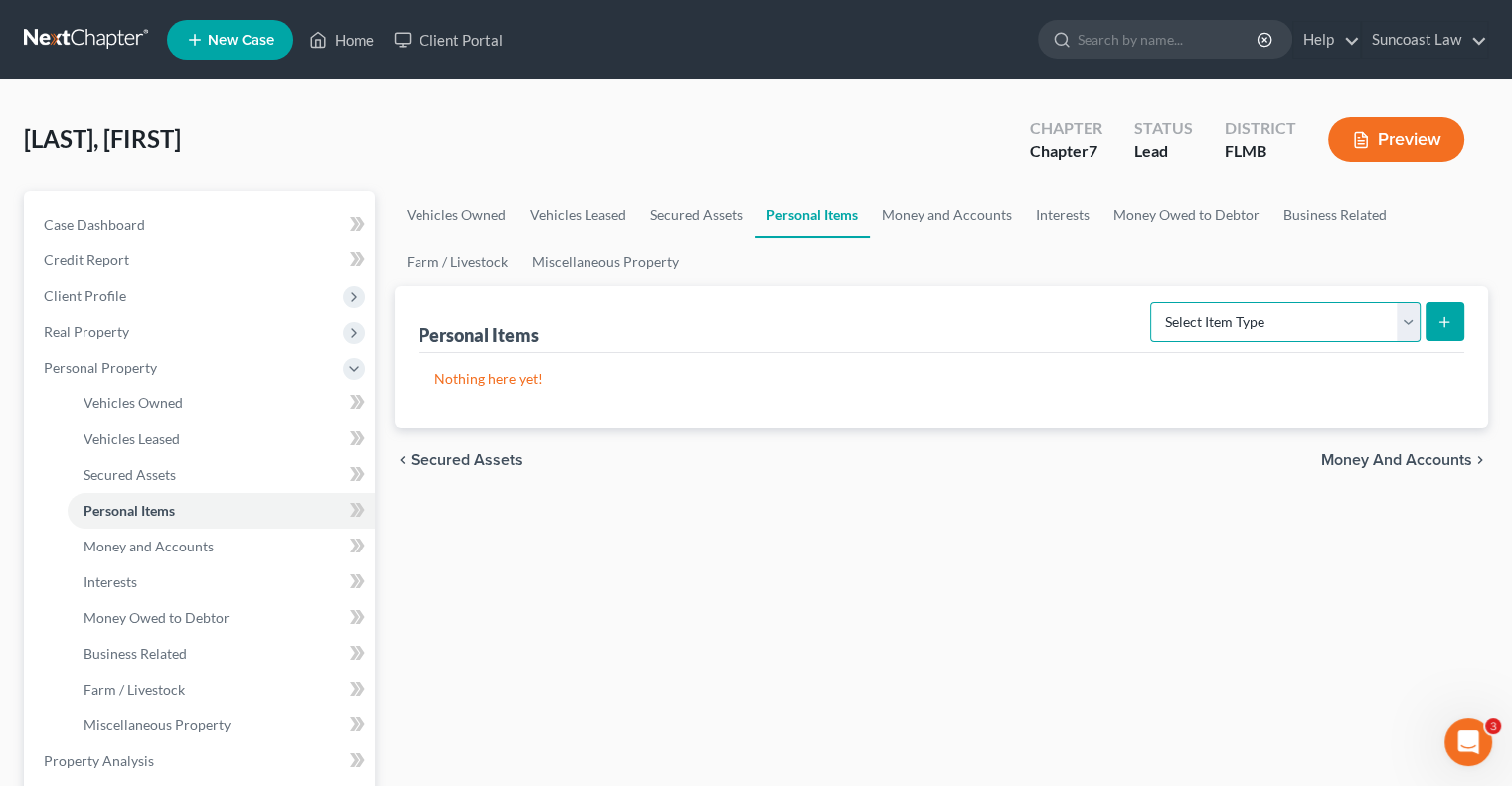 drag, startPoint x: 1369, startPoint y: 317, endPoint x: 1357, endPoint y: 337, distance: 23.323808 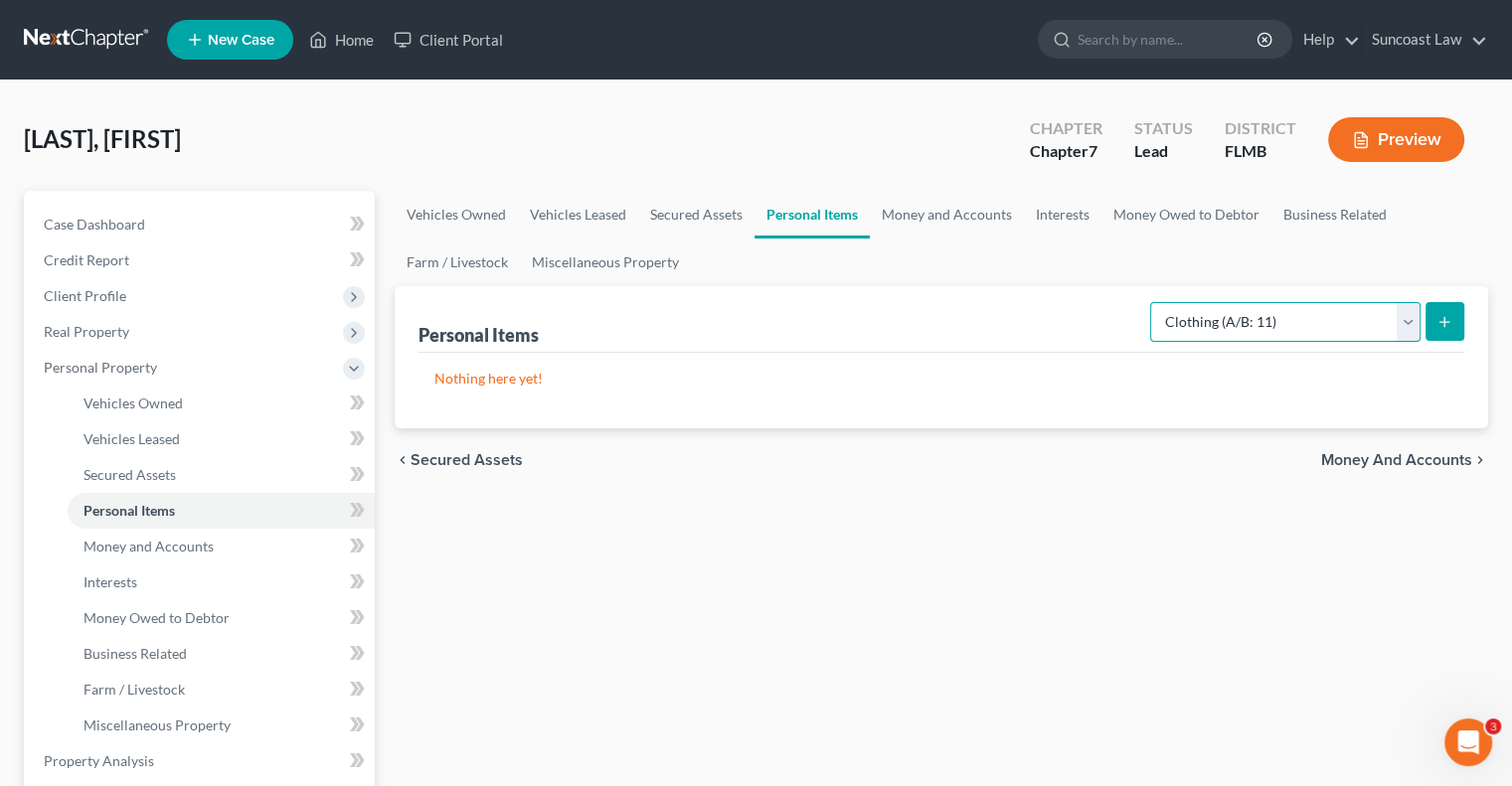 click on "Select Item Type Clothing (A/B: 11) Collectibles Of Value (A/B: 8) Electronics (A/B: 7) Firearms (A/B: 10) Household Goods (A/B: 6) Jewelry (A/B: 12) Other (A/B: 14) Pet(s) (A/B: 13) Sports & Hobby Equipment (A/B: 9)" at bounding box center [1285, 322] 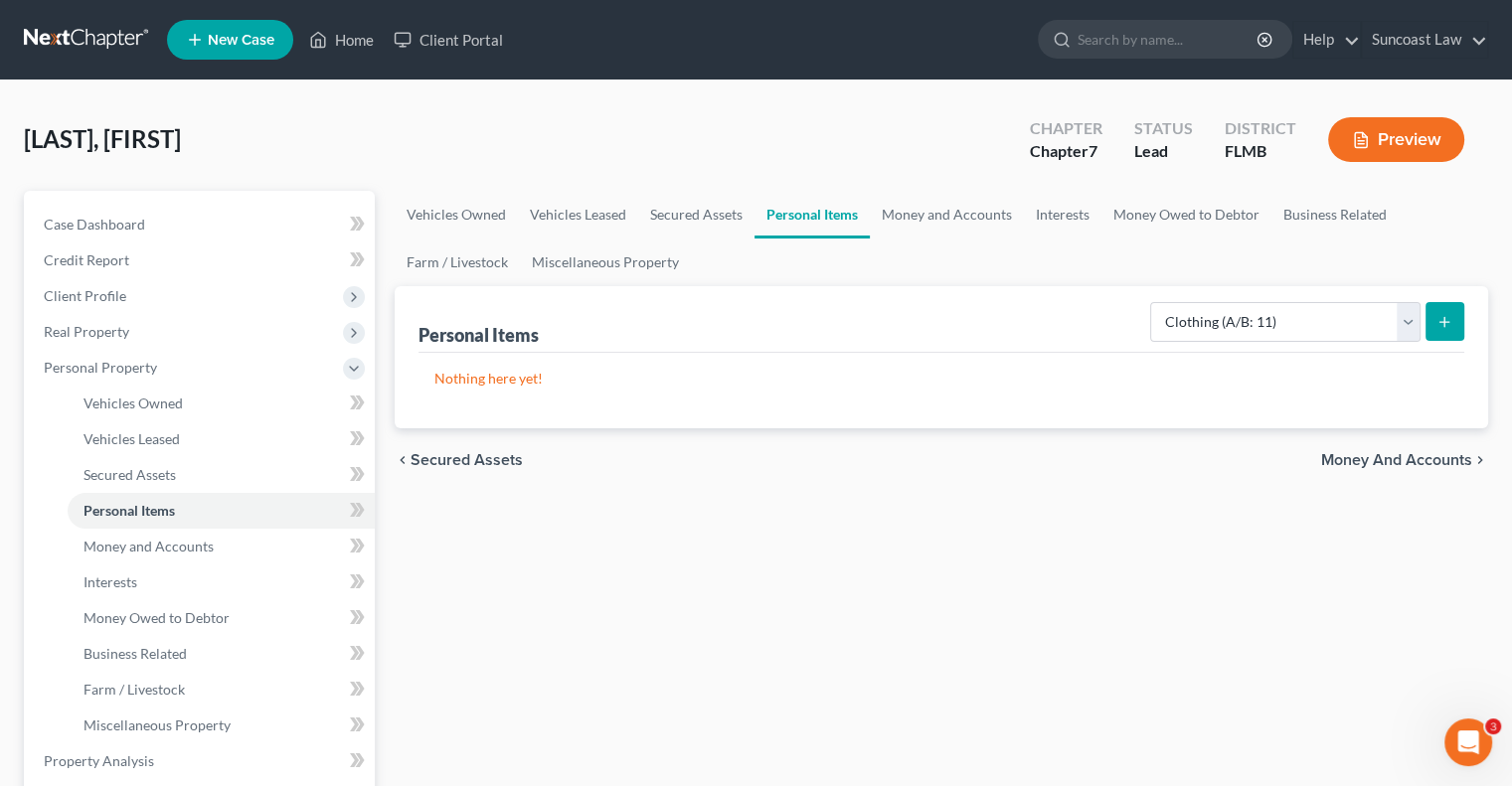click 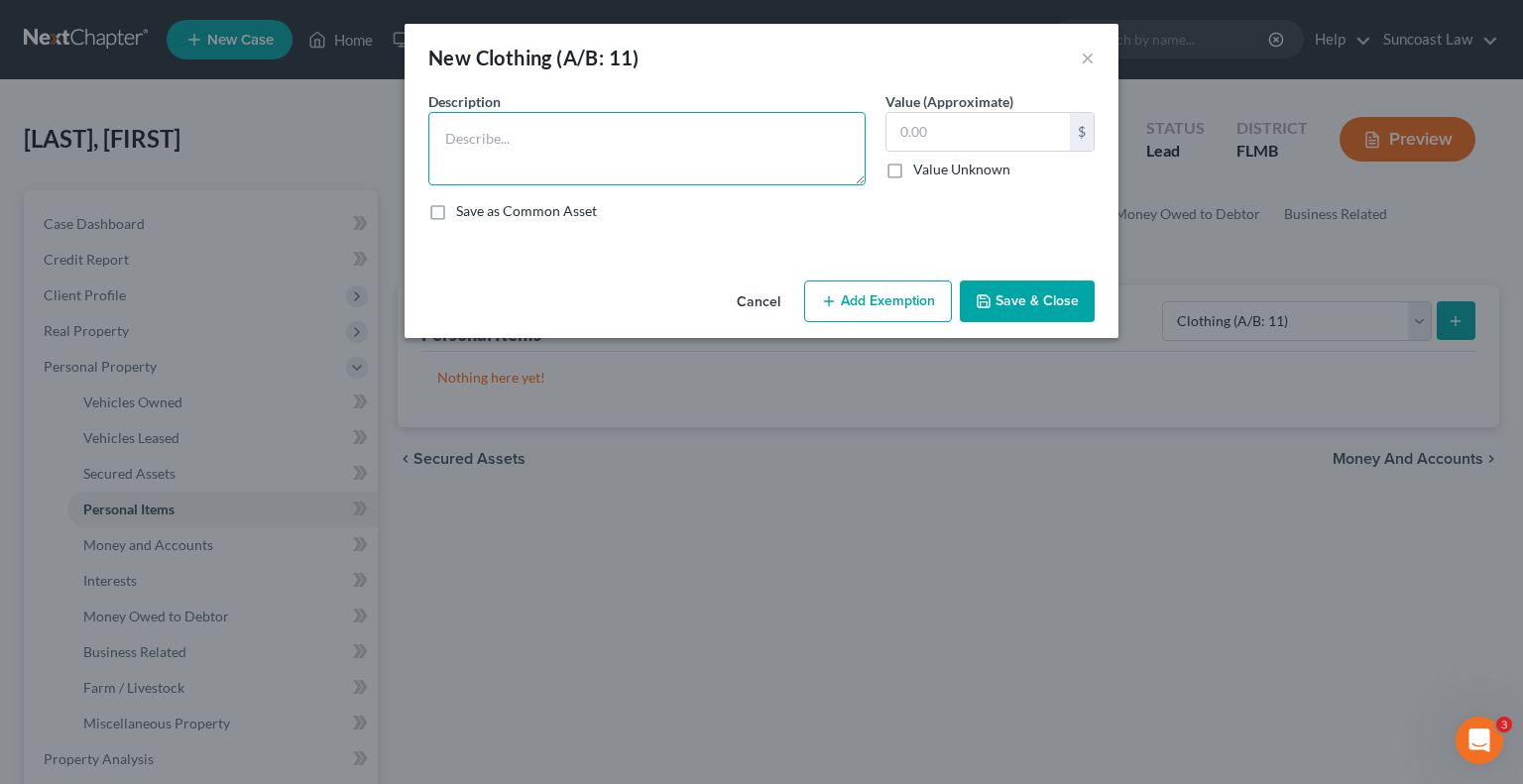 click at bounding box center (646, 149) 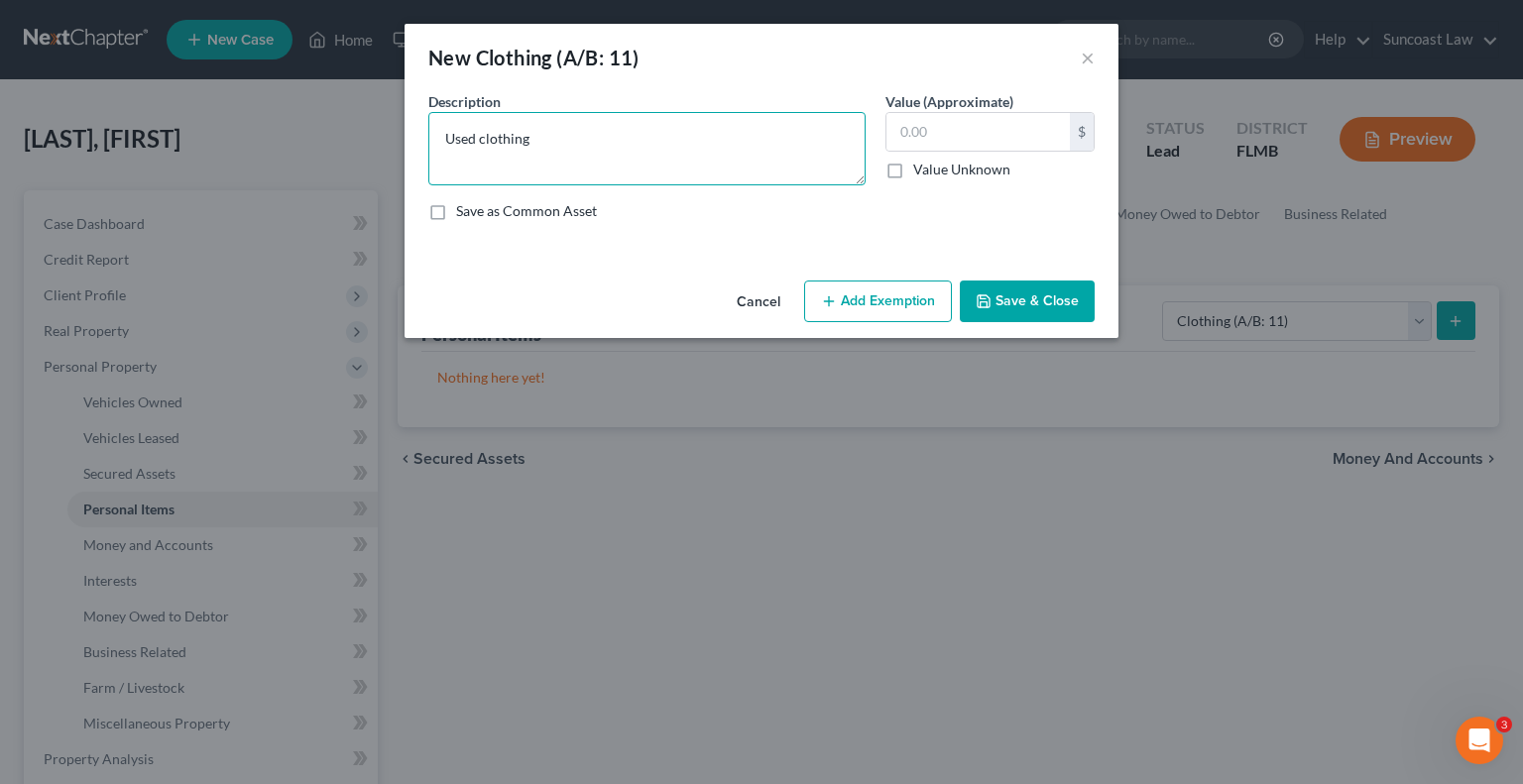 type on "Used clothing" 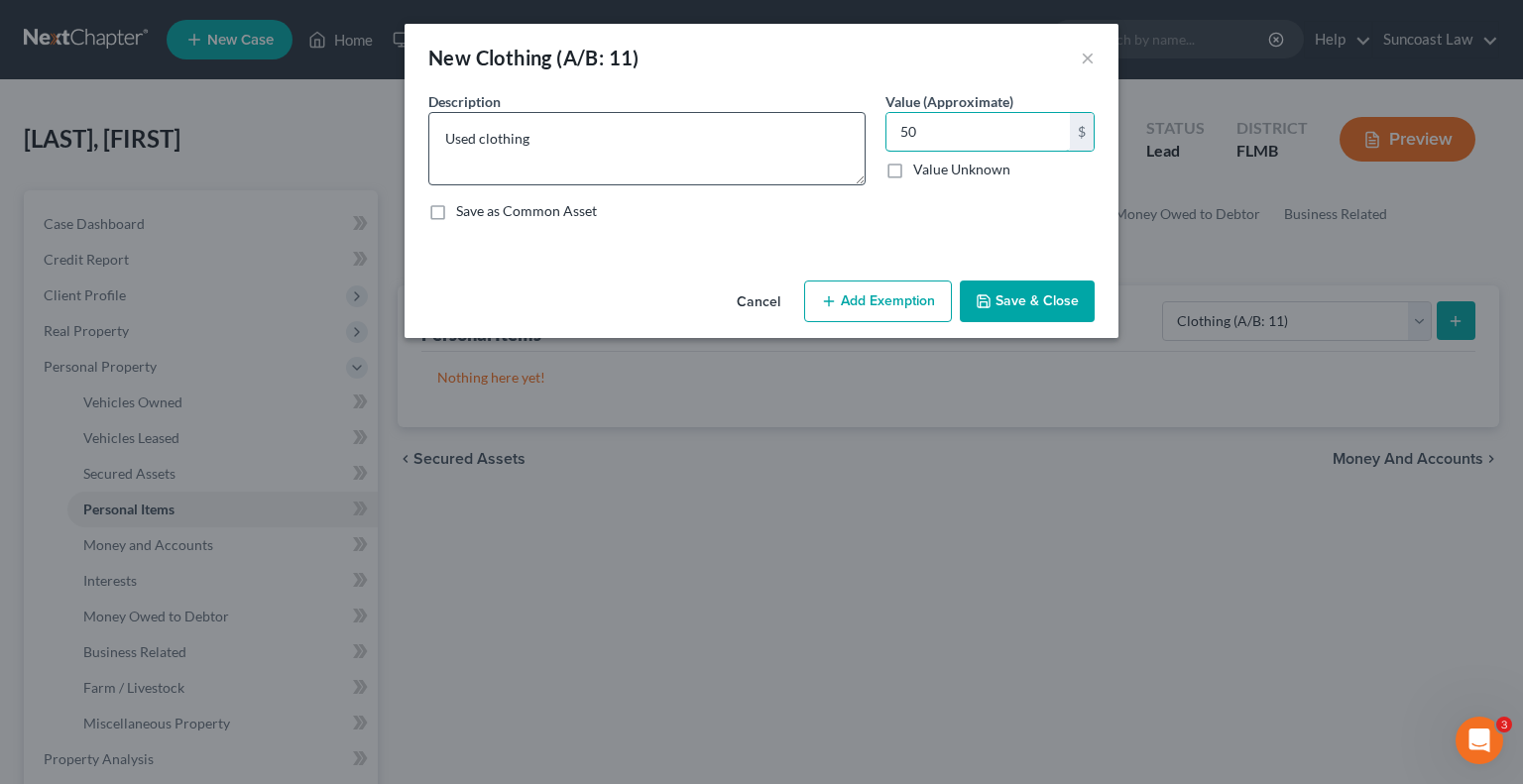 type on "50" 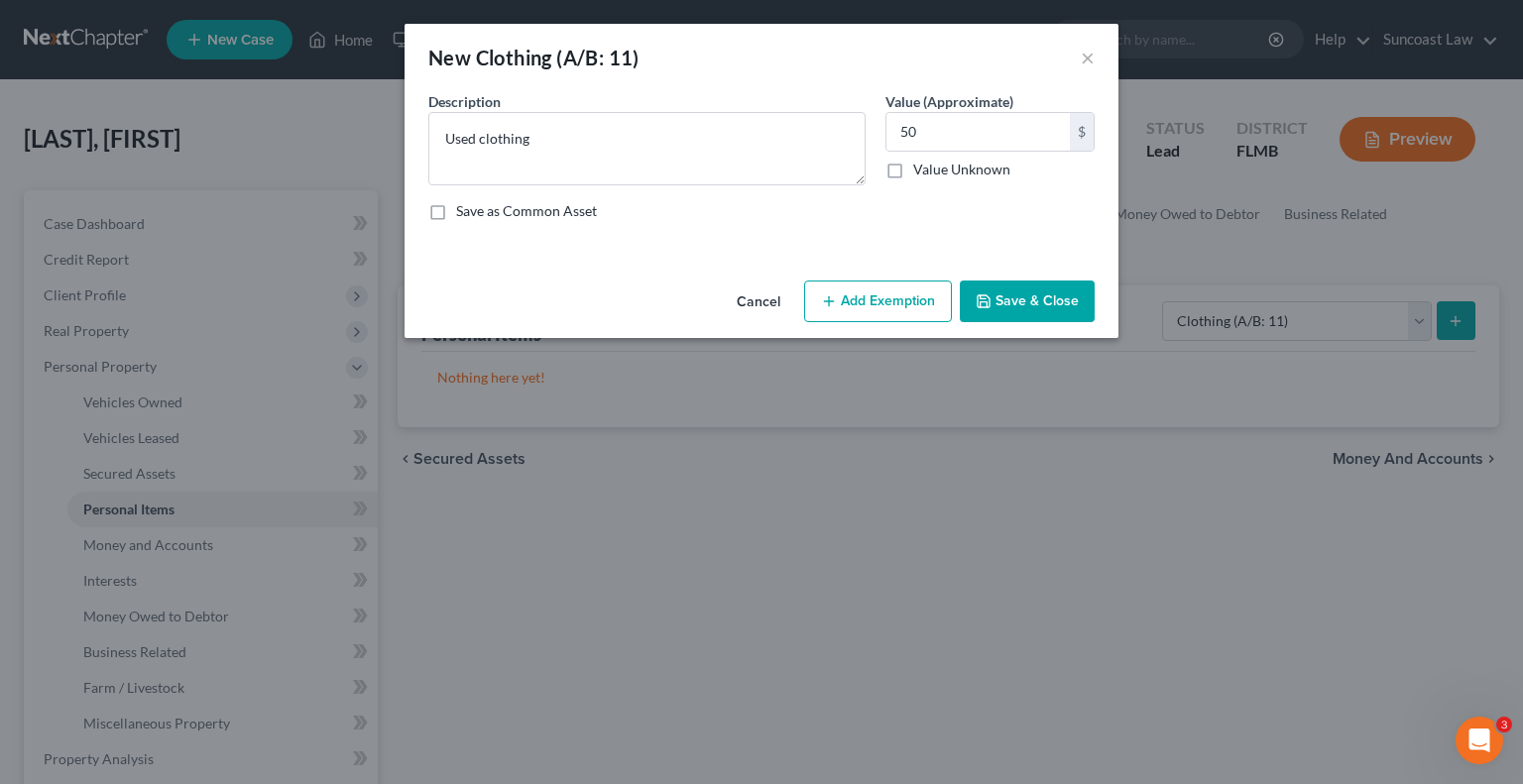 click on "Add Exemption" at bounding box center (878, 301) 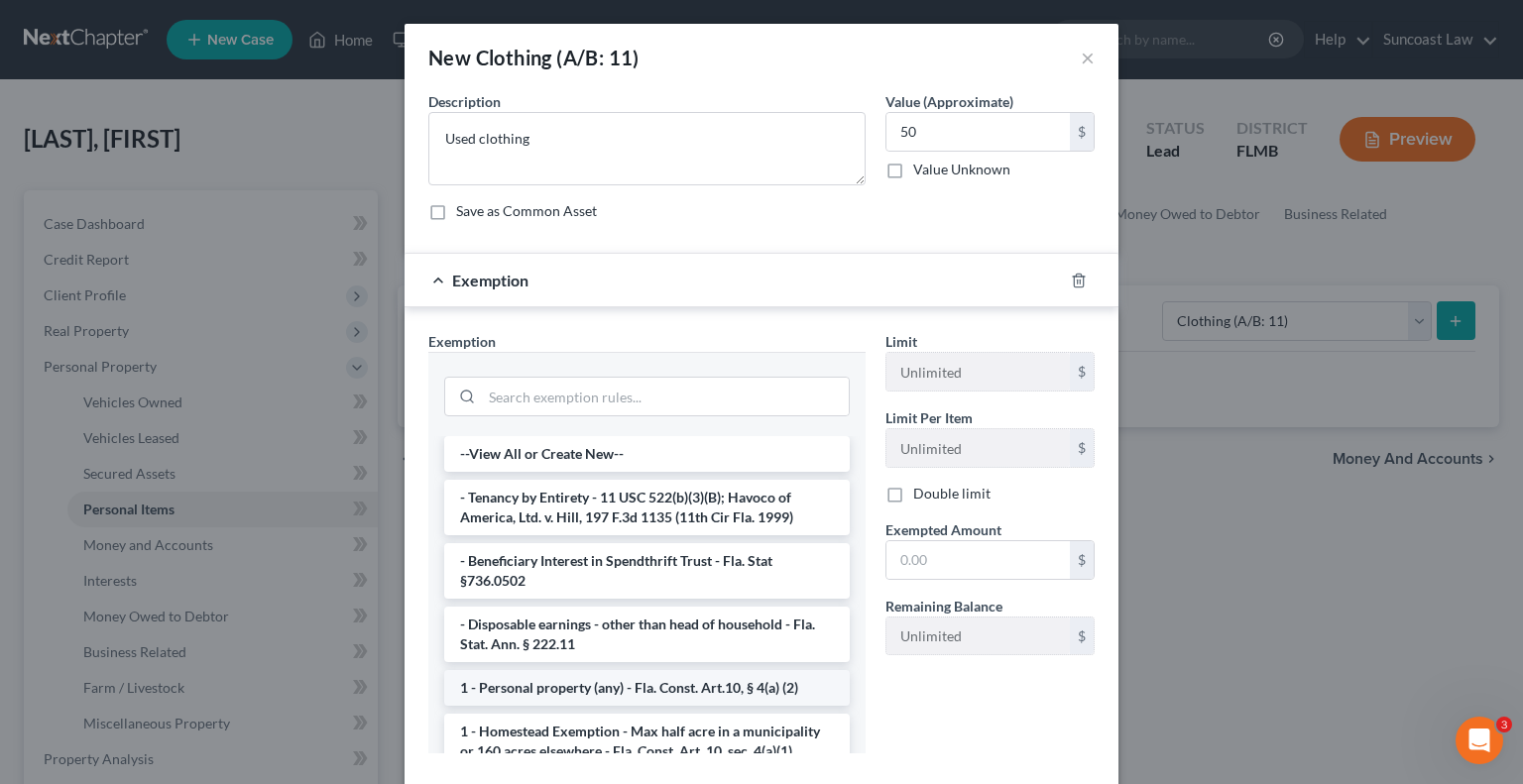click on "1 - Personal property (any) - Fla. Const. Art.10, § 4(a) (2)" at bounding box center [646, 688] 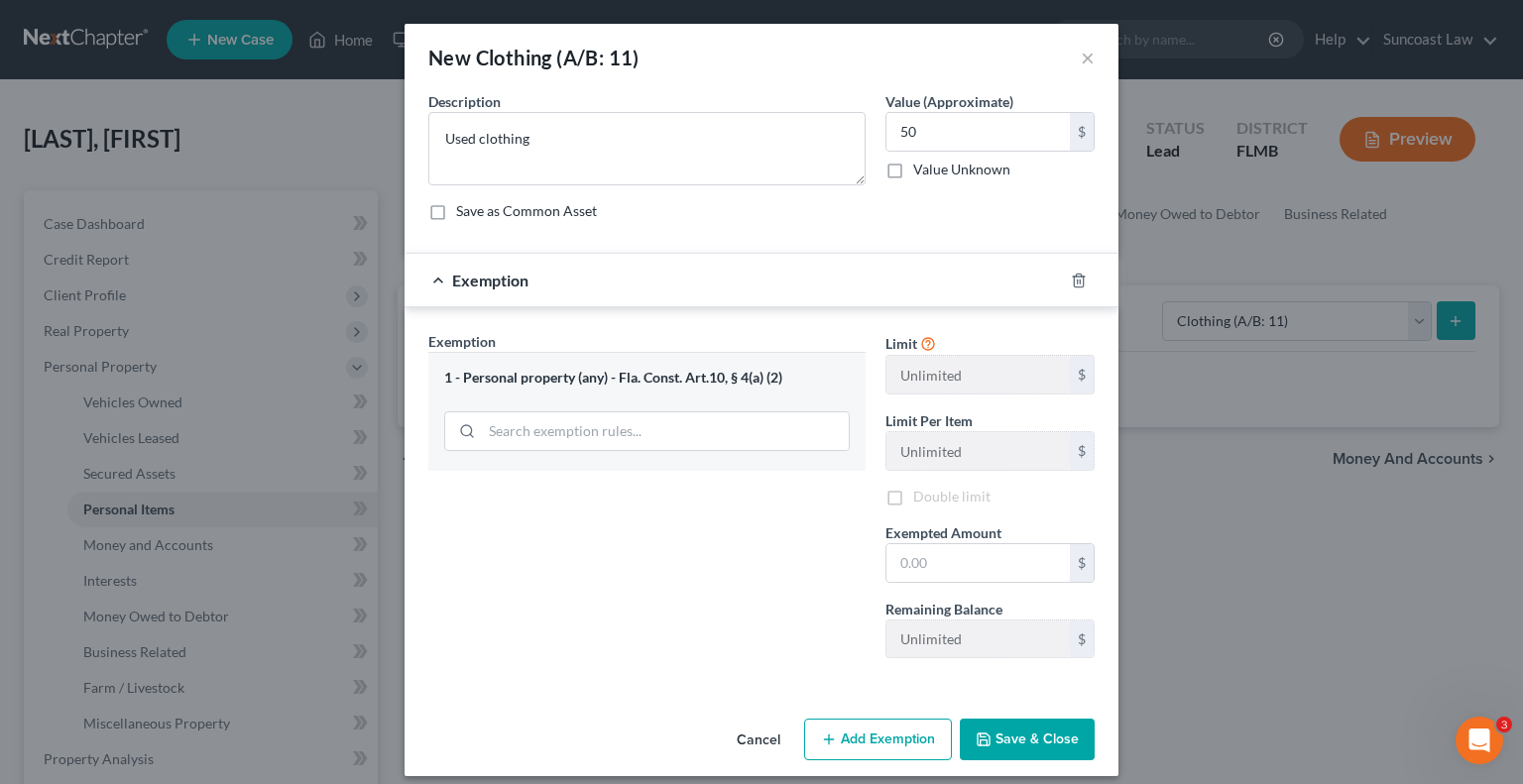 click on "An exemption set must first be selected from the Filing Information section. Common Asset Select
Description
*
Used clothing Value (Approximate)
[AMOUNT] $
Value Unknown
Balance Undetermined
[AMOUNT] $
Value Unknown
Save as Common Asset
Exemption
Exemption Set must be selected for CA.
Exemption
*
1 - Personal property (any) - Fla. Const. Art.10, § 4(a) (2)         Limit     Unlimited $ Limit Per Item Unlimited $ Double limit
Exempted Amount
*
$ Remaining Balance Unlimited $" at bounding box center [762, 400] 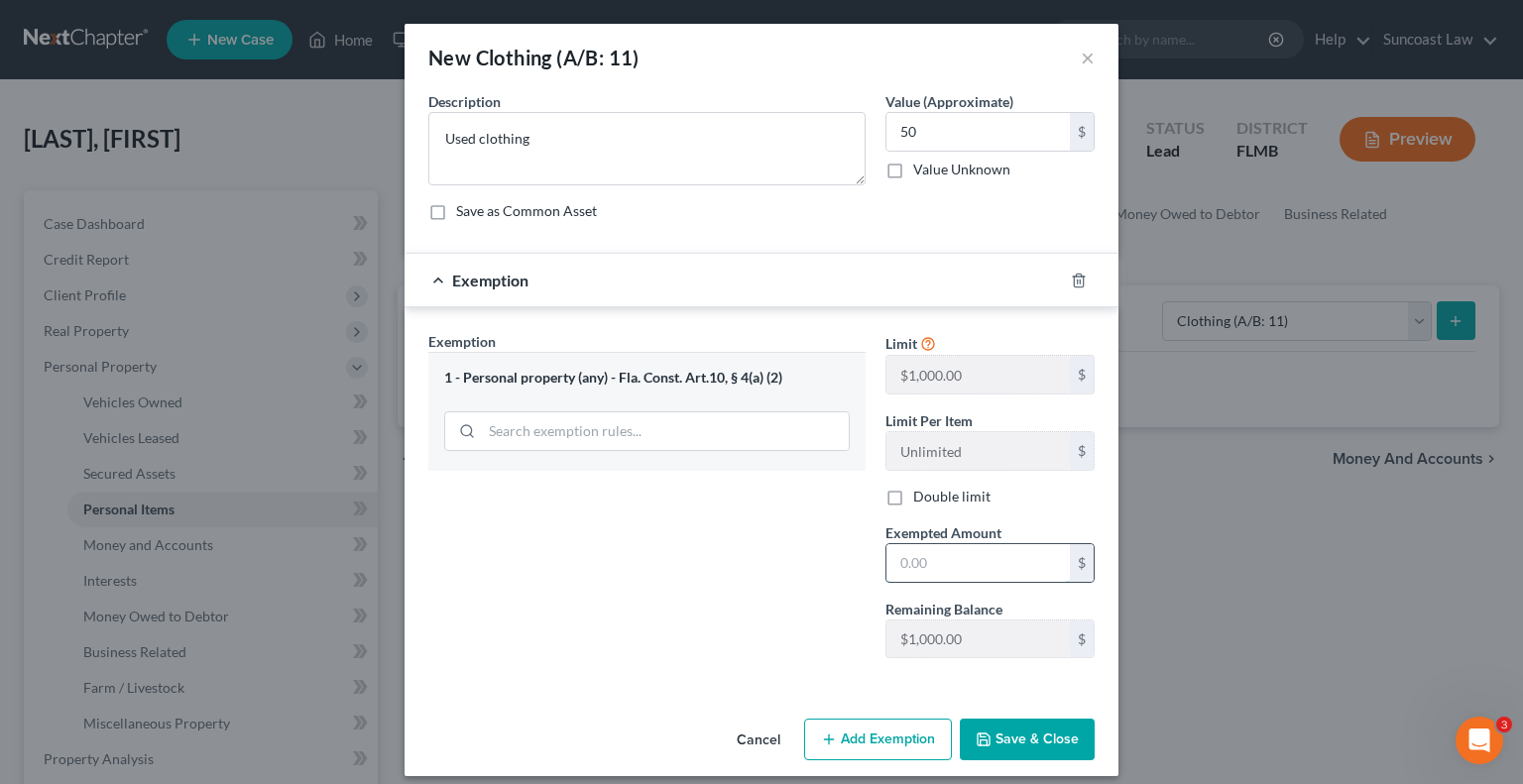 click at bounding box center [978, 563] 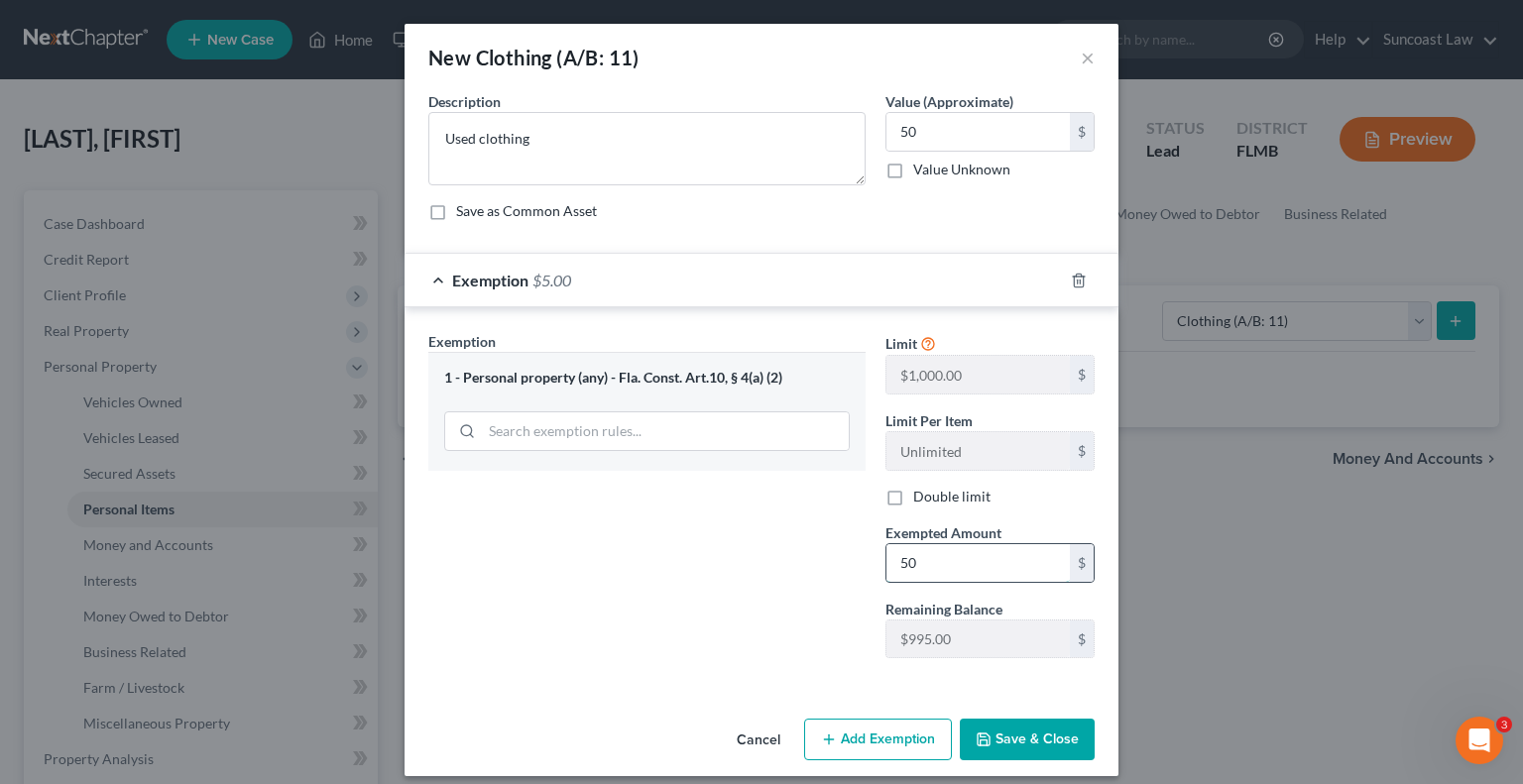 type on "50" 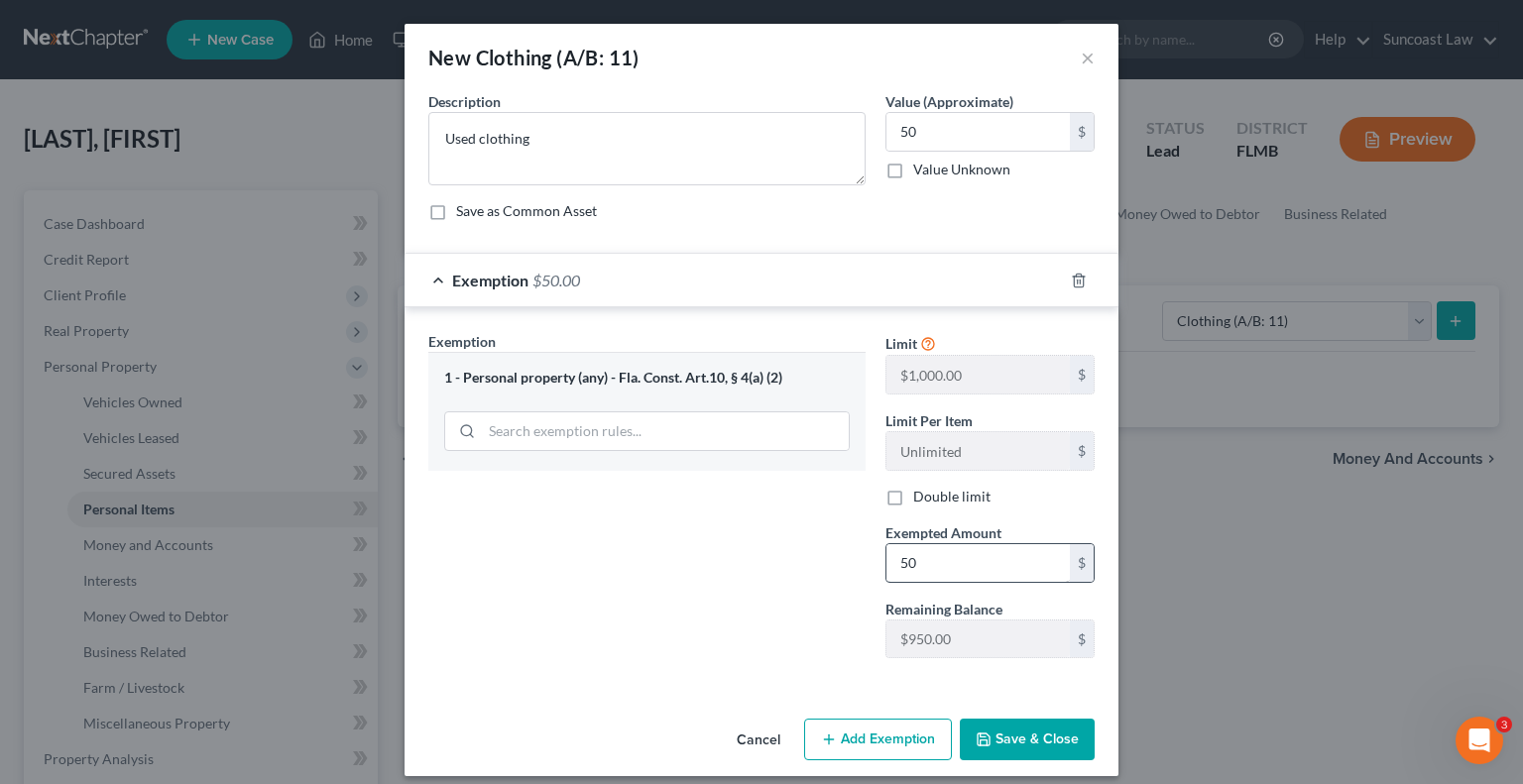 type 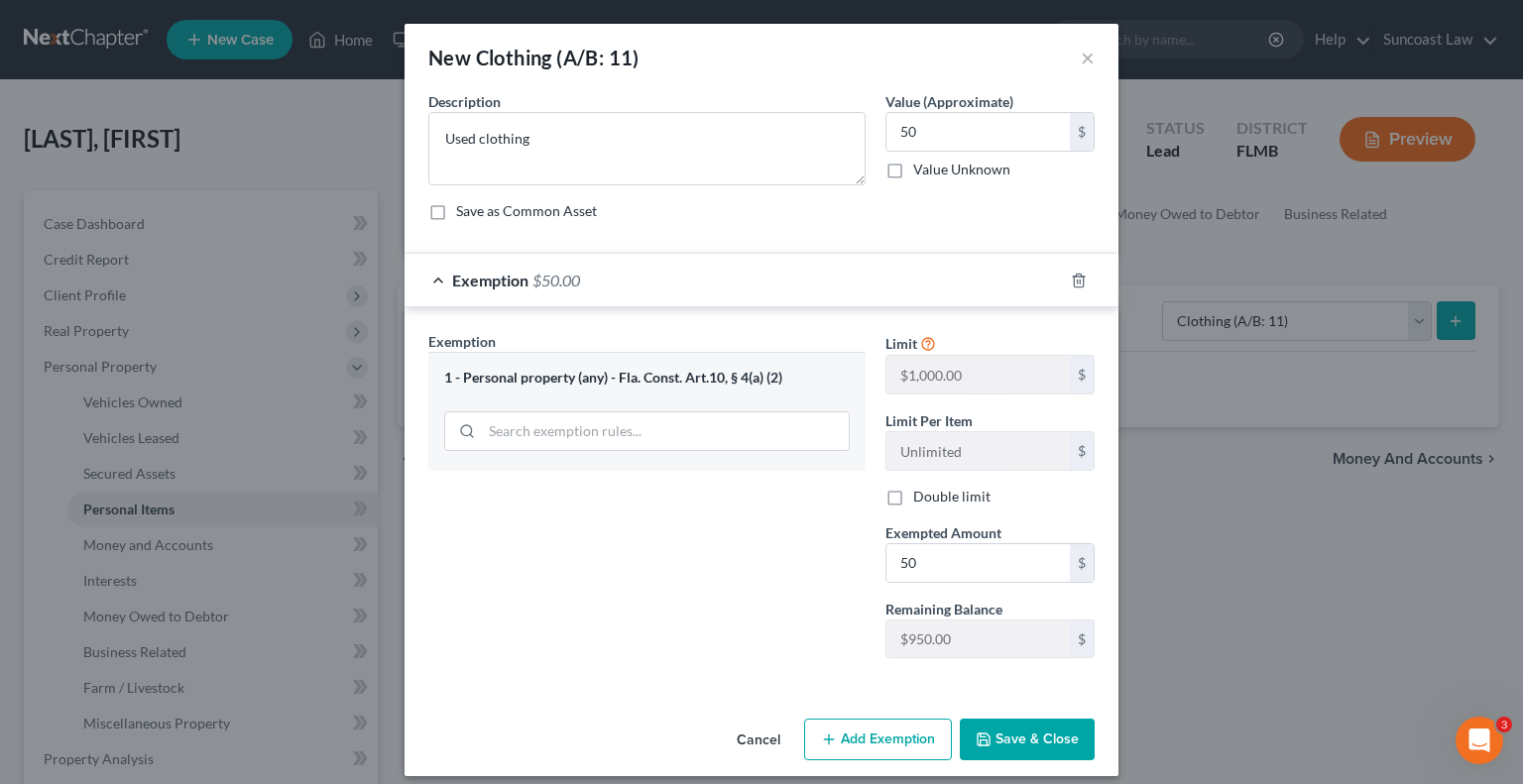 click on "Save & Close" at bounding box center (1027, 739) 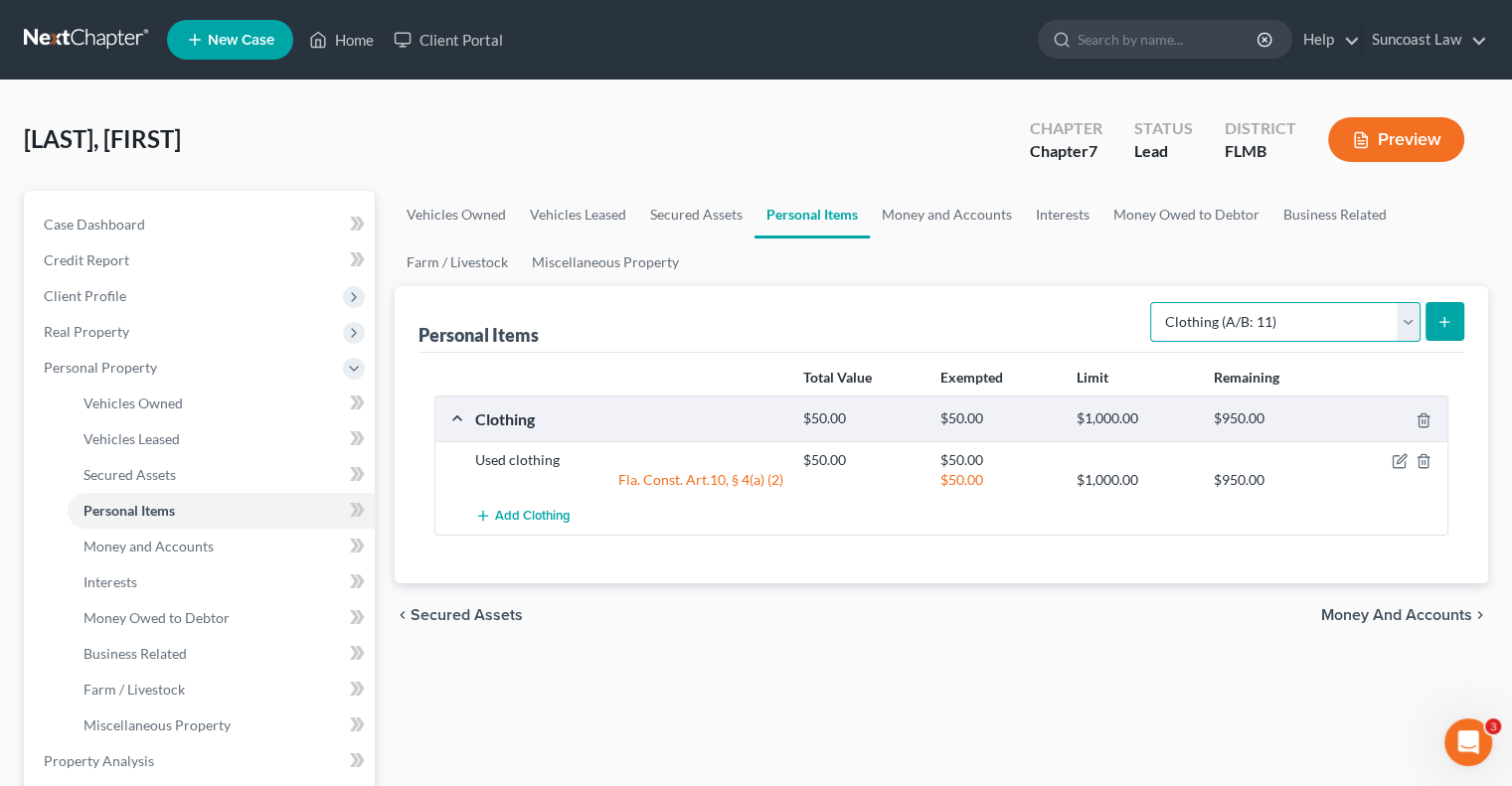 click on "Select Item Type Clothing (A/B: 11) Collectibles Of Value (A/B: 8) Electronics (A/B: 7) Firearms (A/B: 10) Household Goods (A/B: 6) Jewelry (A/B: 12) Other (A/B: 14) Pet(s) (A/B: 13) Sports & Hobby Equipment (A/B: 9)" at bounding box center [1285, 322] 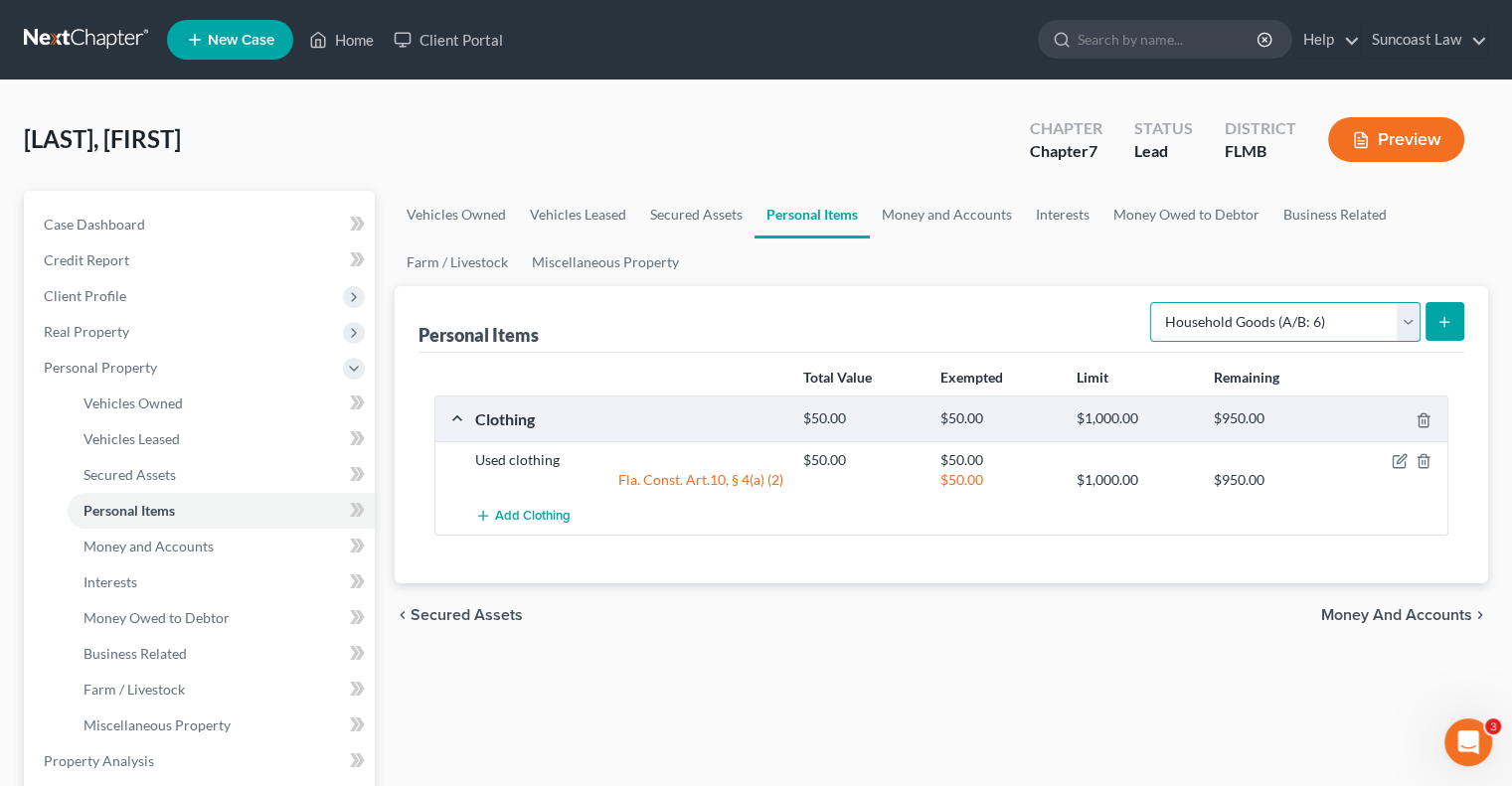 click on "Select Item Type Clothing (A/B: 11) Collectibles Of Value (A/B: 8) Electronics (A/B: 7) Firearms (A/B: 10) Household Goods (A/B: 6) Jewelry (A/B: 12) Other (A/B: 14) Pet(s) (A/B: 13) Sports & Hobby Equipment (A/B: 9)" at bounding box center [1285, 322] 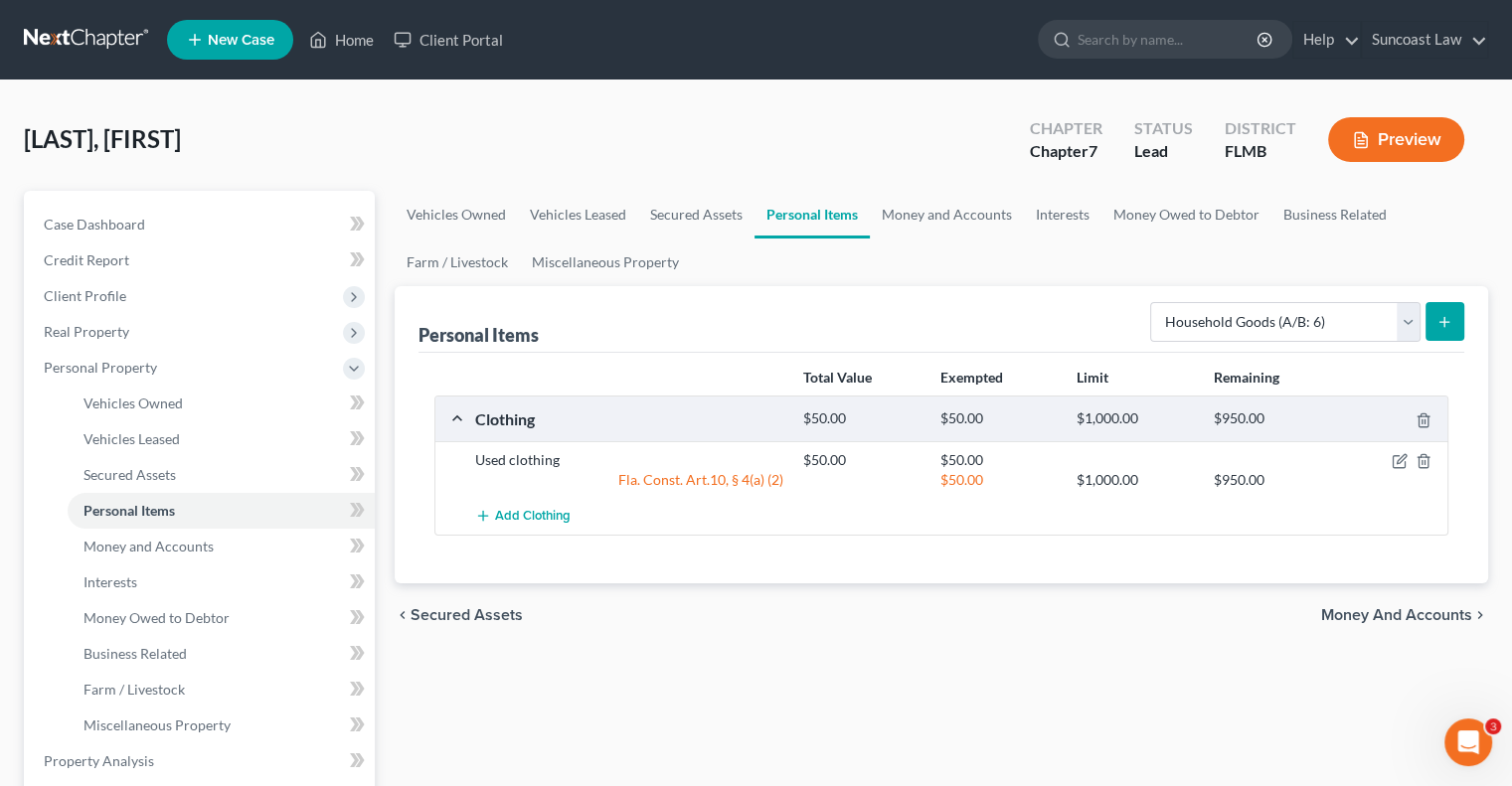 click 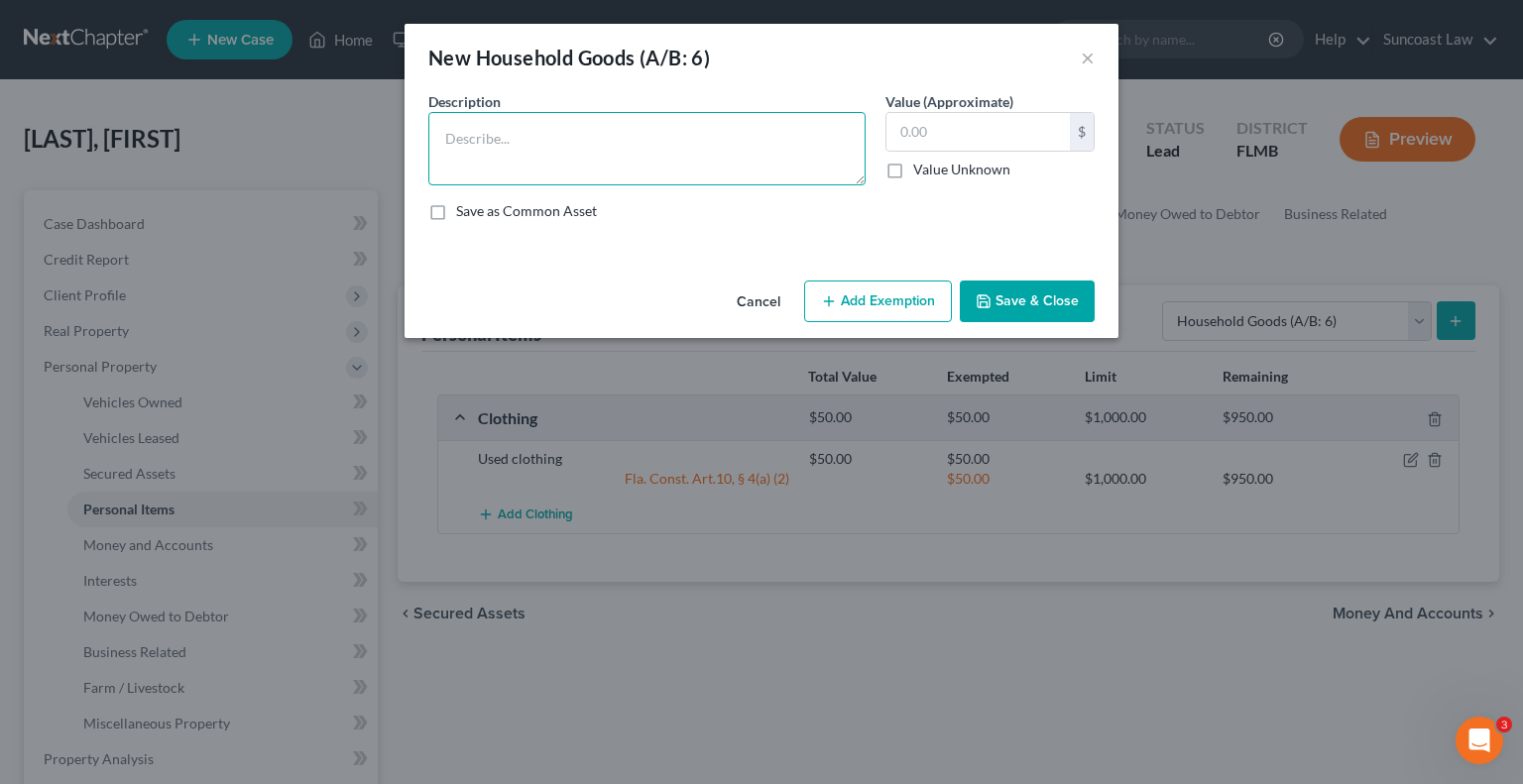 click at bounding box center [646, 149] 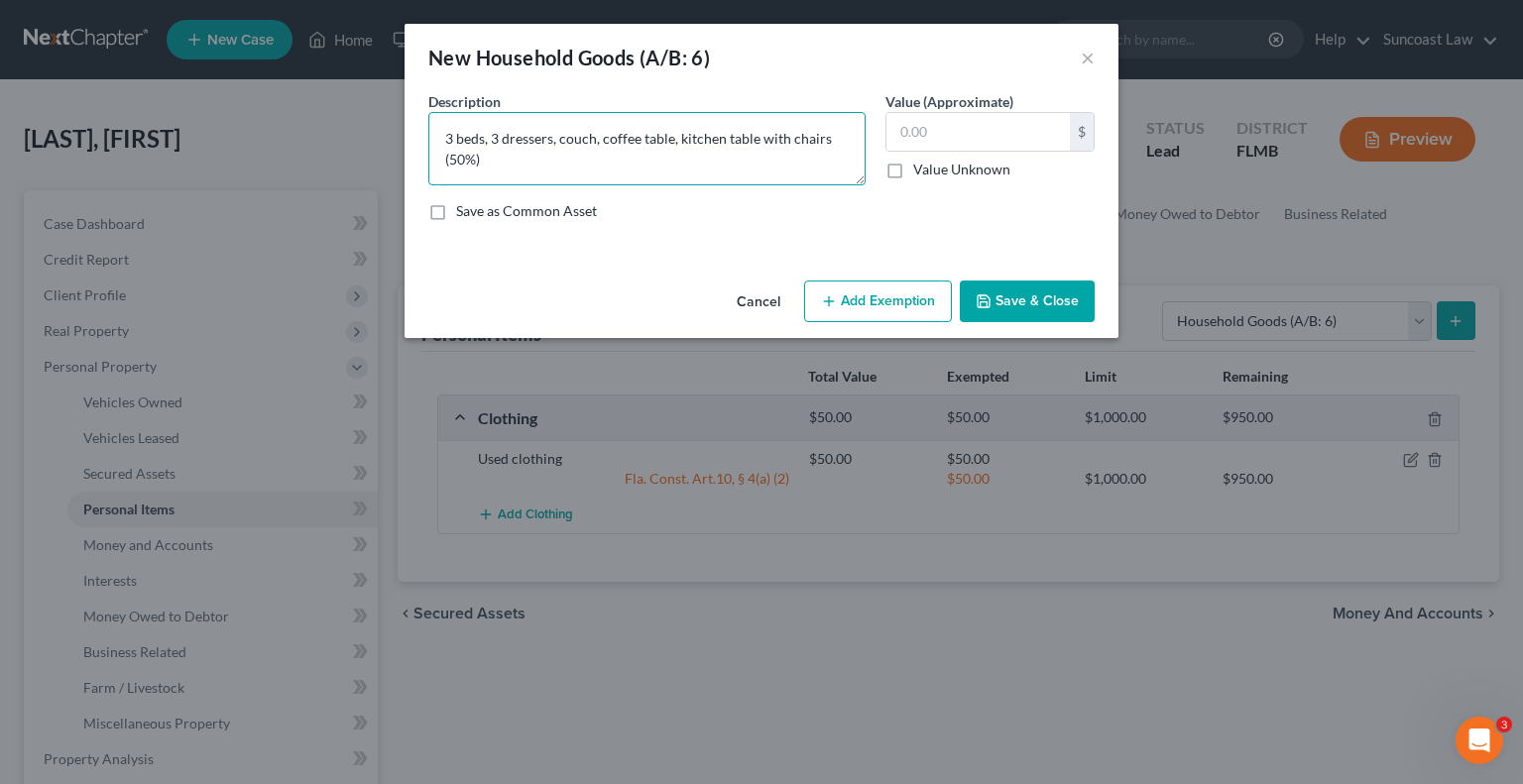 type on "3 beds, 3 dressers, couch, coffee table, kitchen table with chairs (50%)" 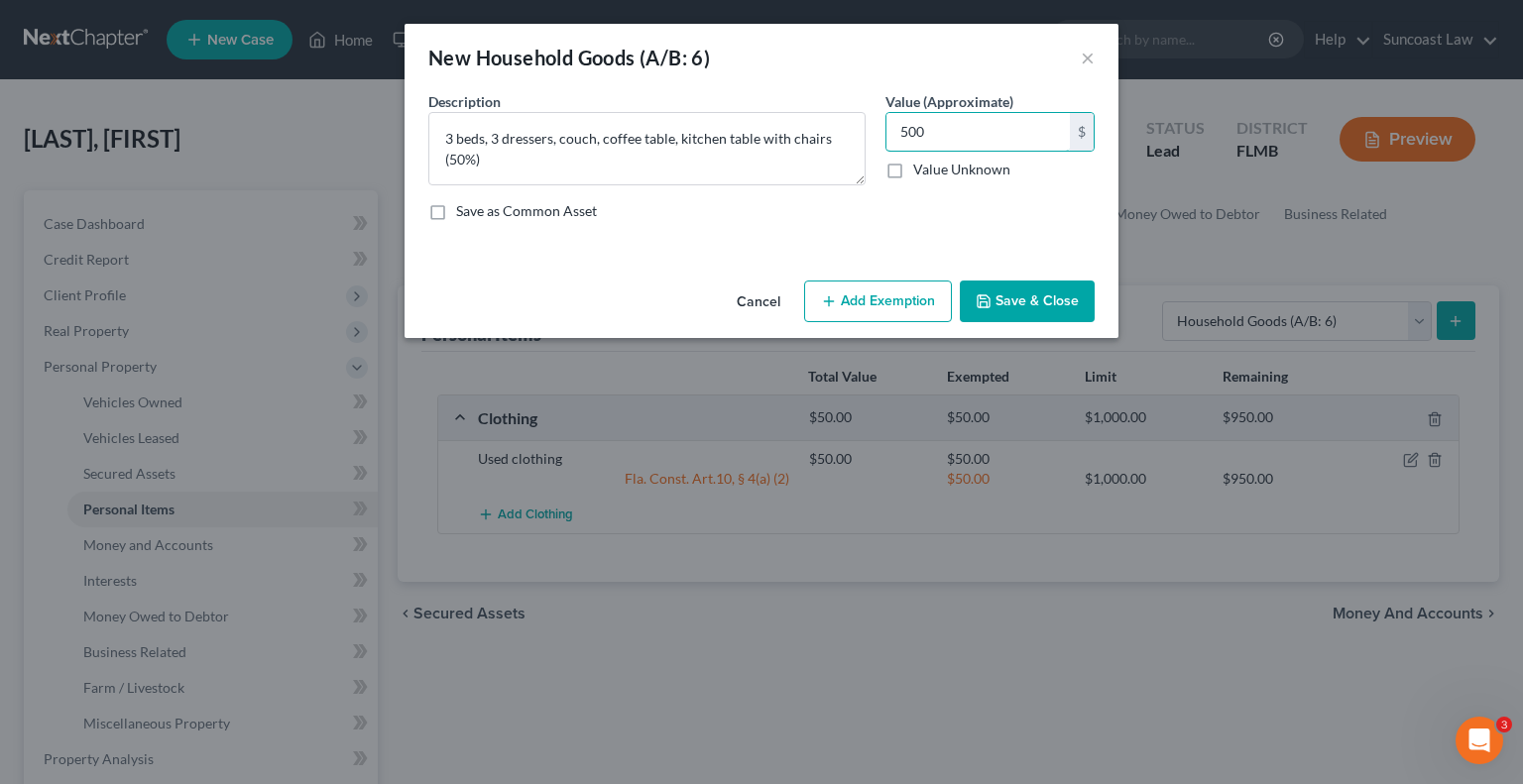 type on "500" 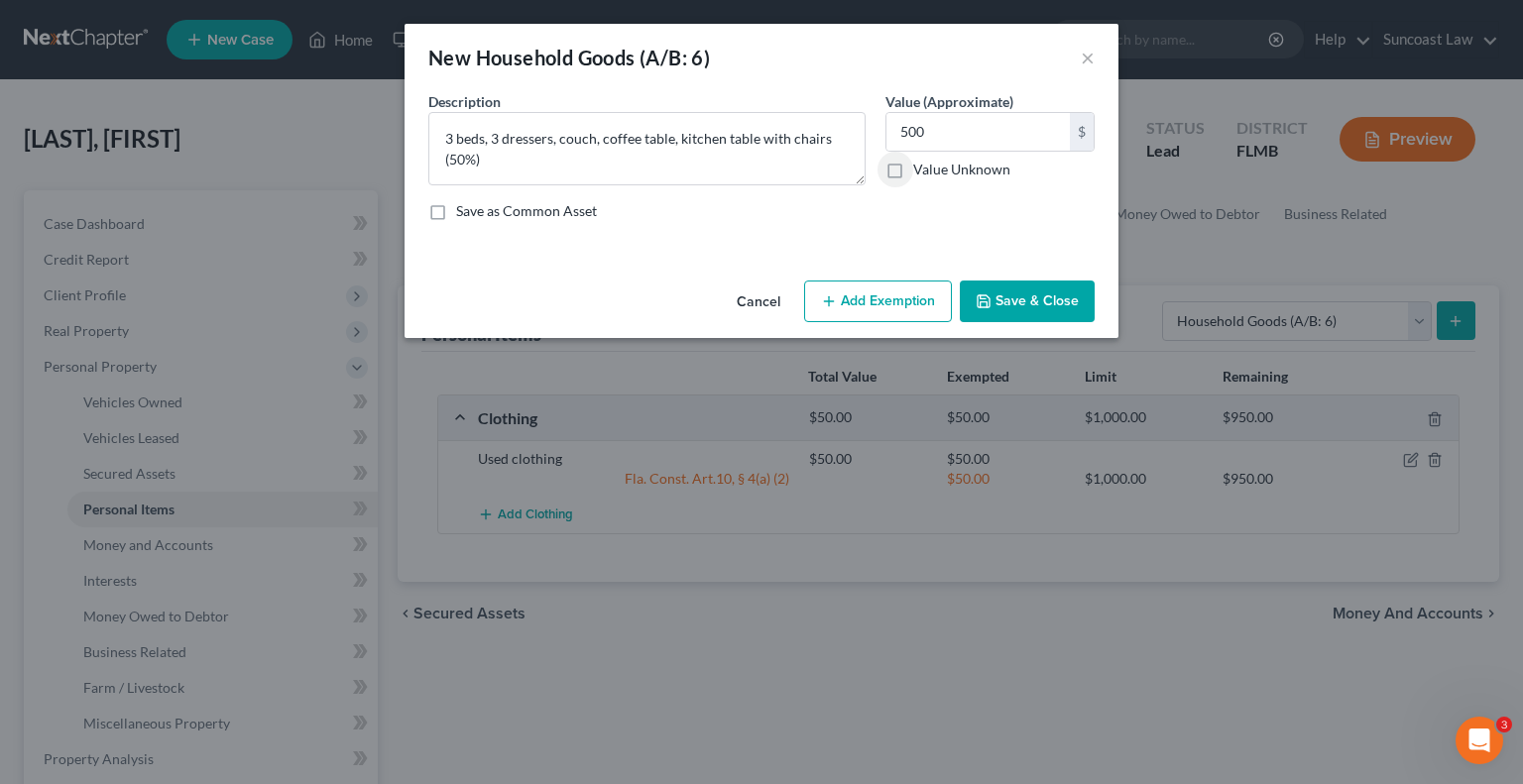click on "Add Exemption" at bounding box center (878, 301) 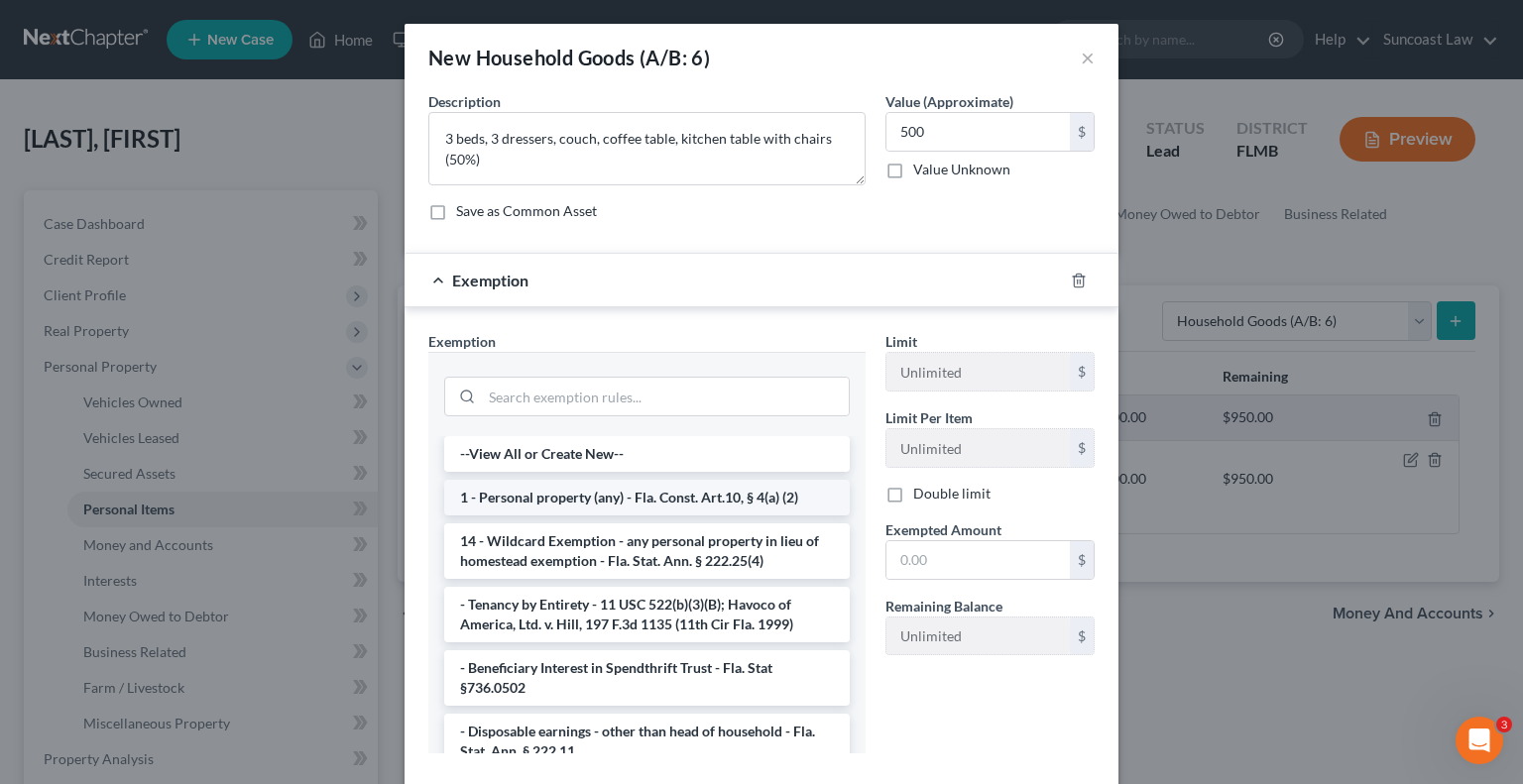 click on "1 - Personal property (any) - Fla. Const. Art.10, § 4(a) (2)" at bounding box center (646, 498) 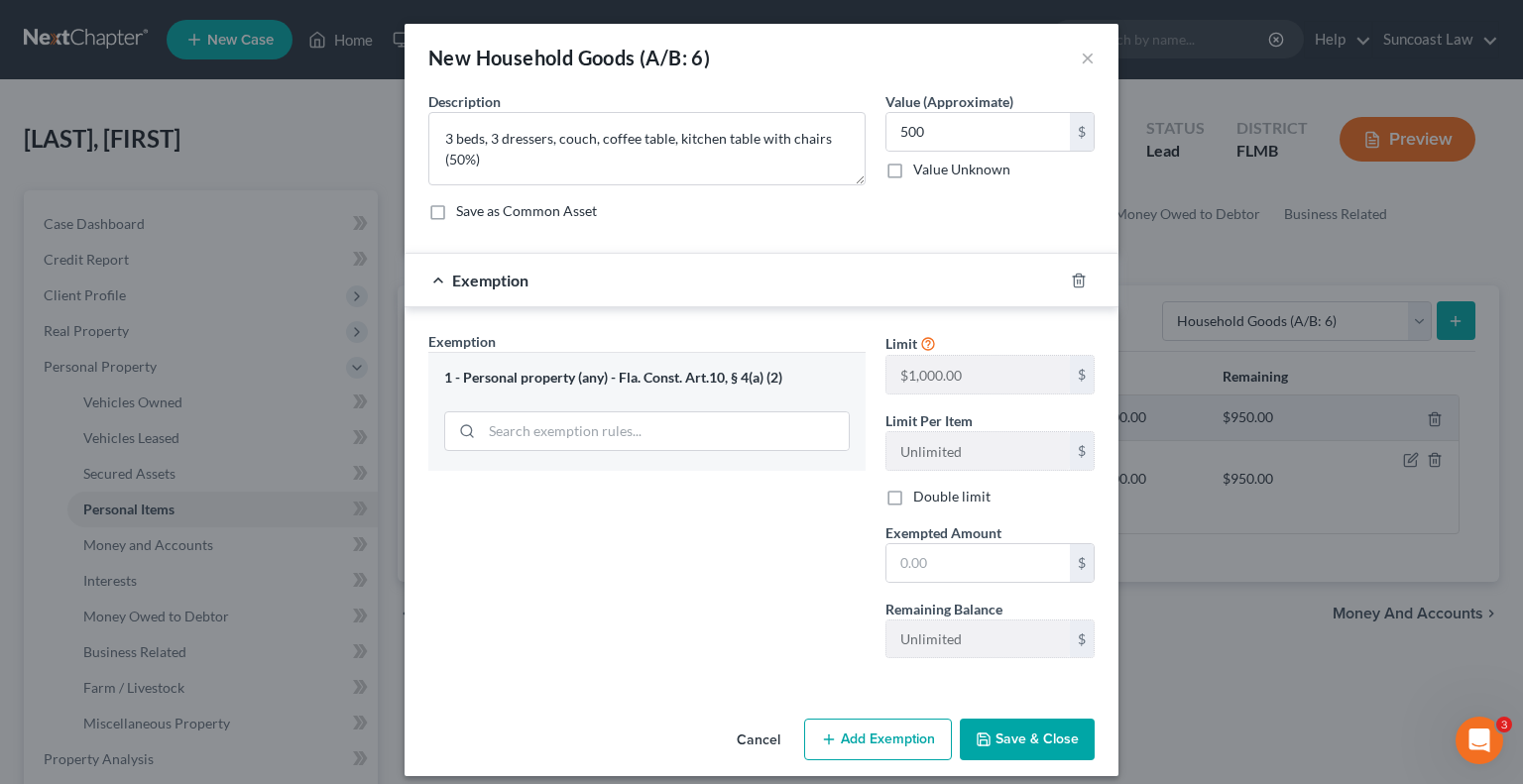 click on "Exemption Set must be selected for CA.
Exemption
*
1 - Personal property (any) - Fla. Const. Art.10, § 4(a) (2)" at bounding box center (646, 503) 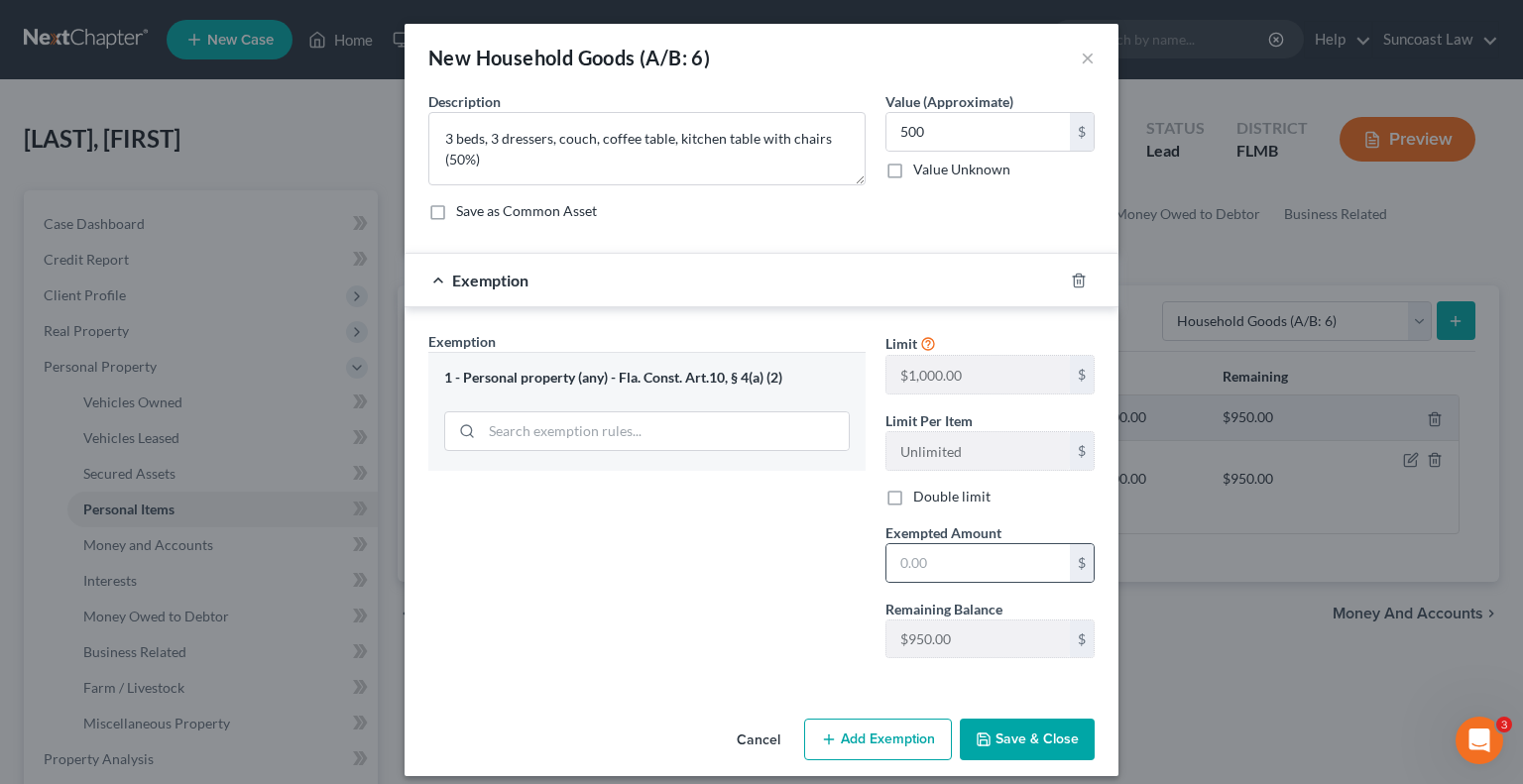 click on "$" at bounding box center (1082, 563) 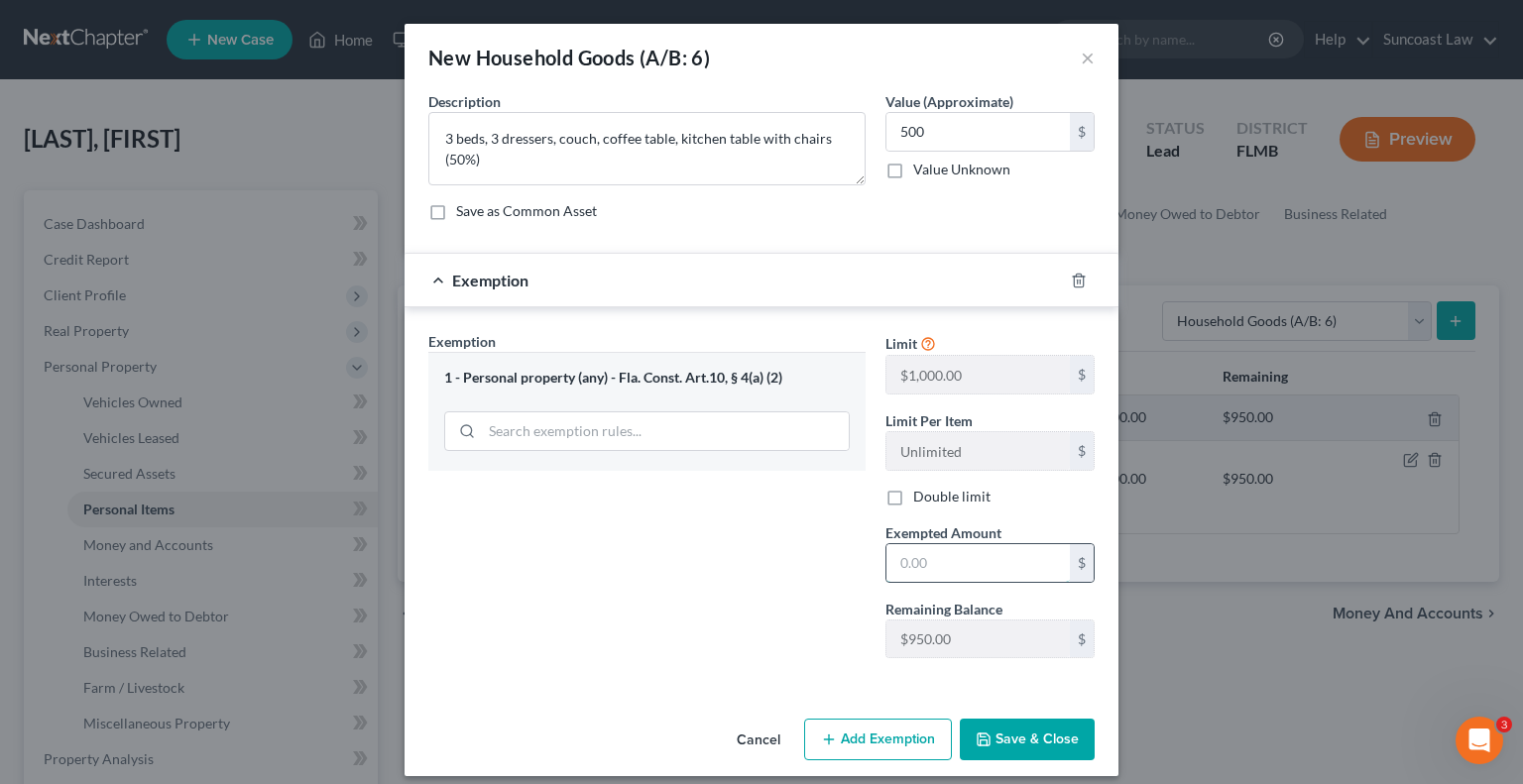 click at bounding box center (978, 563) 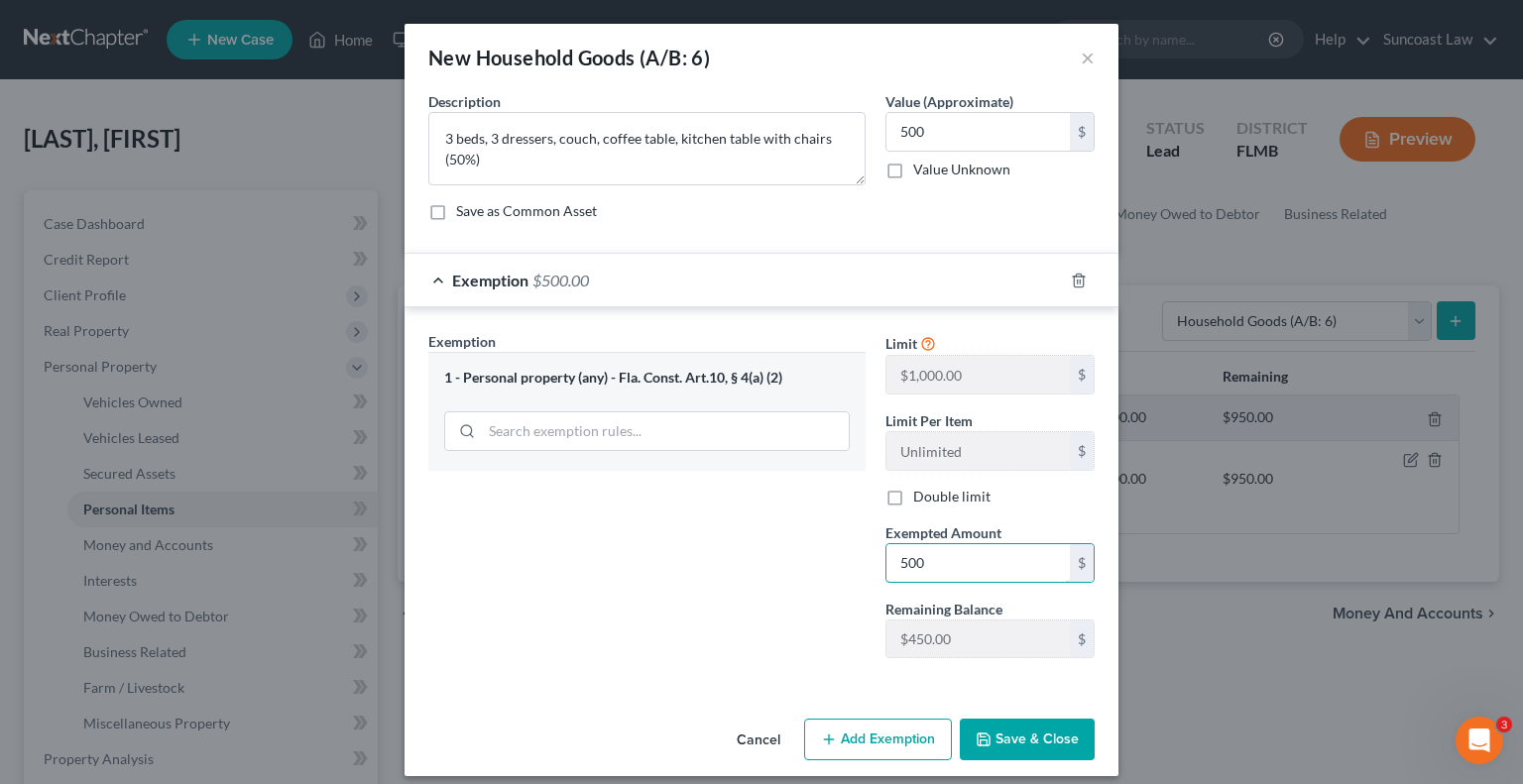 type on "500" 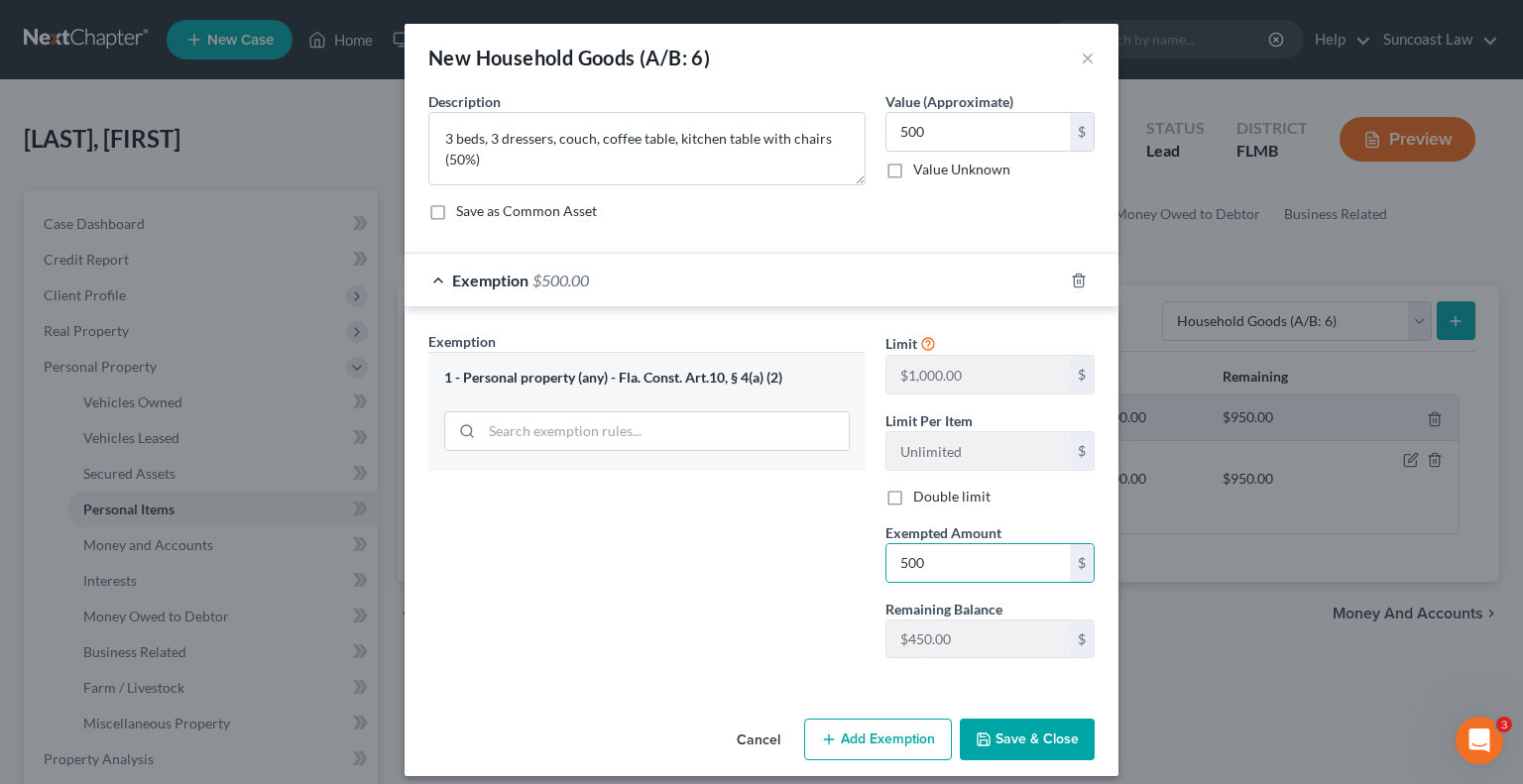 click on "Save & Close" at bounding box center [1027, 739] 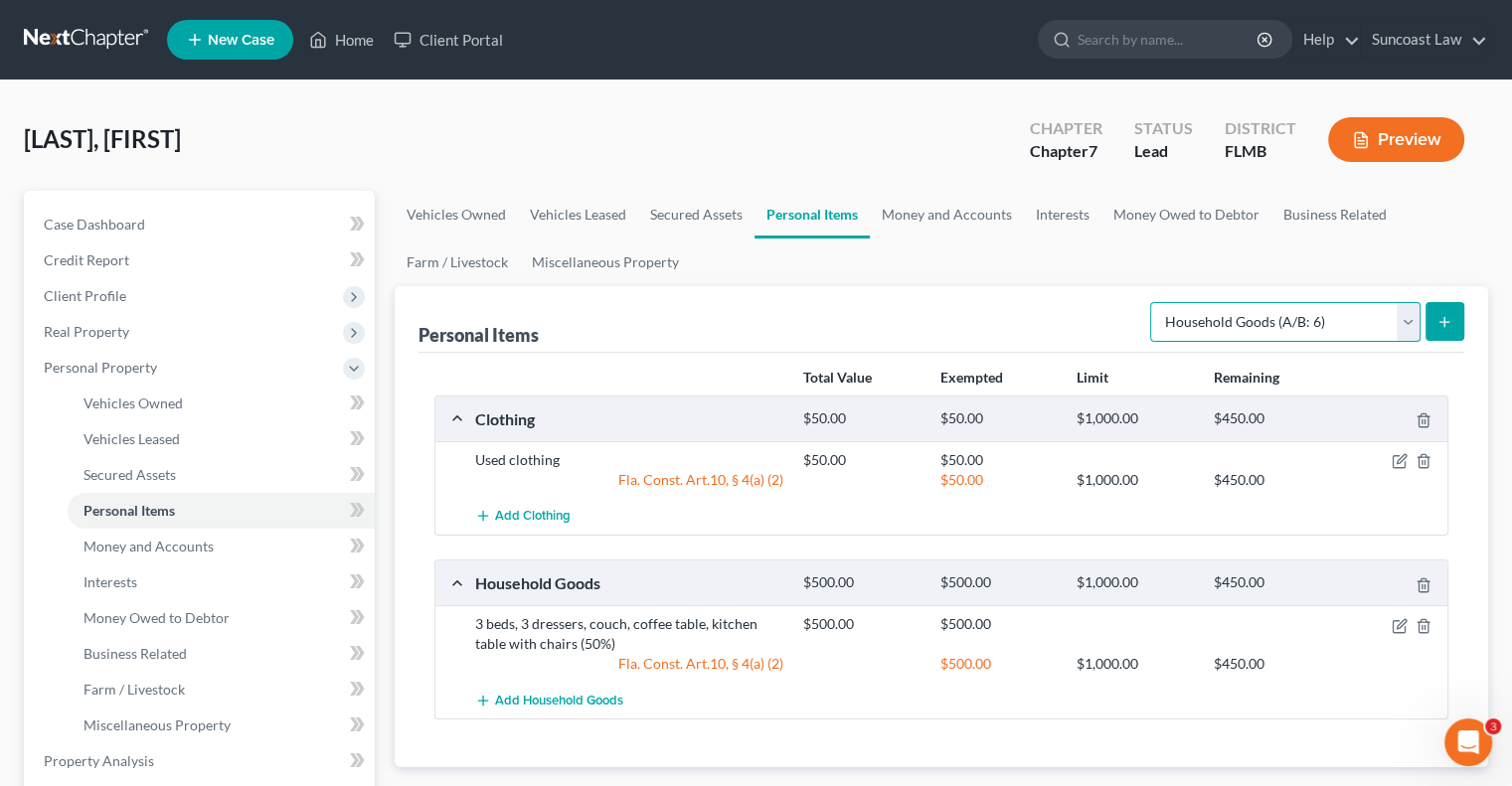 click on "Select Item Type Clothing (A/B: 11) Collectibles Of Value (A/B: 8) Electronics (A/B: 7) Firearms (A/B: 10) Household Goods (A/B: 6) Jewelry (A/B: 12) Other (A/B: 14) Pet(s) (A/B: 13) Sports & Hobby Equipment (A/B: 9)" at bounding box center [1285, 322] 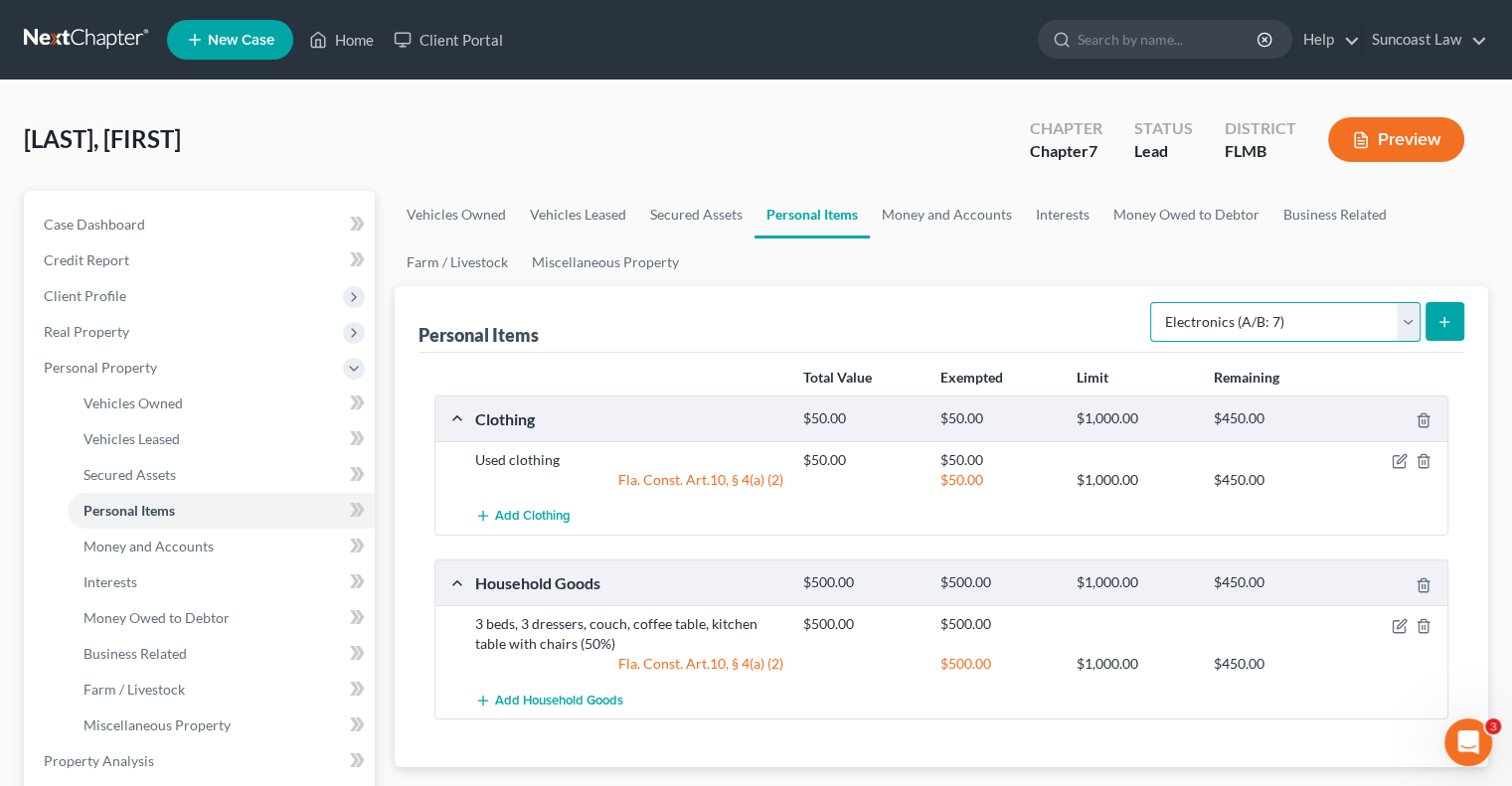click on "Select Item Type Clothing (A/B: 11) Collectibles Of Value (A/B: 8) Electronics (A/B: 7) Firearms (A/B: 10) Household Goods (A/B: 6) Jewelry (A/B: 12) Other (A/B: 14) Pet(s) (A/B: 13) Sports & Hobby Equipment (A/B: 9)" at bounding box center [1285, 322] 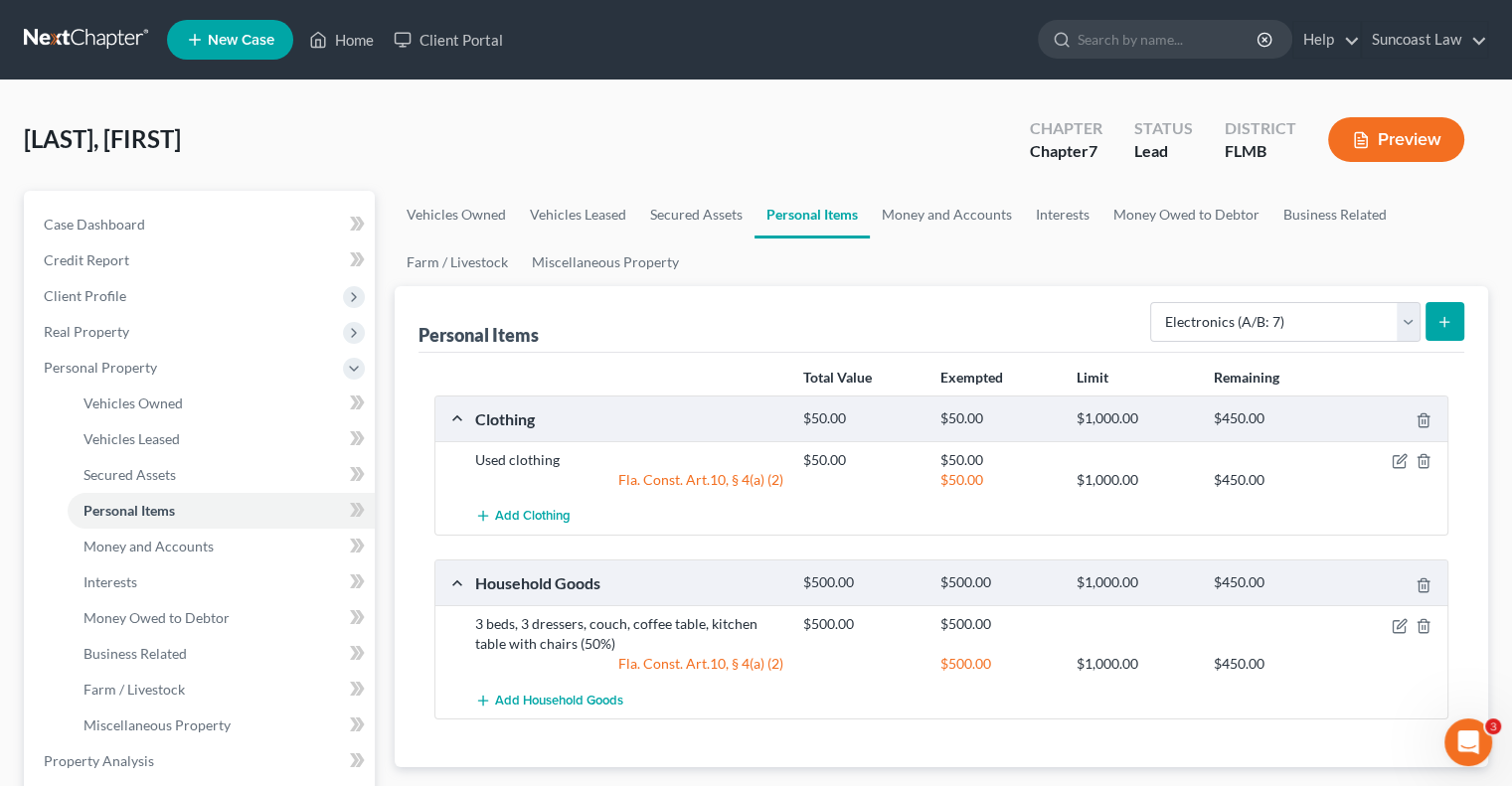 click 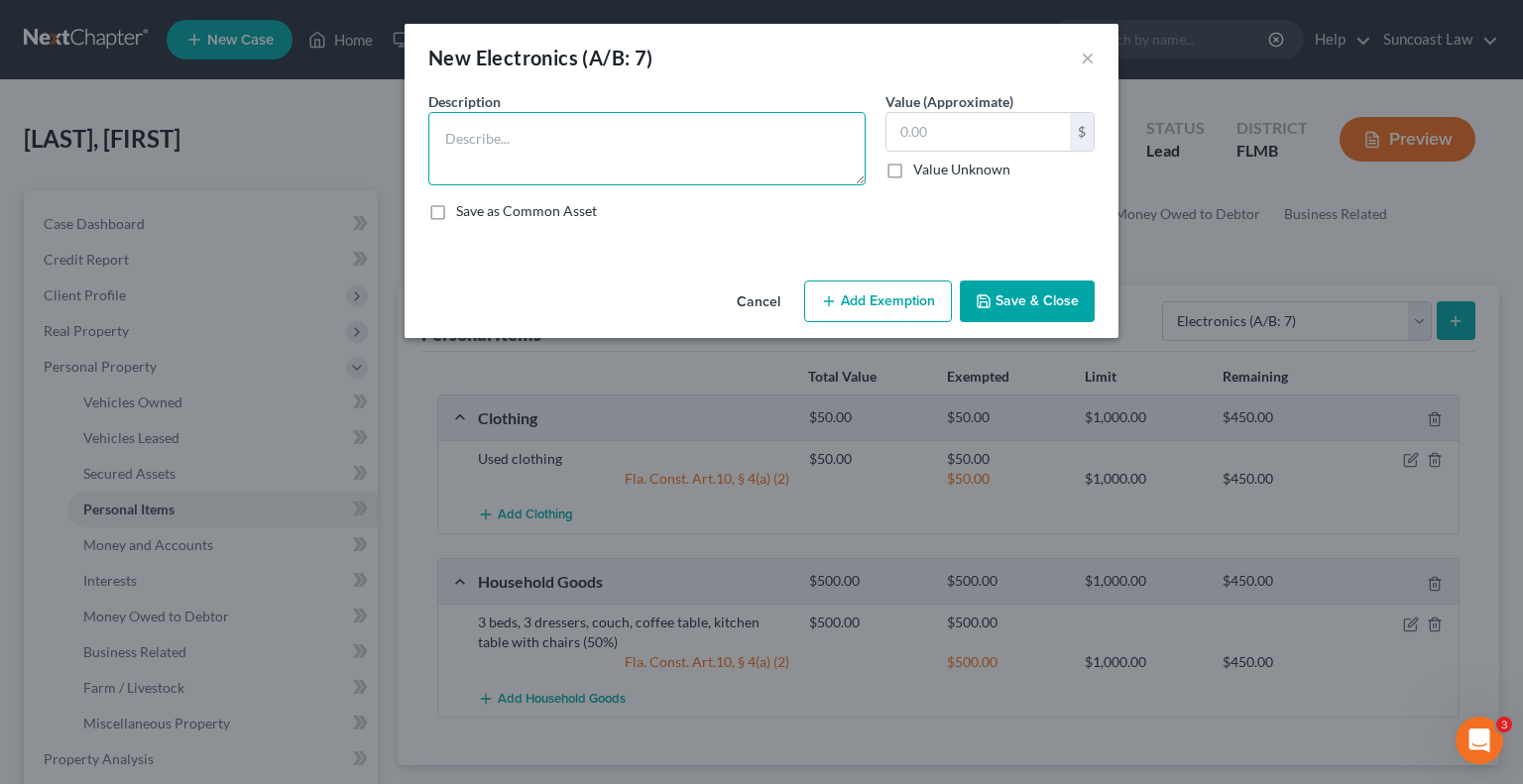 click at bounding box center [646, 149] 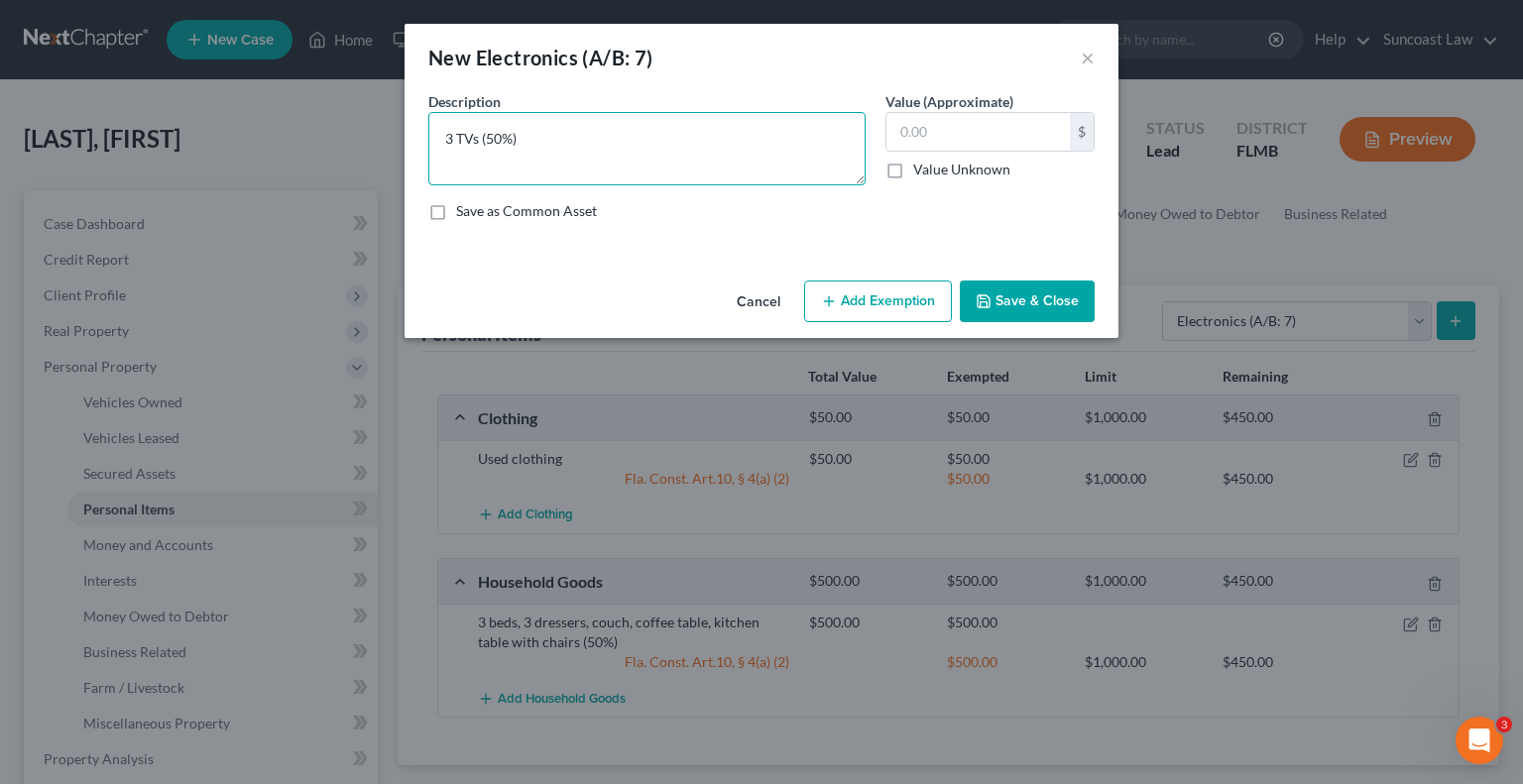 type on "3 TVs (50%)" 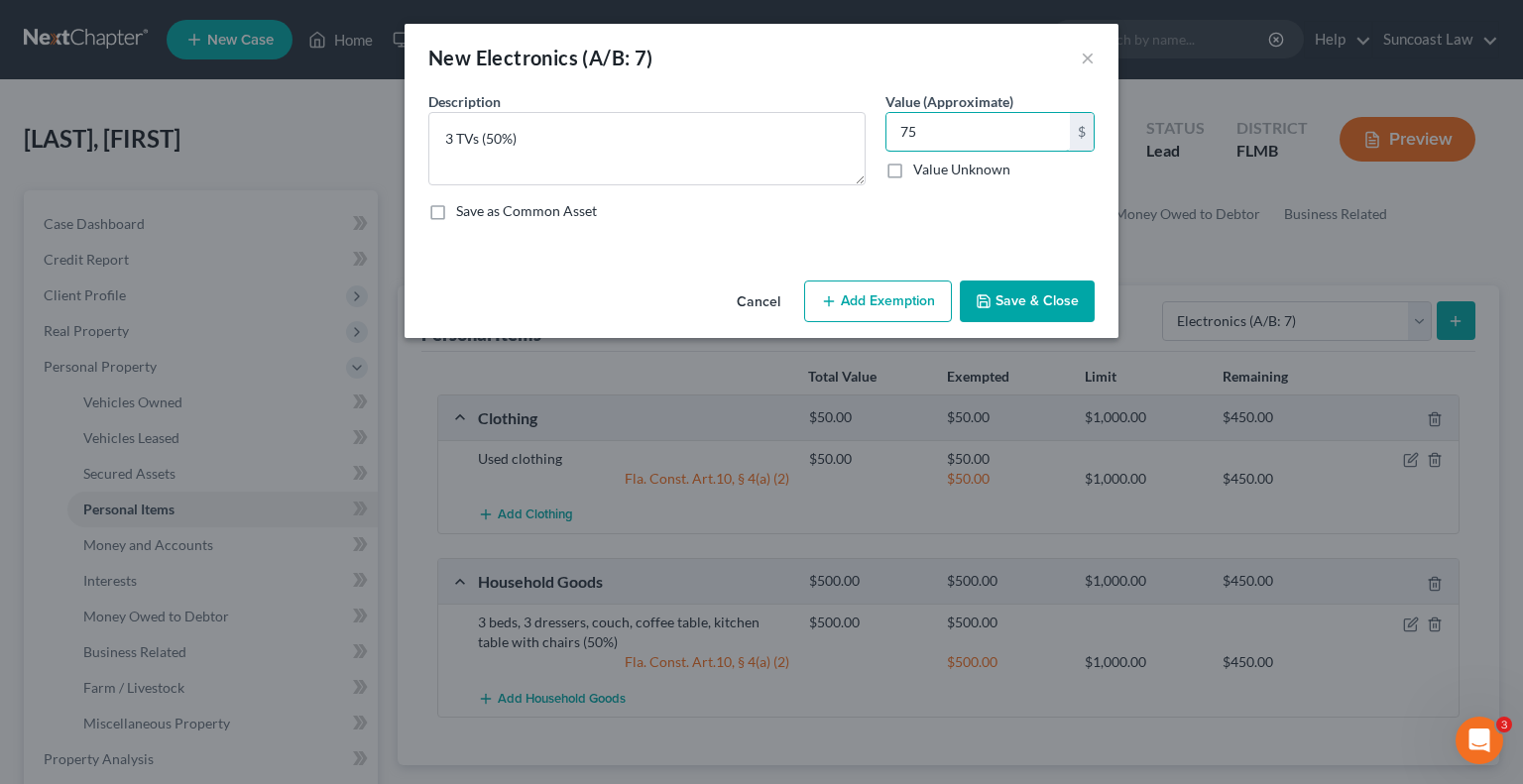 type on "75" 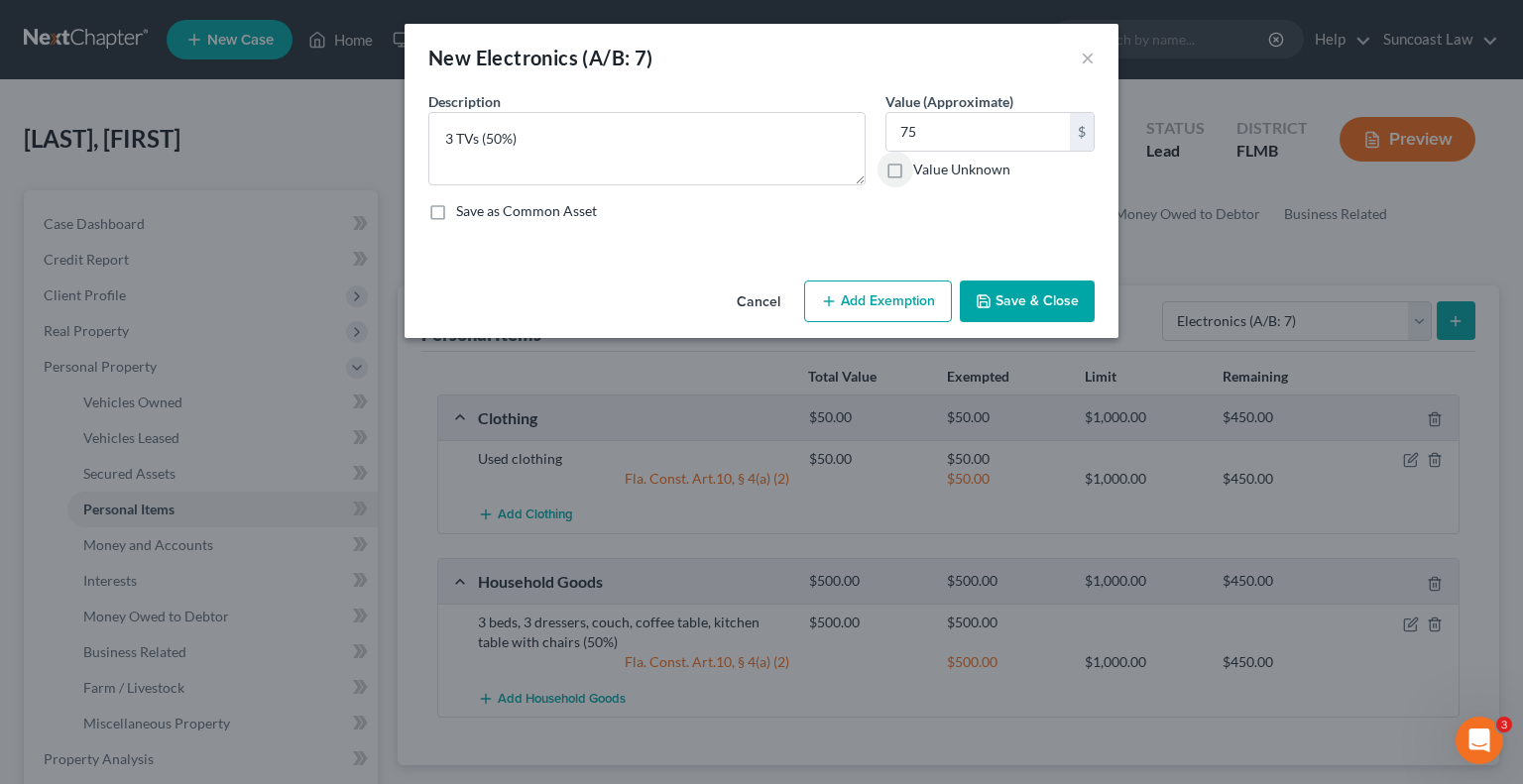 click on "Add Exemption" at bounding box center [878, 301] 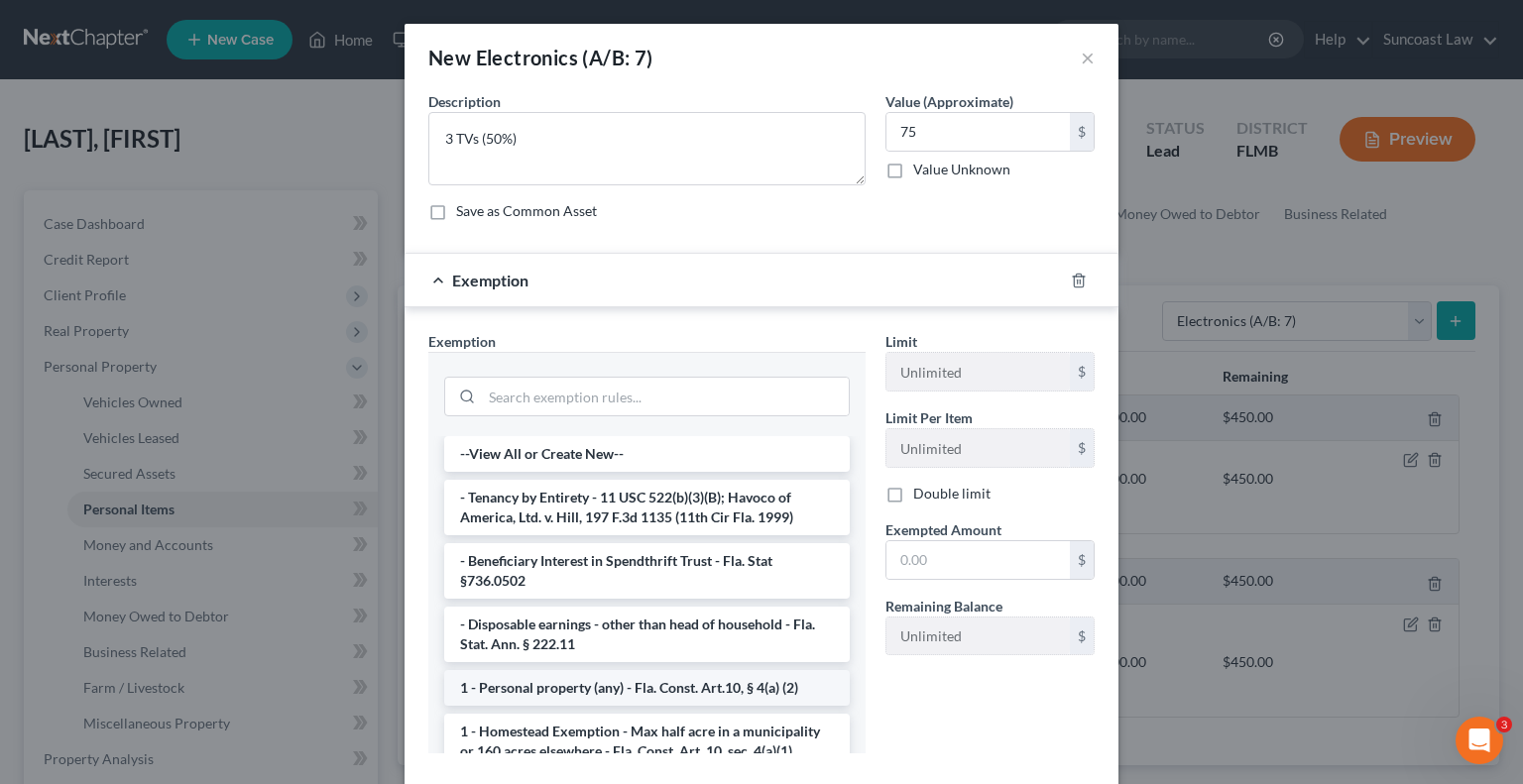 click on "1 - Personal property (any) - Fla. Const. Art.10, § 4(a) (2)" at bounding box center (646, 688) 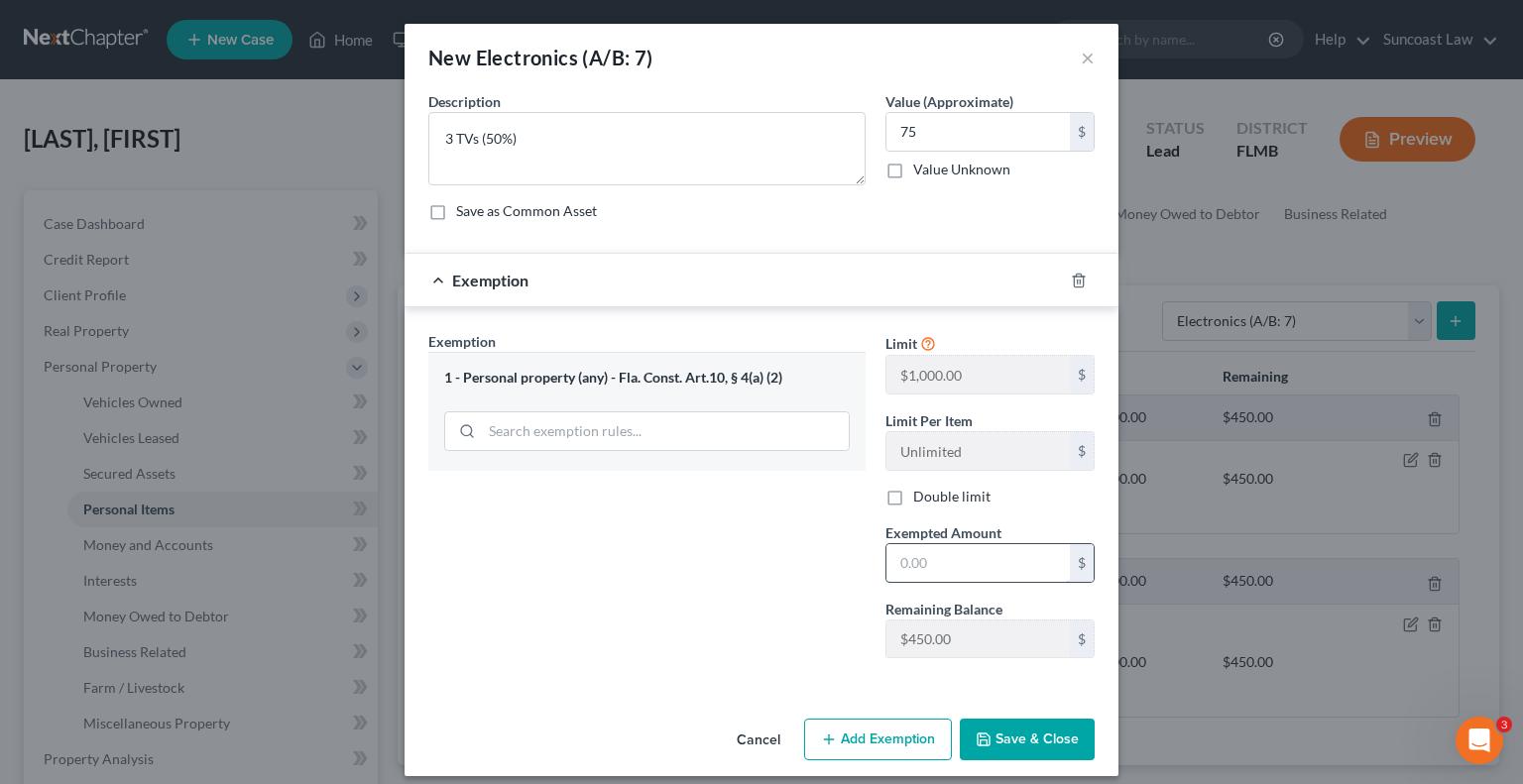 click at bounding box center [978, 563] 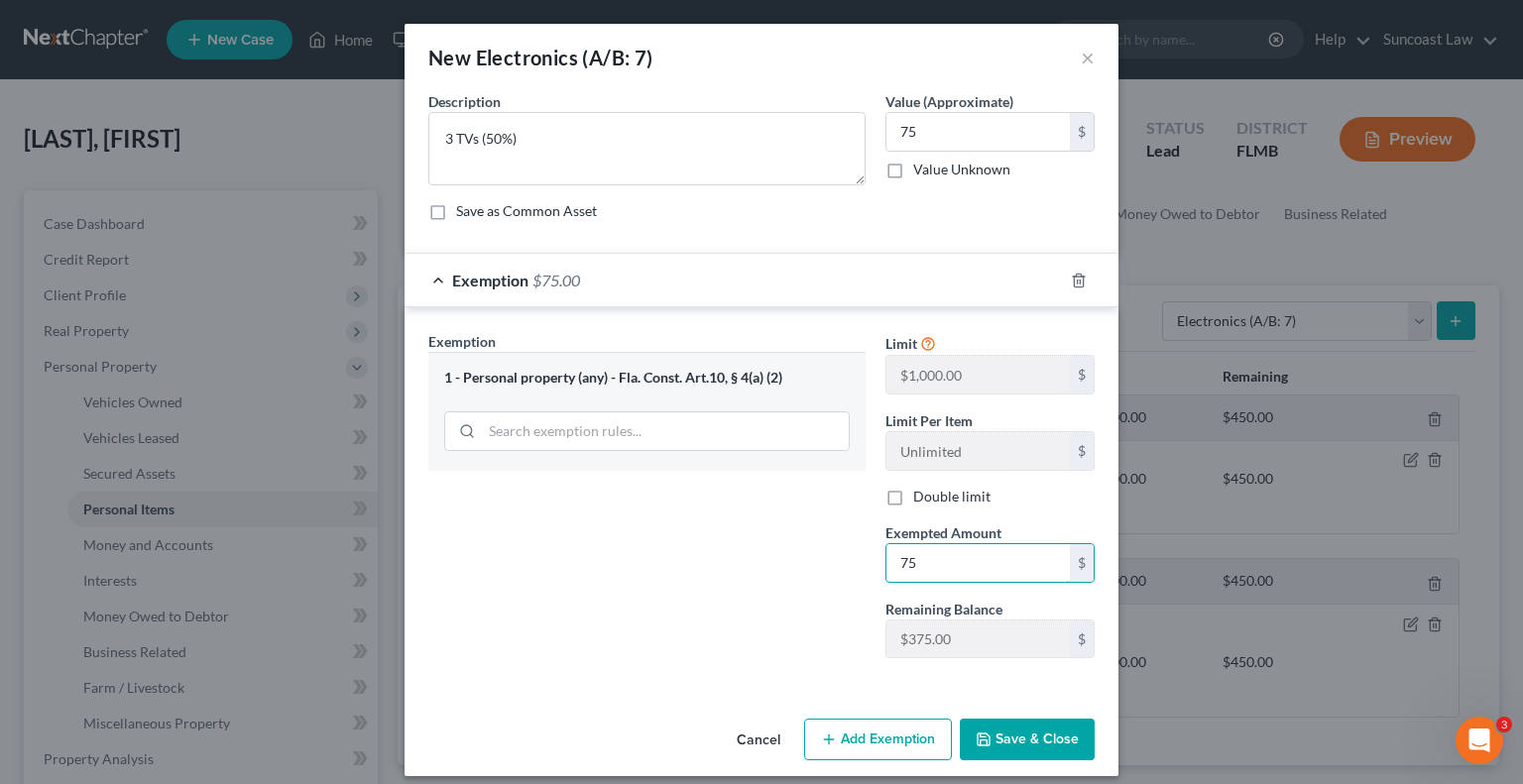 type on "75" 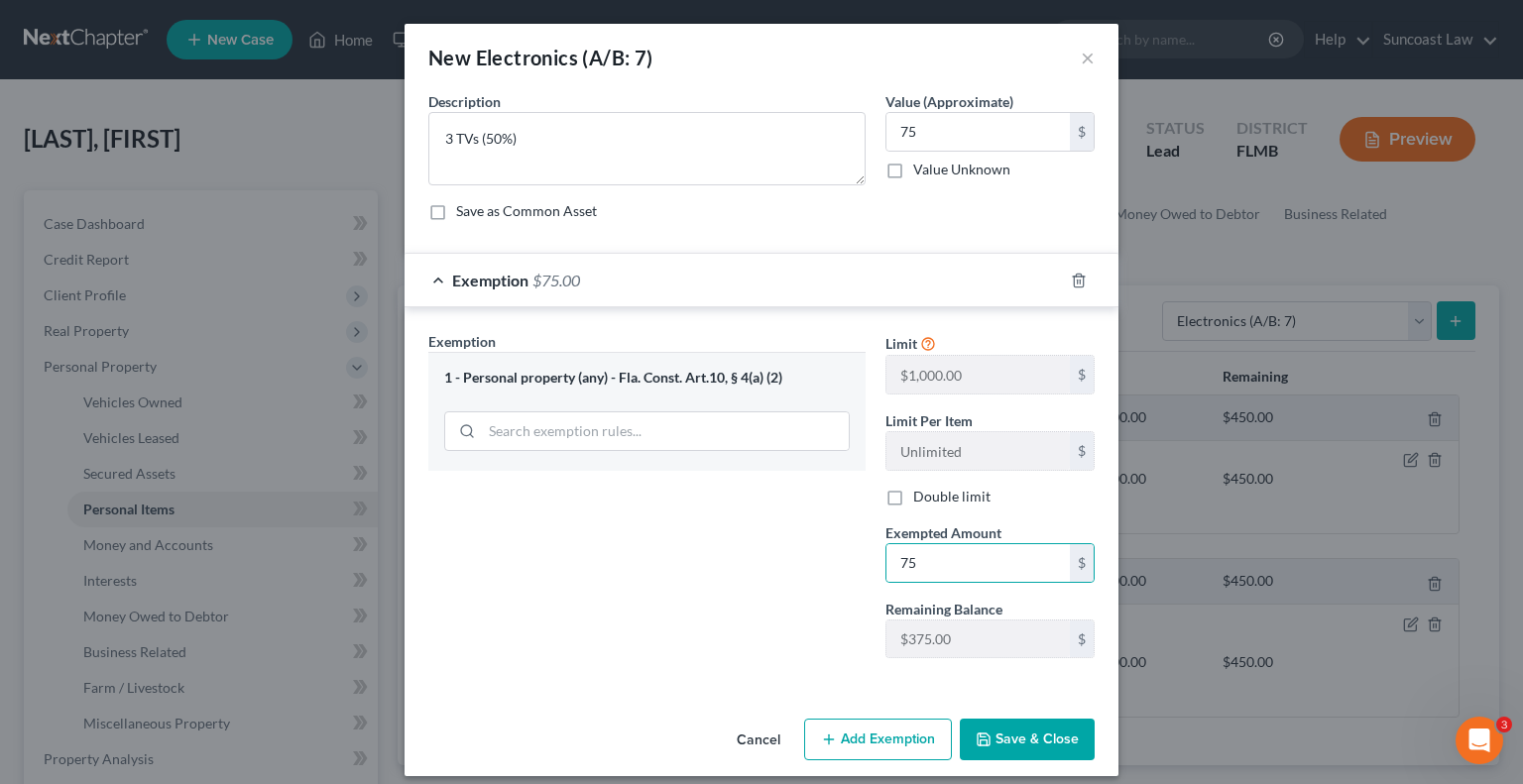 click on "Save & Close" at bounding box center [1027, 739] 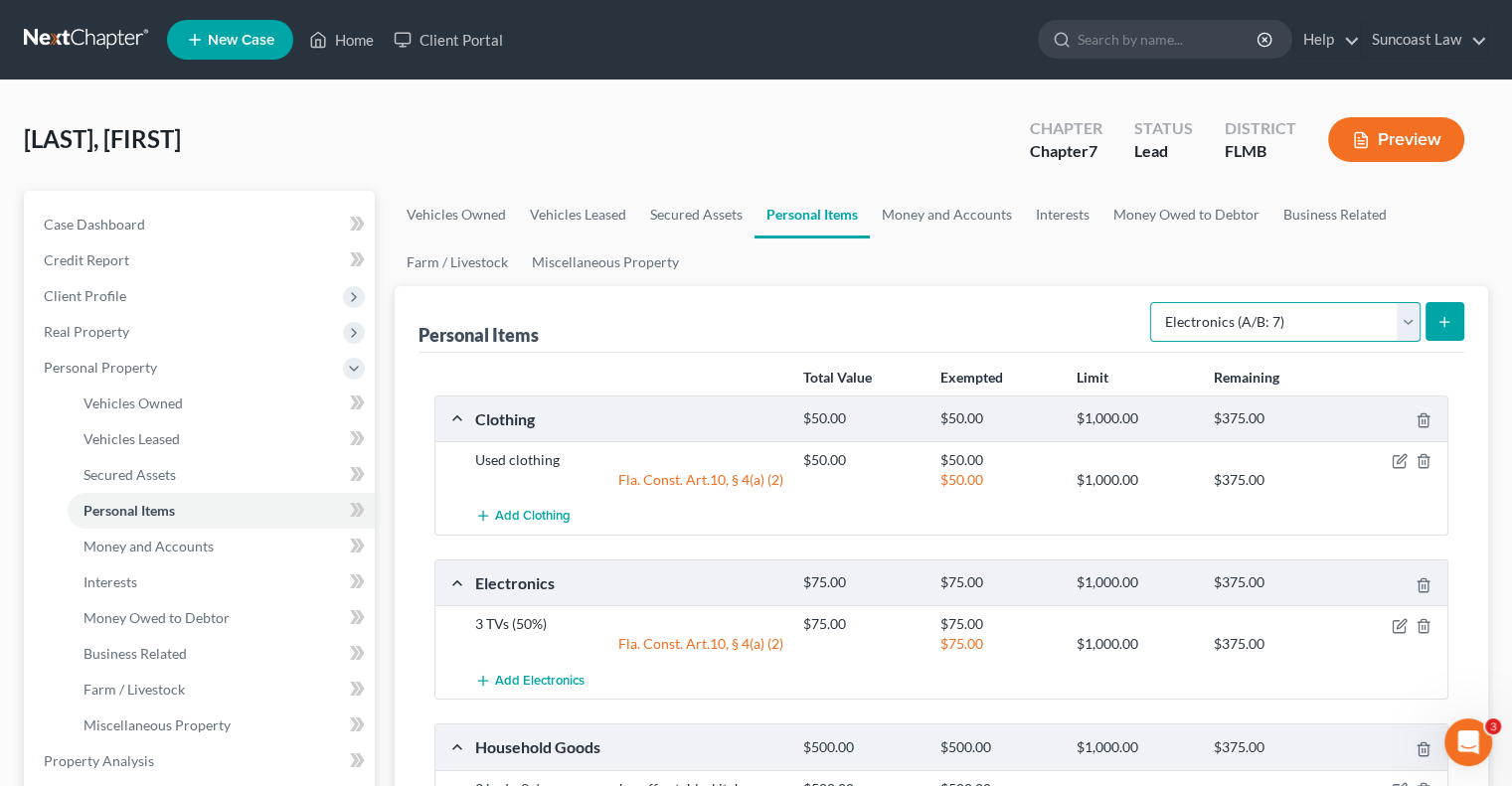 click on "Select Item Type Clothing (A/B: 11) Collectibles Of Value (A/B: 8) Electronics (A/B: 7) Firearms (A/B: 10) Household Goods (A/B: 6) Jewelry (A/B: 12) Other (A/B: 14) Pet(s) (A/B: 13) Sports & Hobby Equipment (A/B: 9)" at bounding box center (1285, 322) 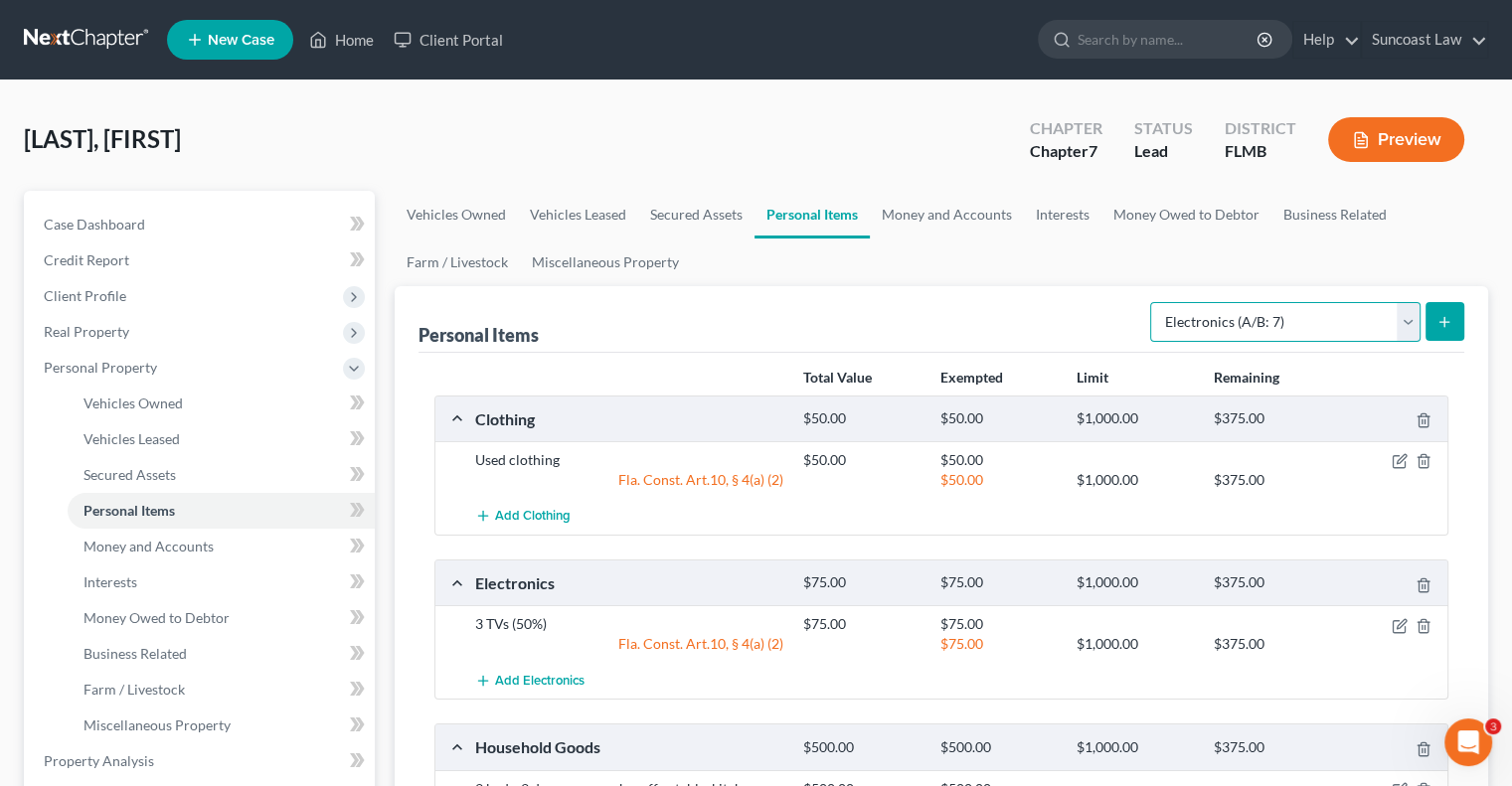 select on "jewelry" 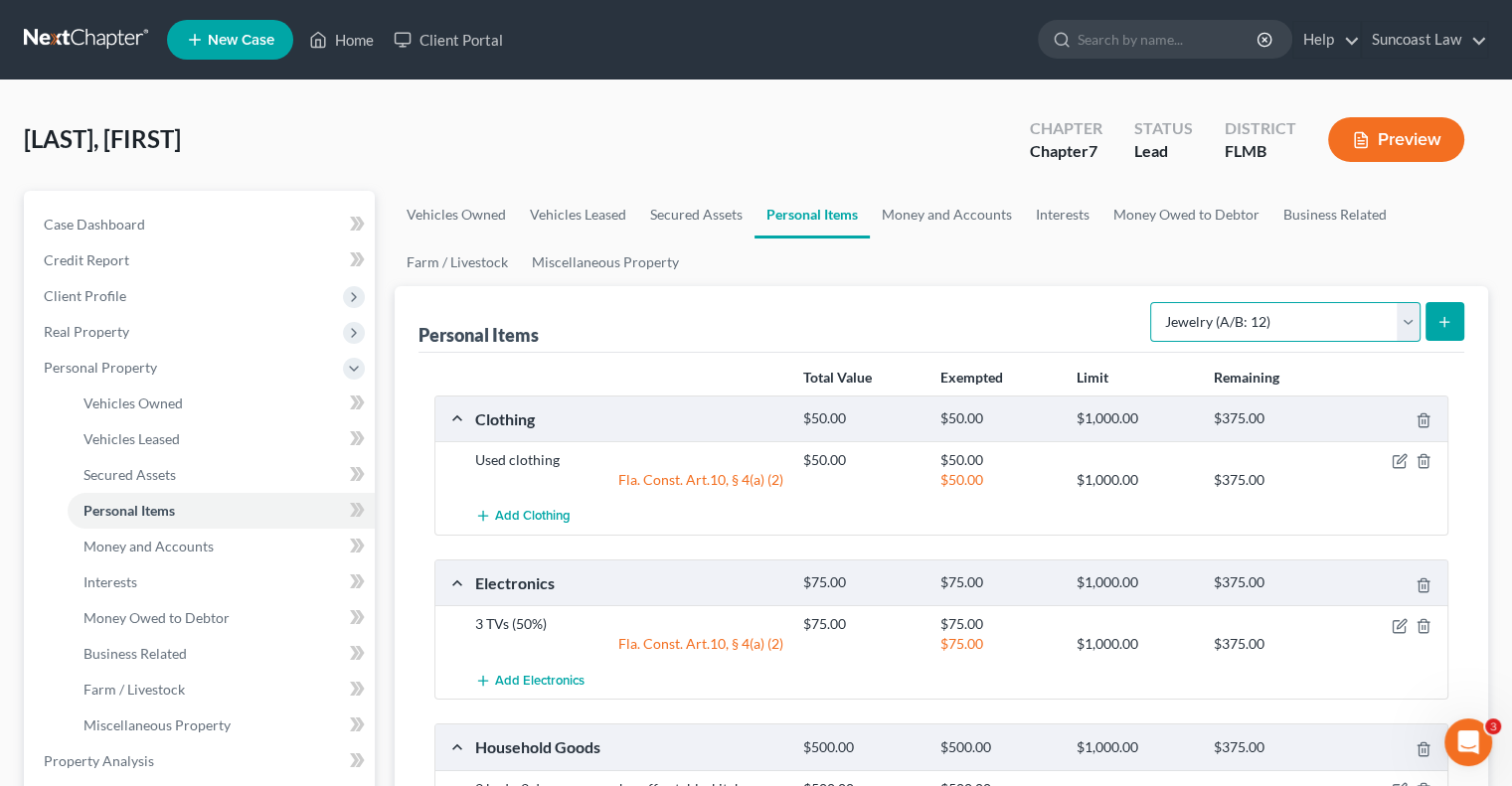 click on "Select Item Type Clothing (A/B: 11) Collectibles Of Value (A/B: 8) Electronics (A/B: 7) Firearms (A/B: 10) Household Goods (A/B: 6) Jewelry (A/B: 12) Other (A/B: 14) Pet(s) (A/B: 13) Sports & Hobby Equipment (A/B: 9)" at bounding box center [1285, 322] 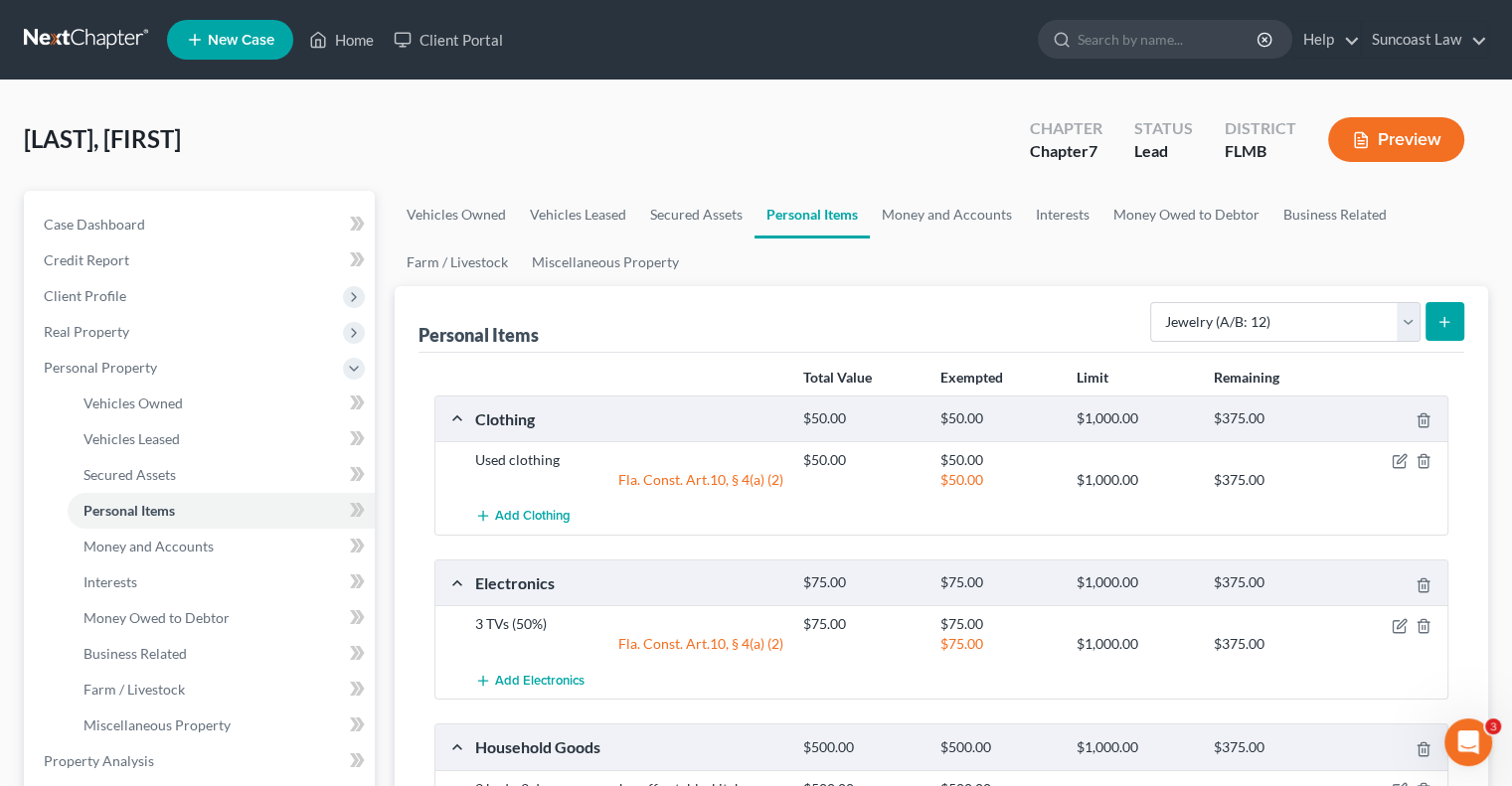click 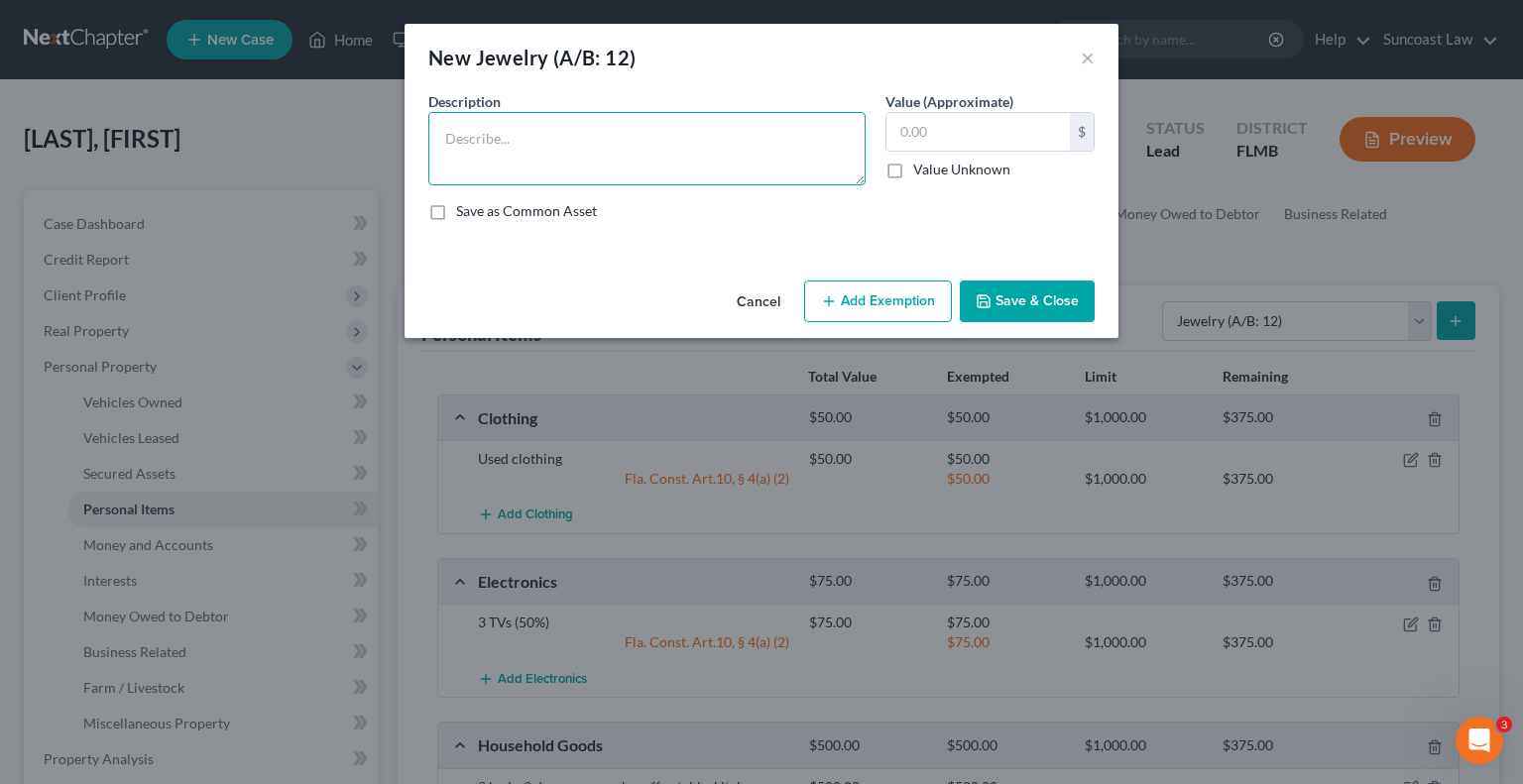 click at bounding box center [646, 149] 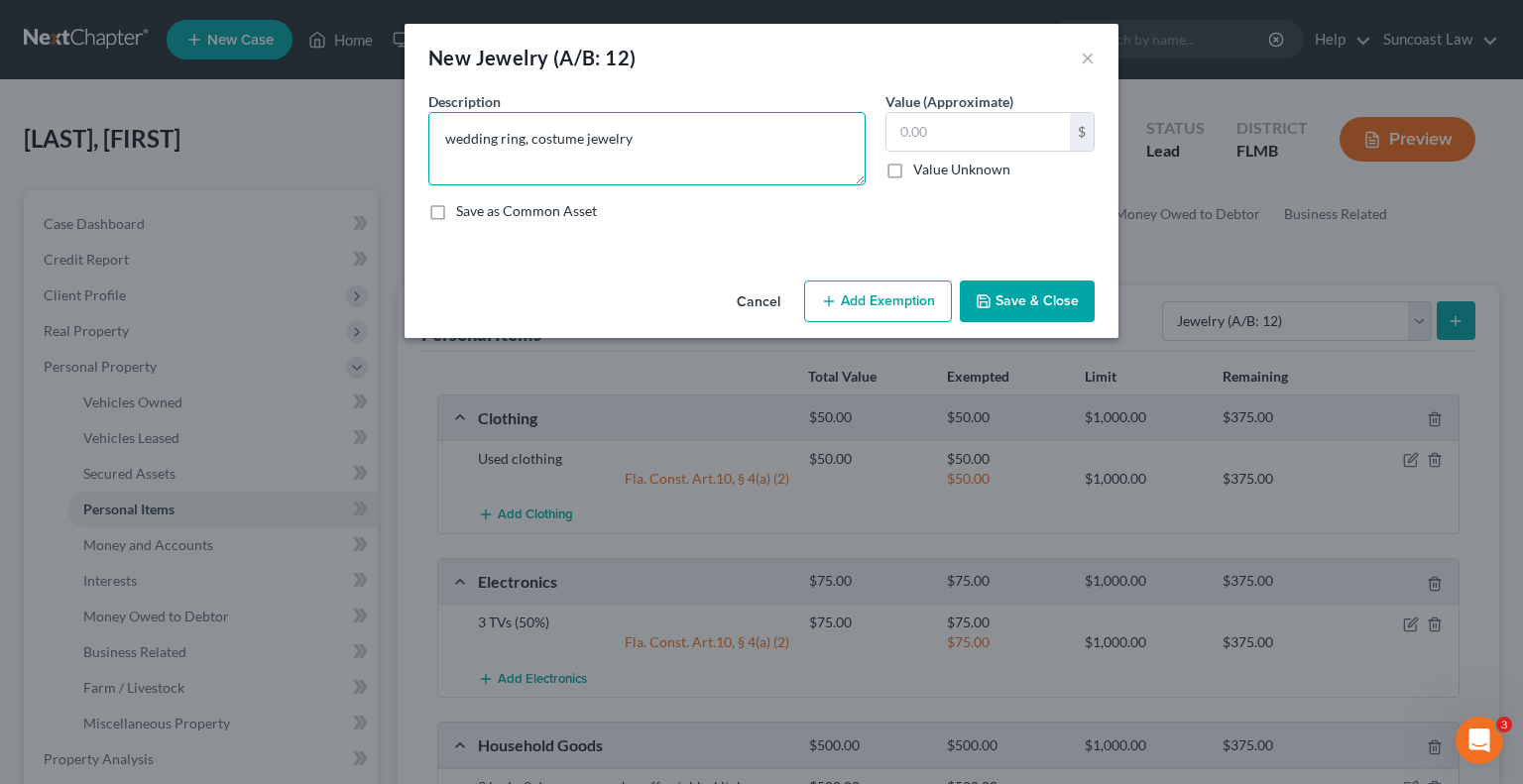 type on "wedding ring, costume jewelry" 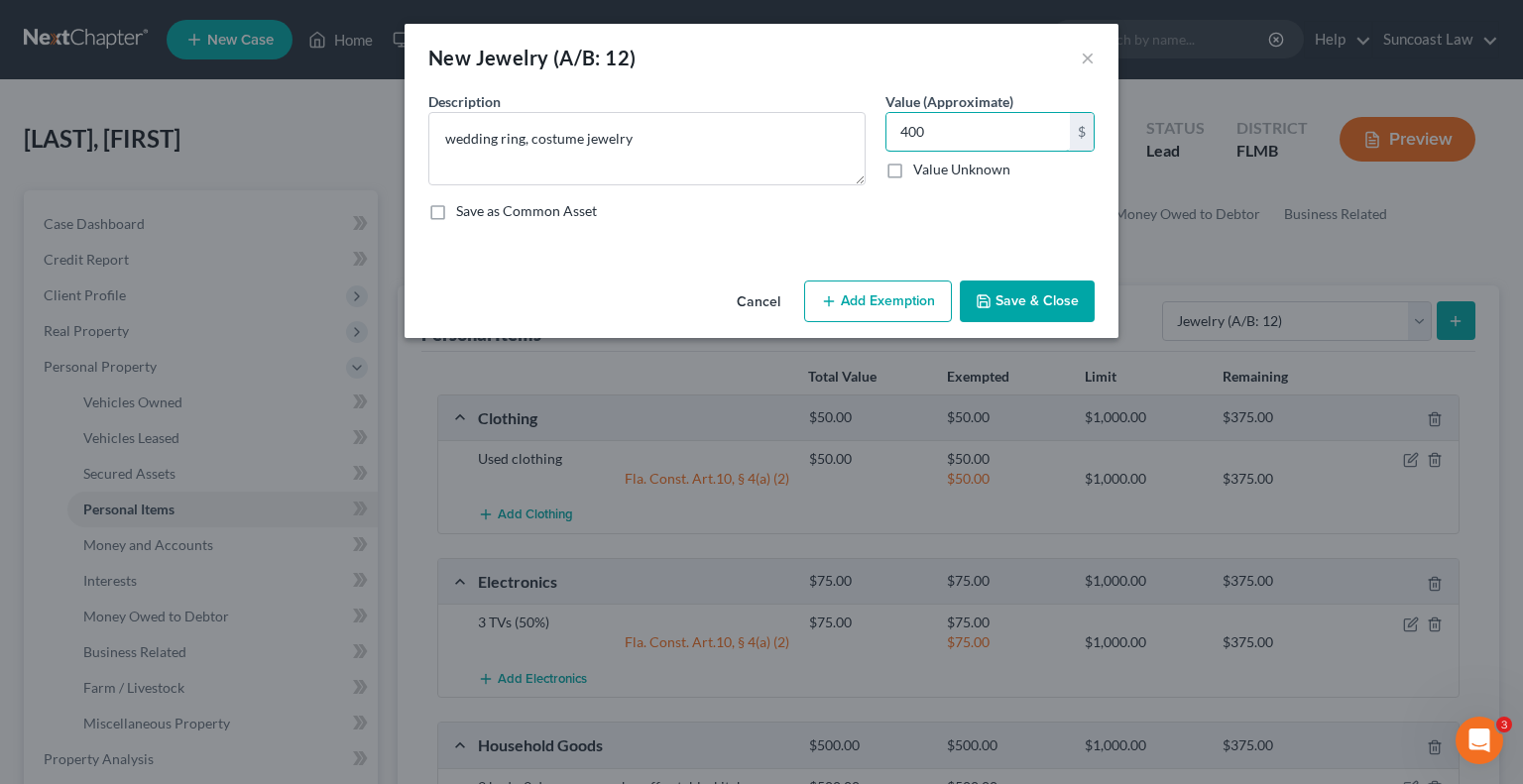 type on "400" 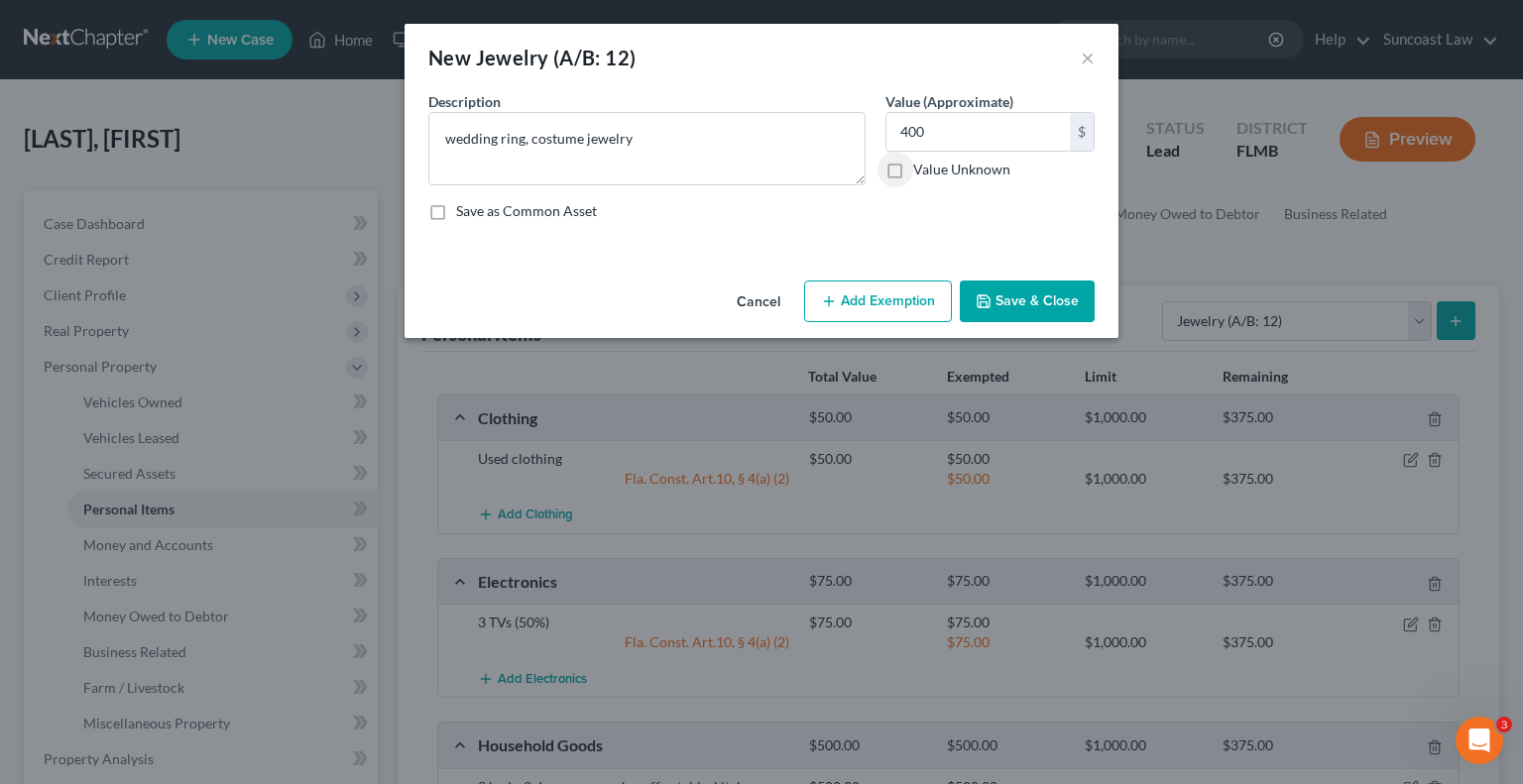 click on "Add Exemption" at bounding box center (878, 301) 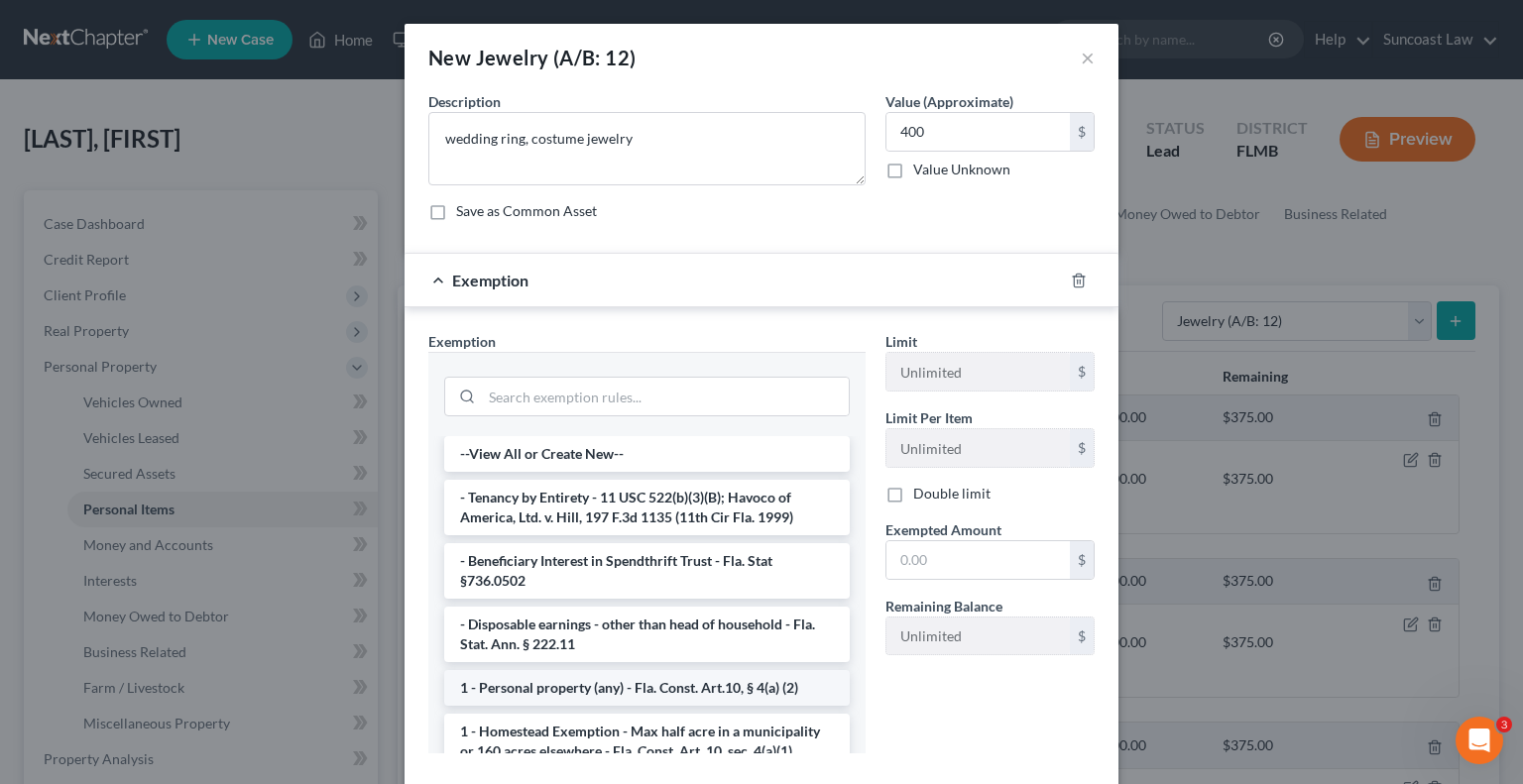 click on "1 - Personal property (any) - Fla. Const. Art.10, § 4(a) (2)" at bounding box center (646, 688) 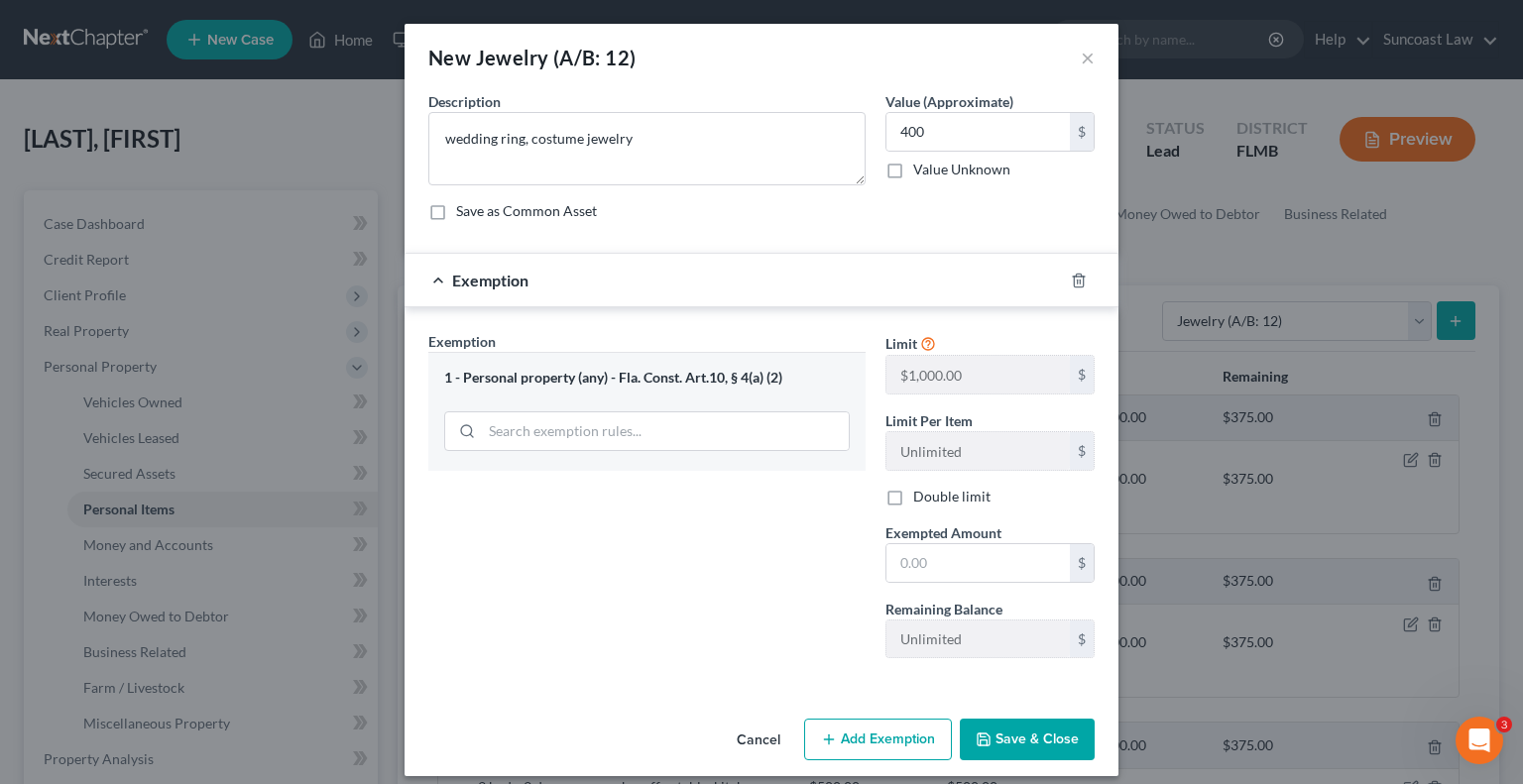 click on "An exemption set must first be selected from the Filing Information section. Common Asset Select
Description
*
[ITEM_NAME] Value (Approximate)
[AMOUNT] $
Value Unknown
Balance Undetermined
[AMOUNT] $
Value Unknown
Save as Common Asset
Exemption
Exemption Set must be selected for CA.
Exemption
*
1 - Personal property (any) - Fla. Const. Art.10, § 4(a) (2)         Limit     $[AMOUNT] $ Limit Per Item Unlimited $ Double limit
Exempted Amount
*
$ Remaining Balance Unlimited $" at bounding box center [762, 400] 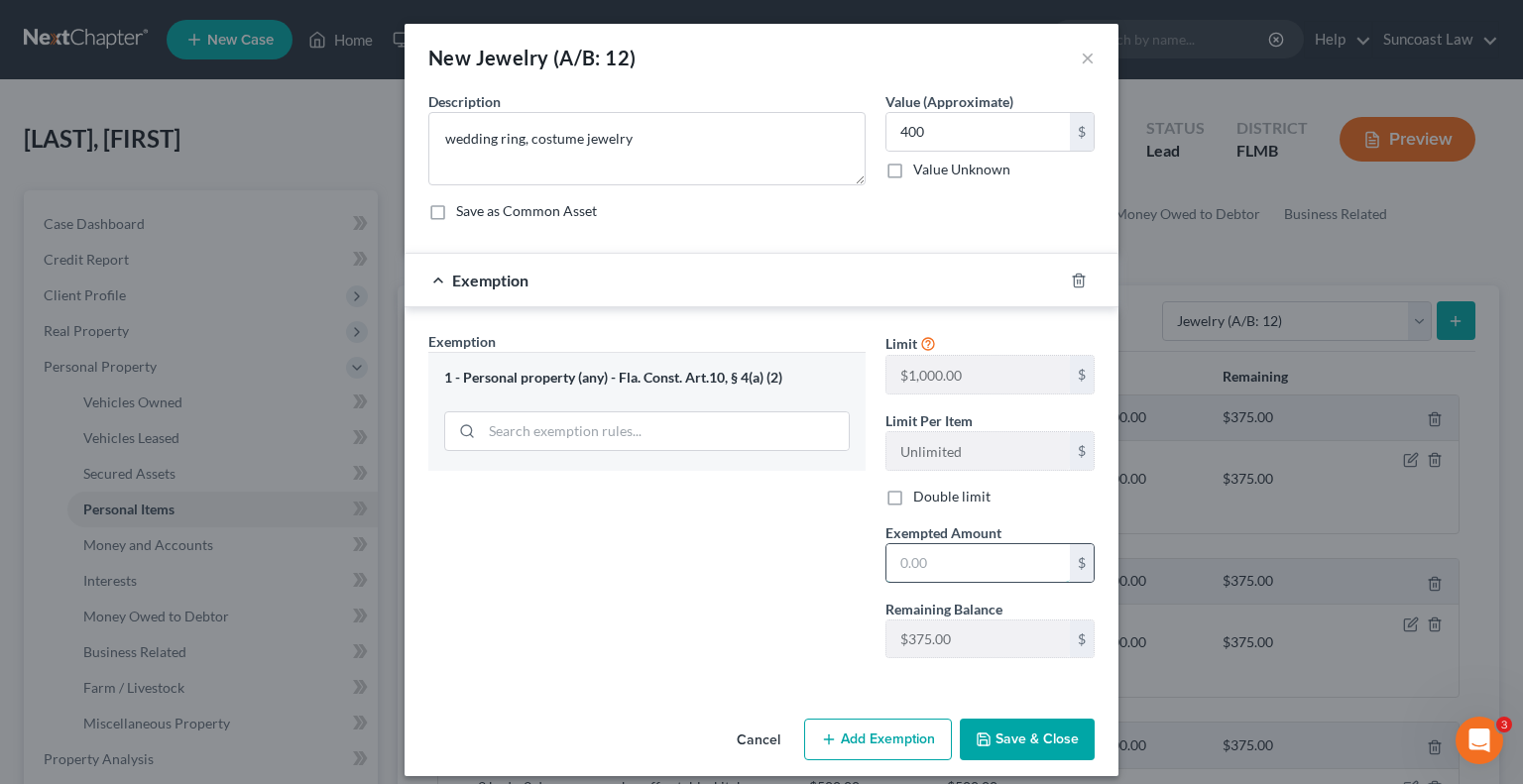 click at bounding box center (978, 563) 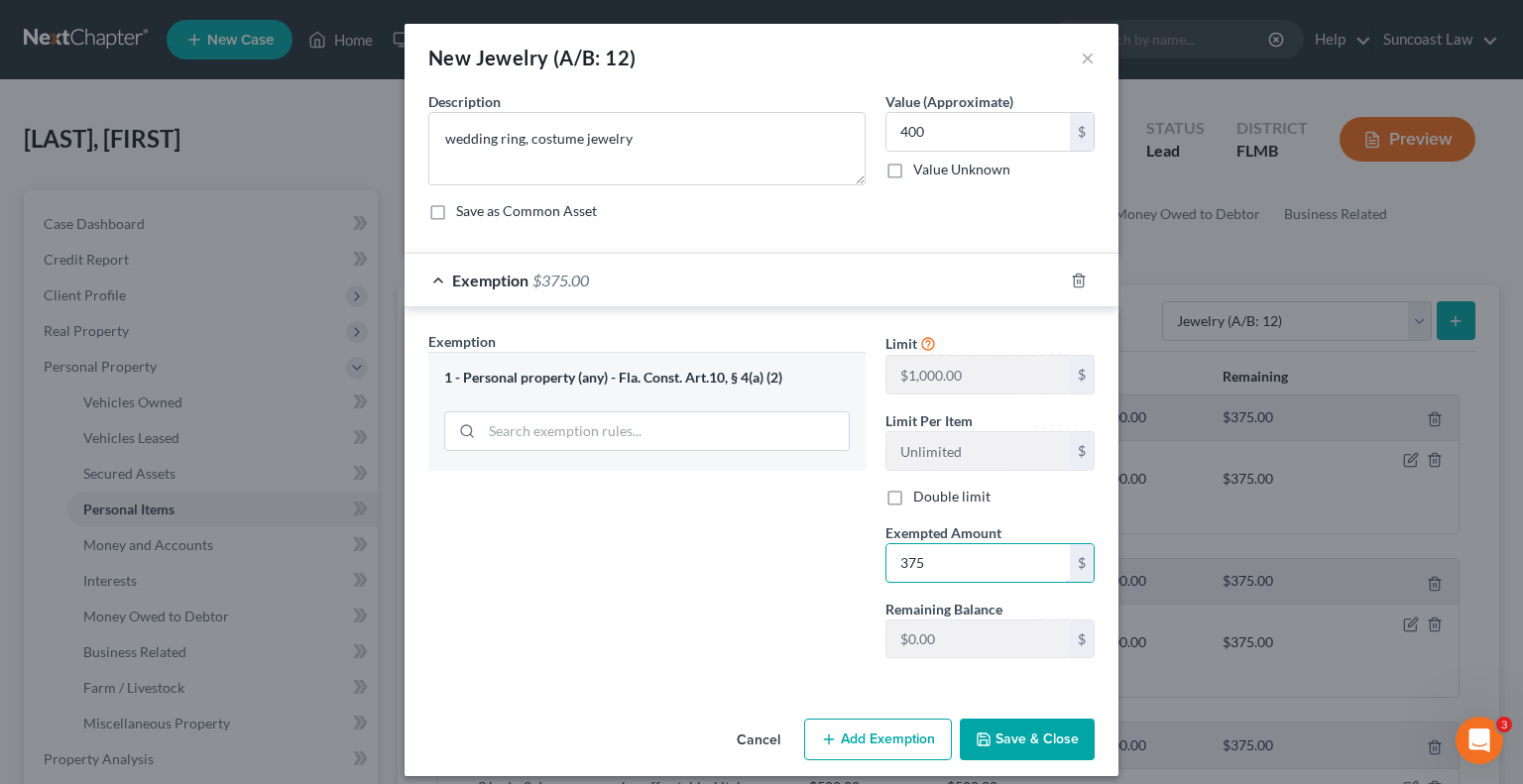 type on "375" 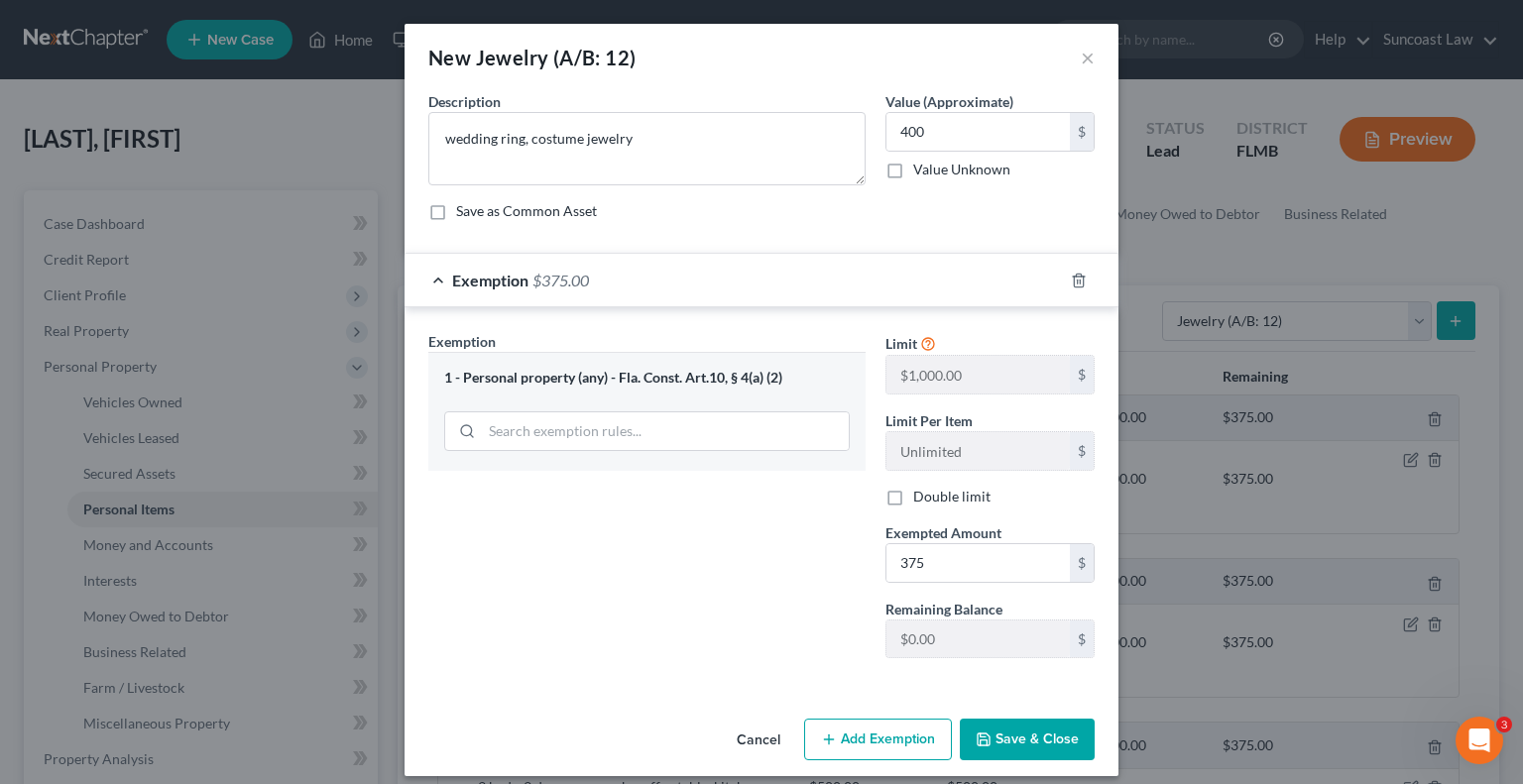 click on "Save & Close" at bounding box center [1027, 739] 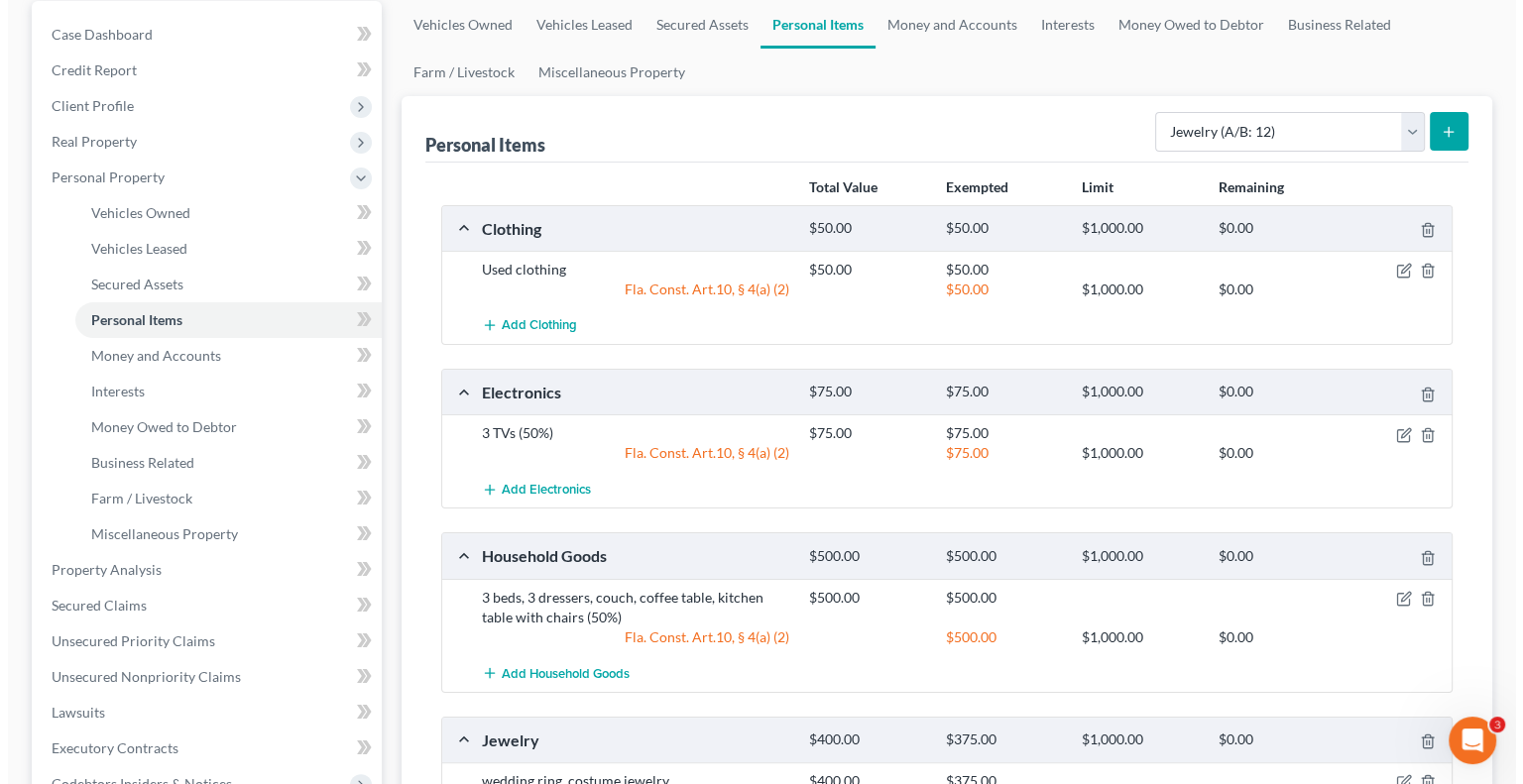 scroll, scrollTop: 198, scrollLeft: 0, axis: vertical 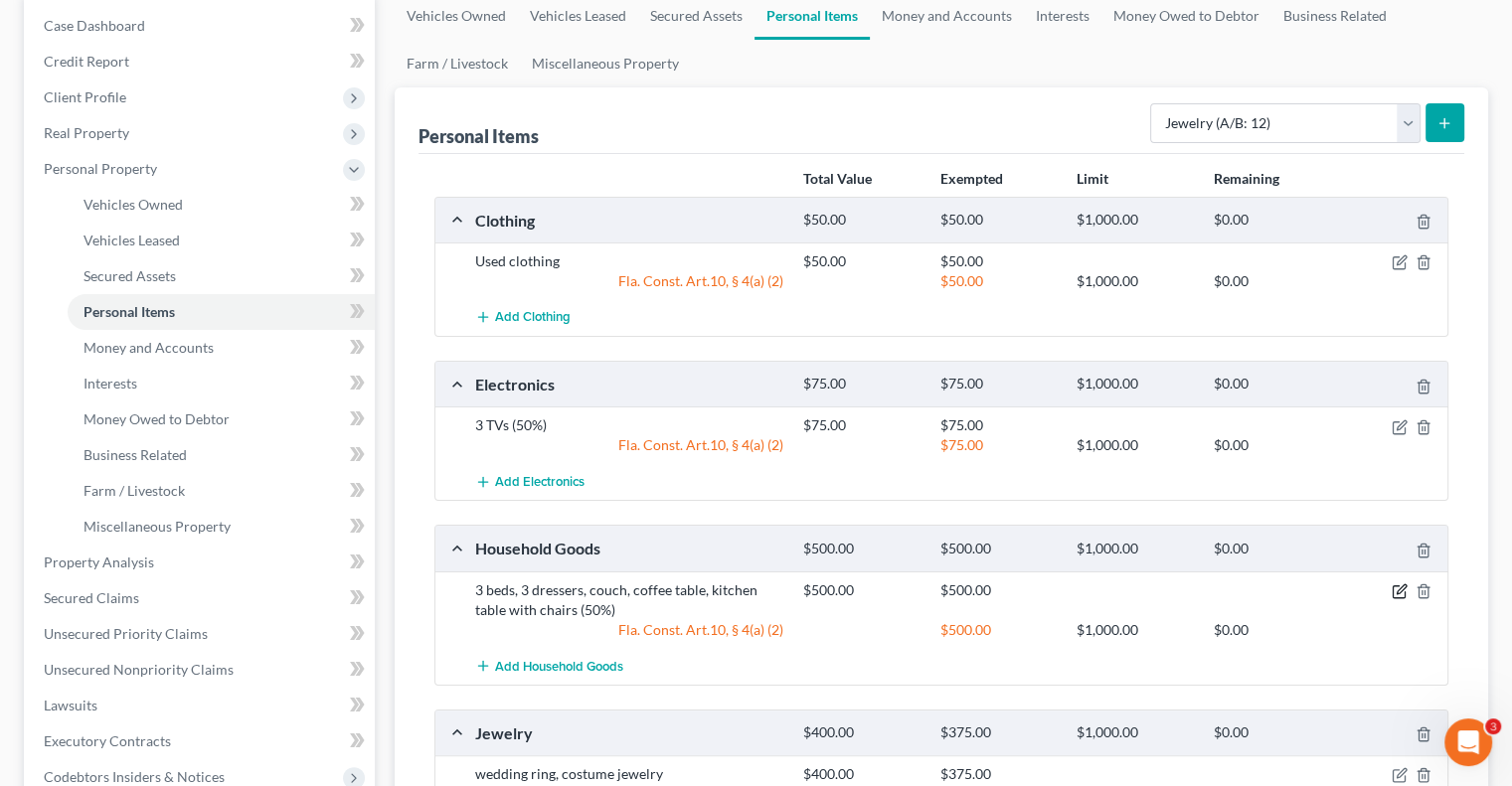 click 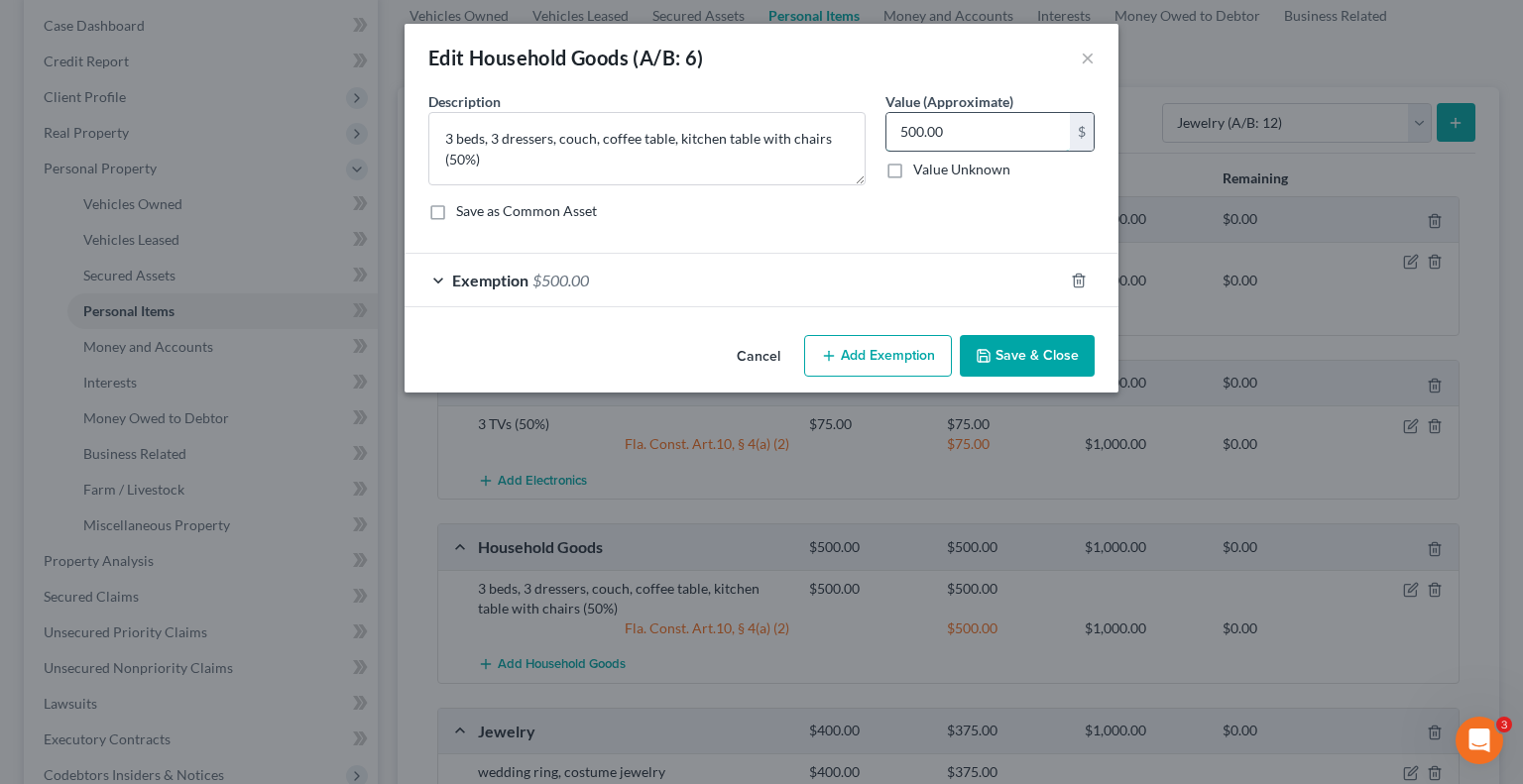 click on "500.00" at bounding box center [978, 132] 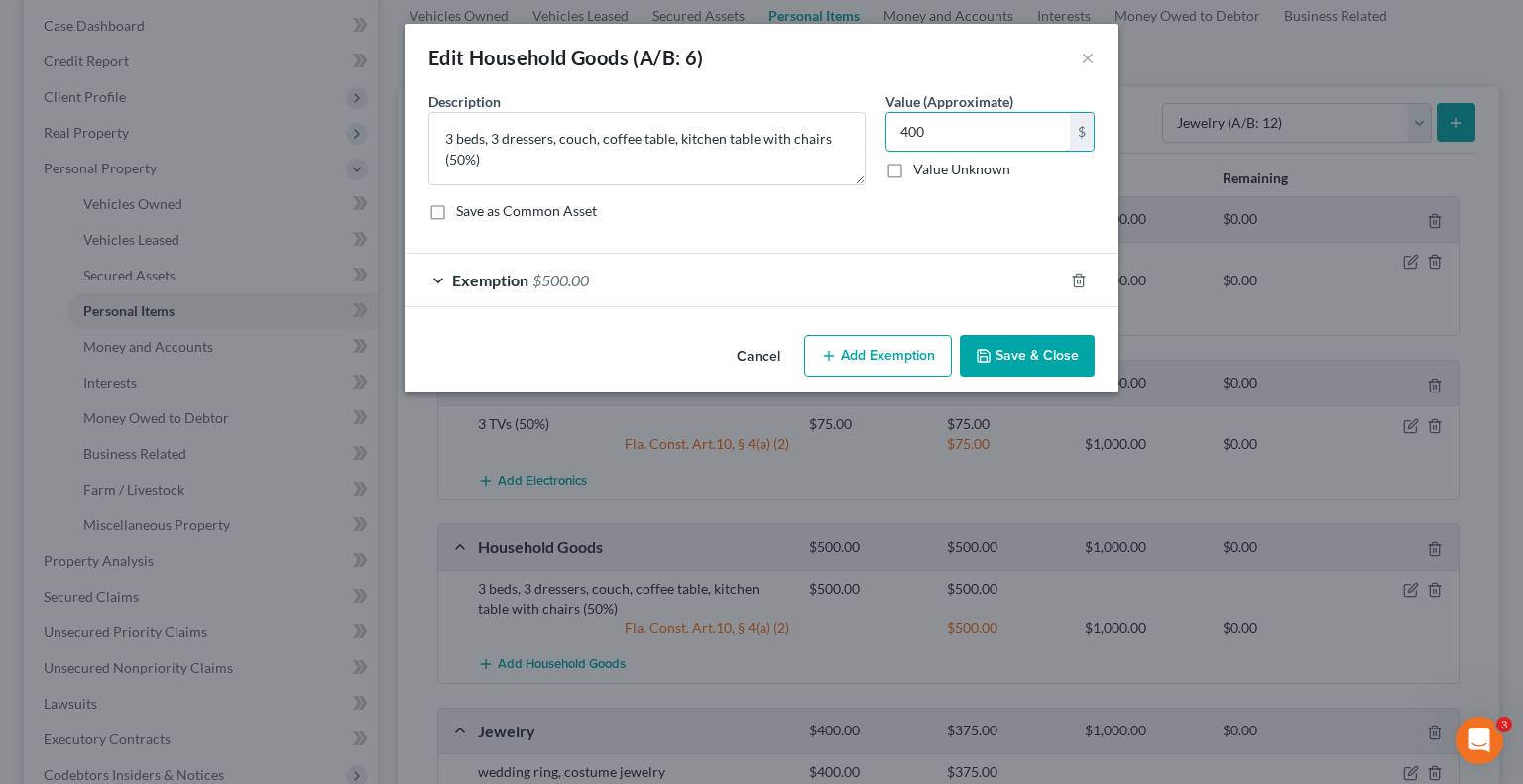 type on "400" 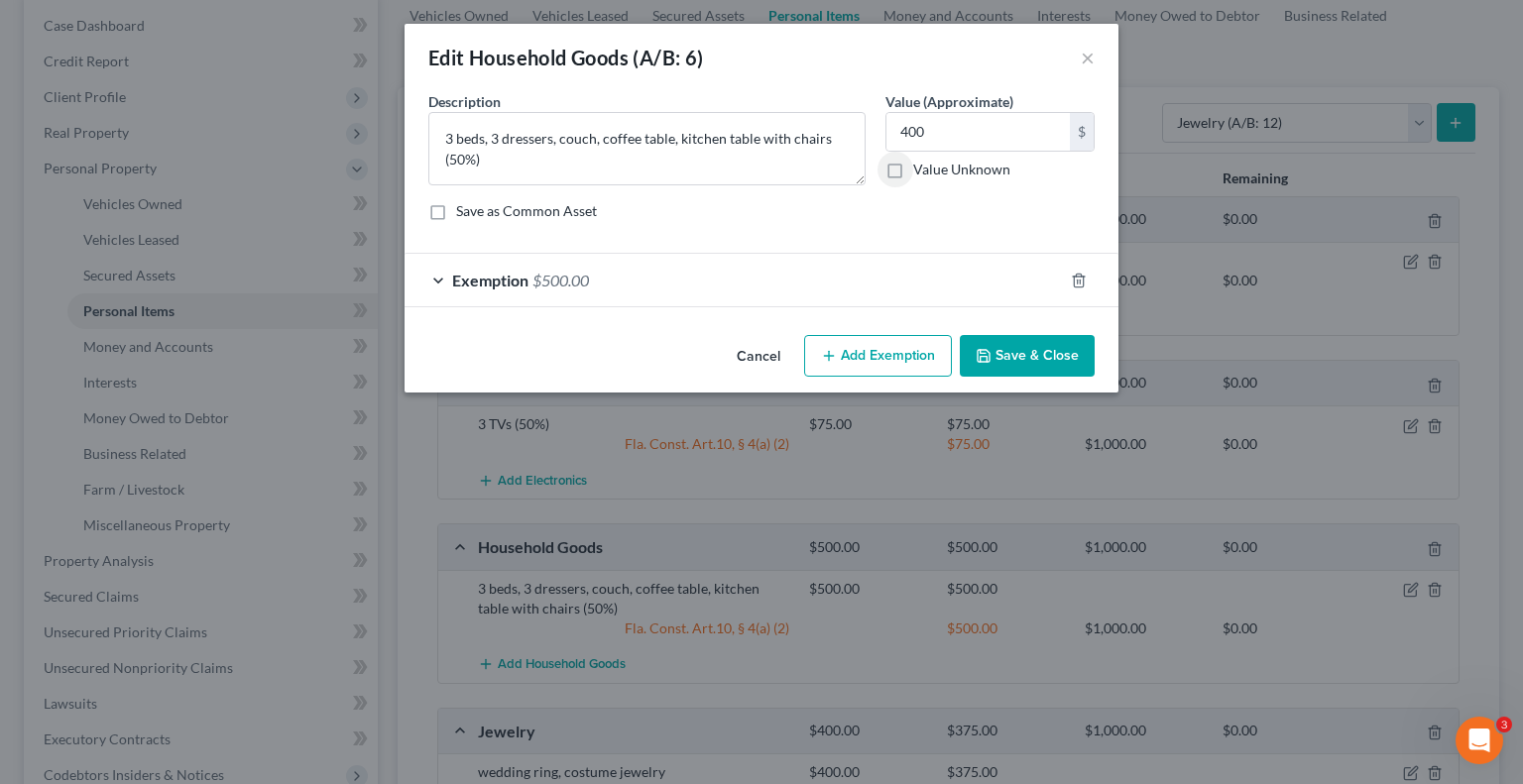 click on "Exemption $500.00" at bounding box center [734, 280] 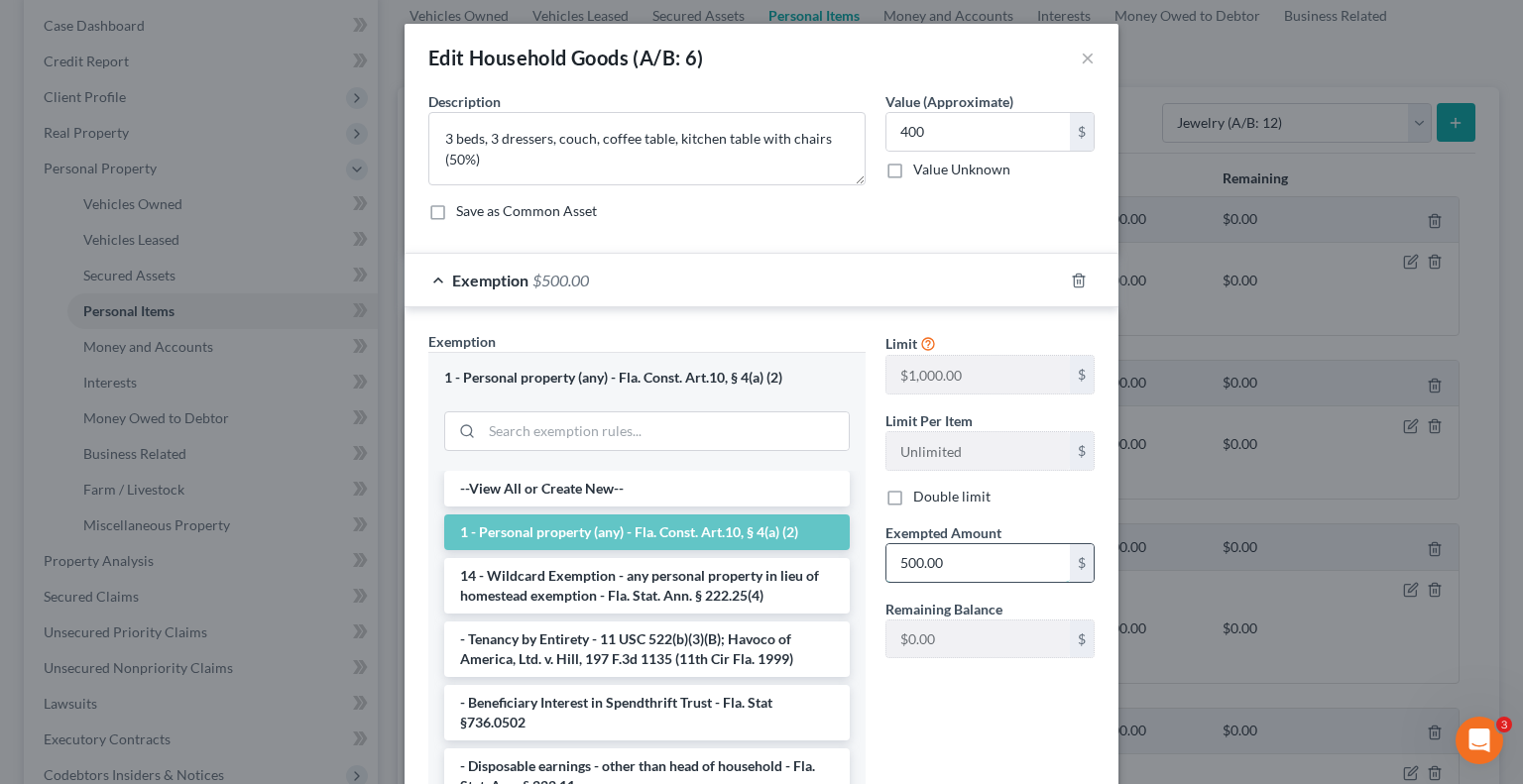 click on "500.00" at bounding box center (978, 563) 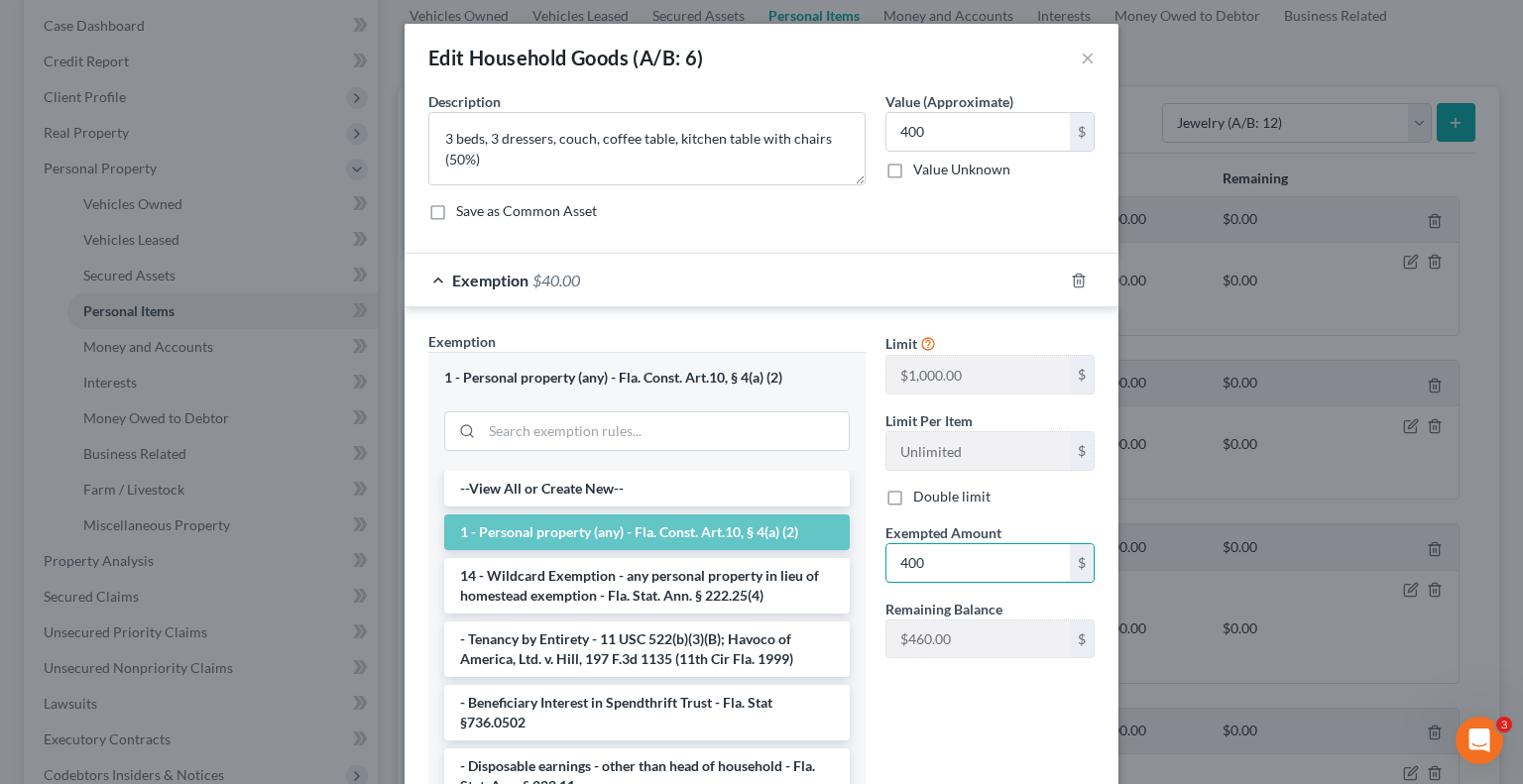 type on "400" 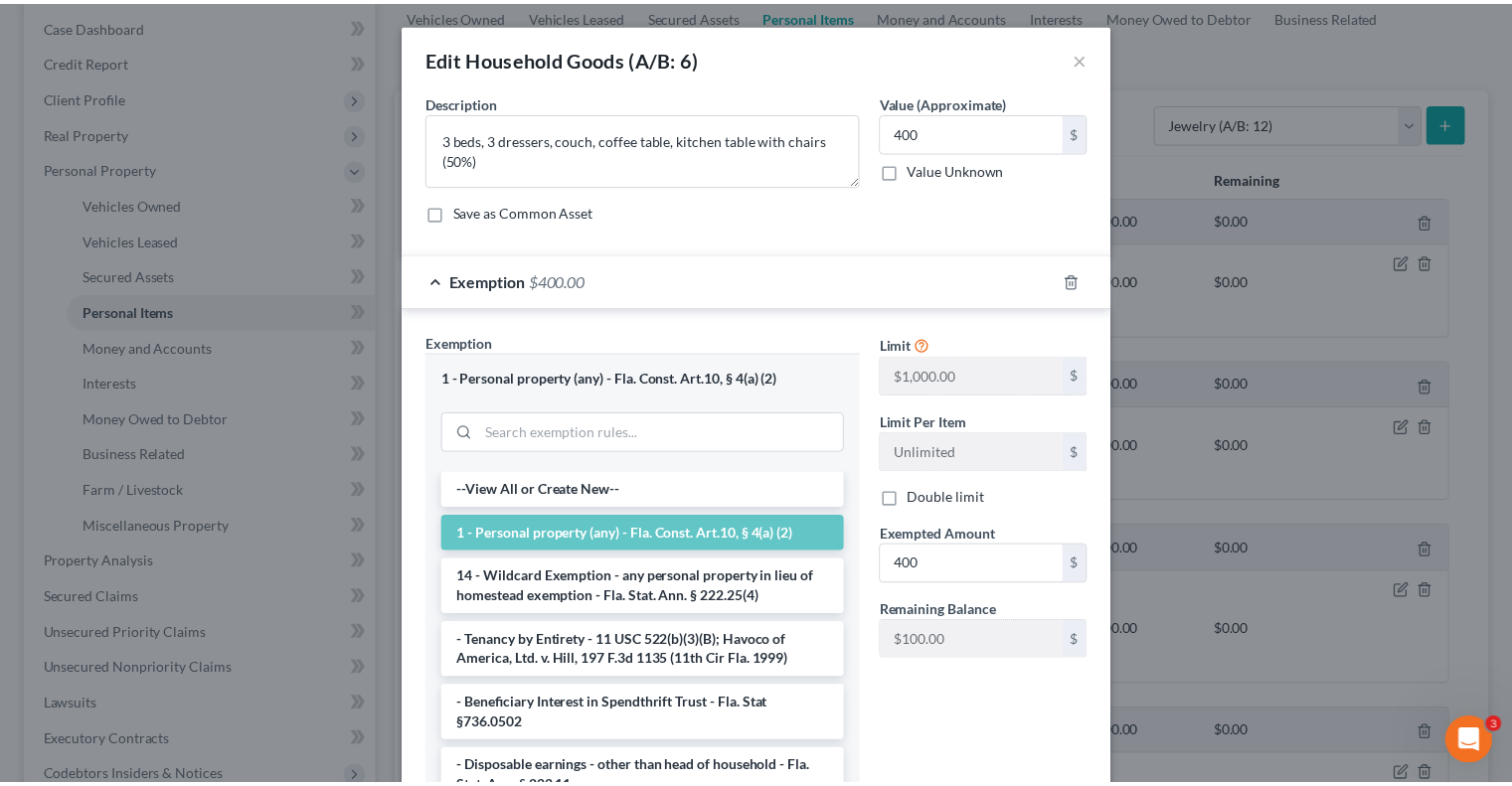 scroll, scrollTop: 143, scrollLeft: 0, axis: vertical 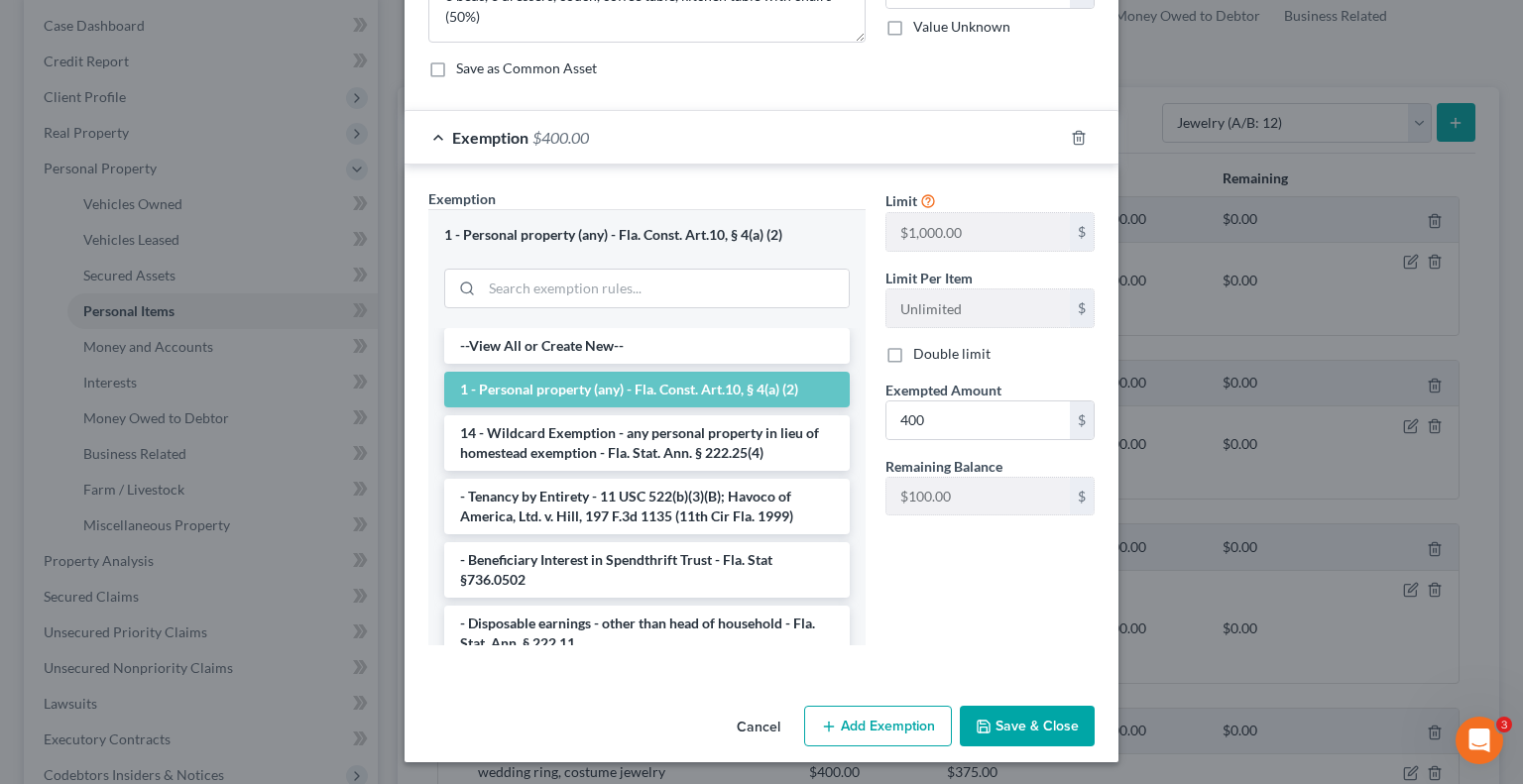 type 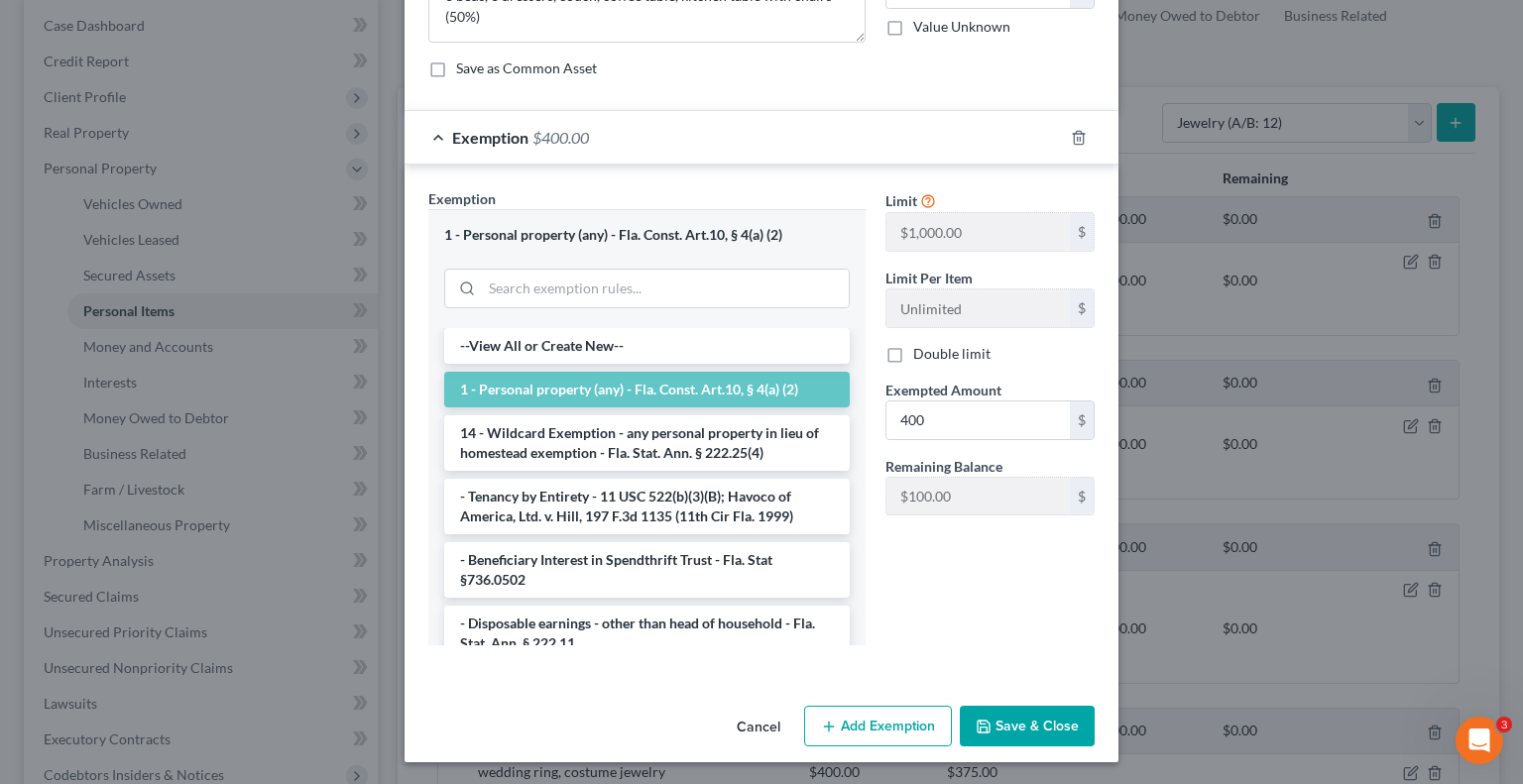 click on "Save & Close" at bounding box center (1027, 727) 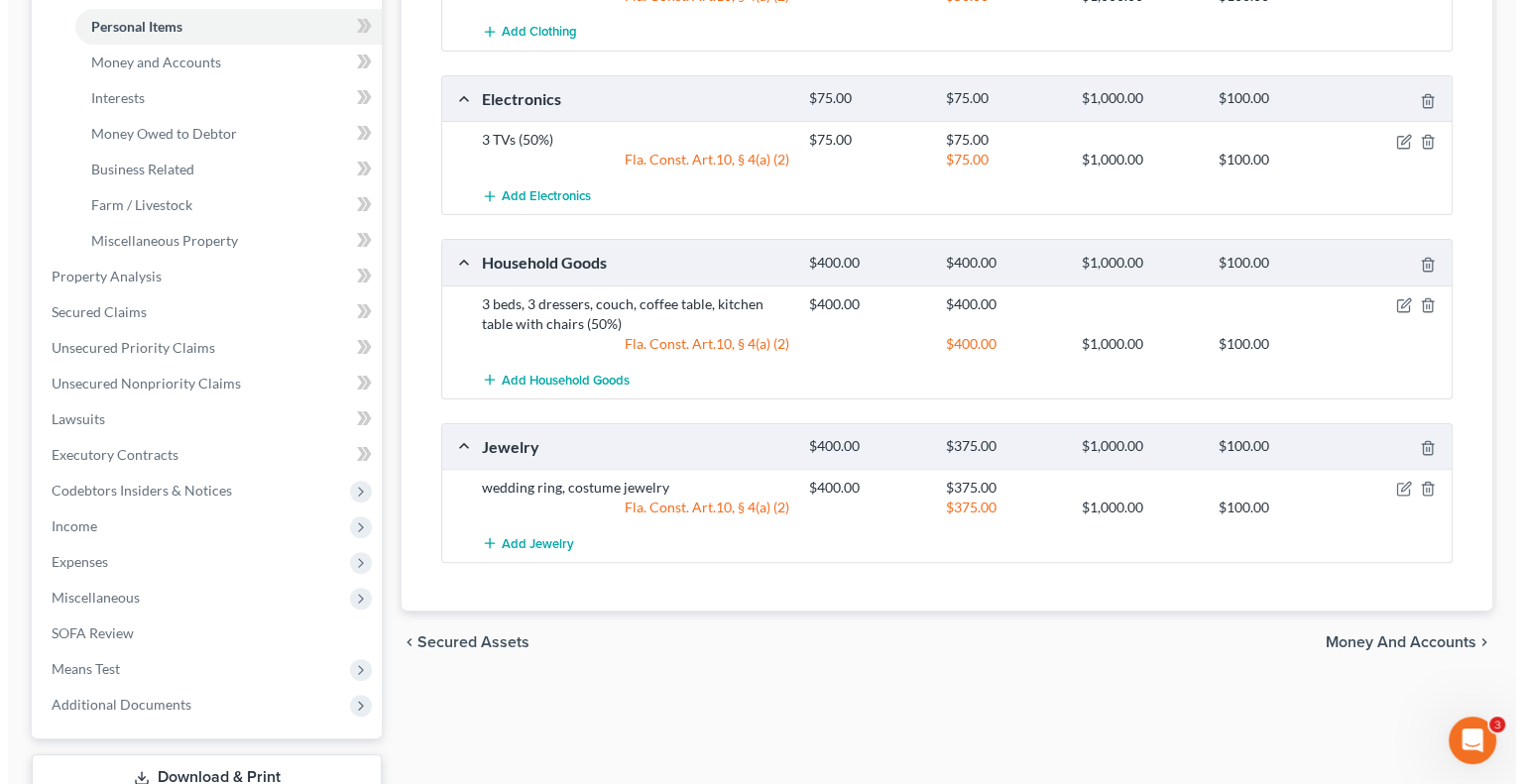 scroll, scrollTop: 496, scrollLeft: 0, axis: vertical 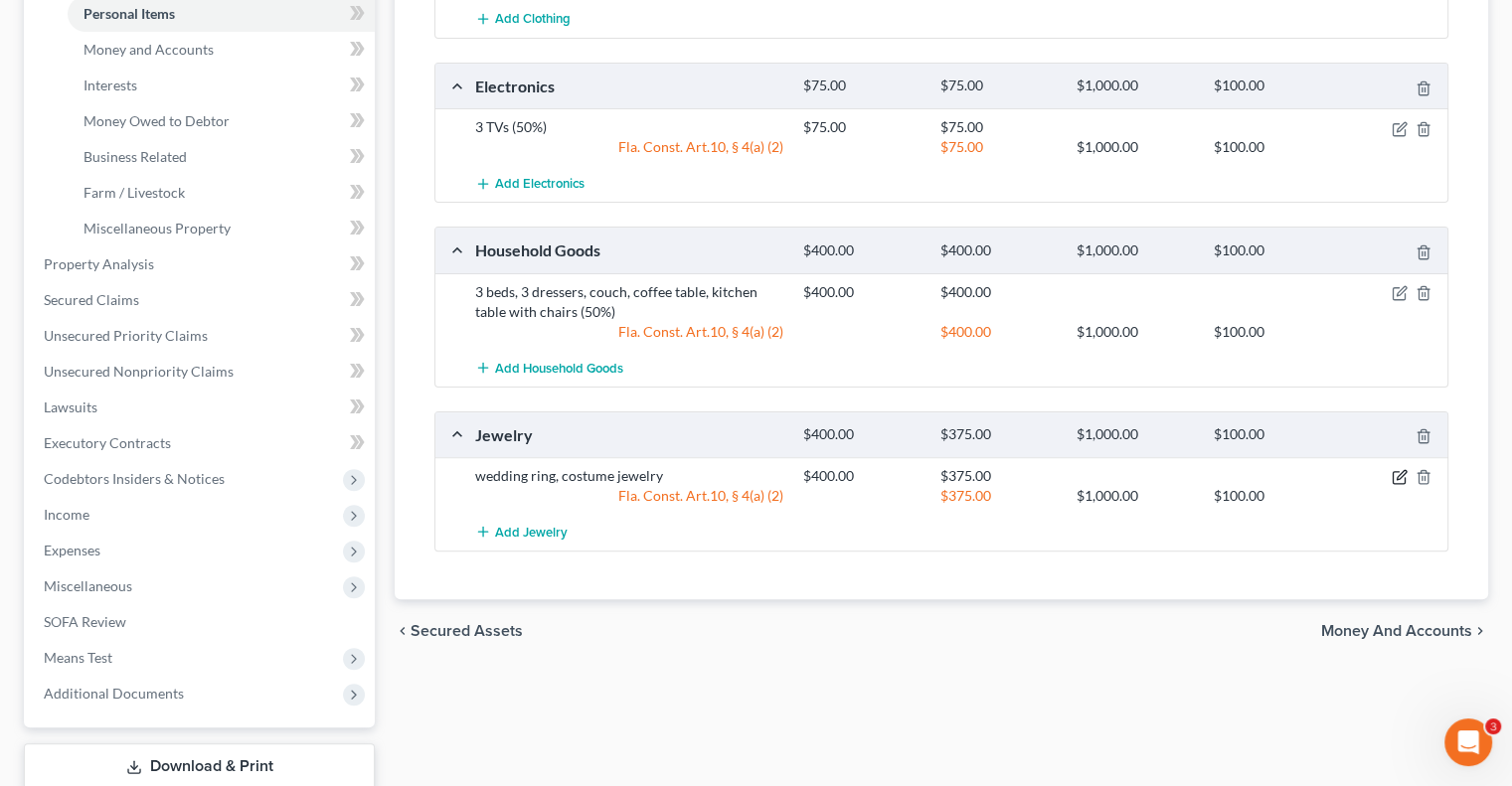 click 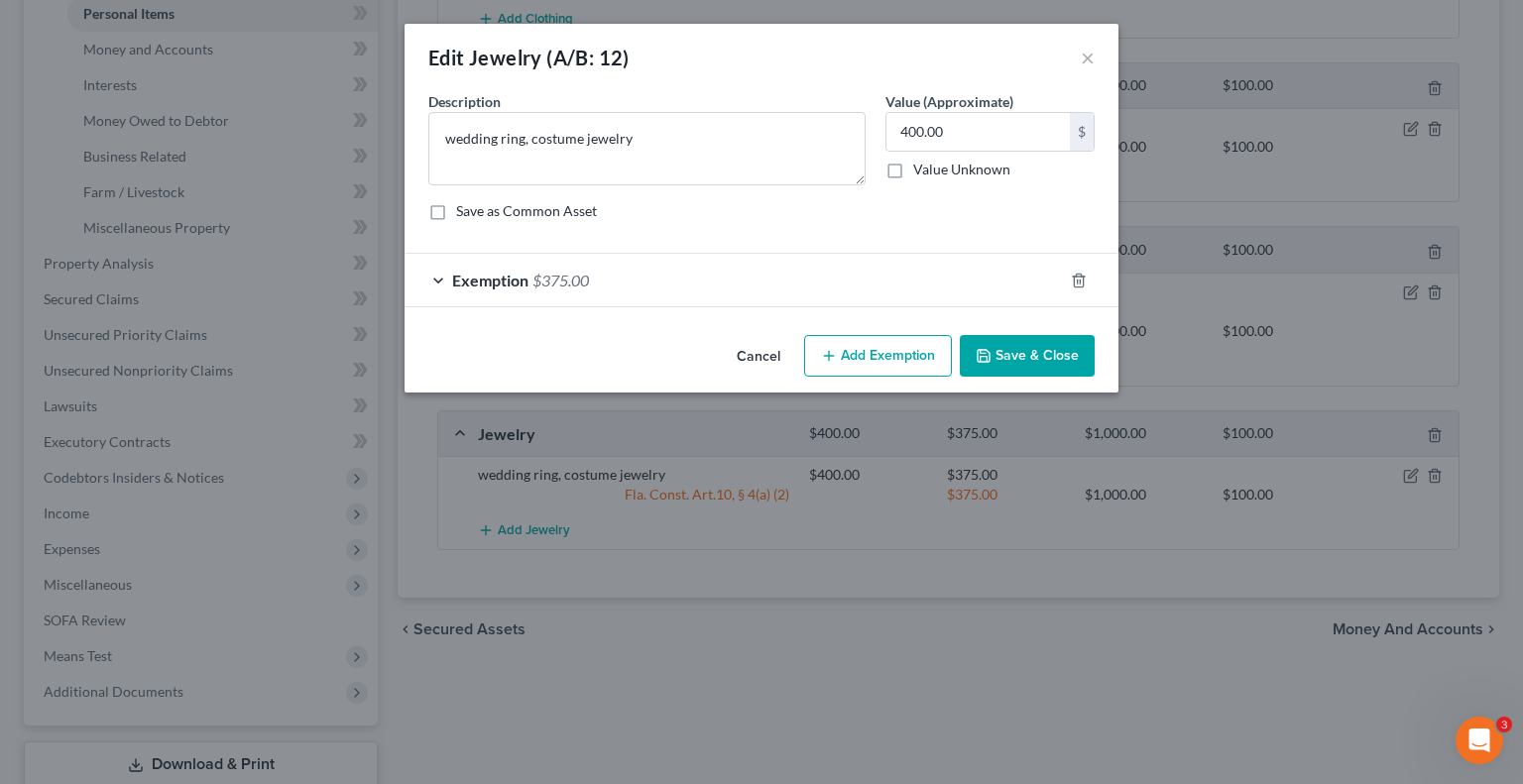 click on "Exemption $[NUMBER]" at bounding box center (734, 280) 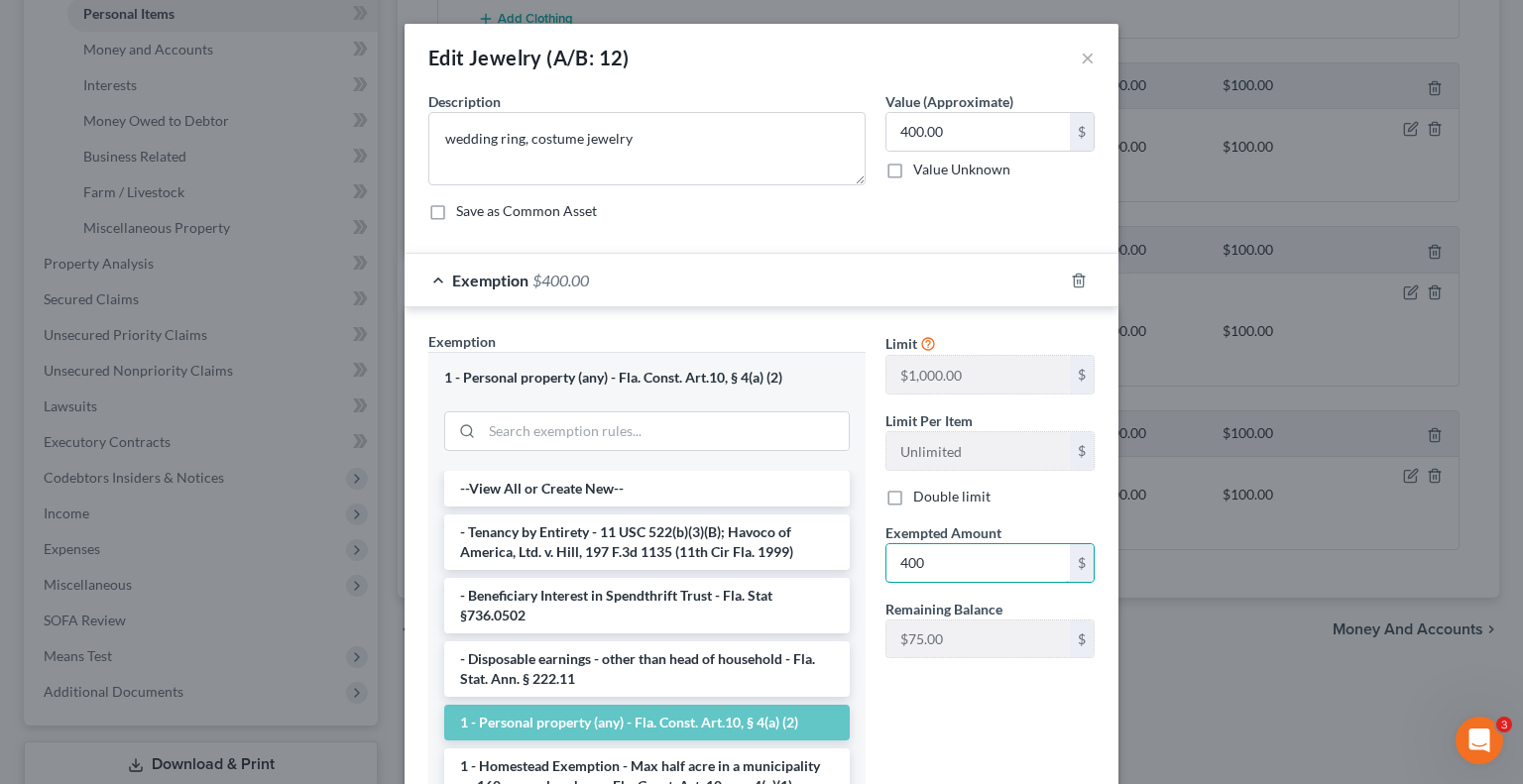 type on "400" 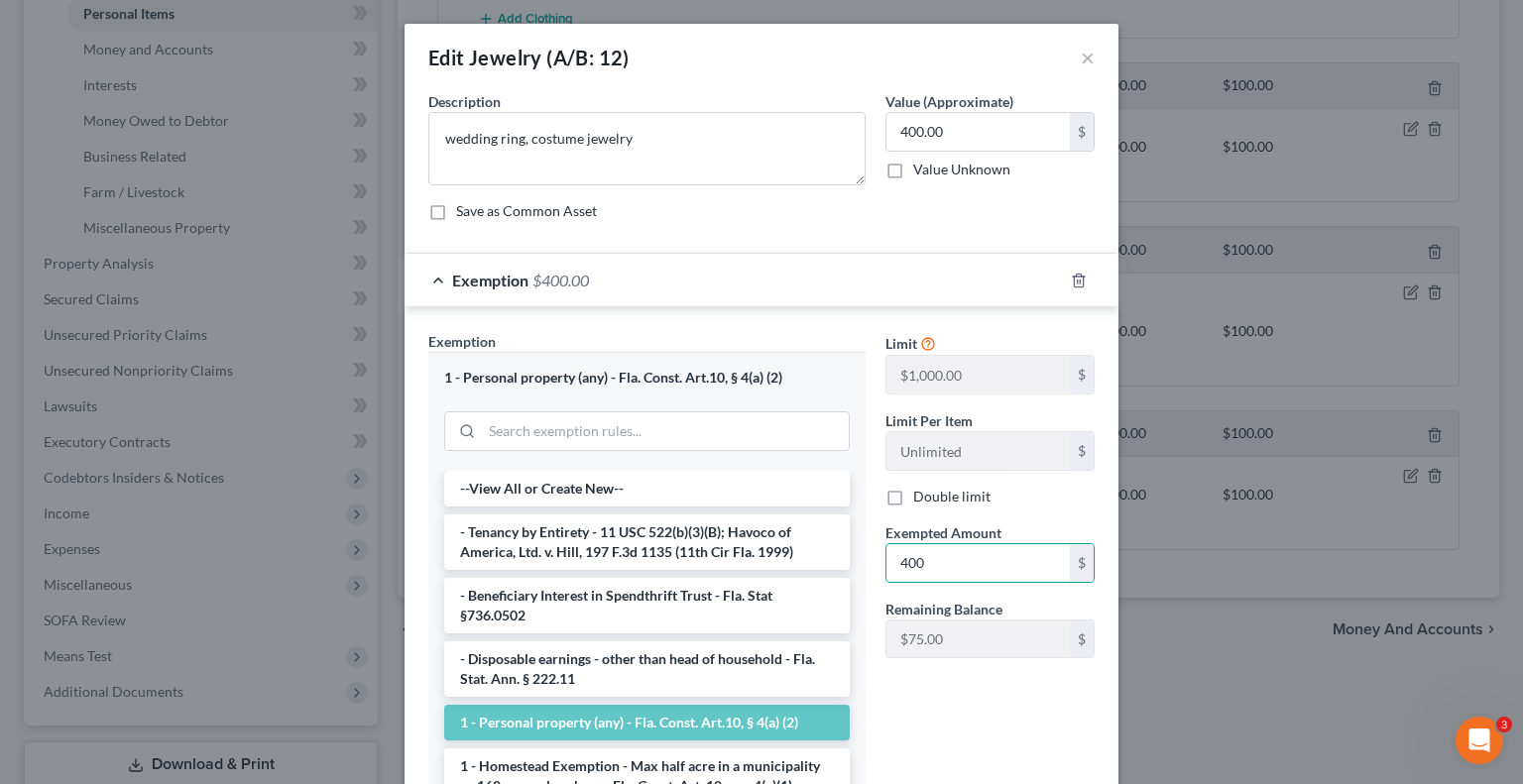 click on "Limit     $[AMOUNT] $ Limit Per Item Unlimited $ Double limit
Exempted Amount
*
[AMOUNT] $ Remaining Balance $[AMOUNT] $" at bounding box center (990, 567) 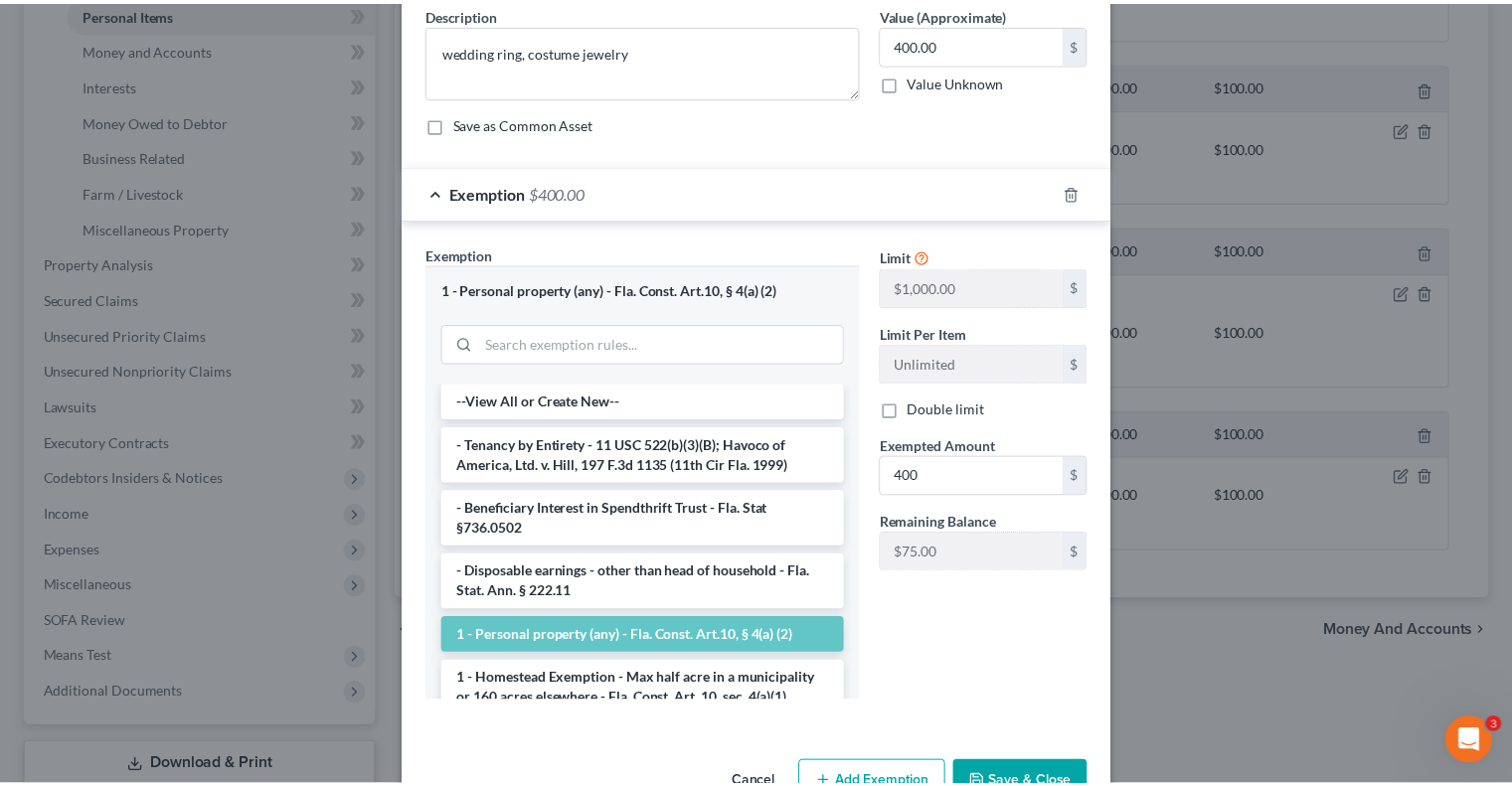 scroll, scrollTop: 143, scrollLeft: 0, axis: vertical 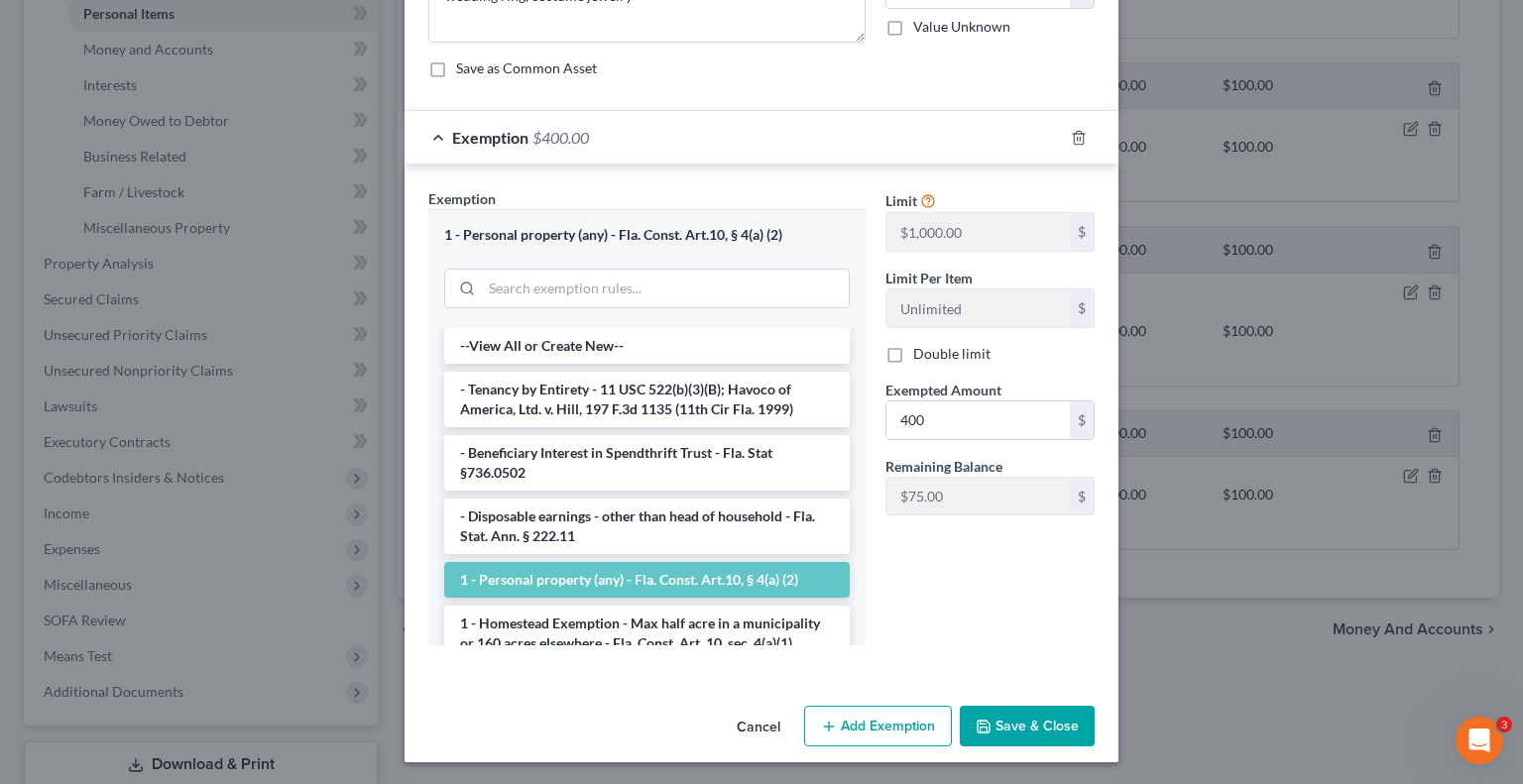 drag, startPoint x: 1047, startPoint y: 714, endPoint x: 1052, endPoint y: 646, distance: 68.18358 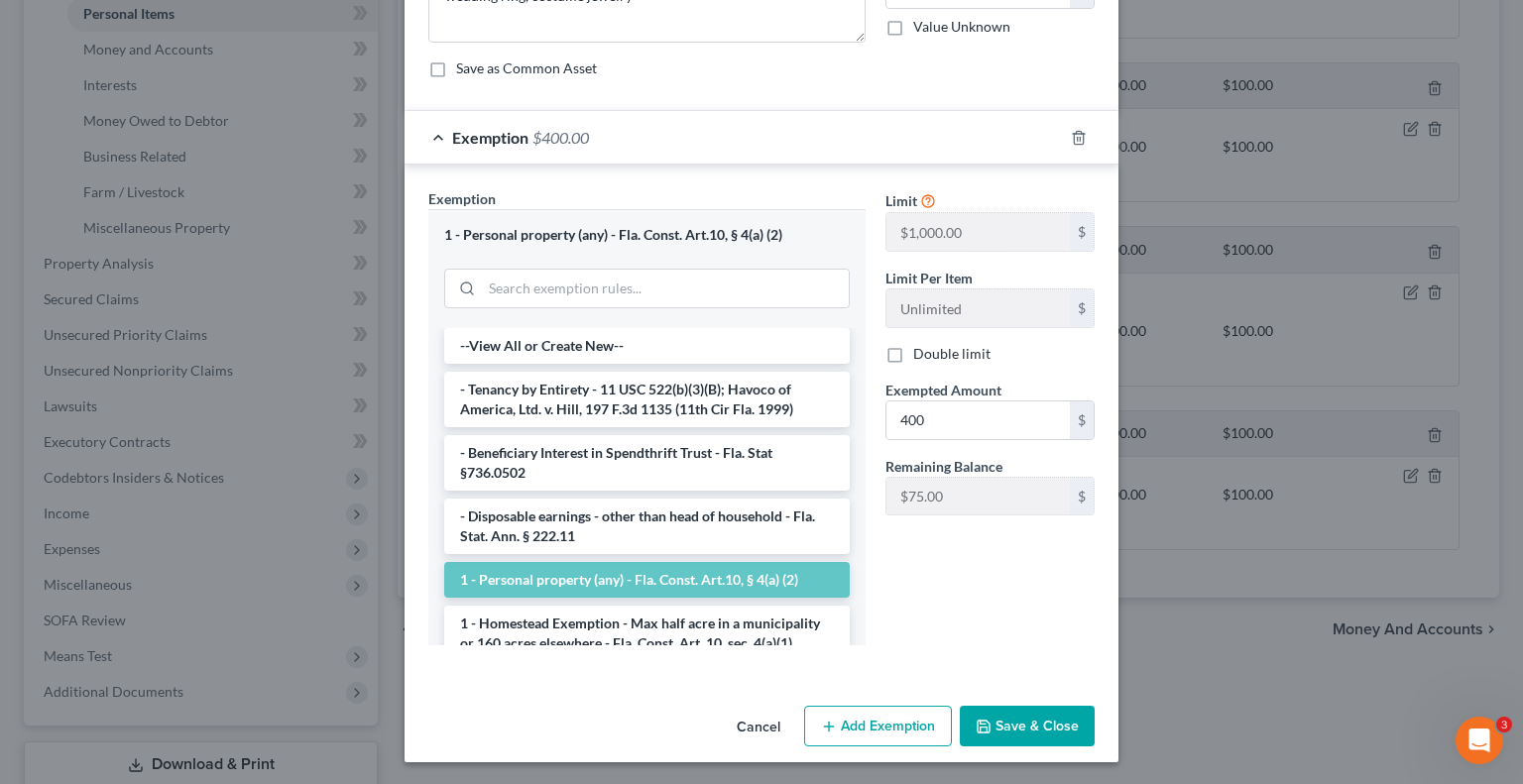 click on "Save & Close" at bounding box center [1027, 727] 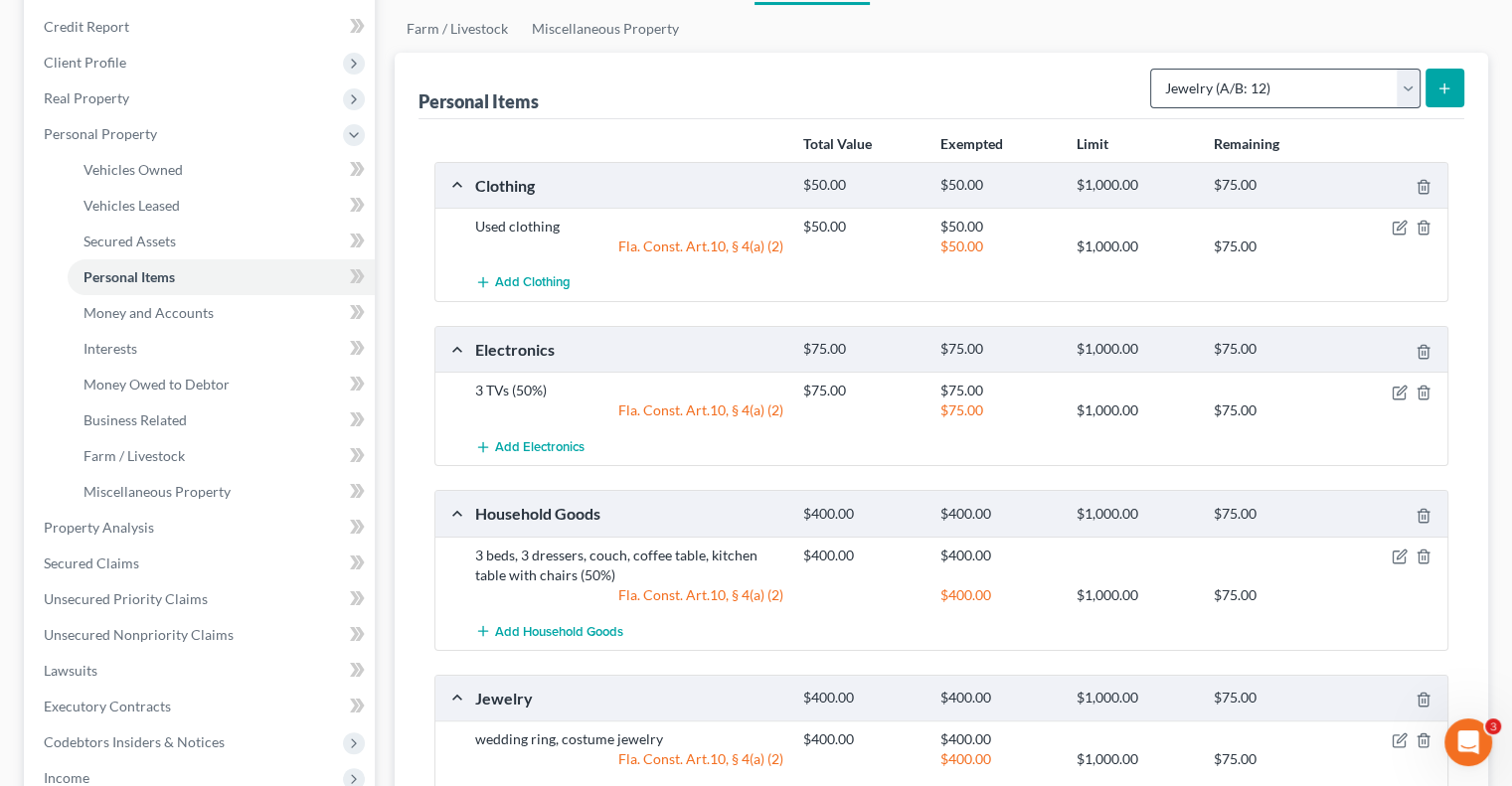 scroll, scrollTop: 0, scrollLeft: 0, axis: both 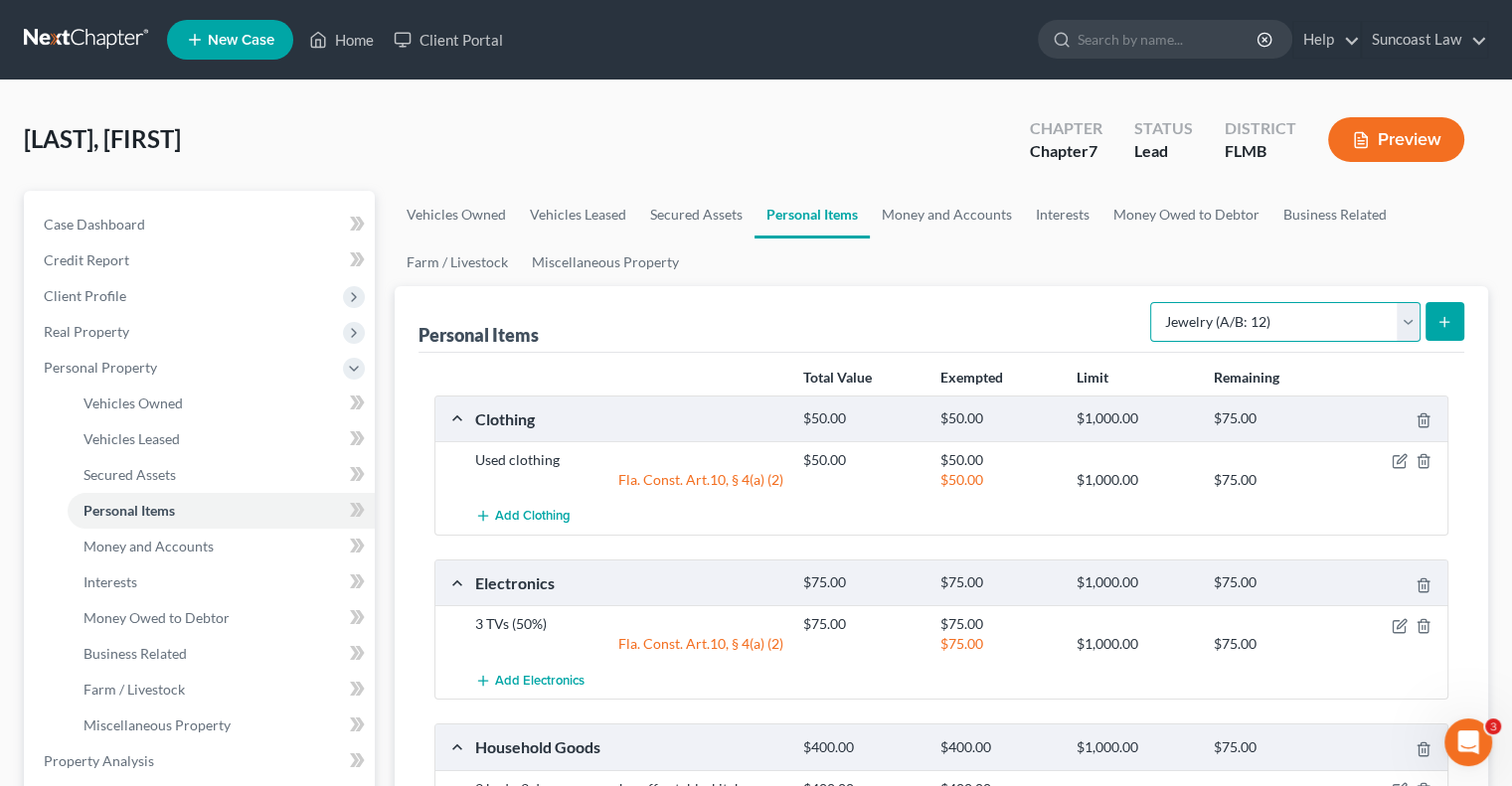 click on "Select Item Type Clothing (A/B: 11) Collectibles Of Value (A/B: 8) Electronics (A/B: 7) Firearms (A/B: 10) Household Goods (A/B: 6) Jewelry (A/B: 12) Other (A/B: 14) Pet(s) (A/B: 13) Sports & Hobby Equipment (A/B: 9)" at bounding box center (1285, 322) 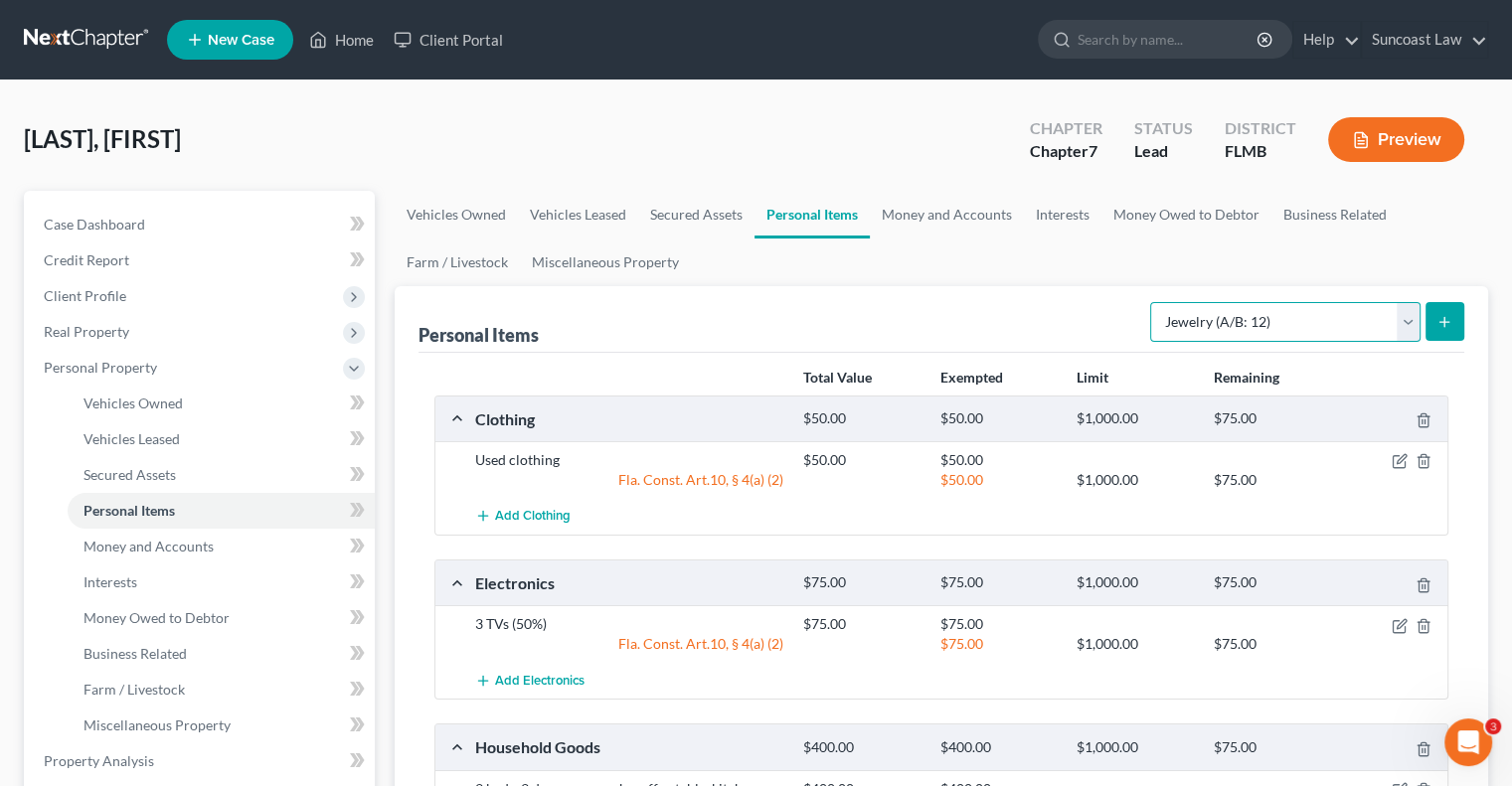 select on "other" 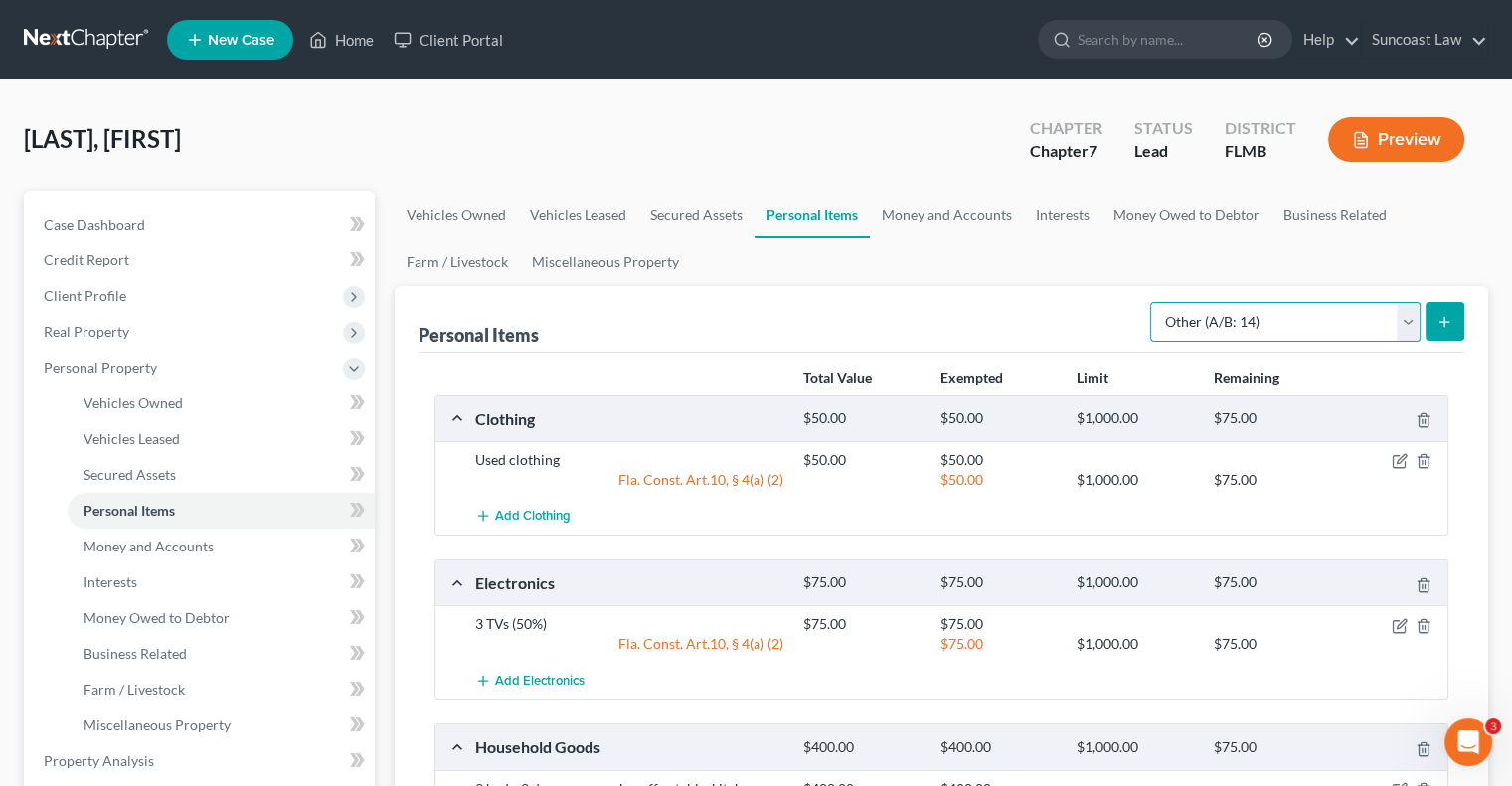 click on "Select Item Type Clothing (A/B: 11) Collectibles Of Value (A/B: 8) Electronics (A/B: 7) Firearms (A/B: 10) Household Goods (A/B: 6) Jewelry (A/B: 12) Other (A/B: 14) Pet(s) (A/B: 13) Sports & Hobby Equipment (A/B: 9)" at bounding box center [1285, 322] 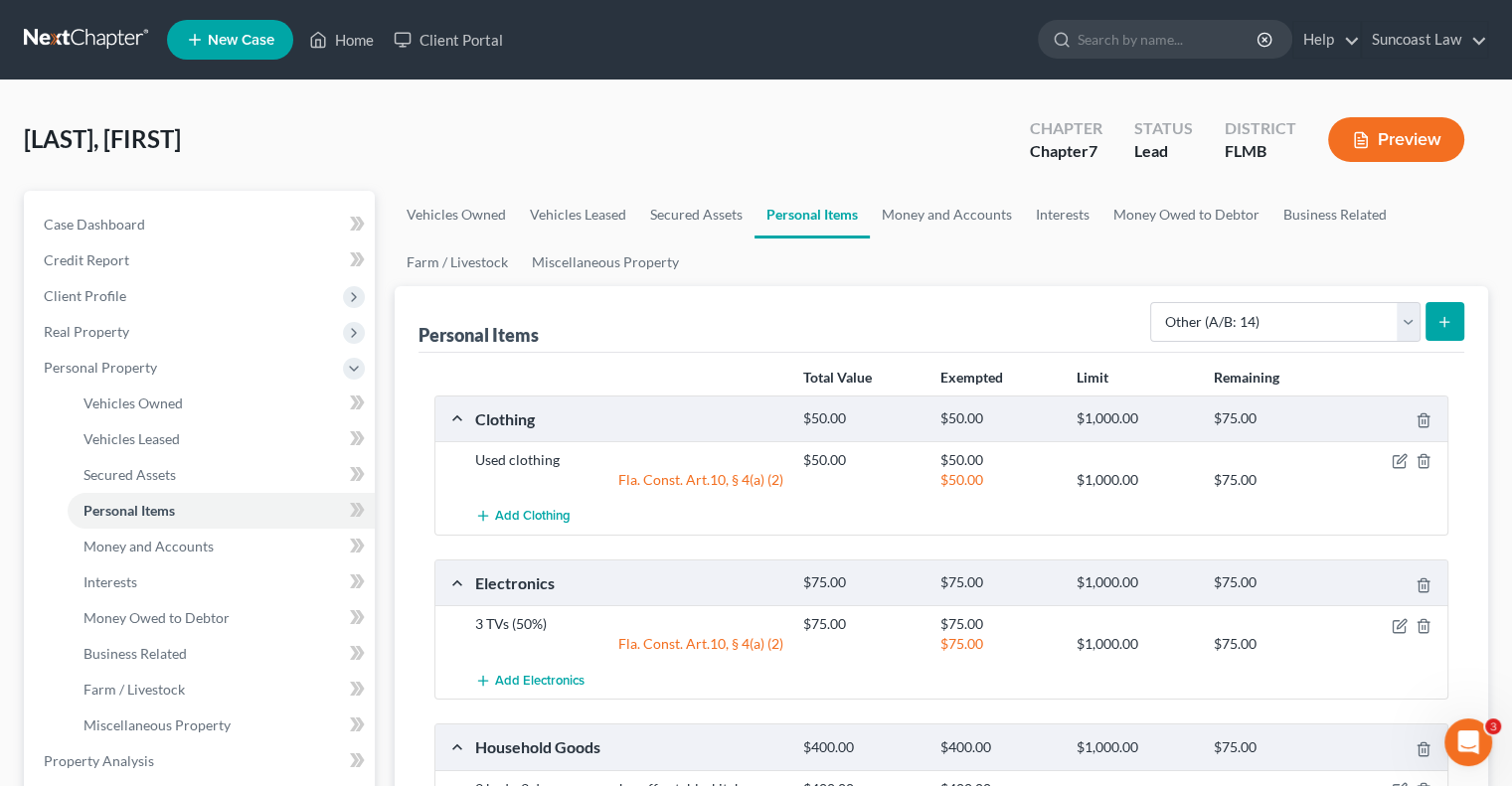 click at bounding box center (1444, 321) 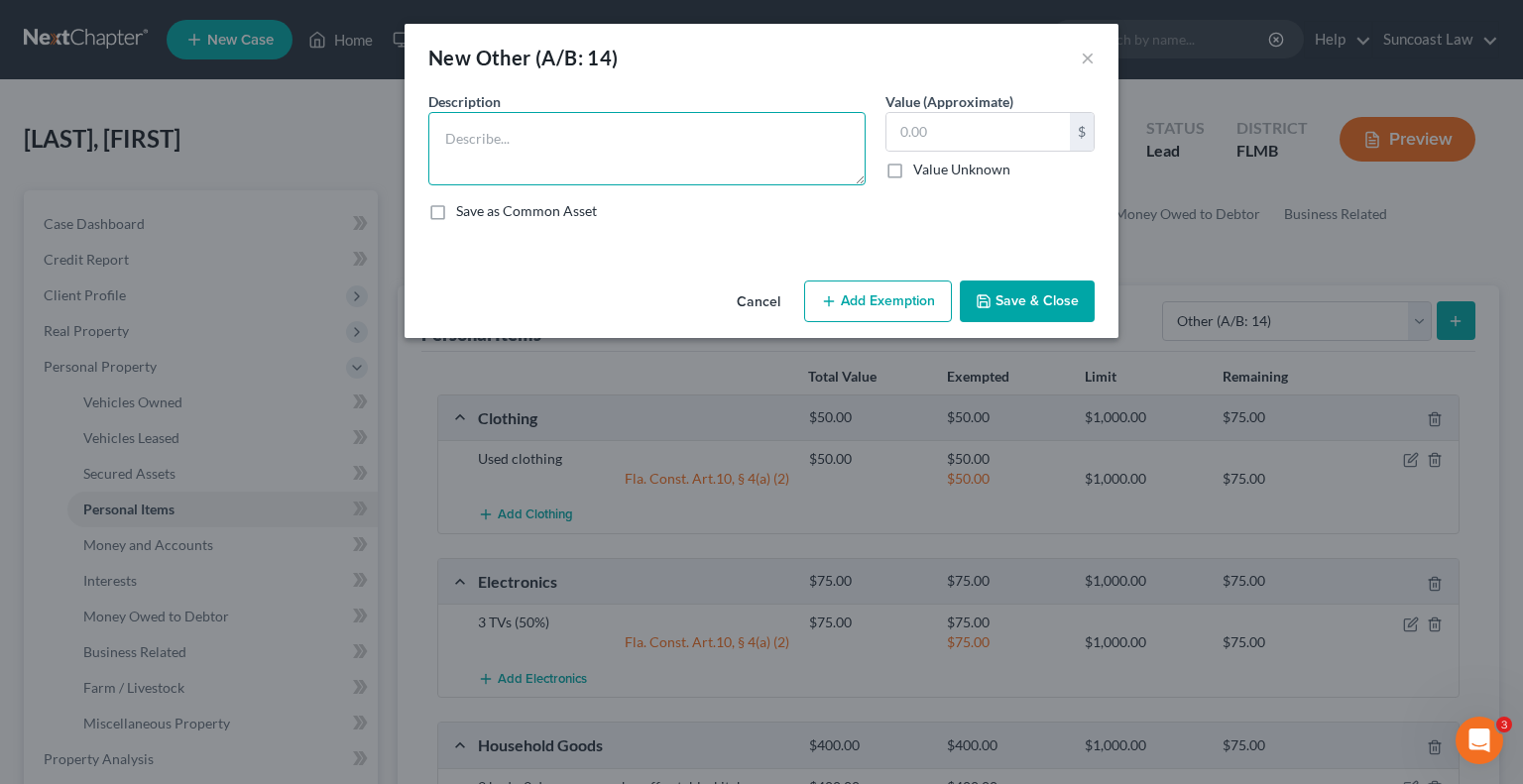 click at bounding box center (646, 149) 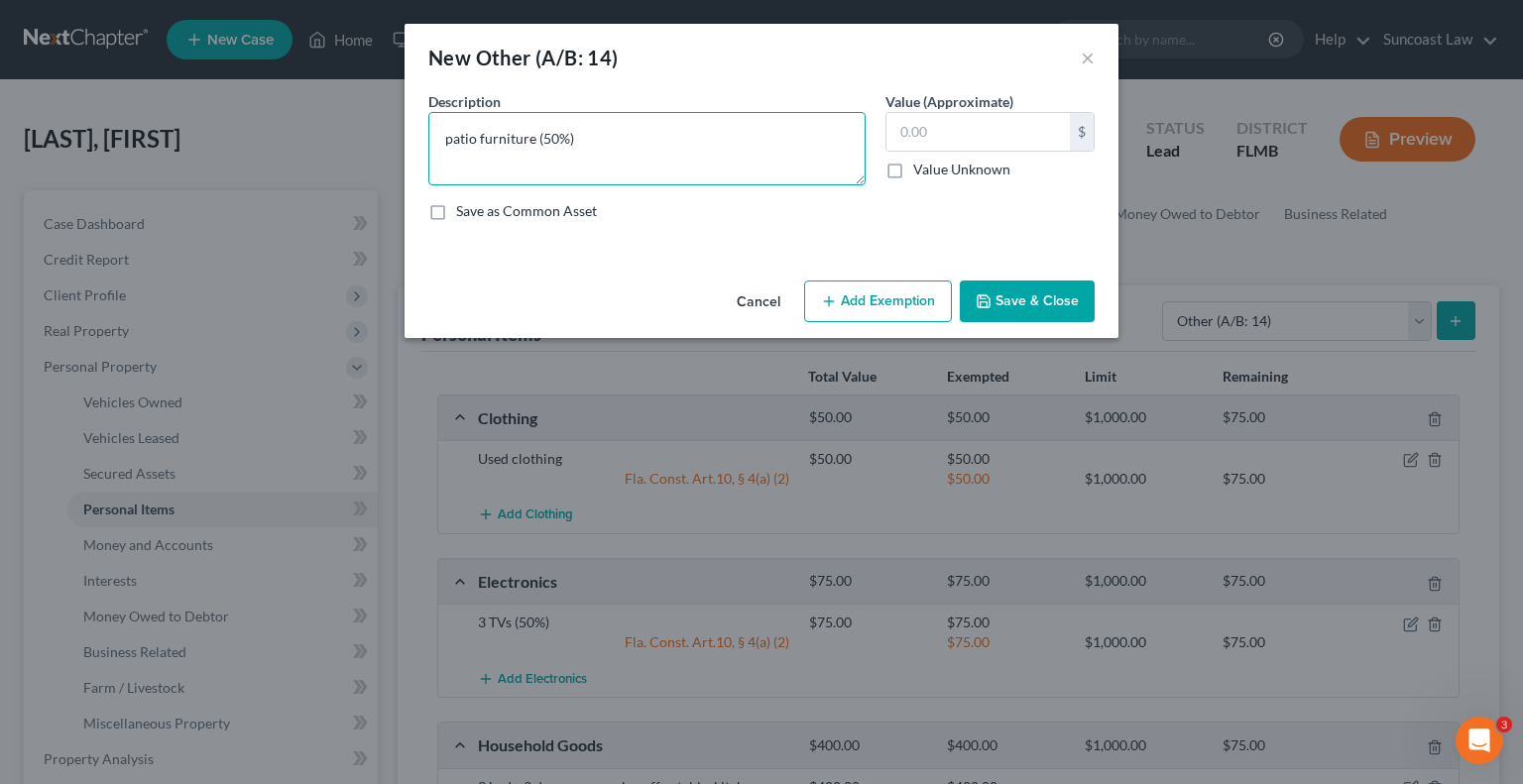 type on "patio furniture (50%)" 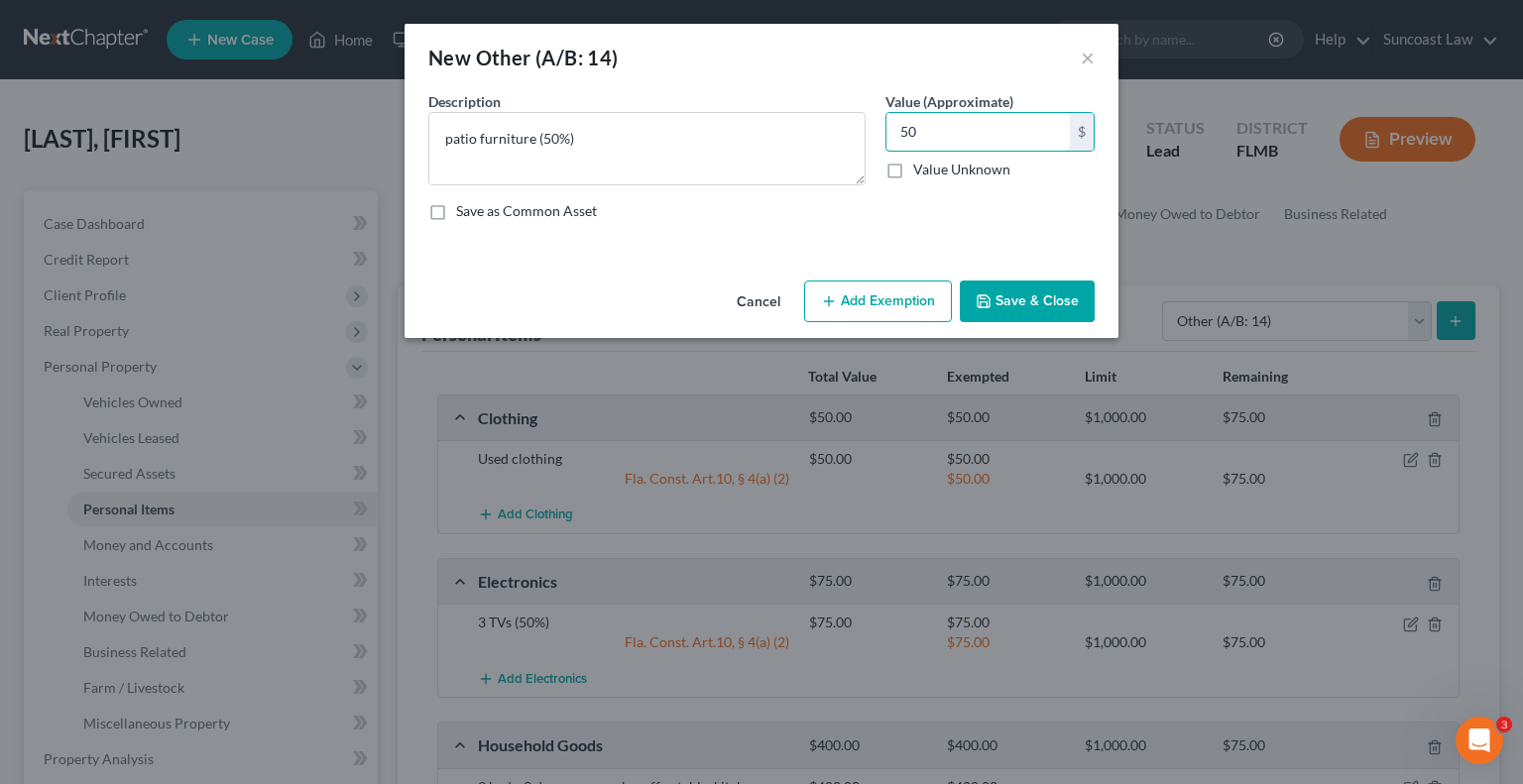 type on "50" 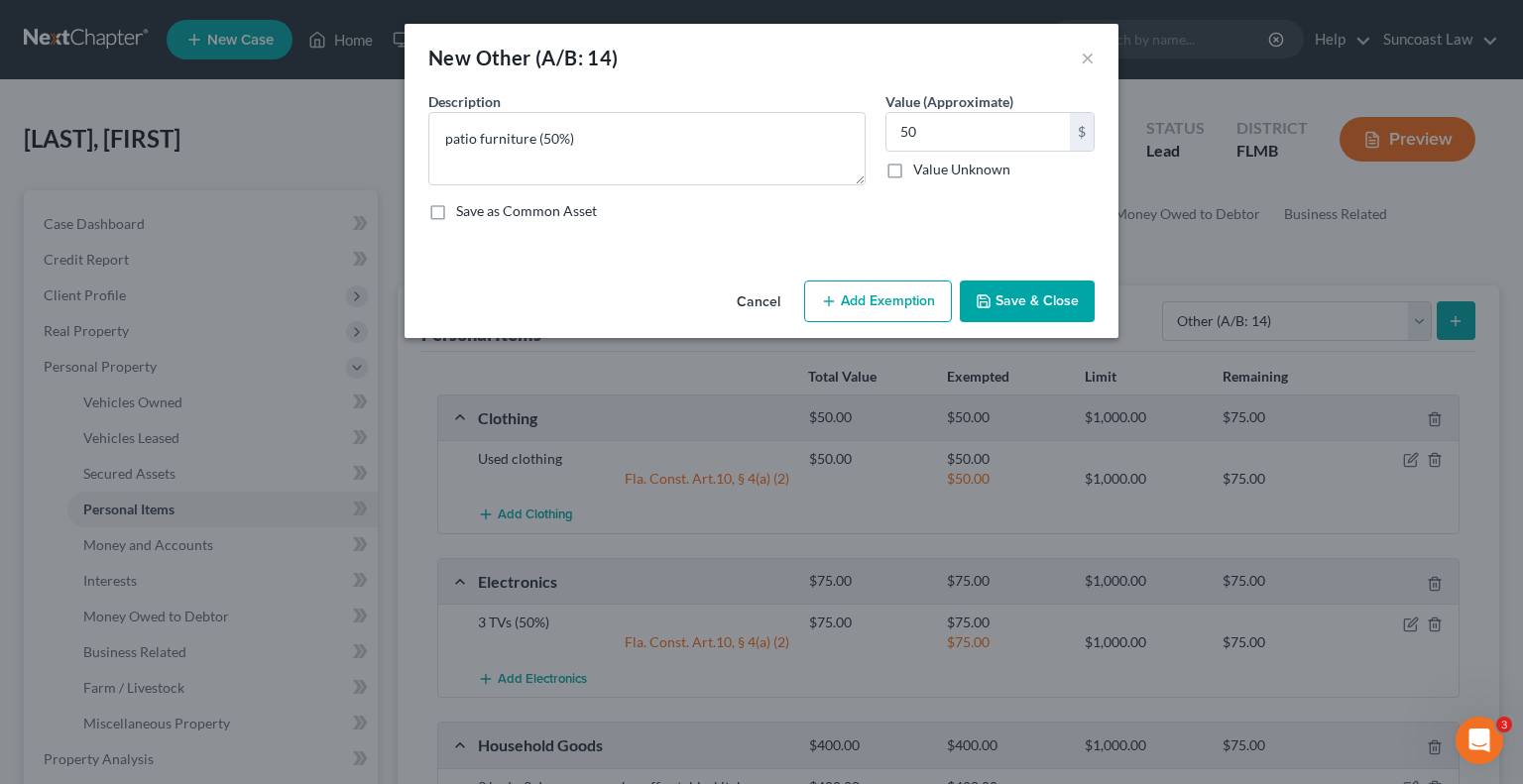 click on "Add Exemption" at bounding box center (878, 301) 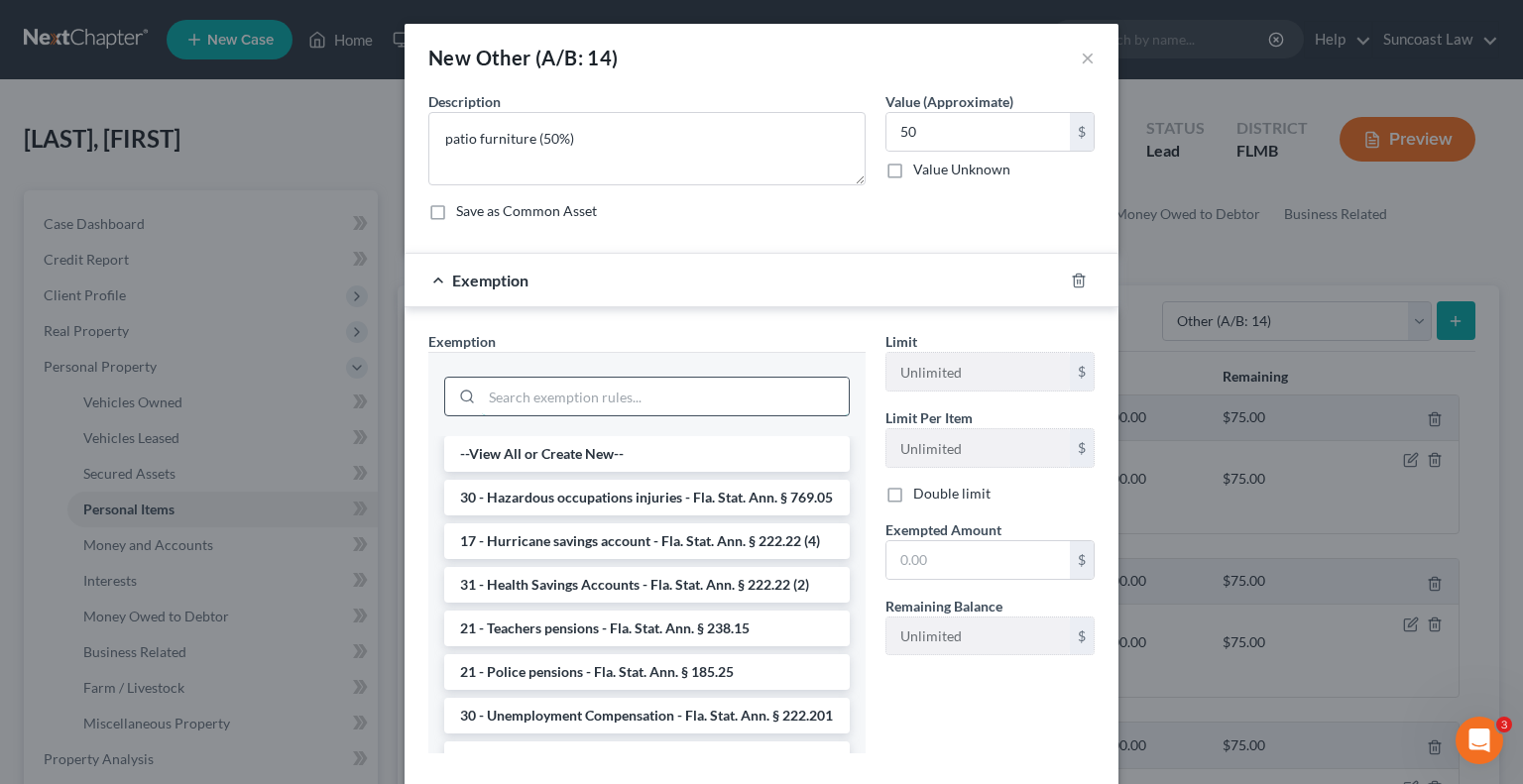click at bounding box center [665, 396] 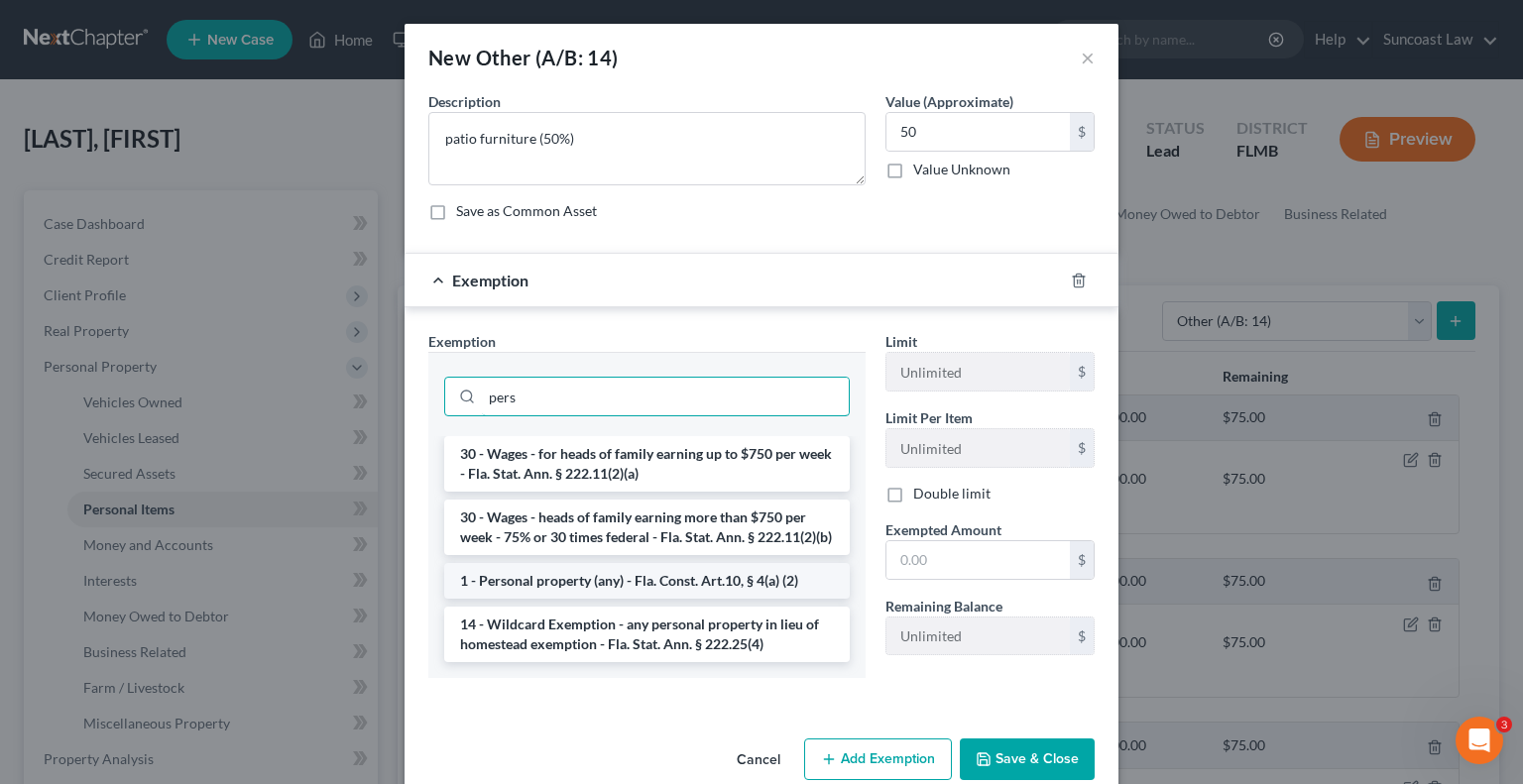 type on "pers" 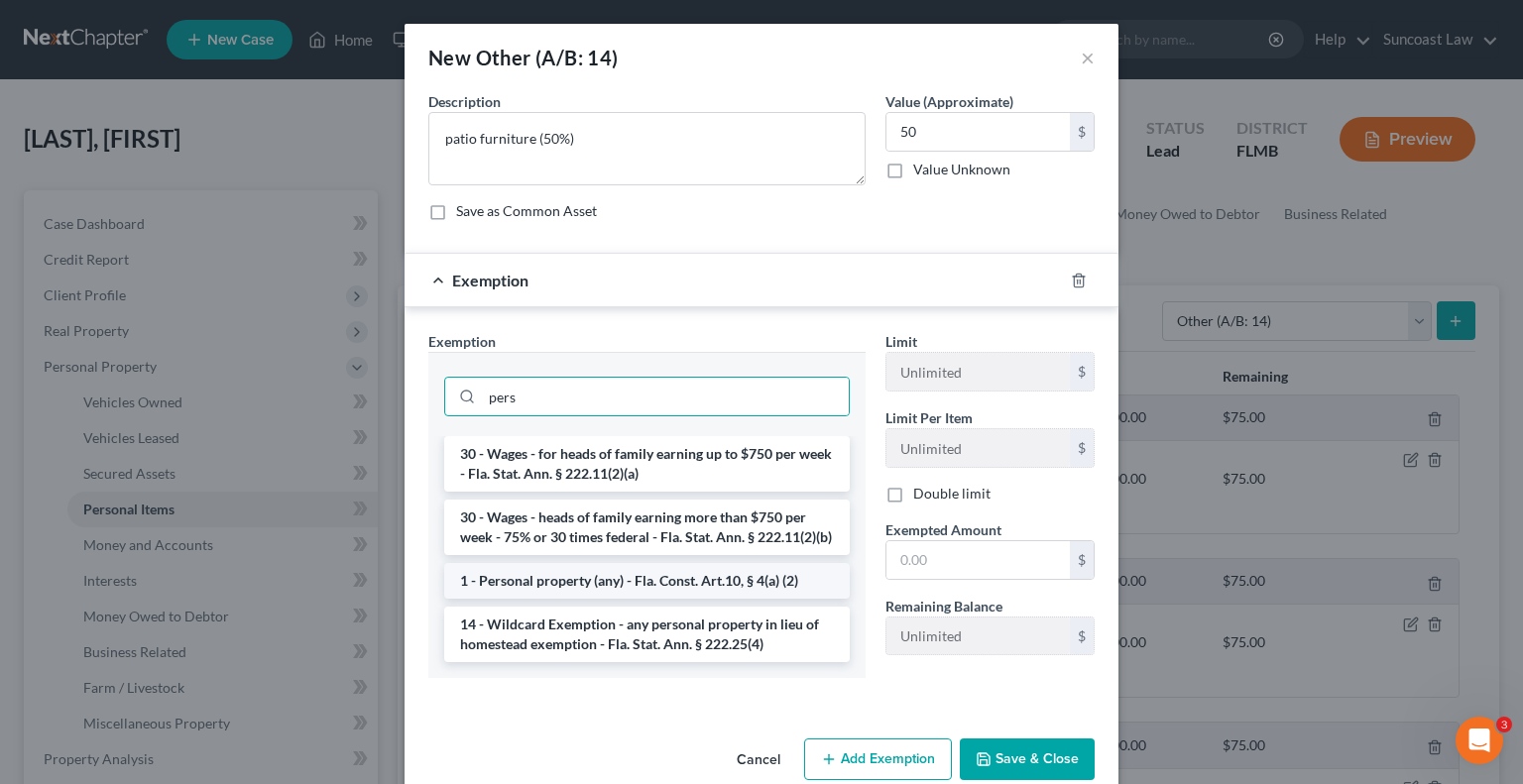 click on "1 - Personal property (any) - Fla. Const. Art.10, § 4(a) (2)" at bounding box center (646, 581) 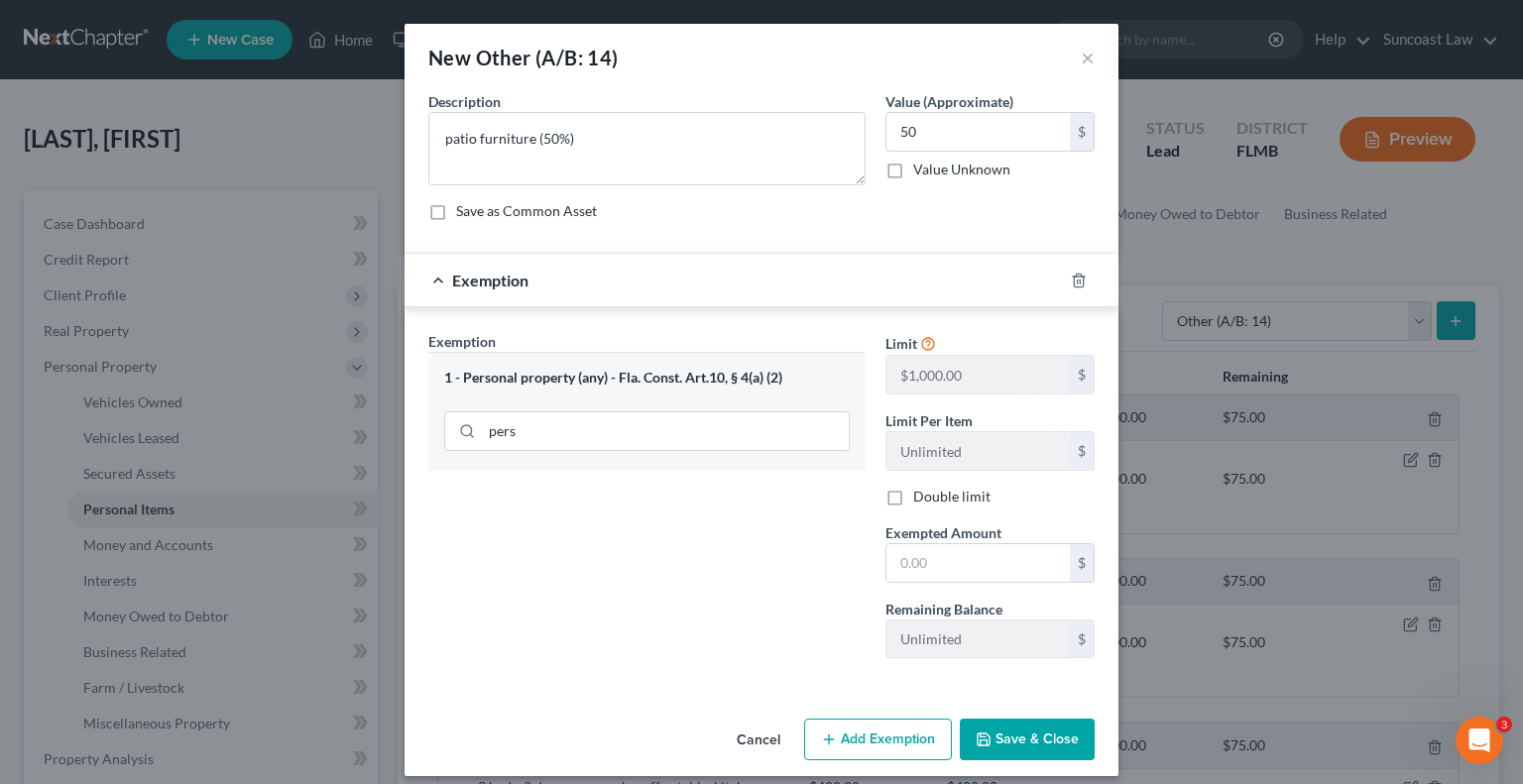 click on "Exemption Set must be selected for CA.
Exemption
*
1 - Personal property (any) - Fla. Const. Art.10, § 4(a) (2)         pers" at bounding box center [646, 503] 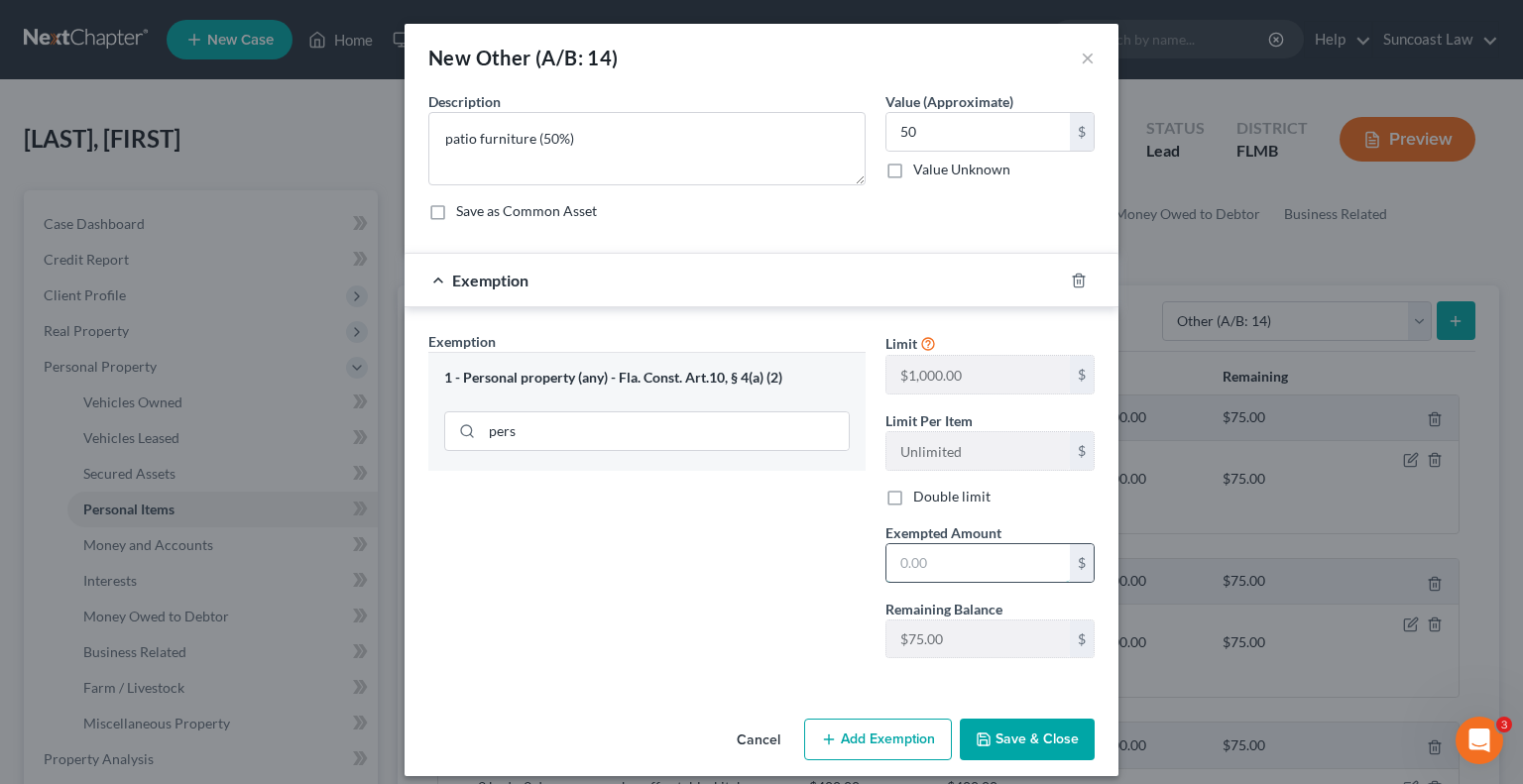 drag, startPoint x: 933, startPoint y: 561, endPoint x: 950, endPoint y: 542, distance: 25.495098 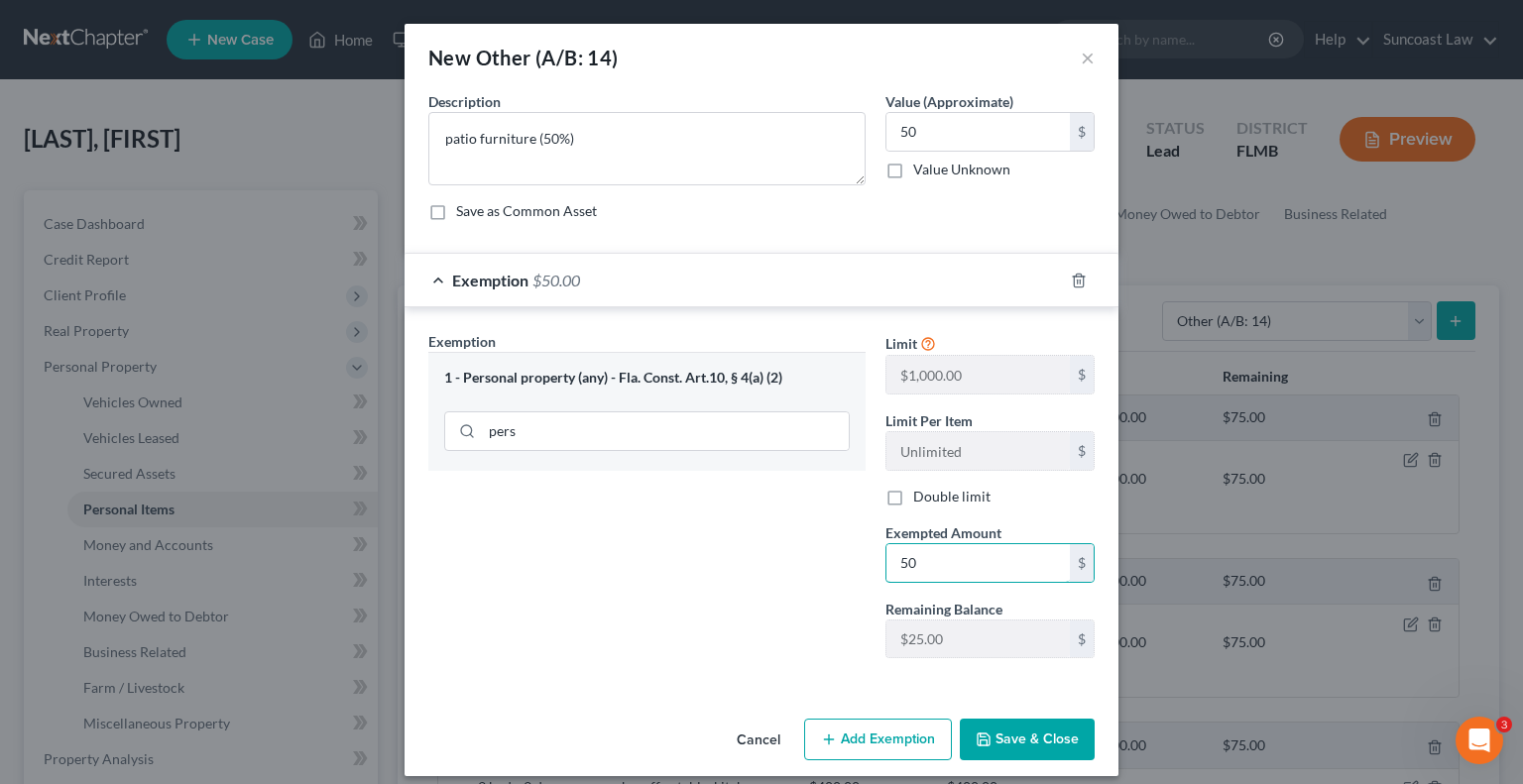 type on "50" 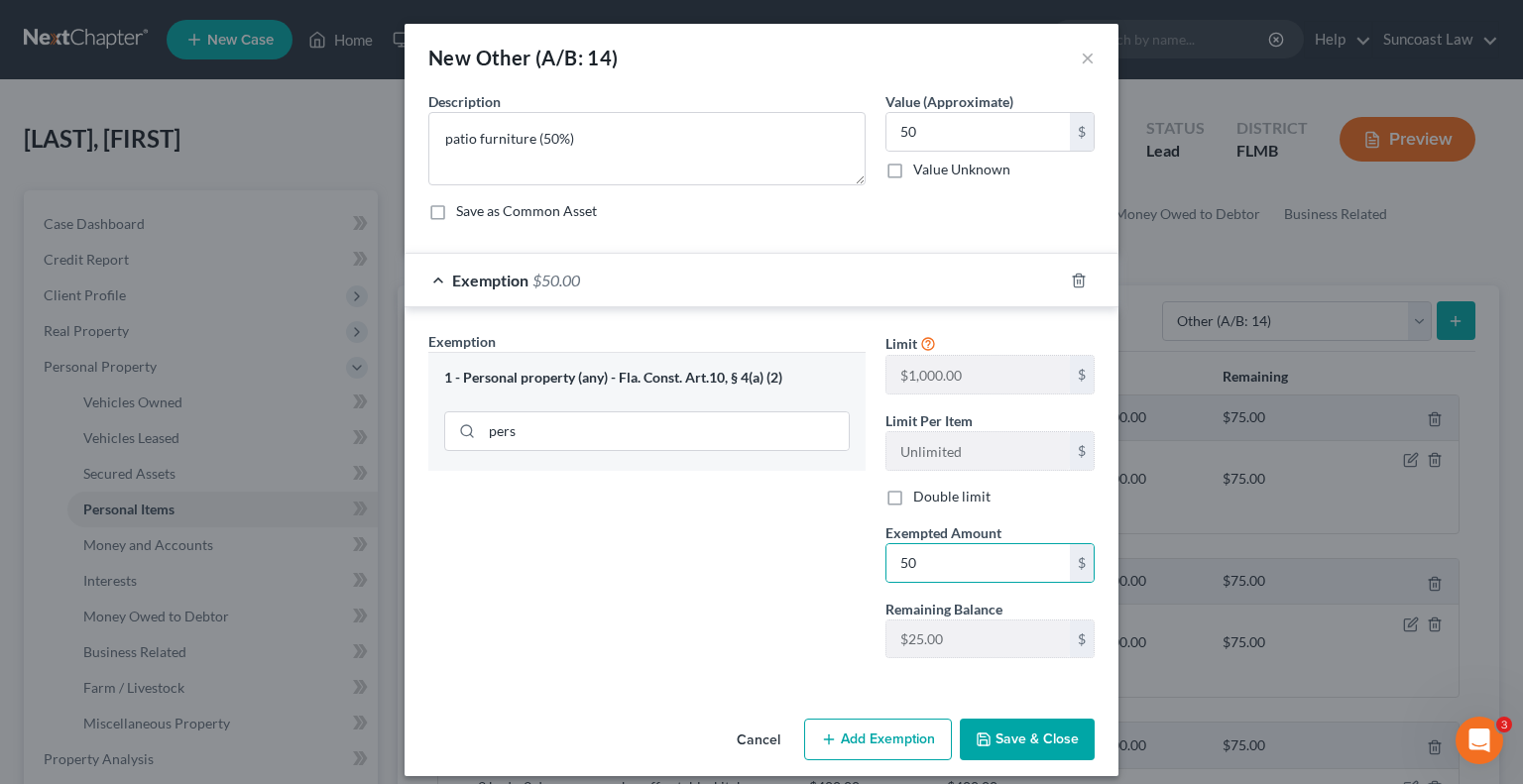 click on "Save & Close" at bounding box center [1027, 739] 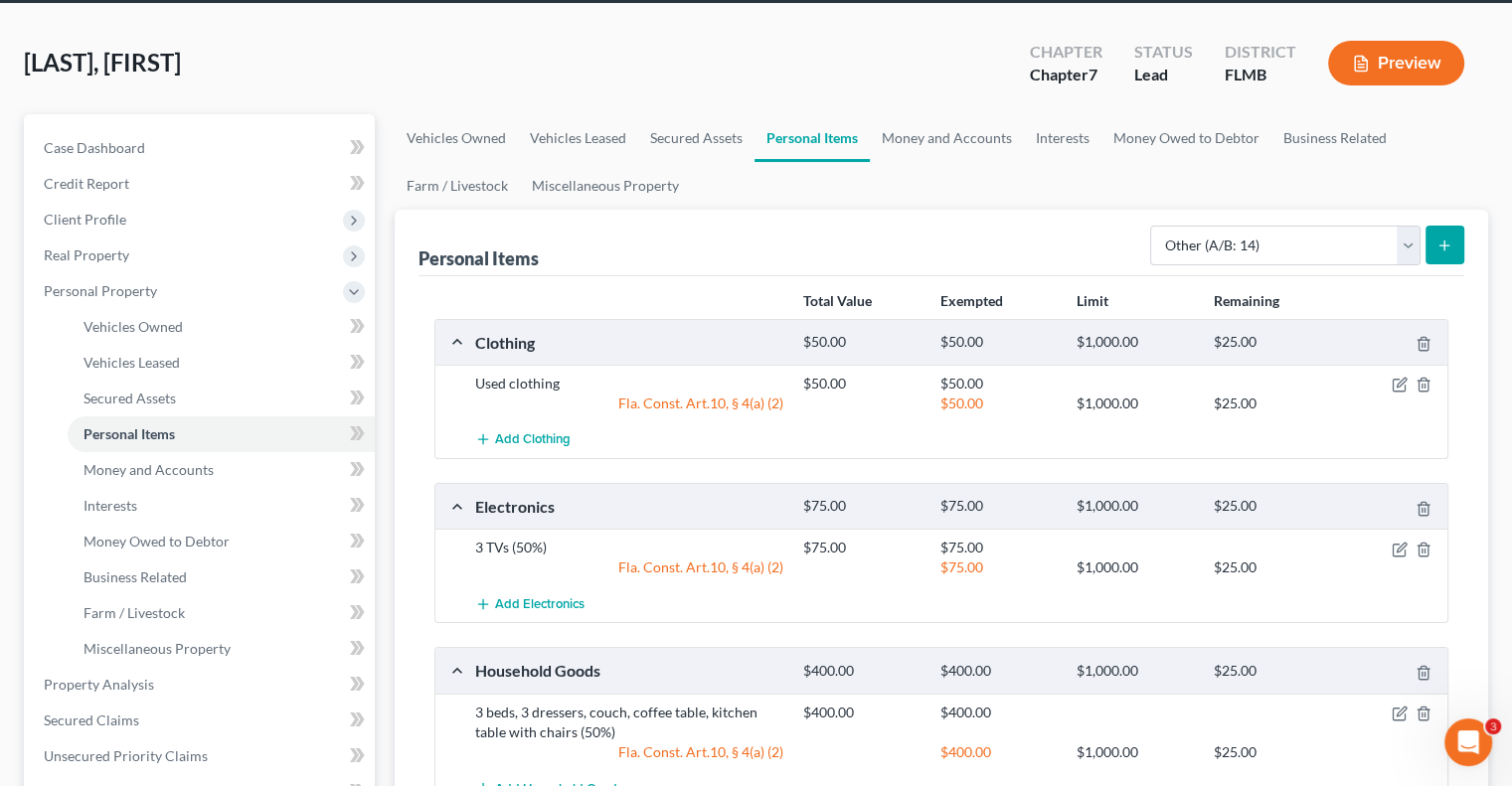scroll, scrollTop: 0, scrollLeft: 0, axis: both 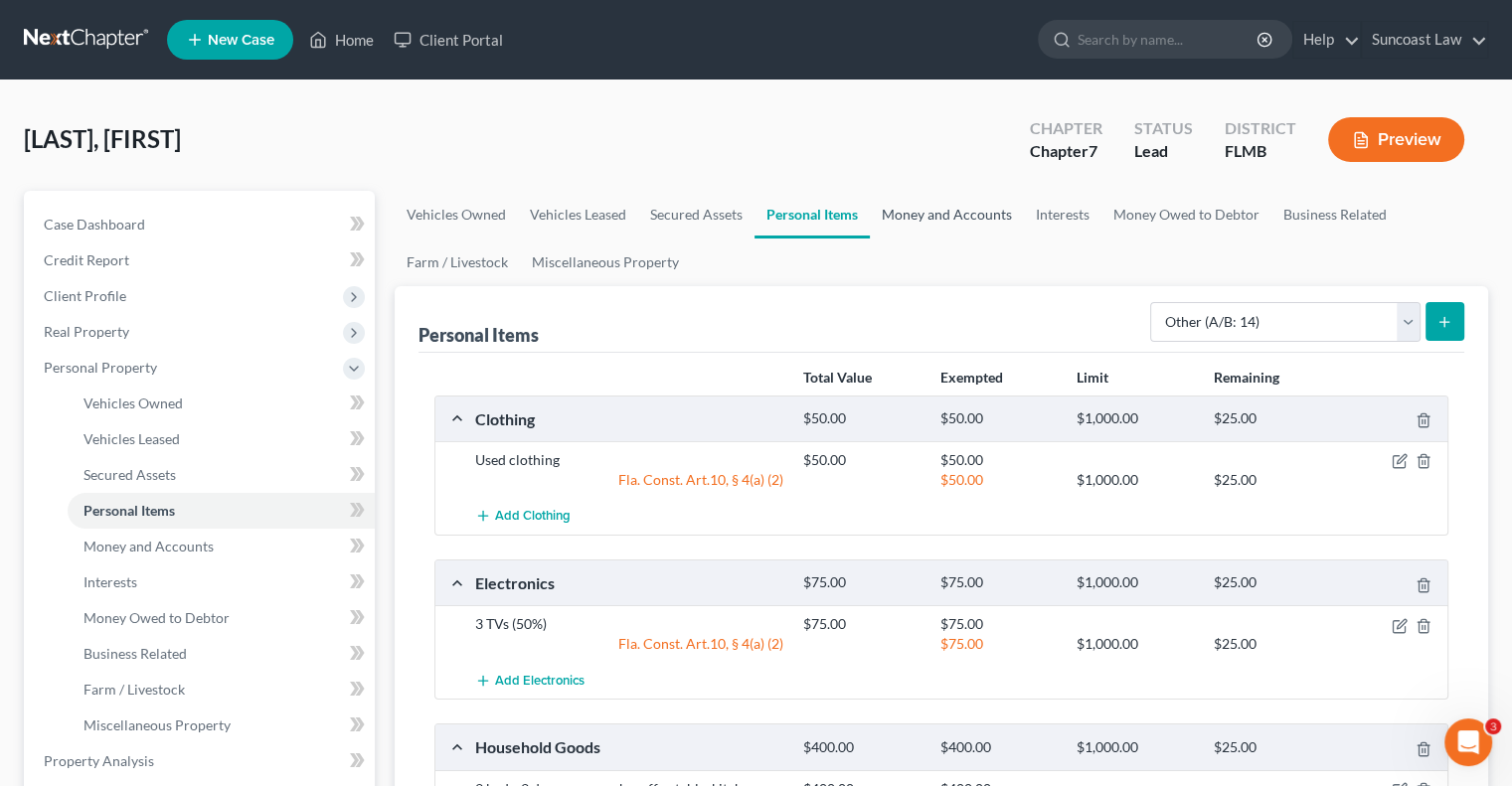 click on "Money and Accounts" at bounding box center (946, 215) 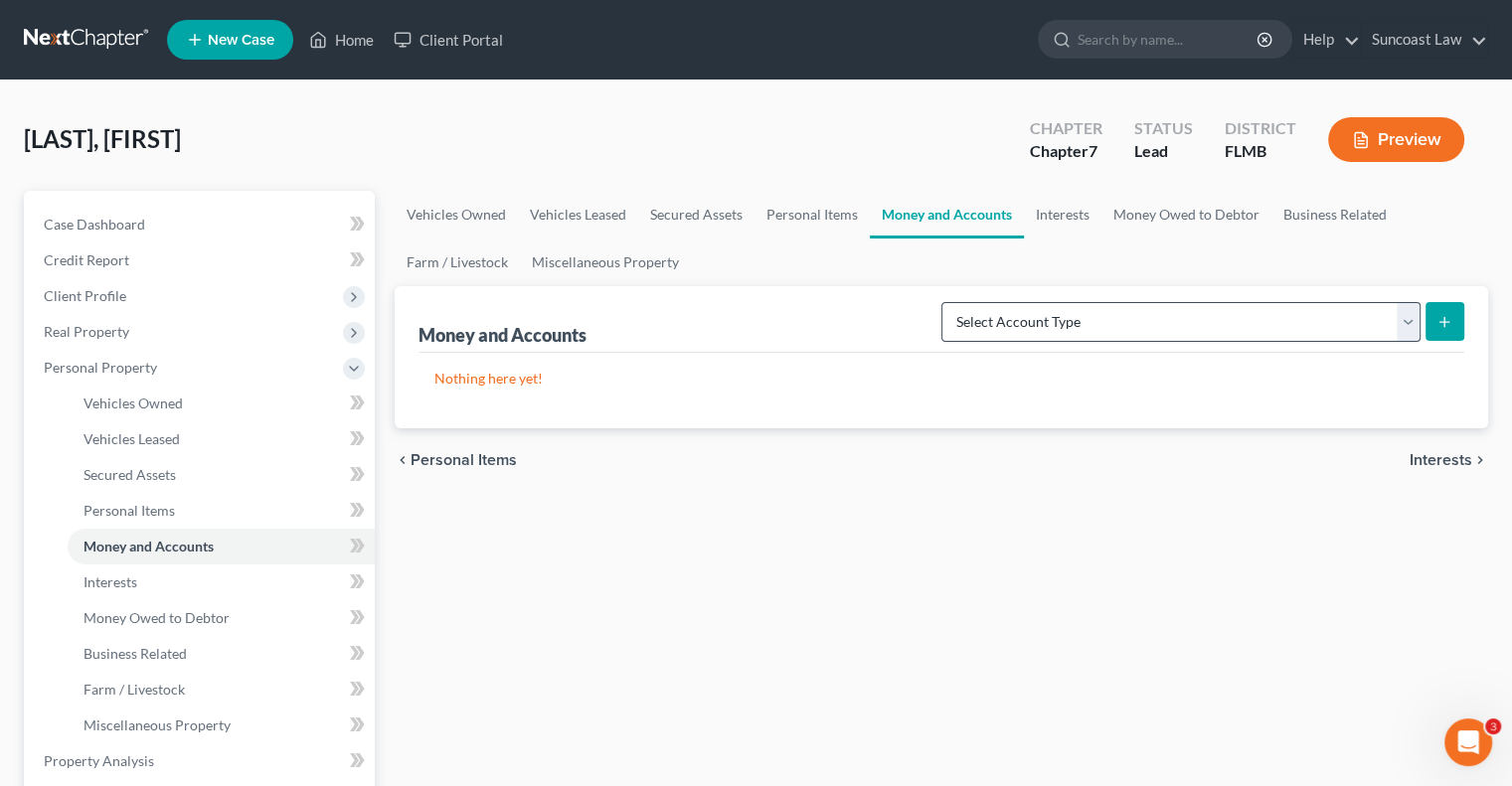 click on "Select Account Type Brokerage (A/B: 18, SOFA: 20) Cash on Hand (A/B: 16) Certificates of Deposit (A/B: 17, SOFA: 20) Checking Account (A/B: 17, SOFA: 20) Money Market (A/B: 18, SOFA: 20) Other (Credit Union, Health Savings Account, etc) (A/B: 17, SOFA: 20) Safe Deposit Box (A/B: 16) Savings Account (A/B: 17, SOFA: 20) Security Deposits or Prepayments (A/B: 22)" at bounding box center (1199, 320) 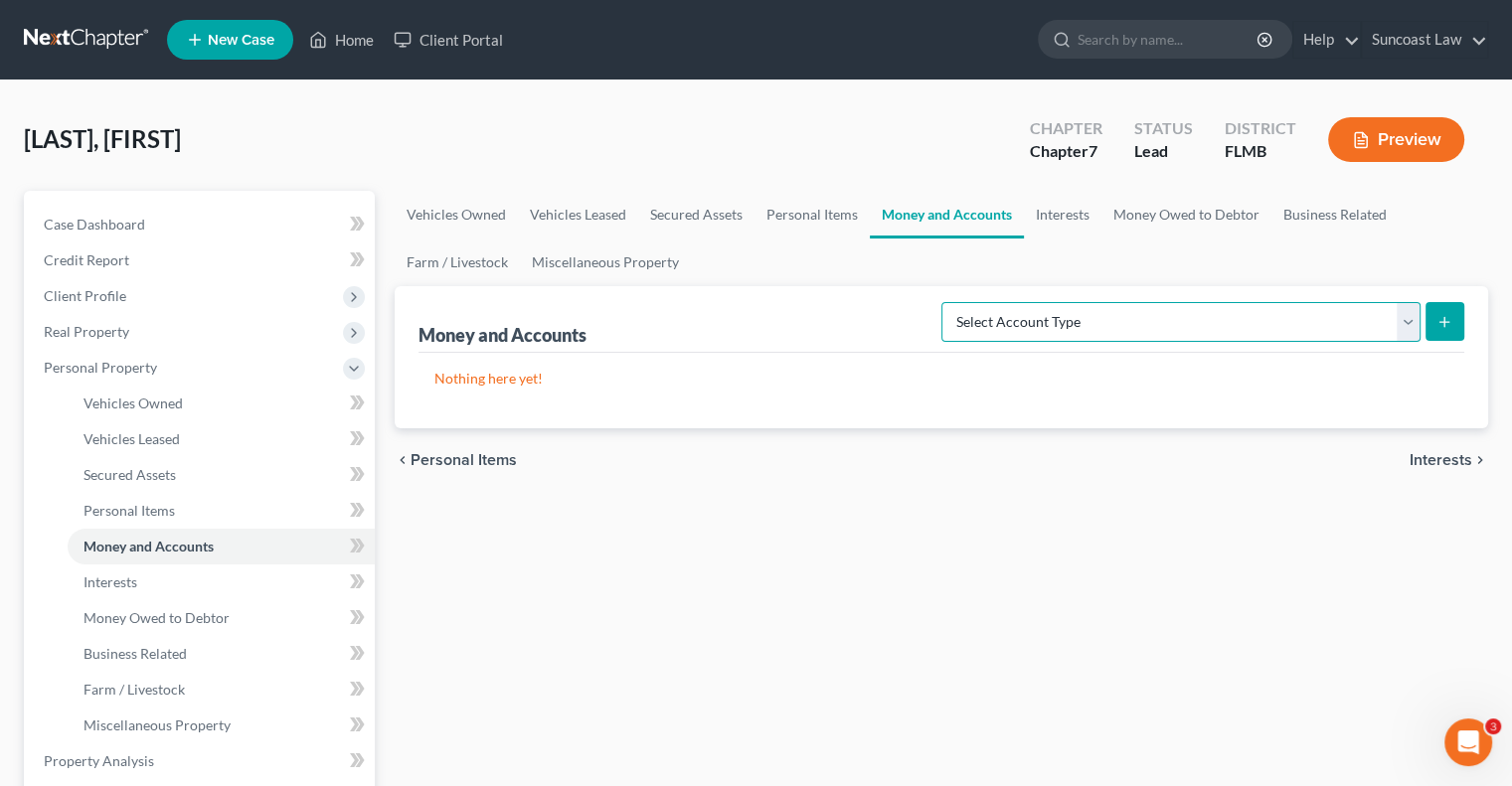 click on "Select Account Type Brokerage (A/B: 18, SOFA: 20) Cash on Hand (A/B: 16) Certificates of Deposit (A/B: 17, SOFA: 20) Checking Account (A/B: 17, SOFA: 20) Money Market (A/B: 18, SOFA: 20) Other (Credit Union, Health Savings Account, etc) (A/B: 17, SOFA: 20) Safe Deposit Box (A/B: 16) Savings Account (A/B: 17, SOFA: 20) Security Deposits or Prepayments (A/B: 22)" at bounding box center (1181, 322) 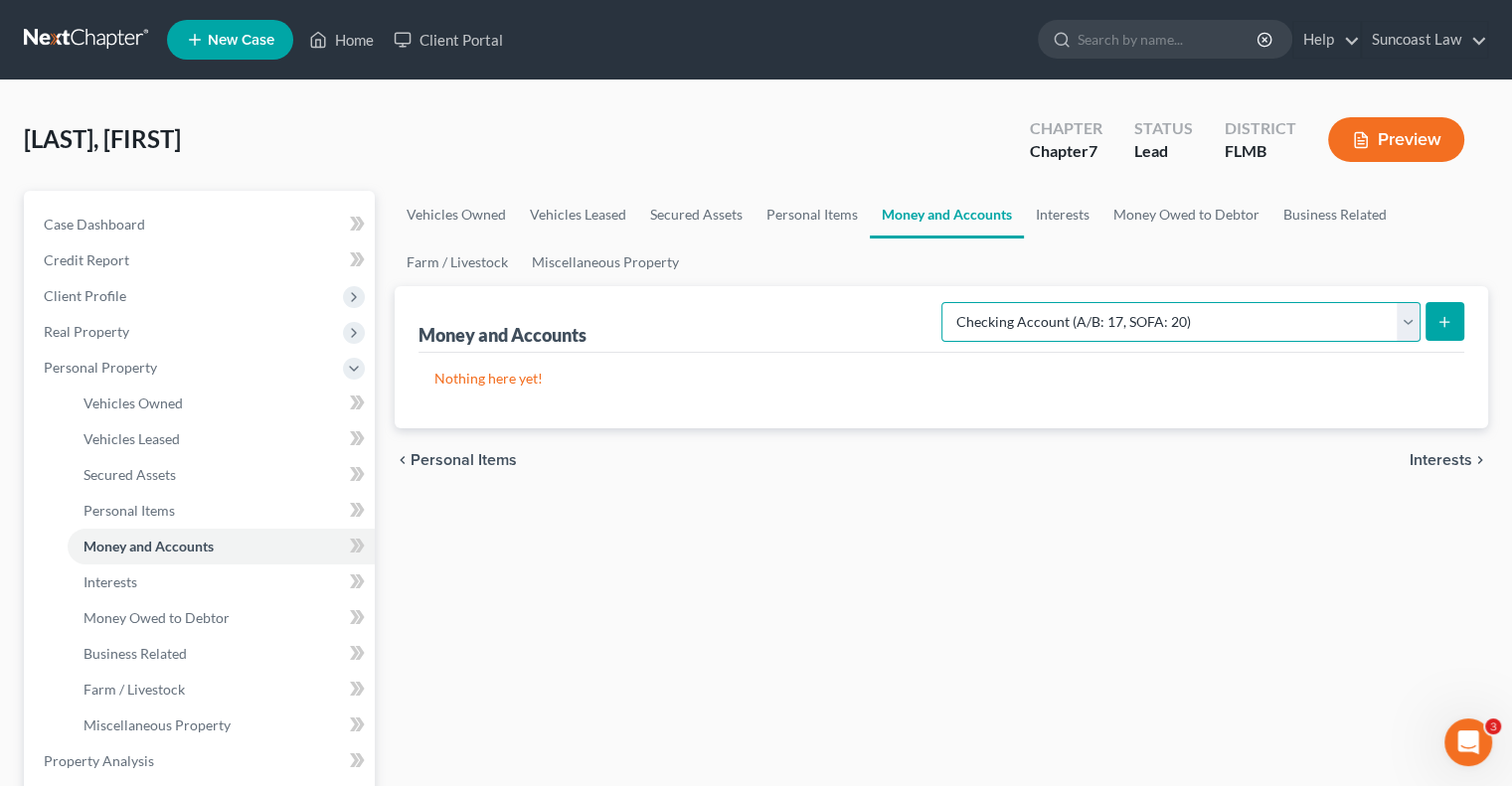 click on "Select Account Type Brokerage (A/B: 18, SOFA: 20) Cash on Hand (A/B: 16) Certificates of Deposit (A/B: 17, SOFA: 20) Checking Account (A/B: 17, SOFA: 20) Money Market (A/B: 18, SOFA: 20) Other (Credit Union, Health Savings Account, etc) (A/B: 17, SOFA: 20) Safe Deposit Box (A/B: 16) Savings Account (A/B: 17, SOFA: 20) Security Deposits or Prepayments (A/B: 22)" at bounding box center (1181, 322) 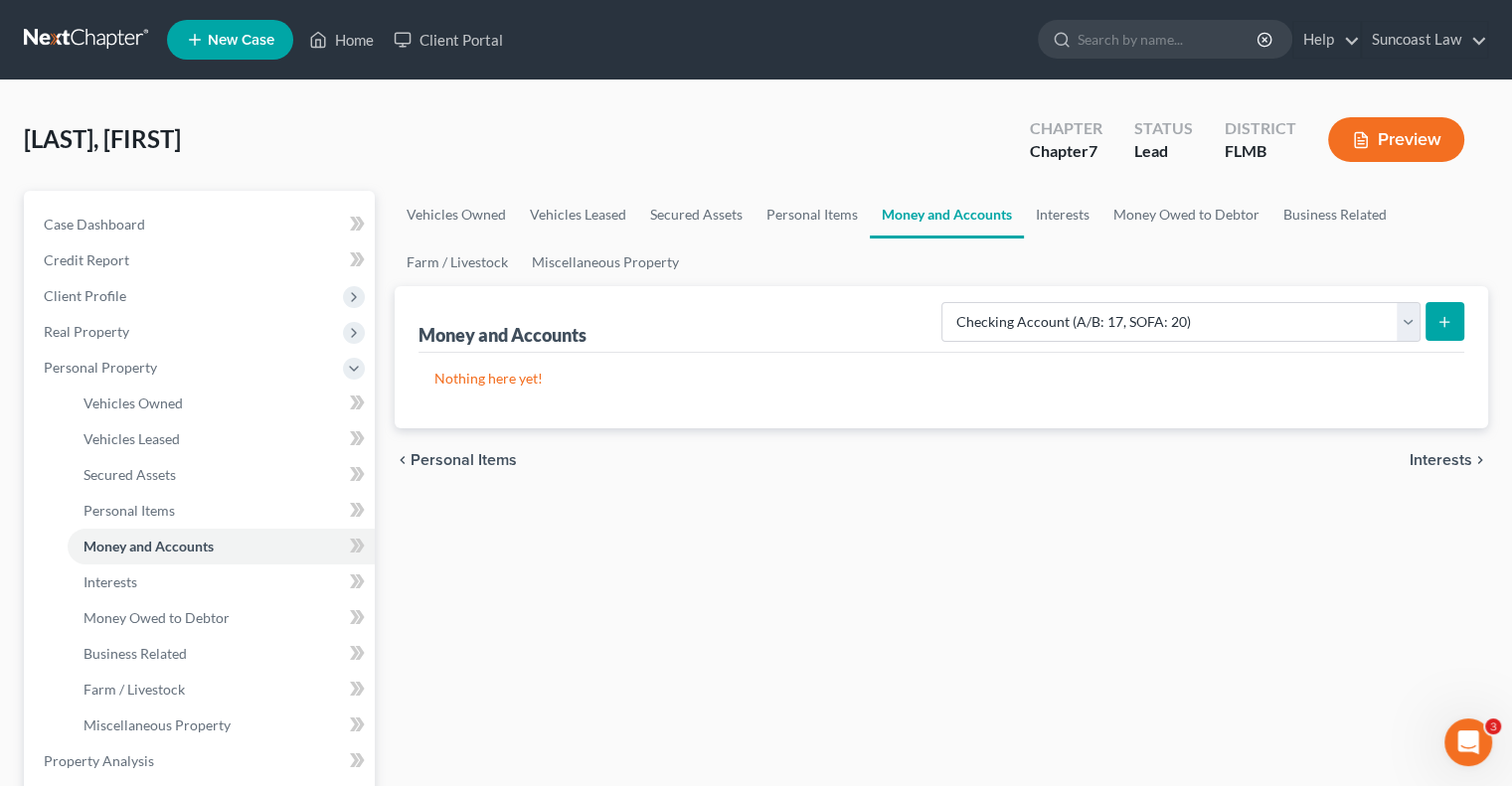 click at bounding box center [1444, 321] 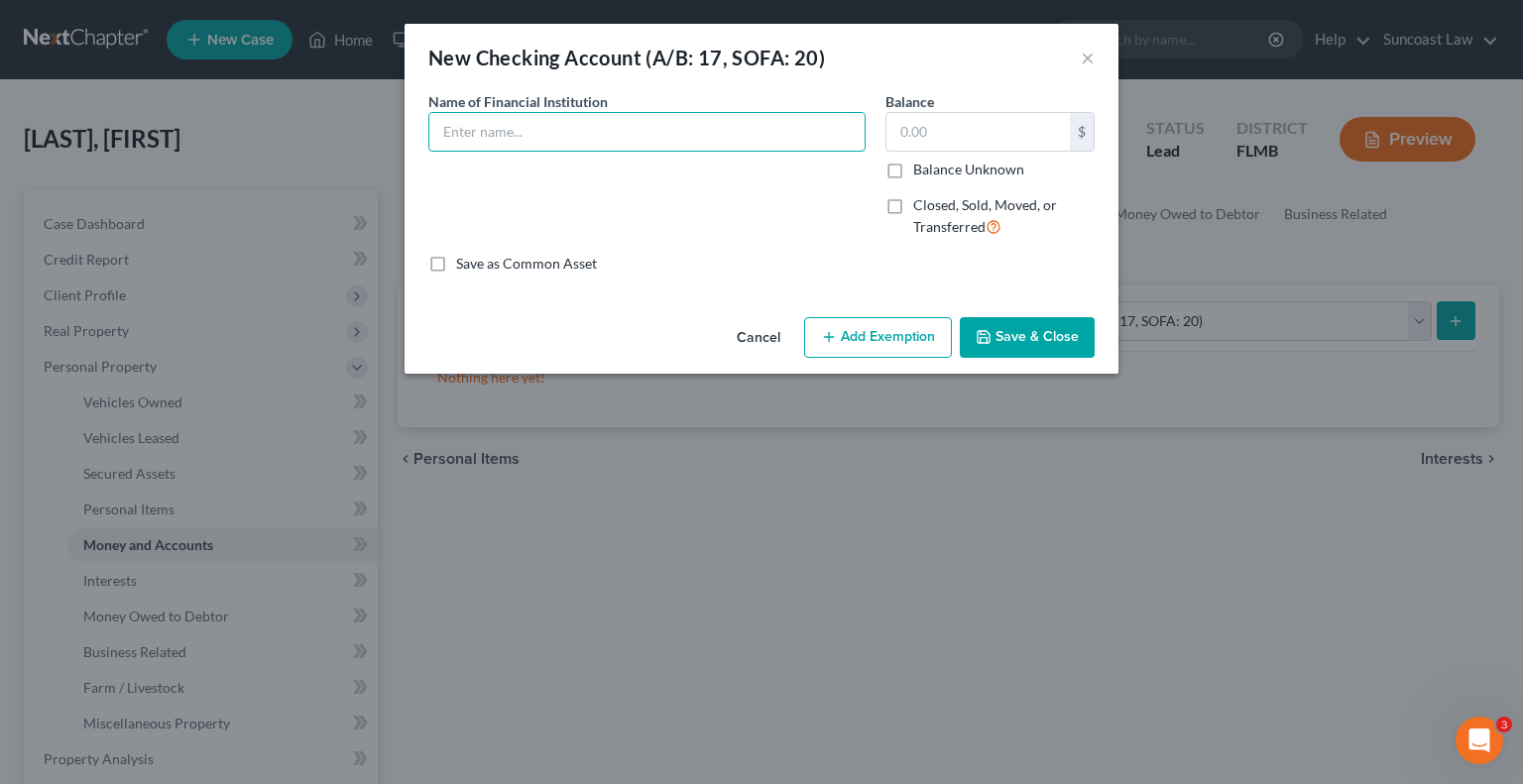drag, startPoint x: 599, startPoint y: 130, endPoint x: 569, endPoint y: -11, distance: 144.15617 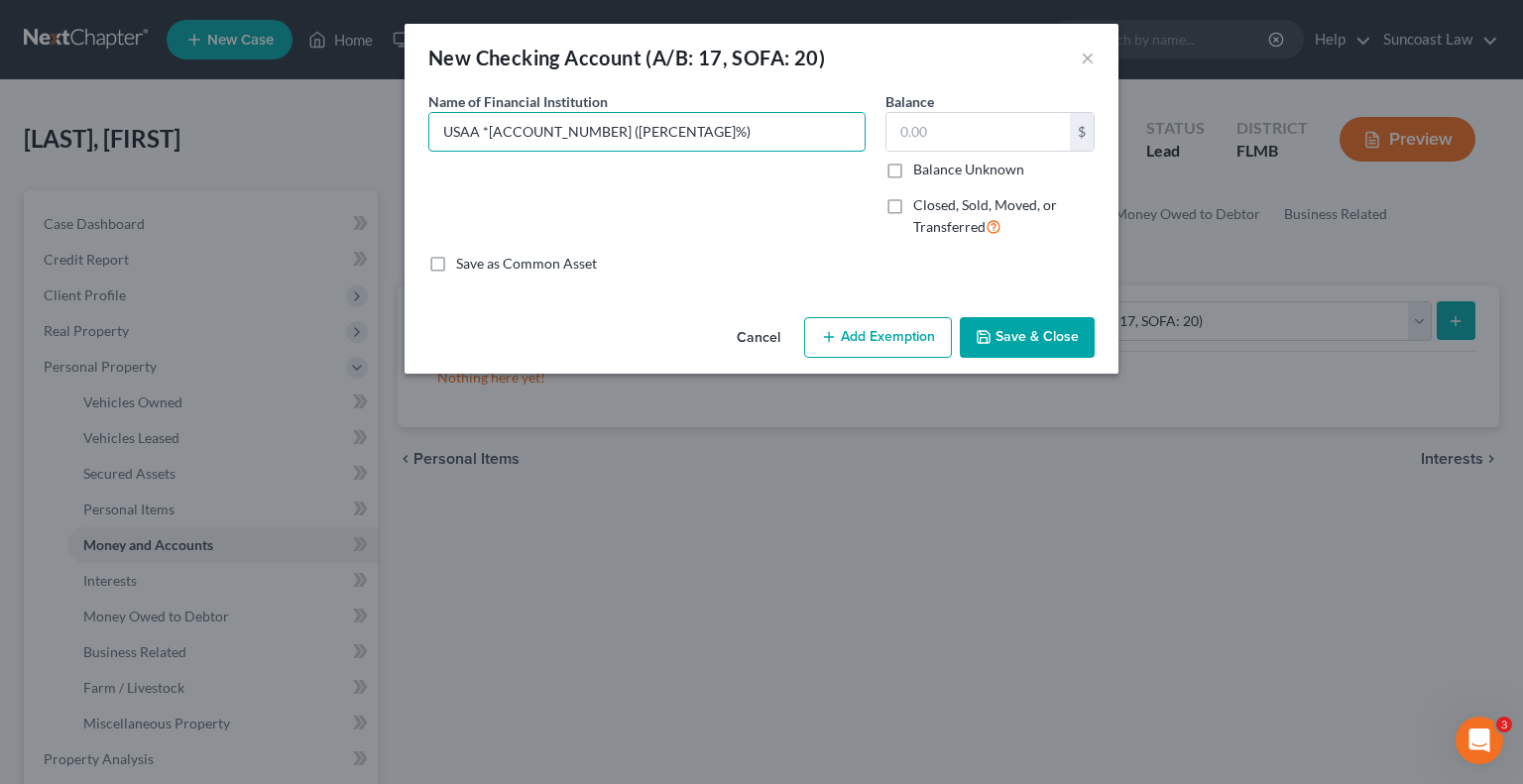 type on "USAA *[ACCOUNT_NUMBER] ([PERCENTAGE]%)" 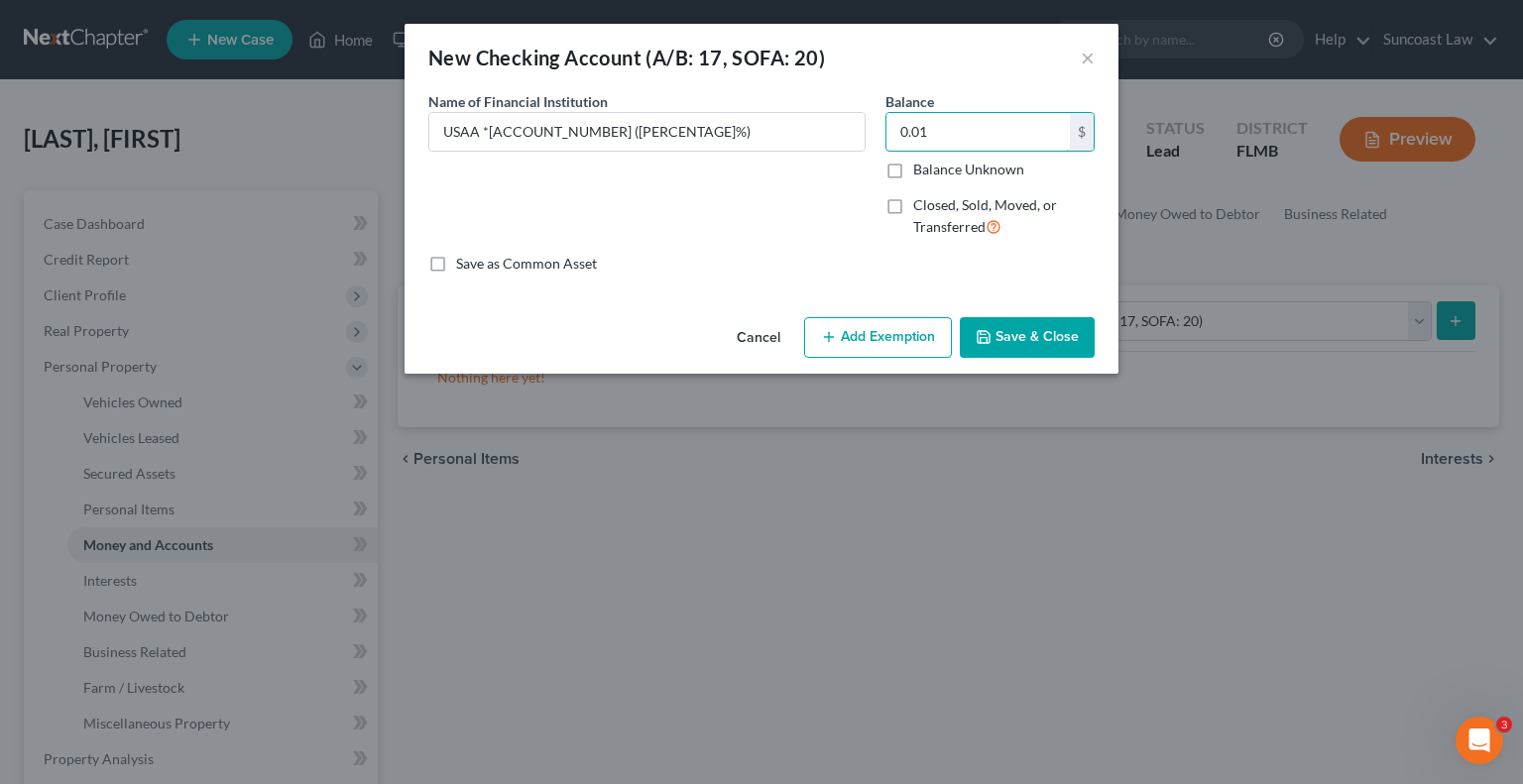 type on "0.01" 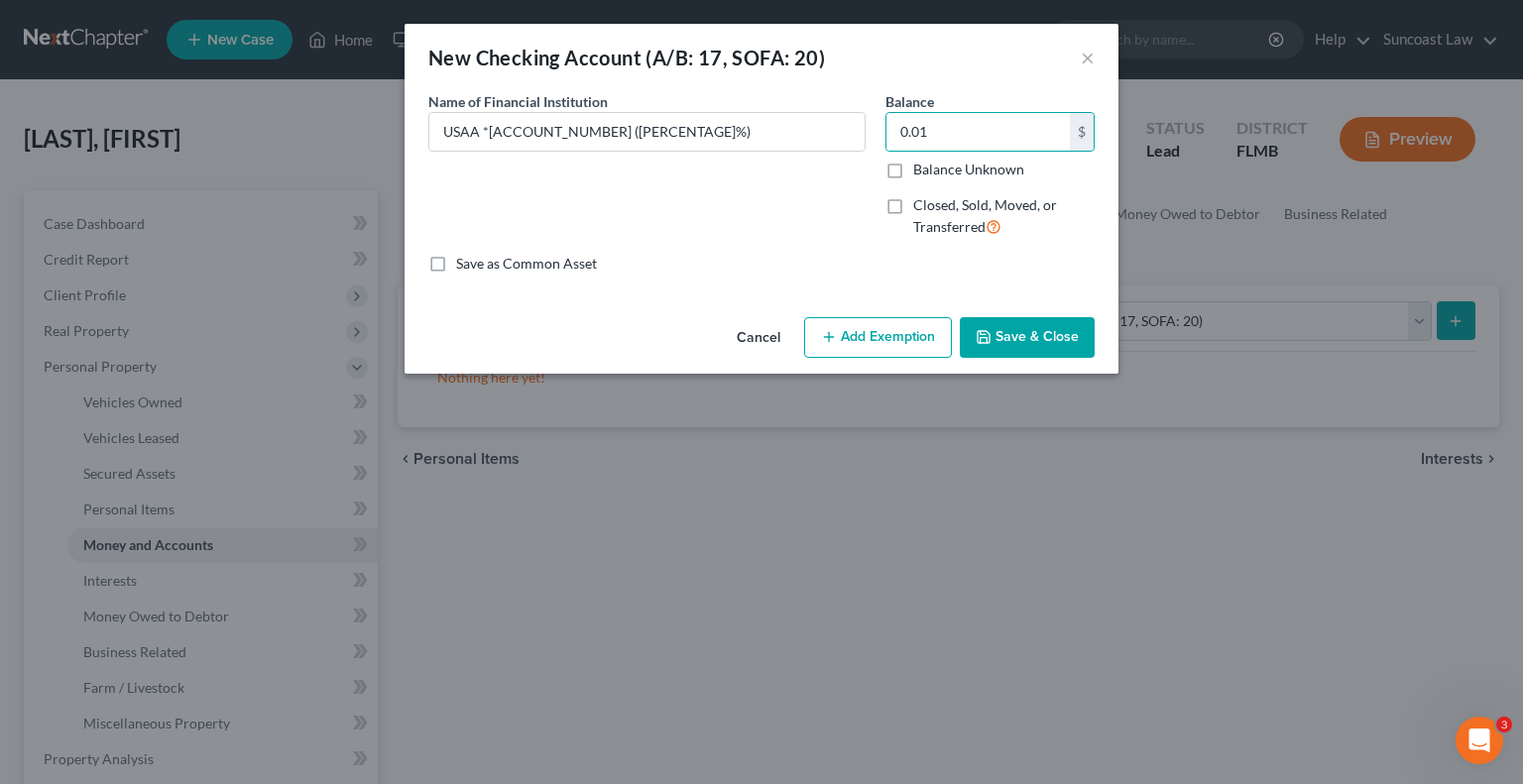 click on "Save & Close" at bounding box center (1027, 338) 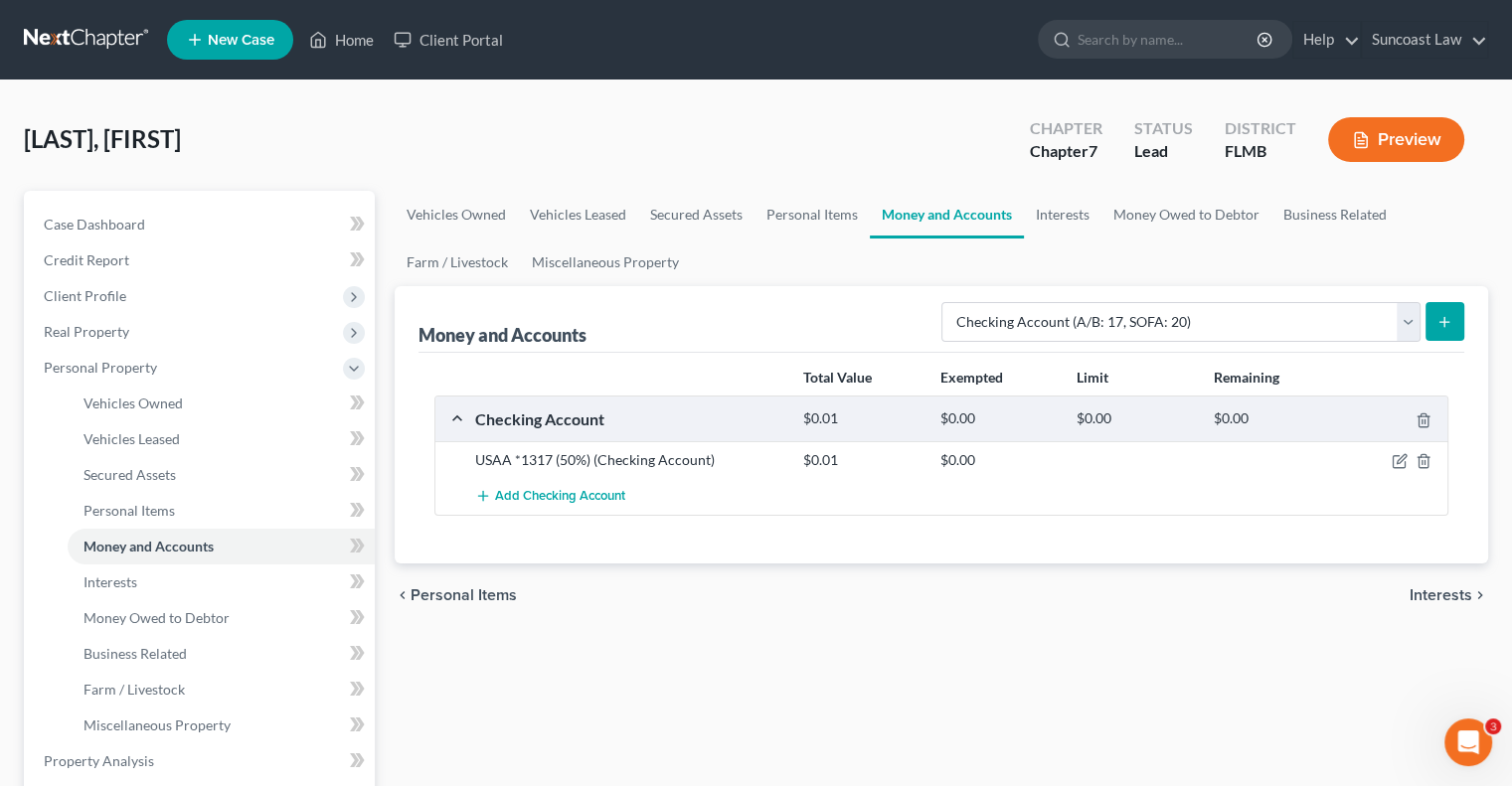 click 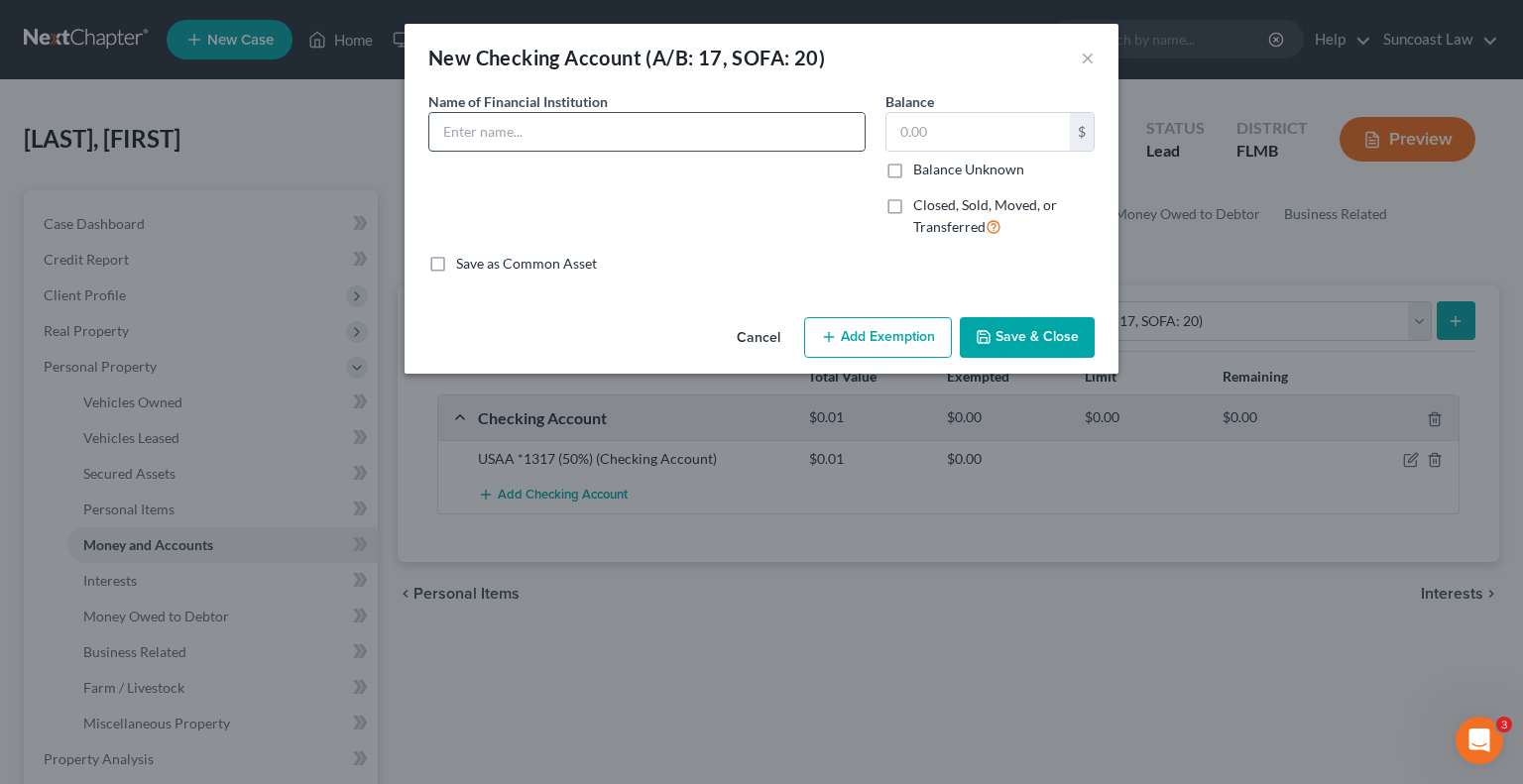 click at bounding box center (646, 132) 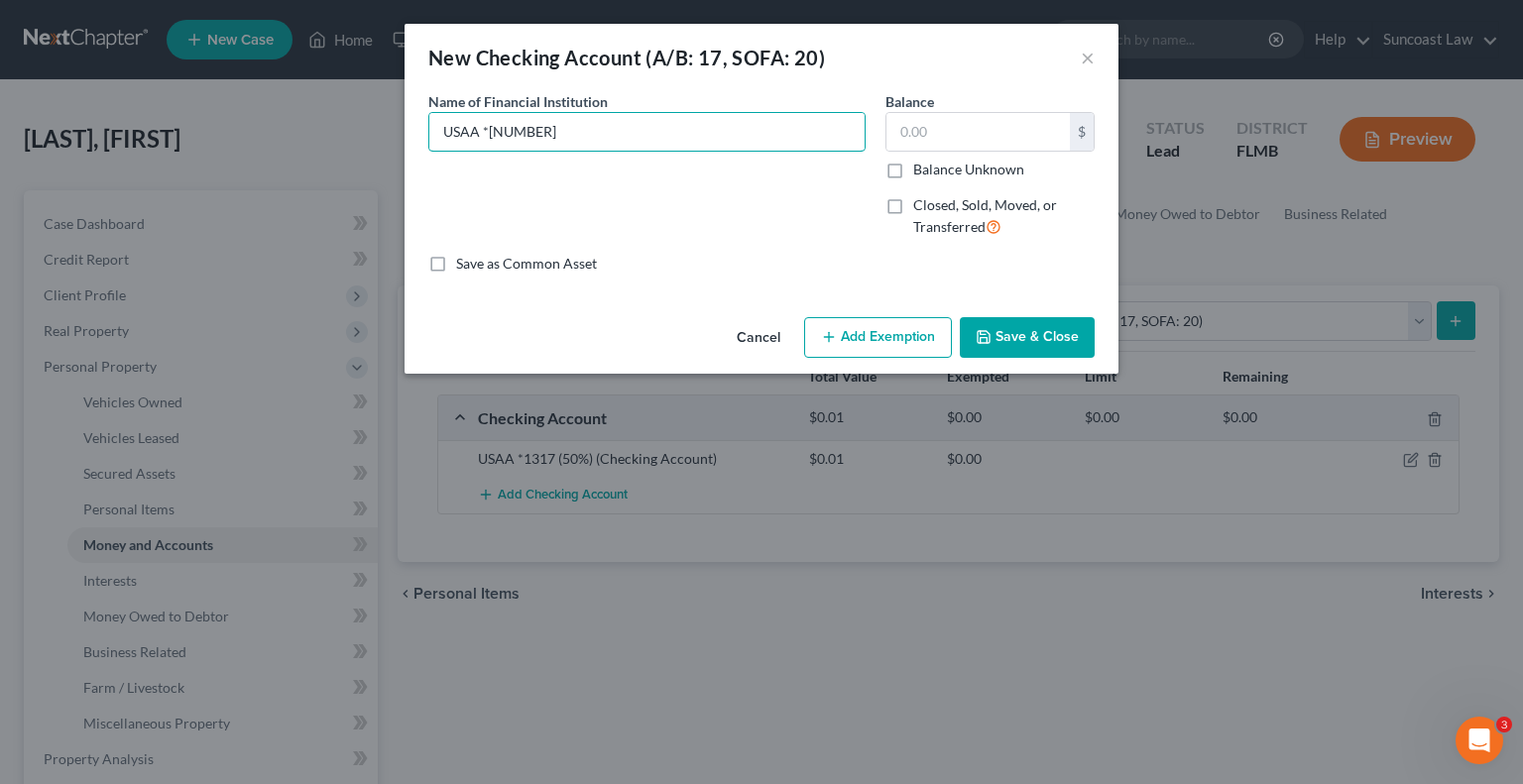 type on "USAA *[NUMBER]" 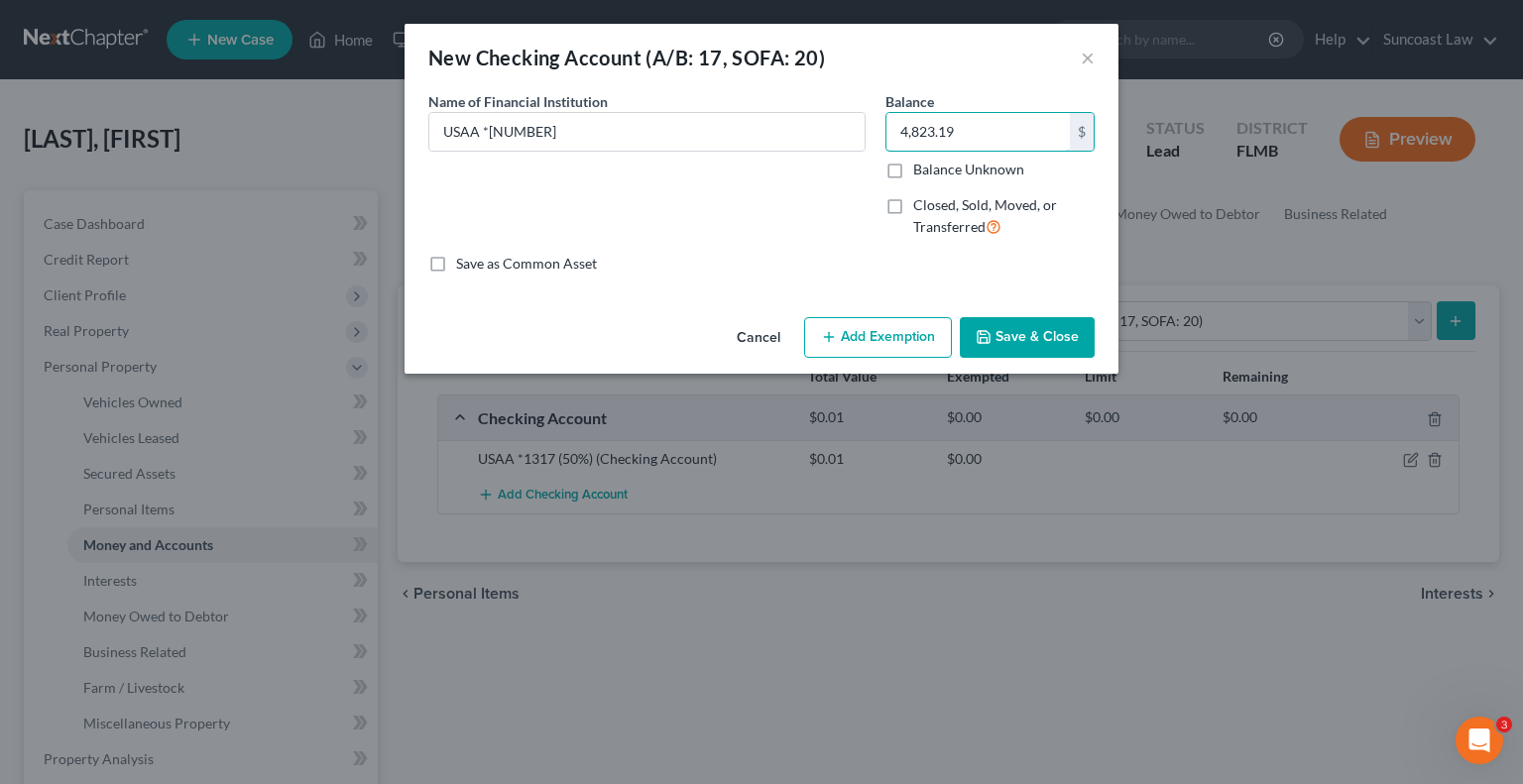 type on "4,823.19" 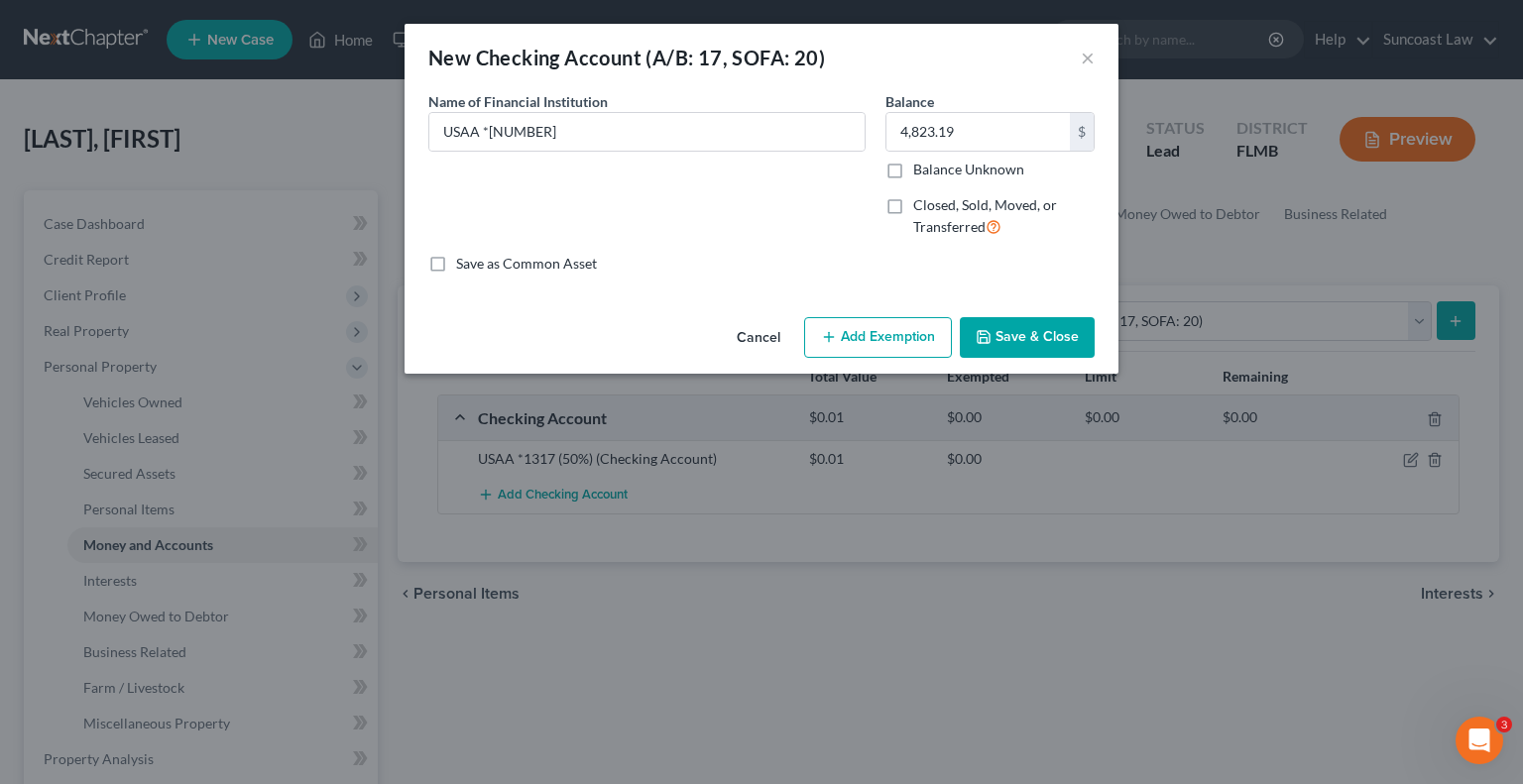 click on "Add Exemption" at bounding box center [878, 338] 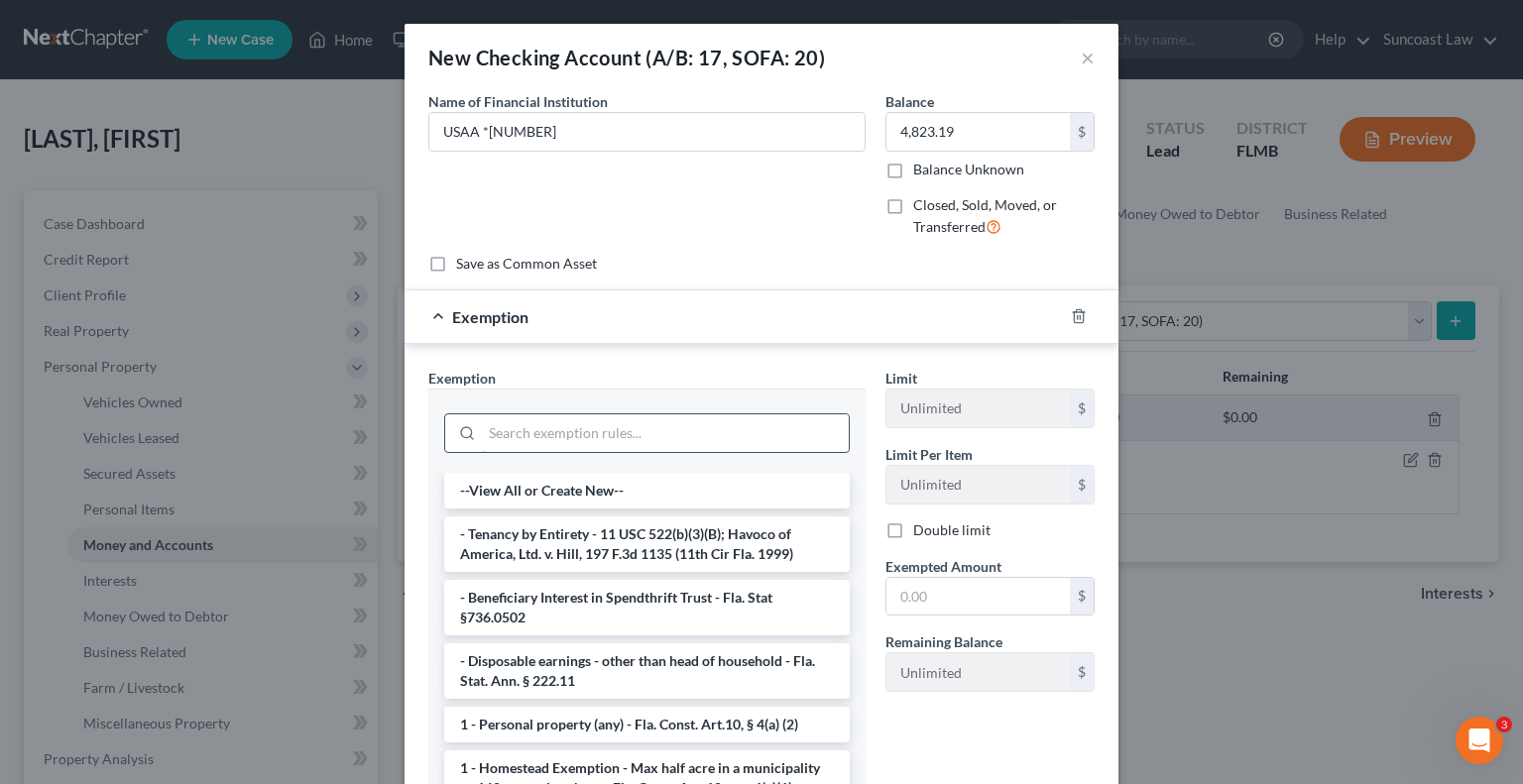 click at bounding box center (665, 433) 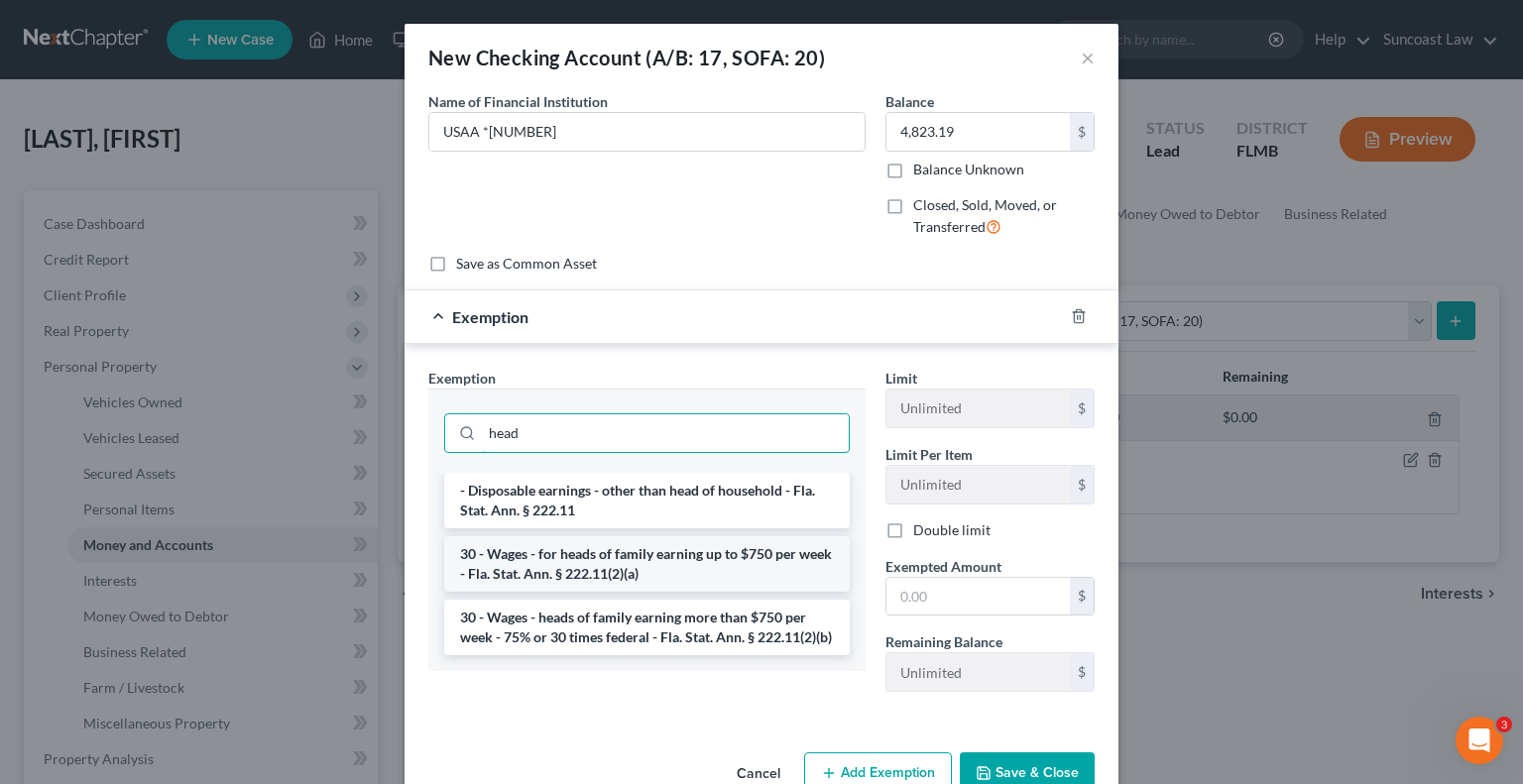 type on "head" 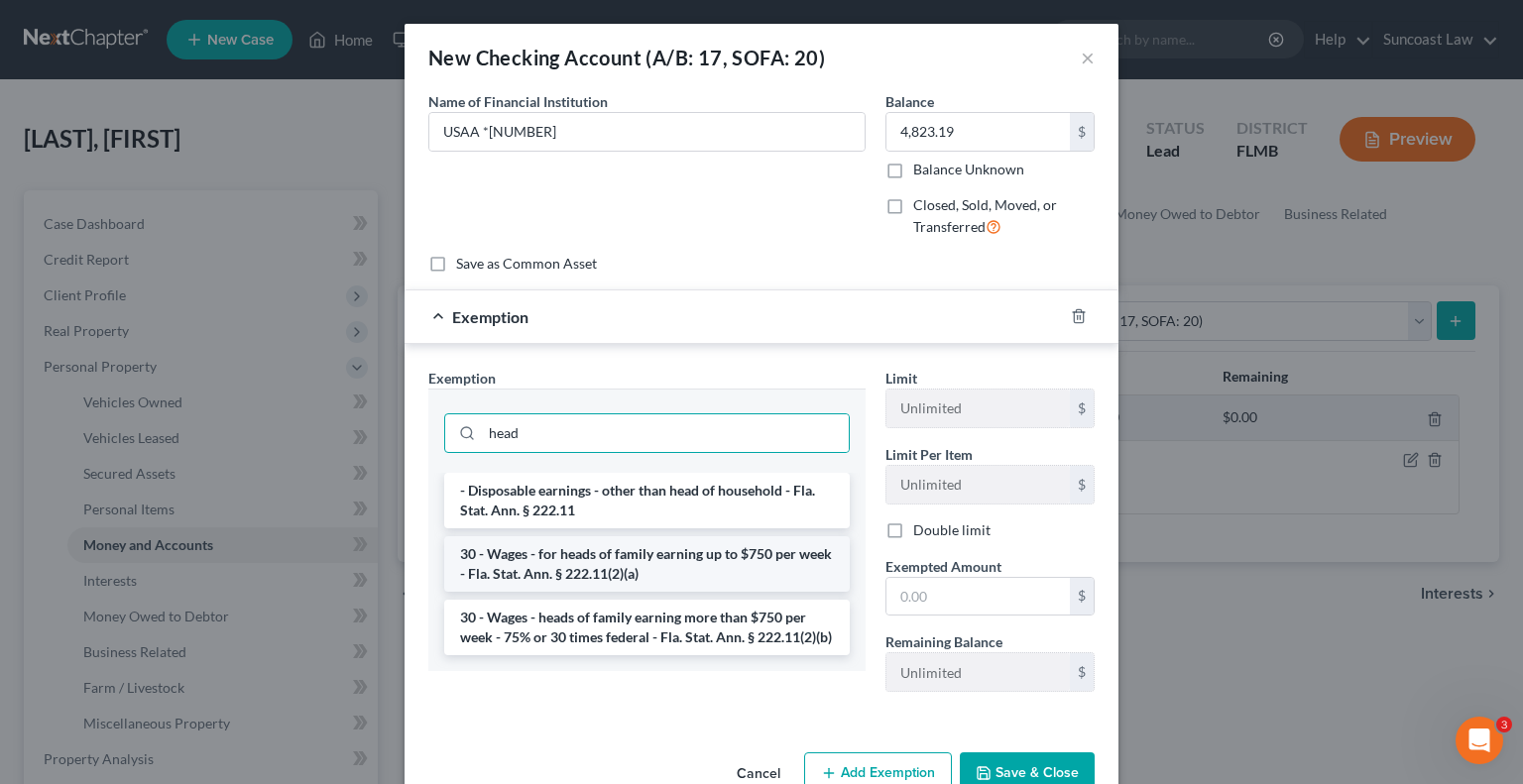 click on "30 - Wages - for heads of family earning up to $750 per week - Fla. Stat. Ann. § 222.11(2)(a)" at bounding box center [646, 564] 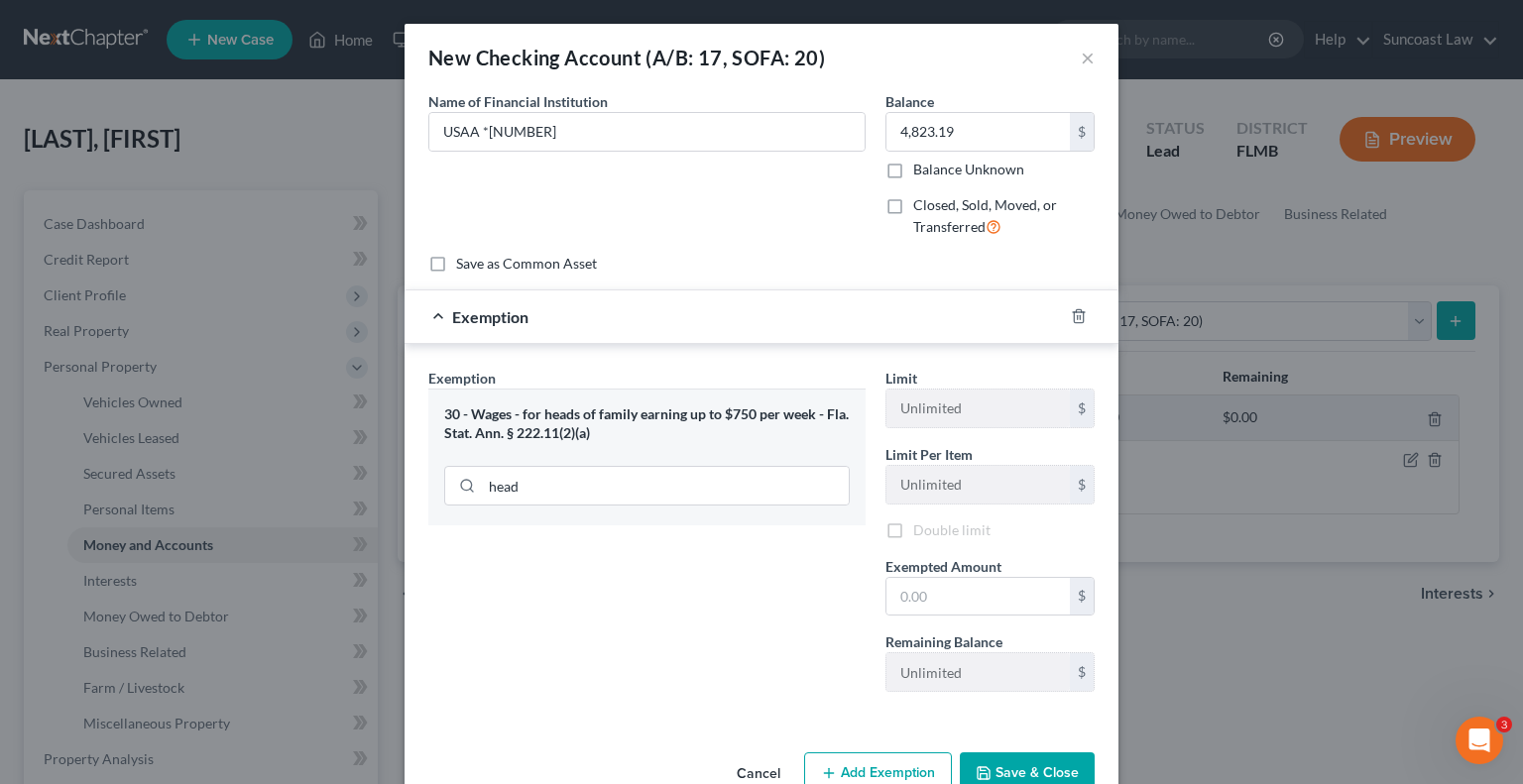 click on "Exemption Set must be selected for CA.
Exemption
*
30 - Wages - for heads of family earning up to $750 per week - Fla. Stat. Ann. § 222.11(2)(a)         head" at bounding box center [646, 537] 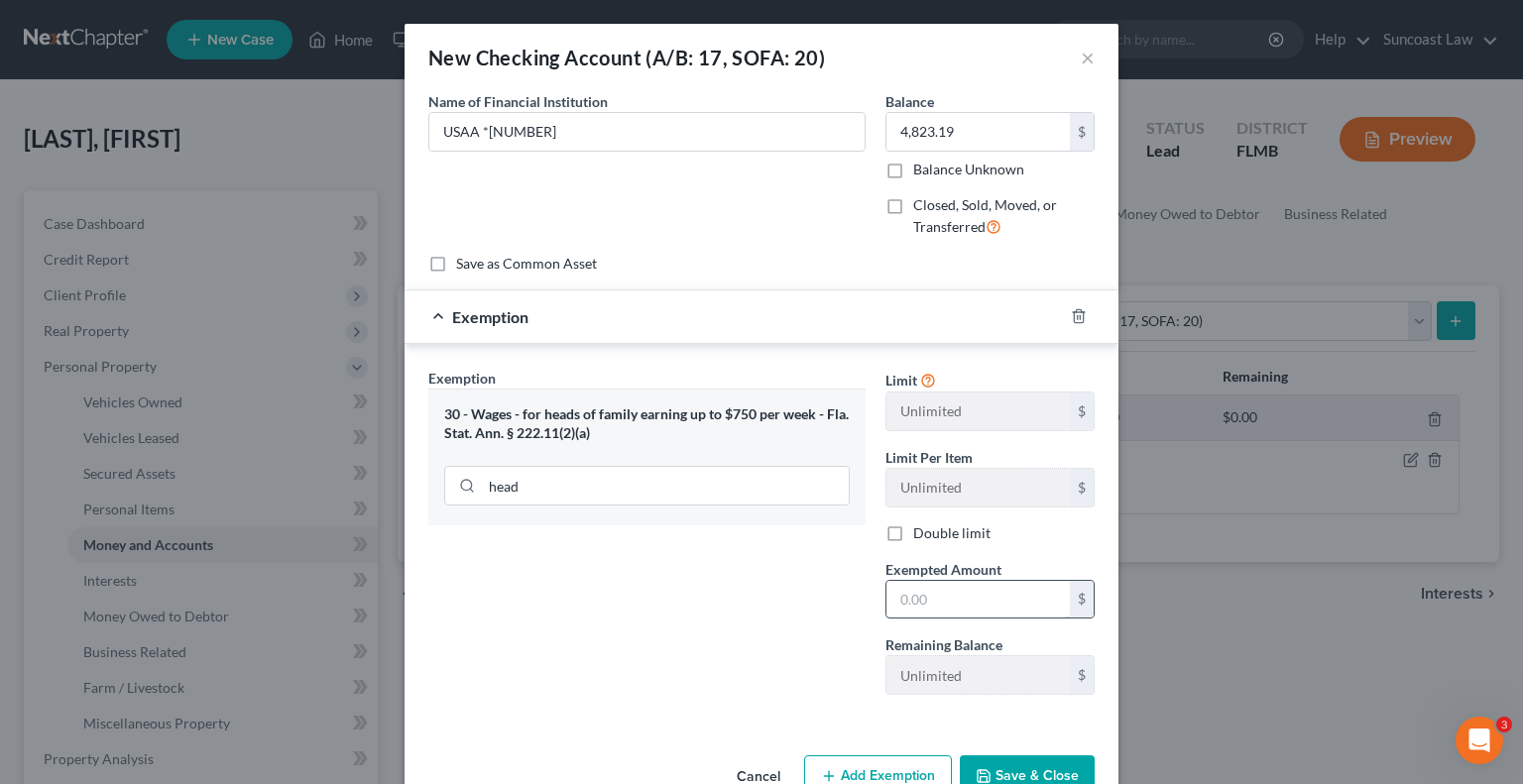 click at bounding box center (978, 600) 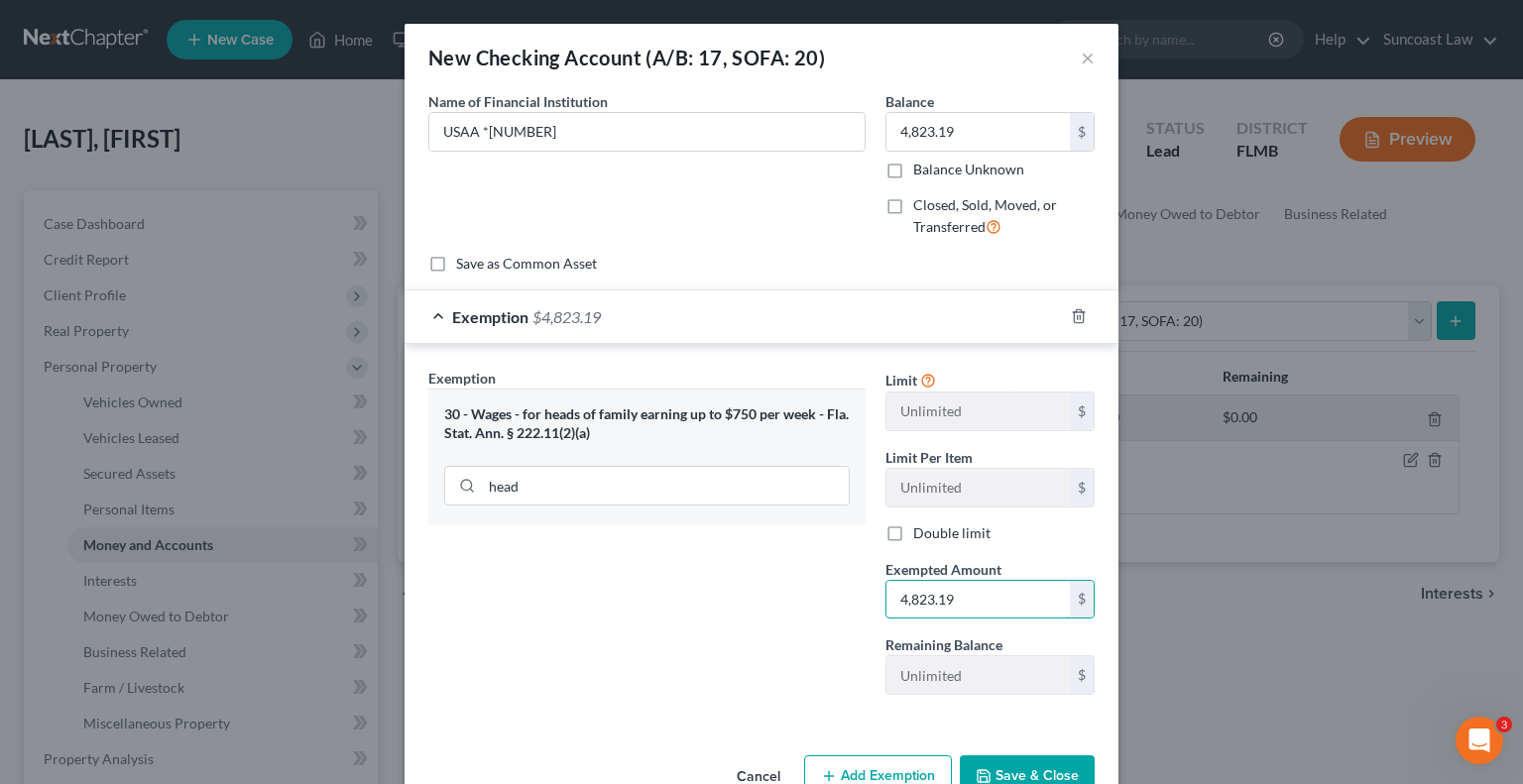 type on "4,823.19" 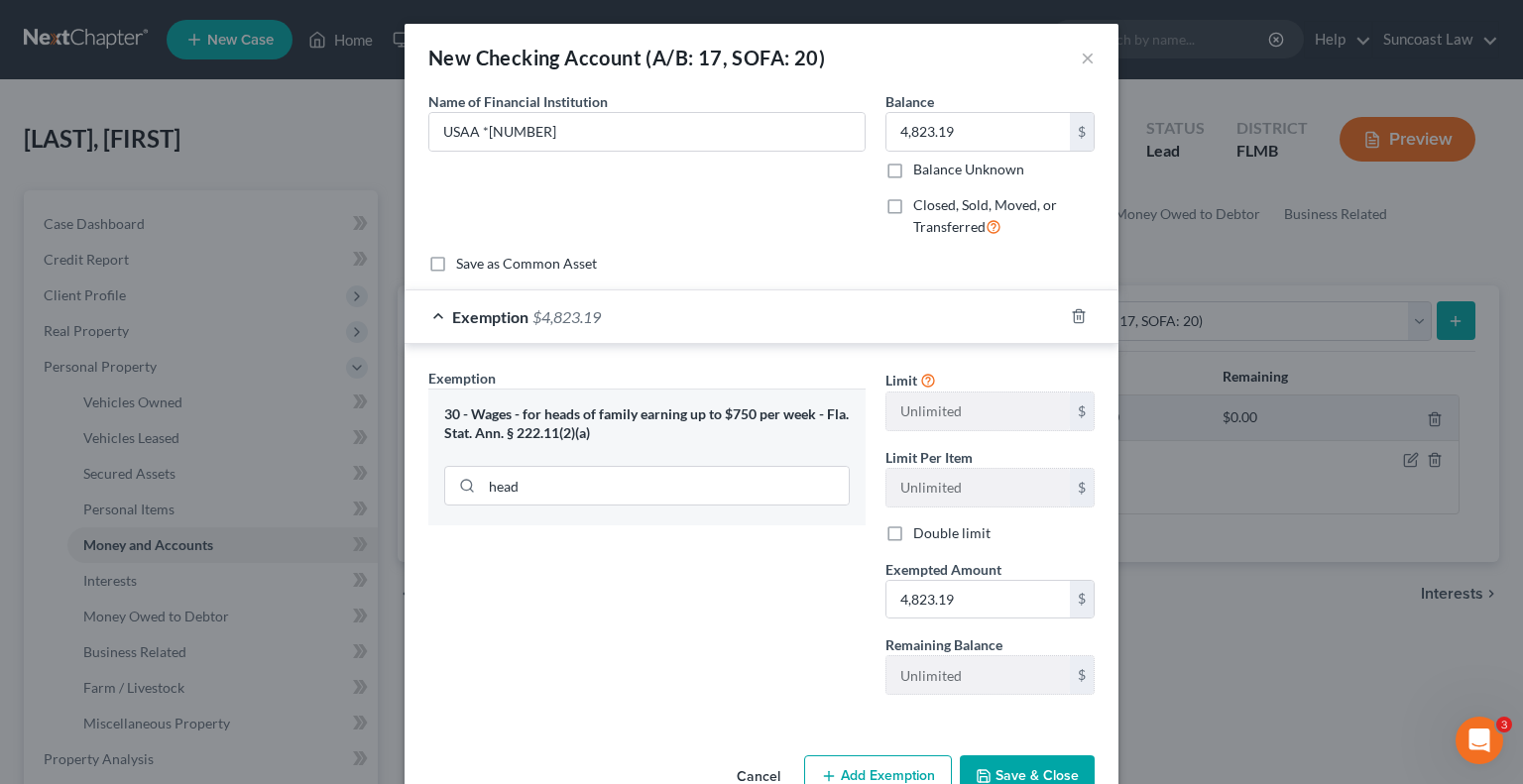 click on "Save & Close" at bounding box center (1027, 776) 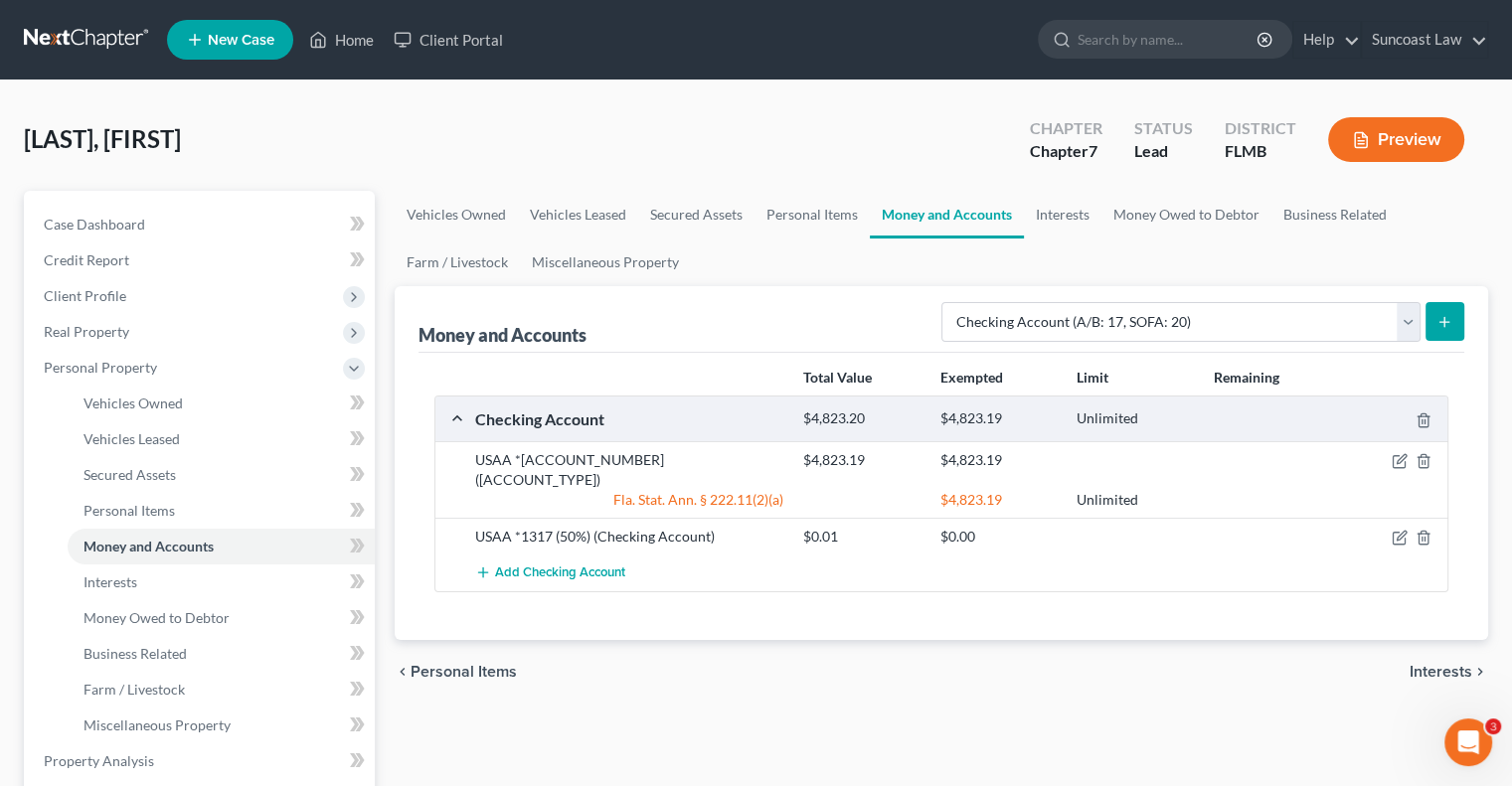 click 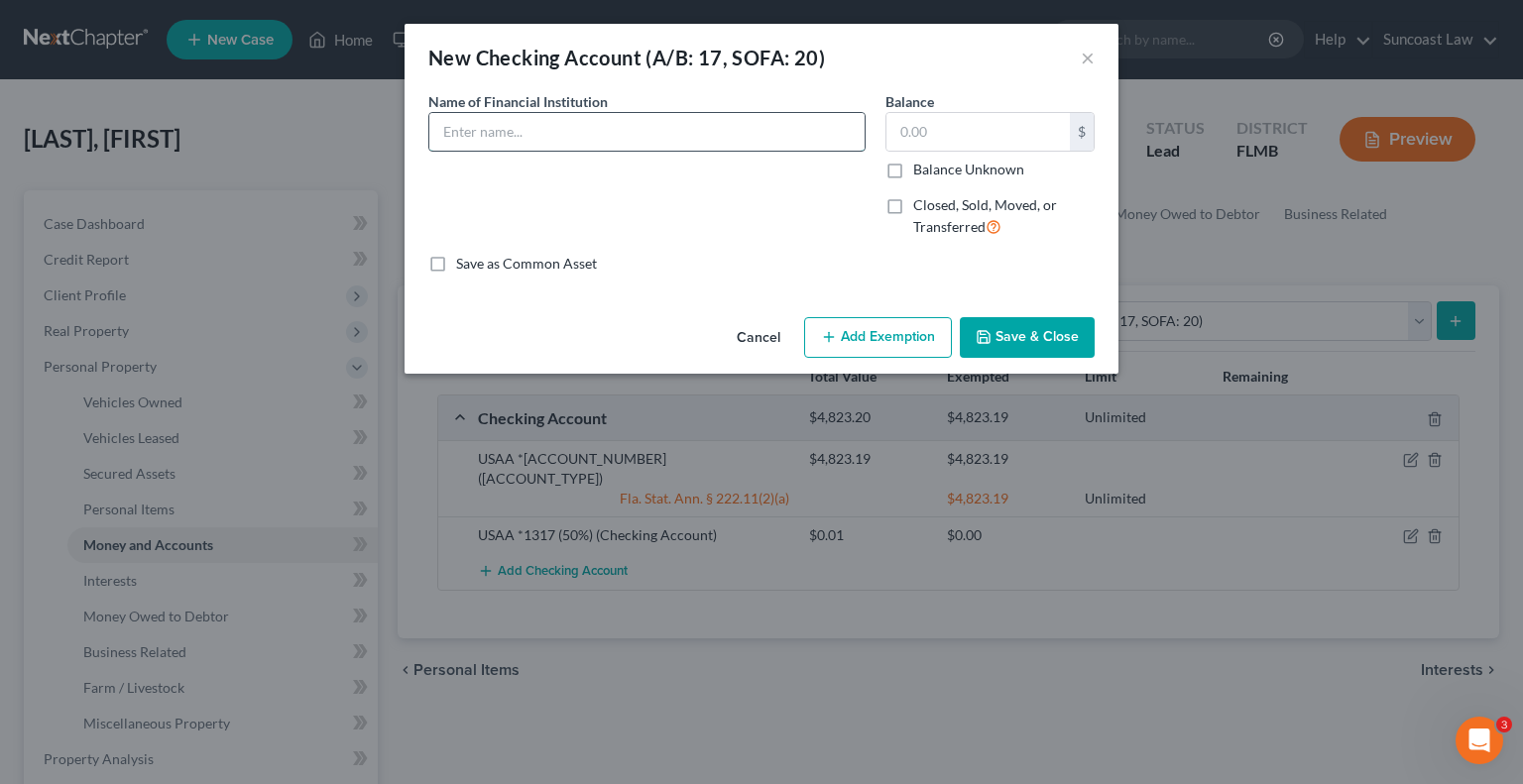 click at bounding box center [646, 132] 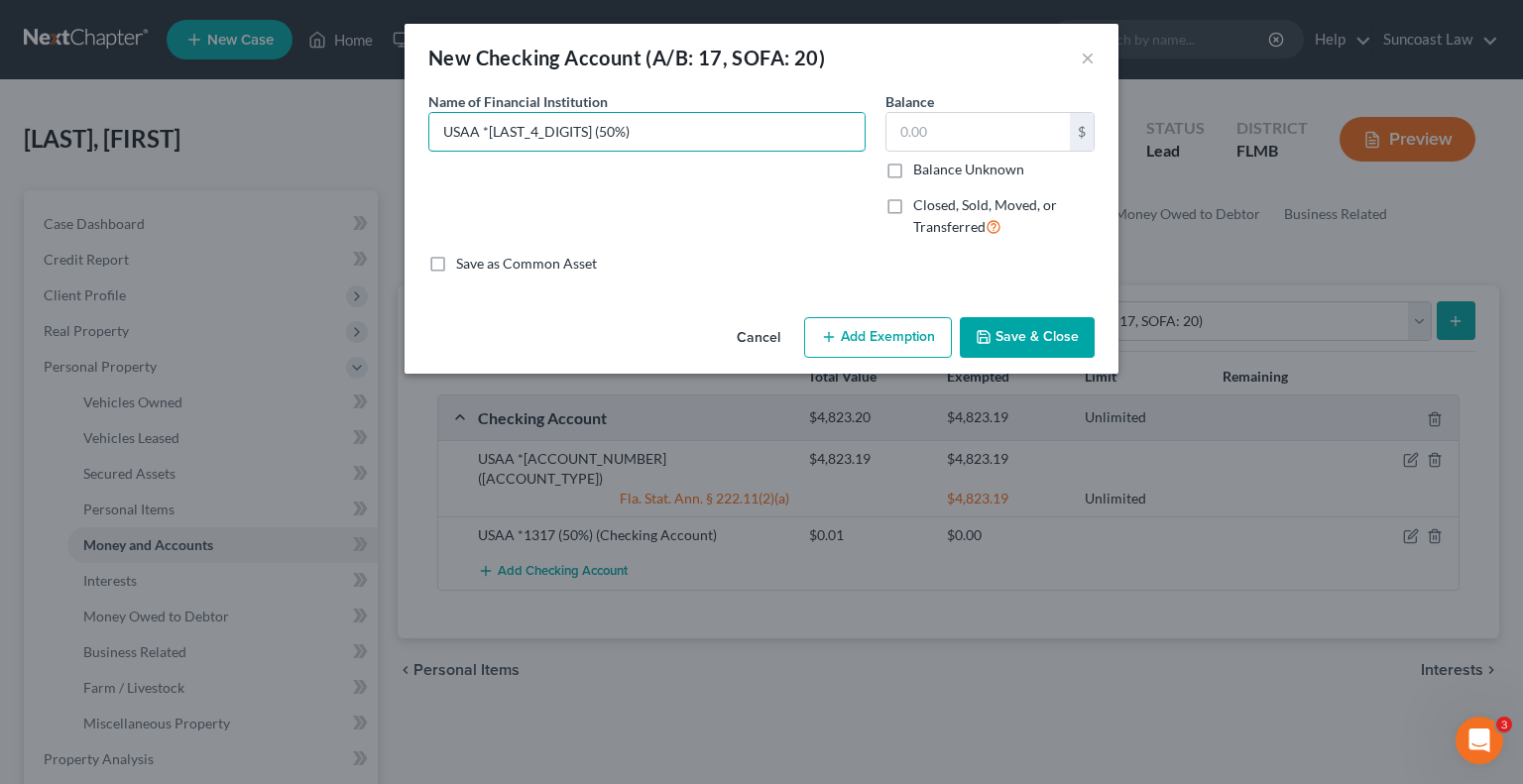 type on "USAA *[LAST_4_DIGITS] (50%)" 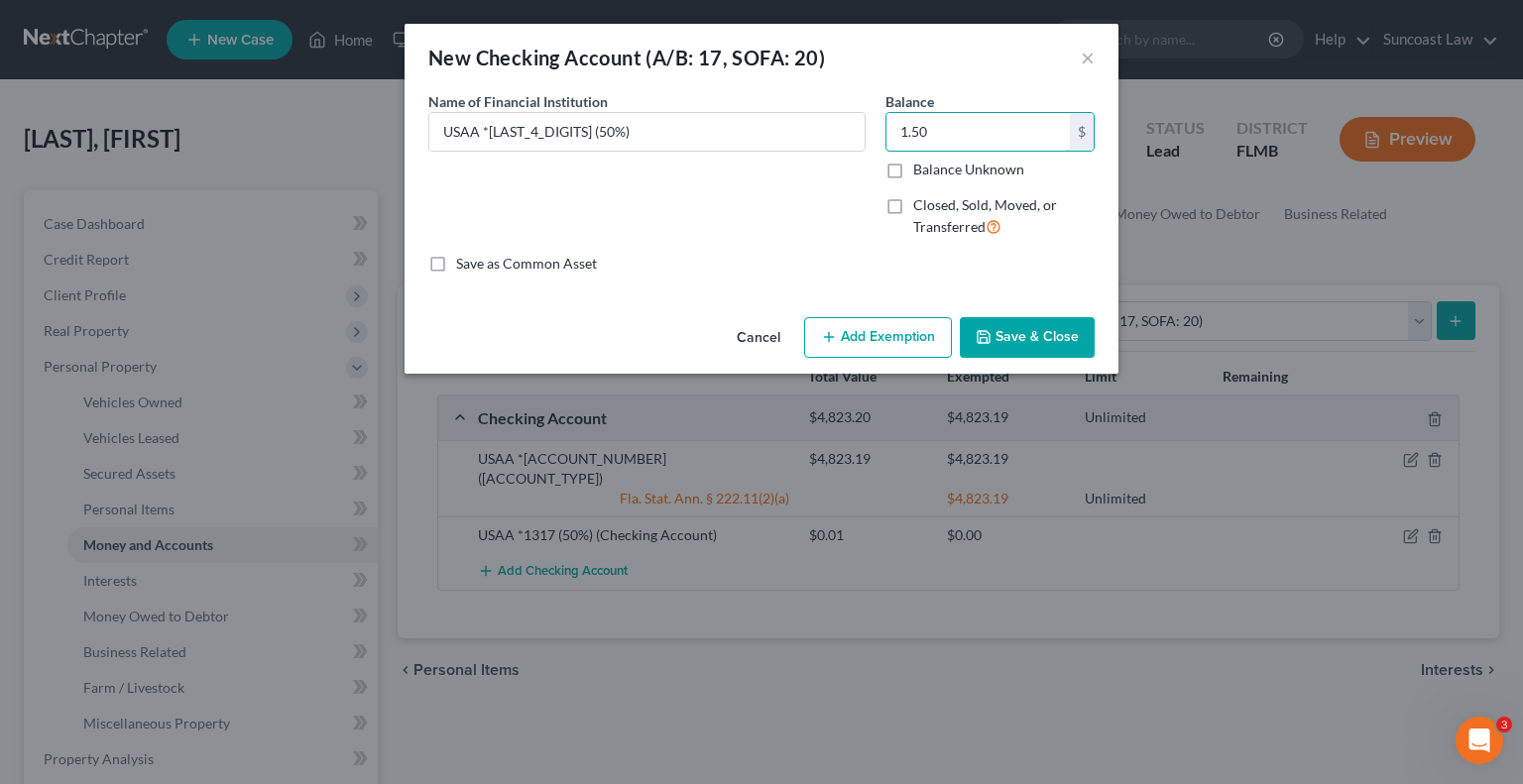 type on "1.50" 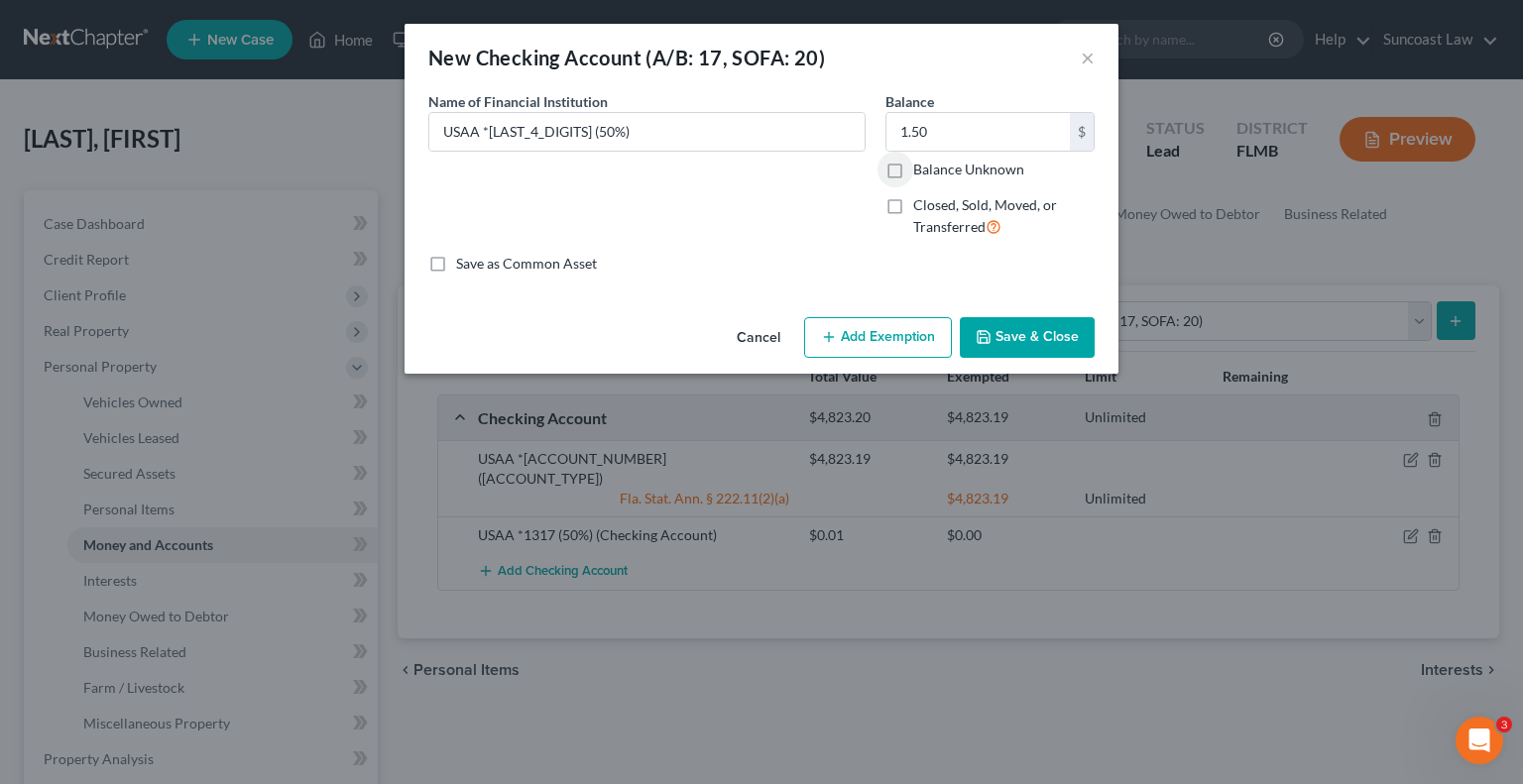 click on "Save & Close" at bounding box center (1027, 338) 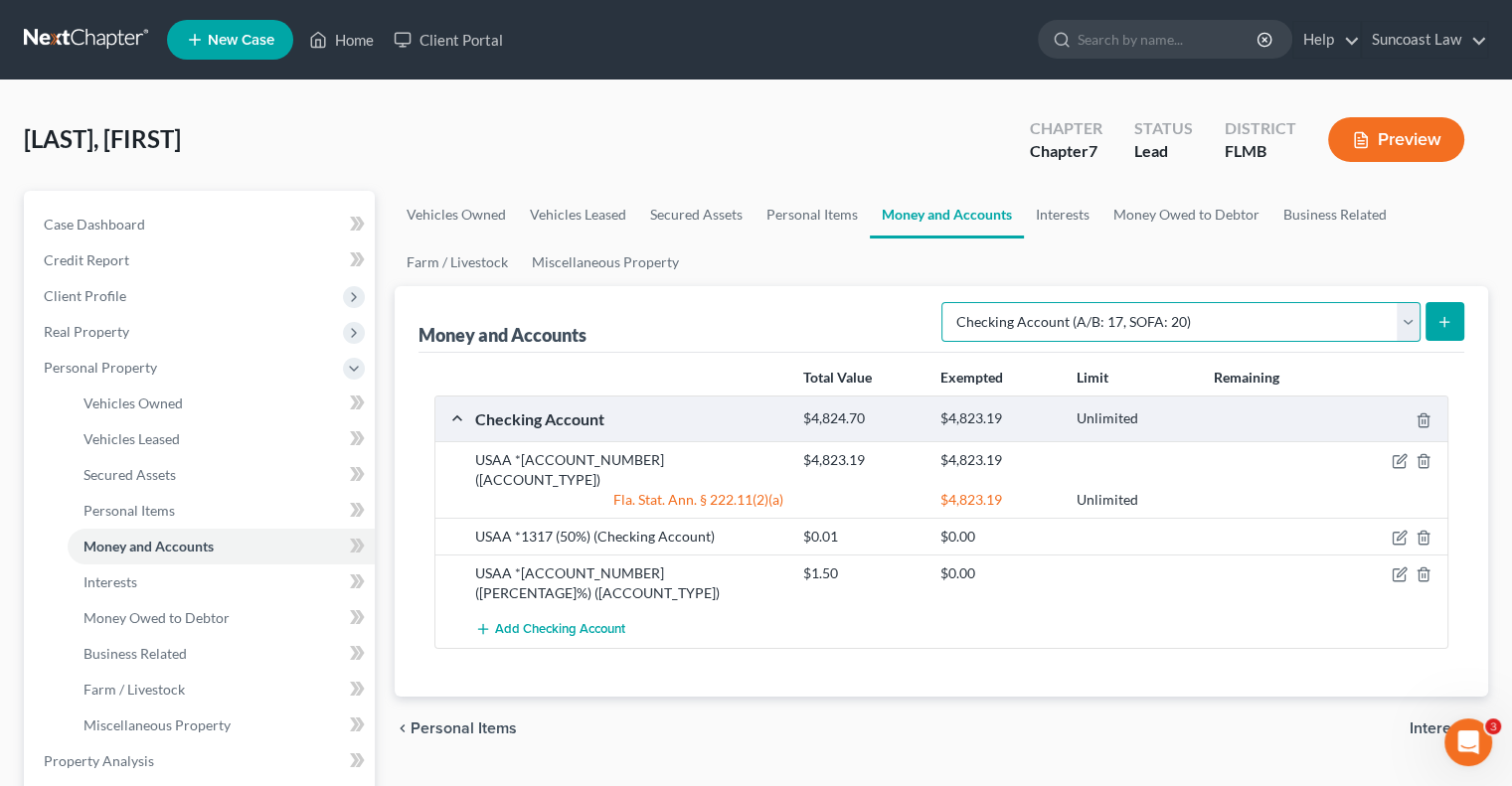 click on "Select Account Type Brokerage (A/B: 18, SOFA: 20) Cash on Hand (A/B: 16) Certificates of Deposit (A/B: 17, SOFA: 20) Checking Account (A/B: 17, SOFA: 20) Money Market (A/B: 18, SOFA: 20) Other (Credit Union, Health Savings Account, etc) (A/B: 17, SOFA: 20) Safe Deposit Box (A/B: 16) Savings Account (A/B: 17, SOFA: 20) Security Deposits or Prepayments (A/B: 22)" at bounding box center [1181, 322] 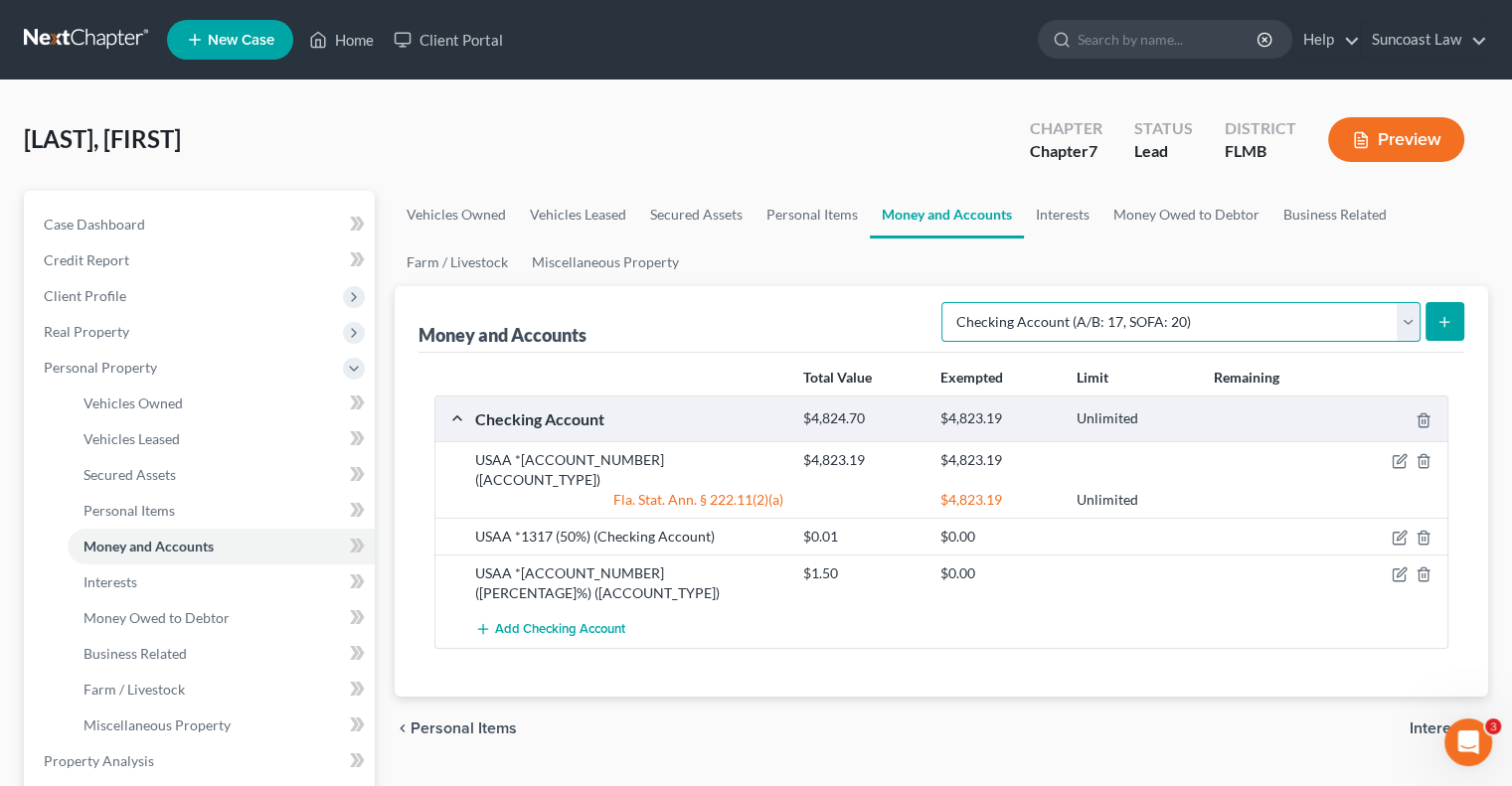 select on "savings" 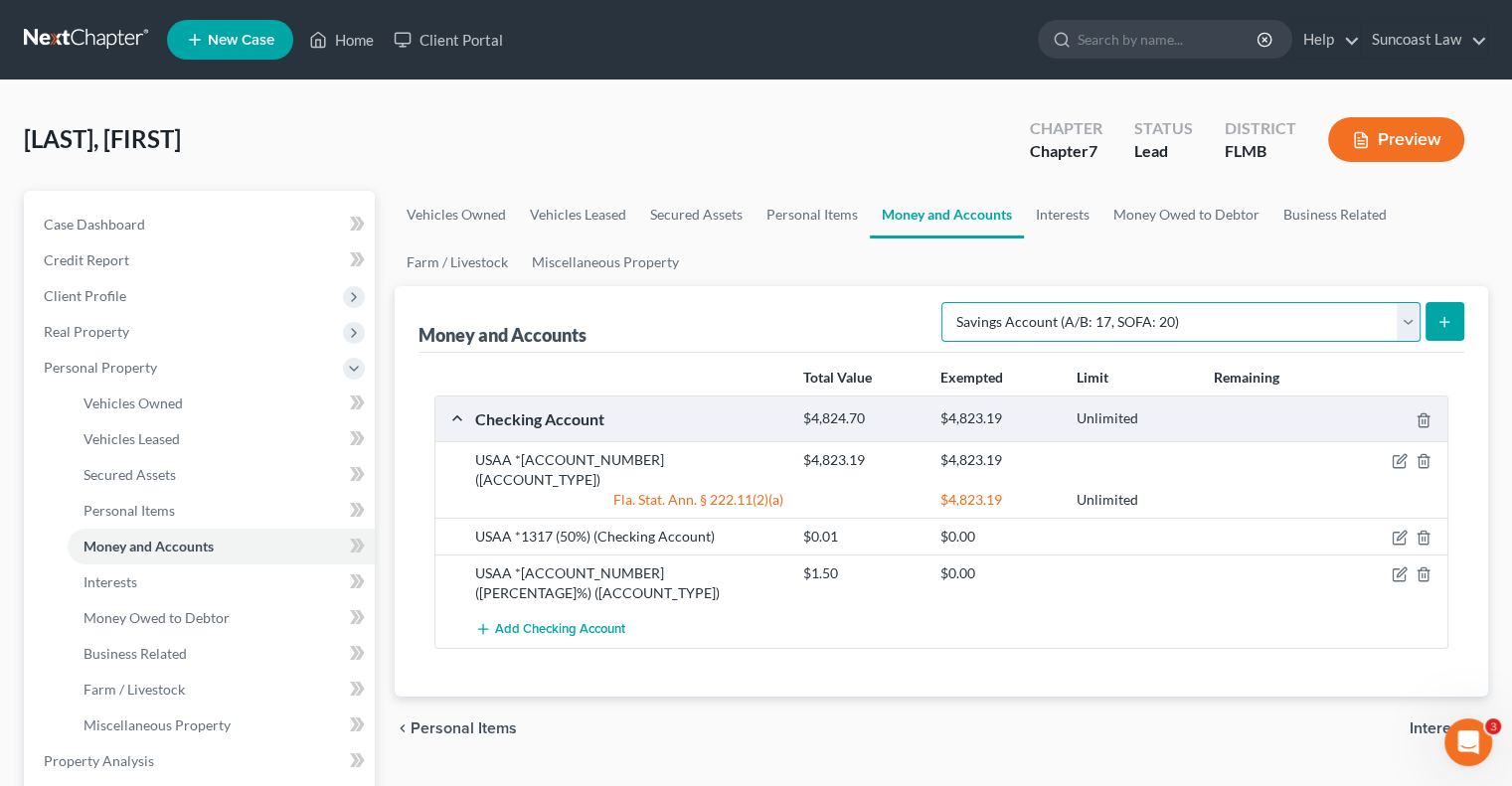 click on "Select Account Type Brokerage (A/B: 18, SOFA: 20) Cash on Hand (A/B: 16) Certificates of Deposit (A/B: 17, SOFA: 20) Checking Account (A/B: 17, SOFA: 20) Money Market (A/B: 18, SOFA: 20) Other (Credit Union, Health Savings Account, etc) (A/B: 17, SOFA: 20) Safe Deposit Box (A/B: 16) Savings Account (A/B: 17, SOFA: 20) Security Deposits or Prepayments (A/B: 22)" at bounding box center [1181, 322] 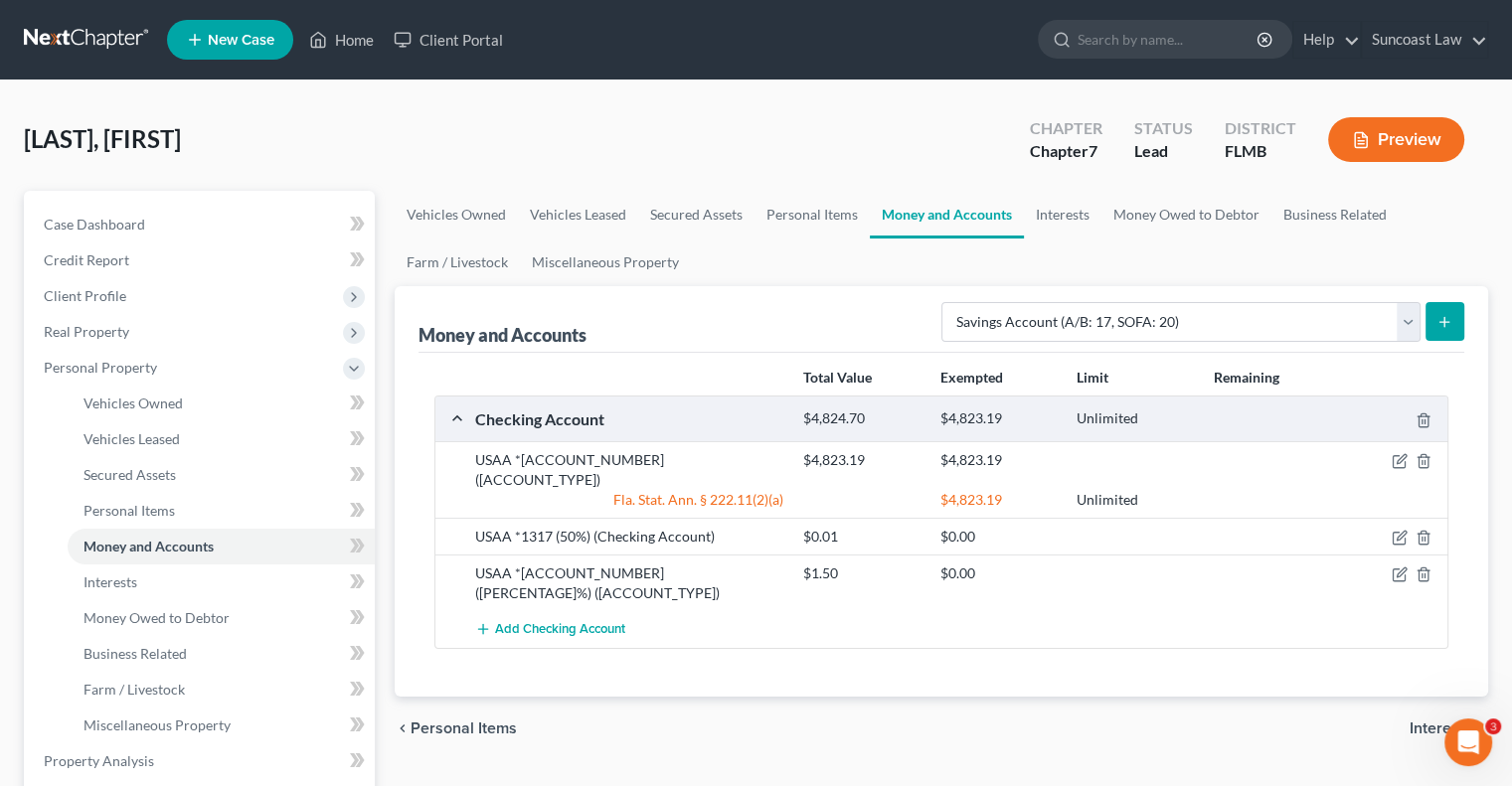 click 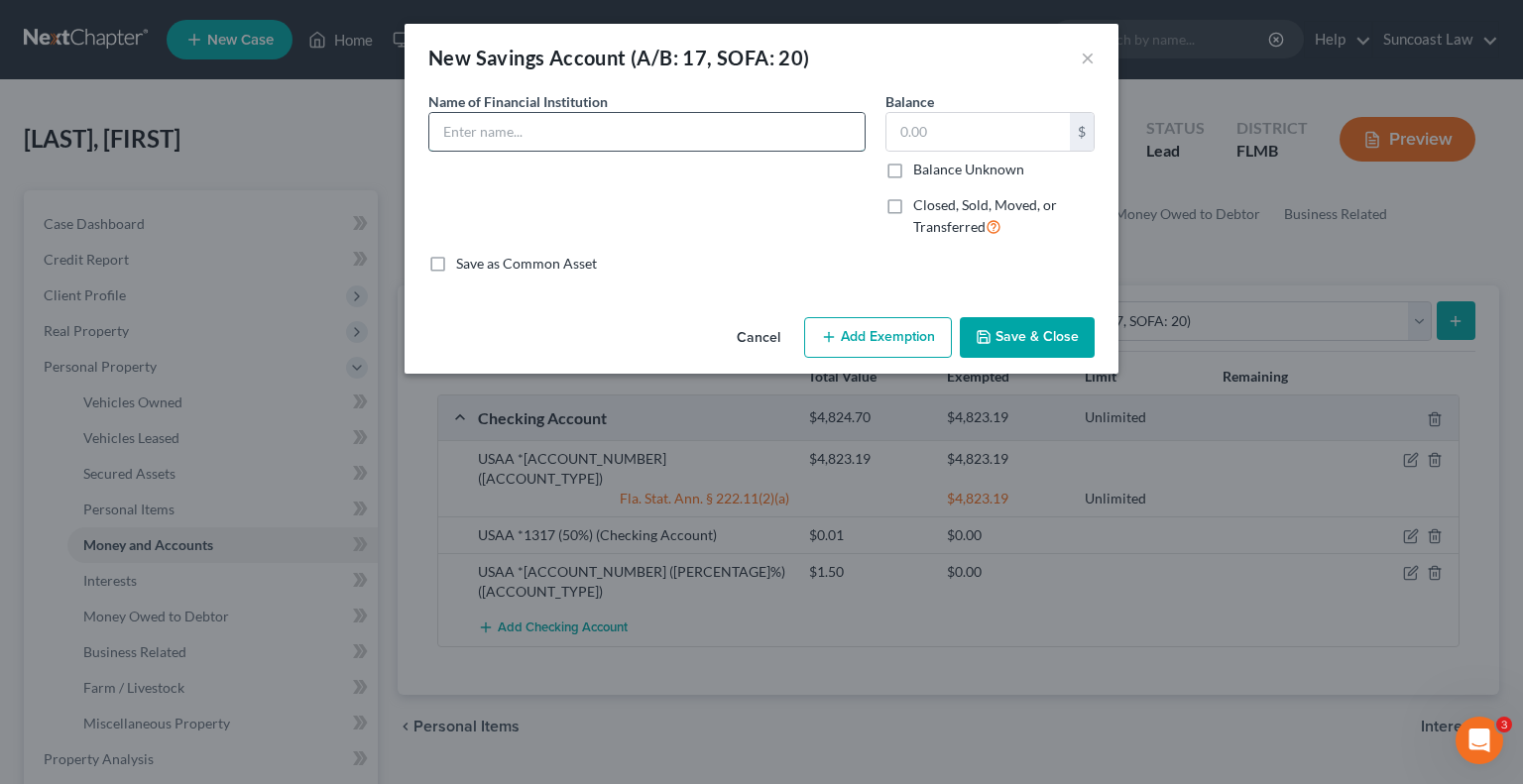 click at bounding box center (646, 132) 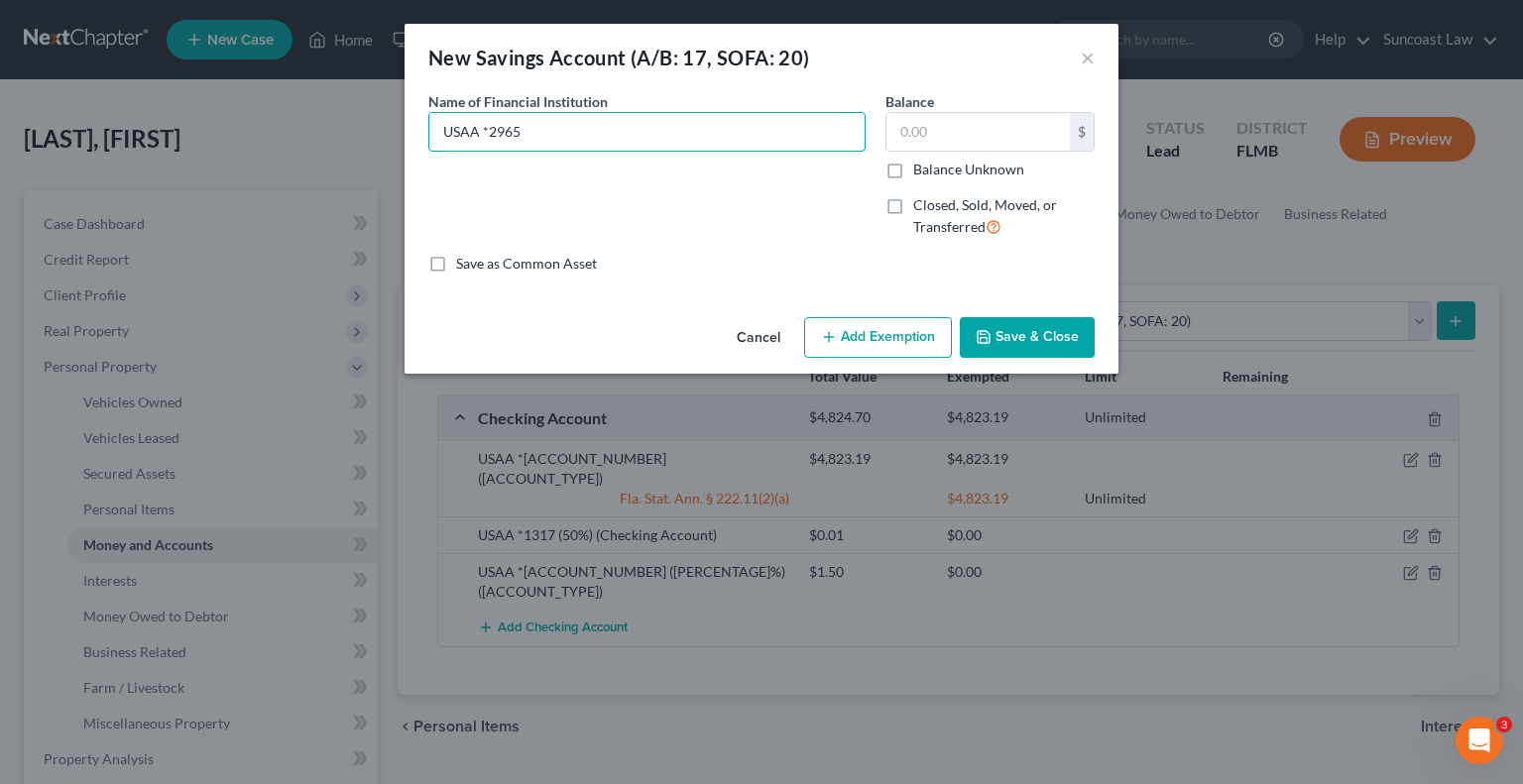 type on "USAA *2965" 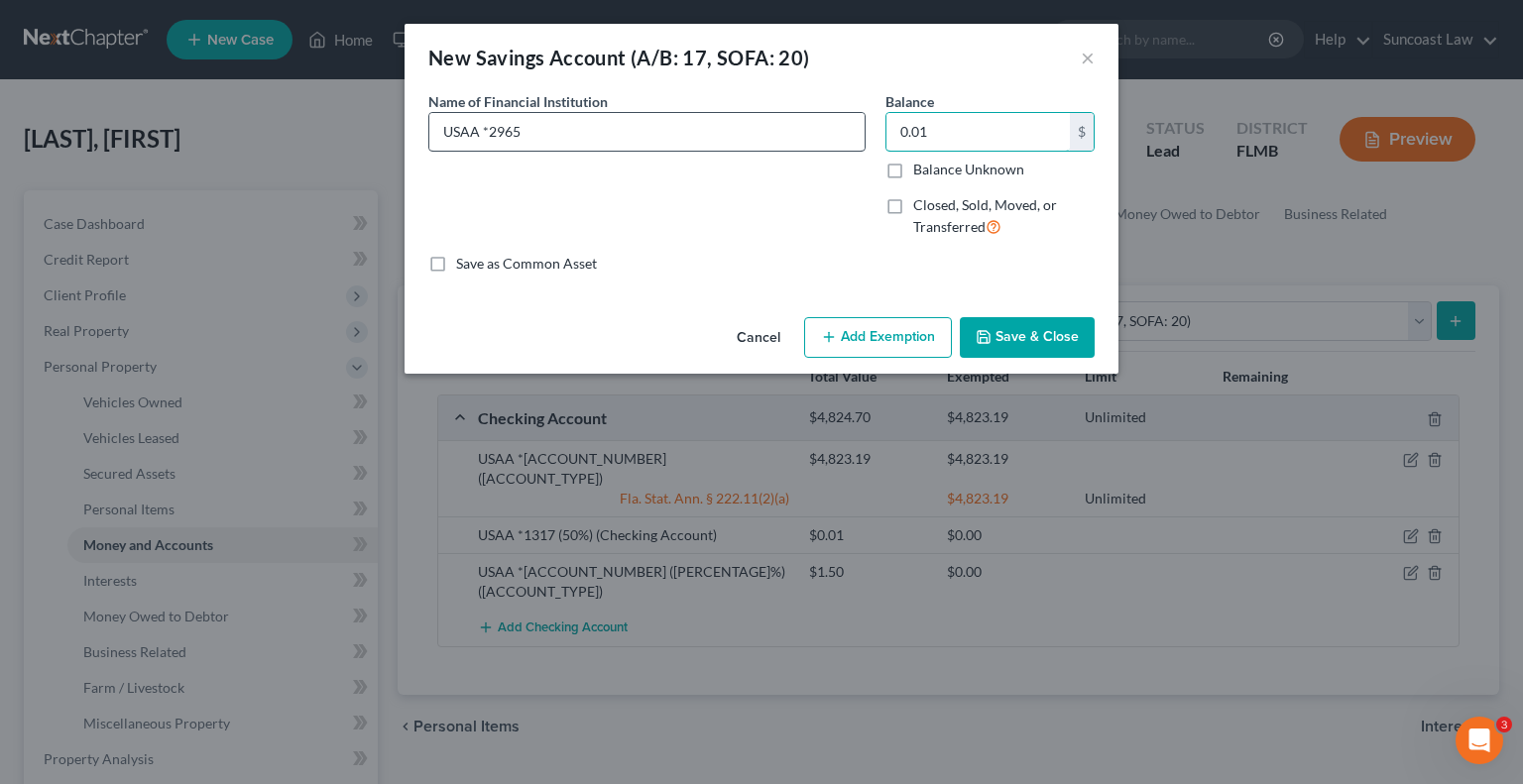 type on "0.01" 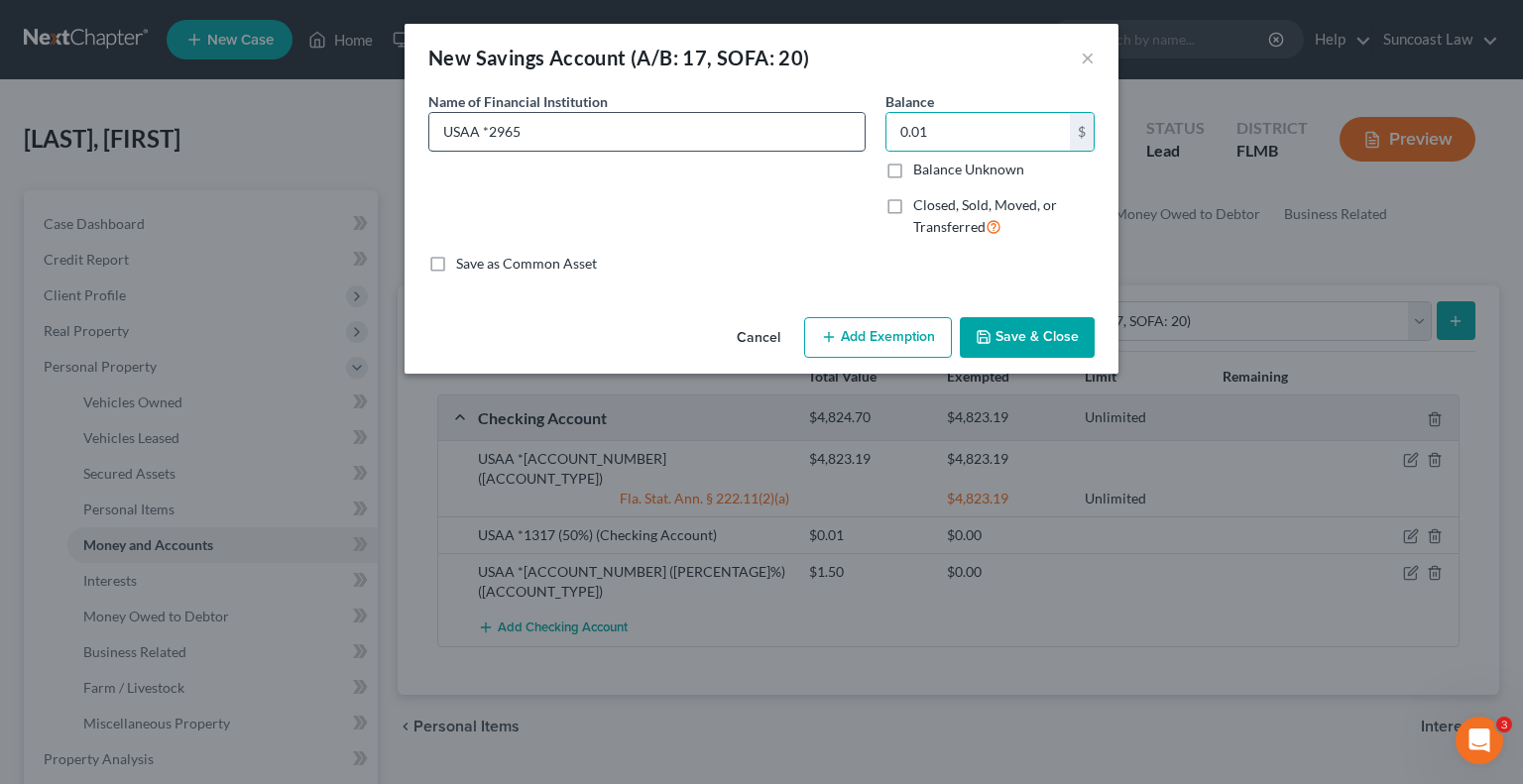 click on "USAA *2965" at bounding box center (646, 132) 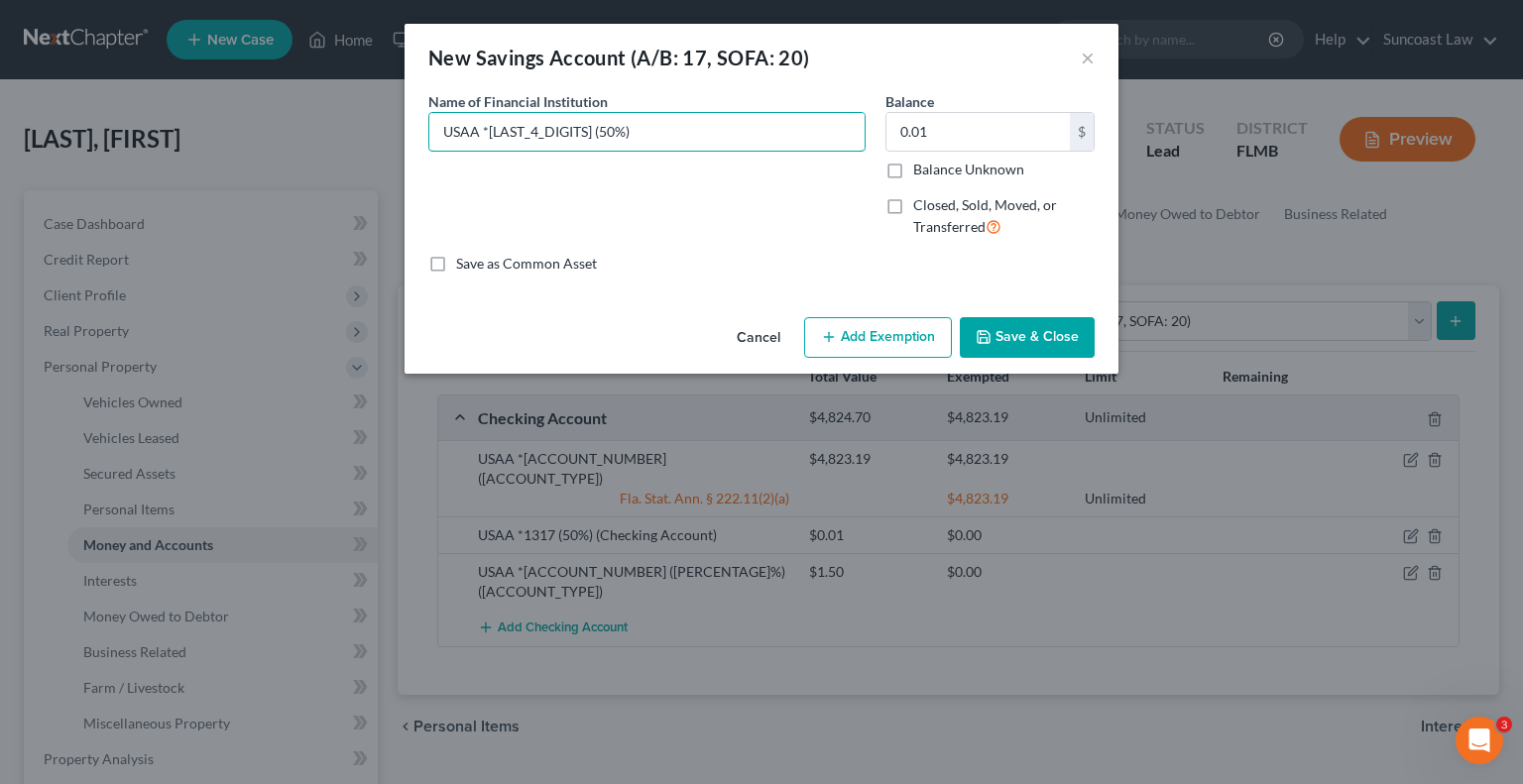 type on "USAA *[LAST_4_DIGITS] (50%)" 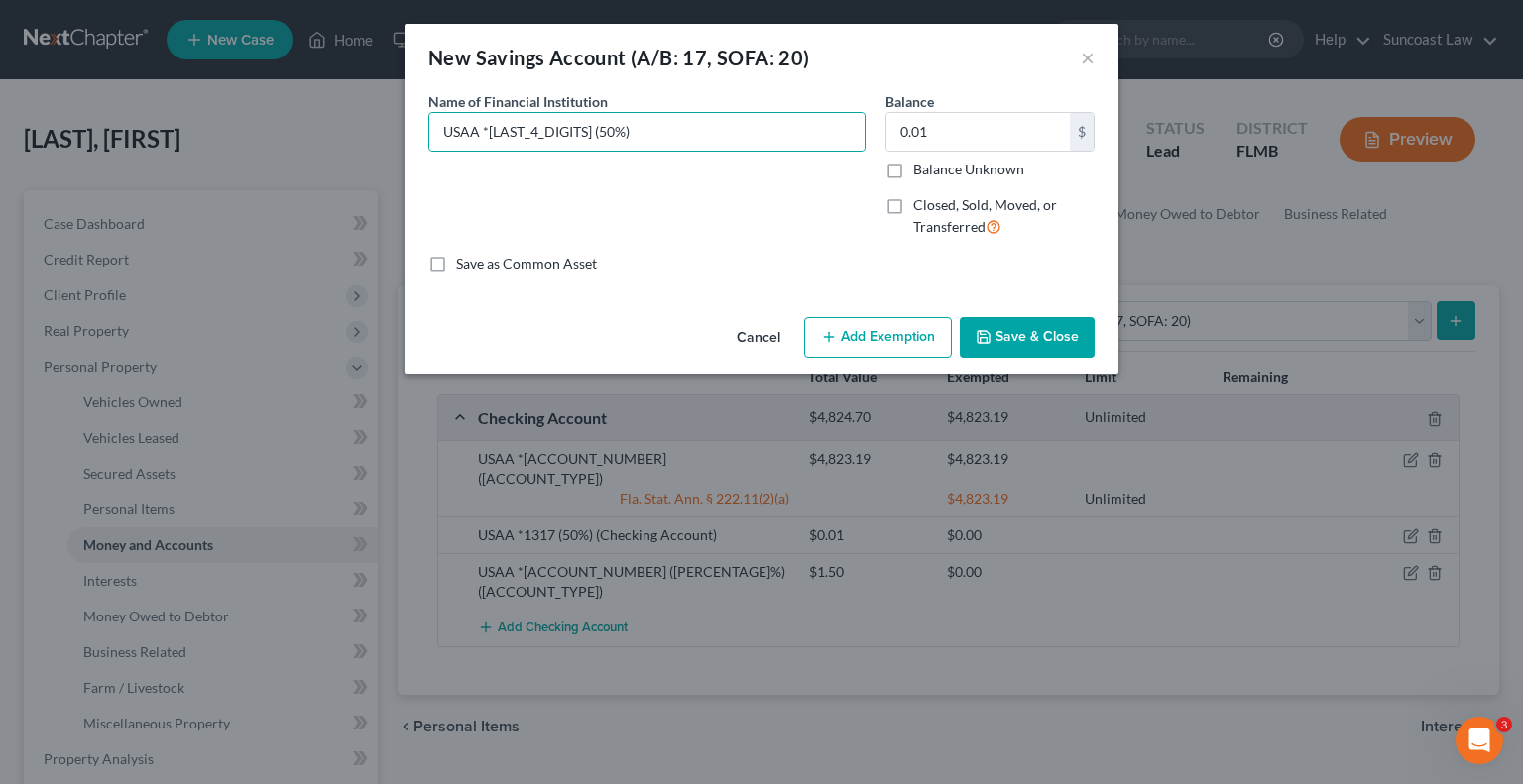 click on "Save & Close" at bounding box center (1027, 338) 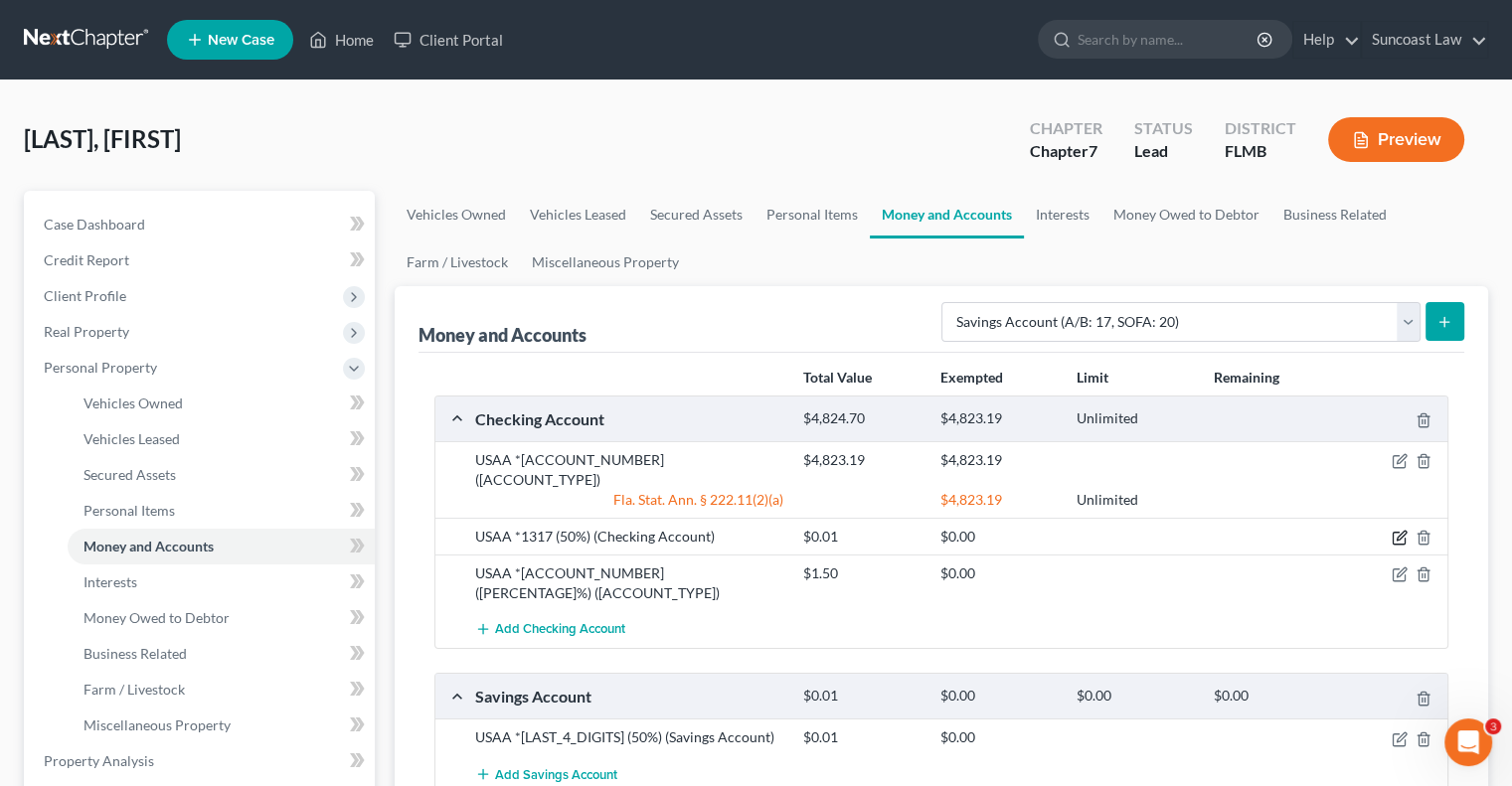click 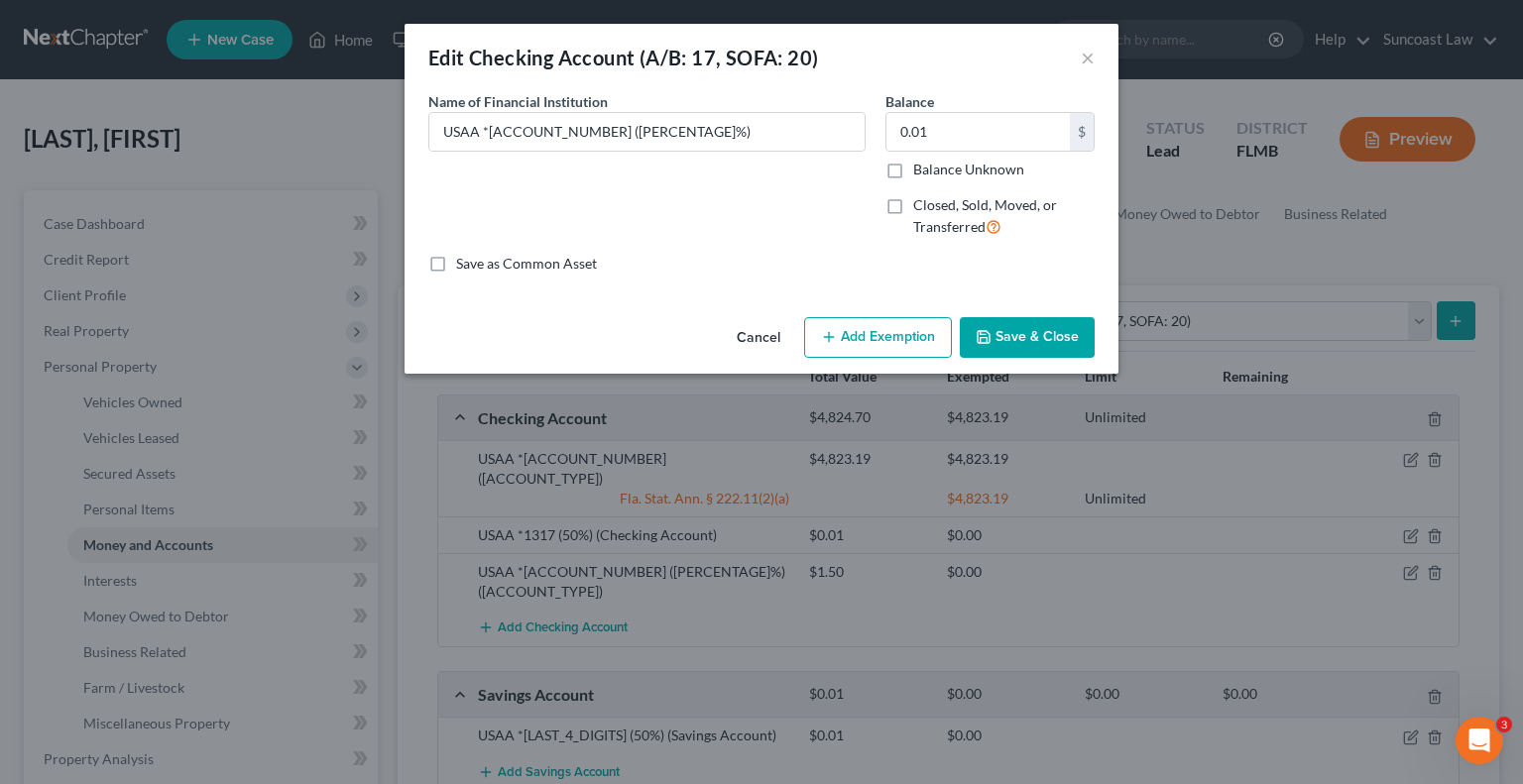click on "Add Exemption" at bounding box center [878, 338] 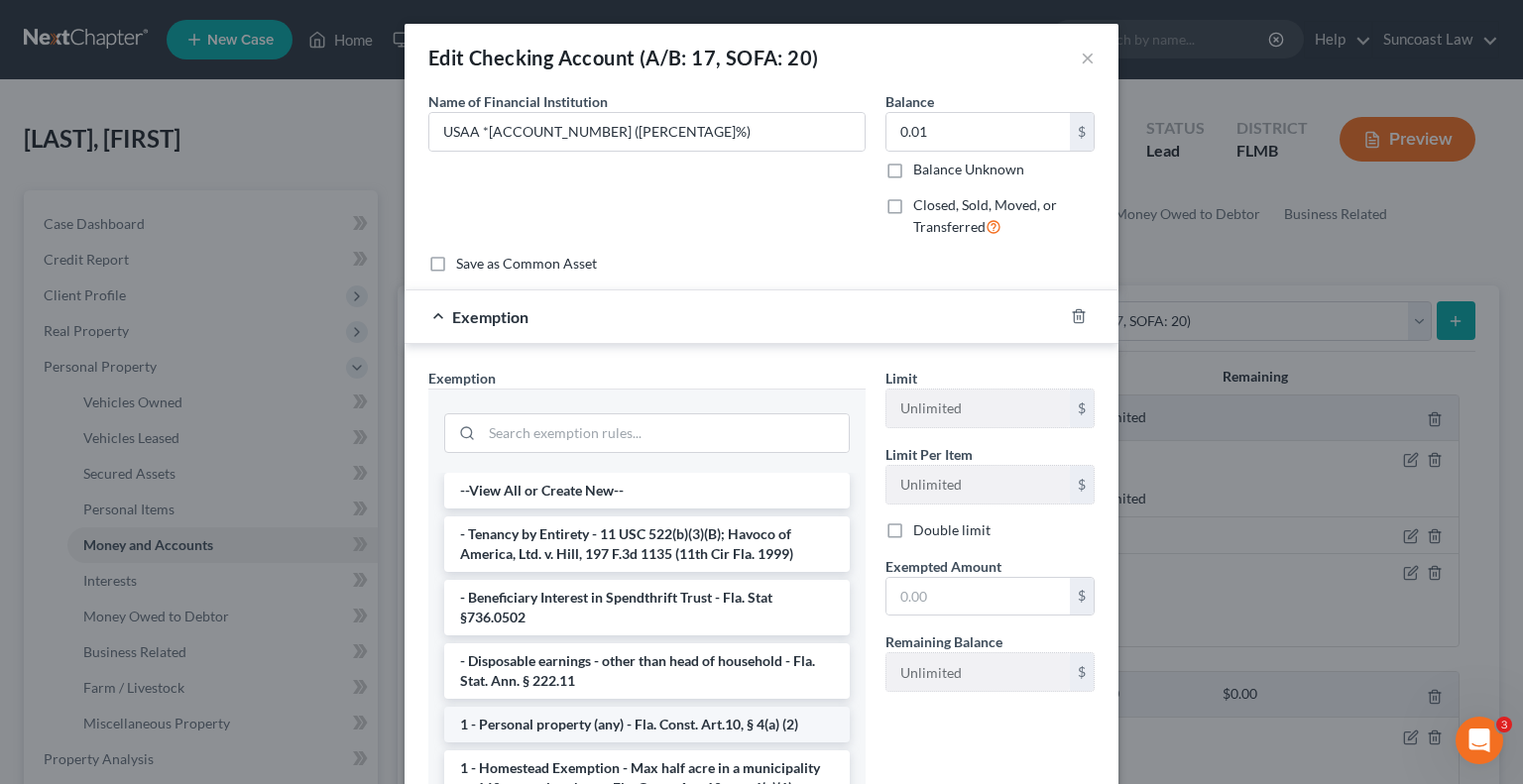 click on "1 - Personal property (any) - Fla. Const. Art.10, § 4(a) (2)" at bounding box center [646, 725] 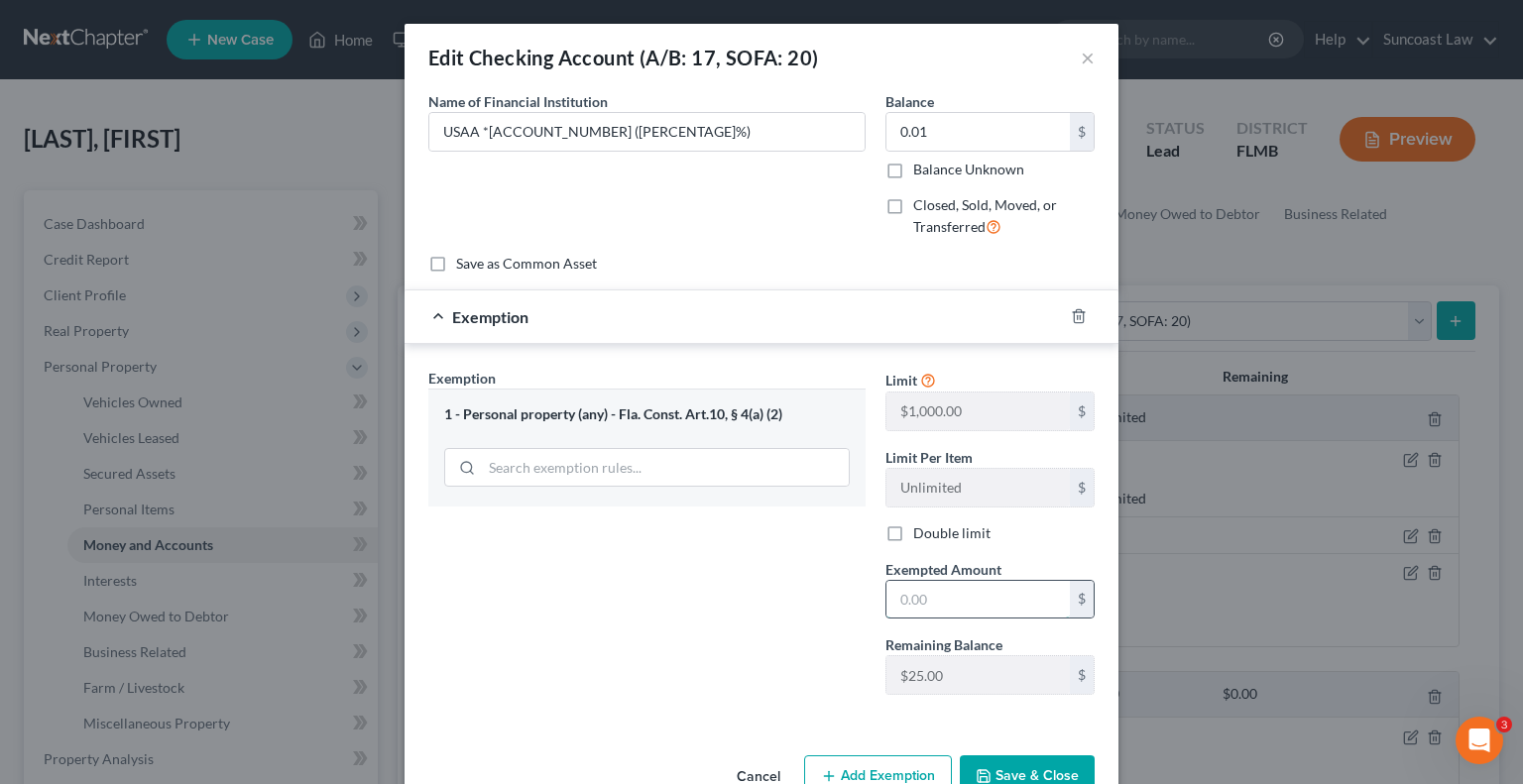 drag, startPoint x: 970, startPoint y: 594, endPoint x: 978, endPoint y: 587, distance: 10.630146 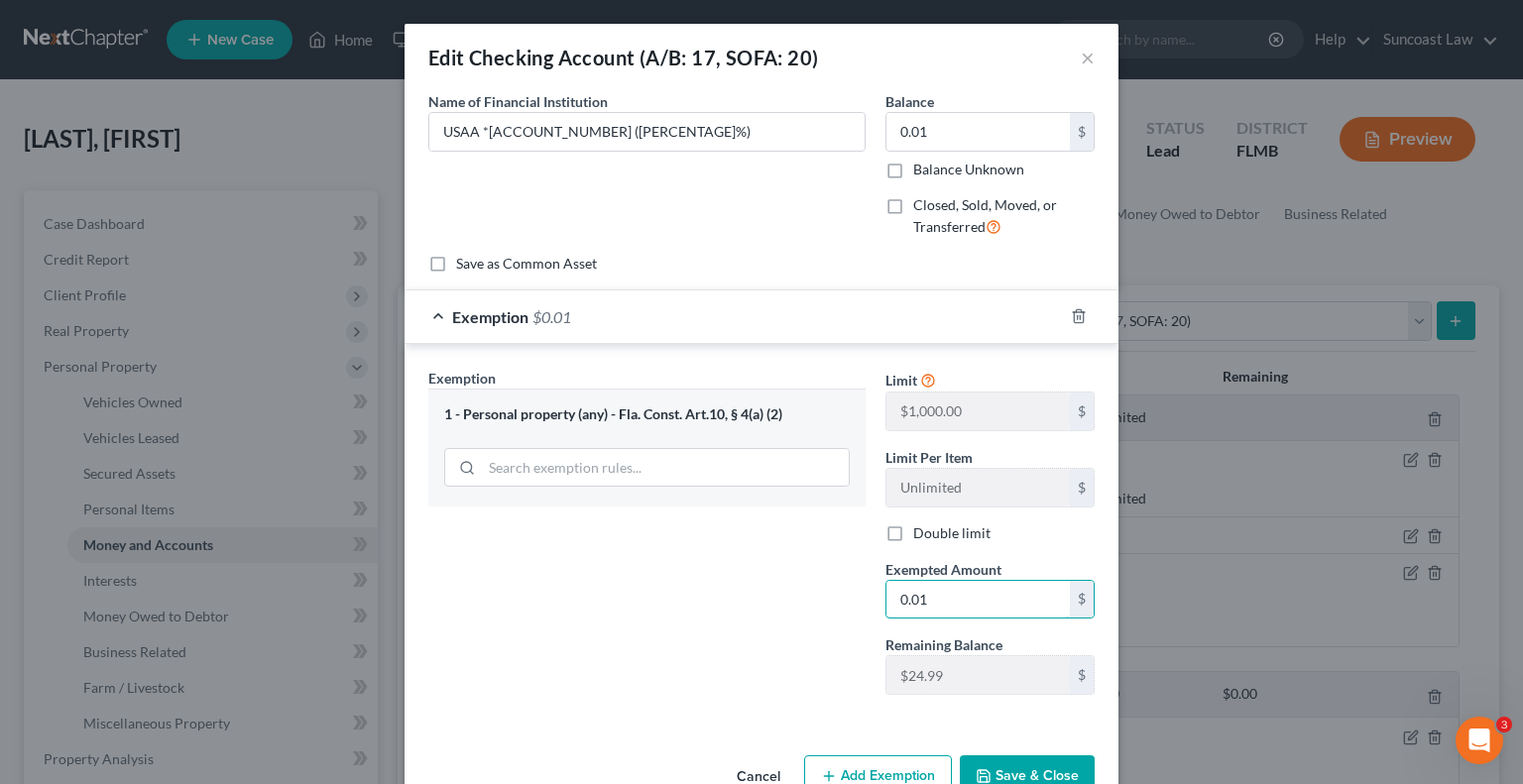 type on "0.01" 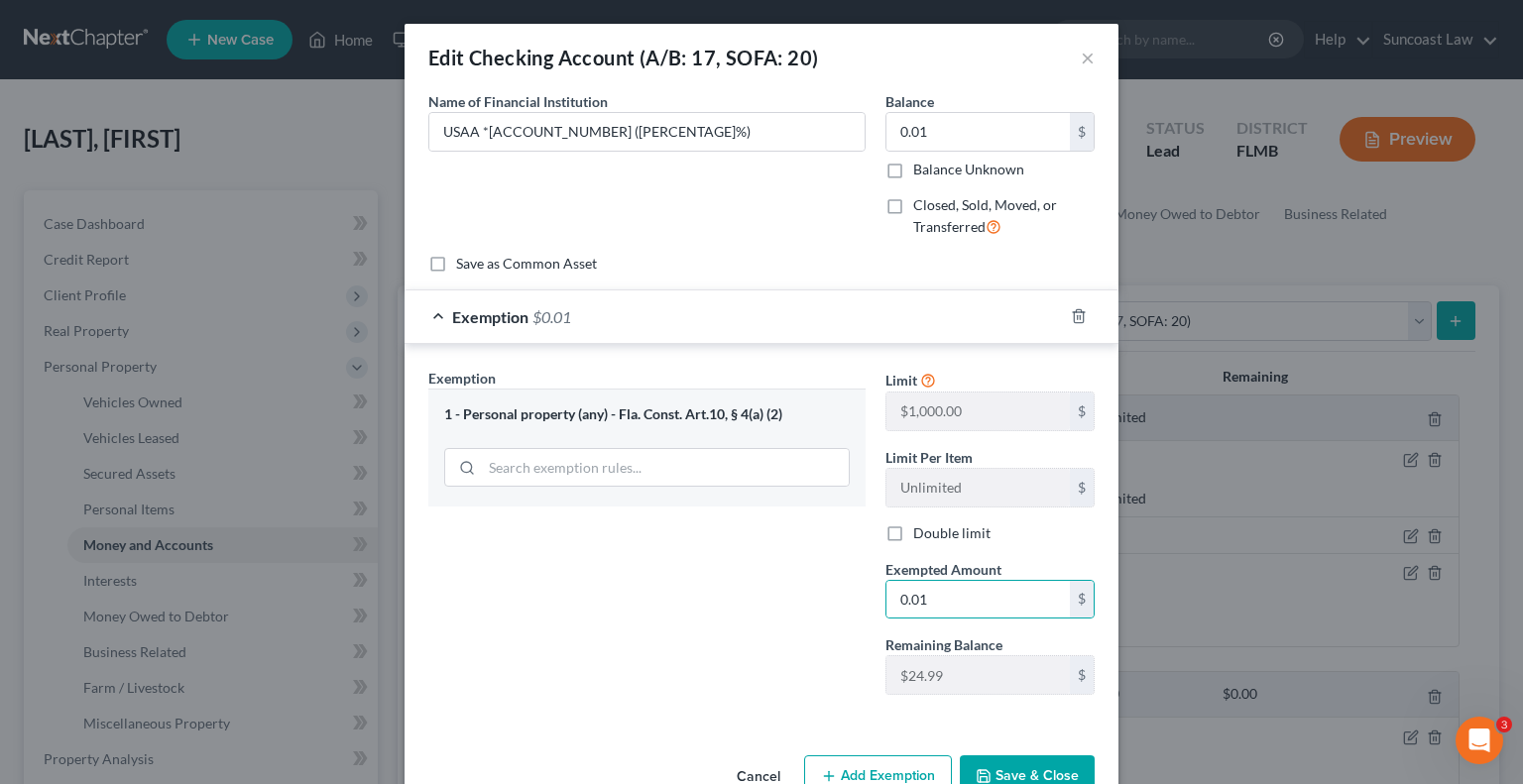 click on "Save & Close" at bounding box center [1027, 776] 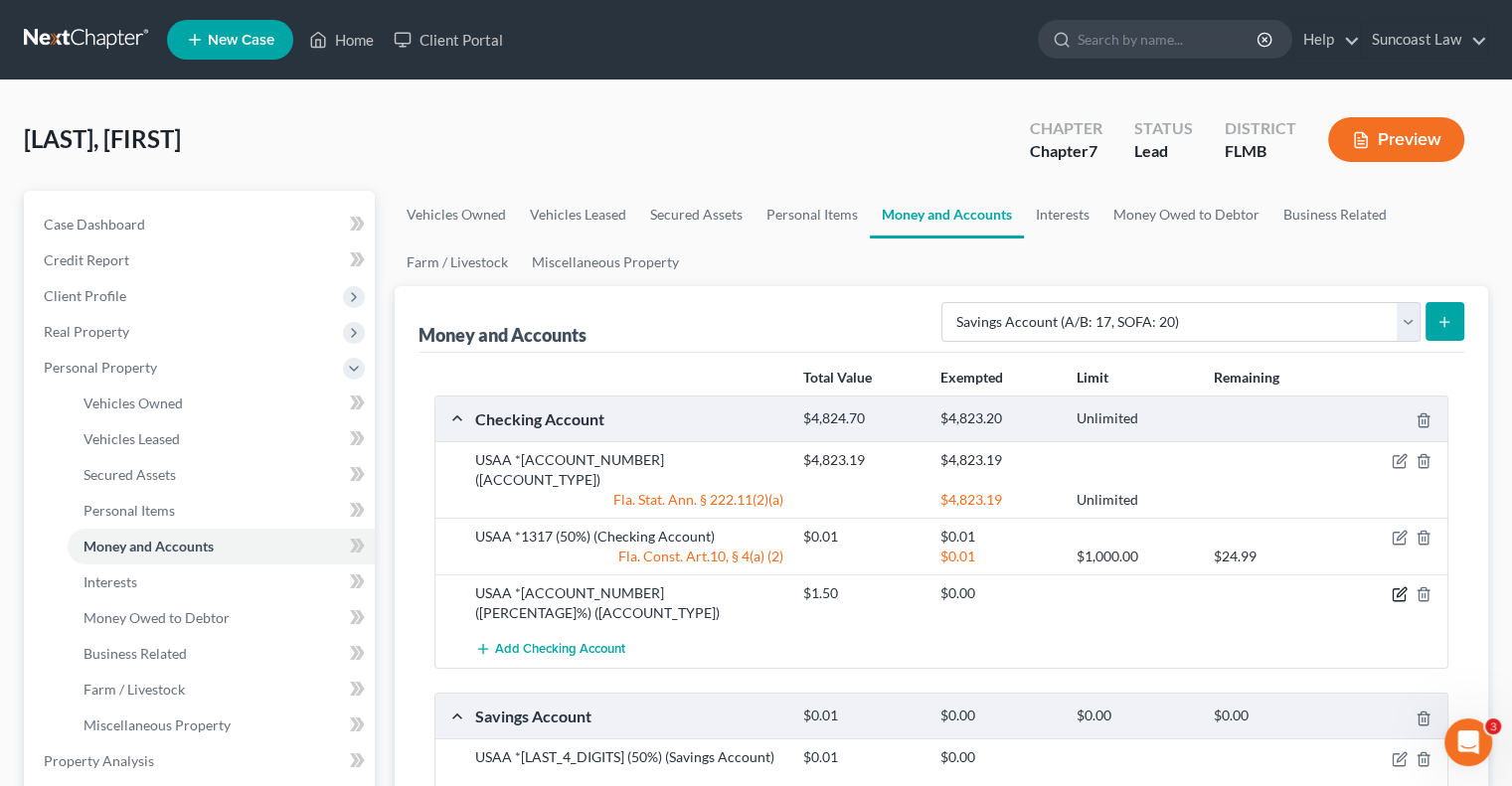 click 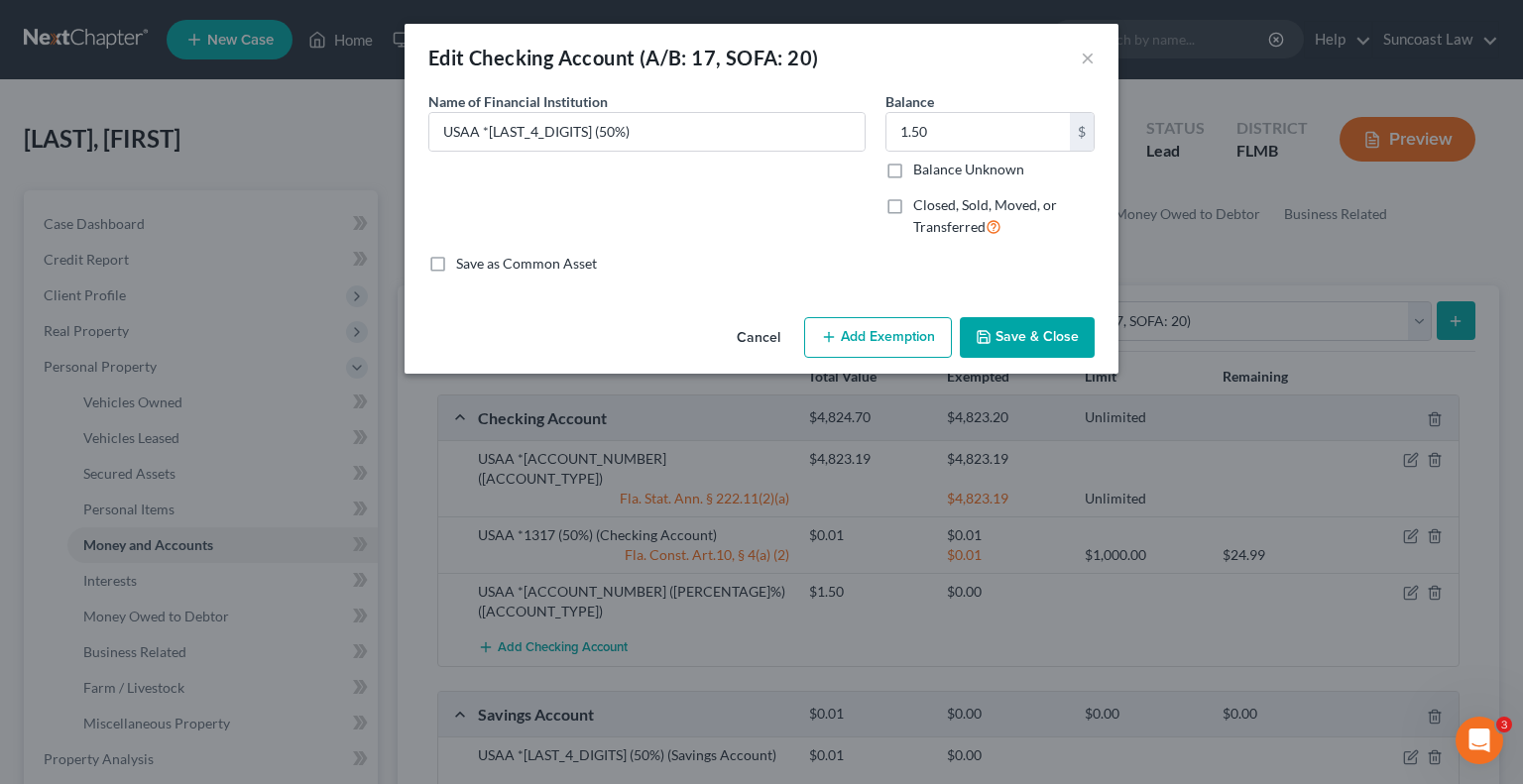 click on "Add Exemption" at bounding box center (878, 338) 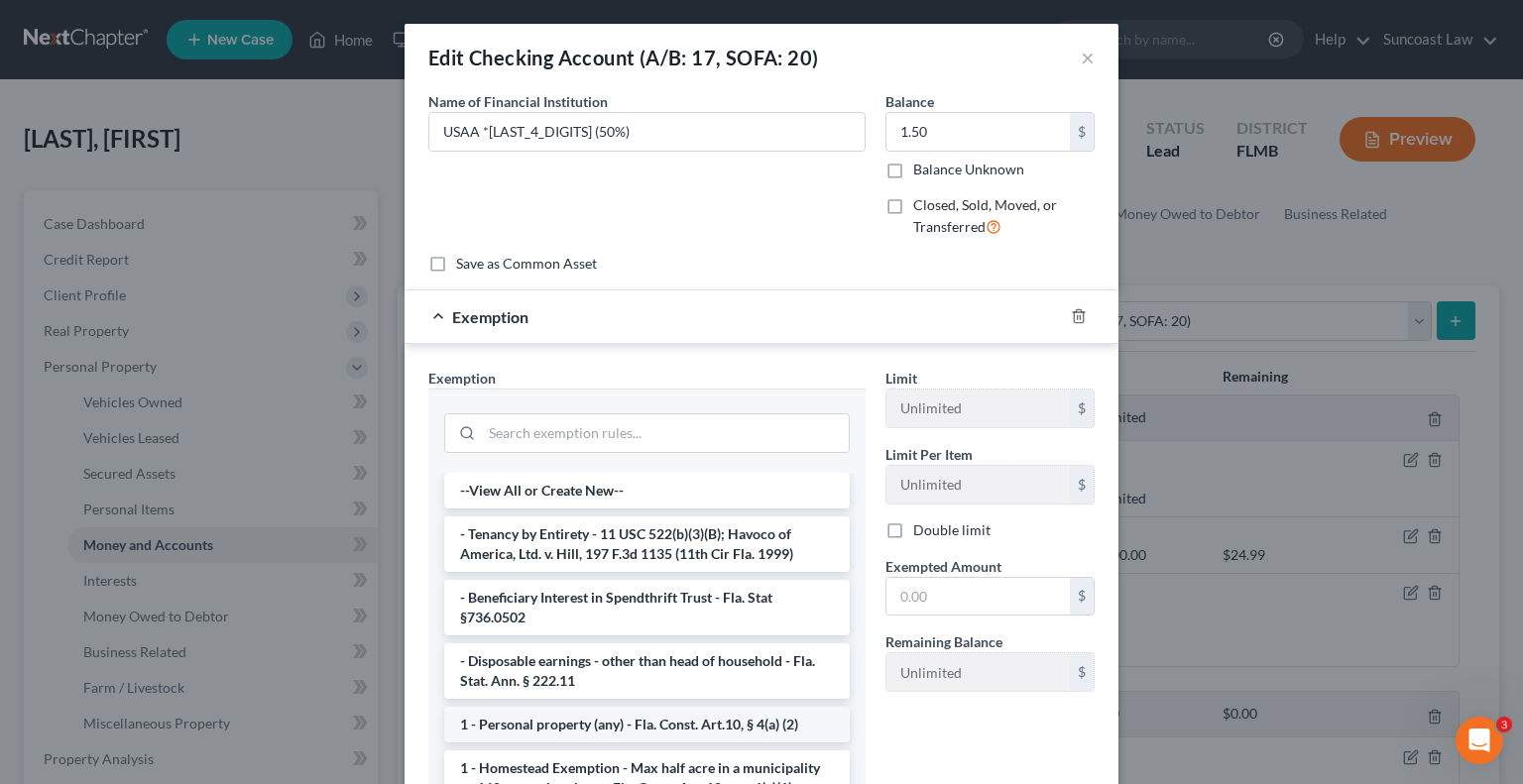 click on "1 - Personal property (any) - Fla. Const. Art.10, § 4(a) (2)" at bounding box center (646, 725) 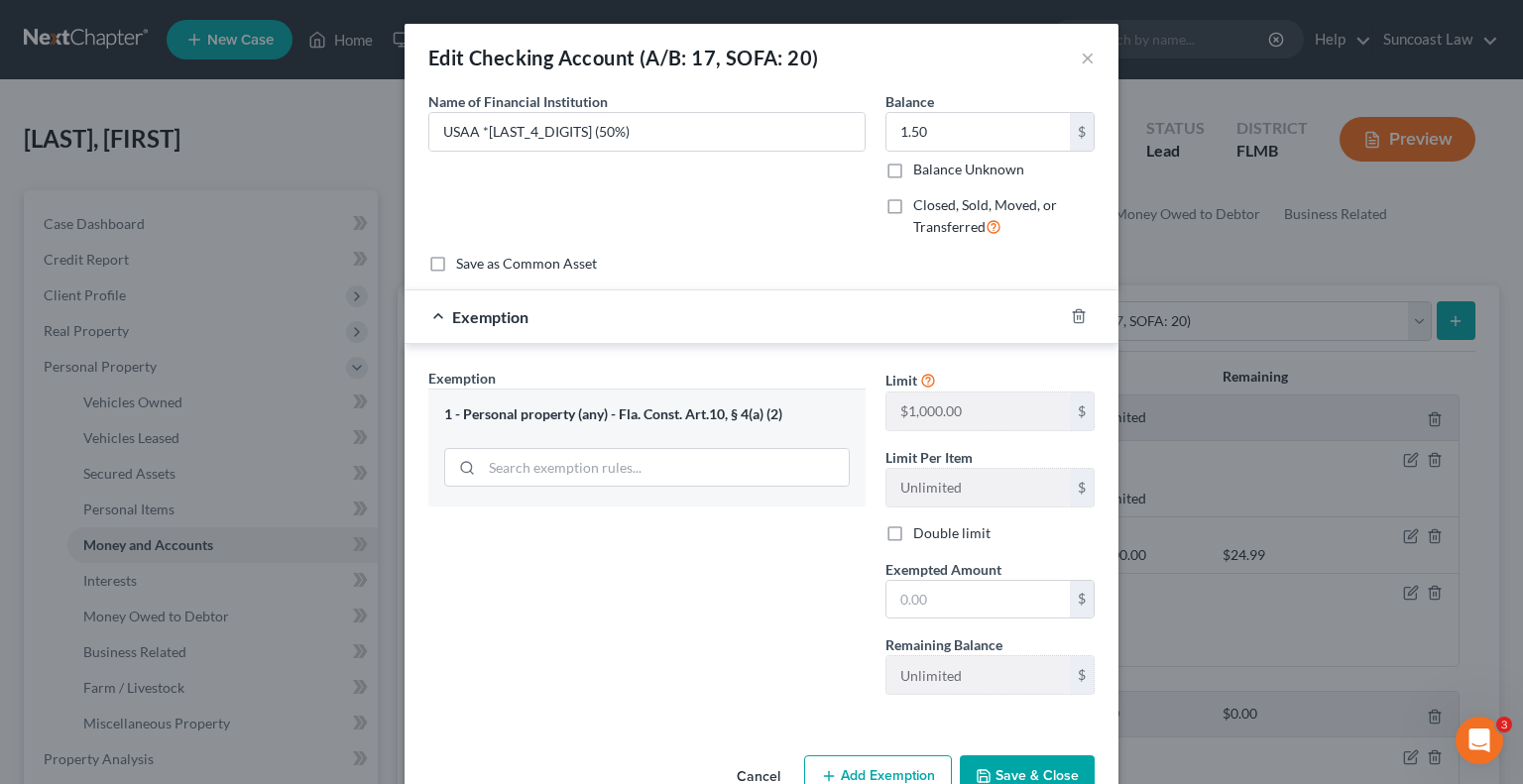 click on "Exemption Set must be selected for CA.
Exemption
*
1 - Personal property (any) - Fla. Const. Art.10, § 4(a) (2)         Limit     $1,000.00 $ Limit Per Item Unlimited $ Double limit
Exempted Amount
*
$ Remaining Balance Unlimited $" at bounding box center (762, 535) 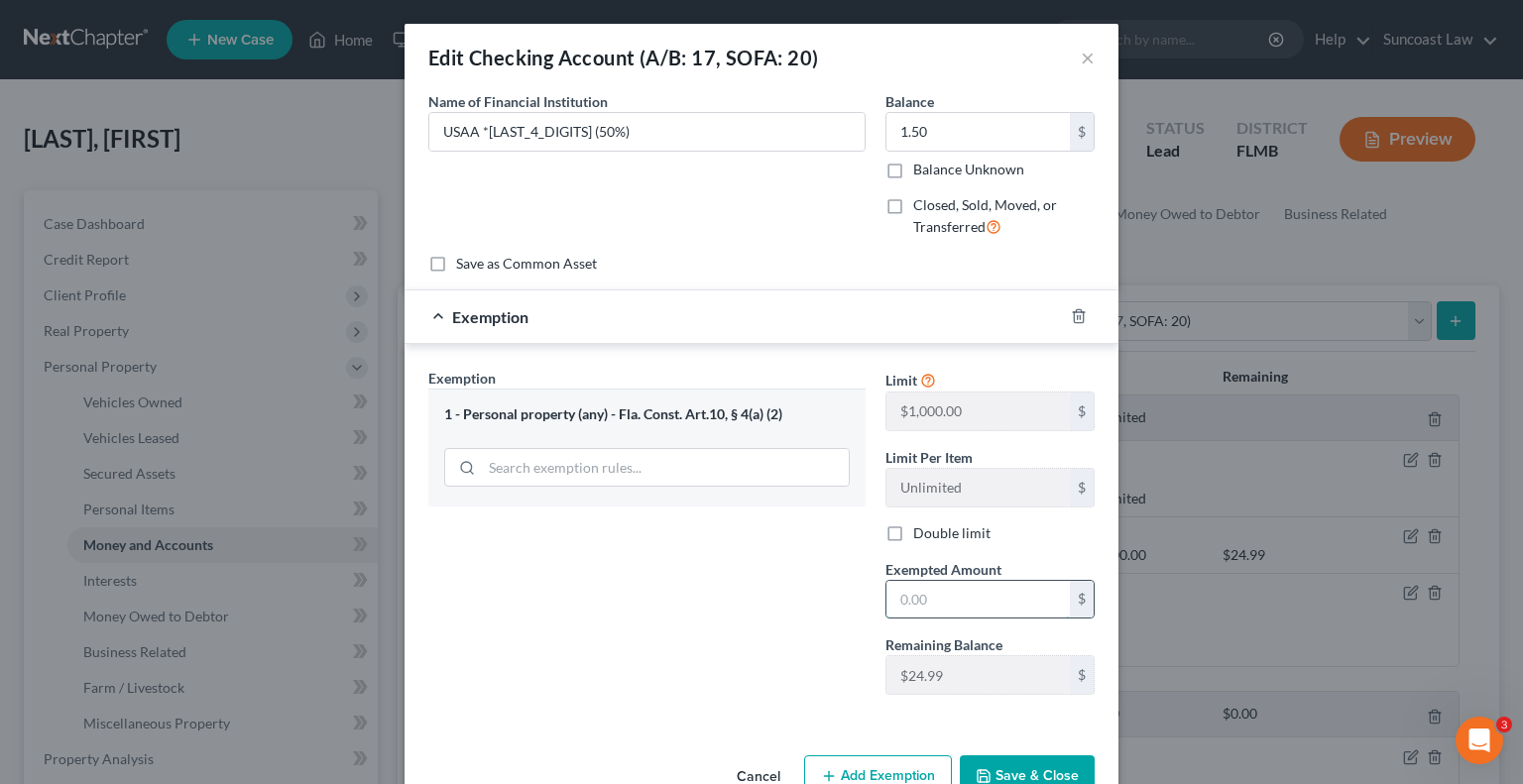 click at bounding box center (978, 600) 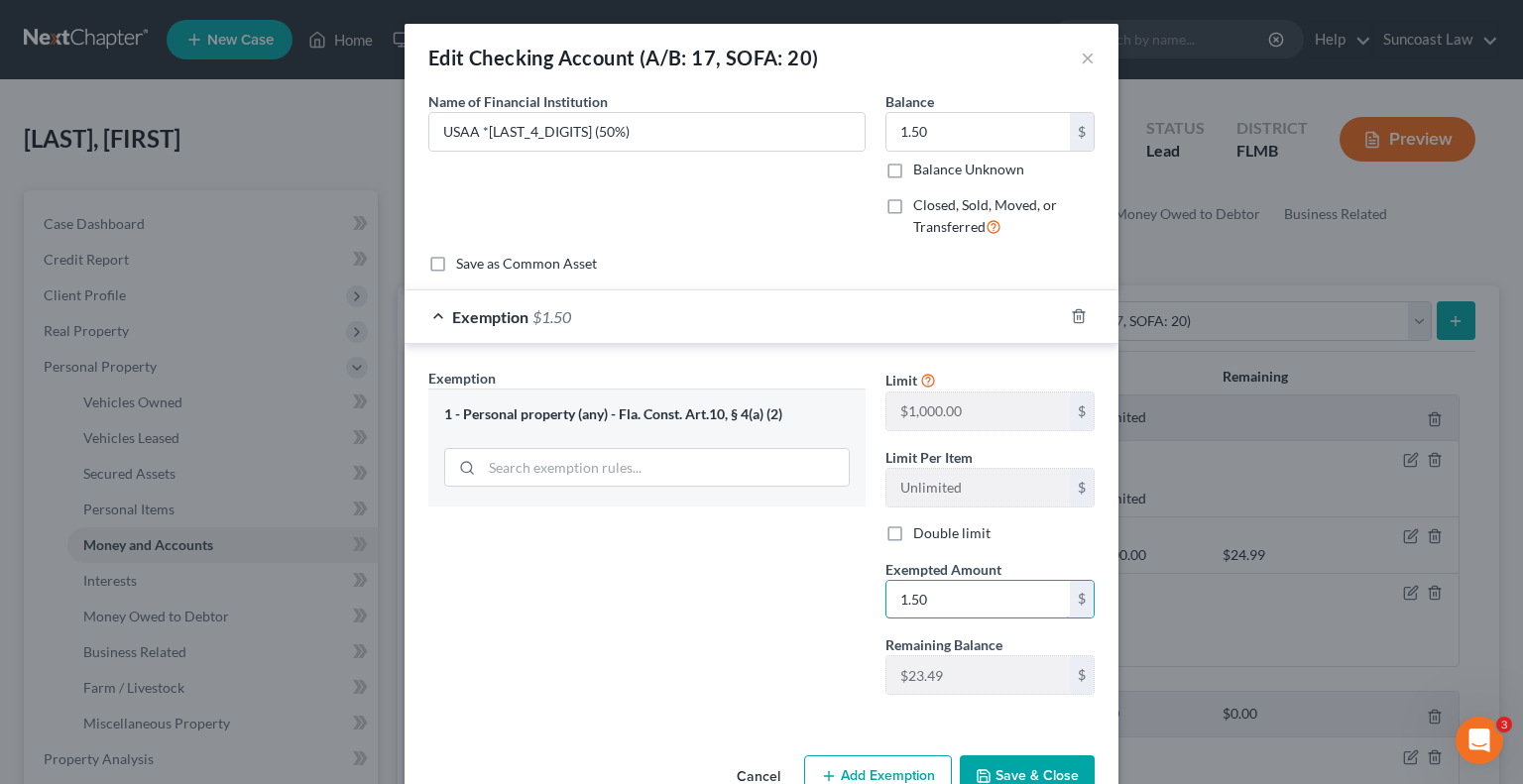 type on "1.50" 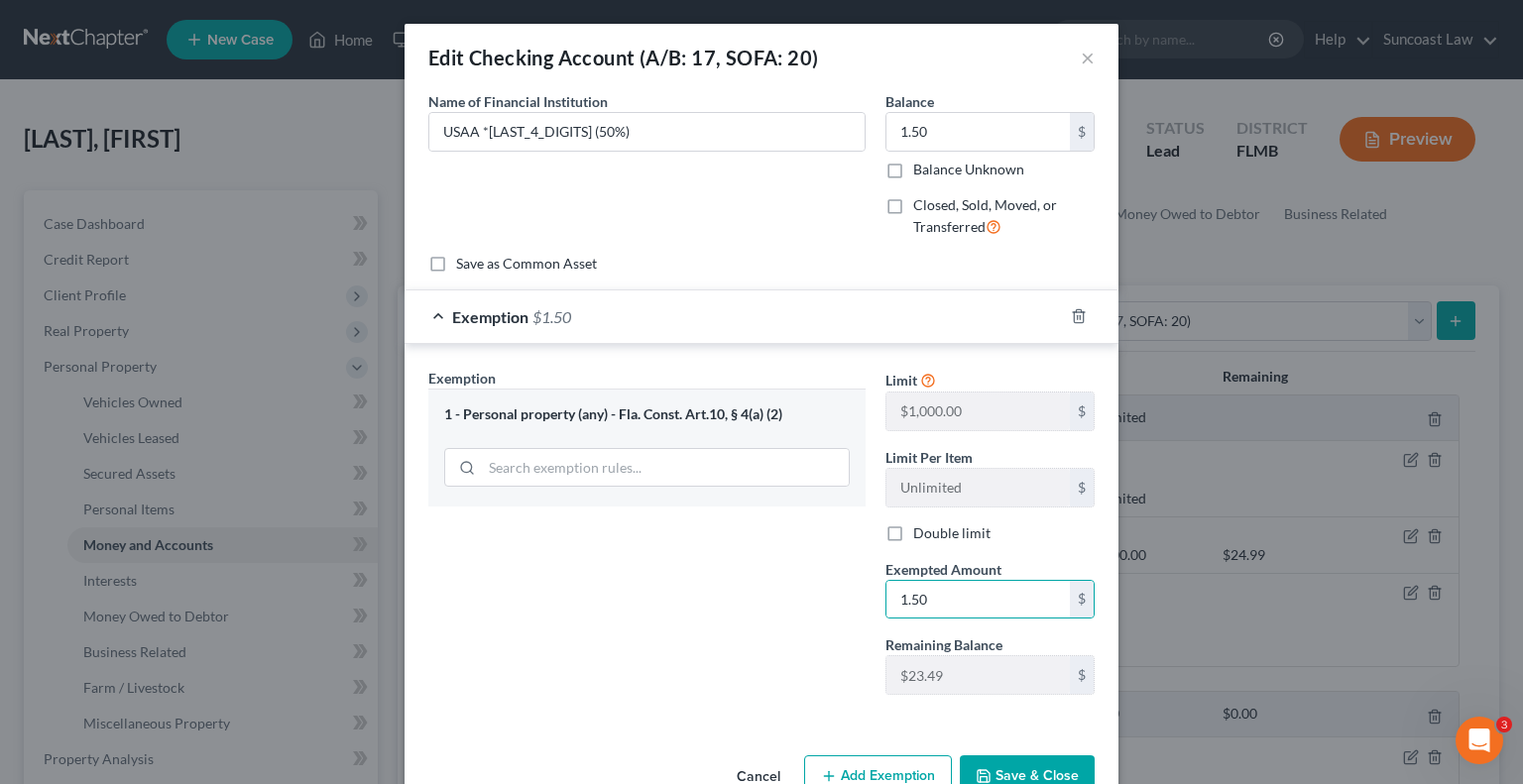 click on "Save & Close" at bounding box center [1027, 776] 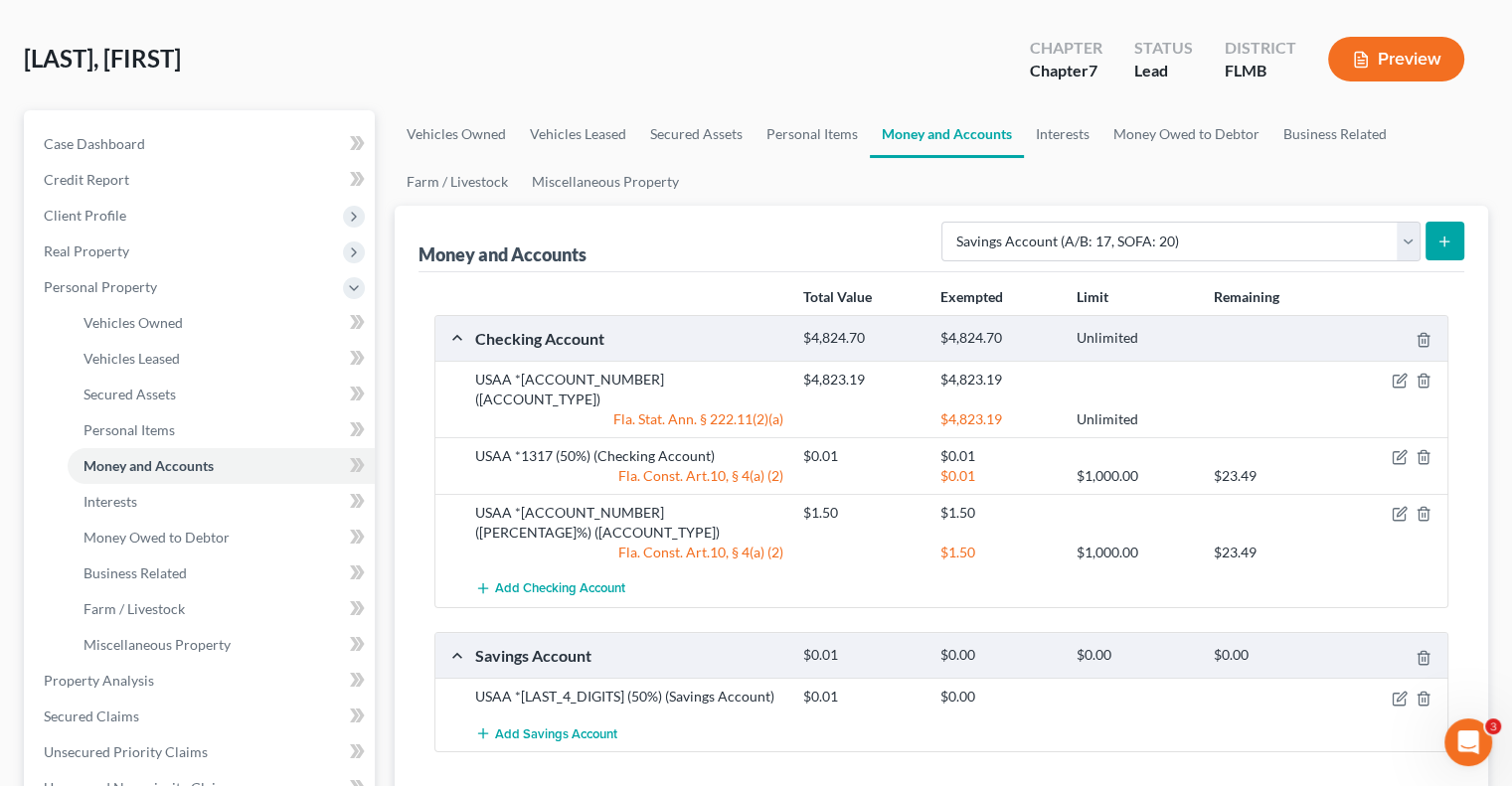 scroll, scrollTop: 199, scrollLeft: 0, axis: vertical 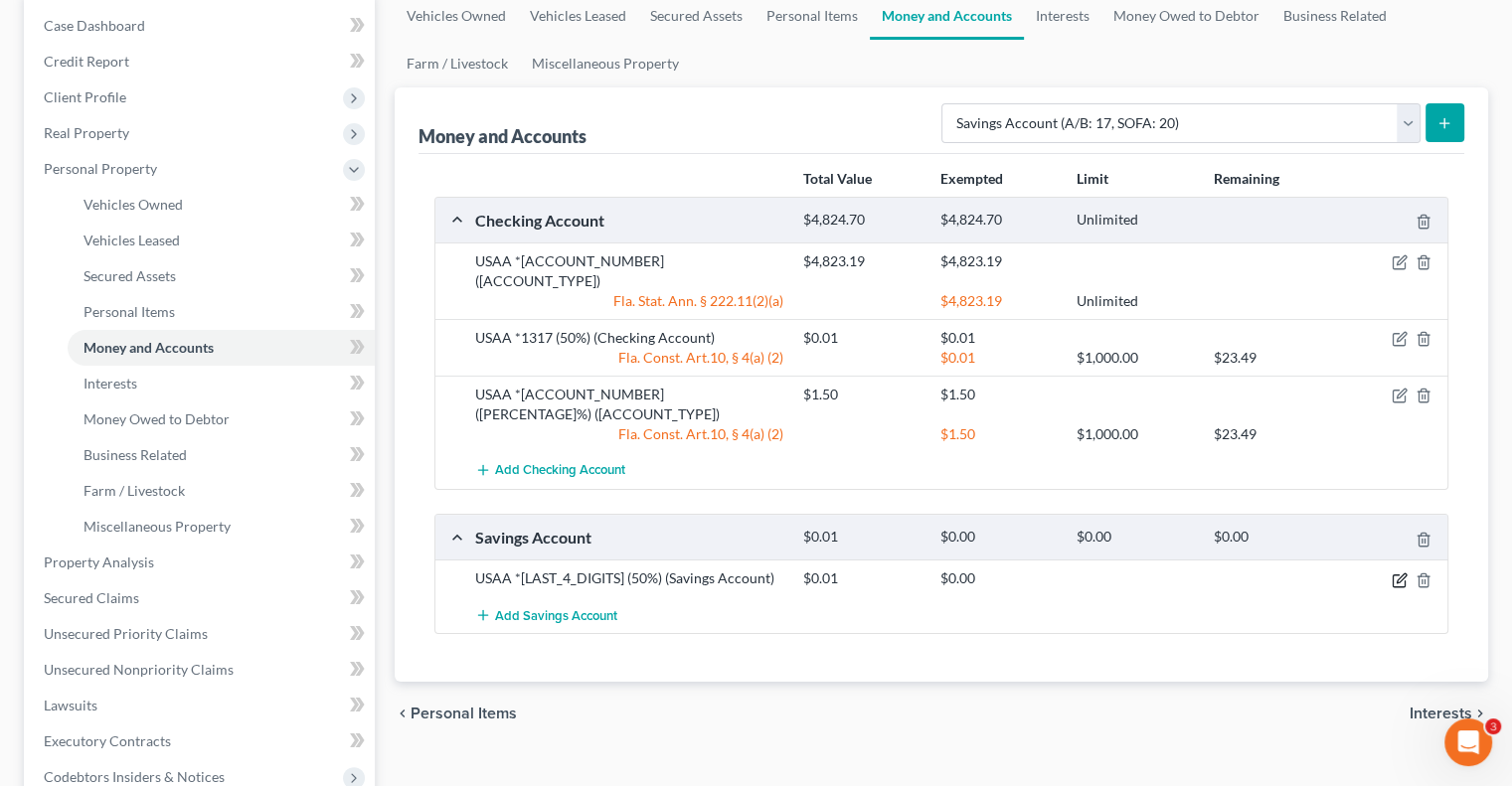 click 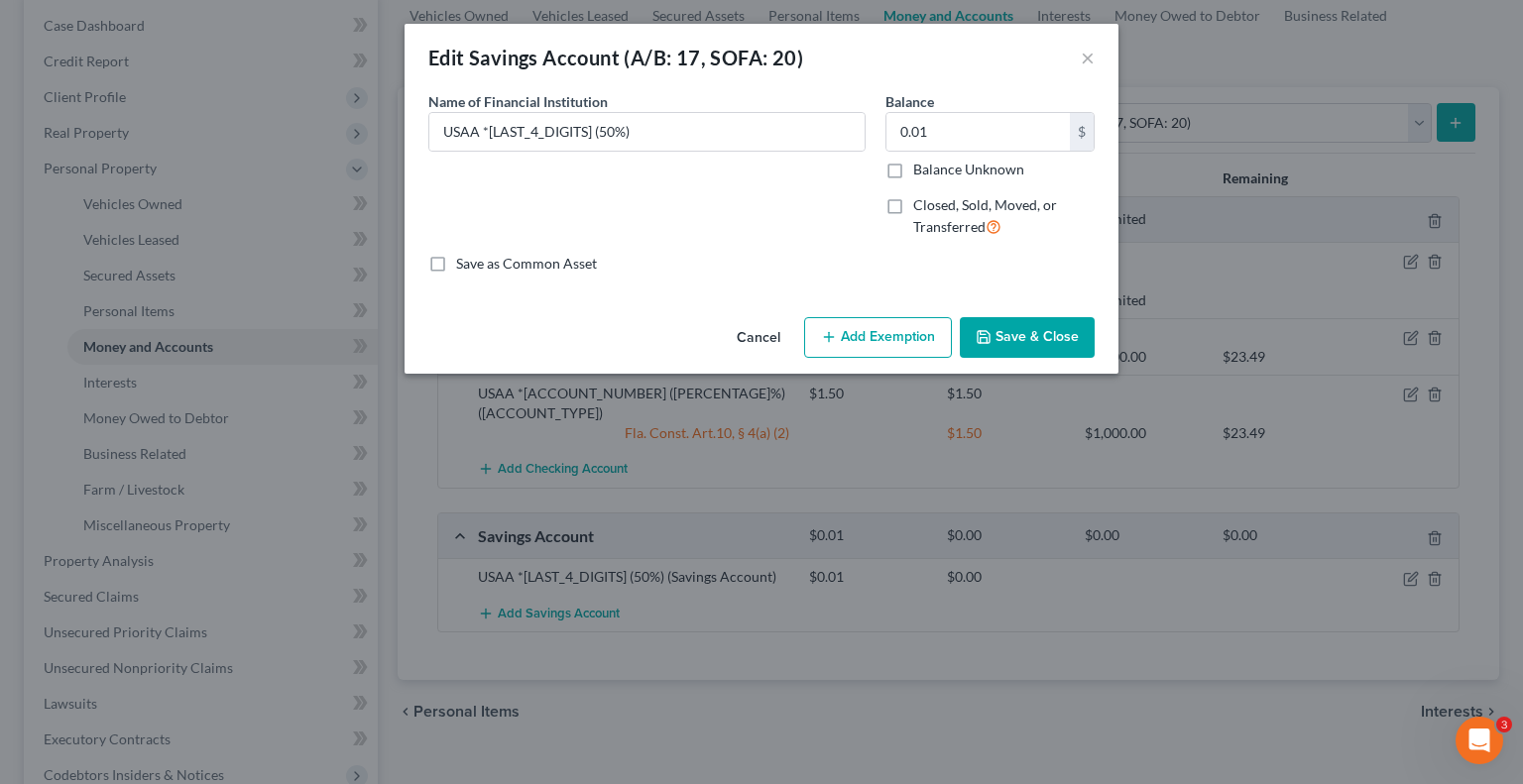 click on "Add Exemption" at bounding box center [878, 338] 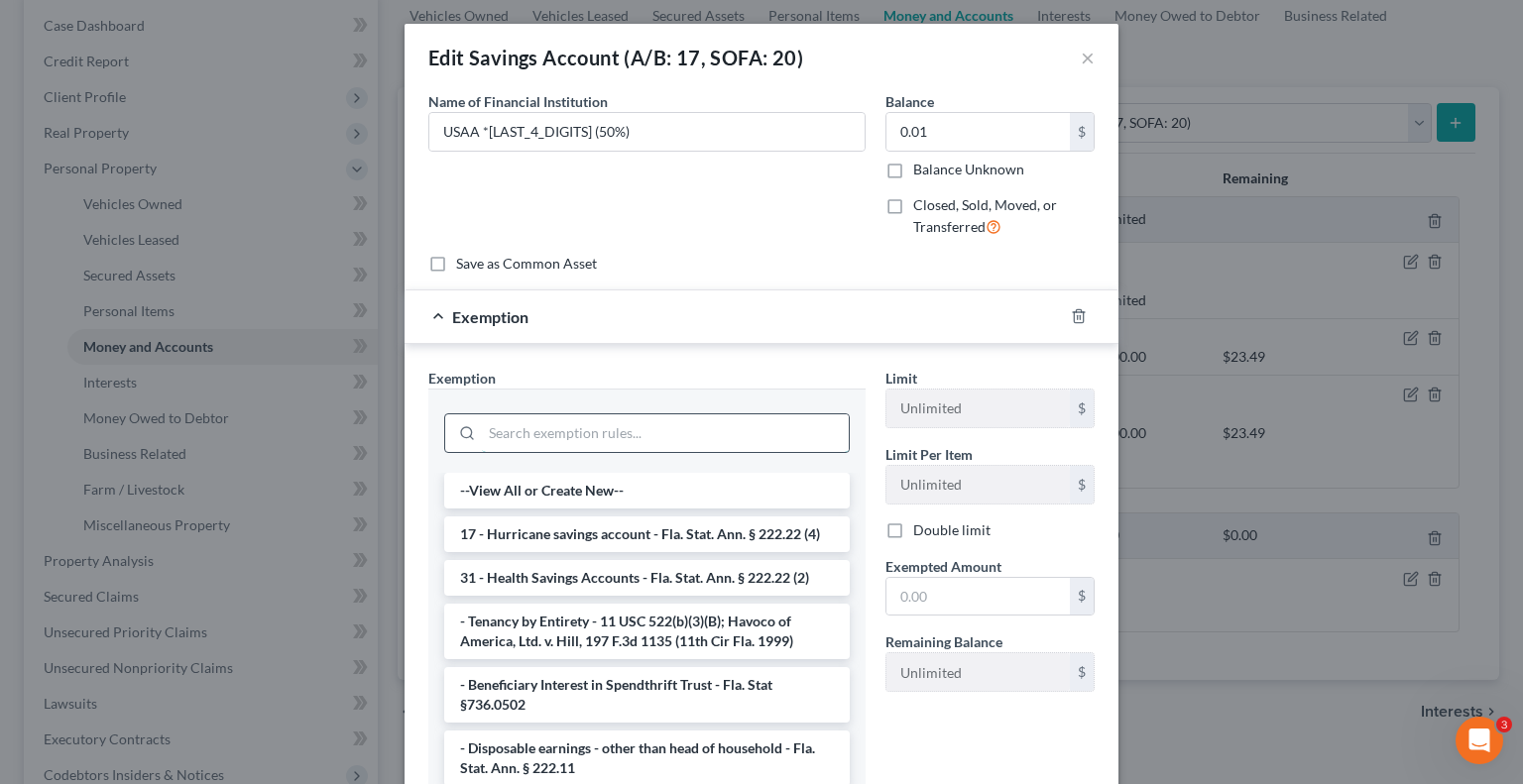 click at bounding box center [665, 433] 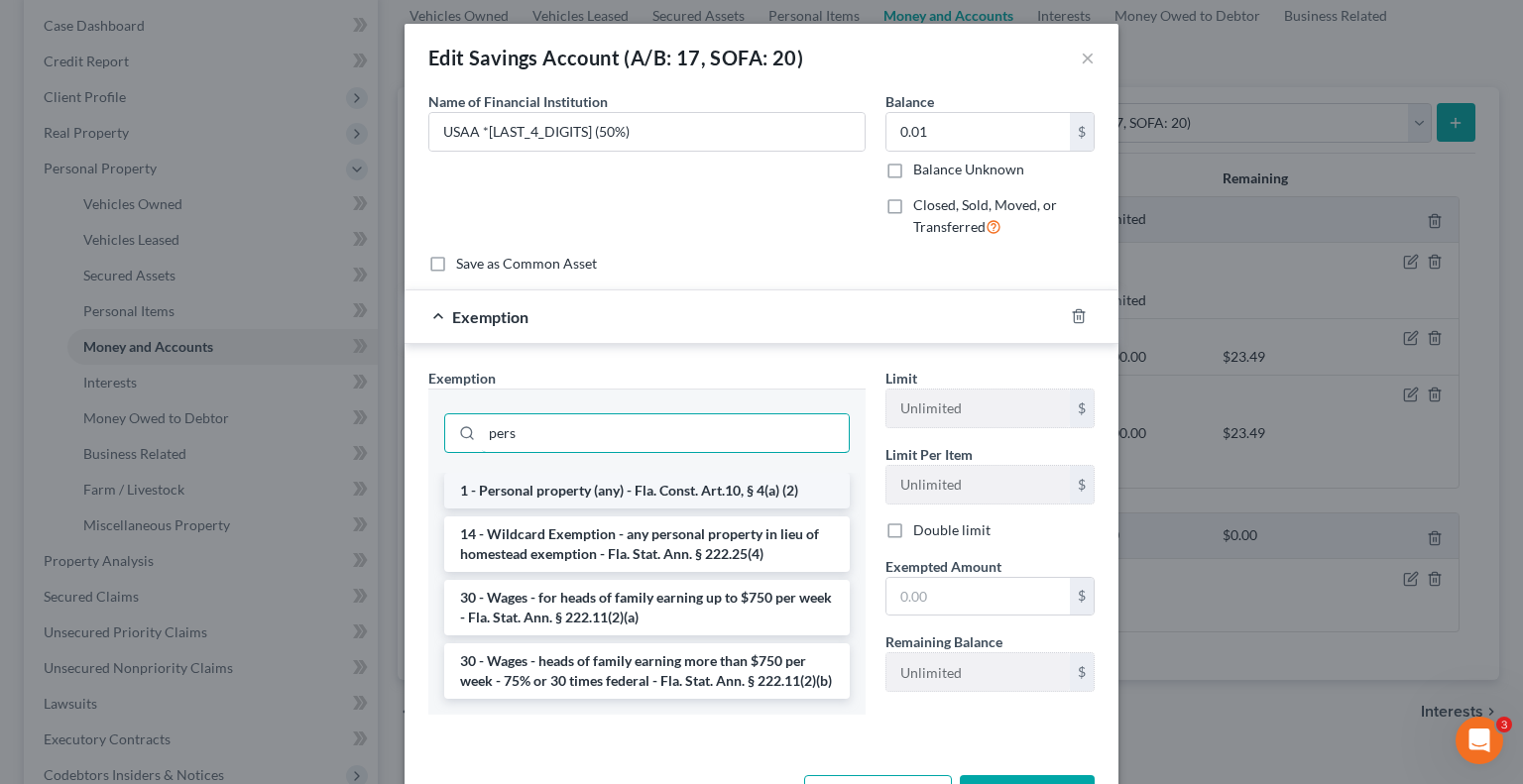 type on "pers" 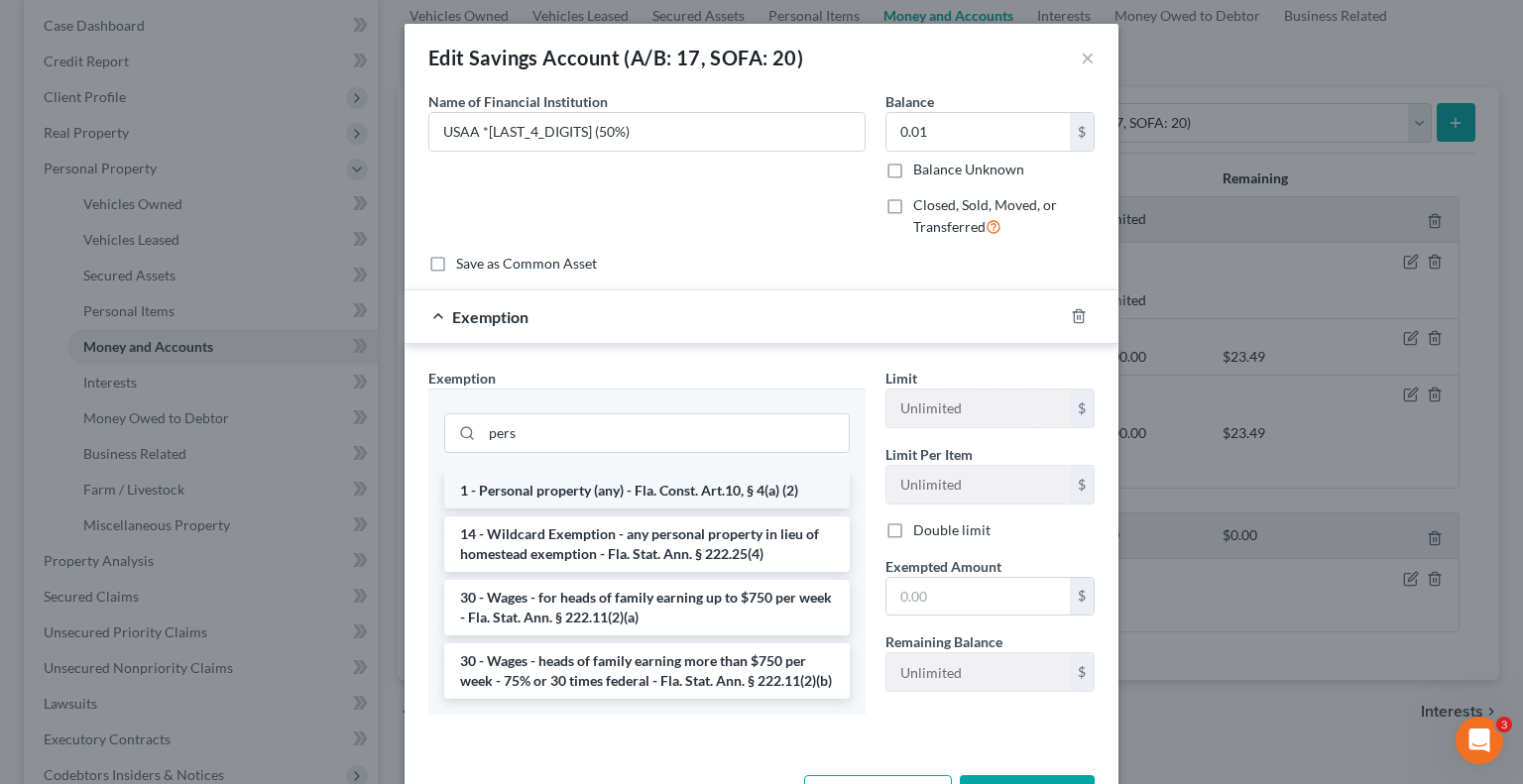 click on "1 - Personal property (any) - Fla. Const. Art.10, § 4(a) (2)" at bounding box center [646, 491] 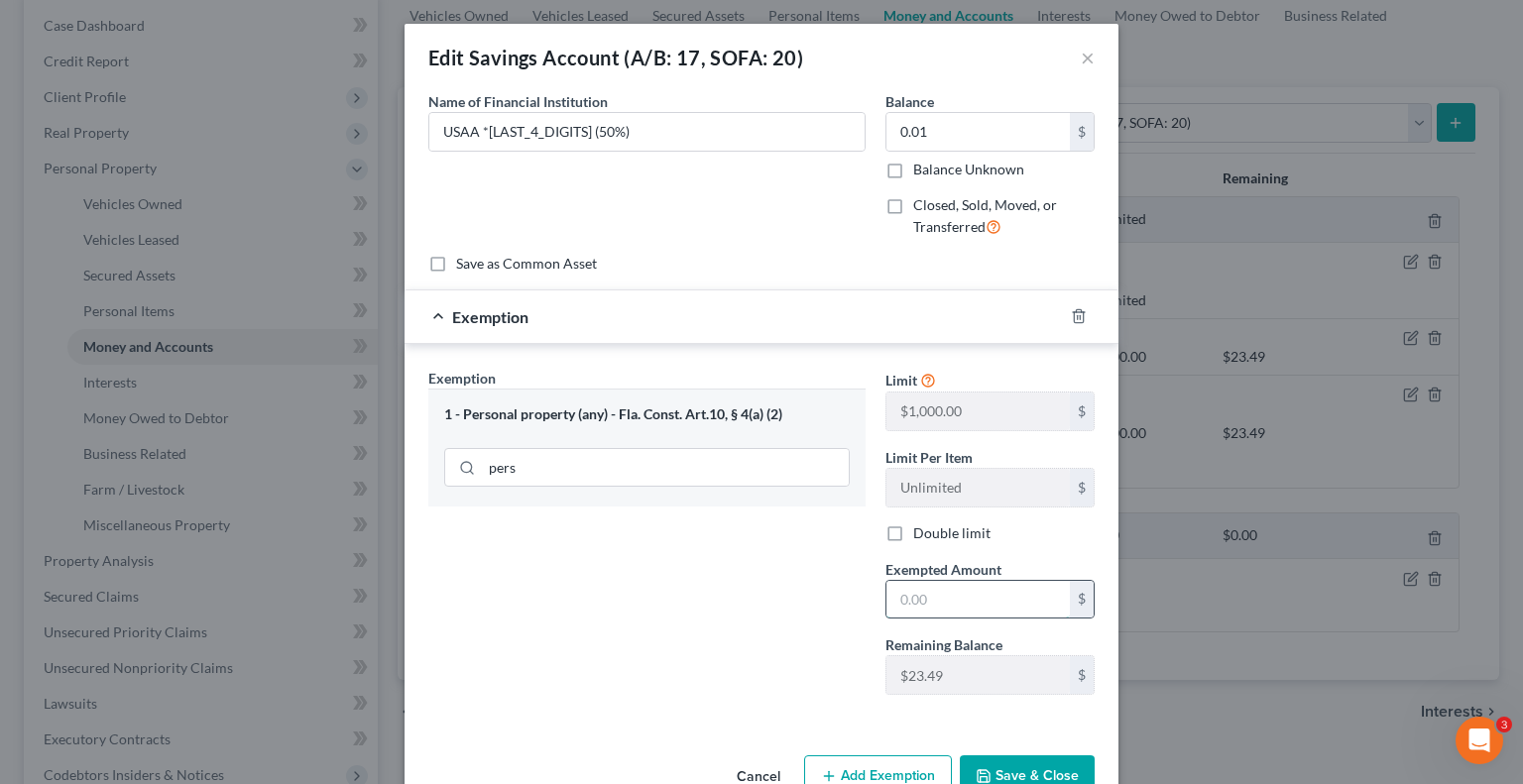 click at bounding box center [978, 600] 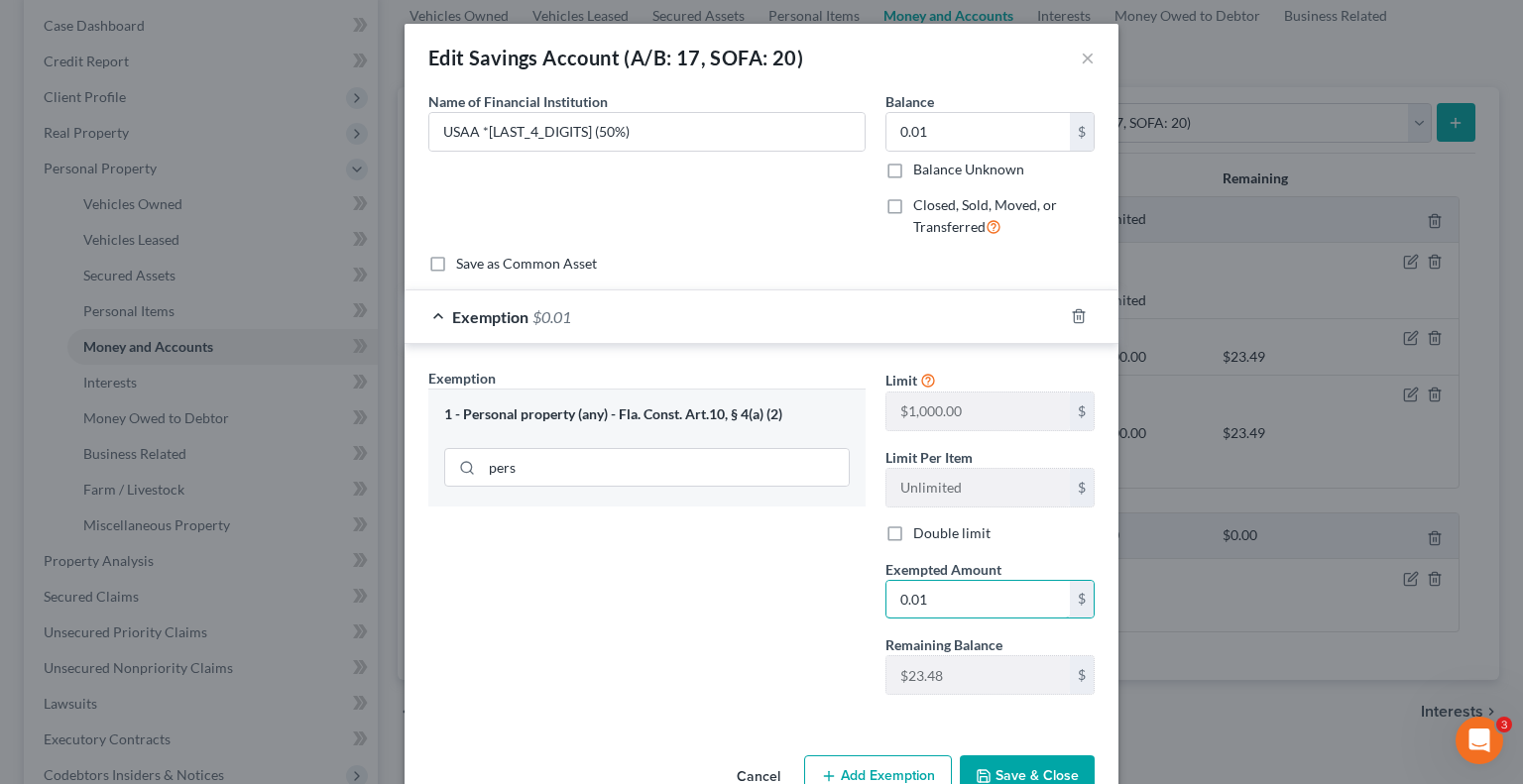 type on "0.01" 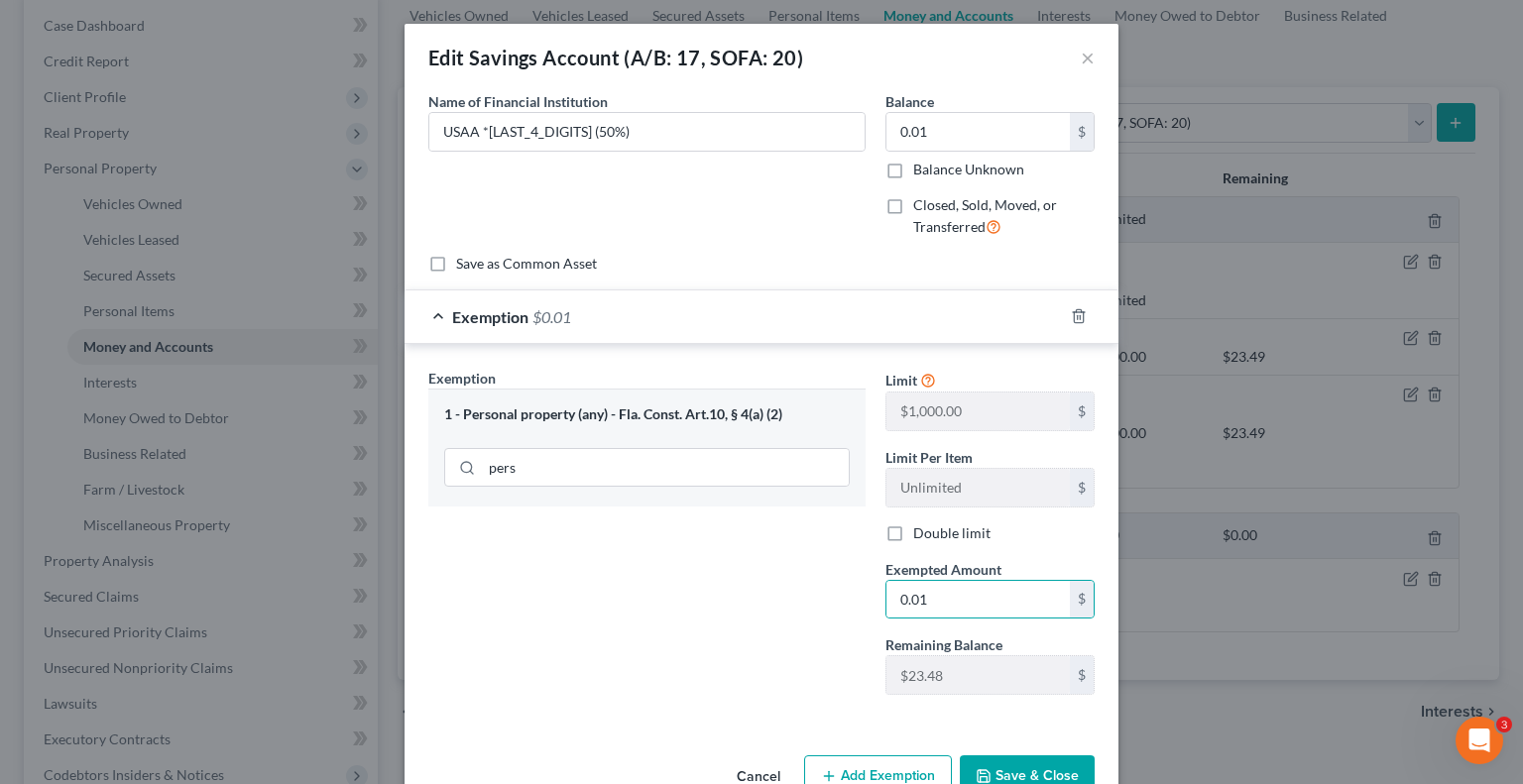 click on "Save & Close" at bounding box center [1027, 776] 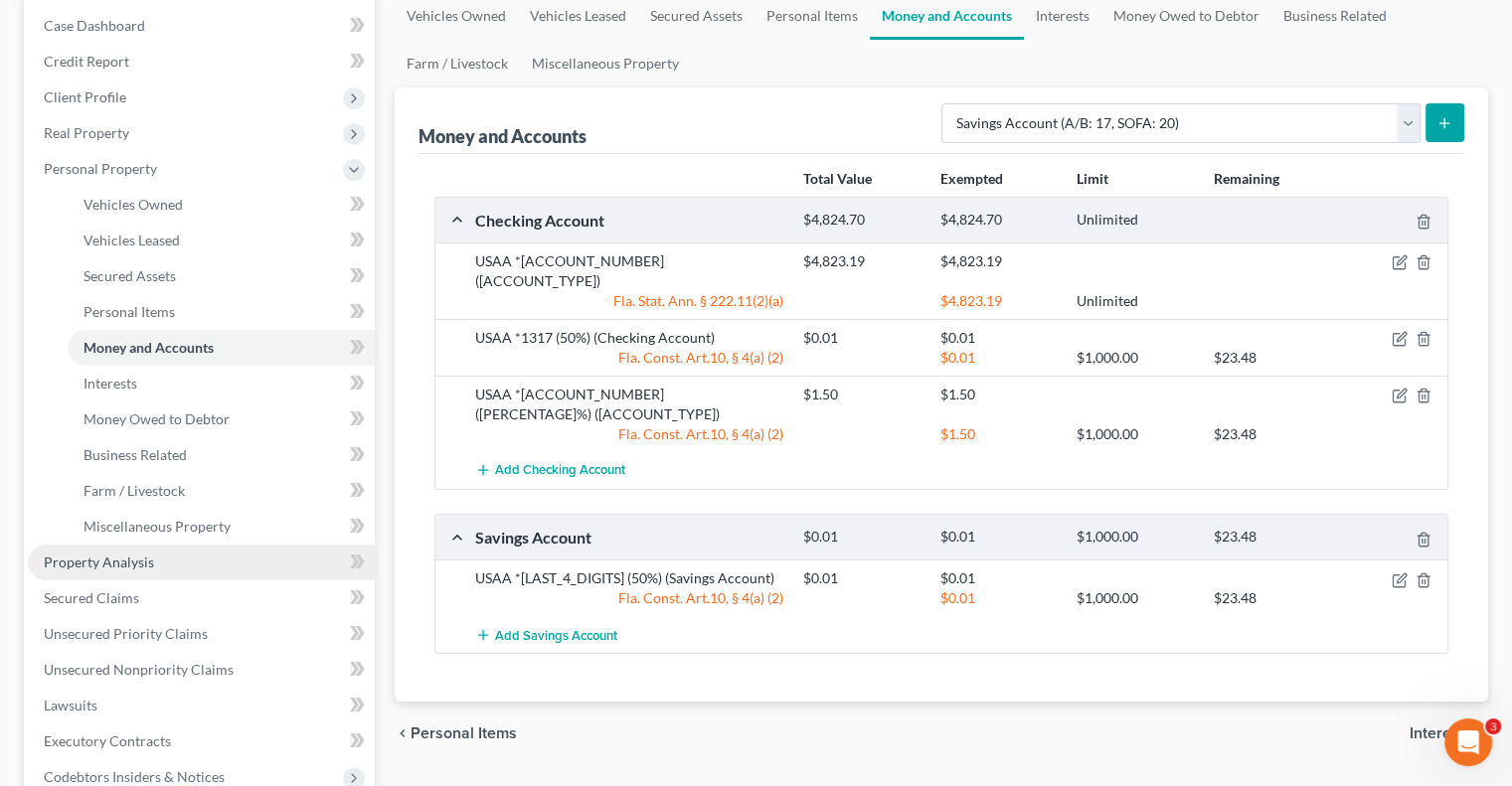 click on "Property Analysis" at bounding box center [201, 562] 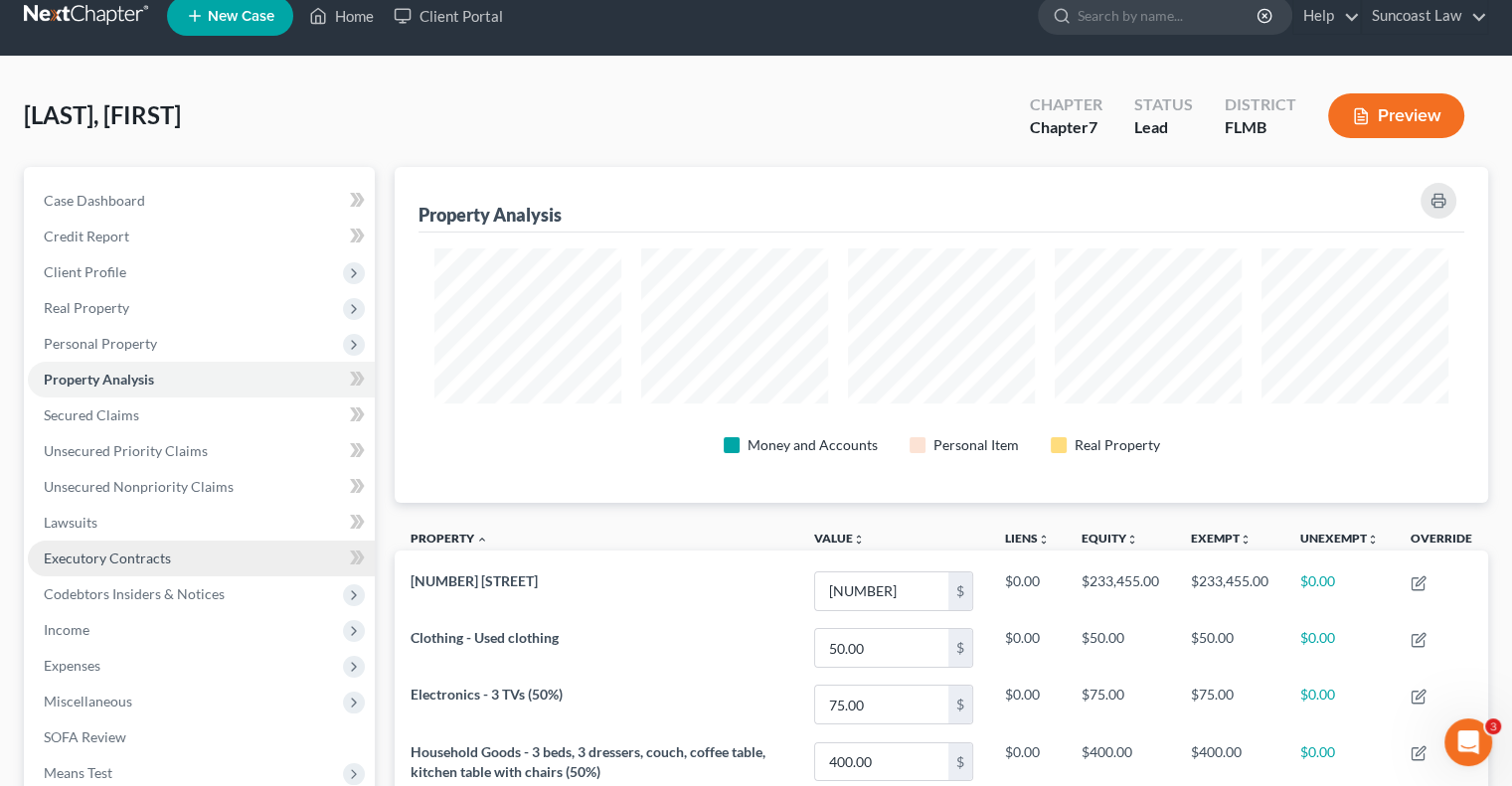 scroll, scrollTop: 0, scrollLeft: 0, axis: both 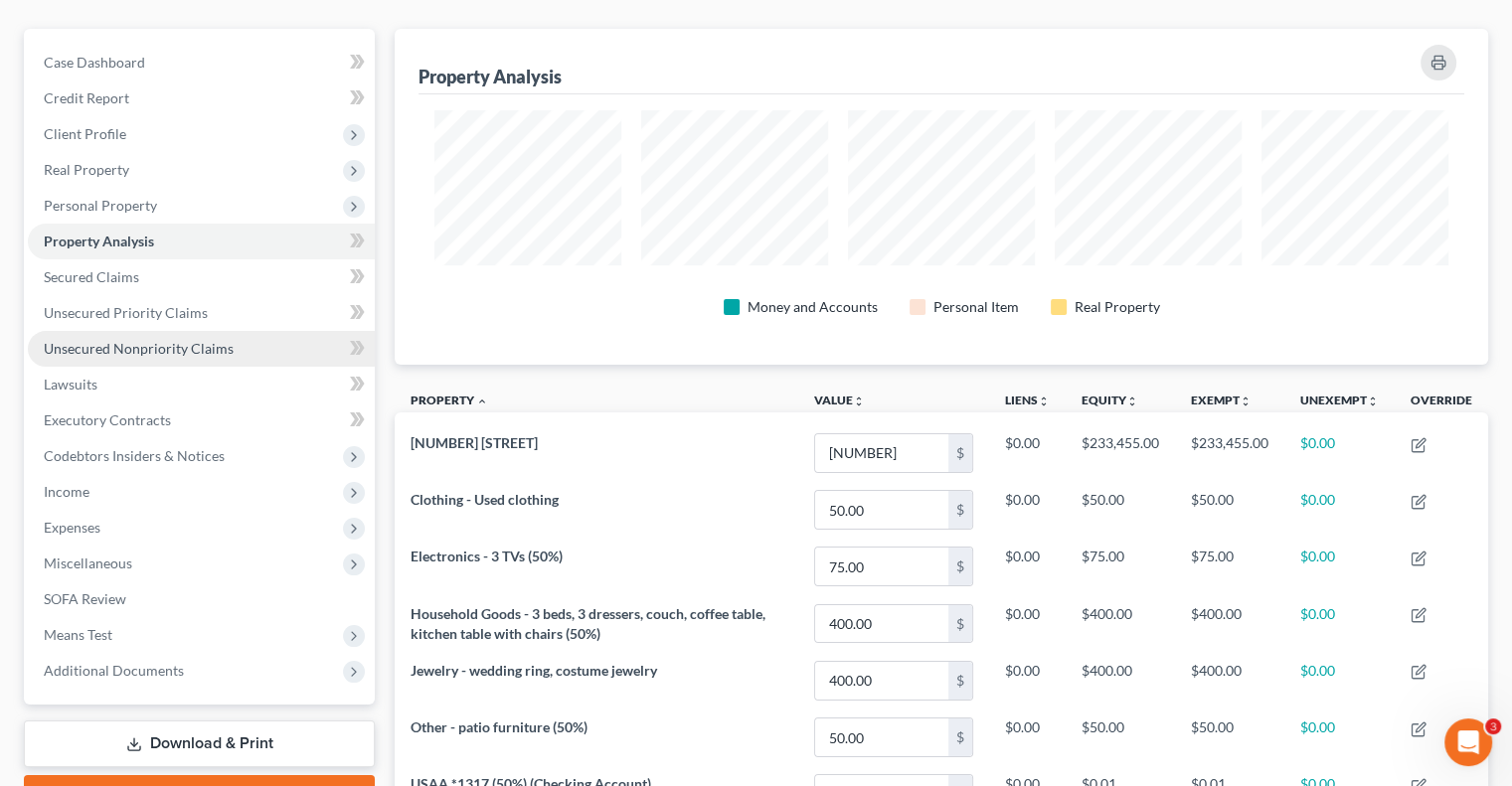 click on "Unsecured Nonpriority Claims" at bounding box center (138, 348) 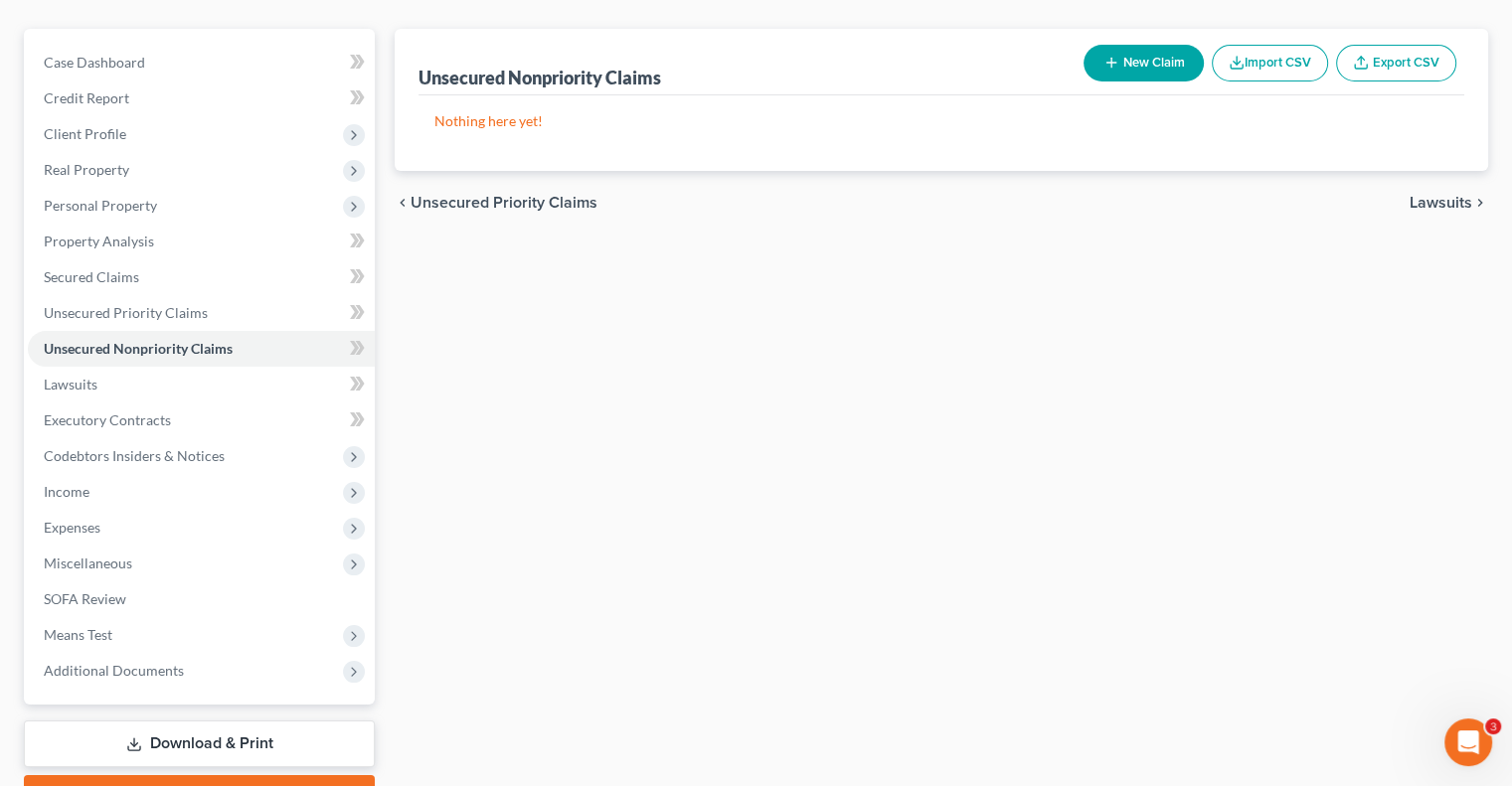scroll, scrollTop: 0, scrollLeft: 0, axis: both 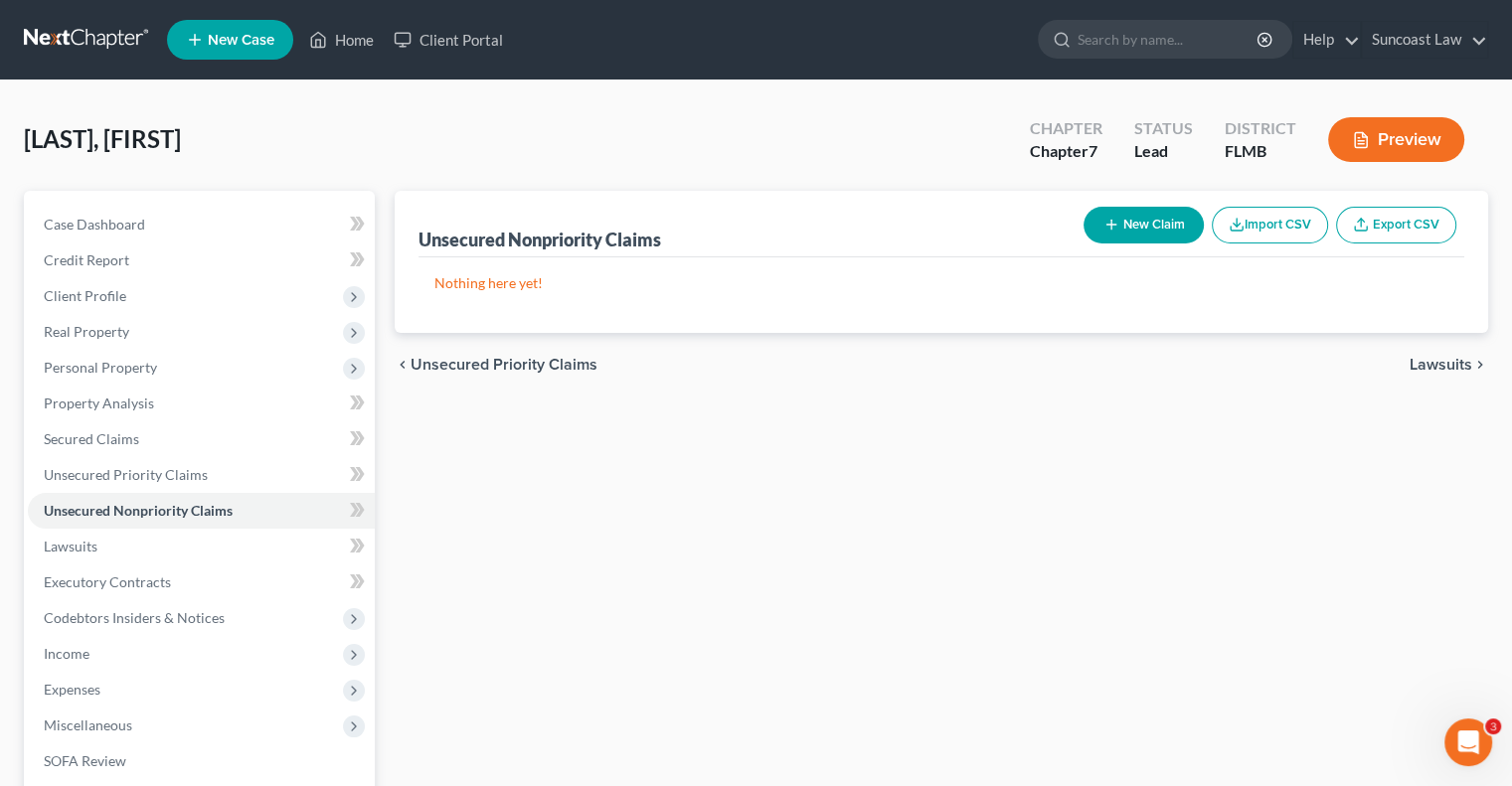 click on "New Claim" at bounding box center [1143, 225] 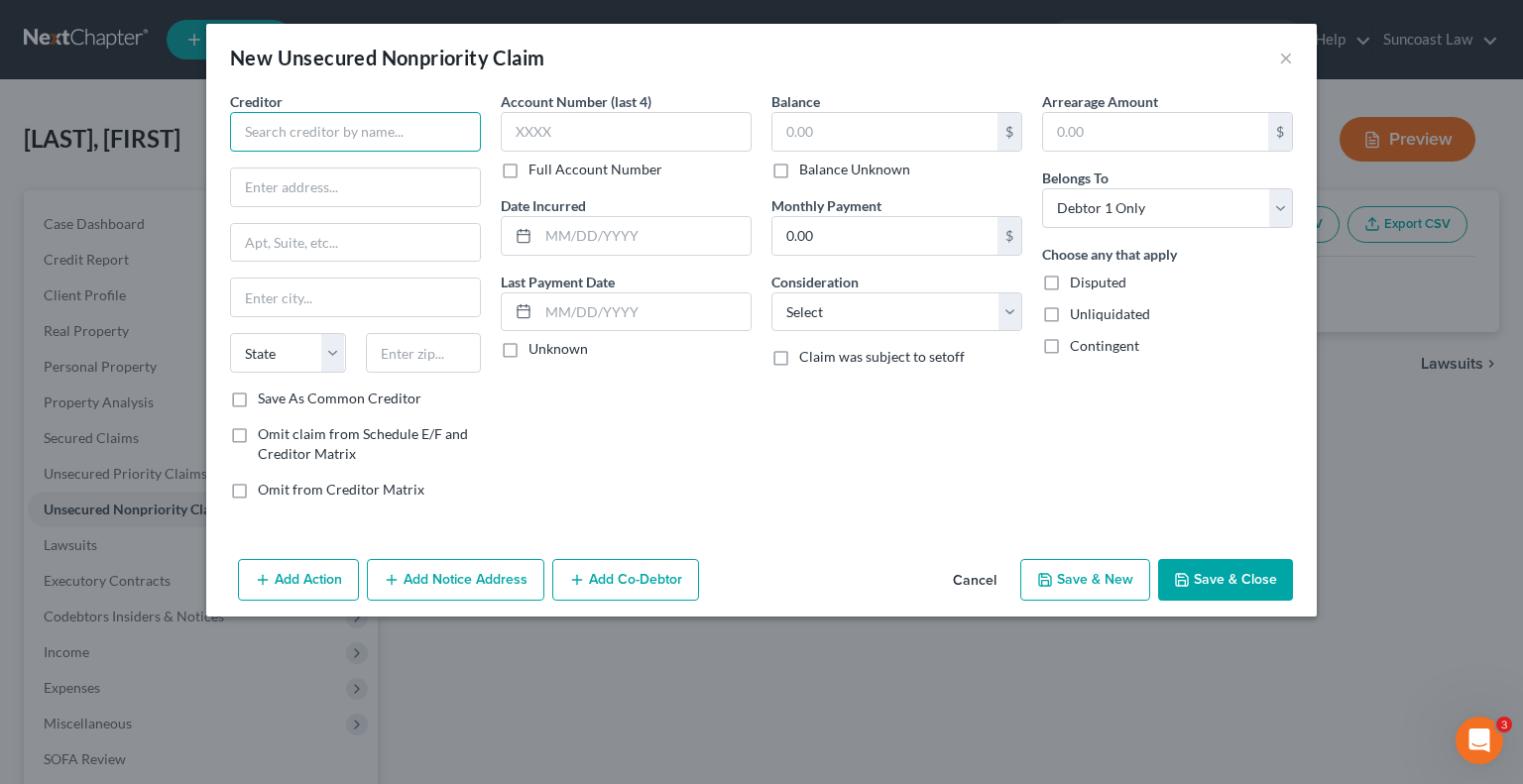 click at bounding box center [355, 132] 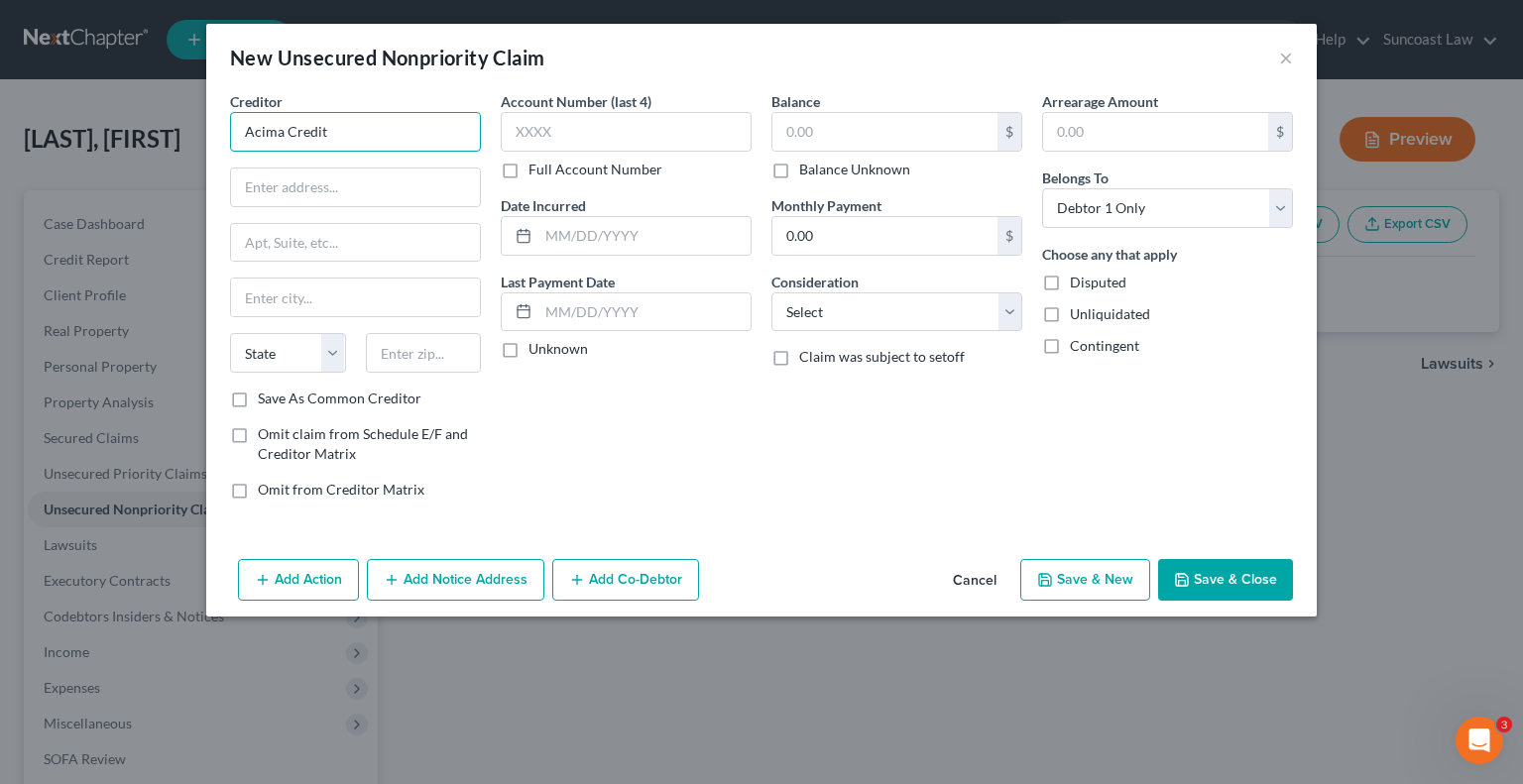 type on "Acima Credit" 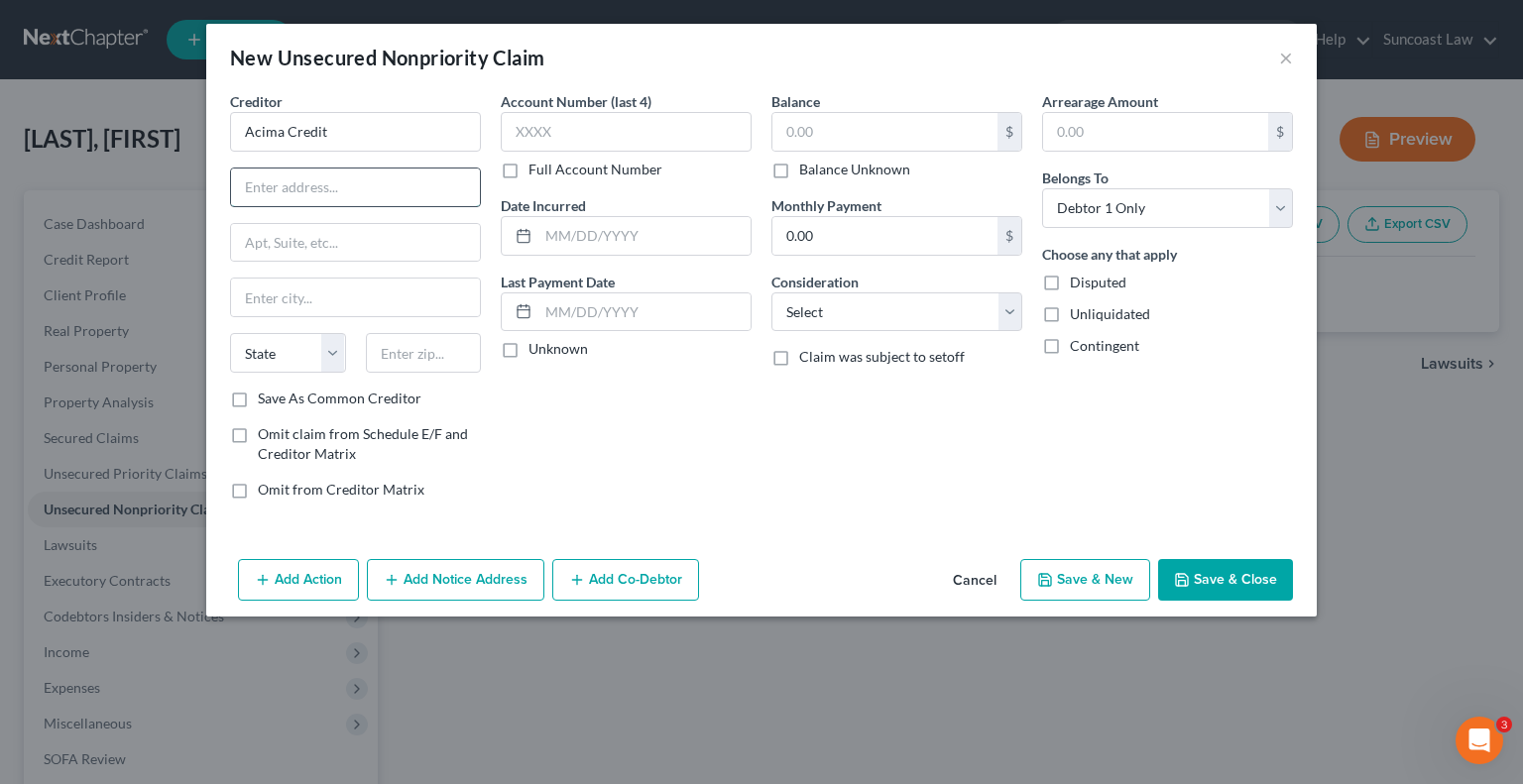 click at bounding box center [355, 187] 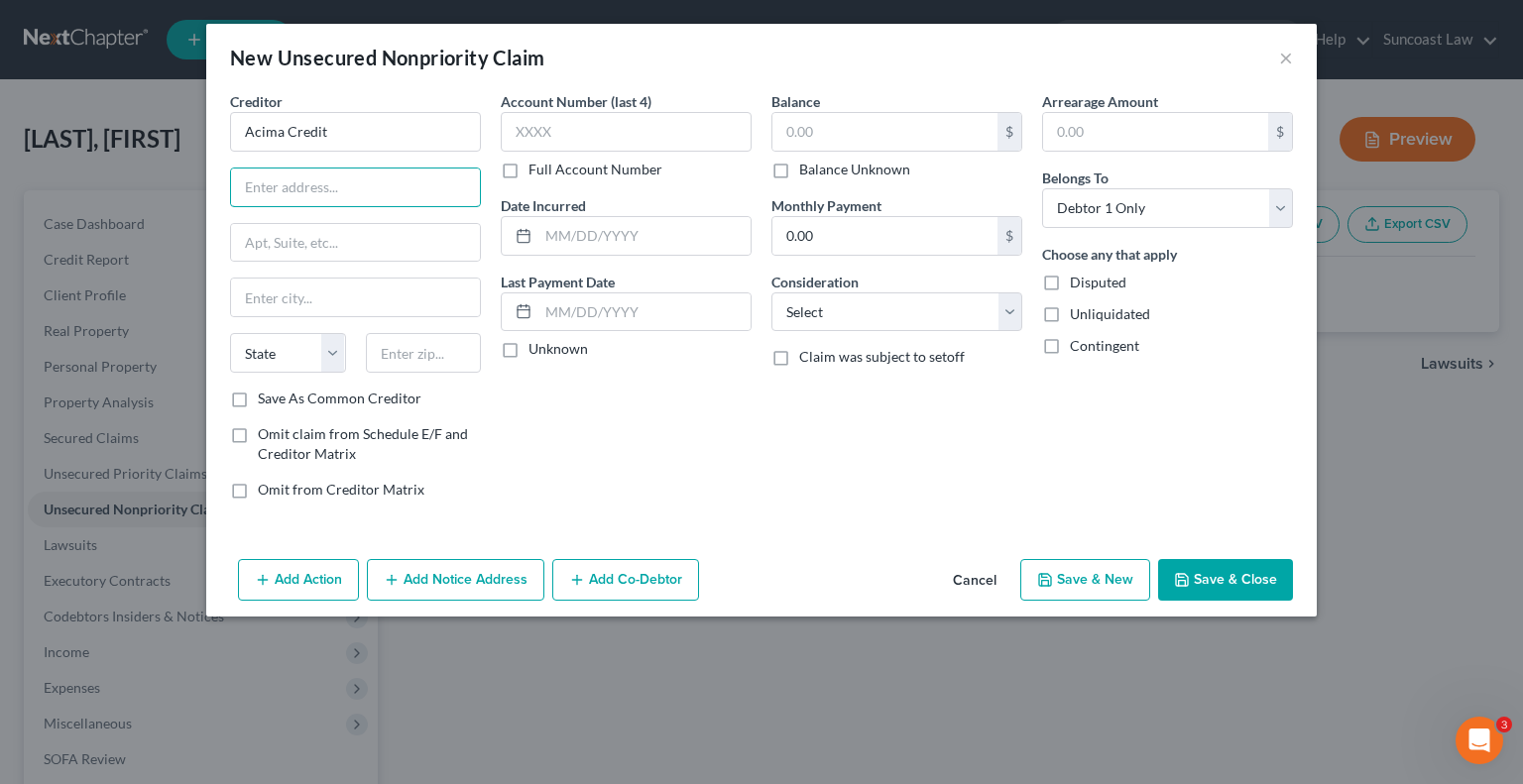 paste on "9815 South Monroe Street" 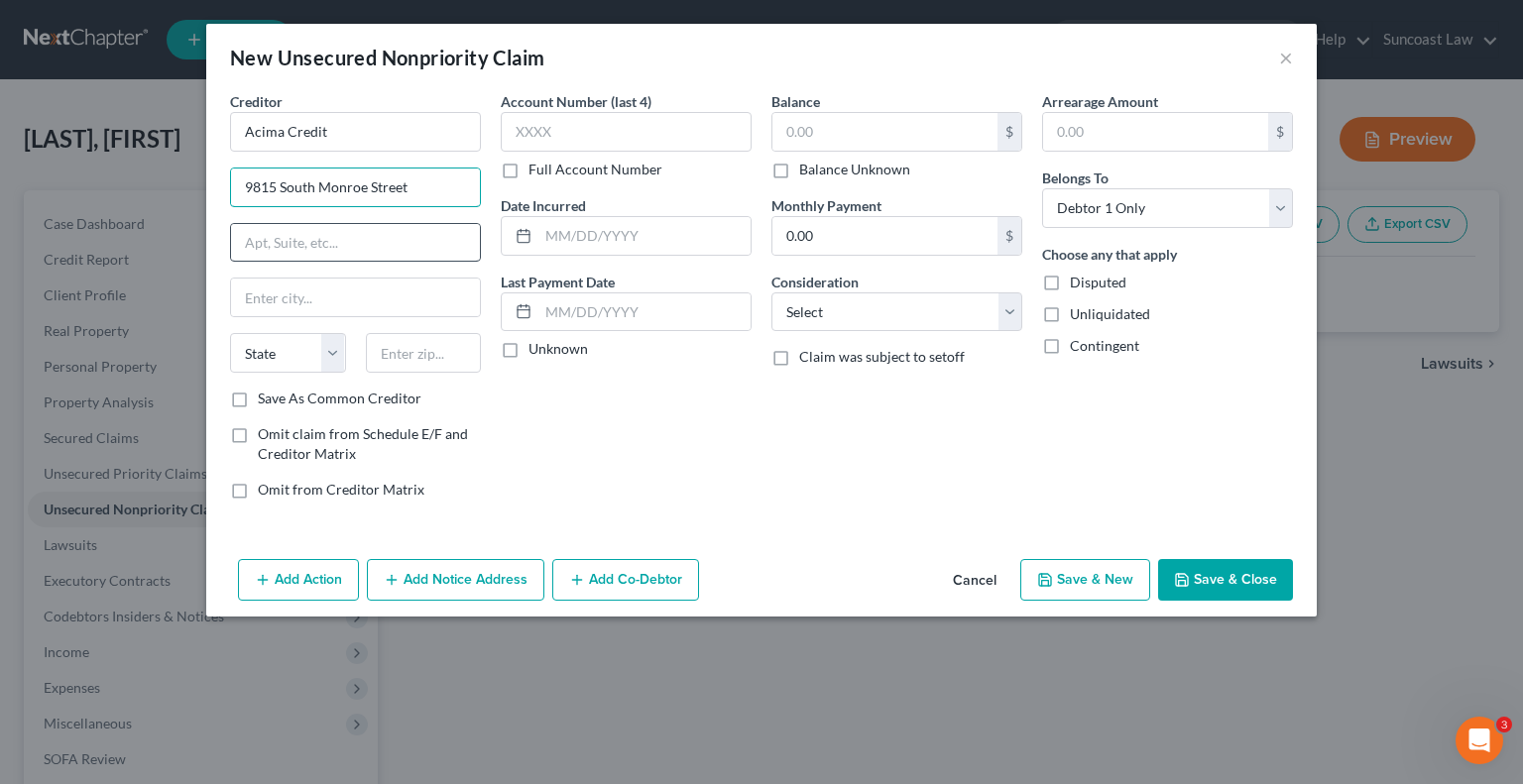 type on "9815 South Monroe Street" 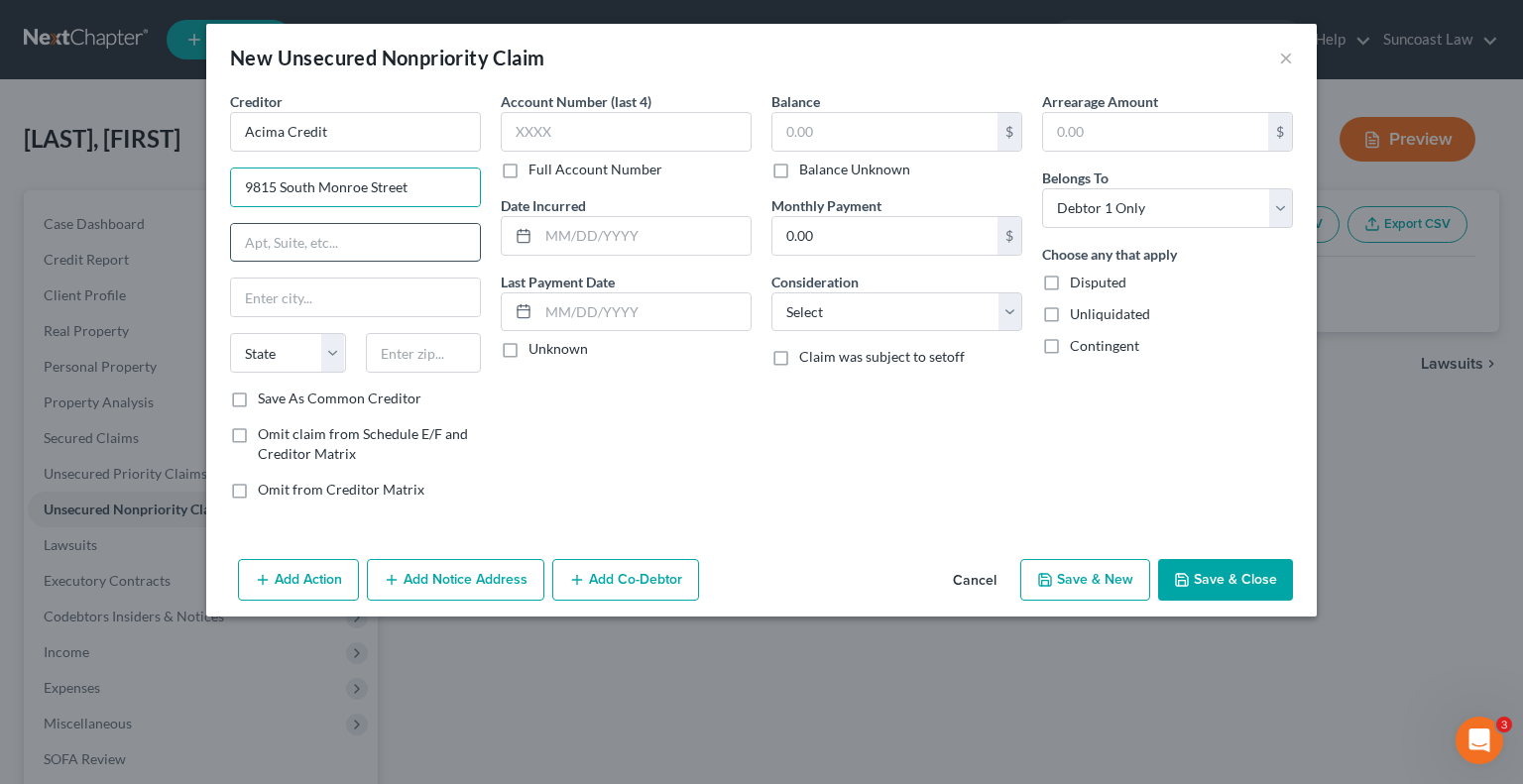 click at bounding box center [355, 243] 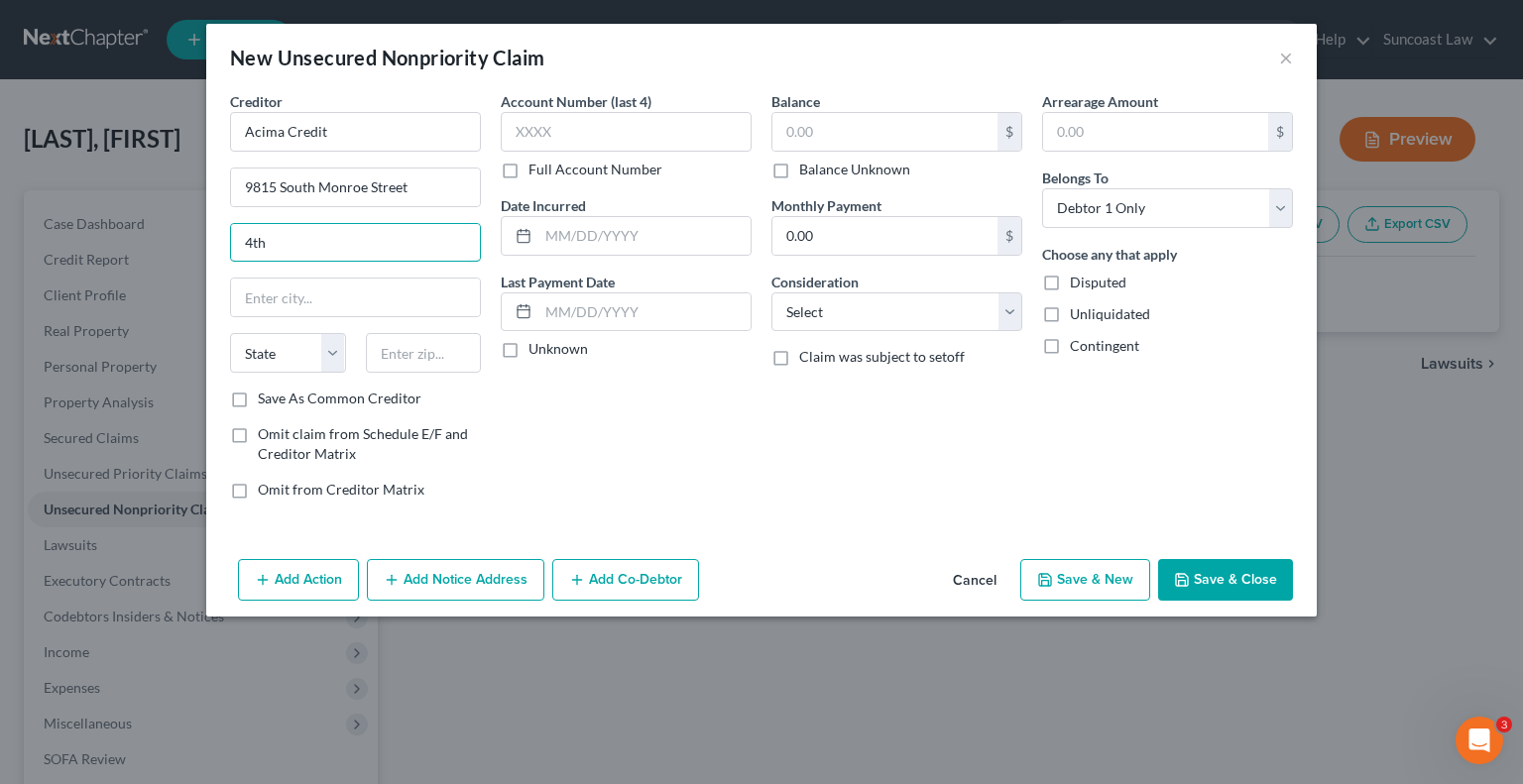 type on "4th Floor" 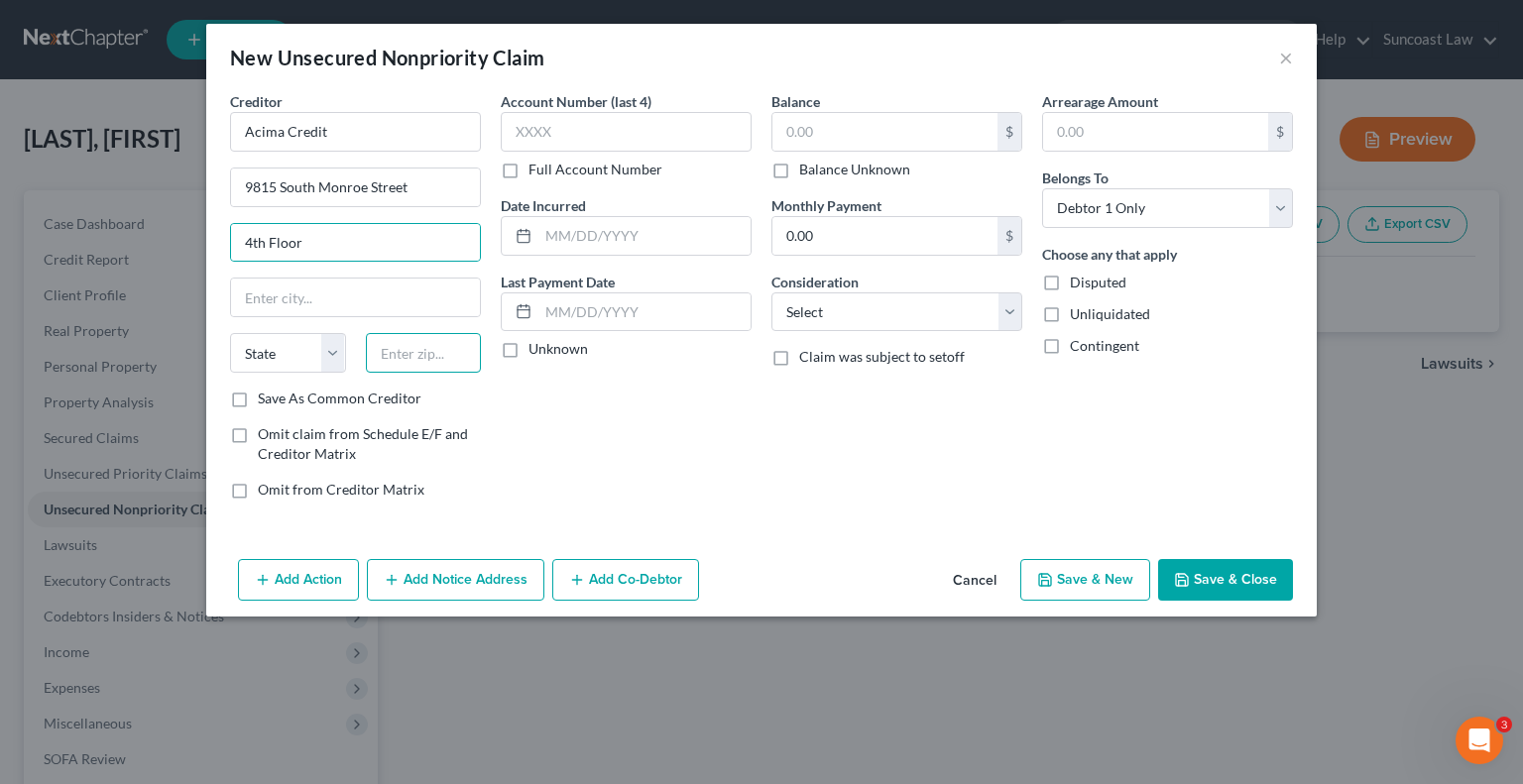 click at bounding box center (423, 353) 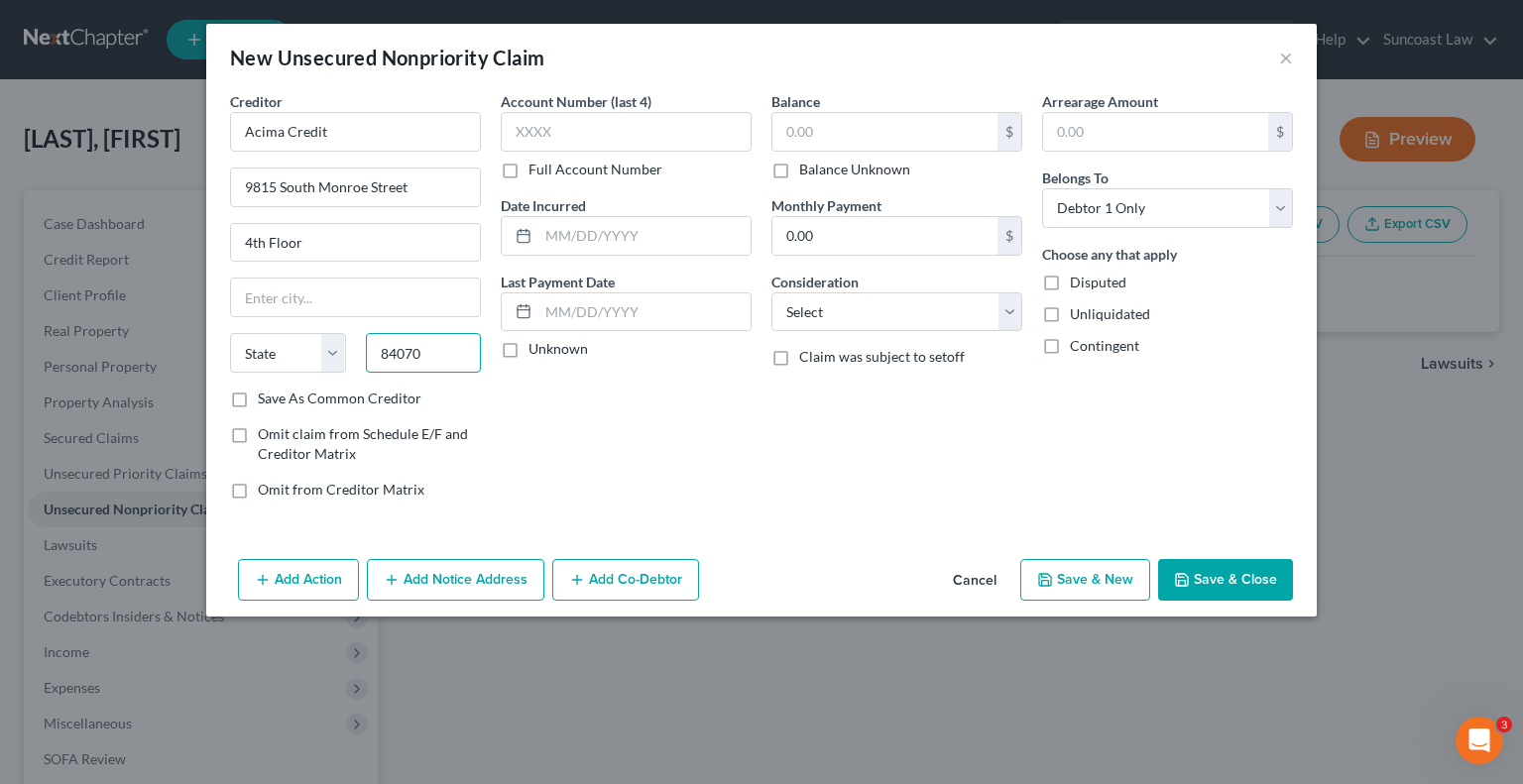 type on "84070" 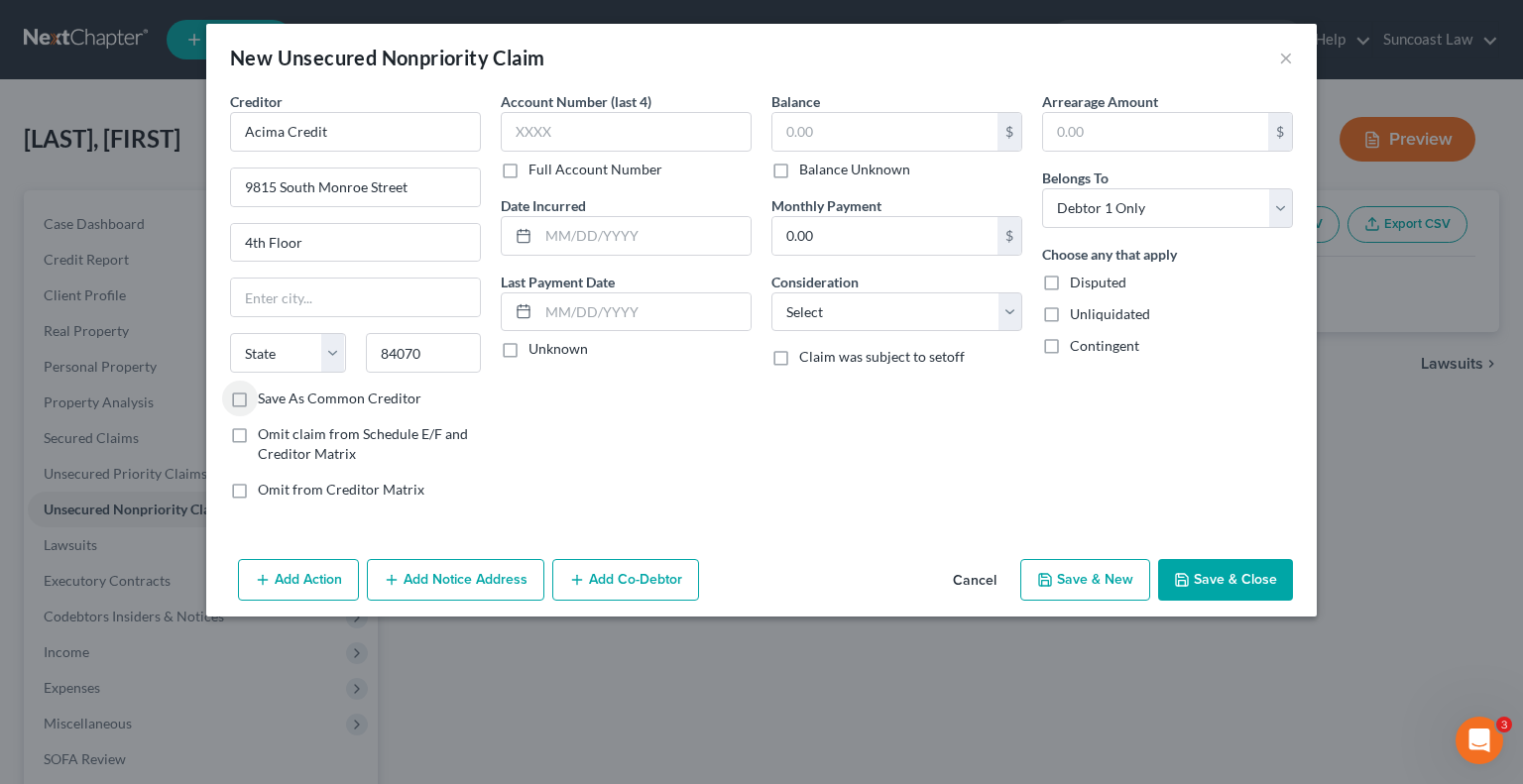 type on "Sandy" 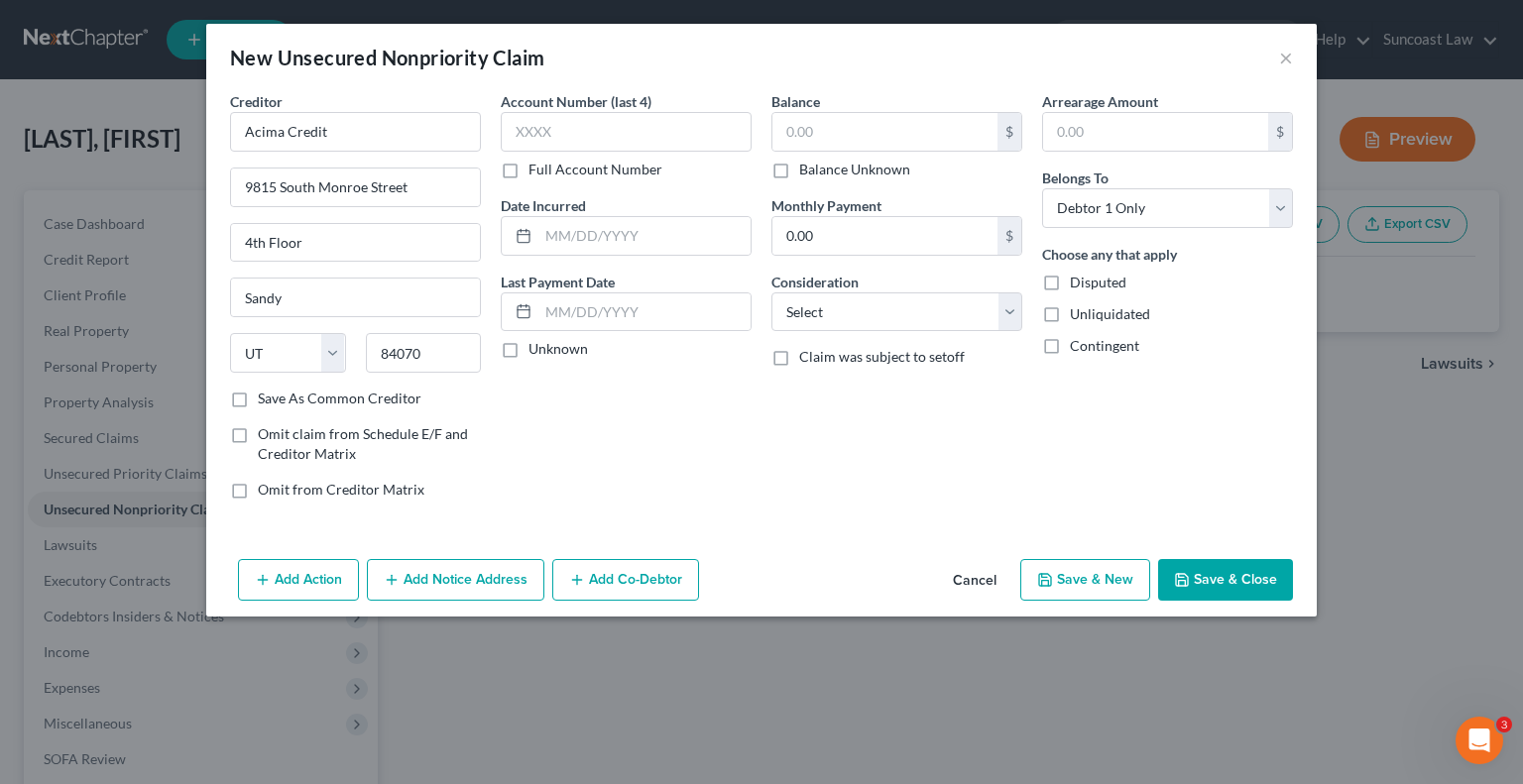 click on "Full Account Number" at bounding box center (595, 169) 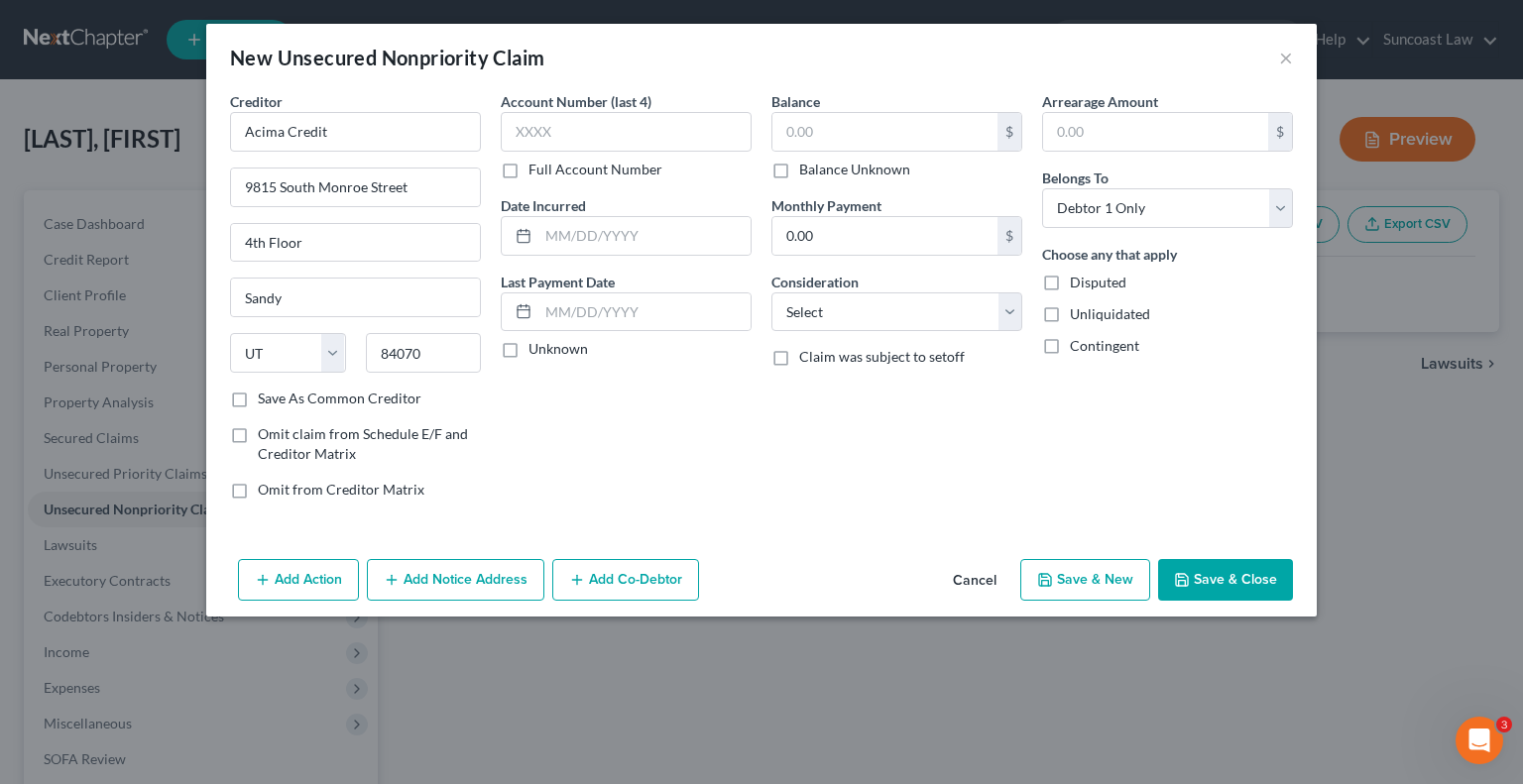 click on "Full Account Number" at bounding box center (542, 166) 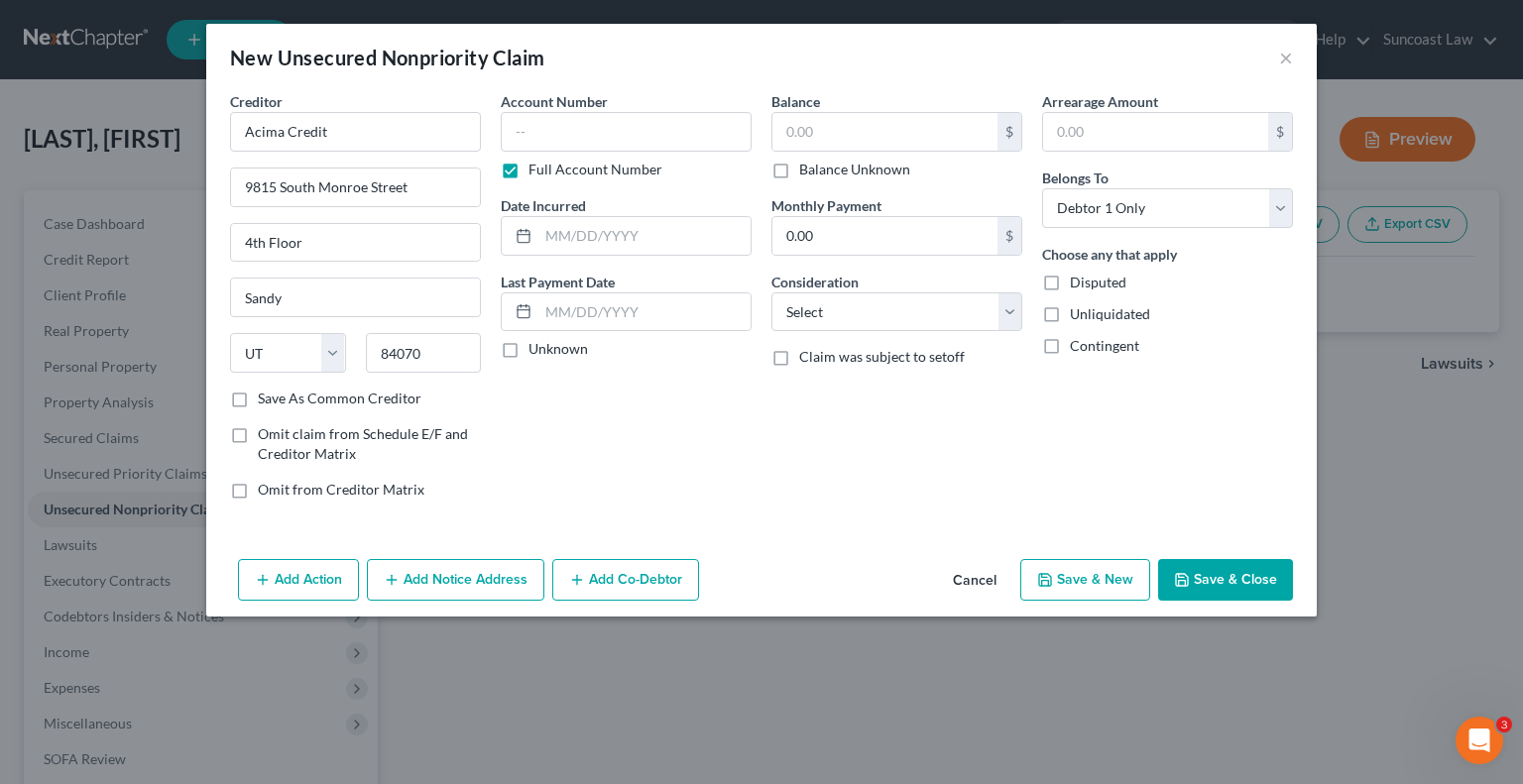 click on "Full Account Number" at bounding box center (595, 169) 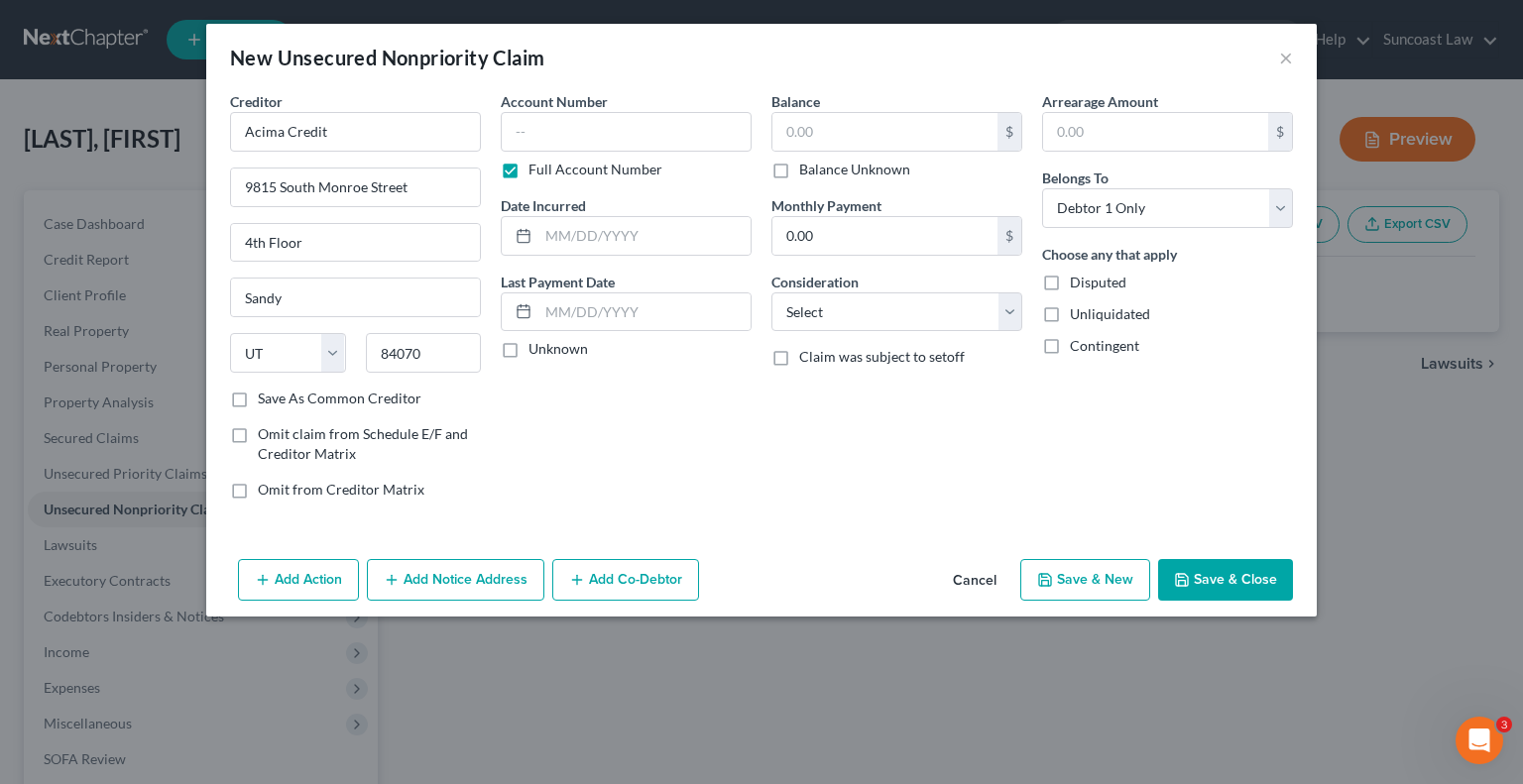 click on "Full Account Number" at bounding box center [542, 166] 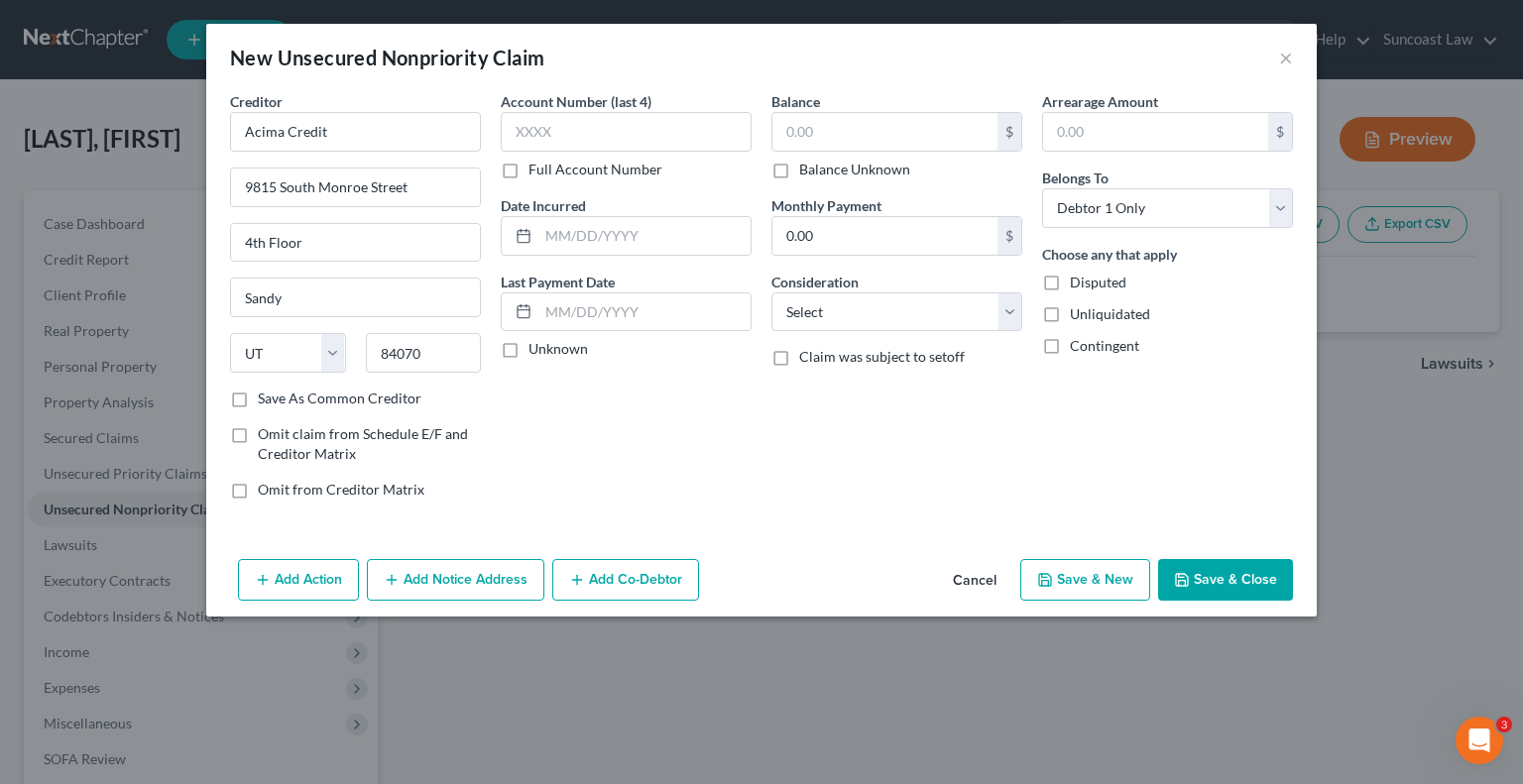click on "Full Account Number" at bounding box center (595, 169) 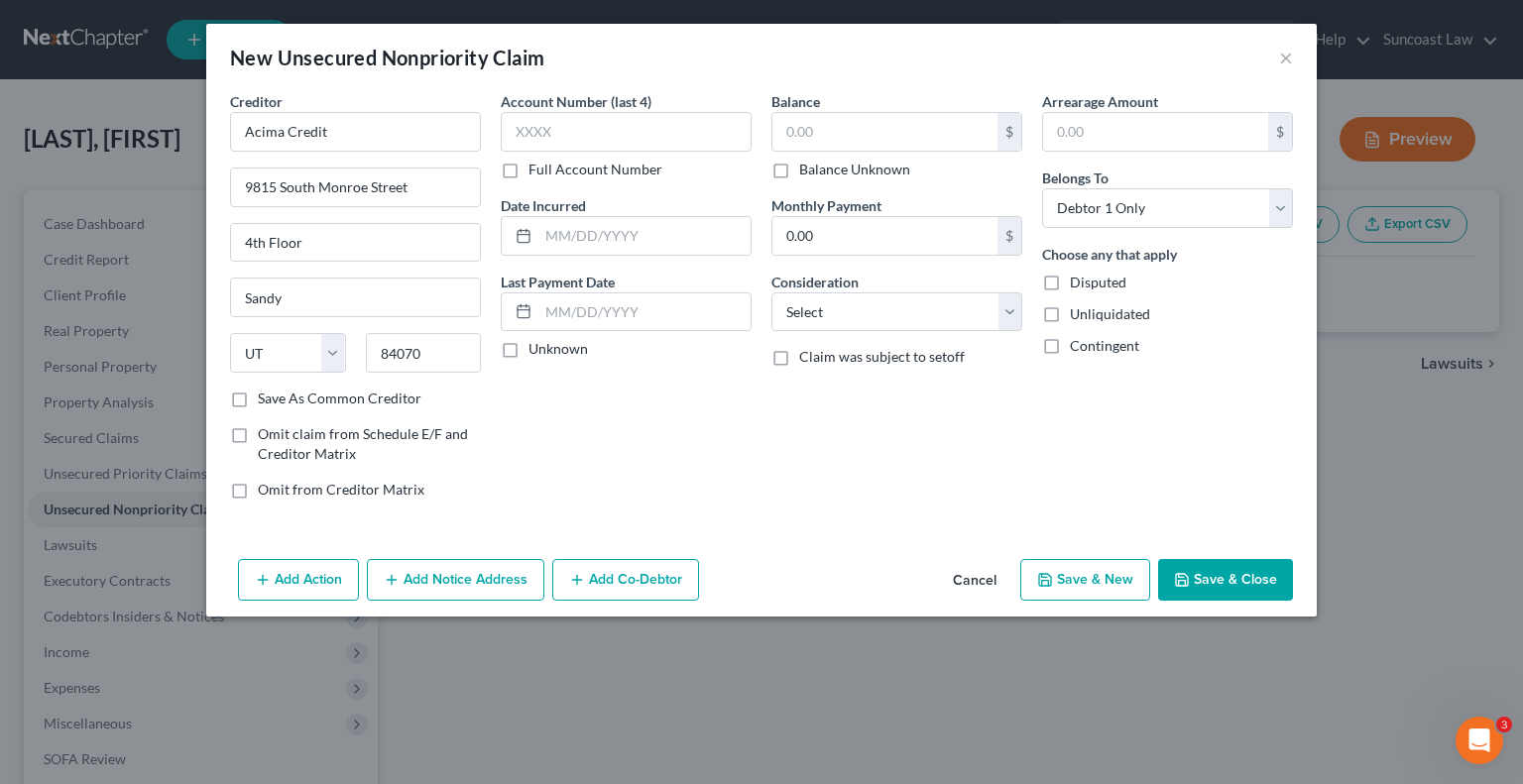 click on "Full Account Number" at bounding box center [542, 166] 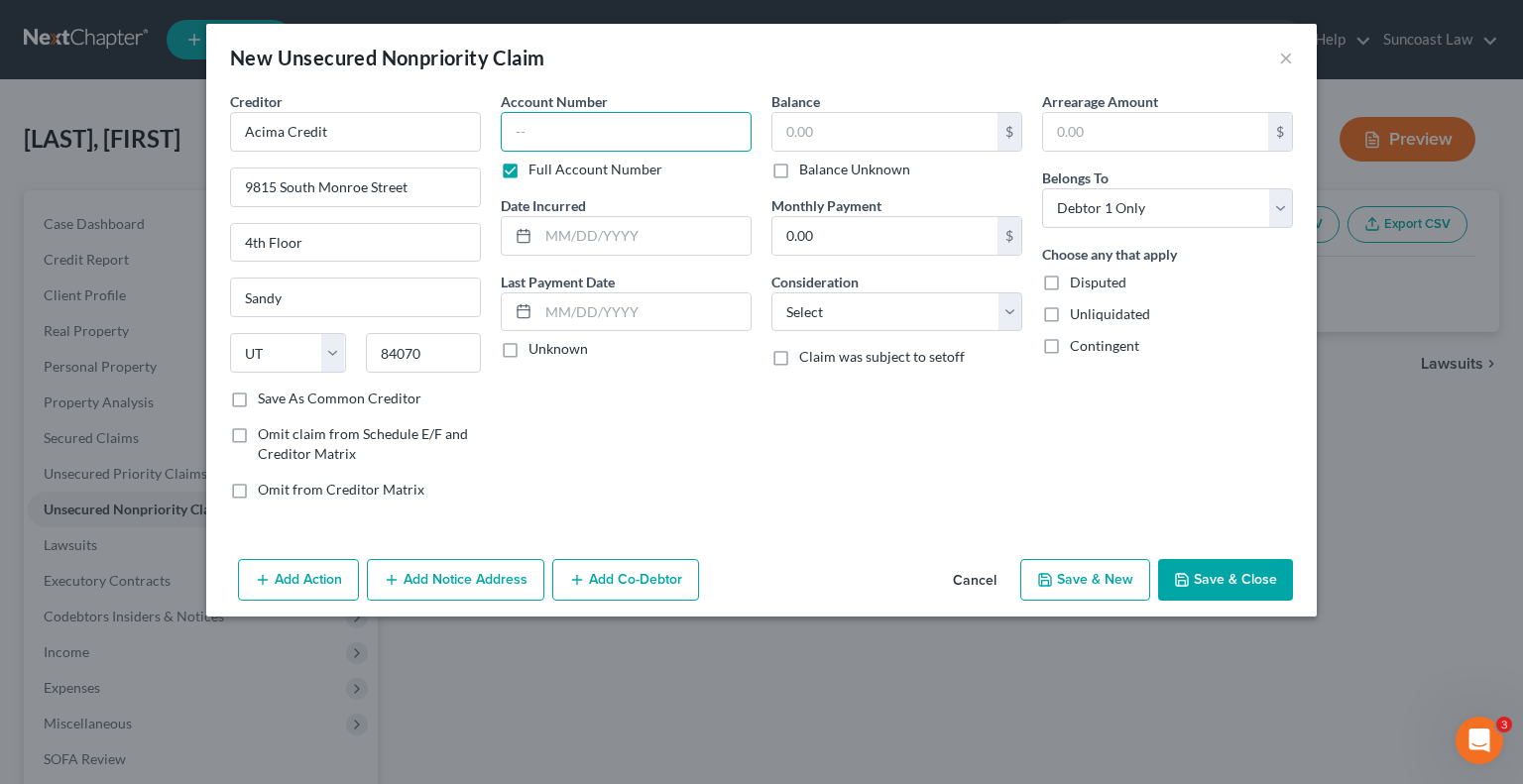 click at bounding box center (626, 132) 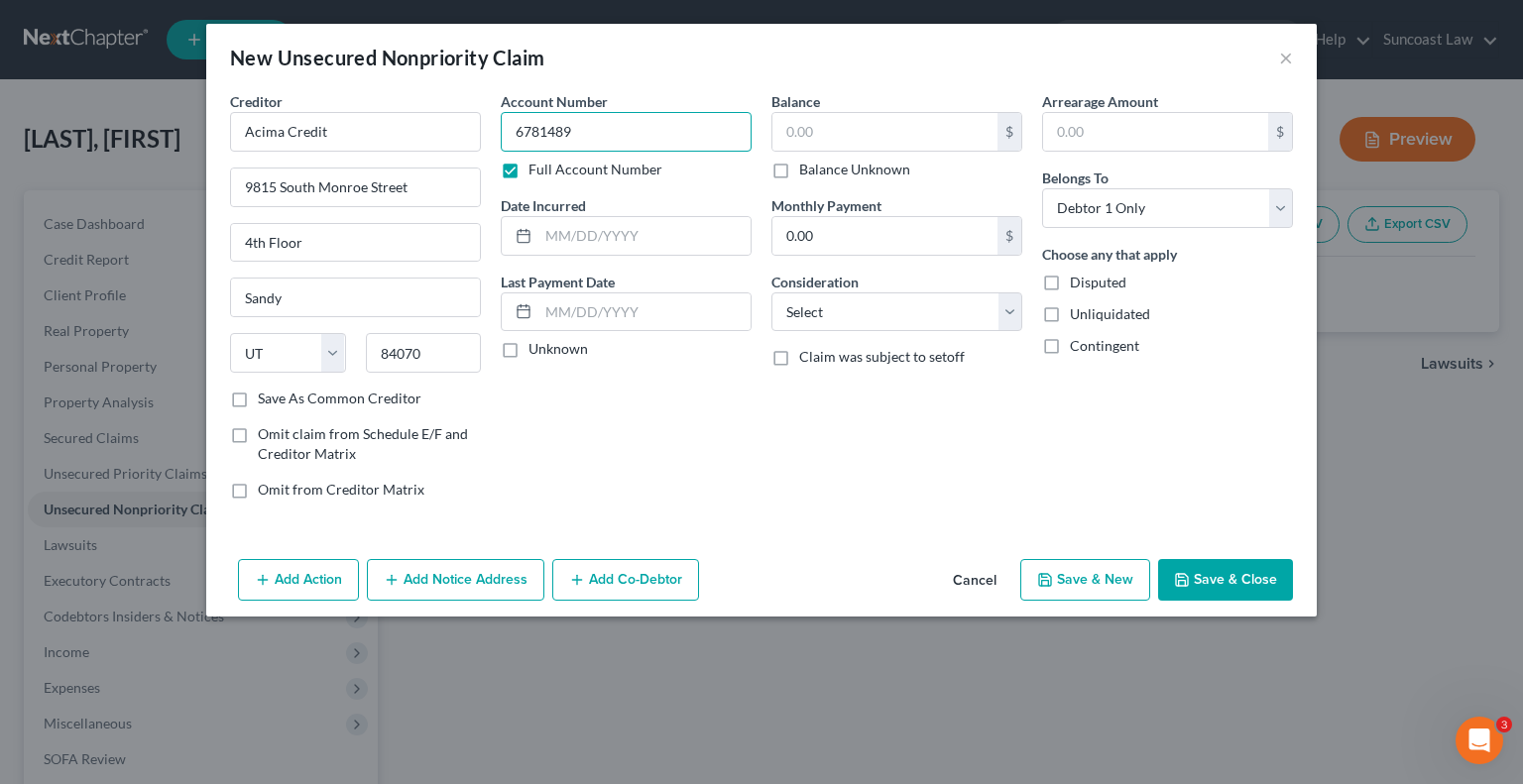type on "6781489" 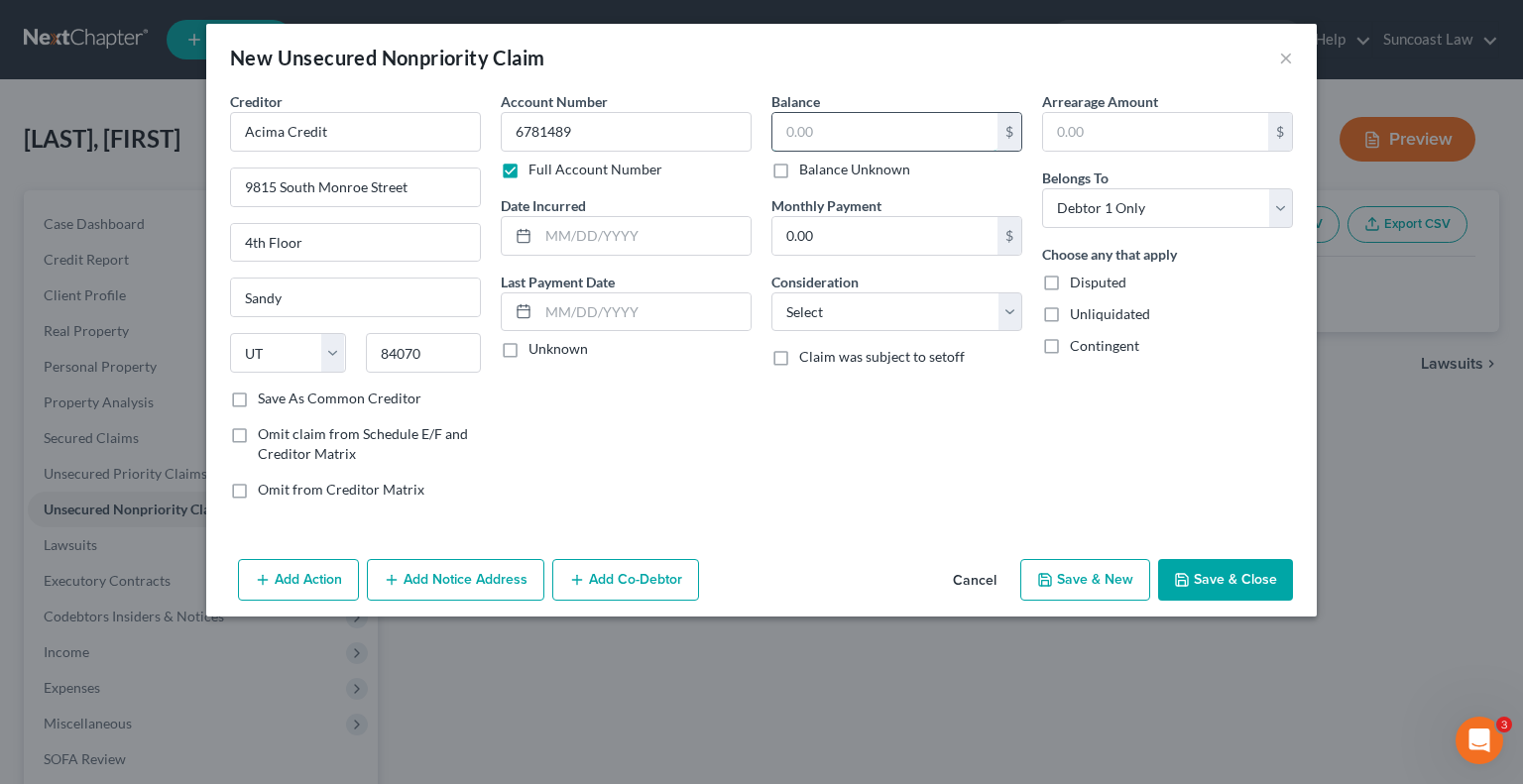 click at bounding box center [884, 132] 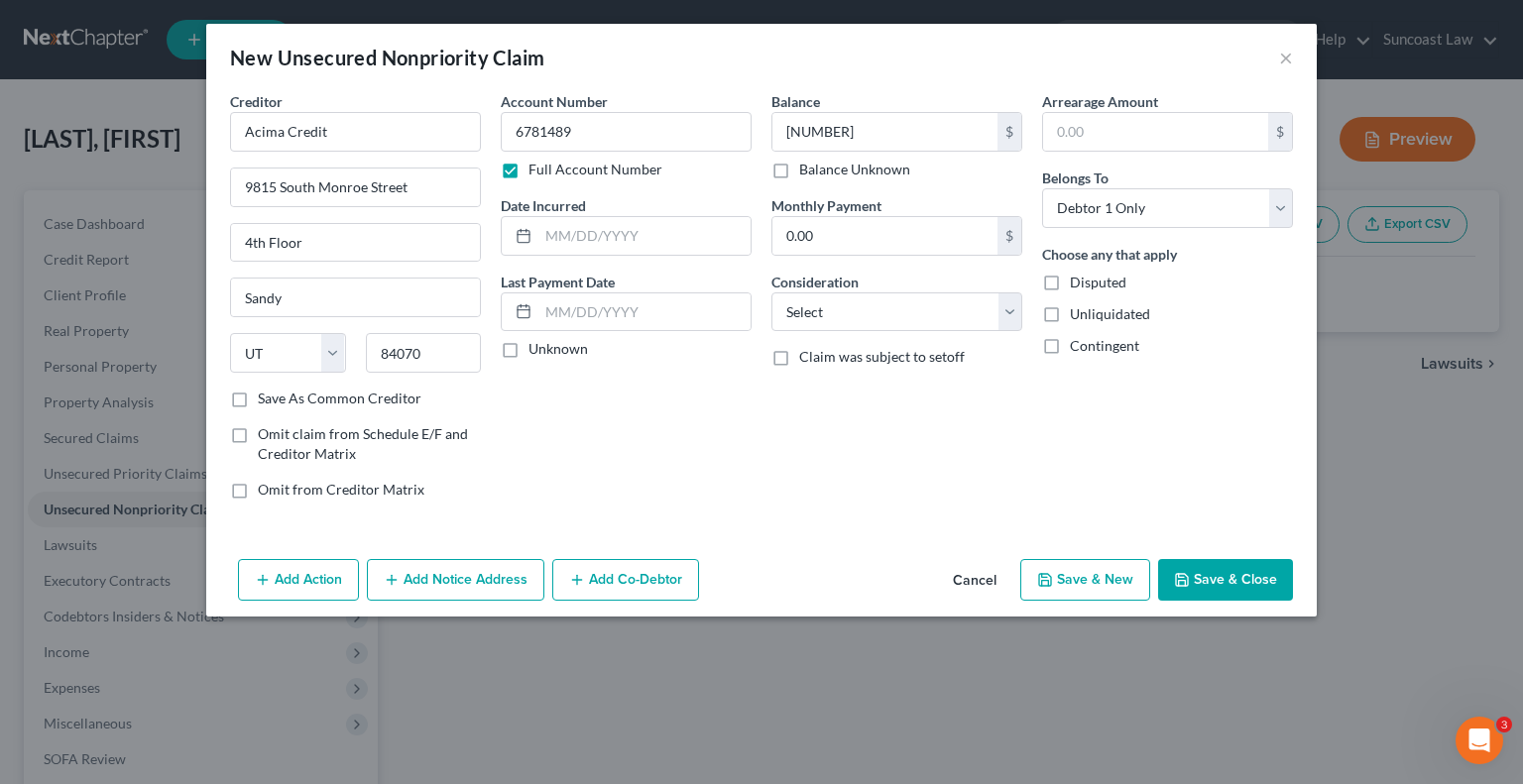 click on "Save & Close" at bounding box center [1226, 580] 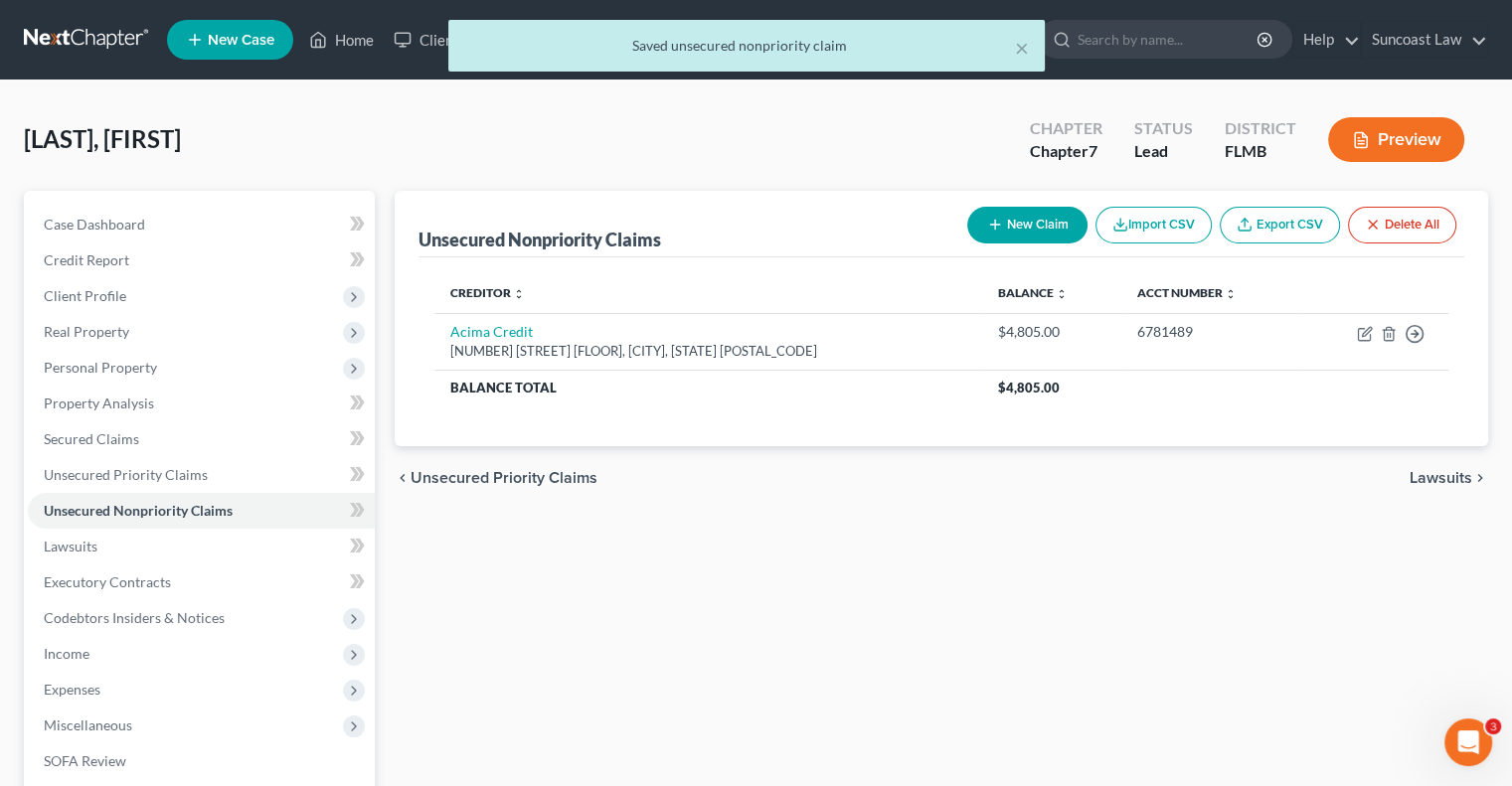 click on "New Claim" at bounding box center (1027, 225) 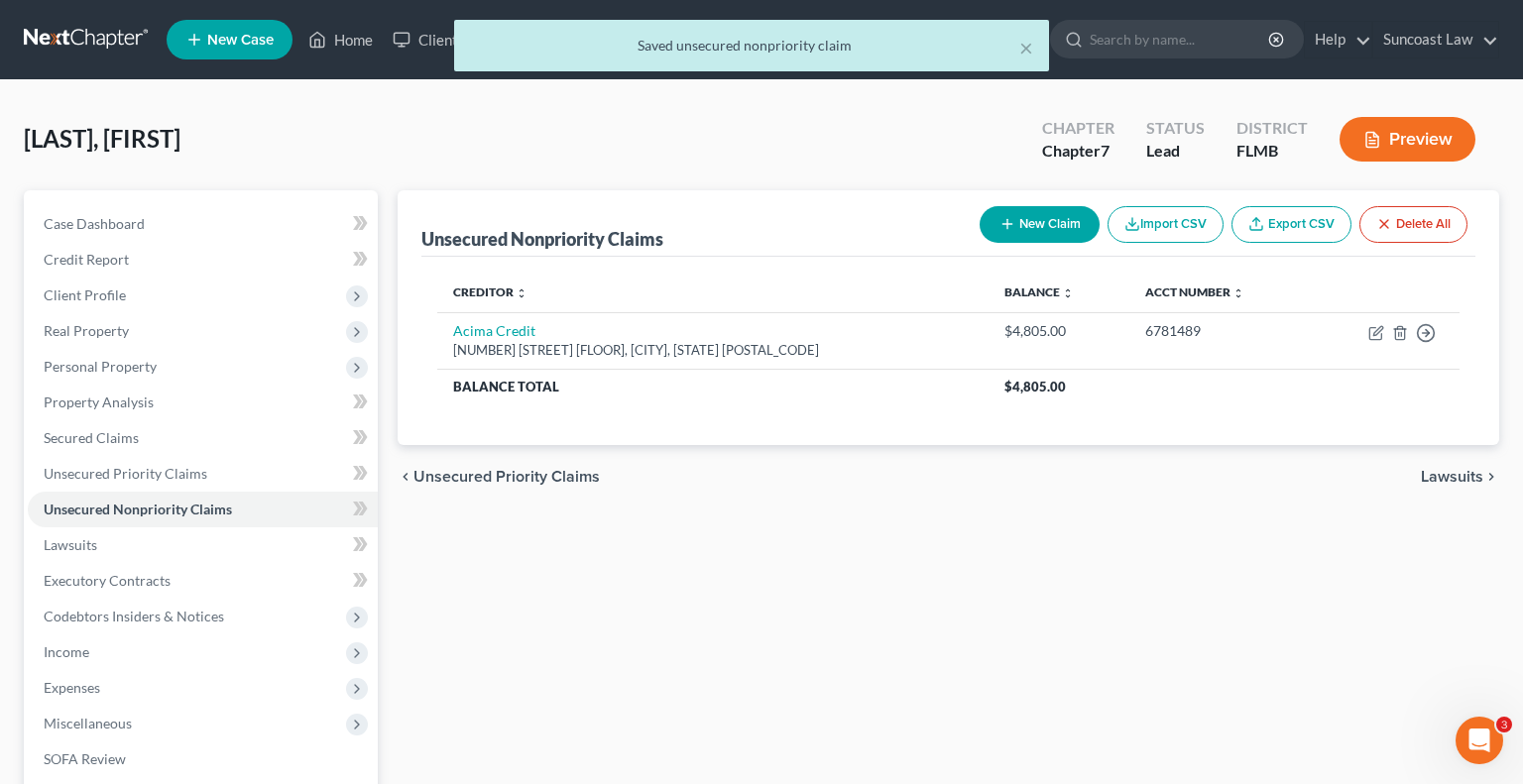 select on "0" 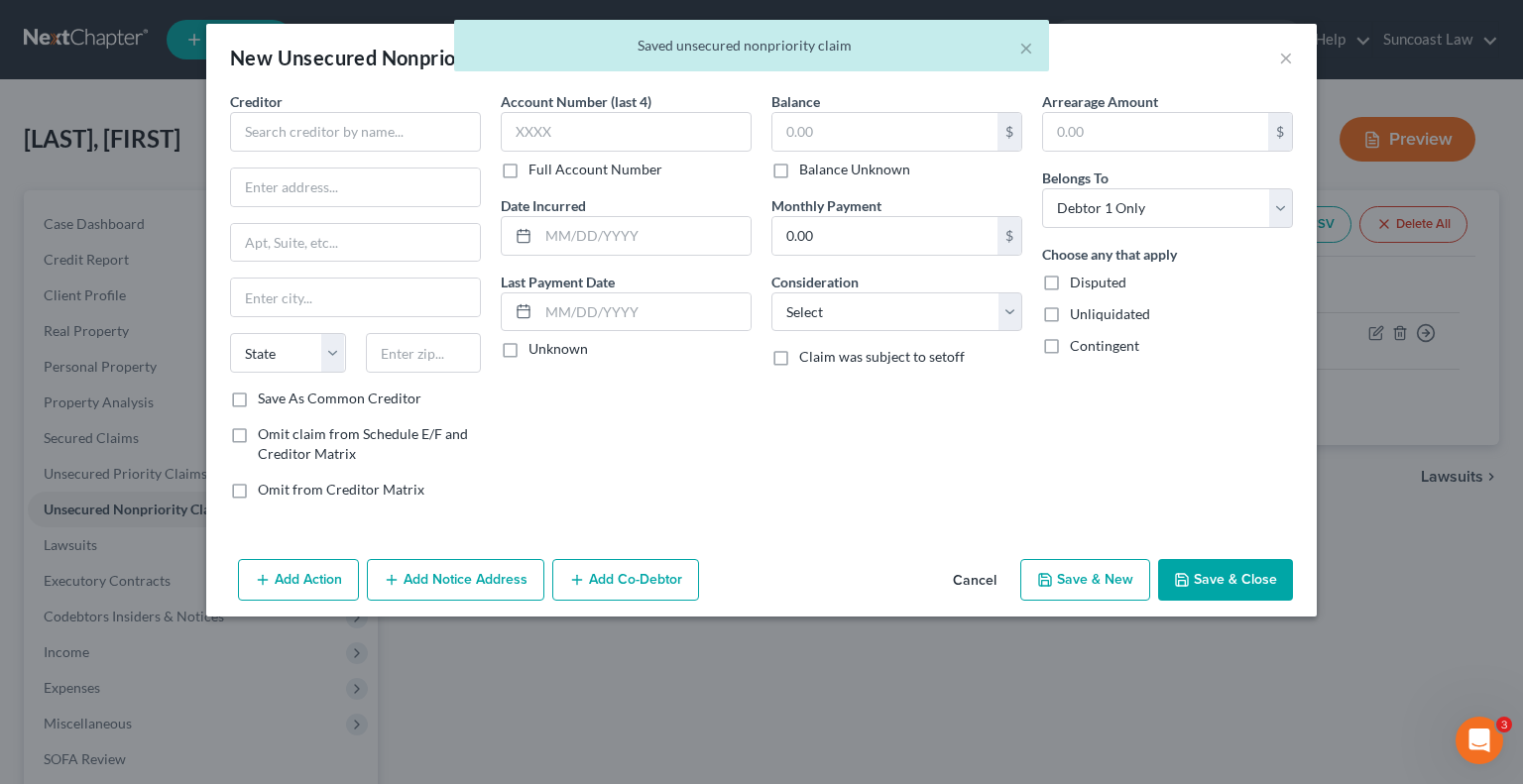 click on "Full Account Number" at bounding box center [595, 169] 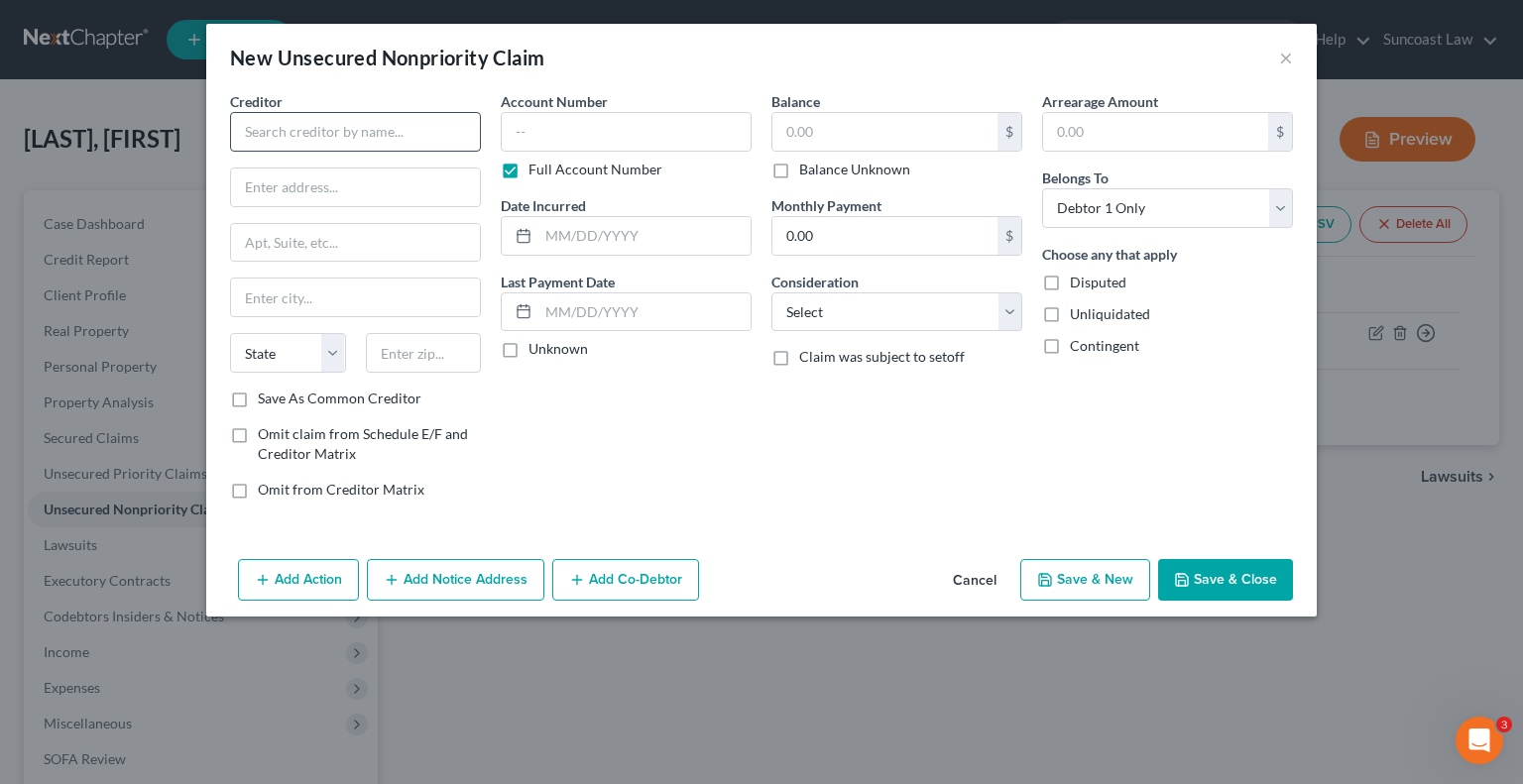 drag, startPoint x: 331, startPoint y: 109, endPoint x: 333, endPoint y: 126, distance: 17.117243 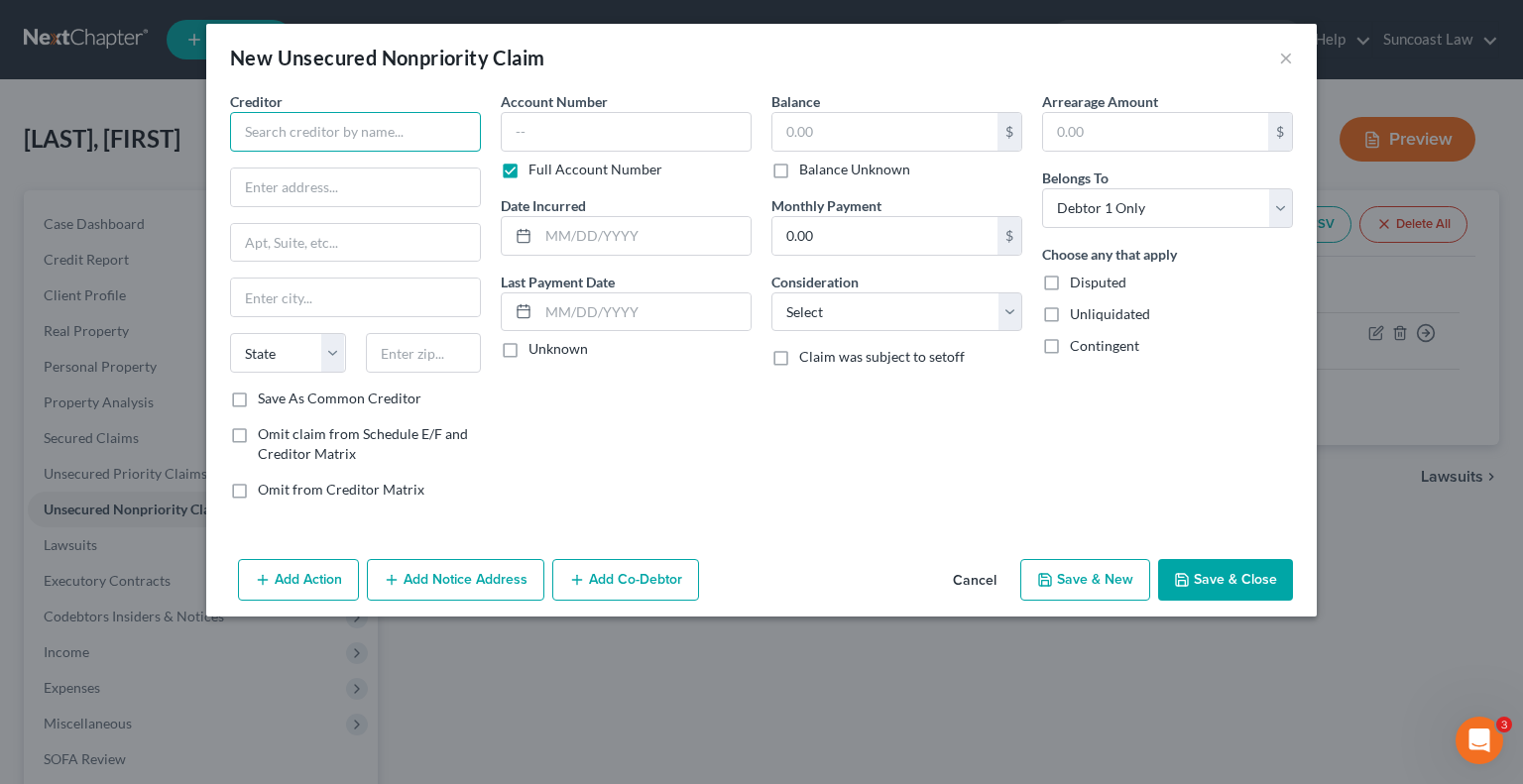 click at bounding box center [355, 132] 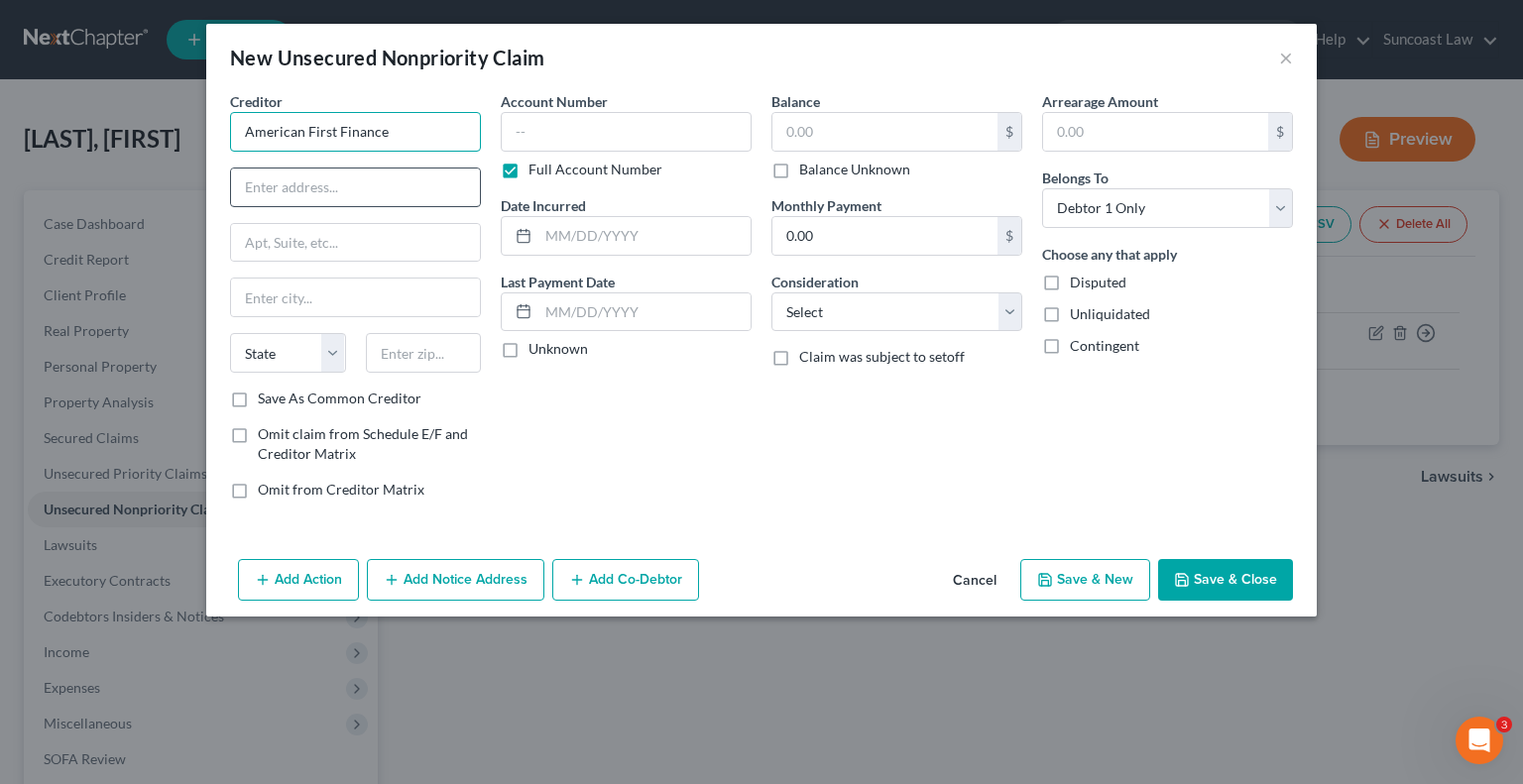 type on "American First Finance" 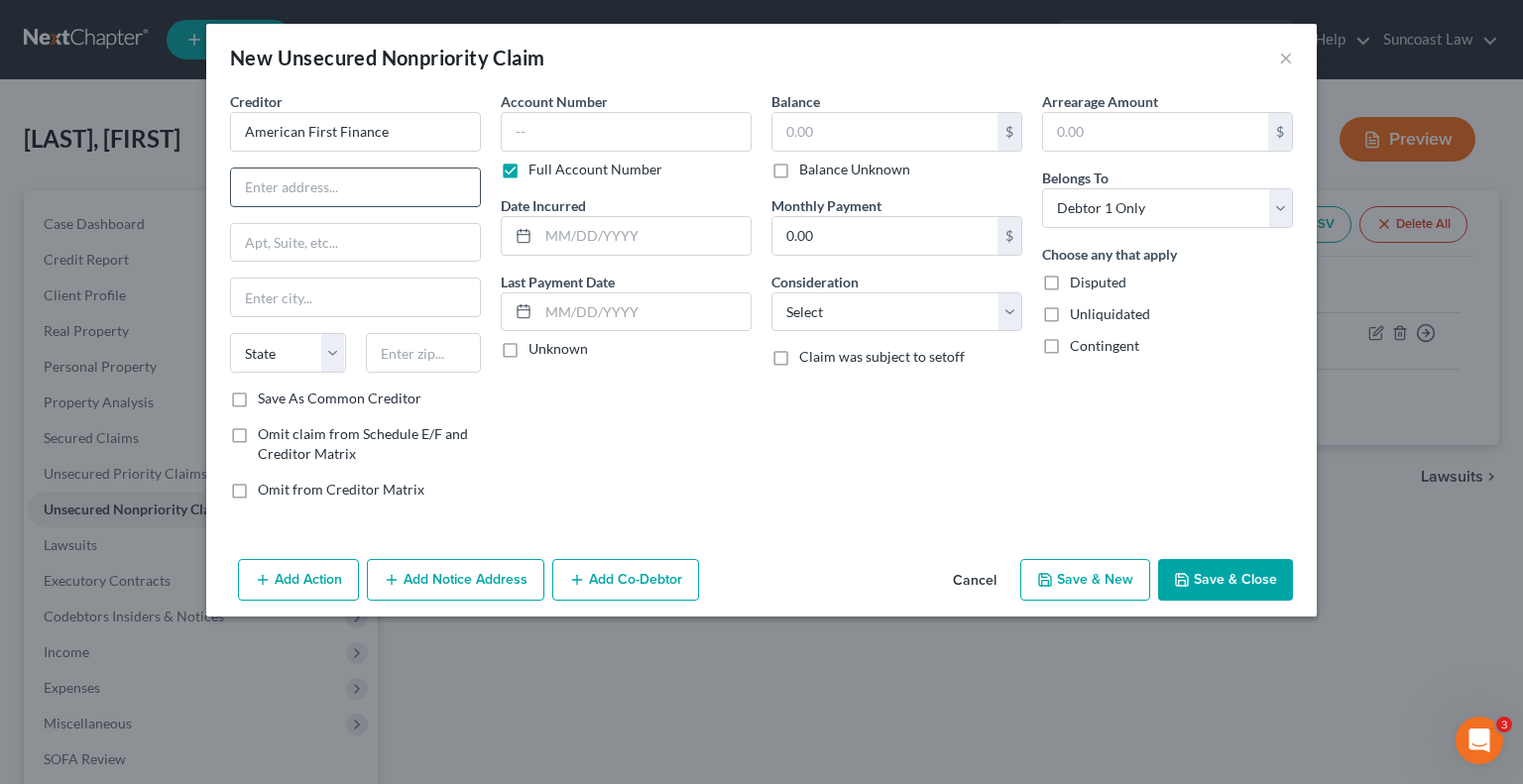drag, startPoint x: 328, startPoint y: 187, endPoint x: 341, endPoint y: 202, distance: 19.849433 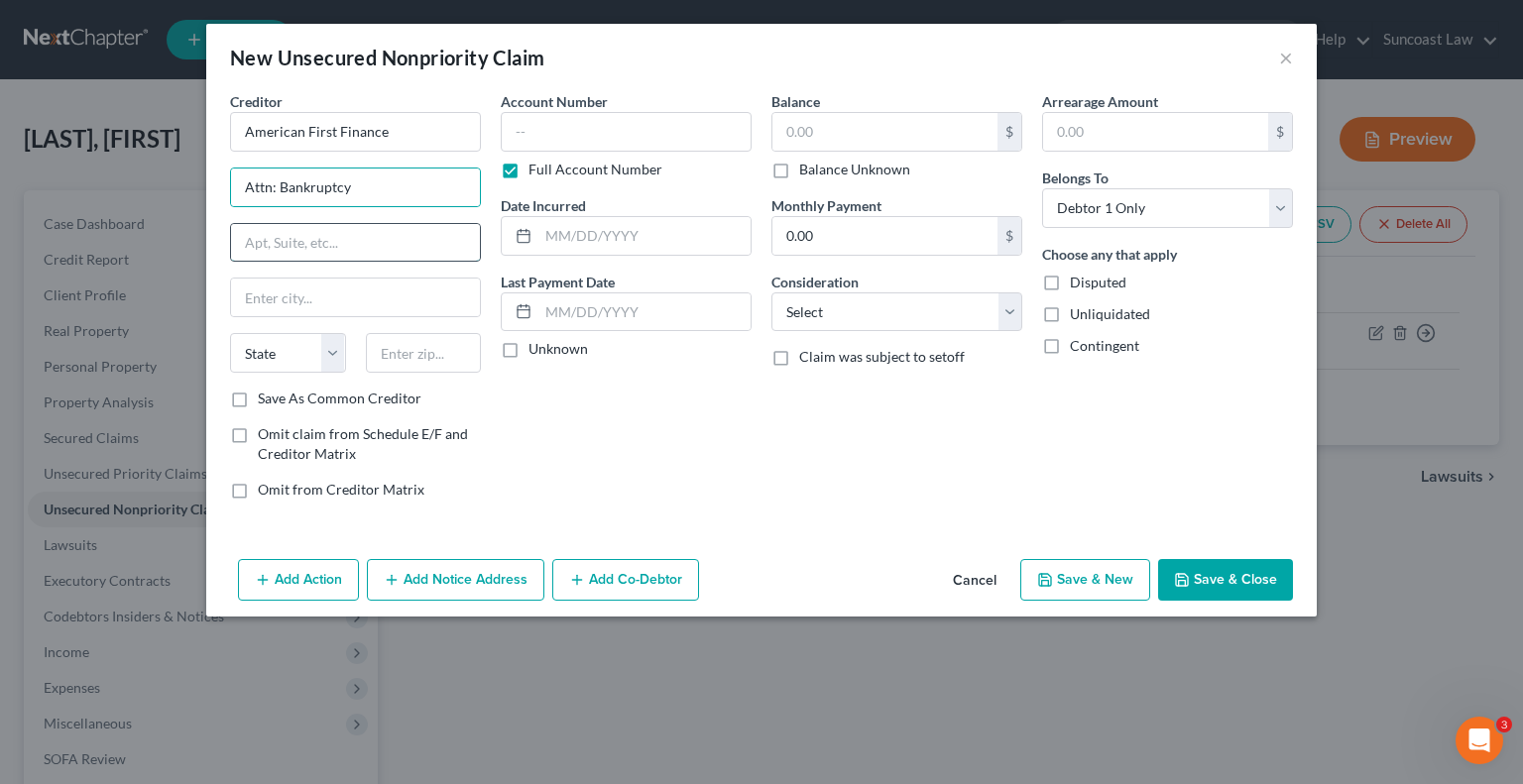 click at bounding box center [355, 243] 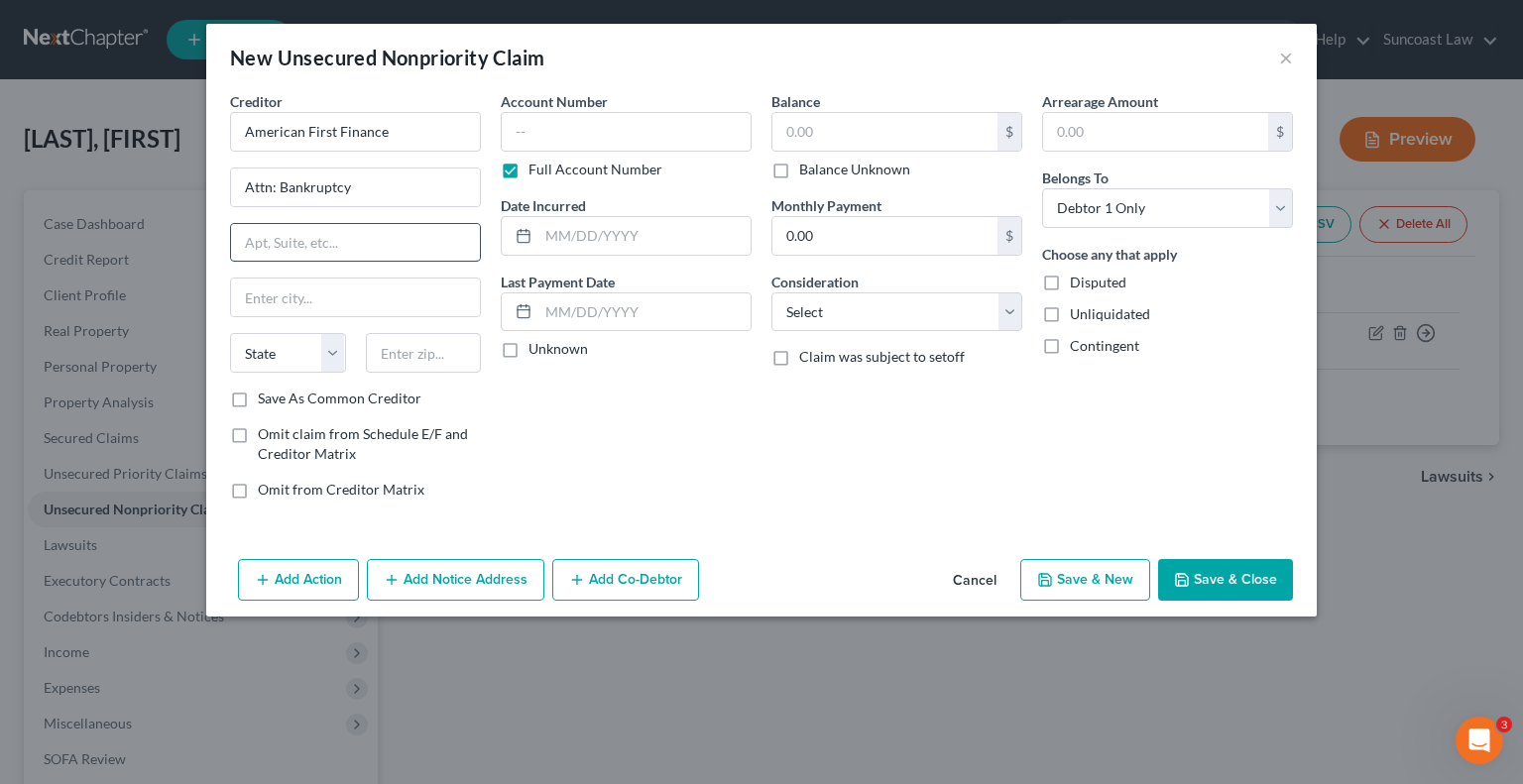 paste on "Po Box [NUMBER]" 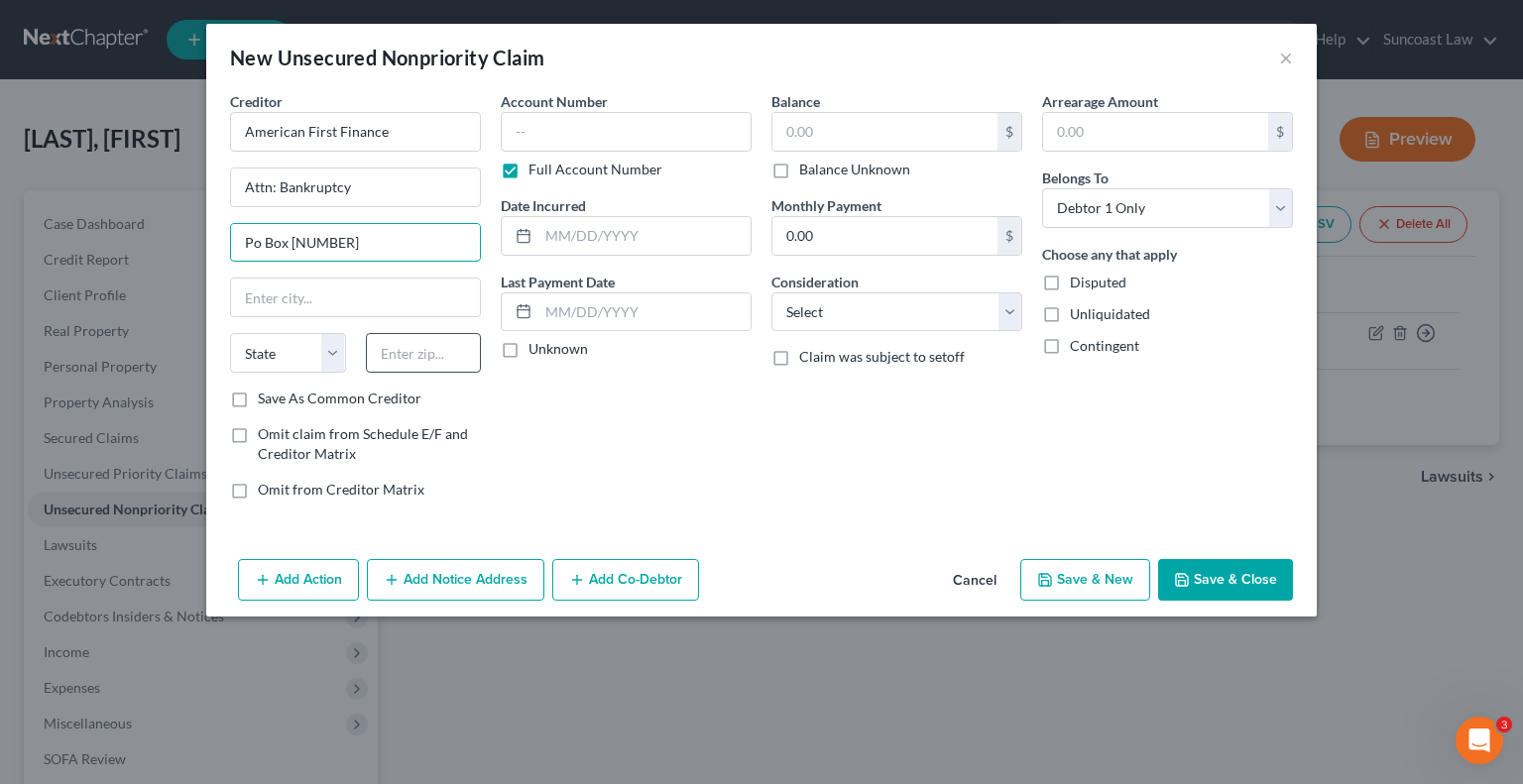 type on "Po Box [NUMBER]" 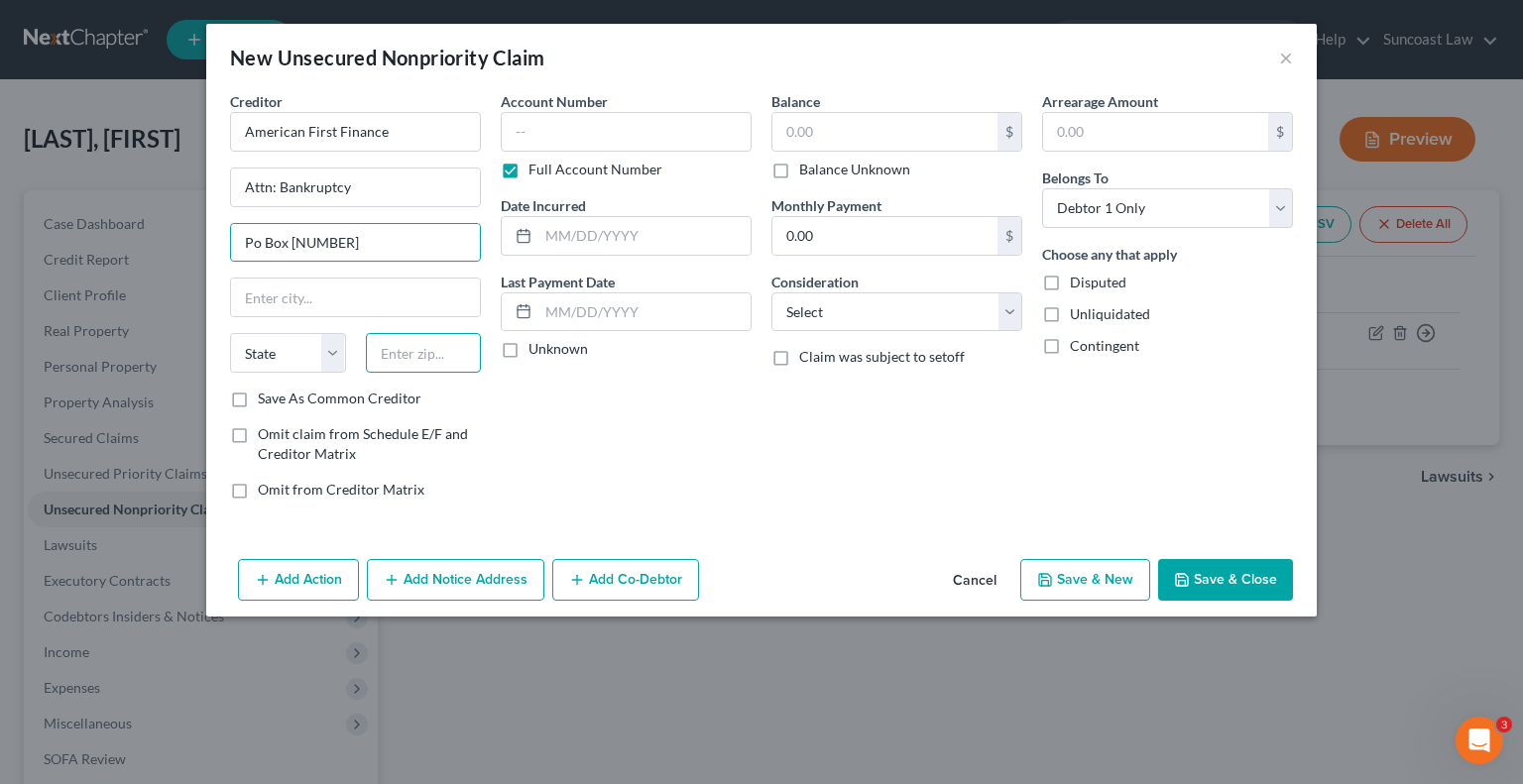 click at bounding box center (423, 353) 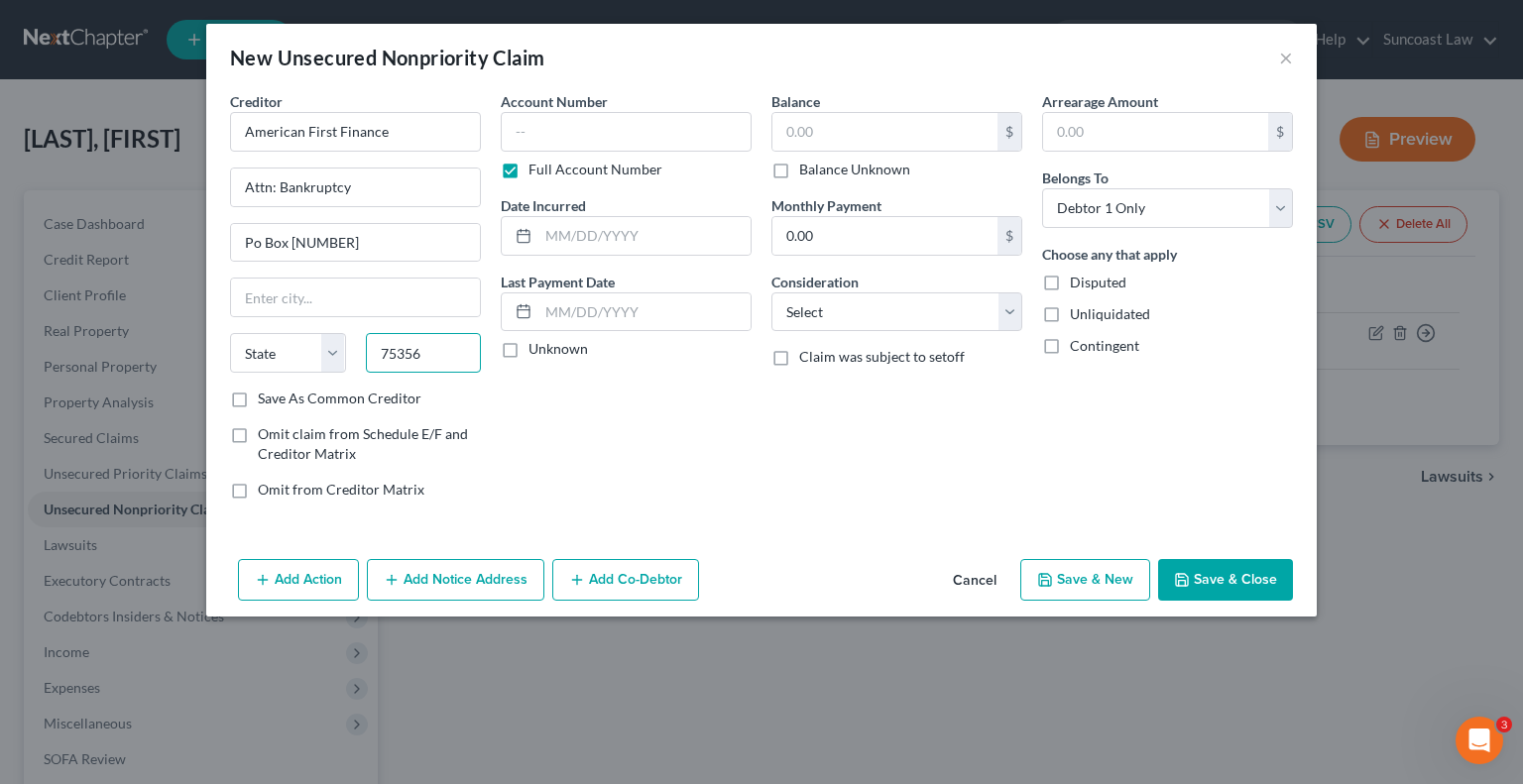 type on "75356" 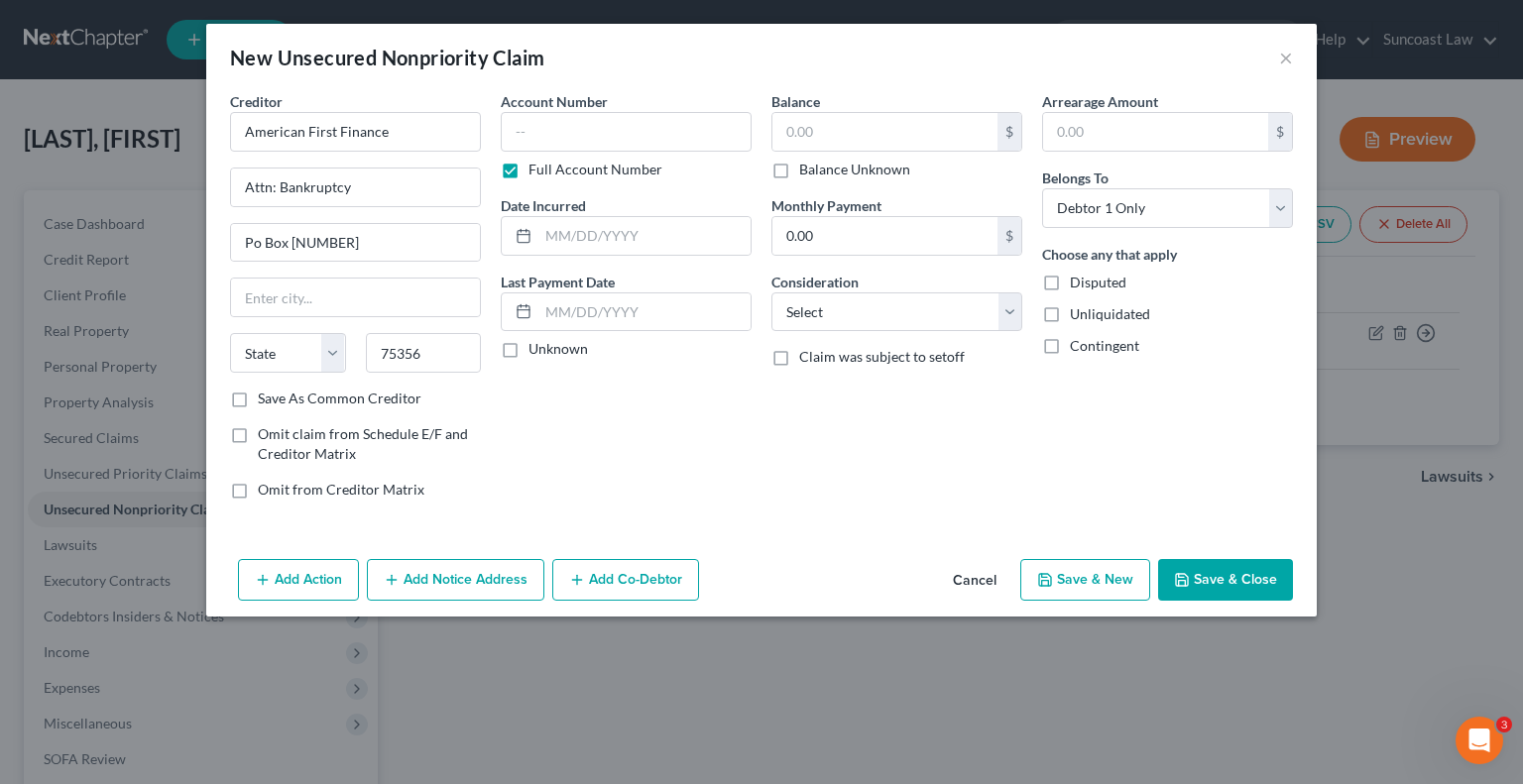 type on "Dallas" 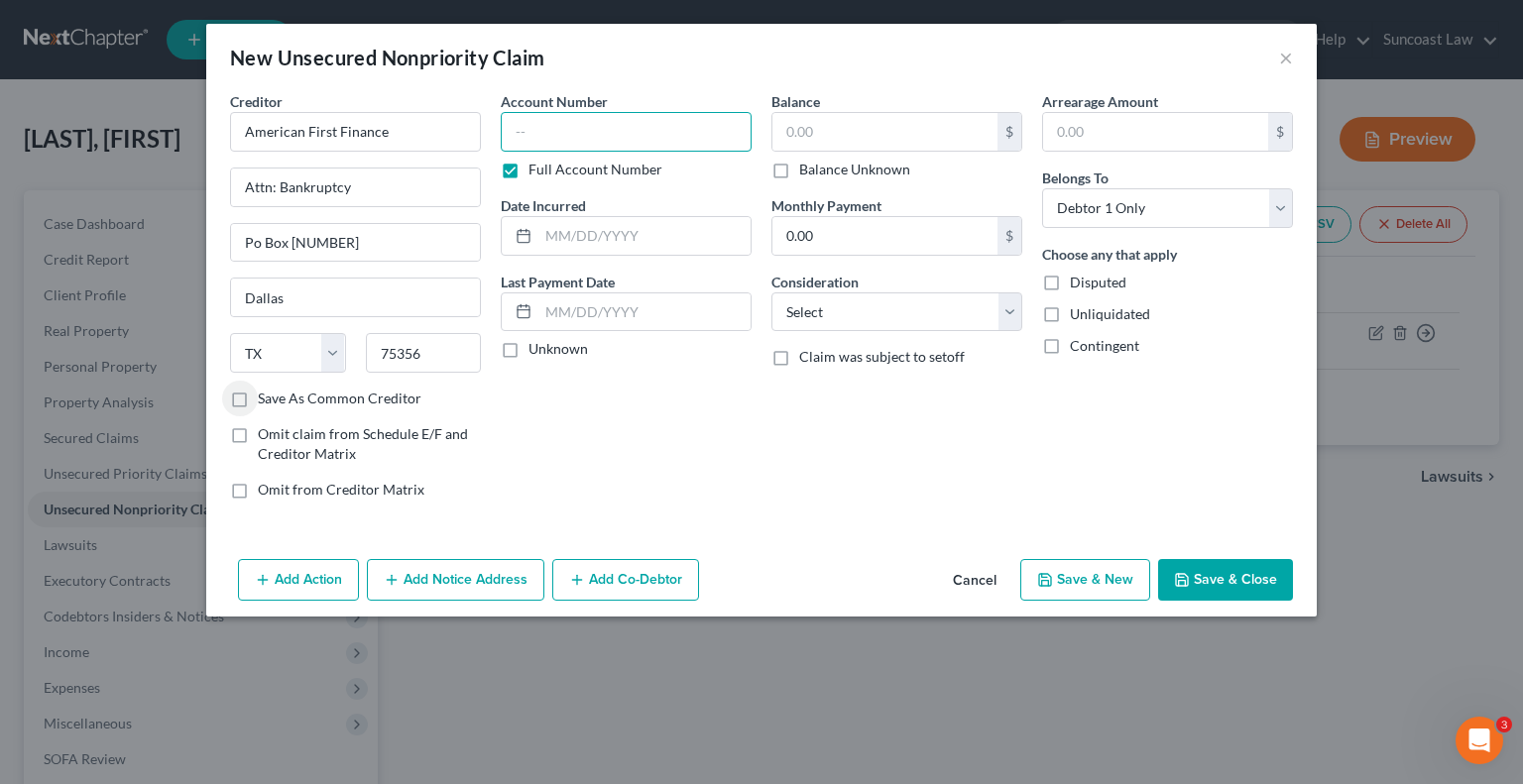 click at bounding box center [626, 132] 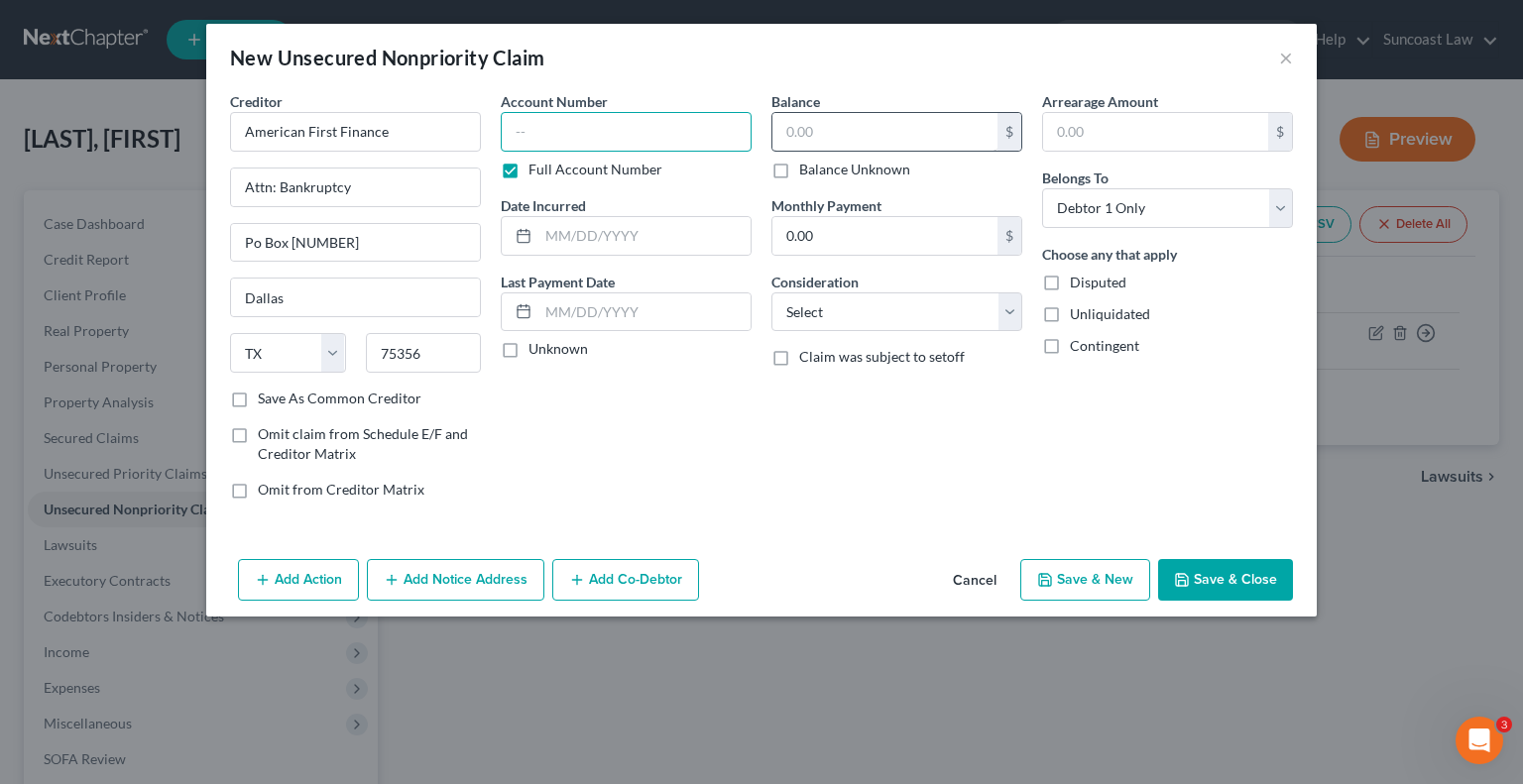paste on "1000210398900004" 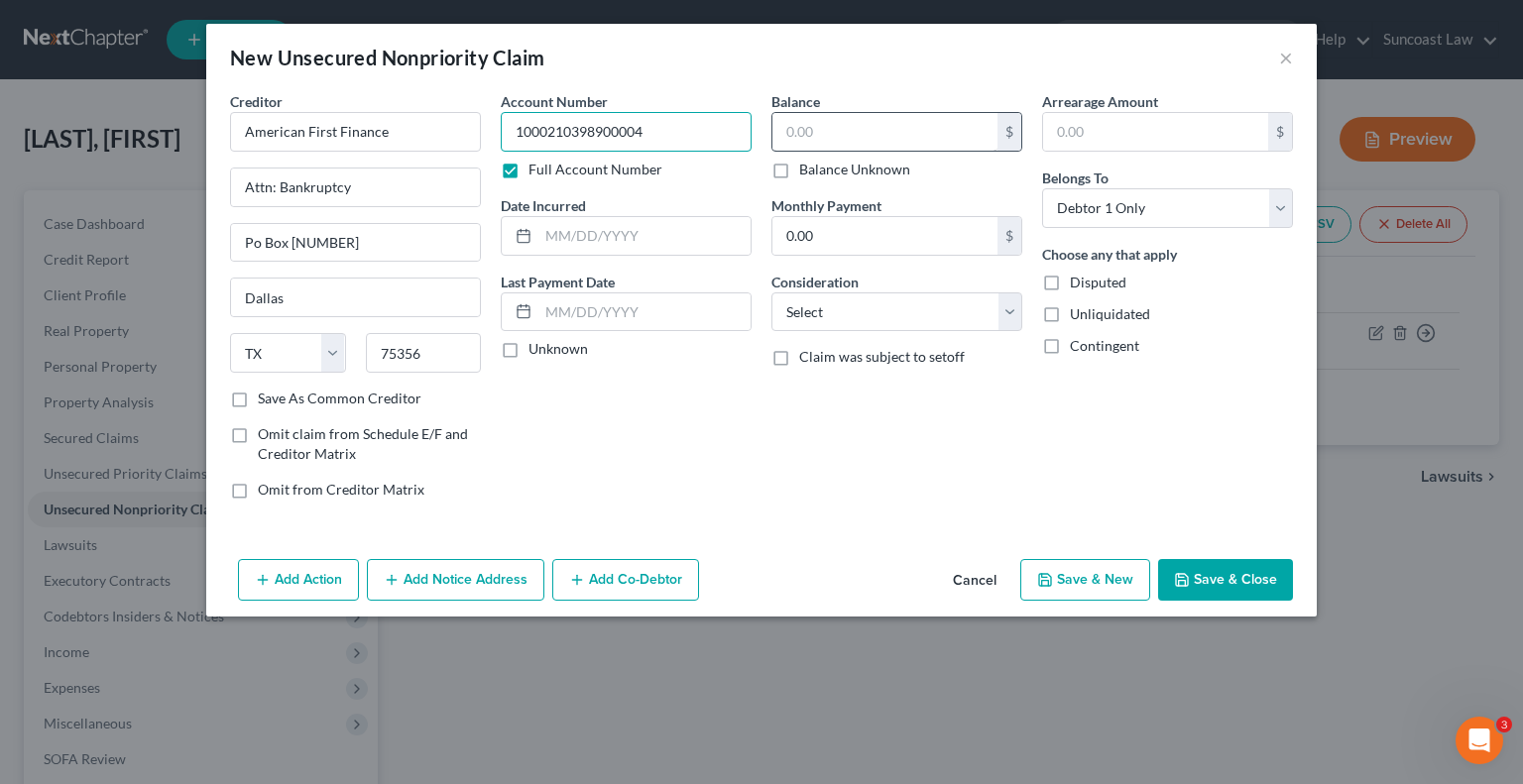 type on "1000210398900004" 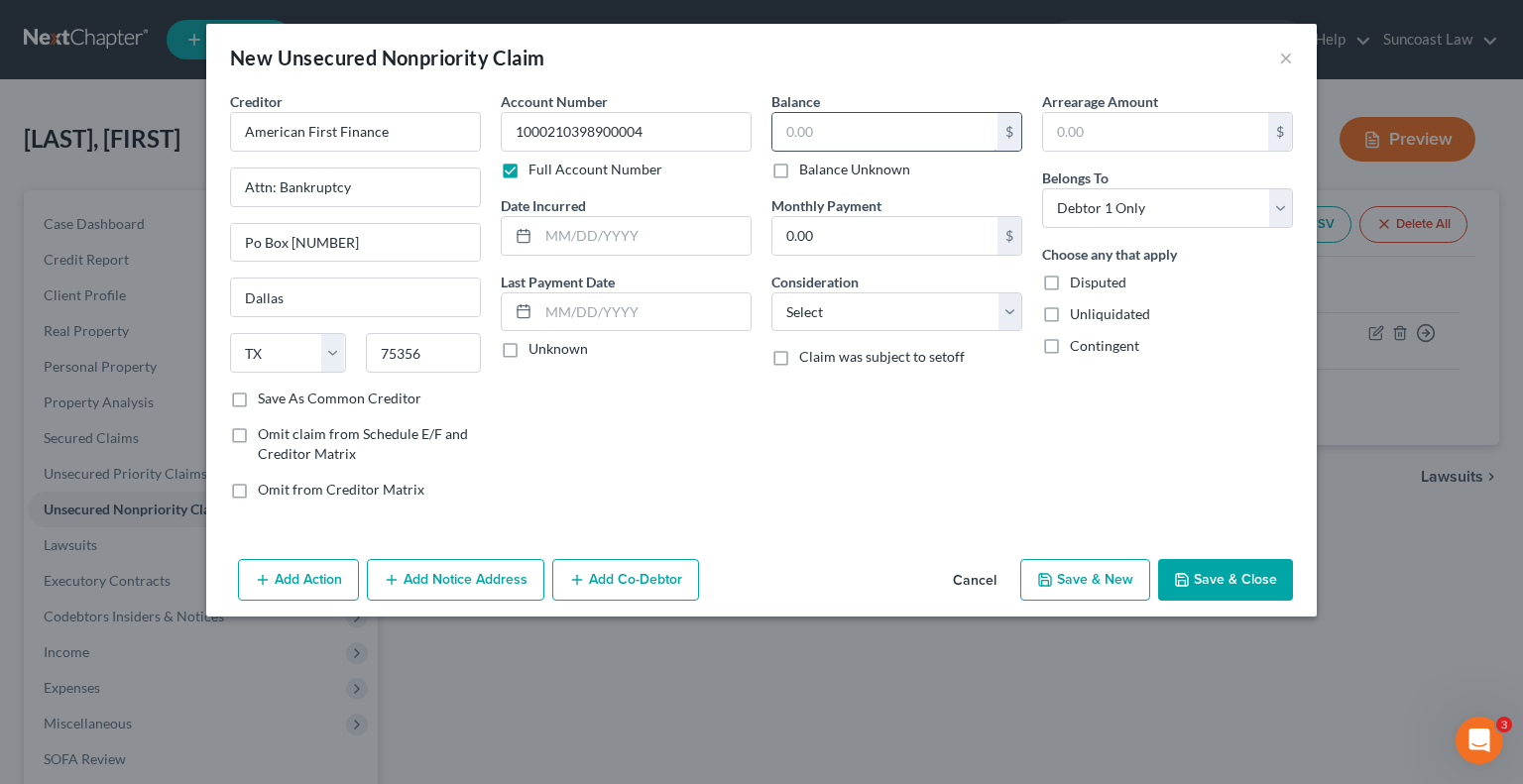 click at bounding box center [884, 132] 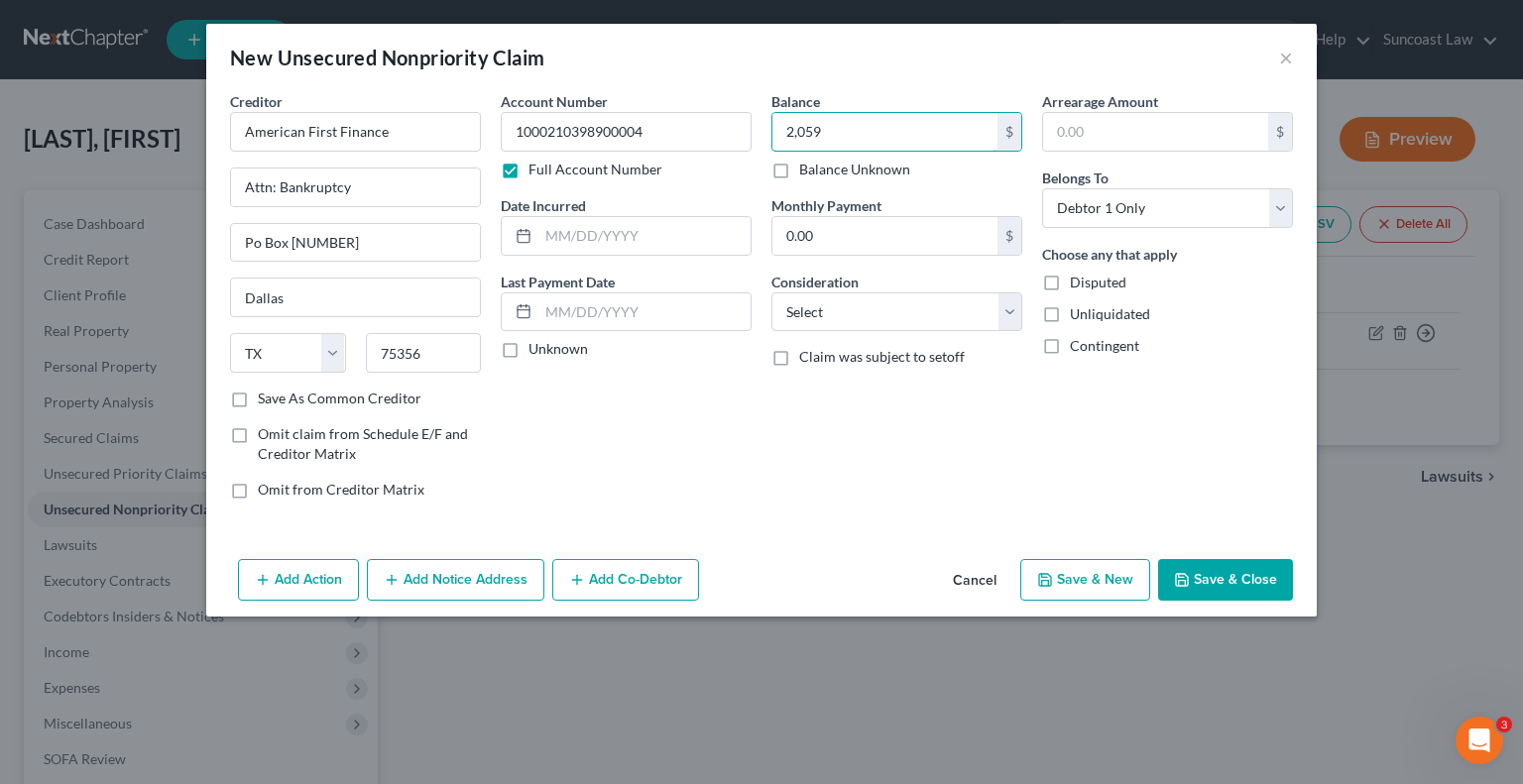 type on "2,059" 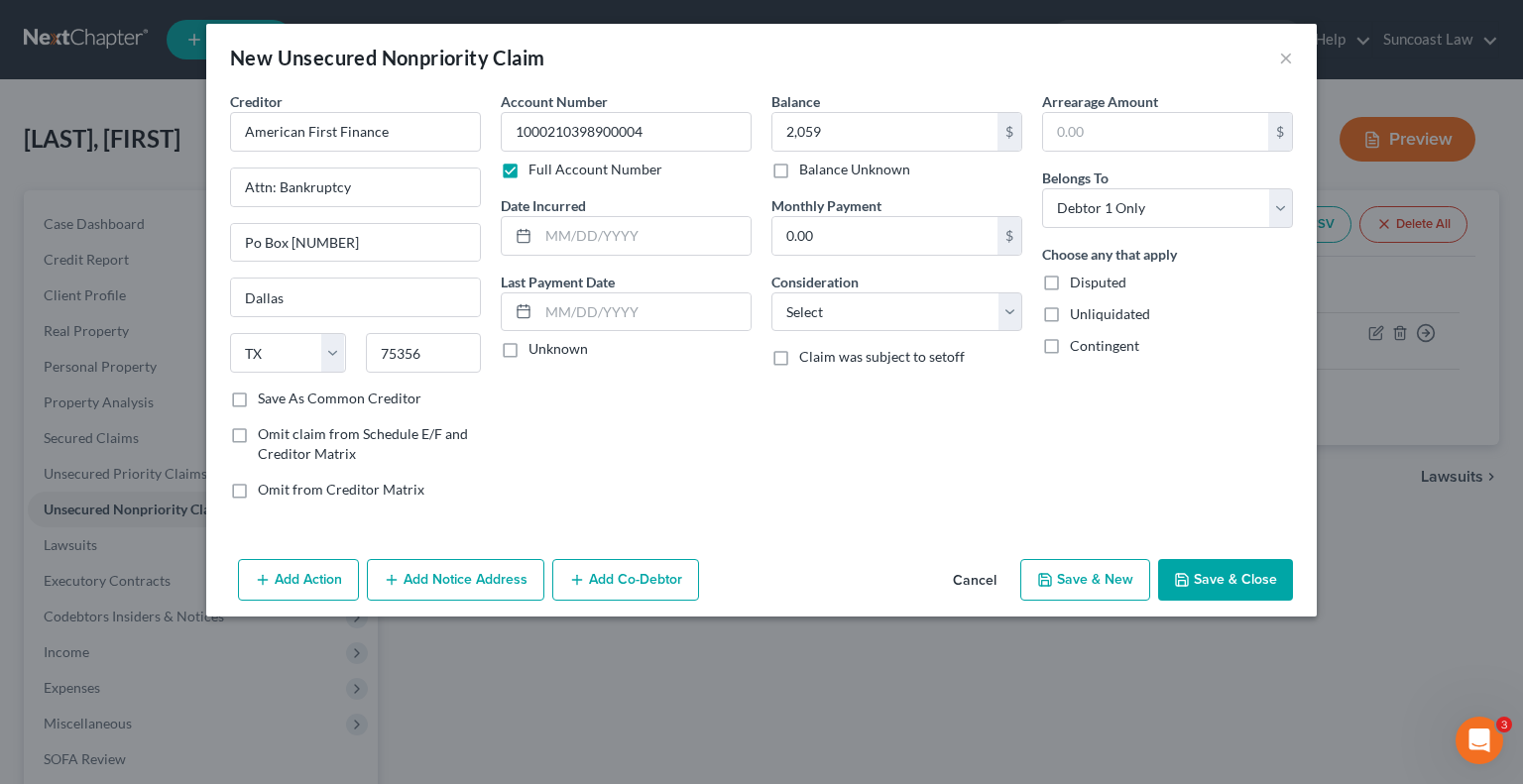 click on "Save & Close" at bounding box center (1226, 580) 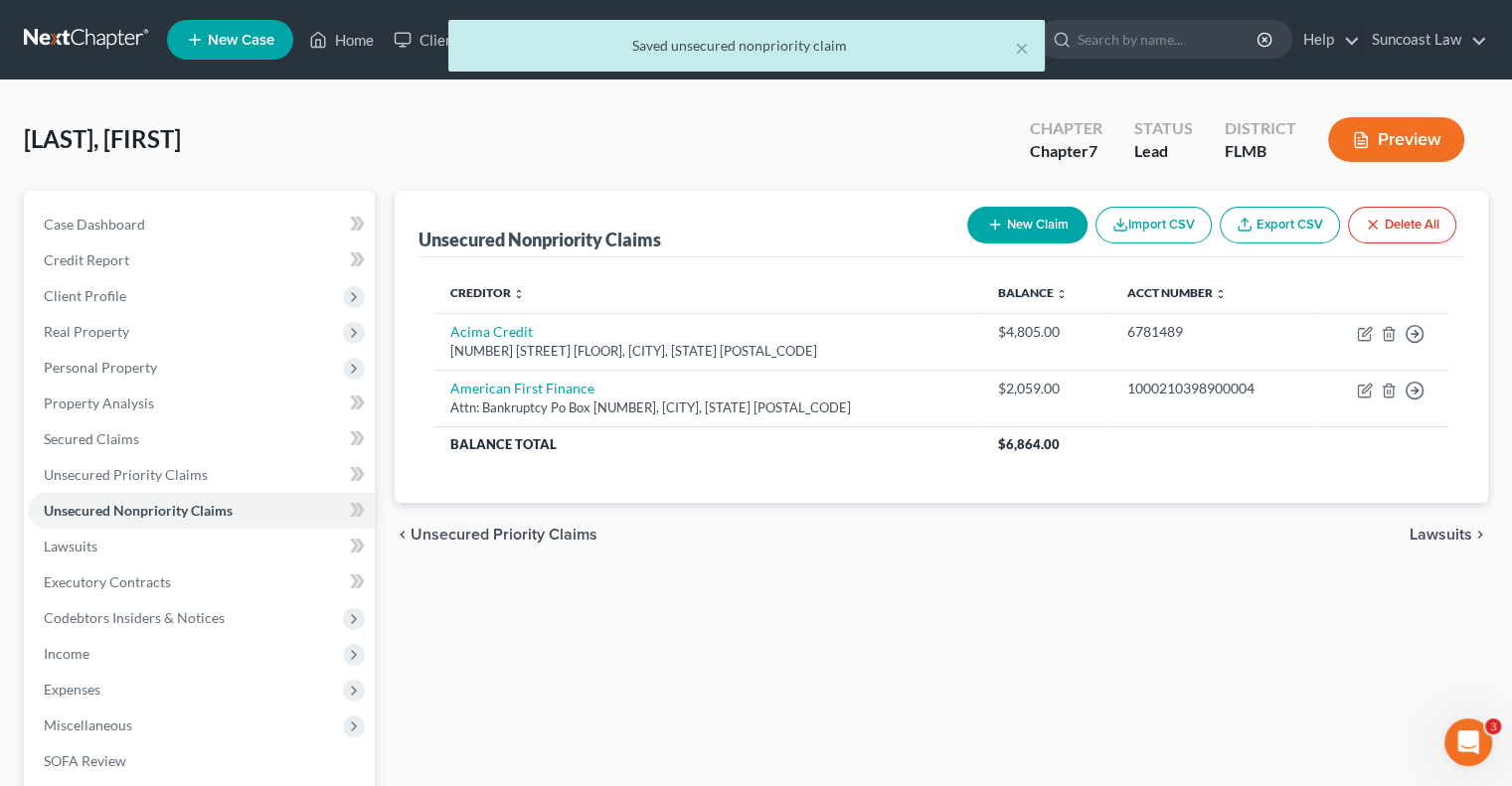 click on "New Claim" at bounding box center [1027, 225] 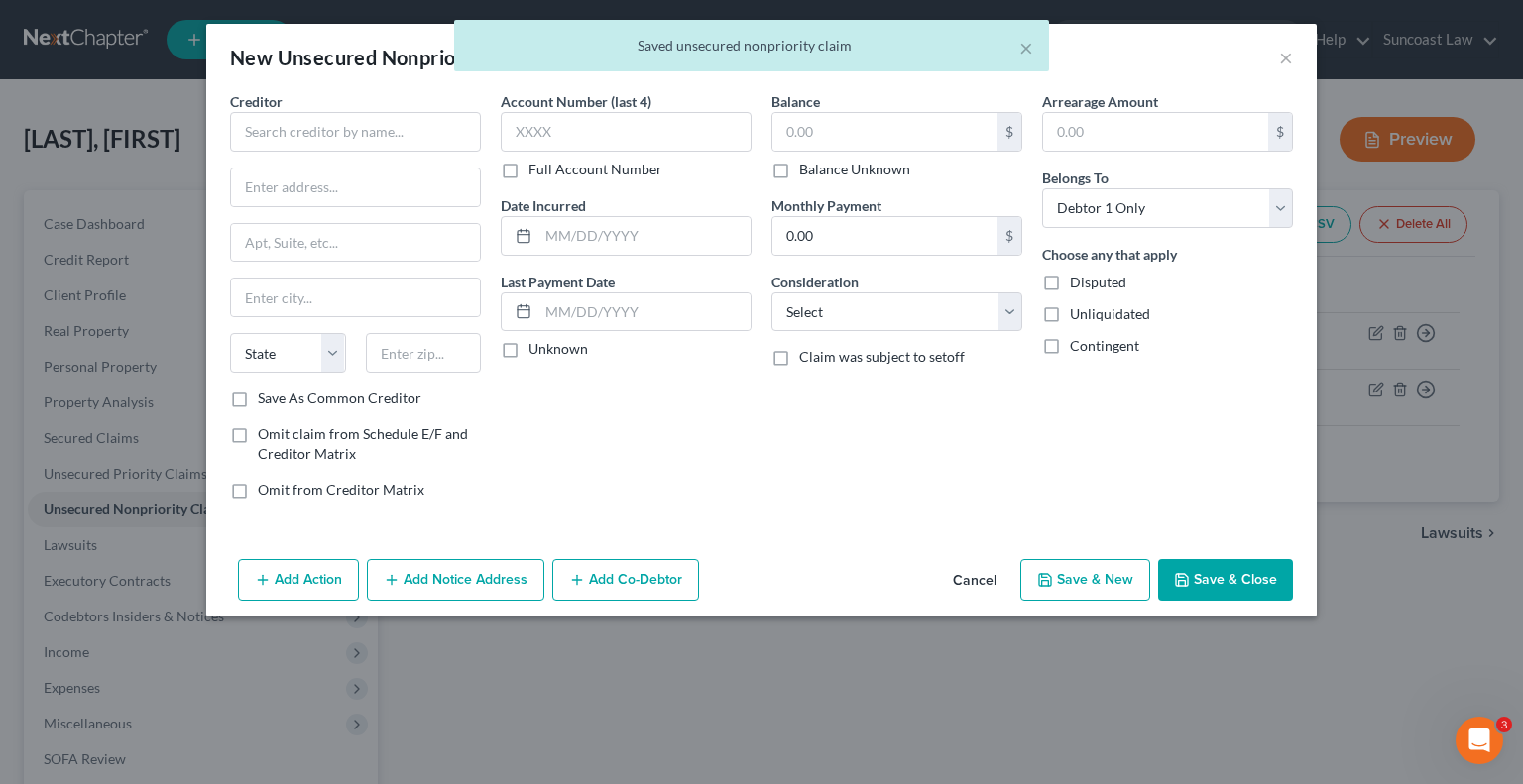 click on "Full Account Number" at bounding box center [595, 169] 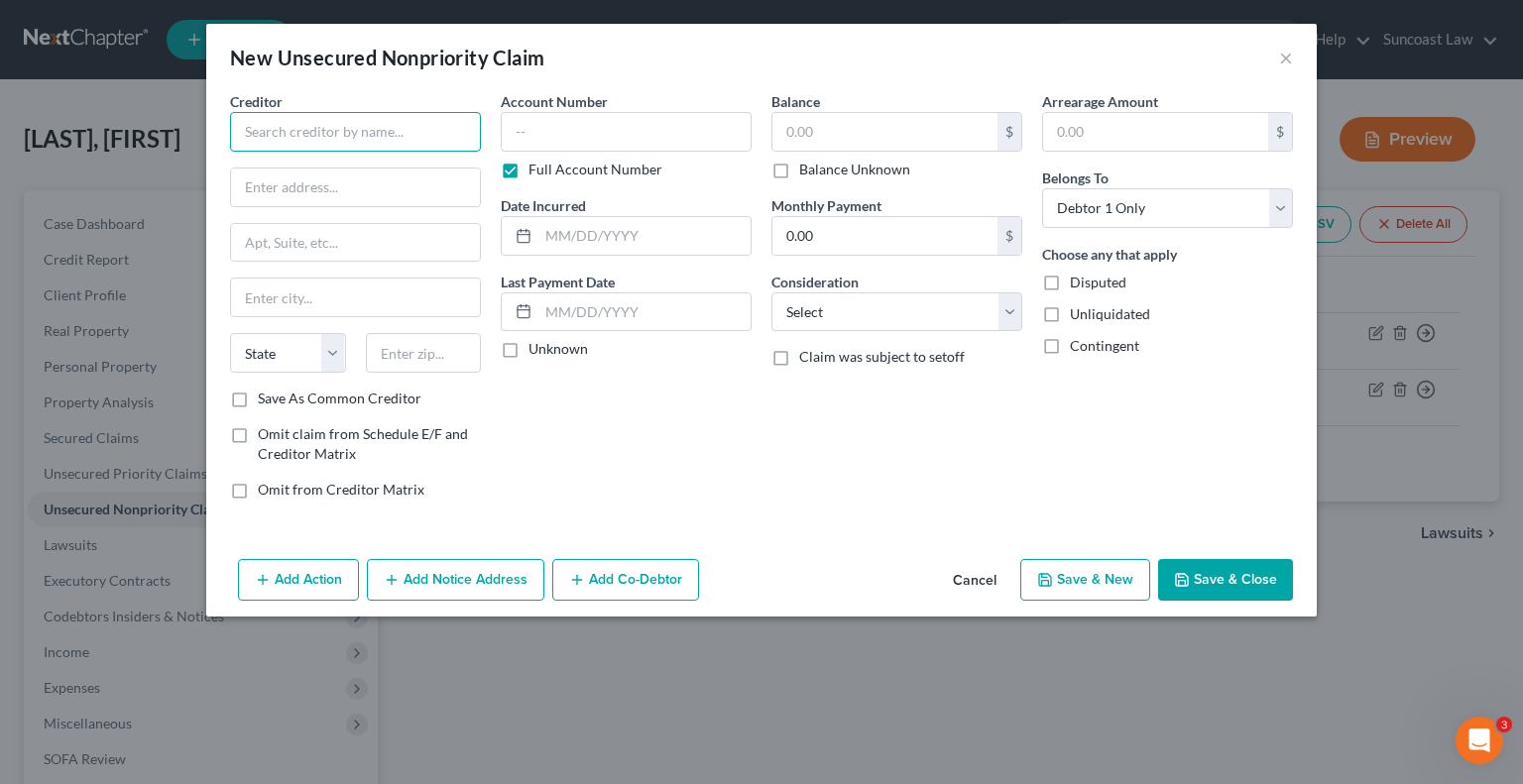 click at bounding box center (355, 132) 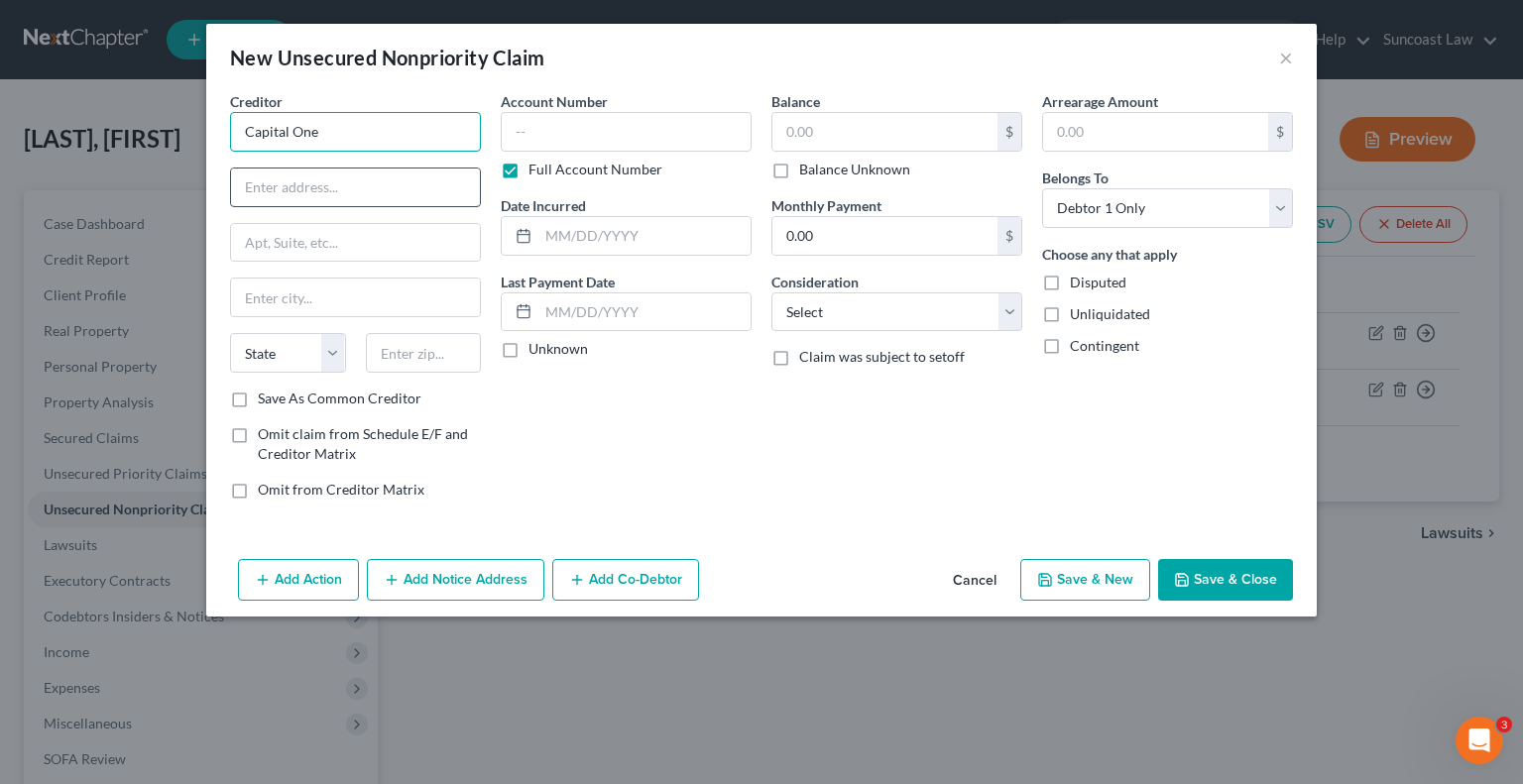 type on "Capital One" 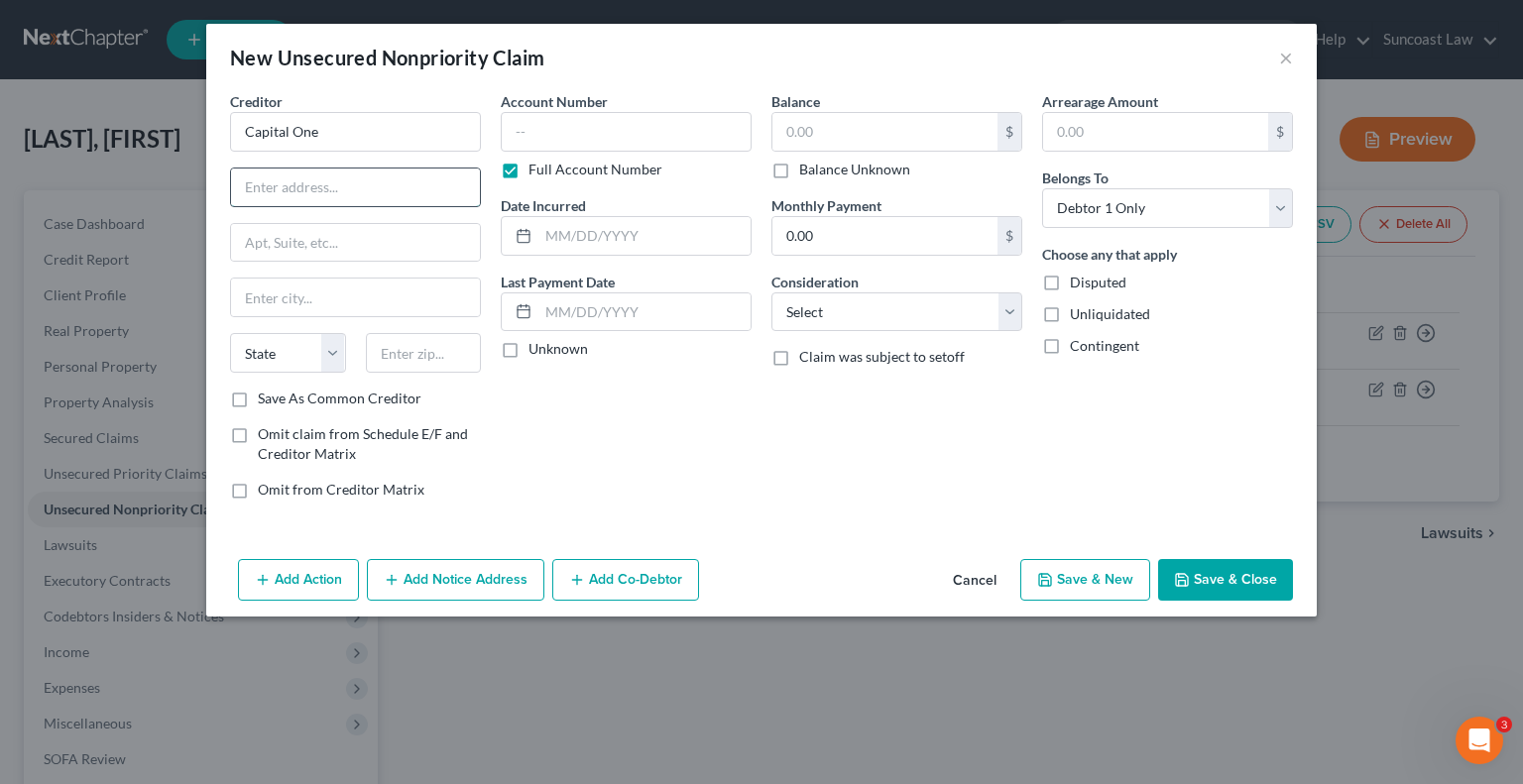 drag, startPoint x: 367, startPoint y: 180, endPoint x: 386, endPoint y: 205, distance: 31.400637 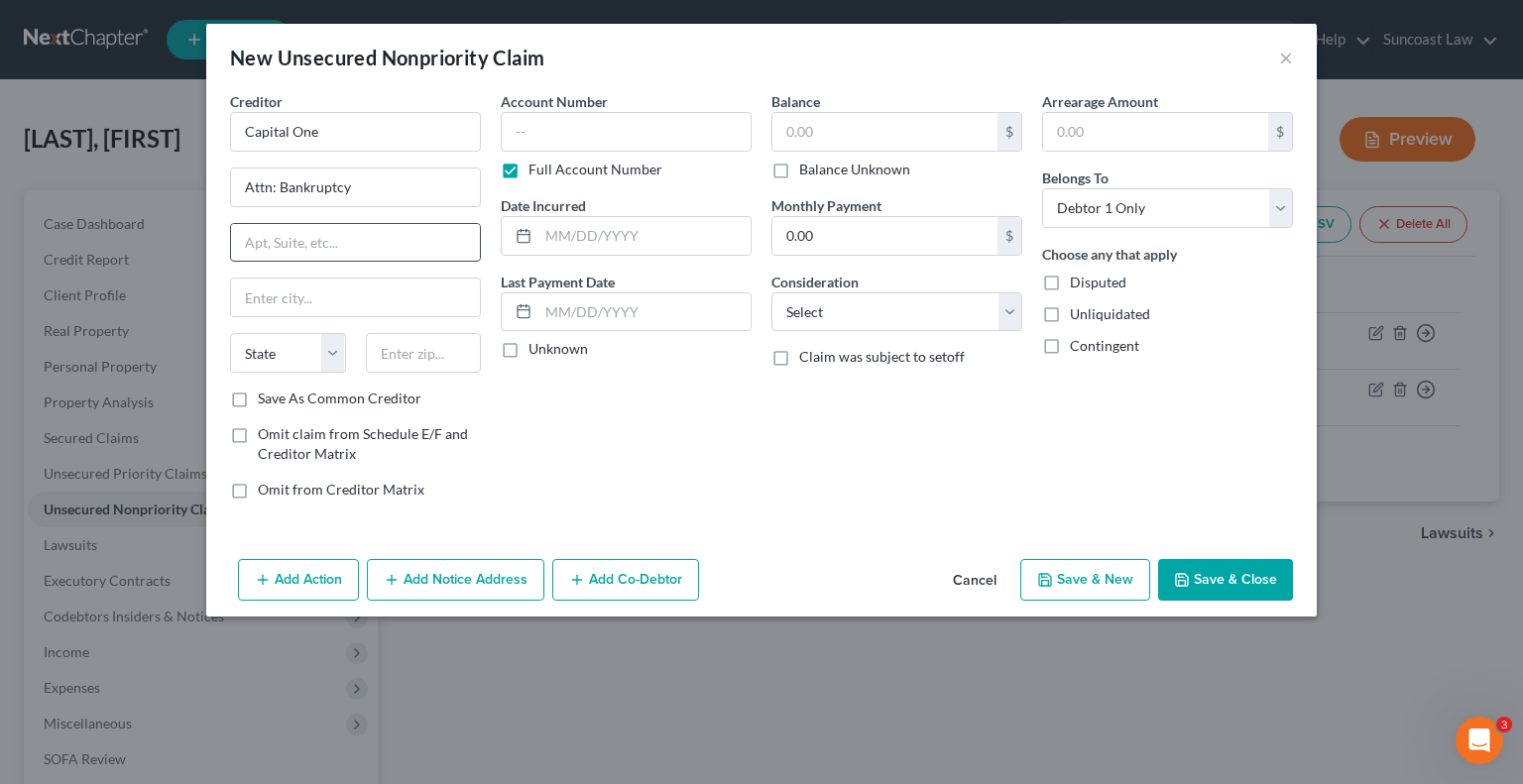 click at bounding box center (355, 243) 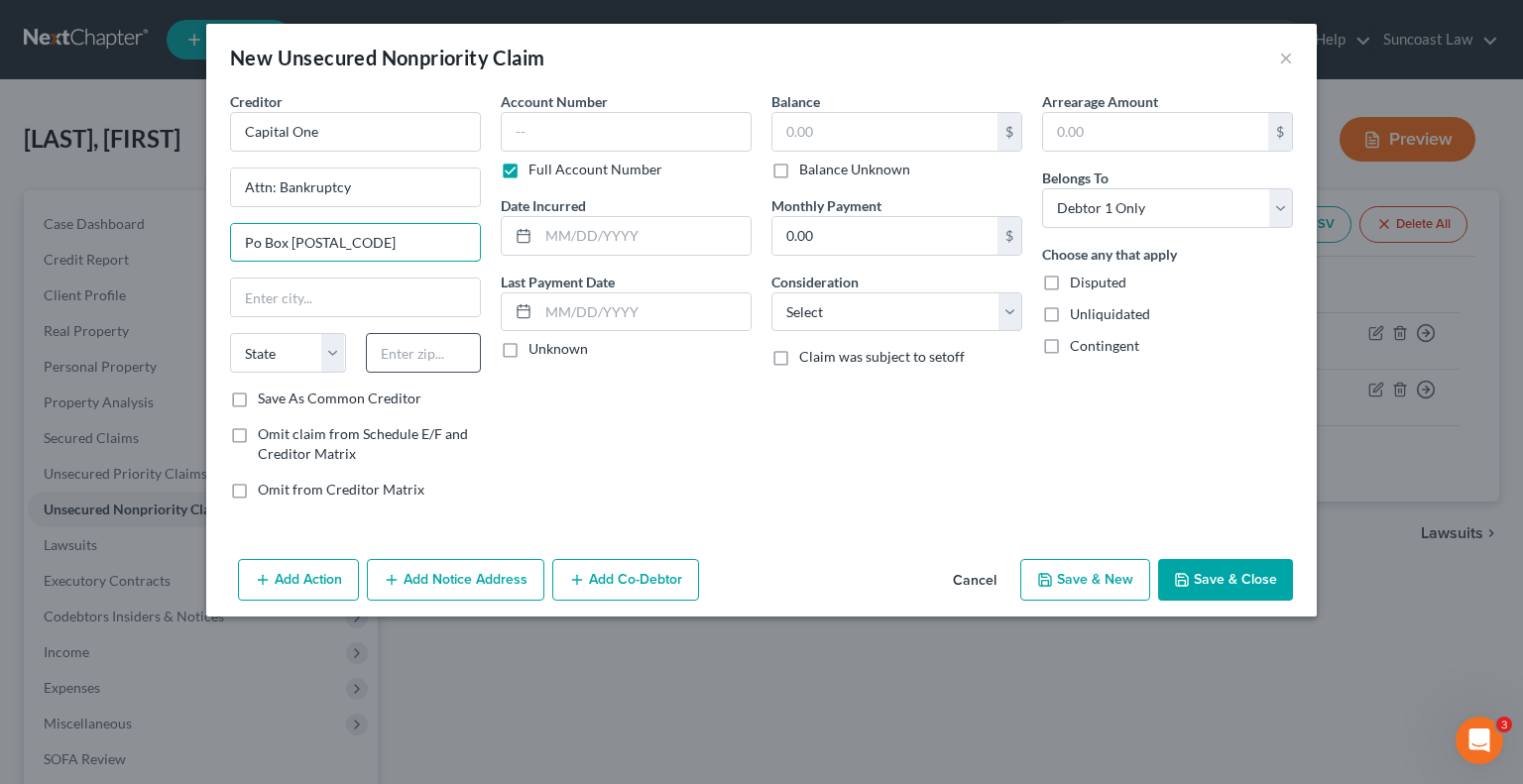 type on "Po Box [POSTAL_CODE]" 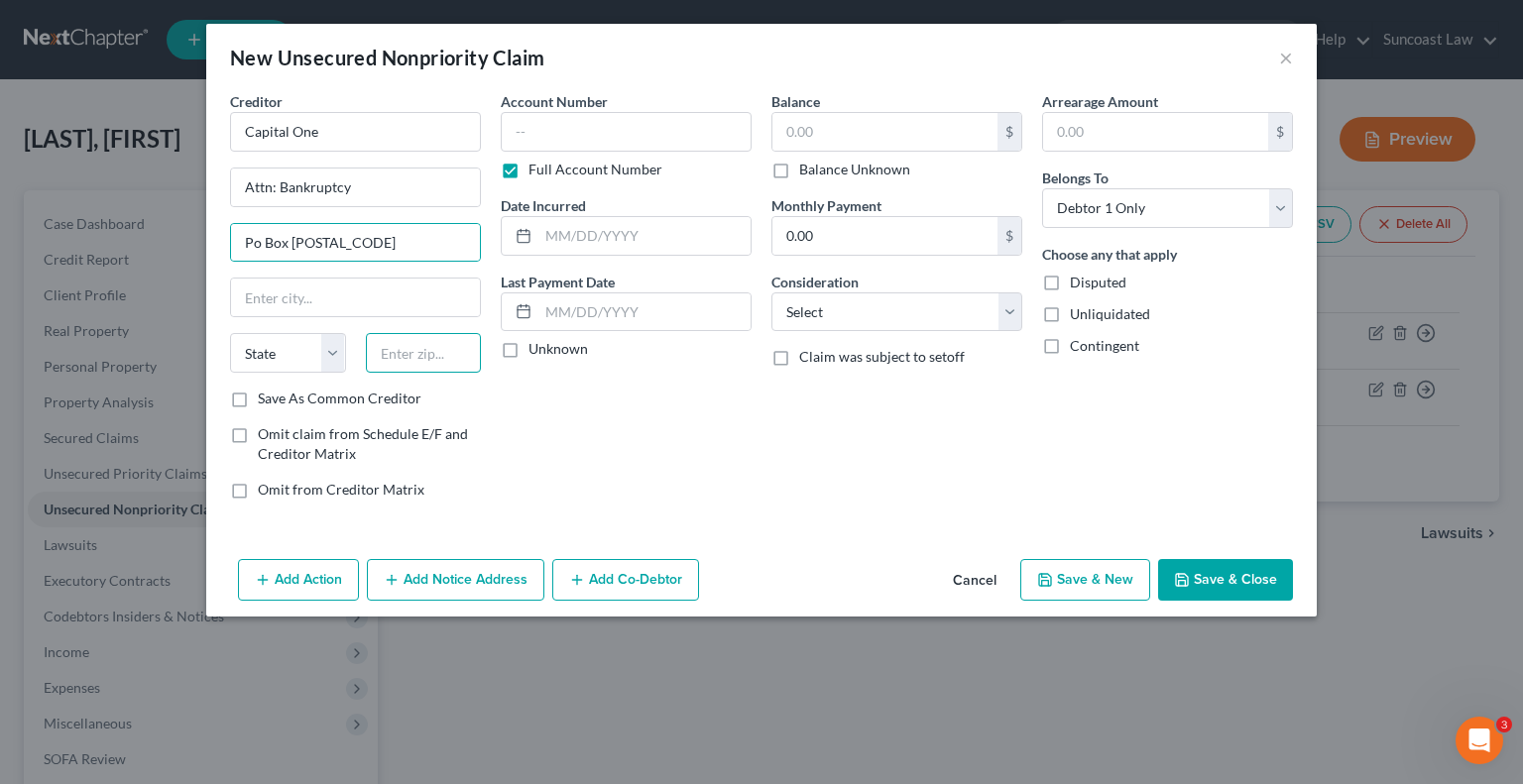 drag, startPoint x: 444, startPoint y: 356, endPoint x: 492, endPoint y: 286, distance: 84.87638 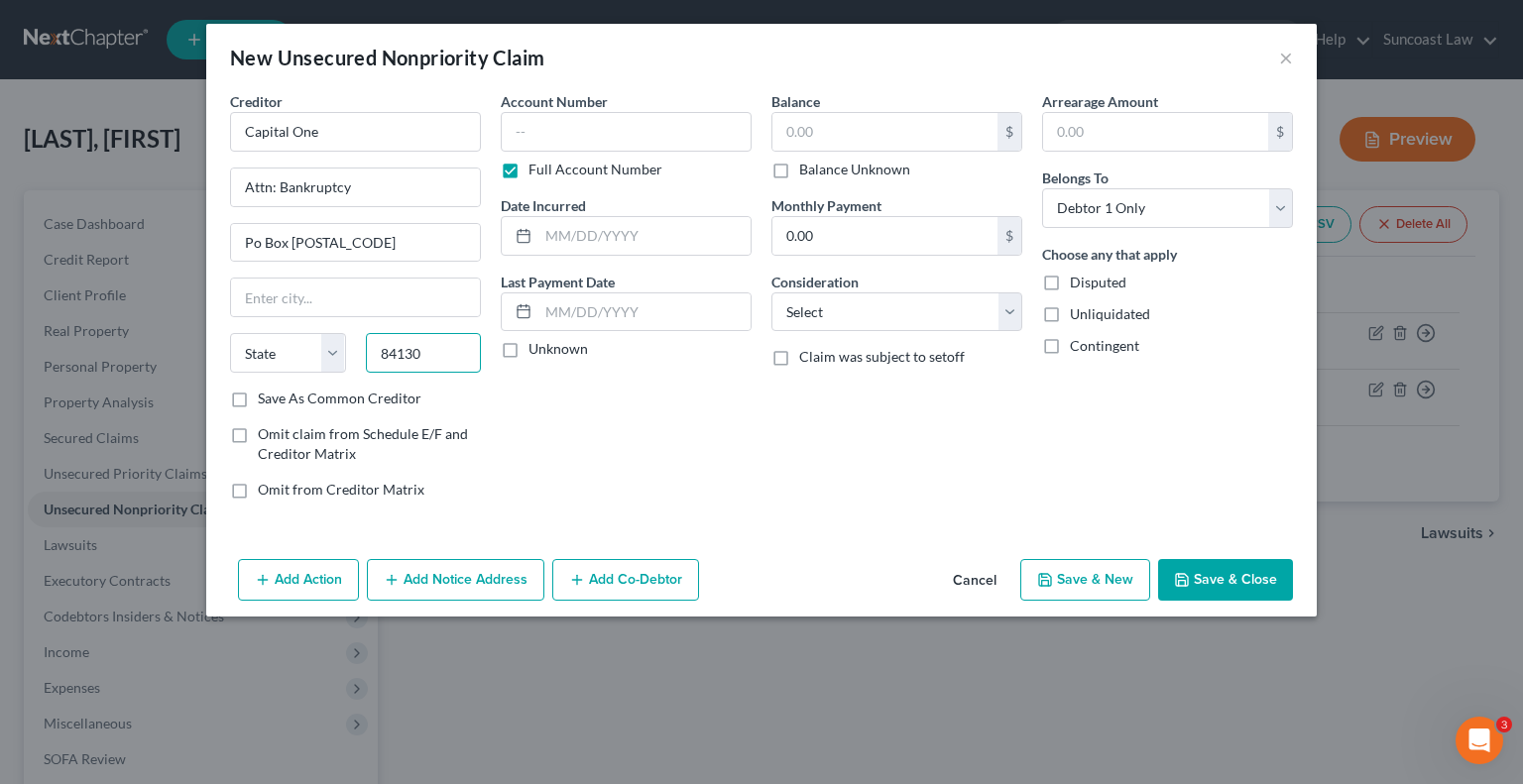 type on "84130" 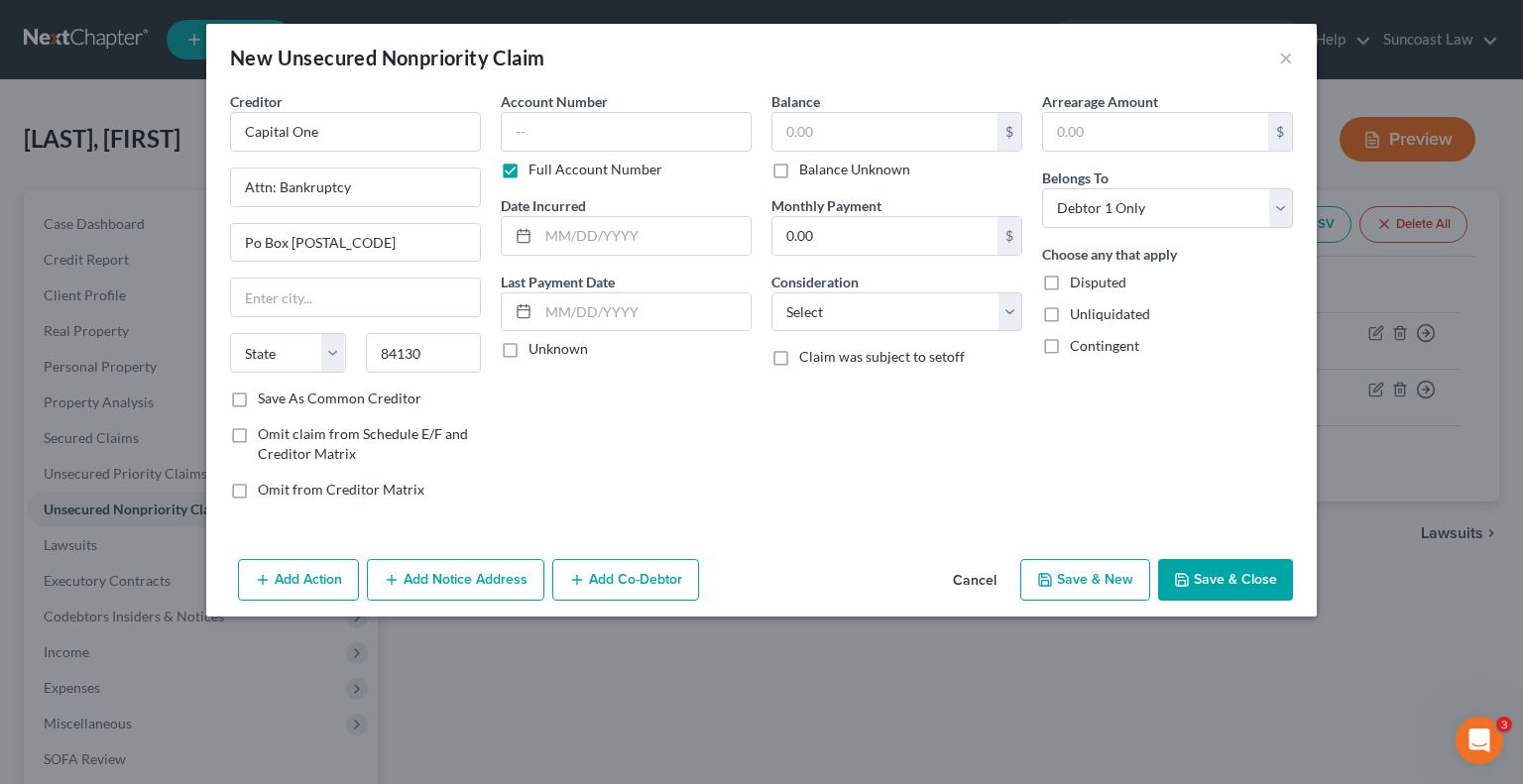 type on "Salt Lake City" 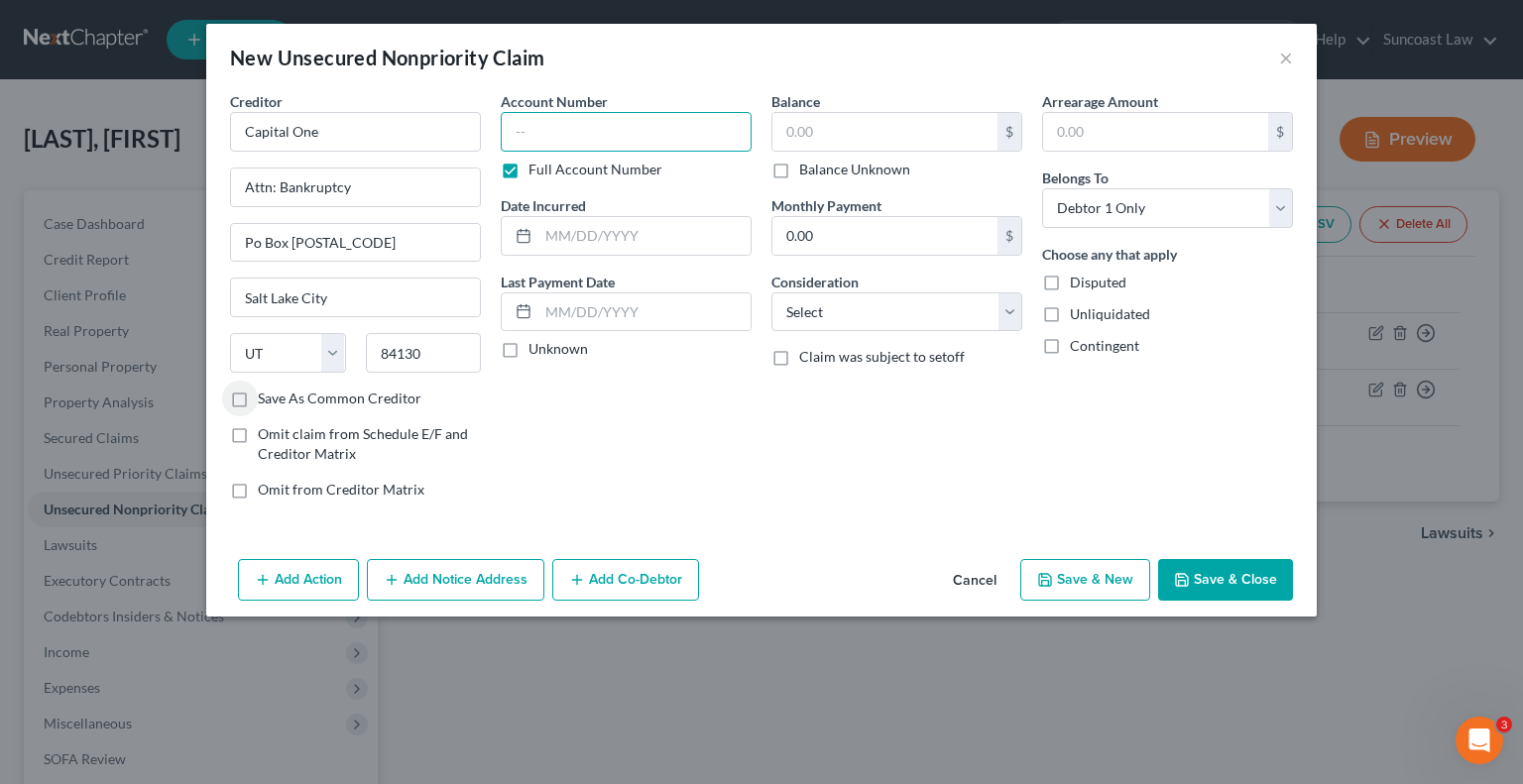 click at bounding box center [626, 132] 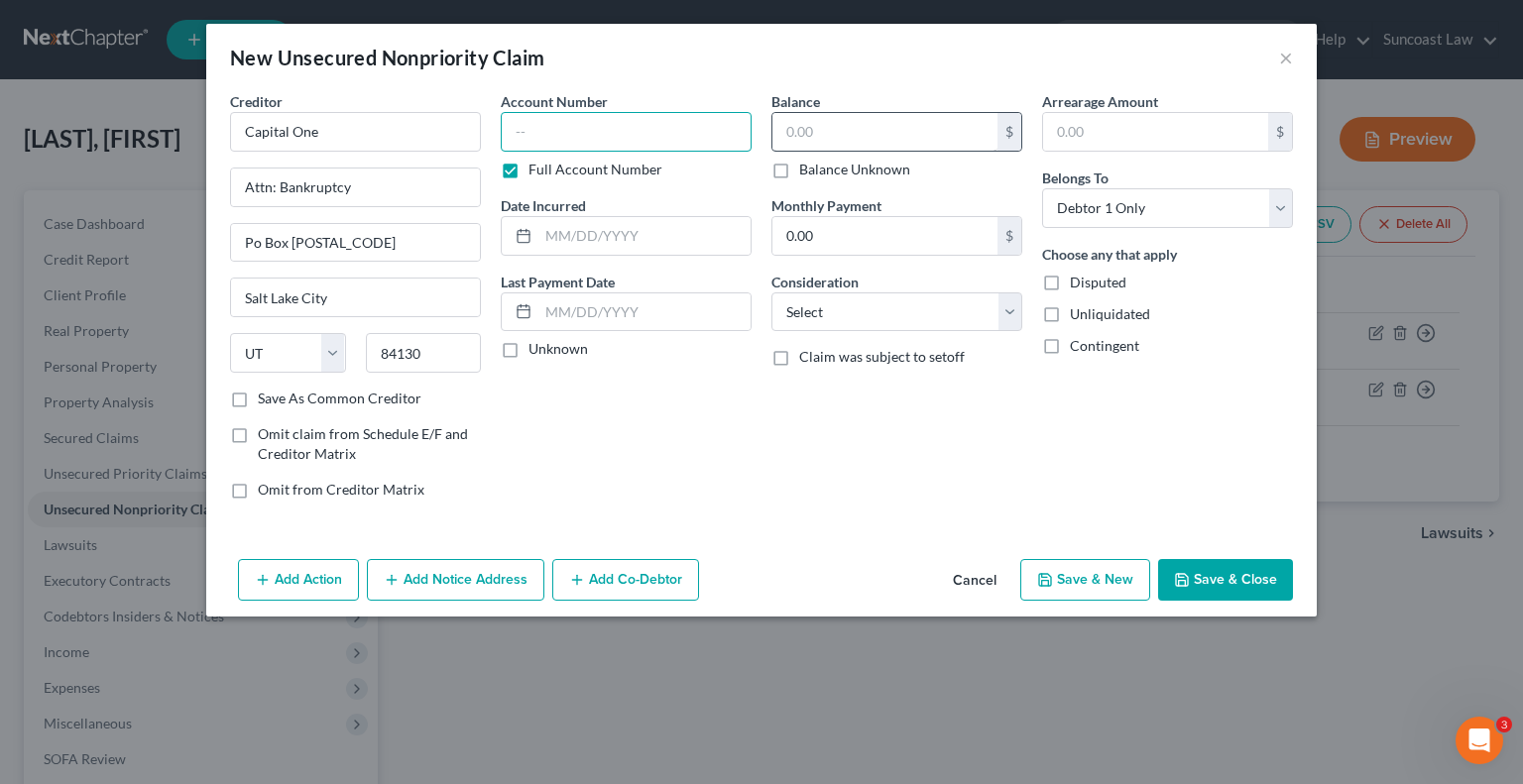 paste on "[NUMBER]" 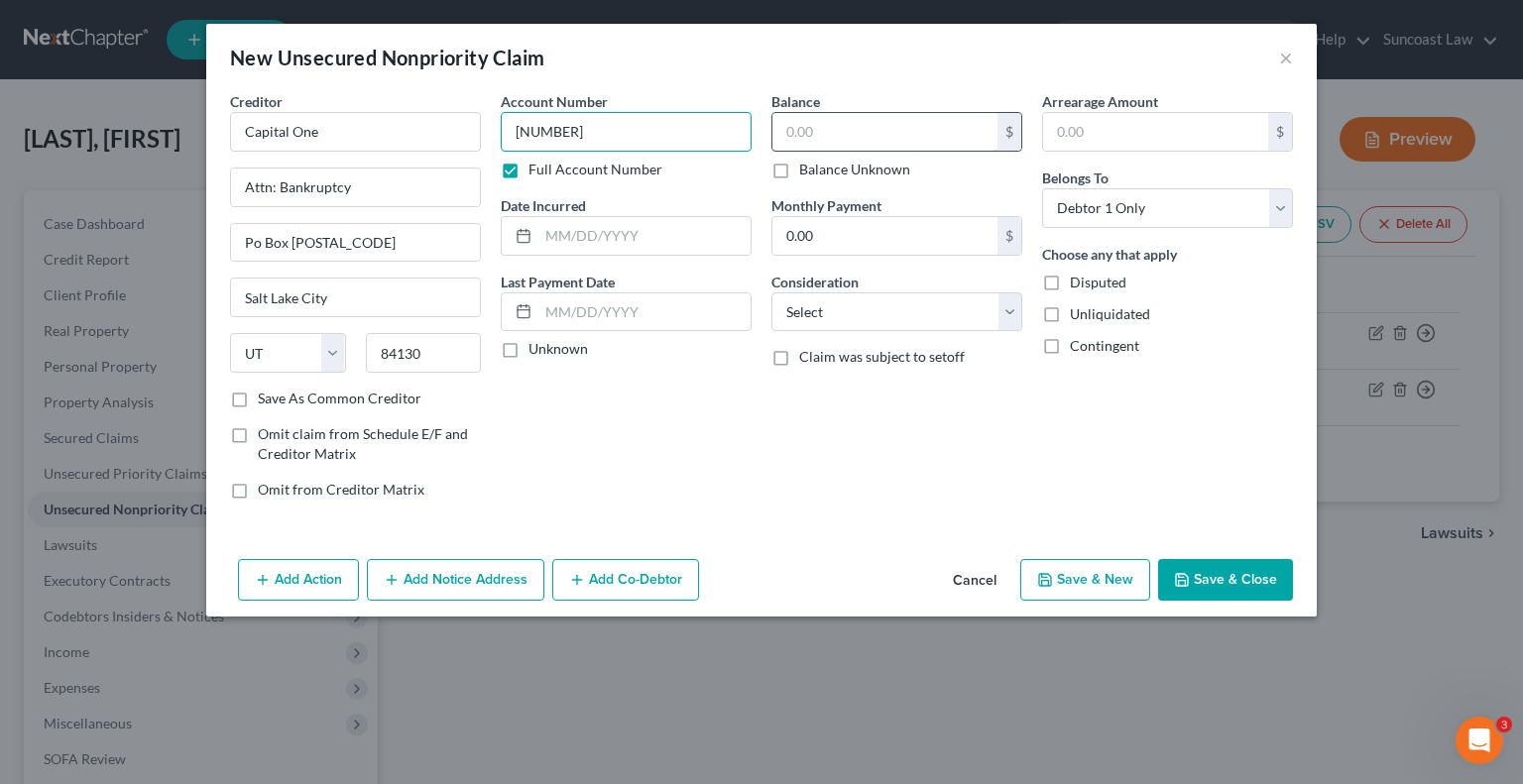 type on "[NUMBER]" 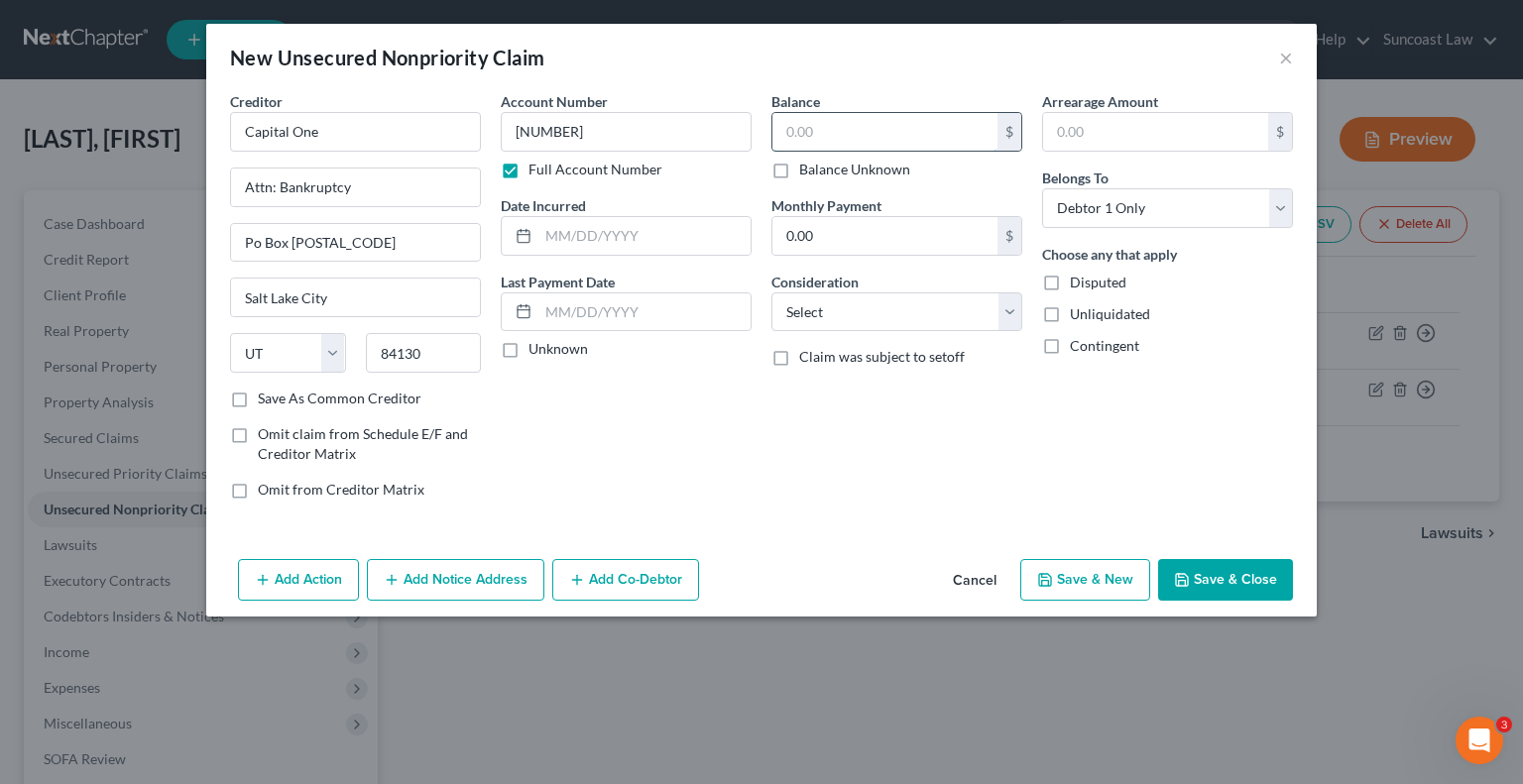 click at bounding box center [884, 132] 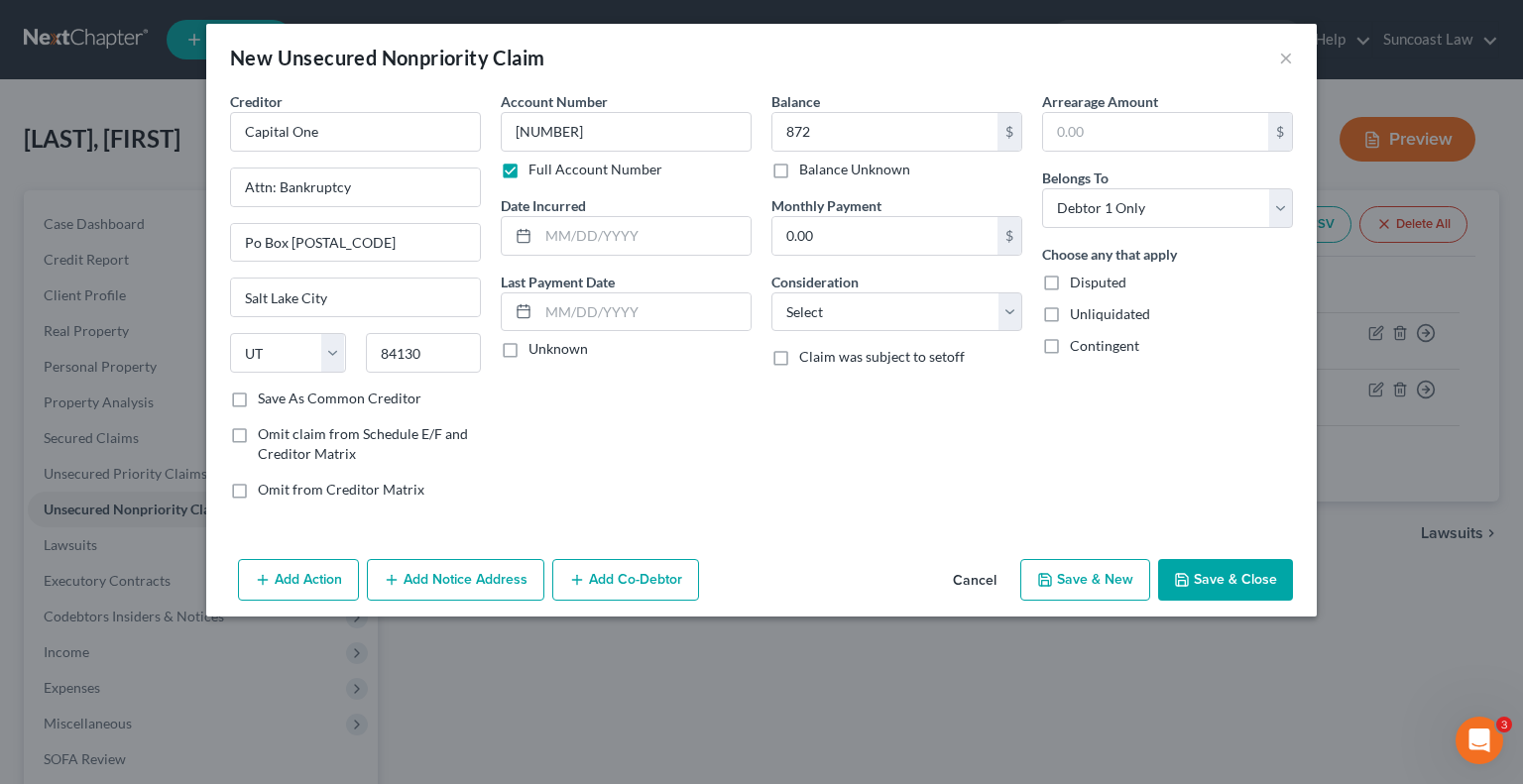 click on "Save & Close" at bounding box center (1226, 580) 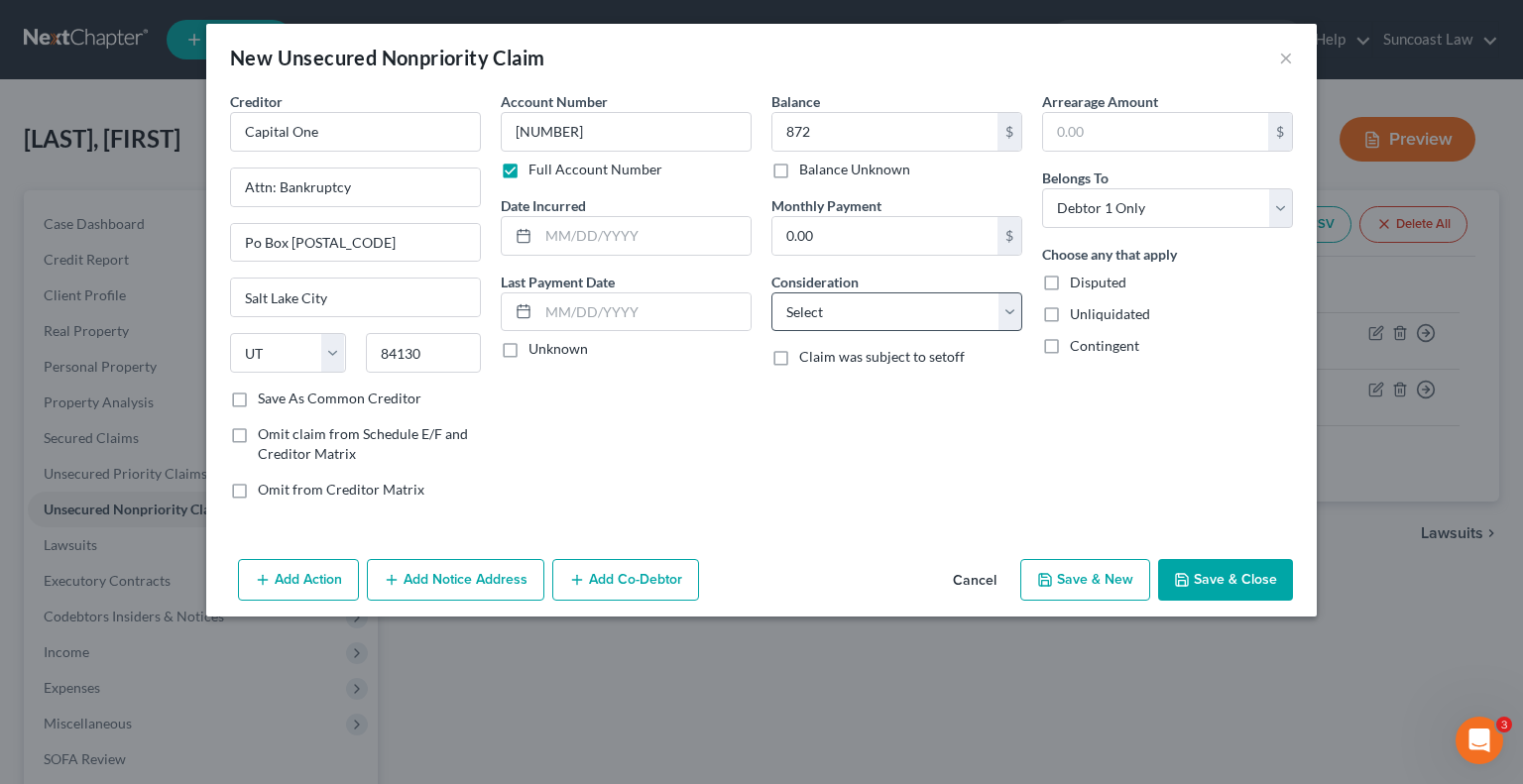 type on "872.00" 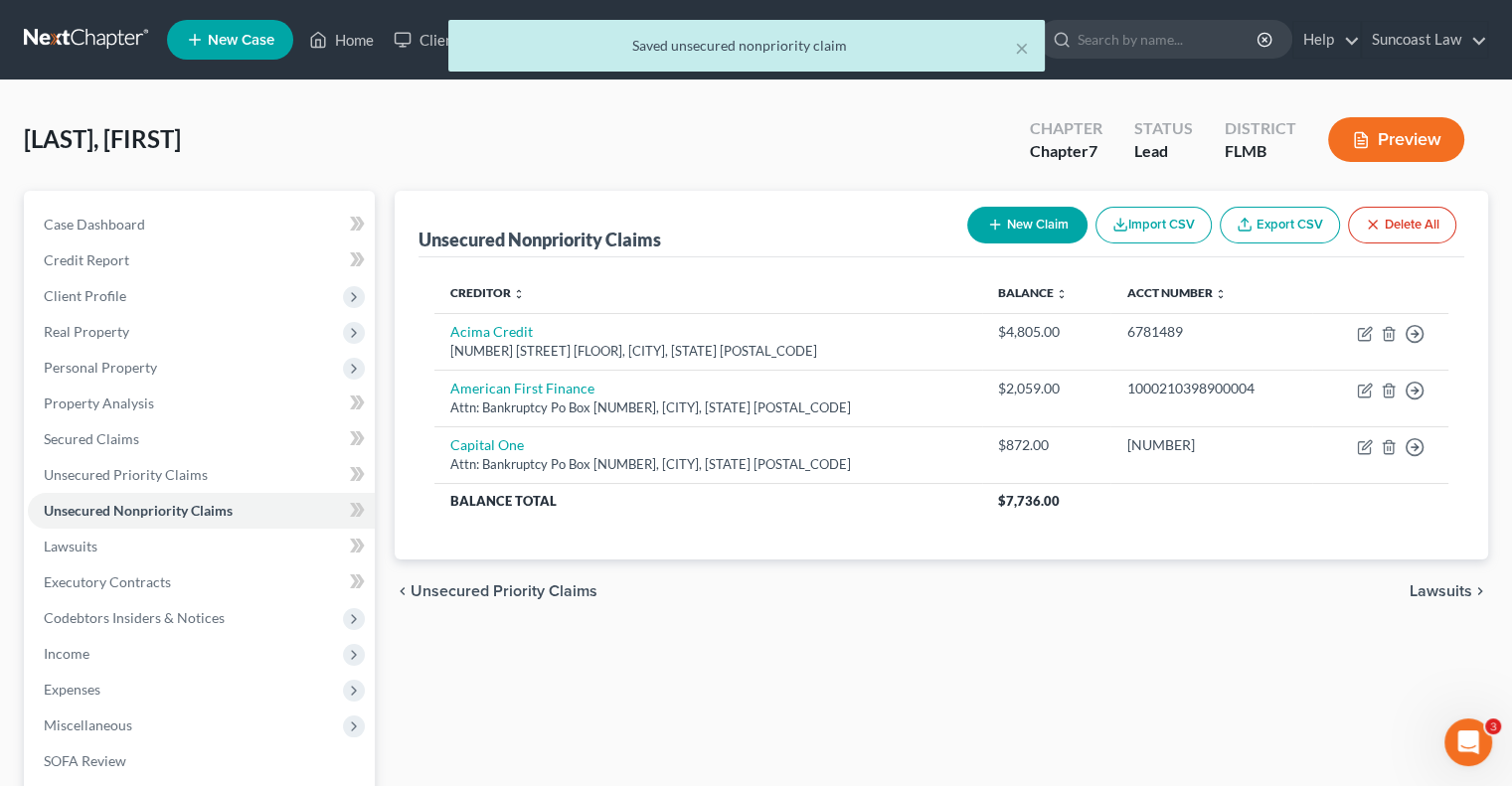 click on "New Claim" at bounding box center [1027, 225] 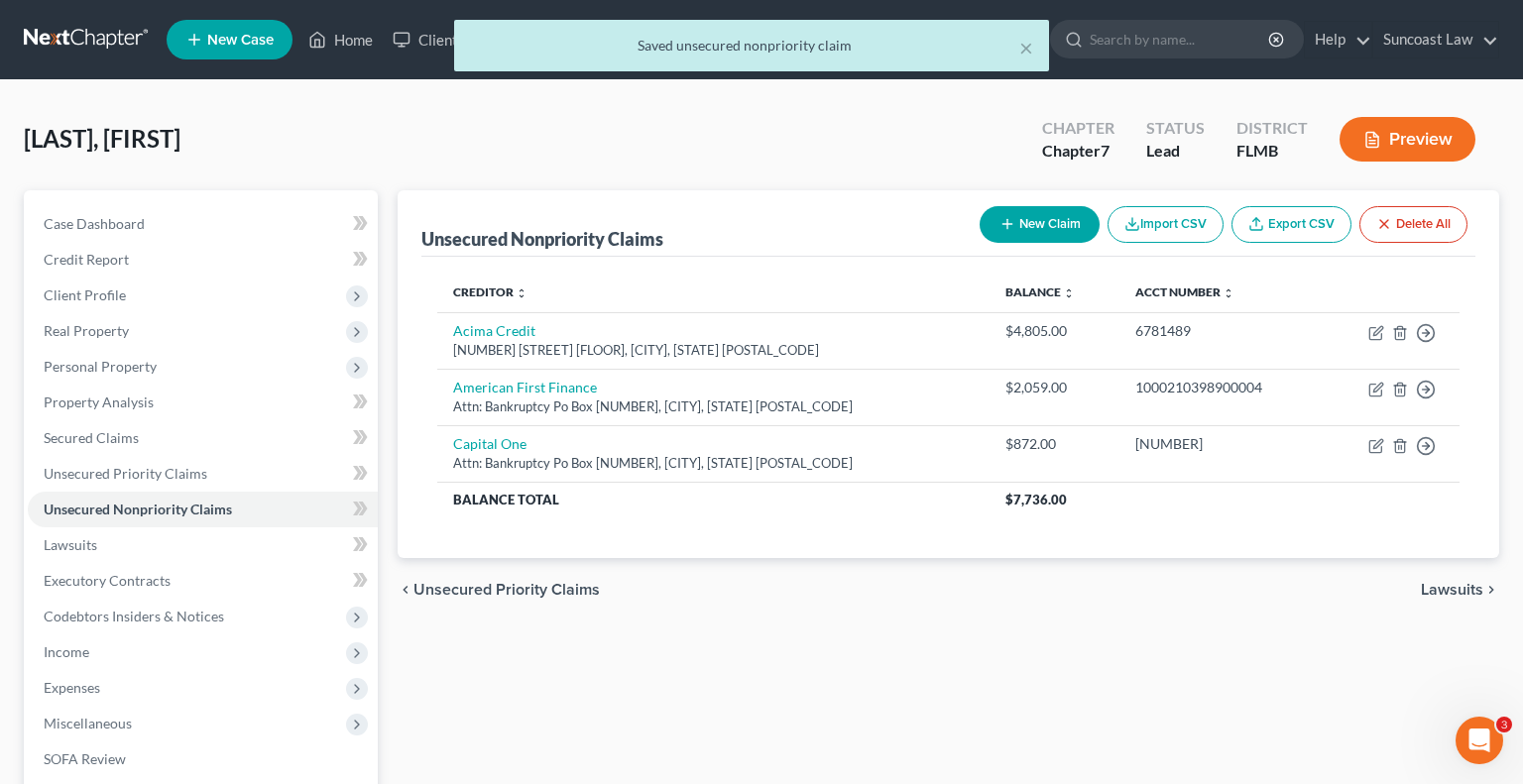 select on "0" 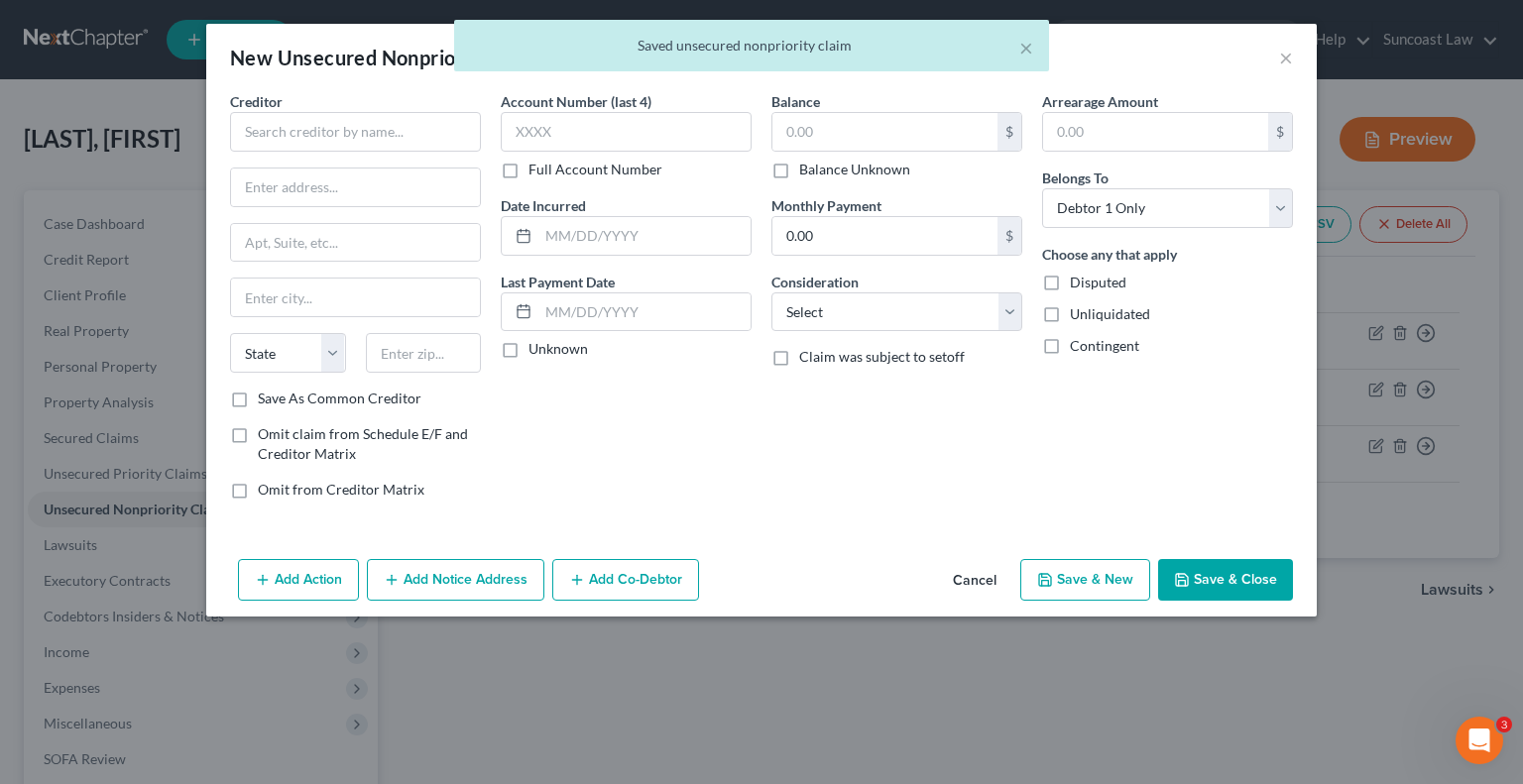 click on "Full Account Number" at bounding box center [595, 169] 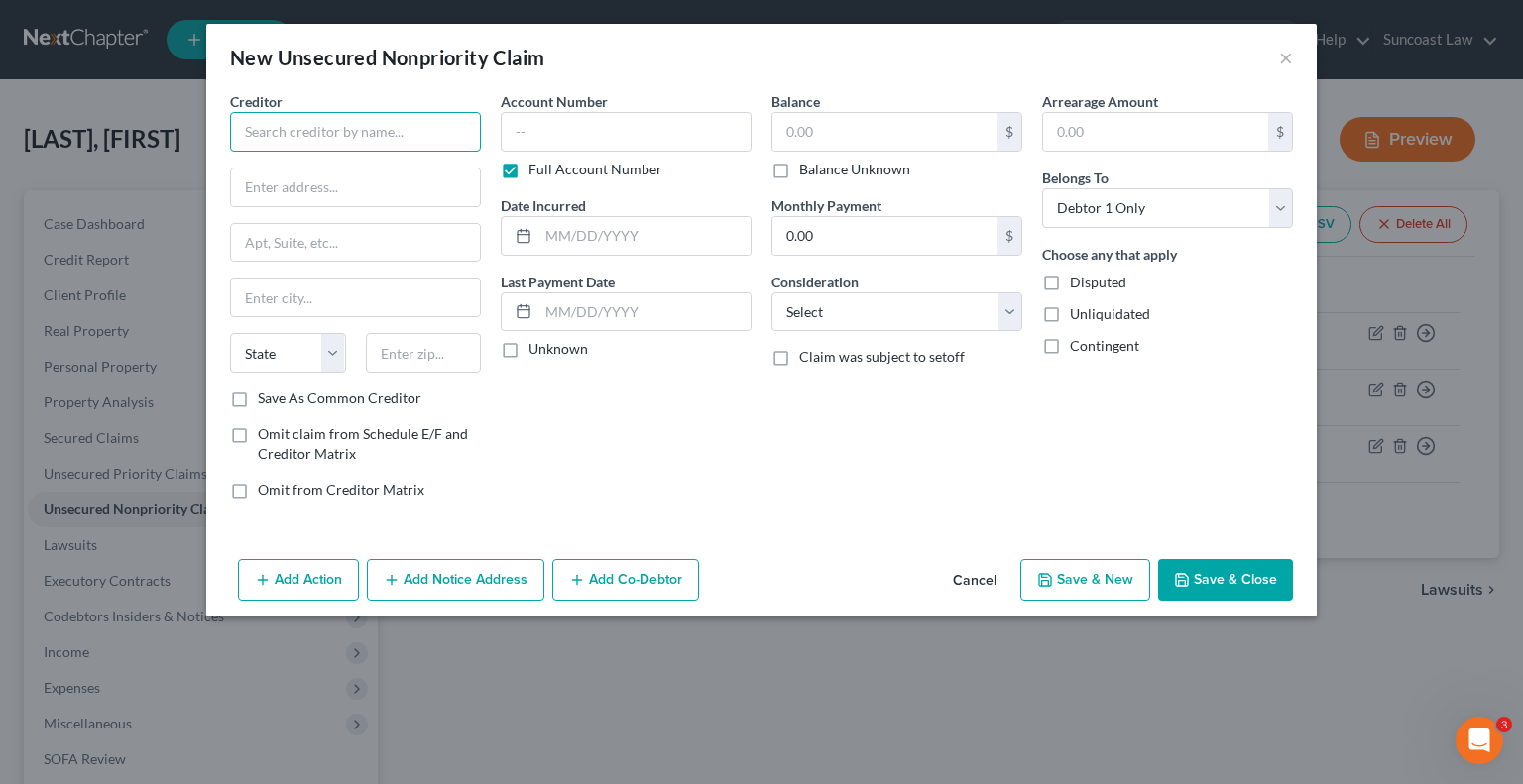 click at bounding box center [355, 132] 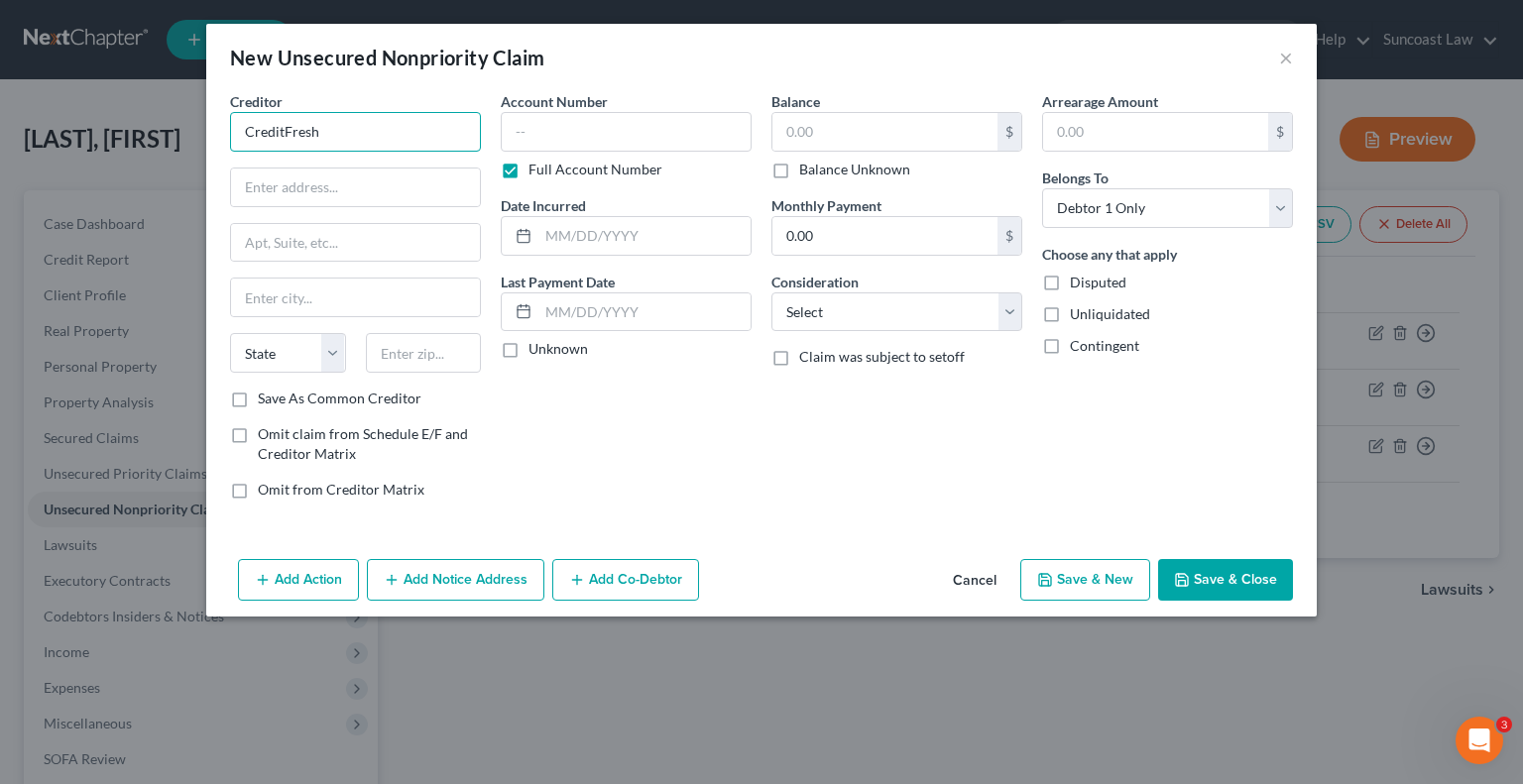 type on "CreditFresh" 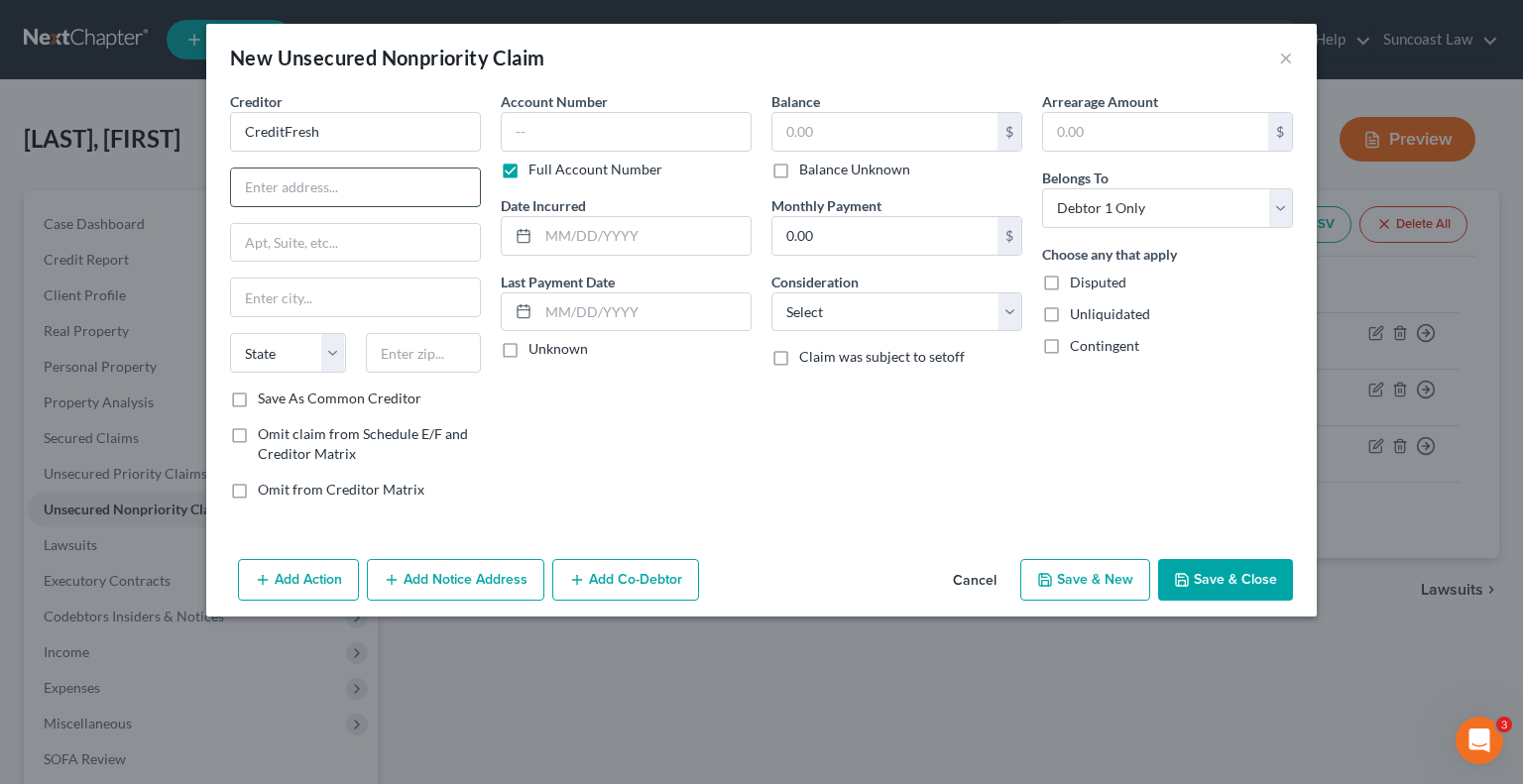 click at bounding box center (355, 187) 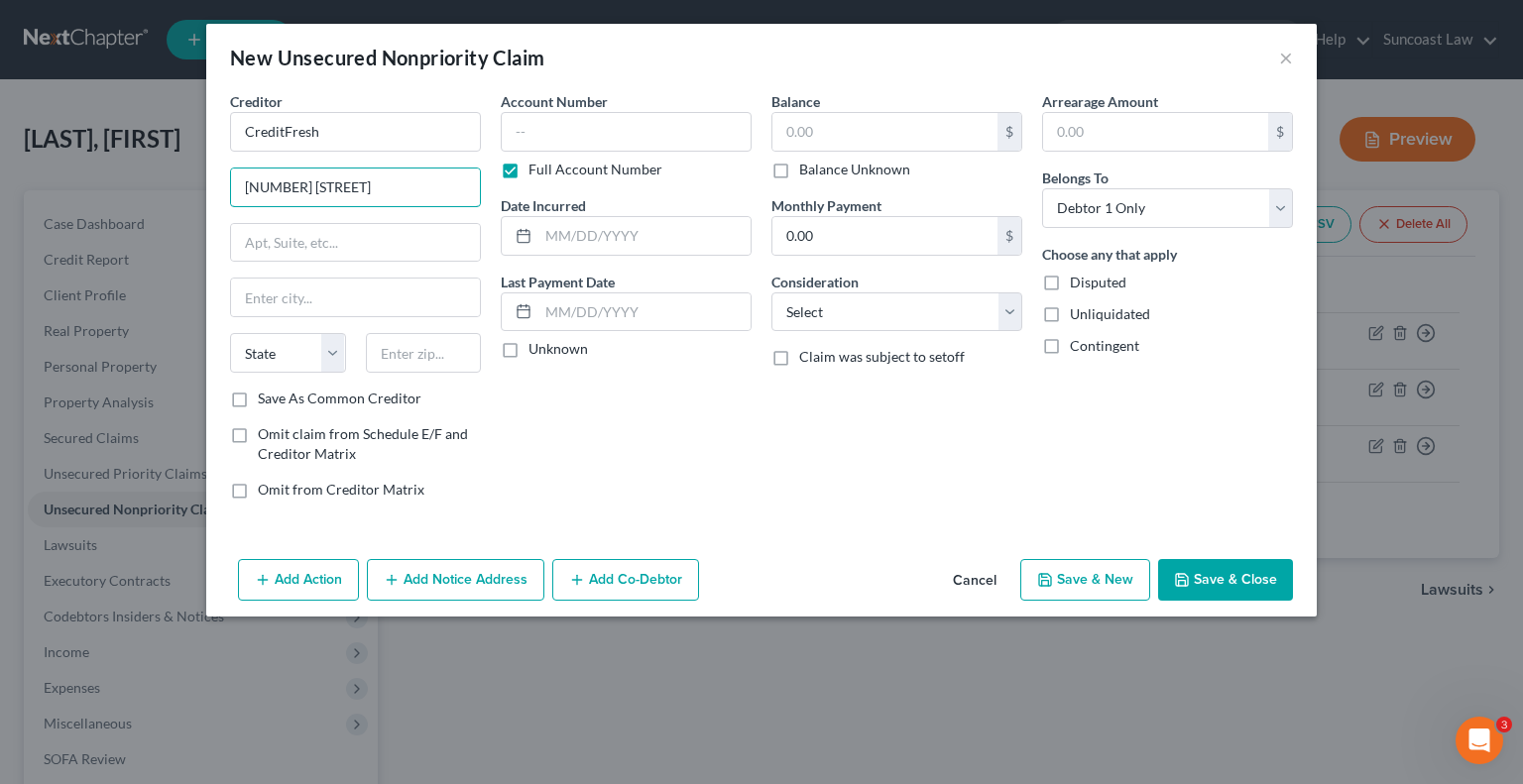 type on "[NUMBER] [STREET]" 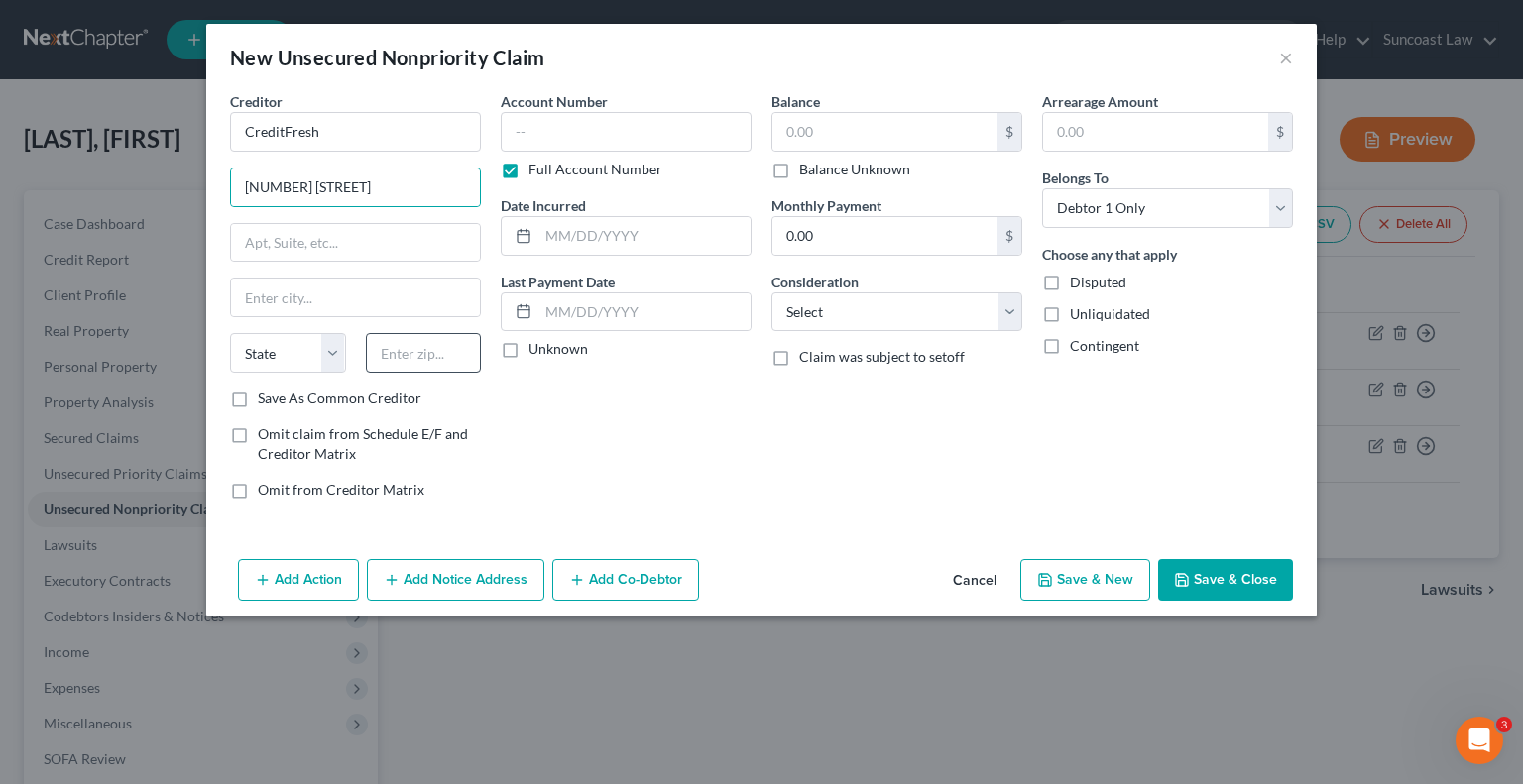 drag, startPoint x: 436, startPoint y: 330, endPoint x: 458, endPoint y: 362, distance: 38.832976 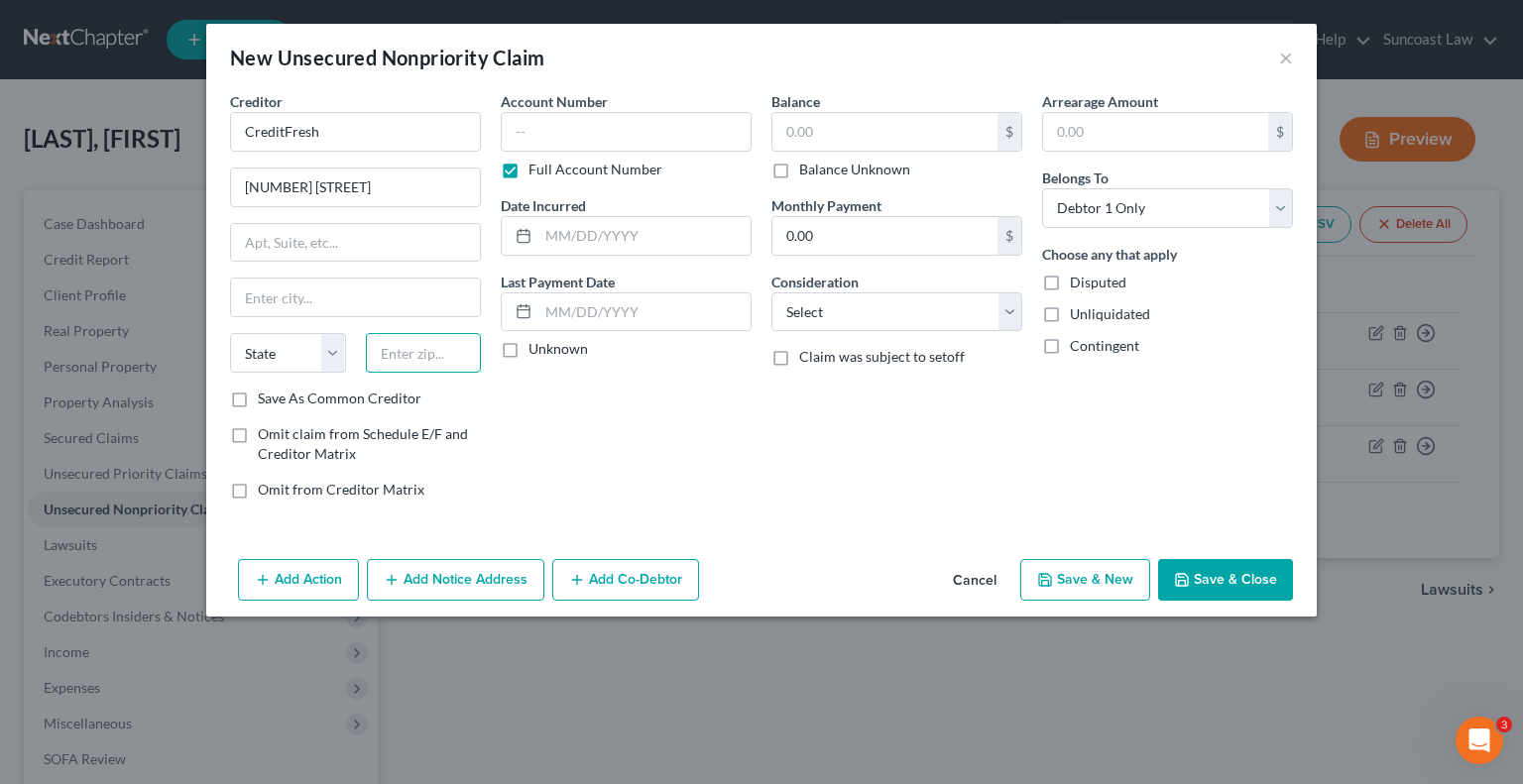 click at bounding box center (423, 353) 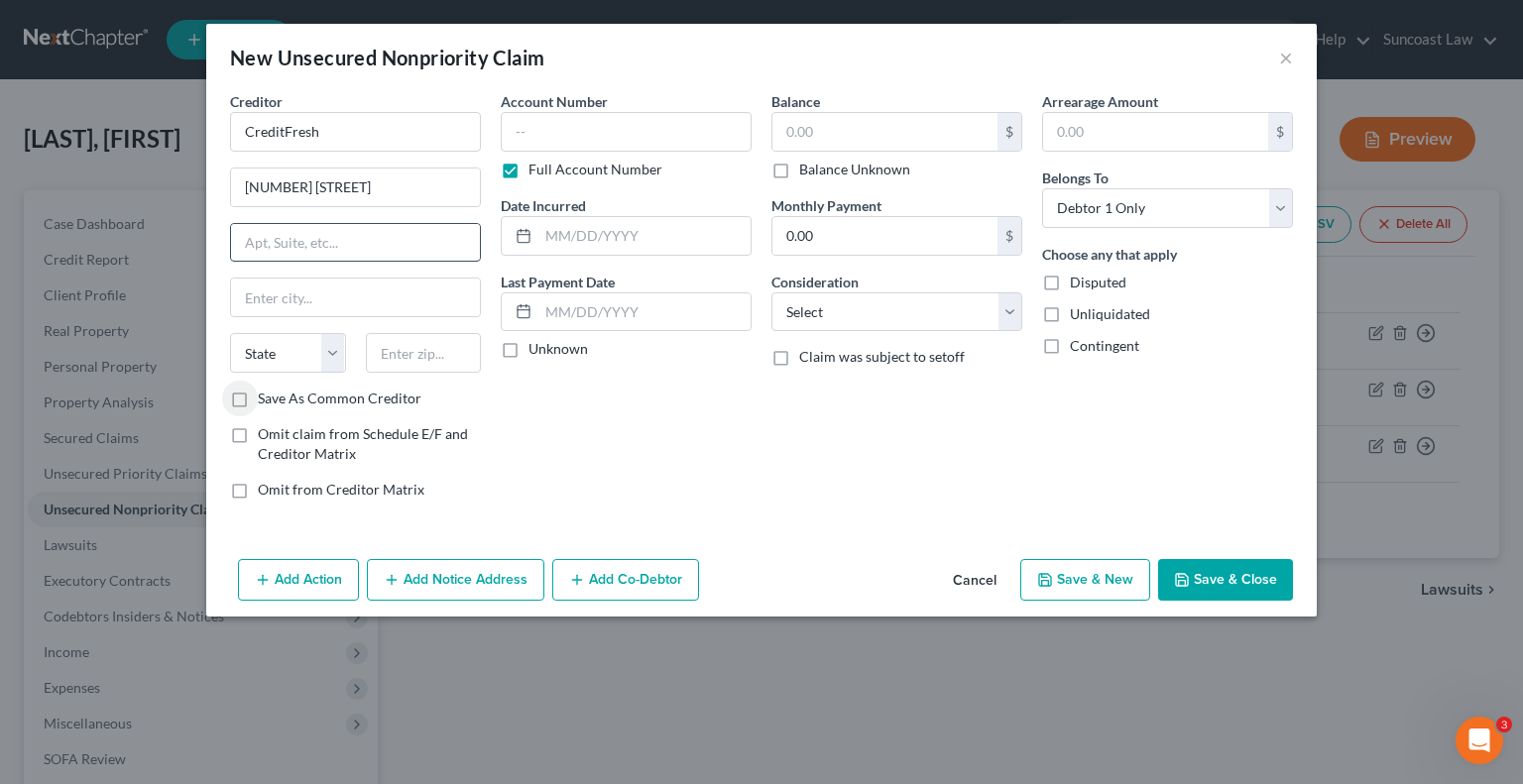 click at bounding box center (355, 243) 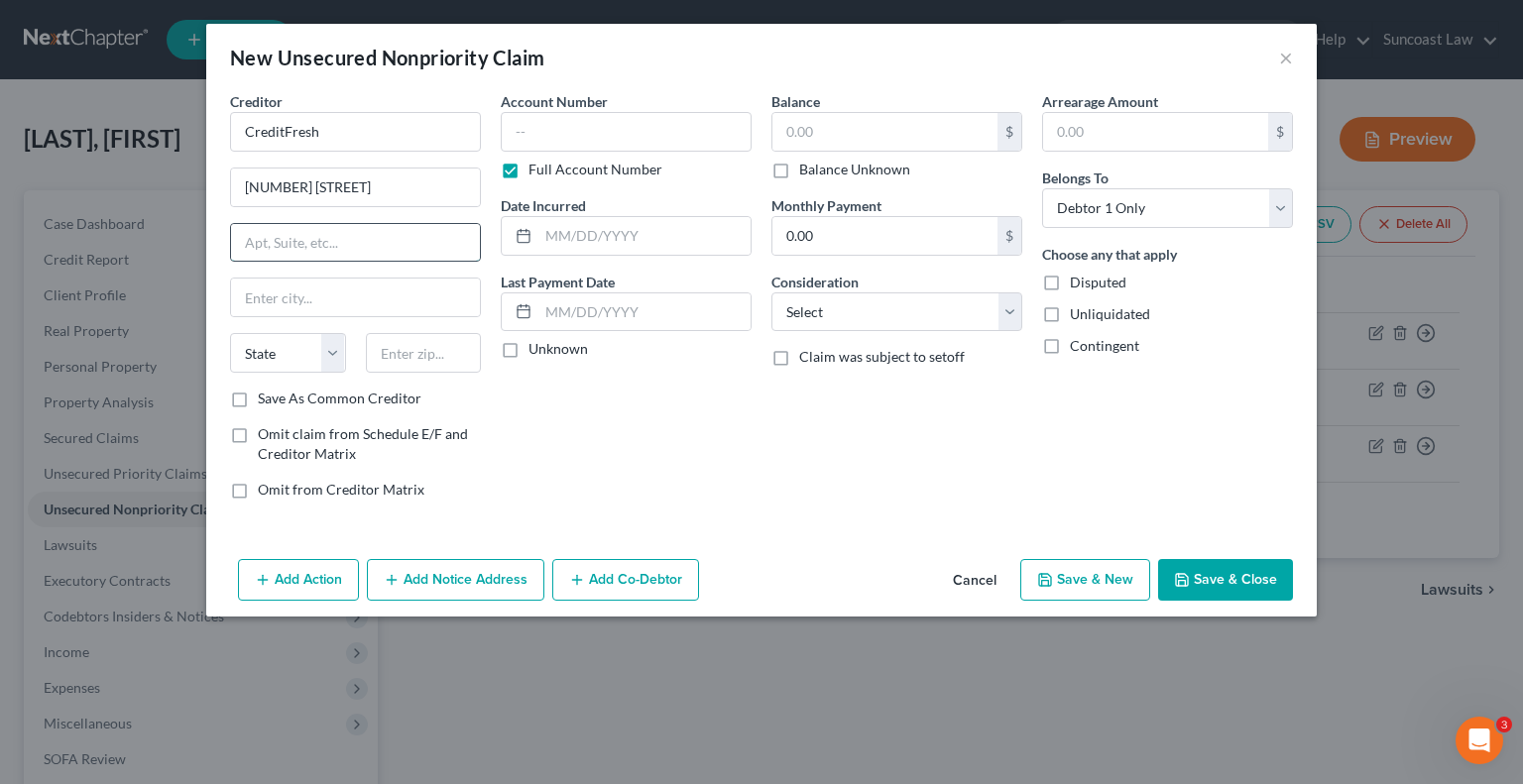 paste on "Suite 401" 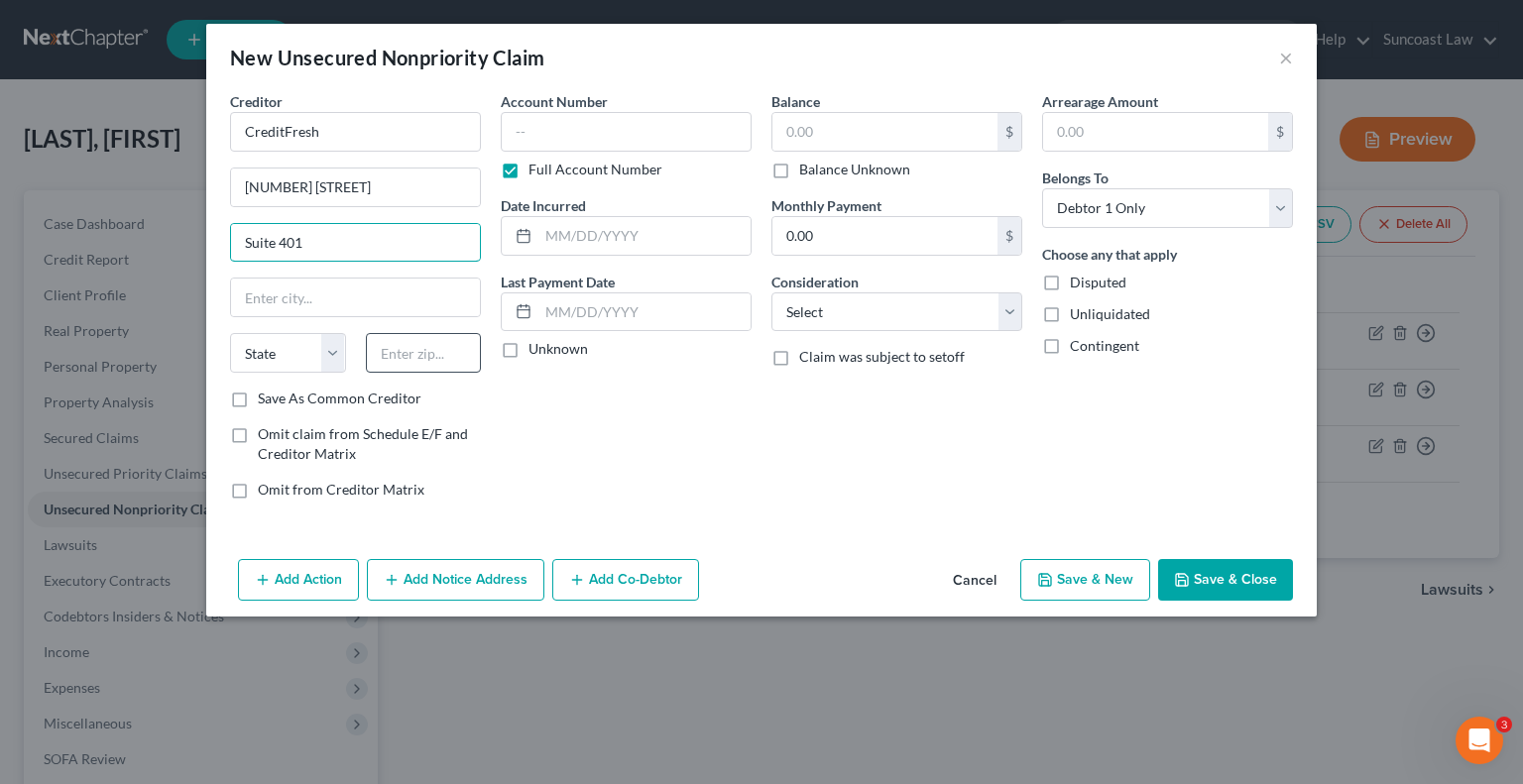type on "Suite 401" 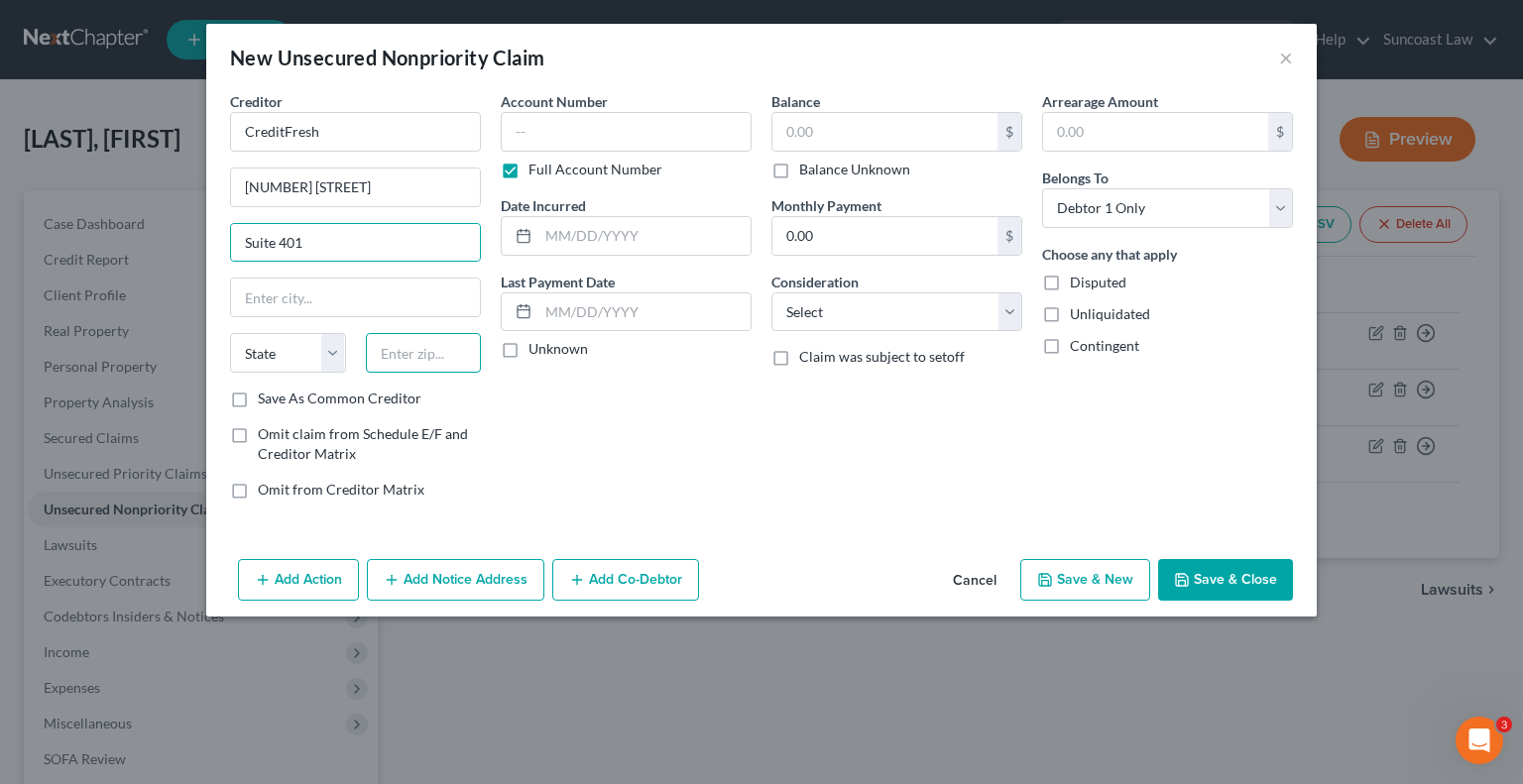drag, startPoint x: 428, startPoint y: 355, endPoint x: 428, endPoint y: 324, distance: 31 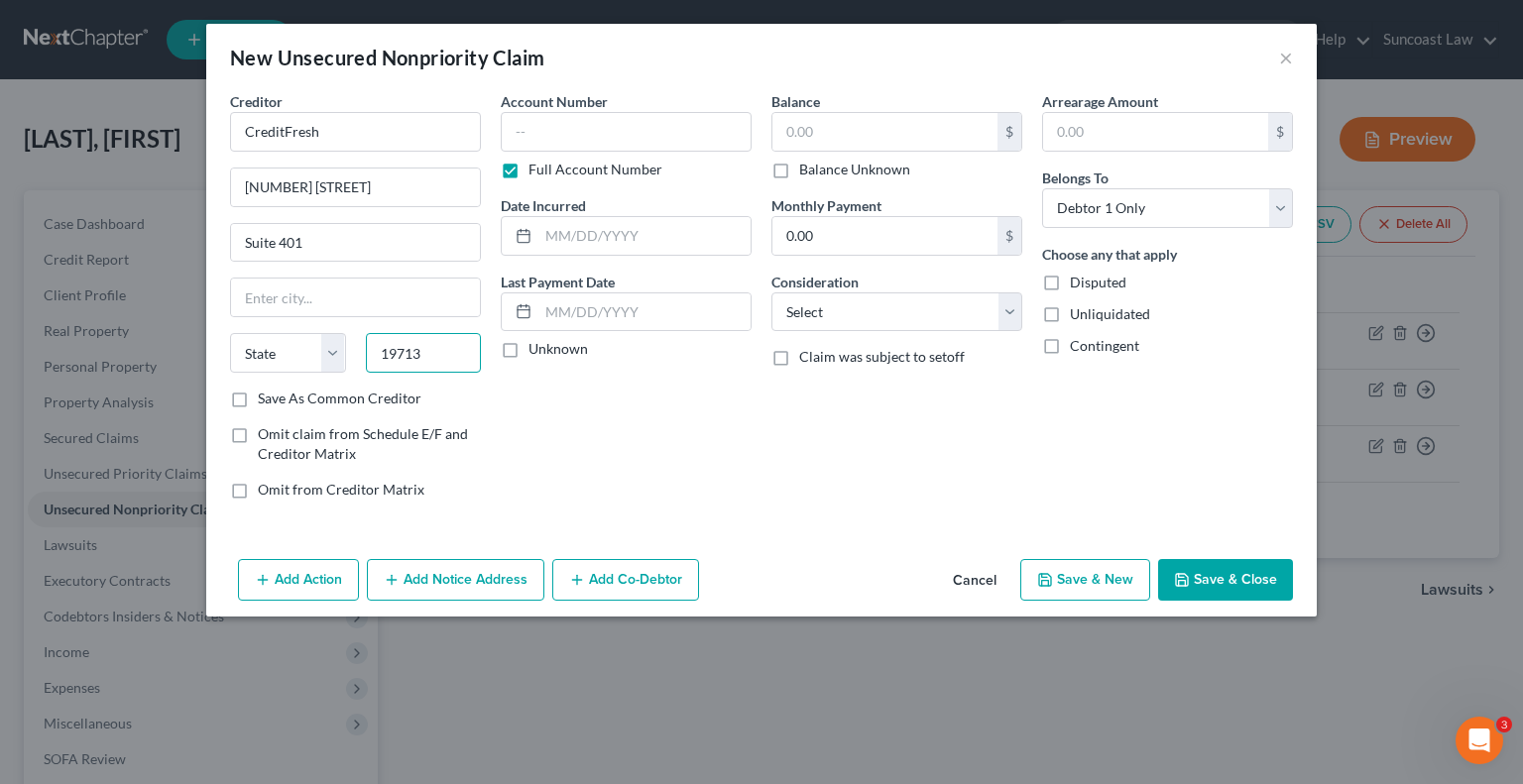 type on "19713" 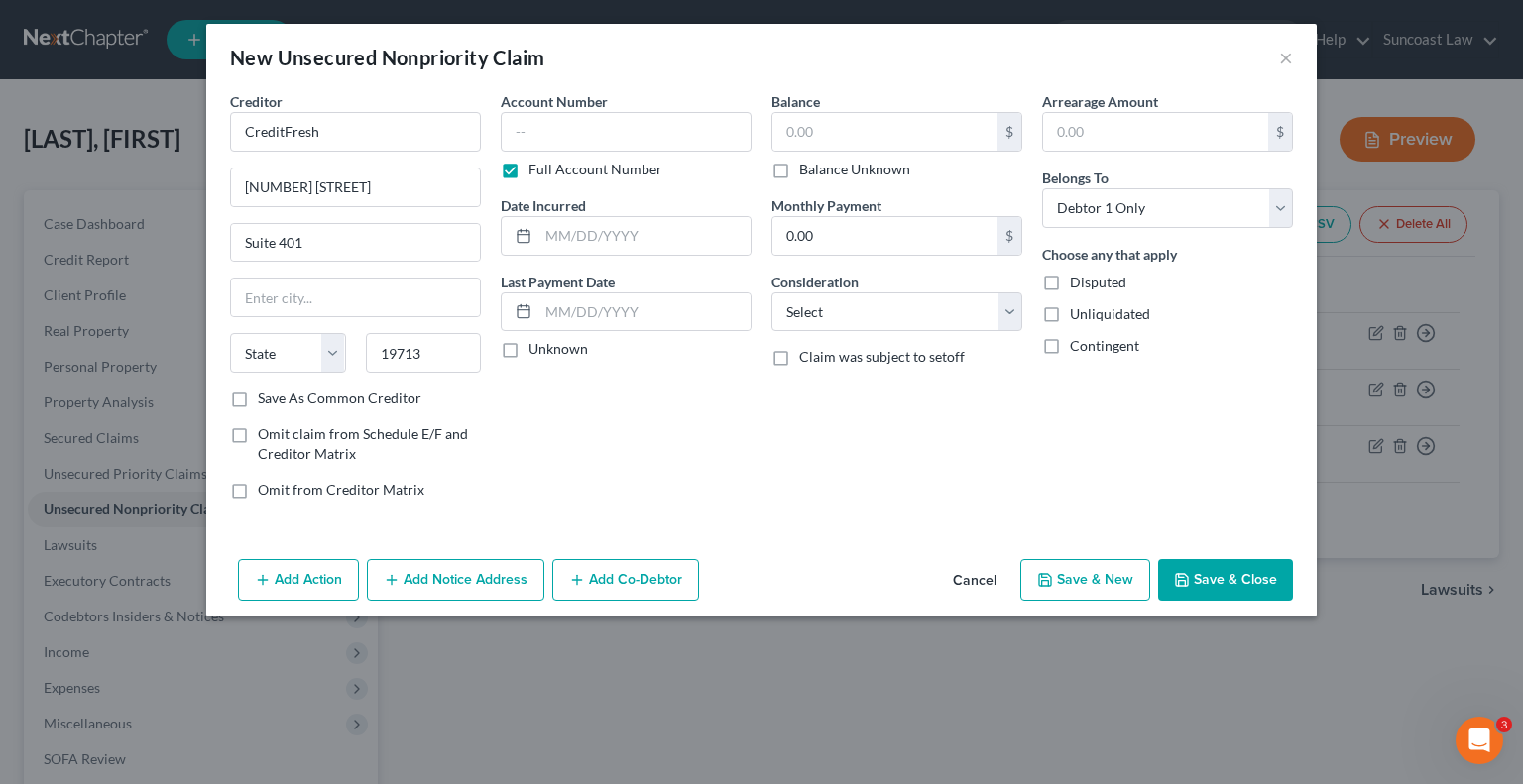 type on "Newark" 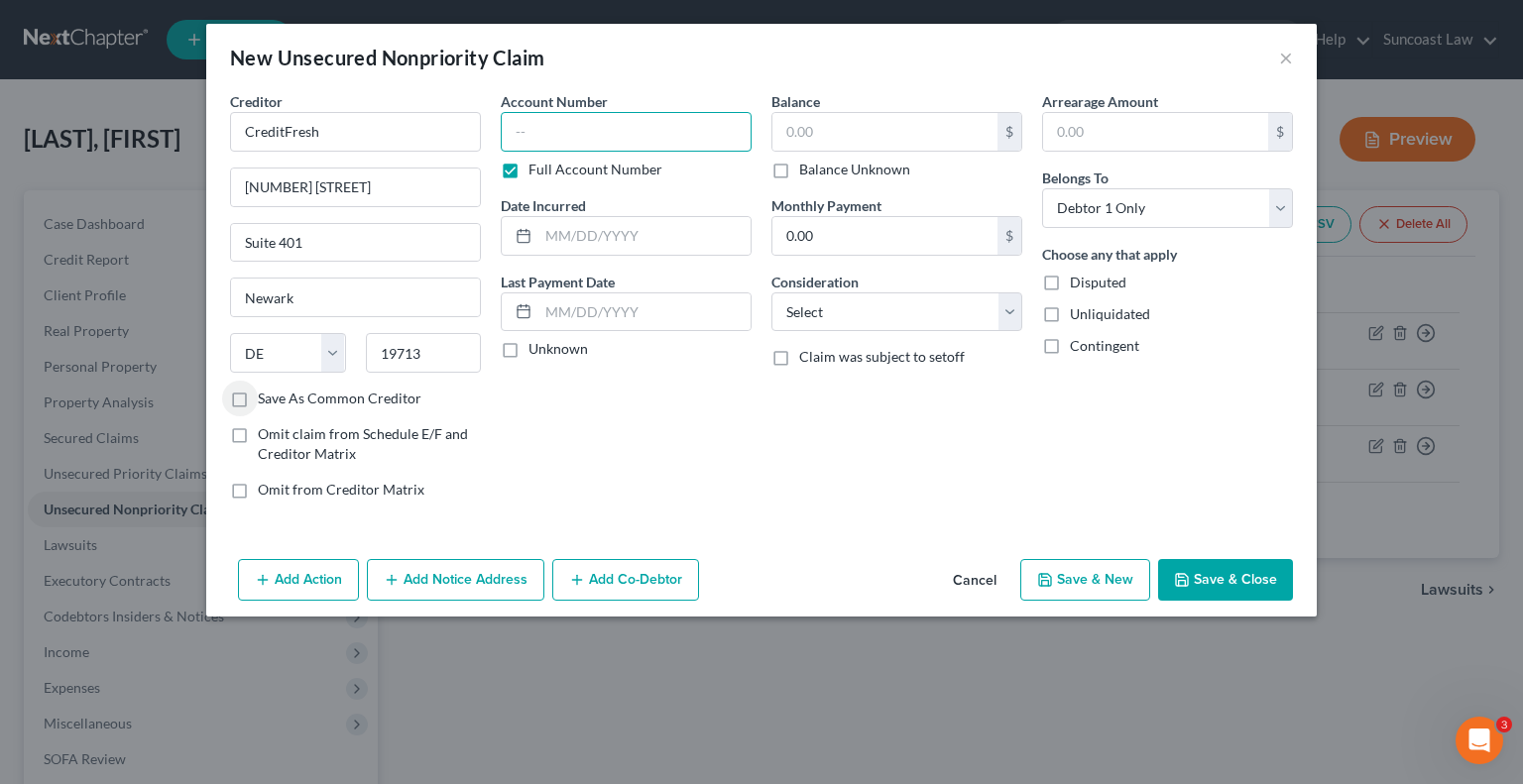click at bounding box center (626, 132) 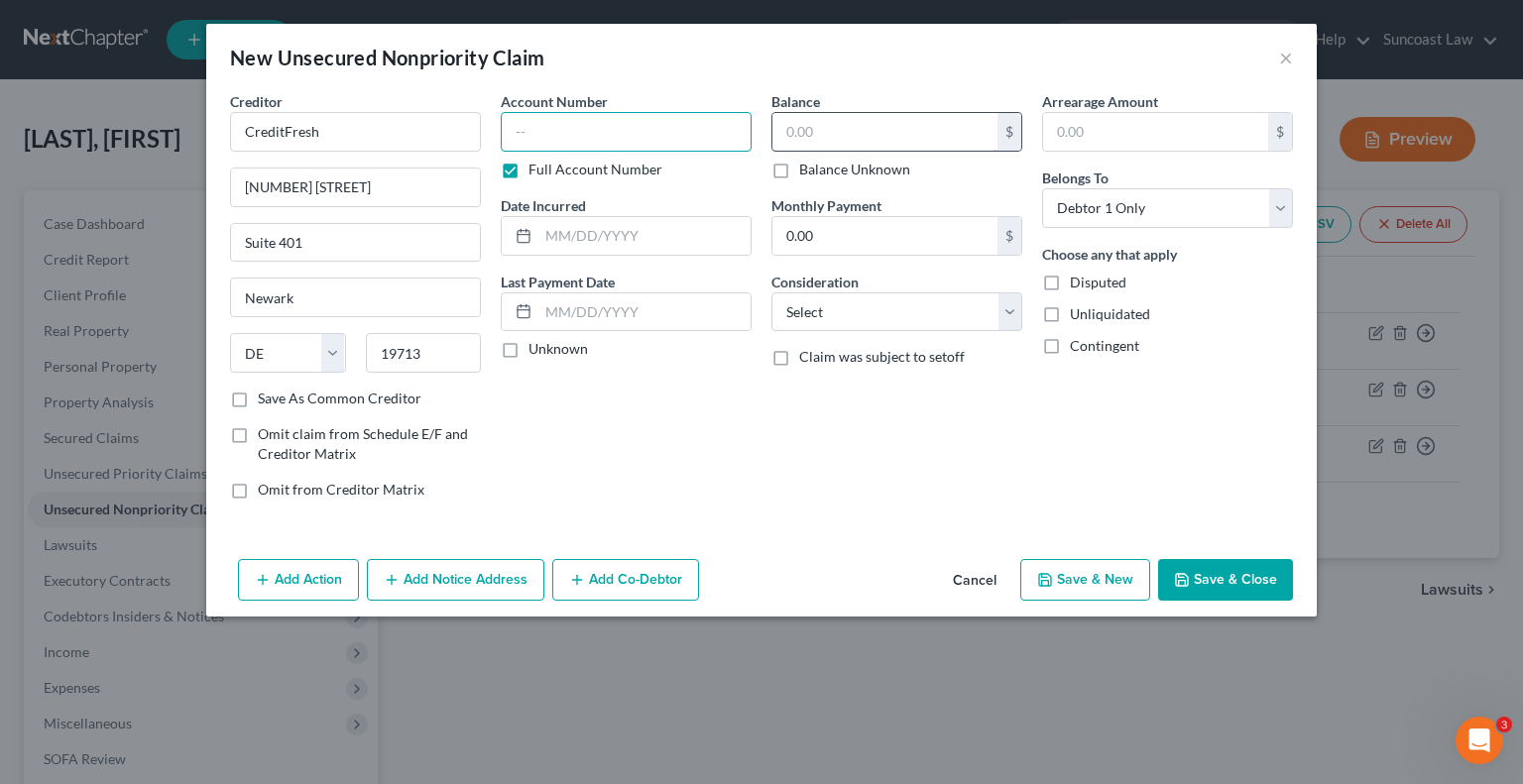 paste on "2155948" 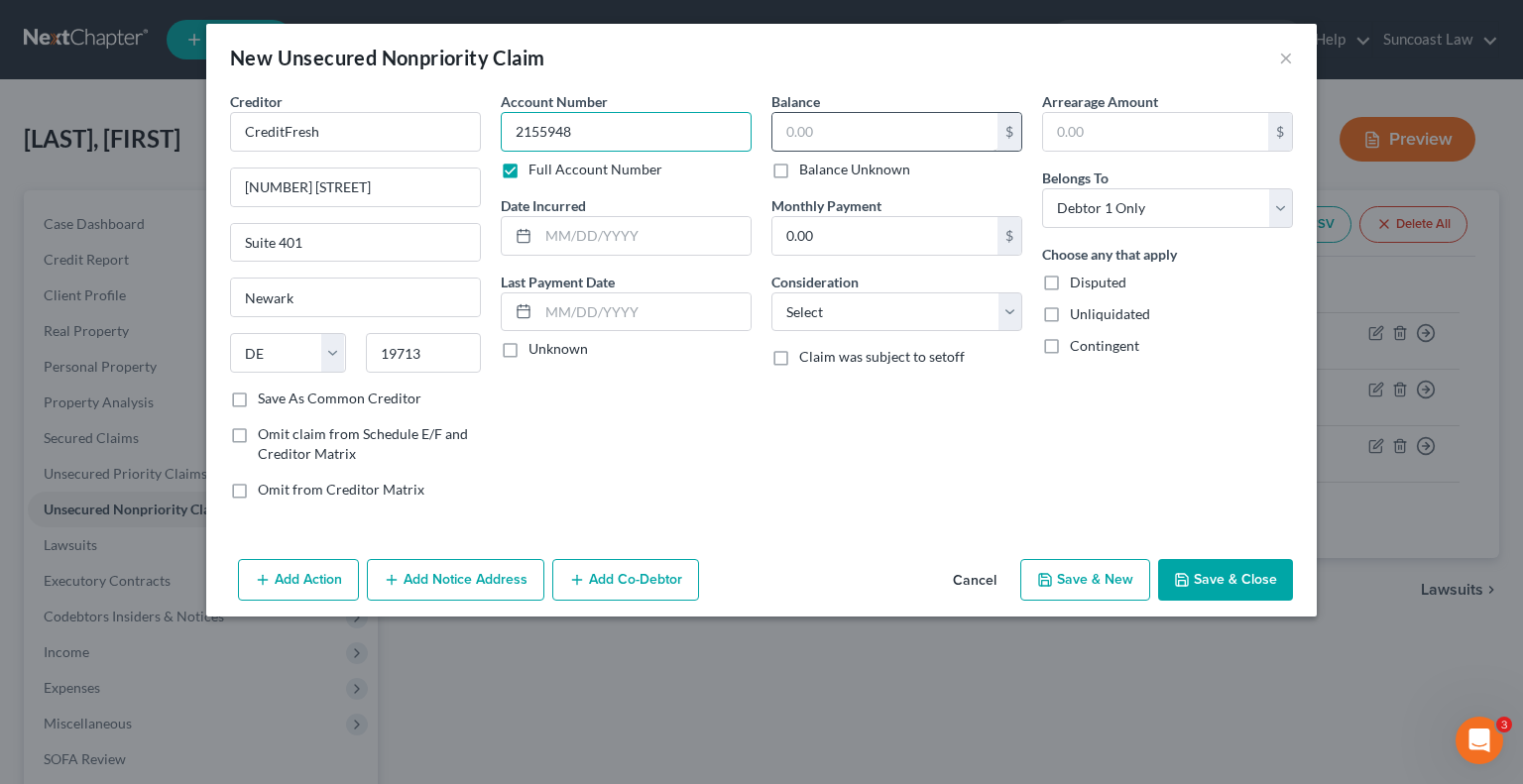 type on "2155948" 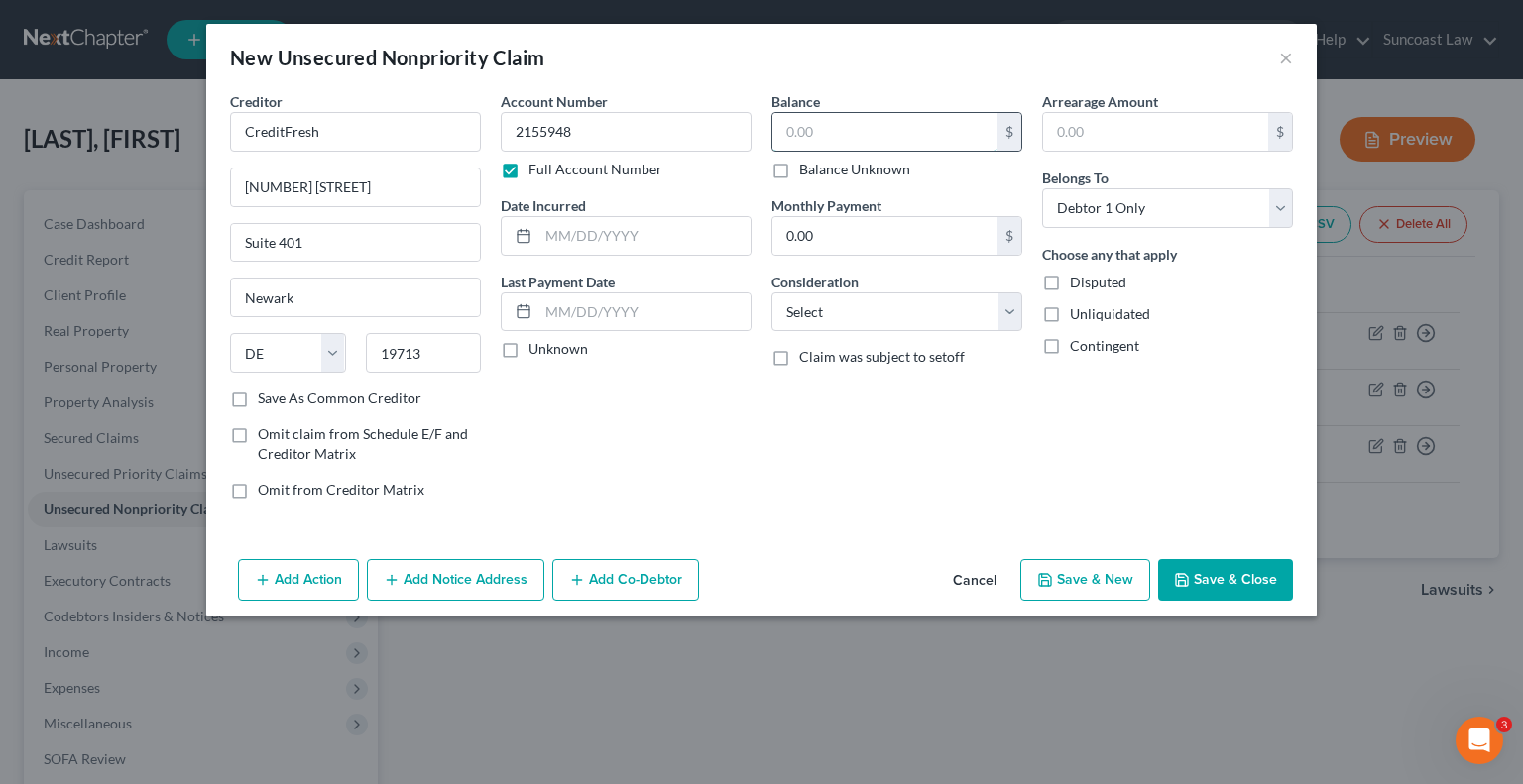 click at bounding box center (884, 132) 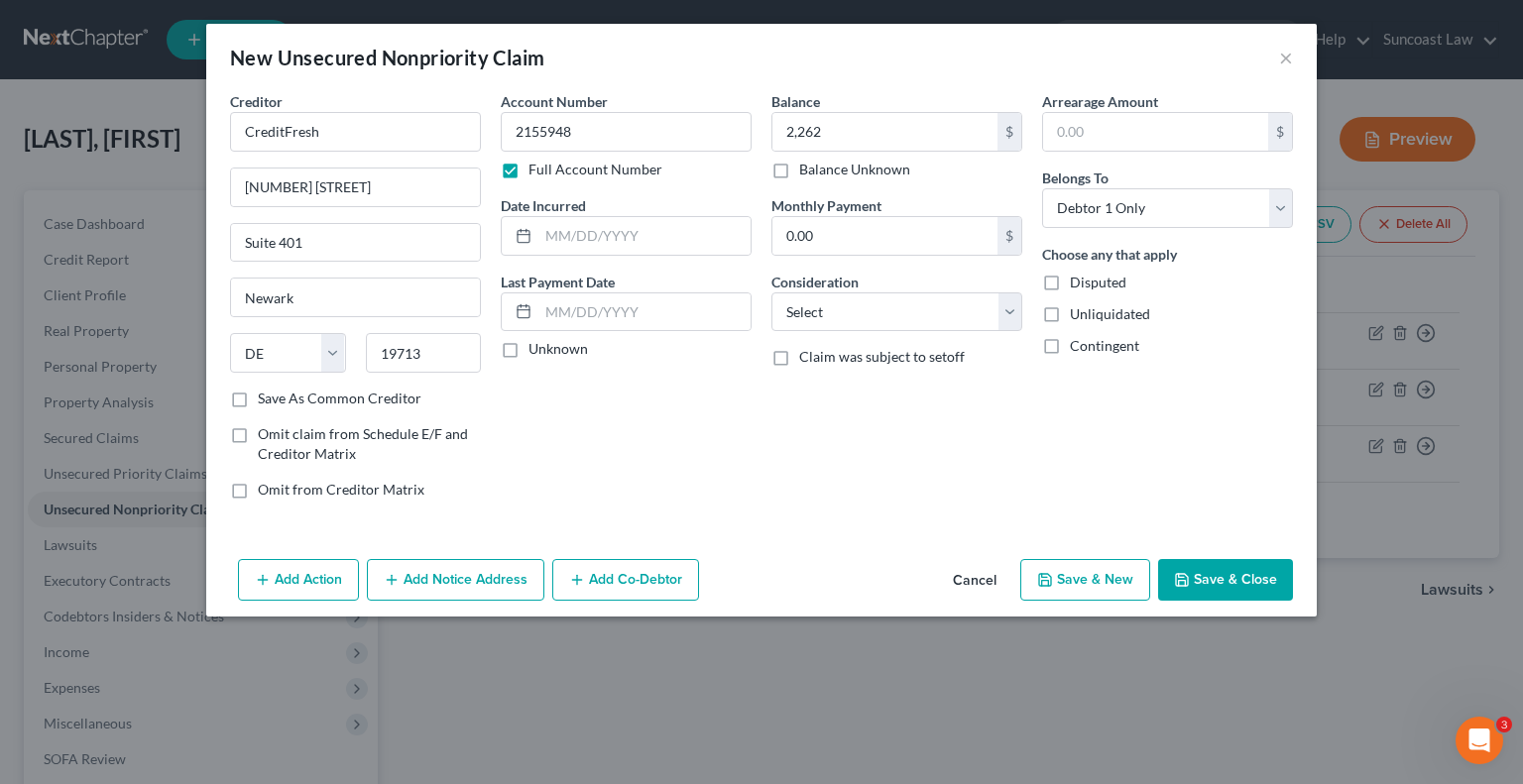 click on "Save & Close" at bounding box center (1226, 580) 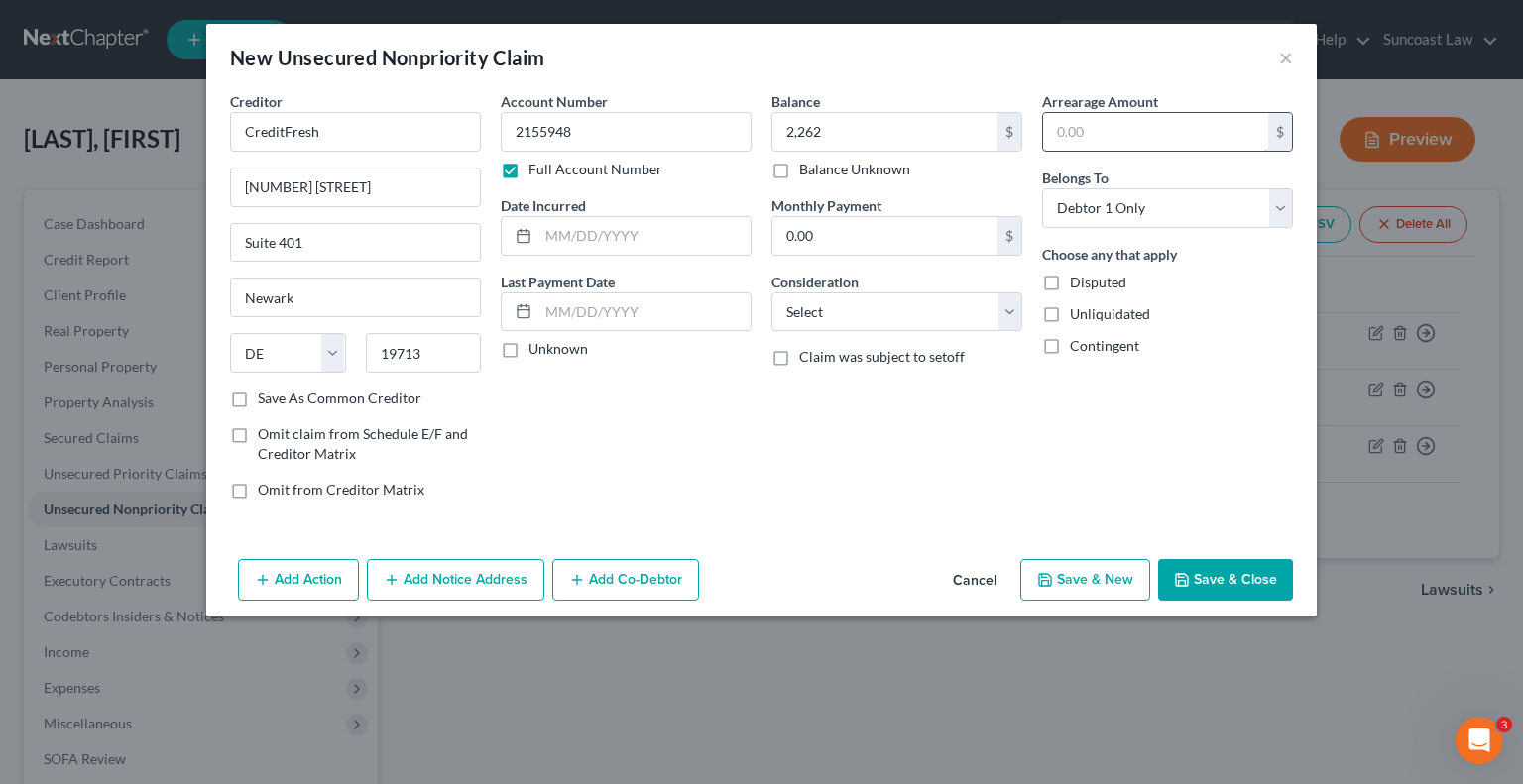 type on "2,262.00" 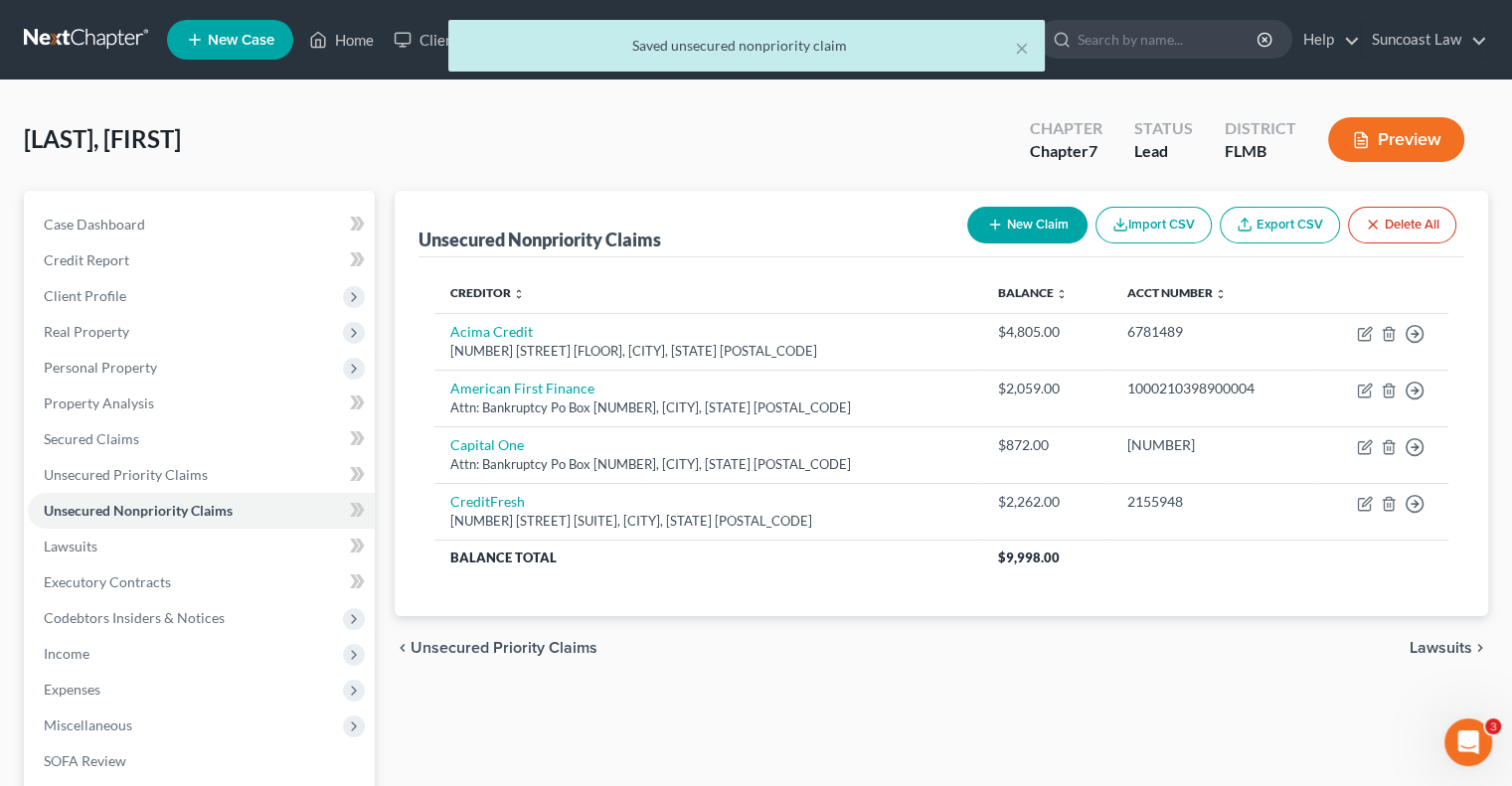 click on "New Claim" at bounding box center [1027, 225] 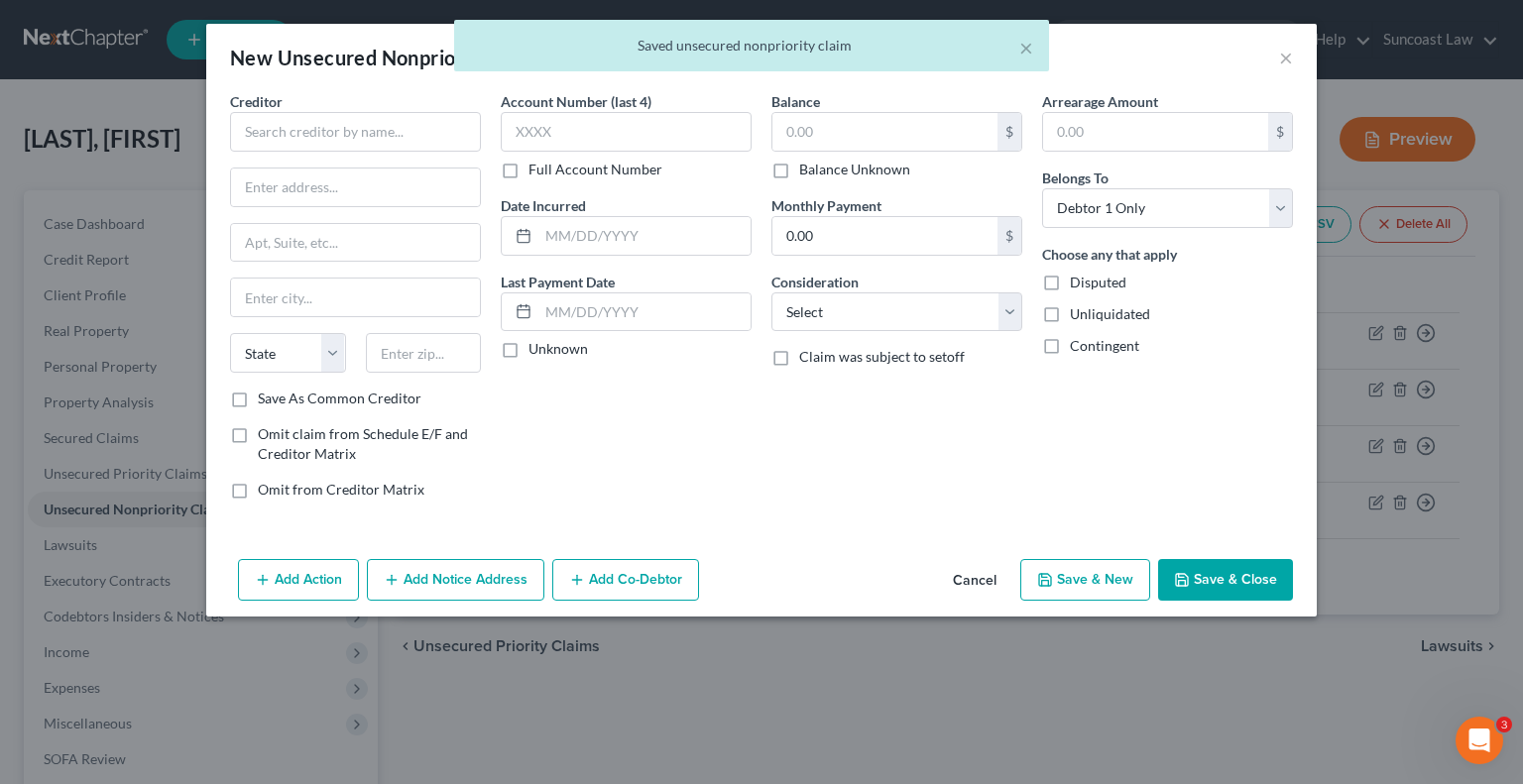 click on "Full Account Number" at bounding box center [595, 169] 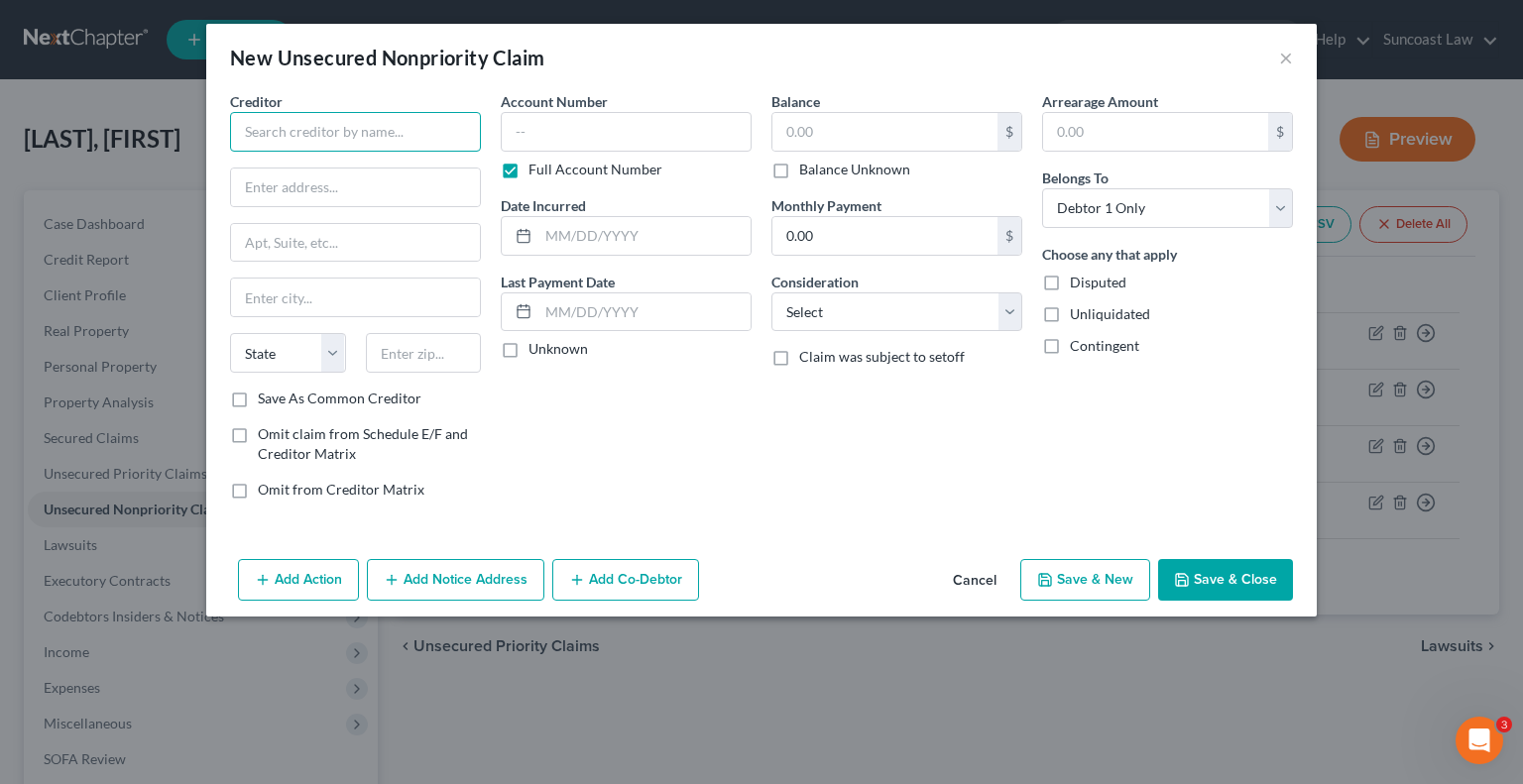 click at bounding box center [355, 132] 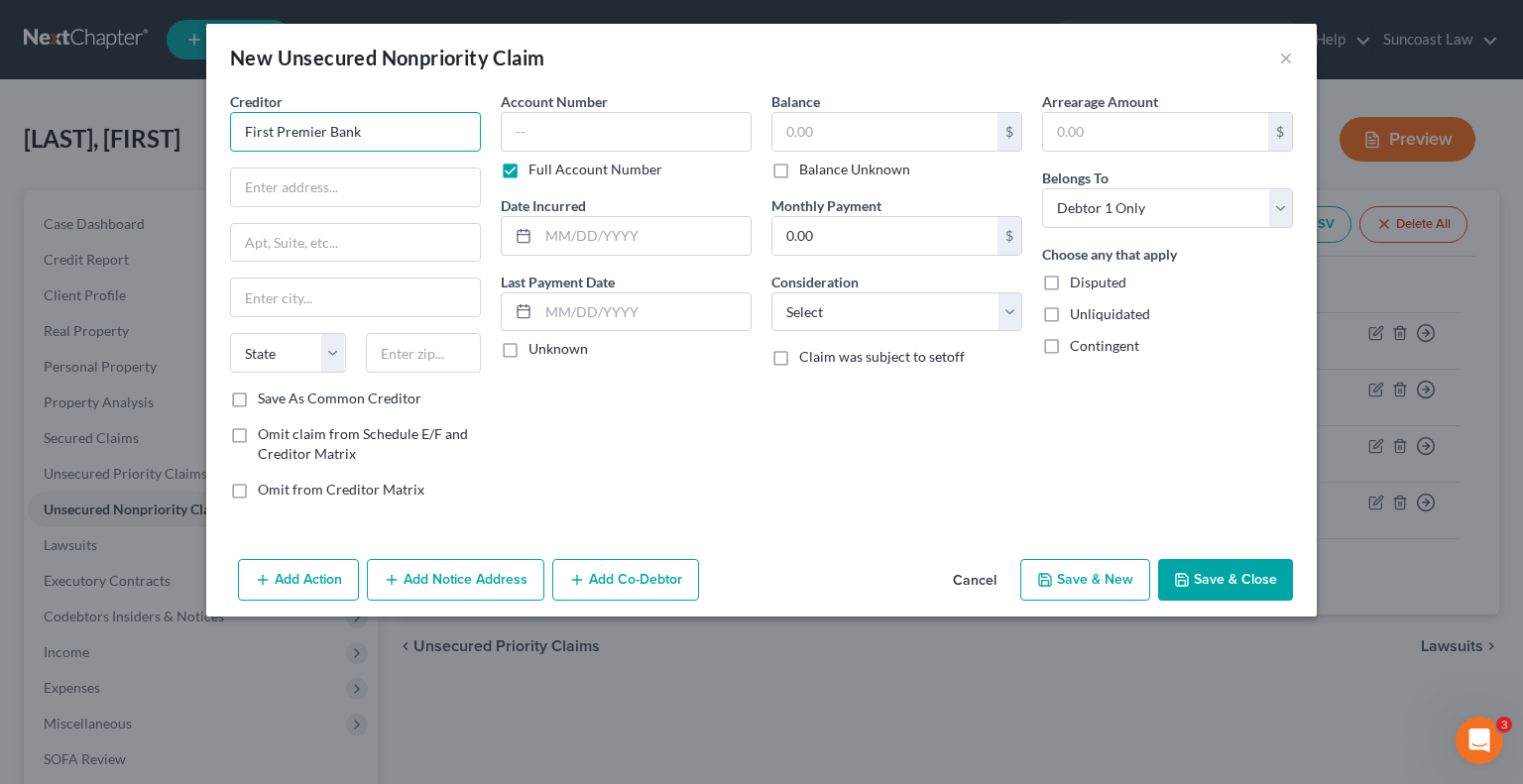 type on "First Premier Bank" 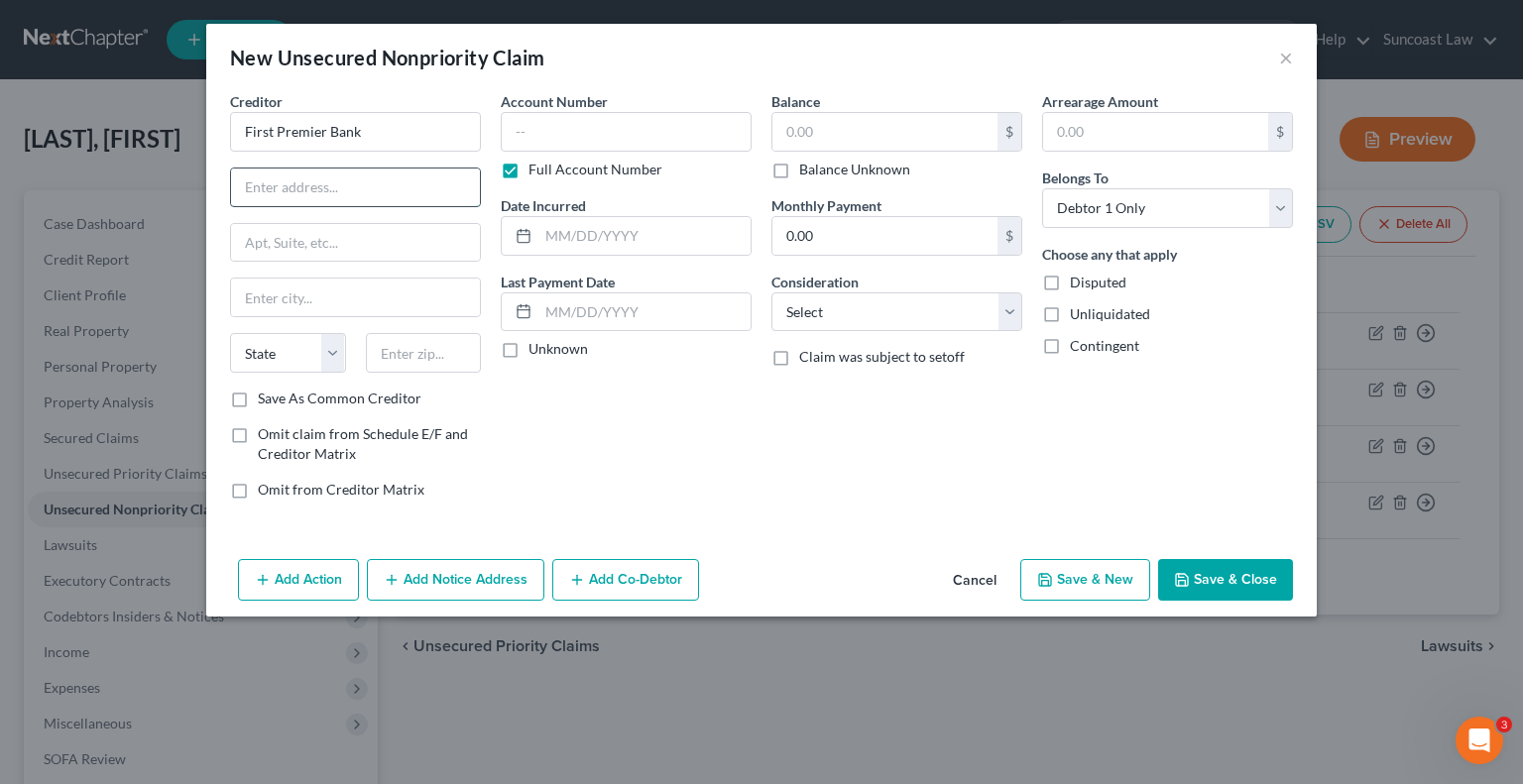 click at bounding box center (355, 187) 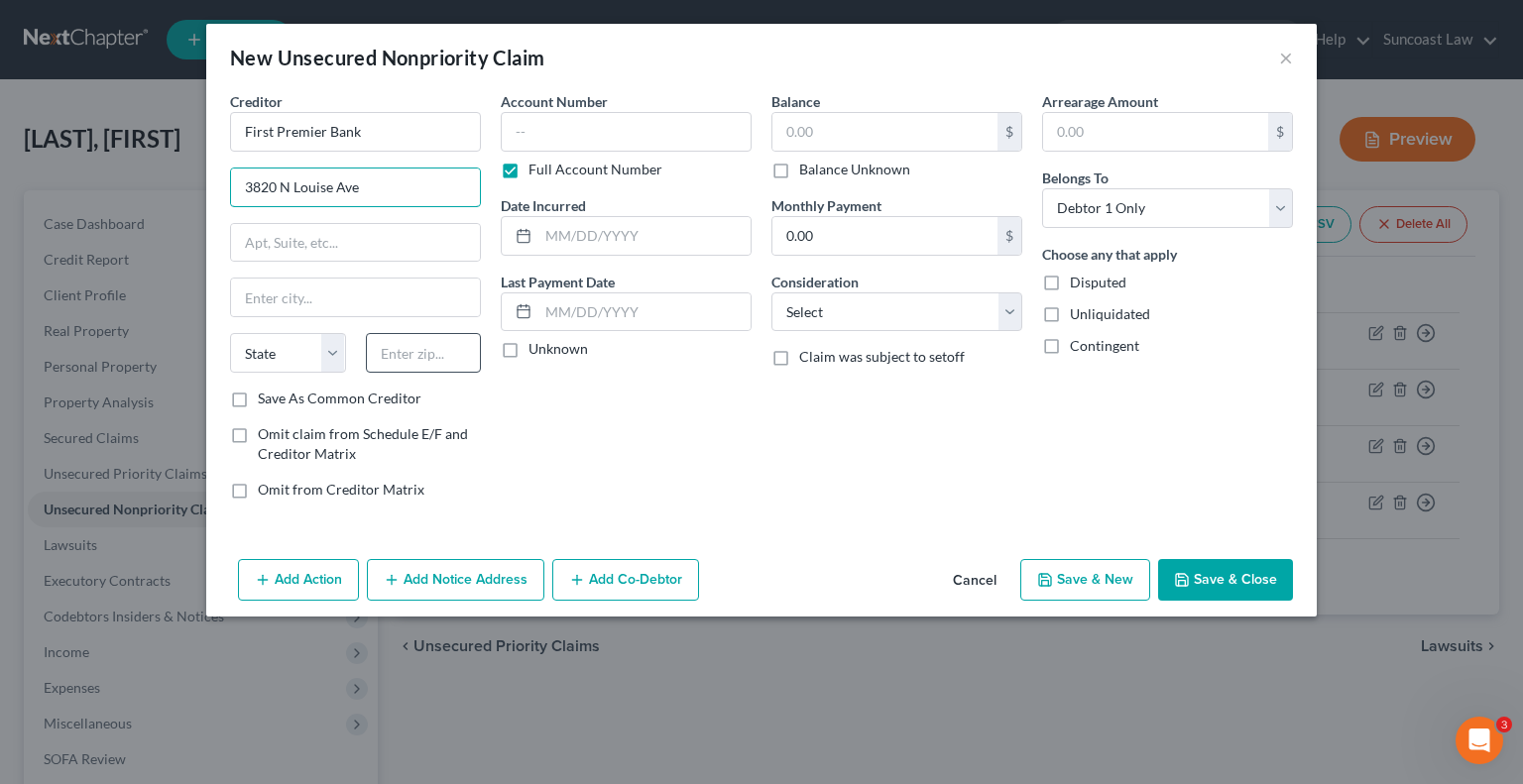 type on "3820 N Louise Ave" 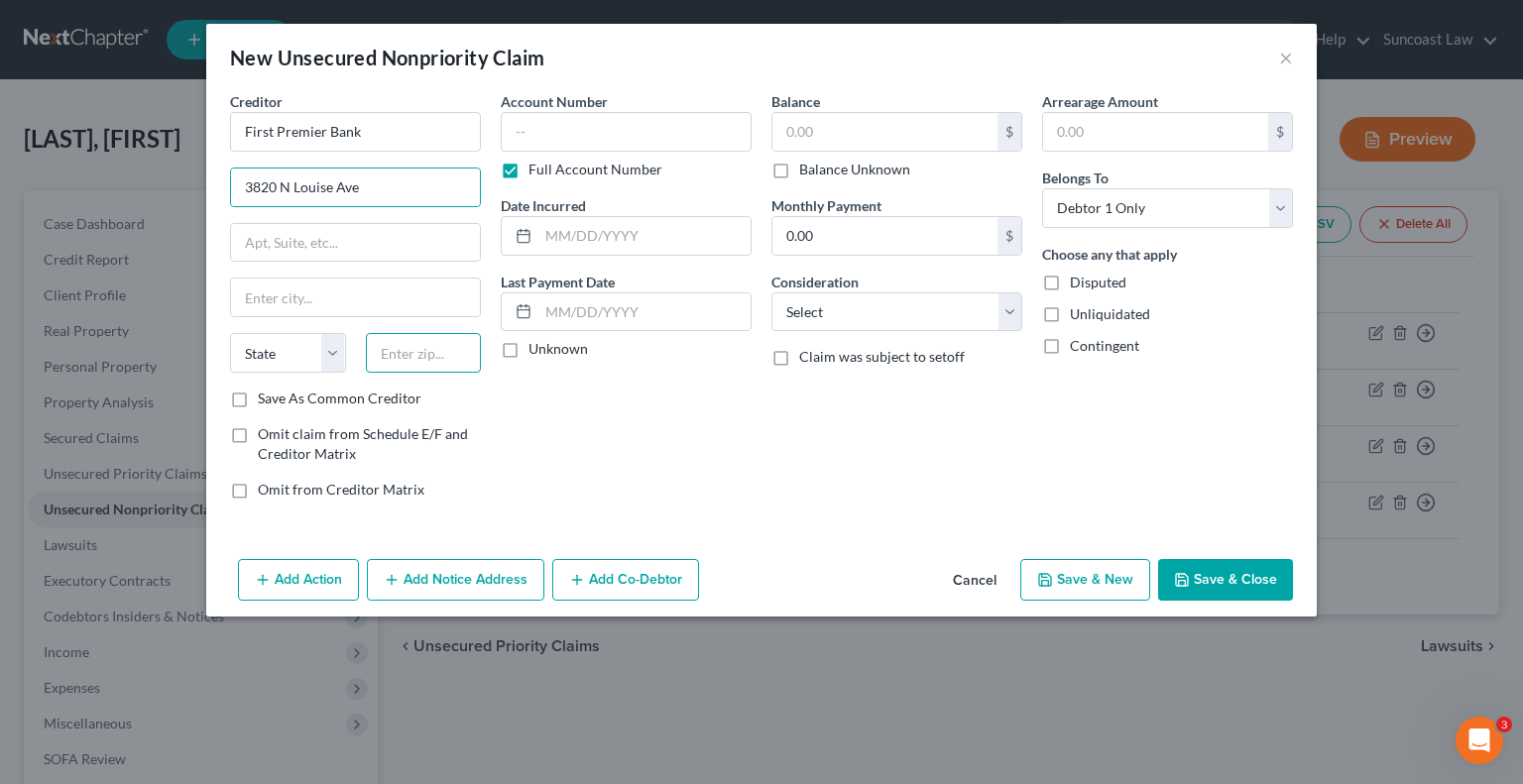 click at bounding box center (423, 353) 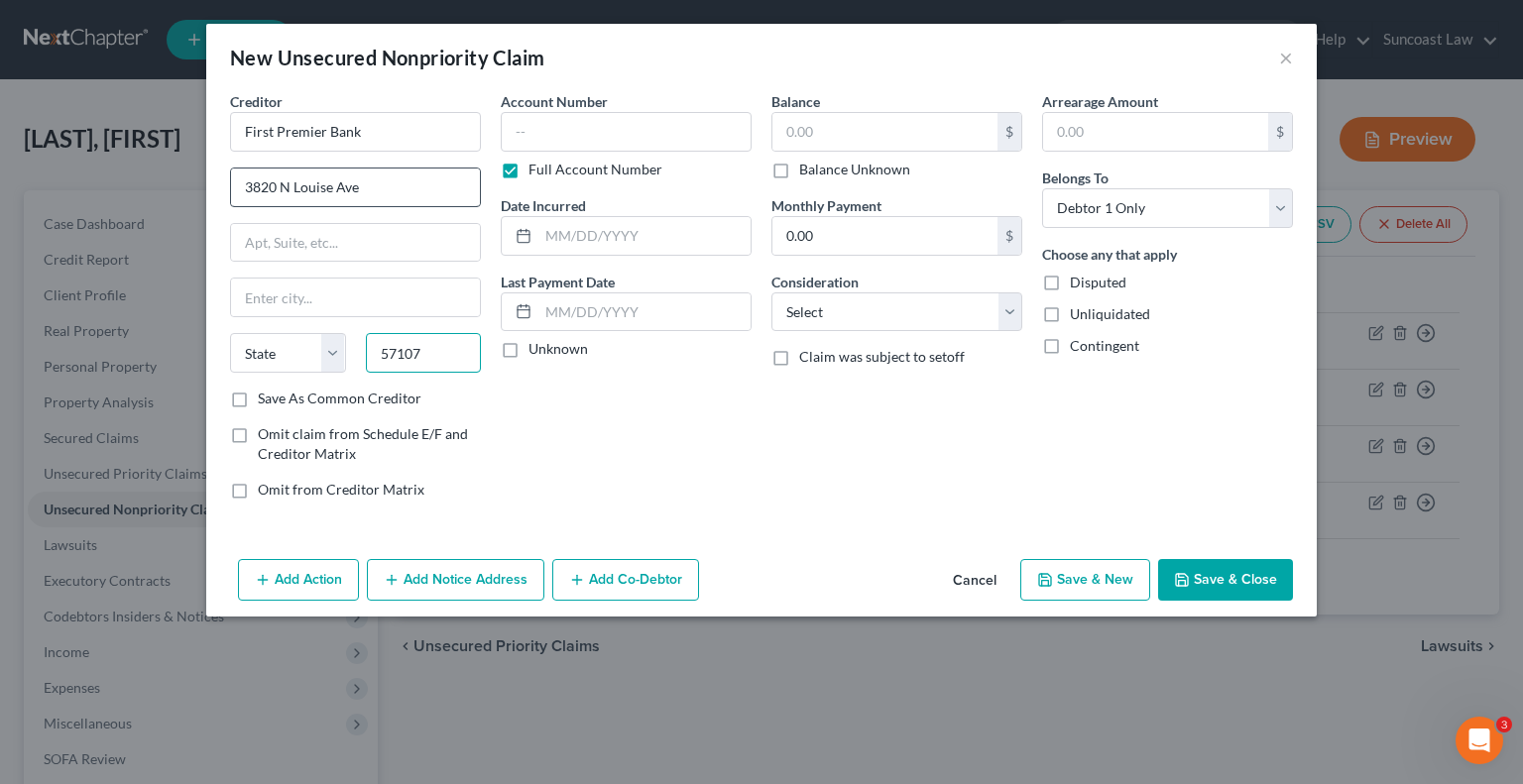type on "57107" 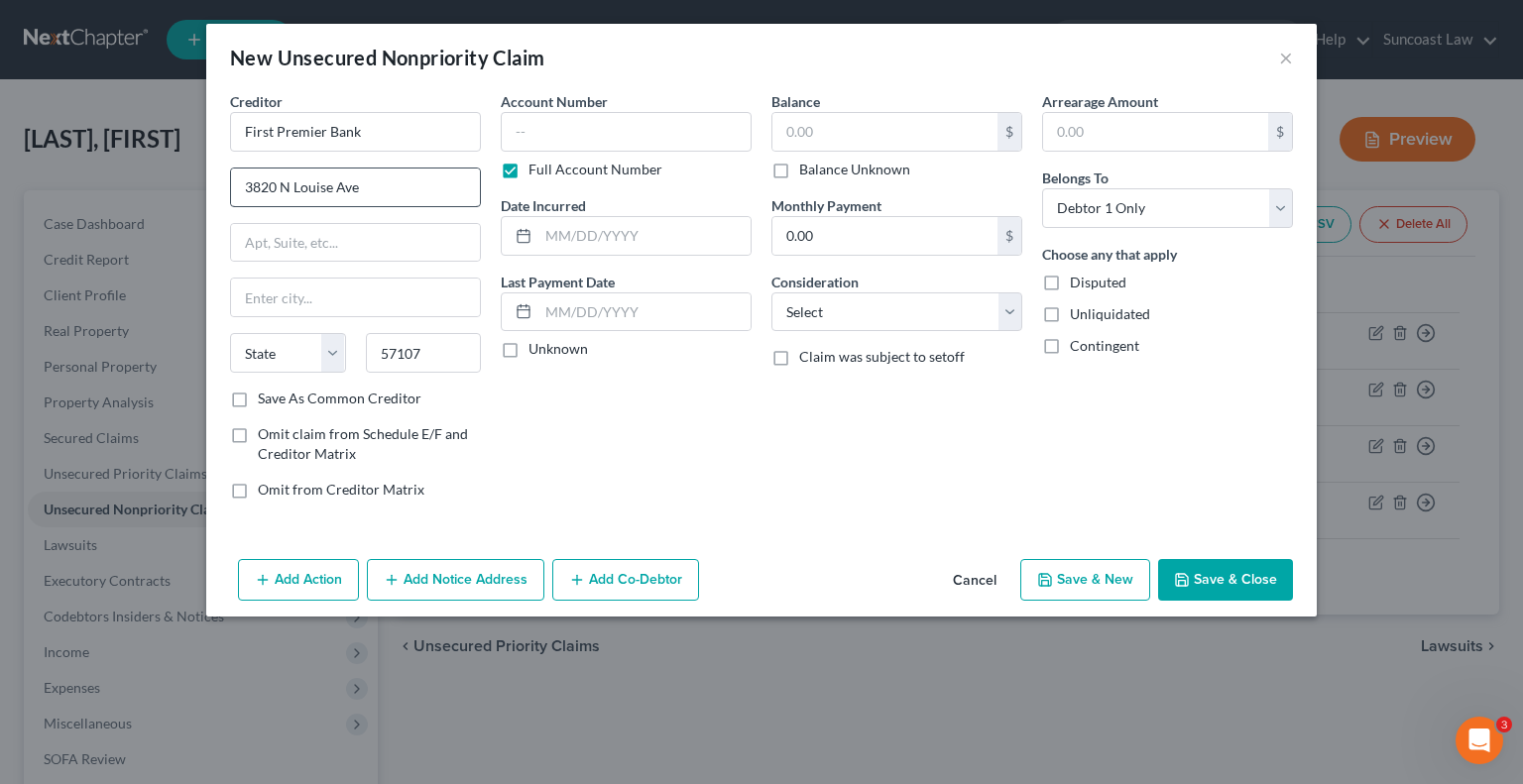 type on "Sioux Falls" 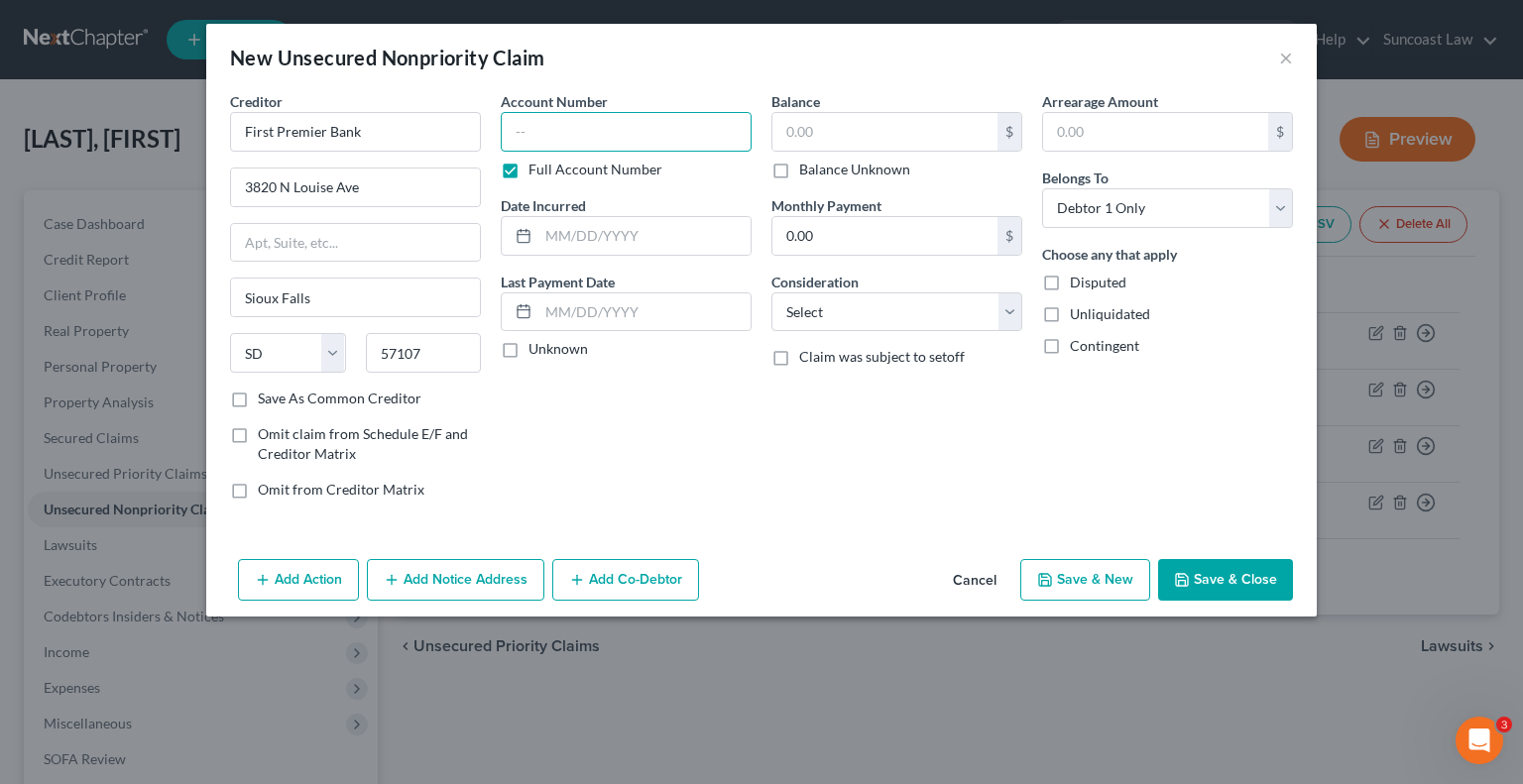 click at bounding box center (626, 132) 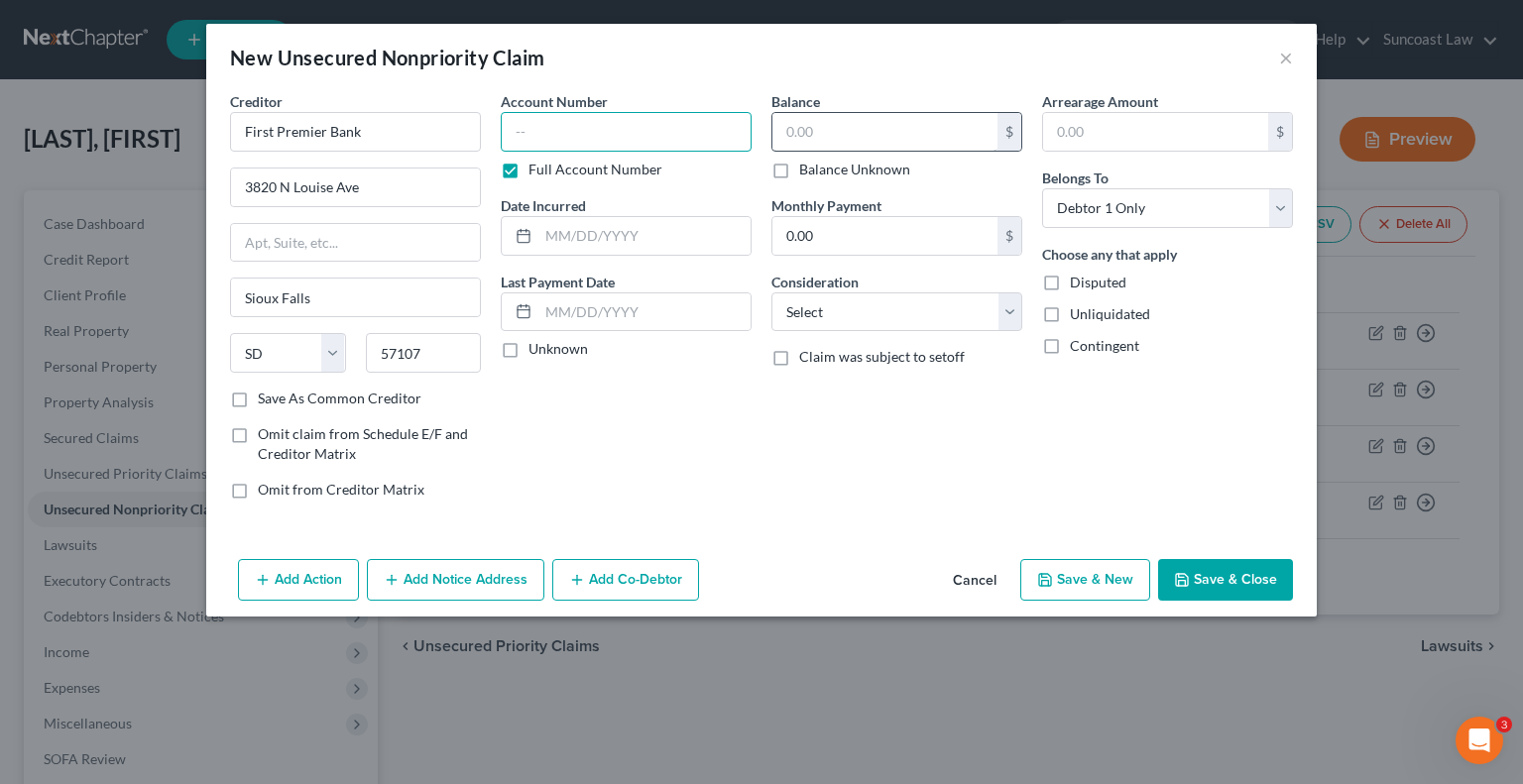 paste on "[NUMBER]" 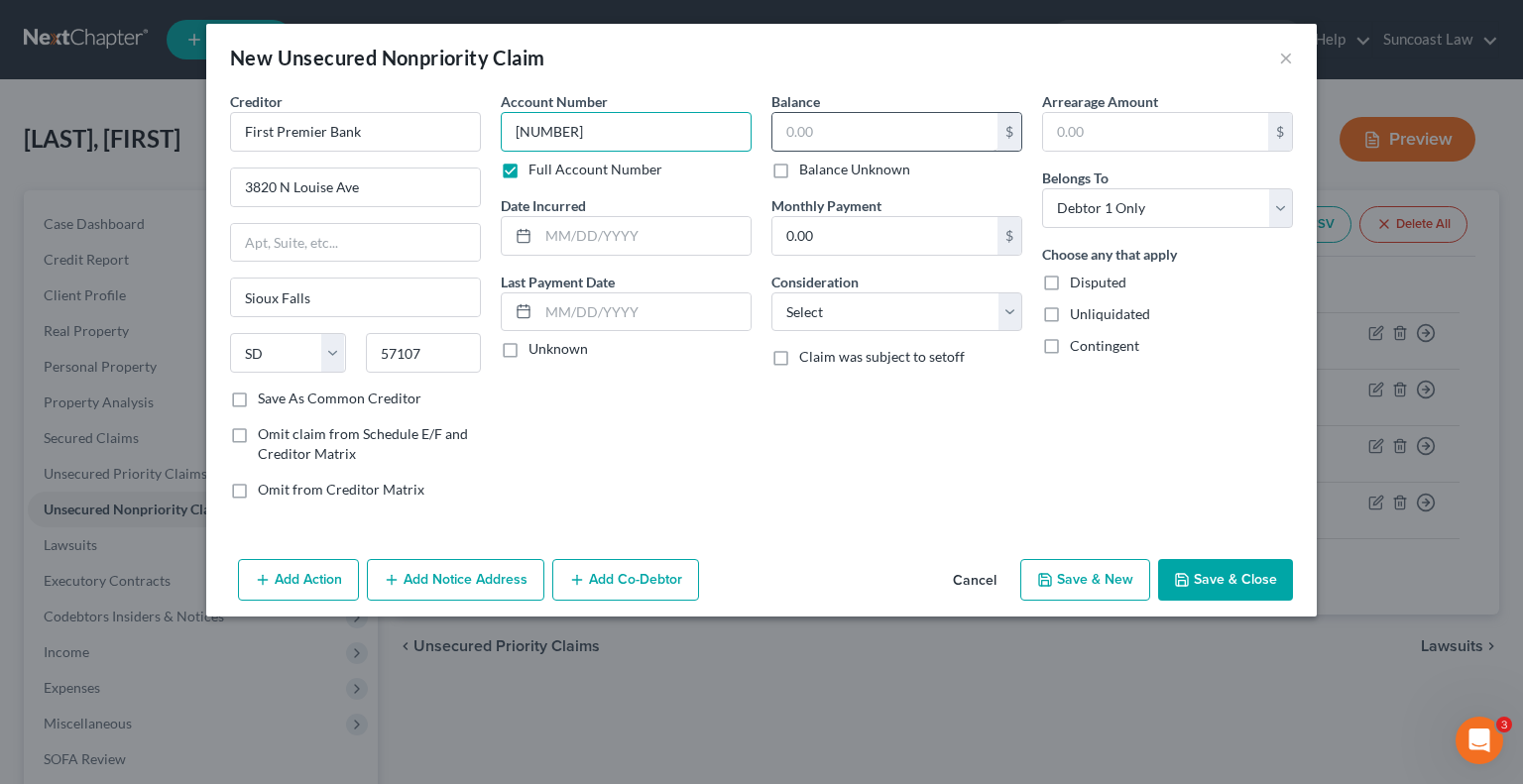 type on "[NUMBER]" 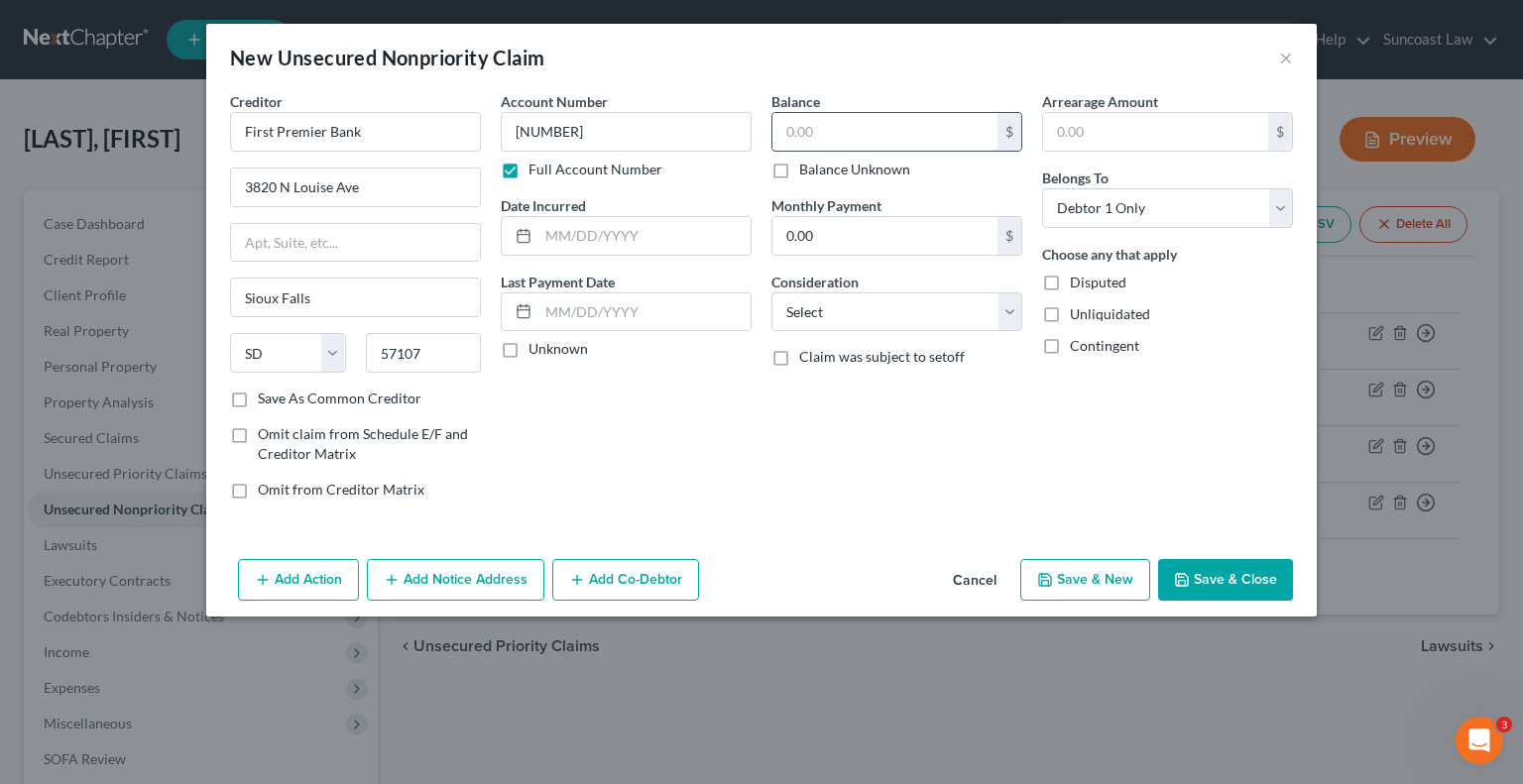 click at bounding box center (884, 132) 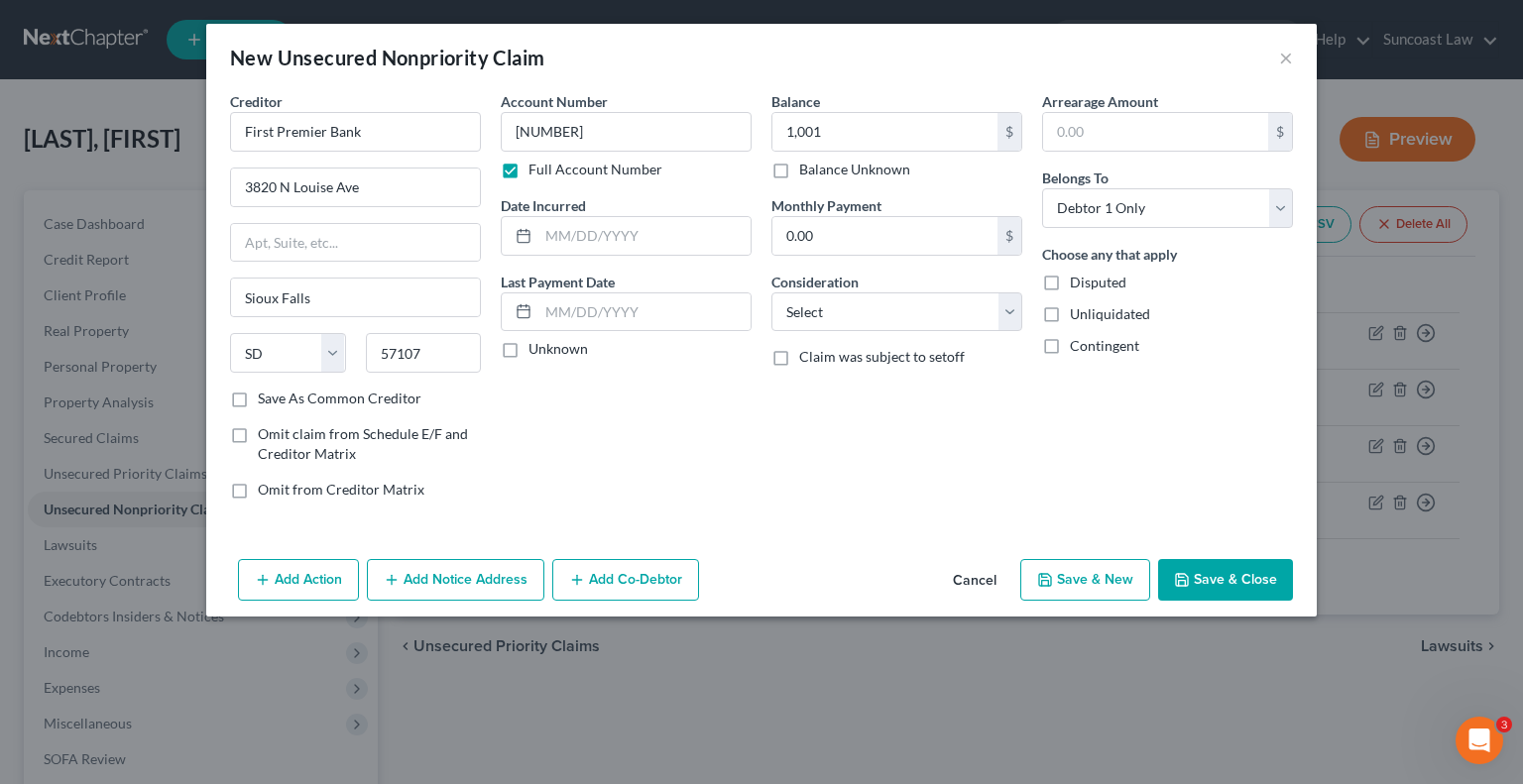click on "Save & Close" at bounding box center (1226, 580) 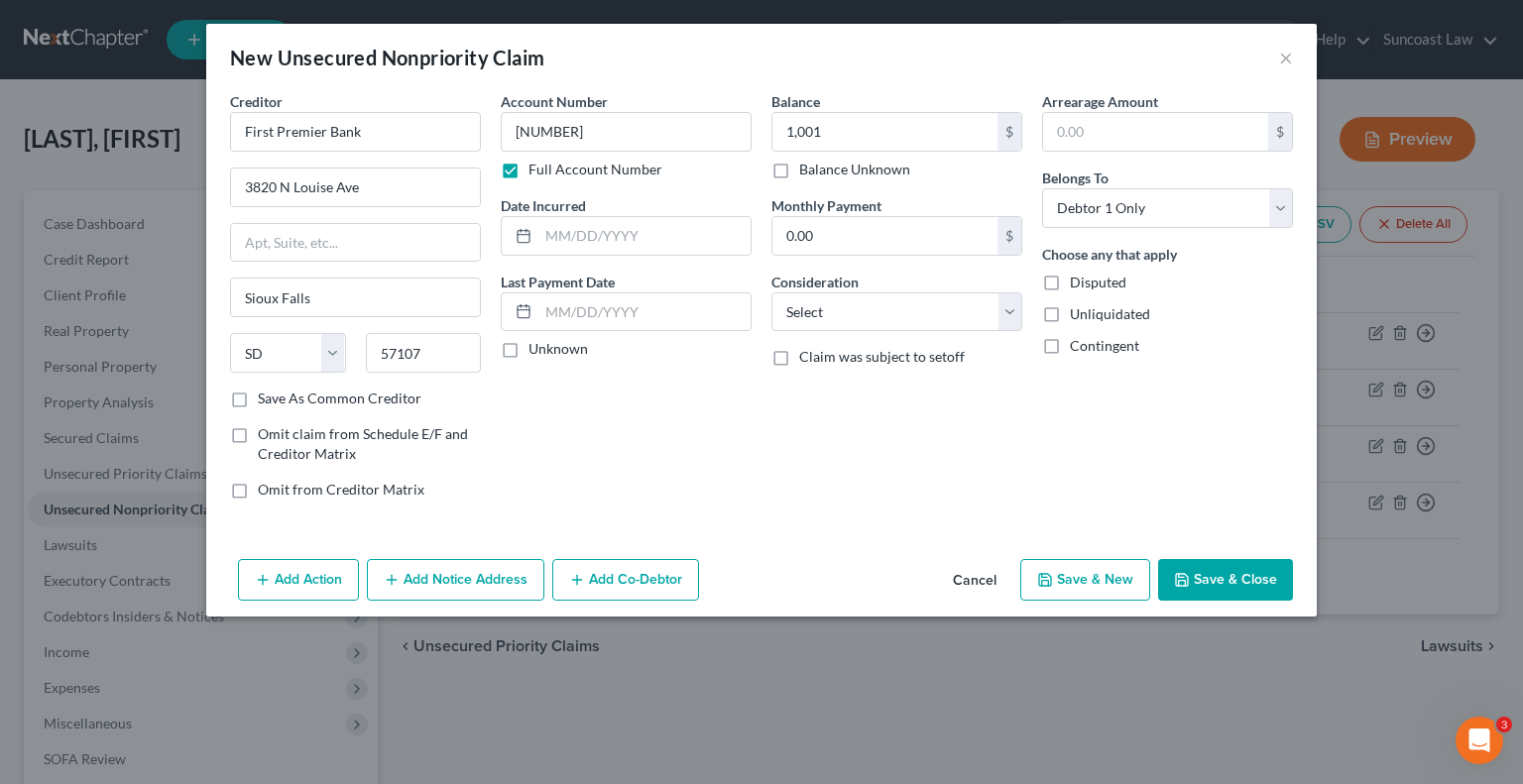 type on "1,001.00" 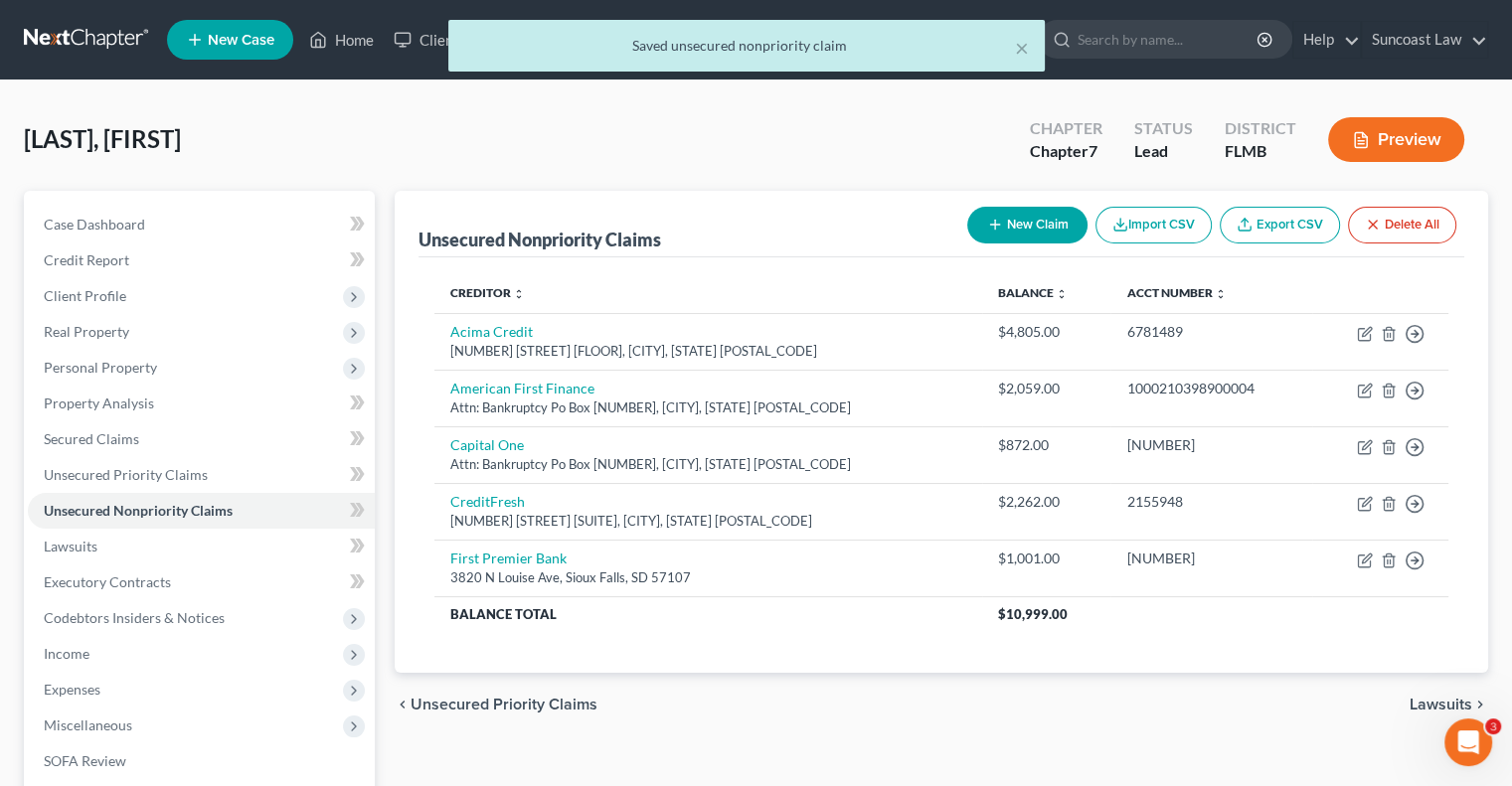 click on "New Claim" at bounding box center [1027, 225] 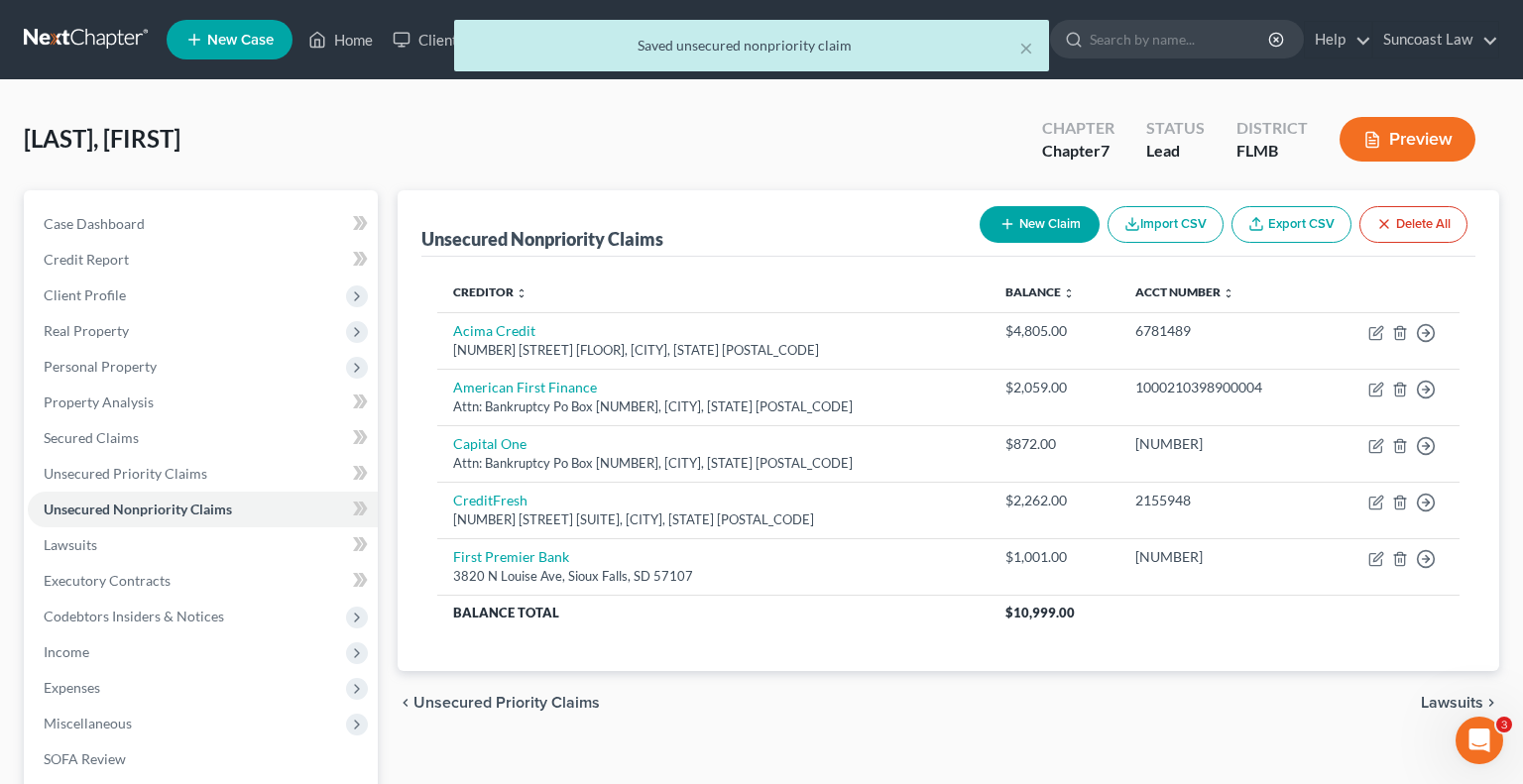 select on "0" 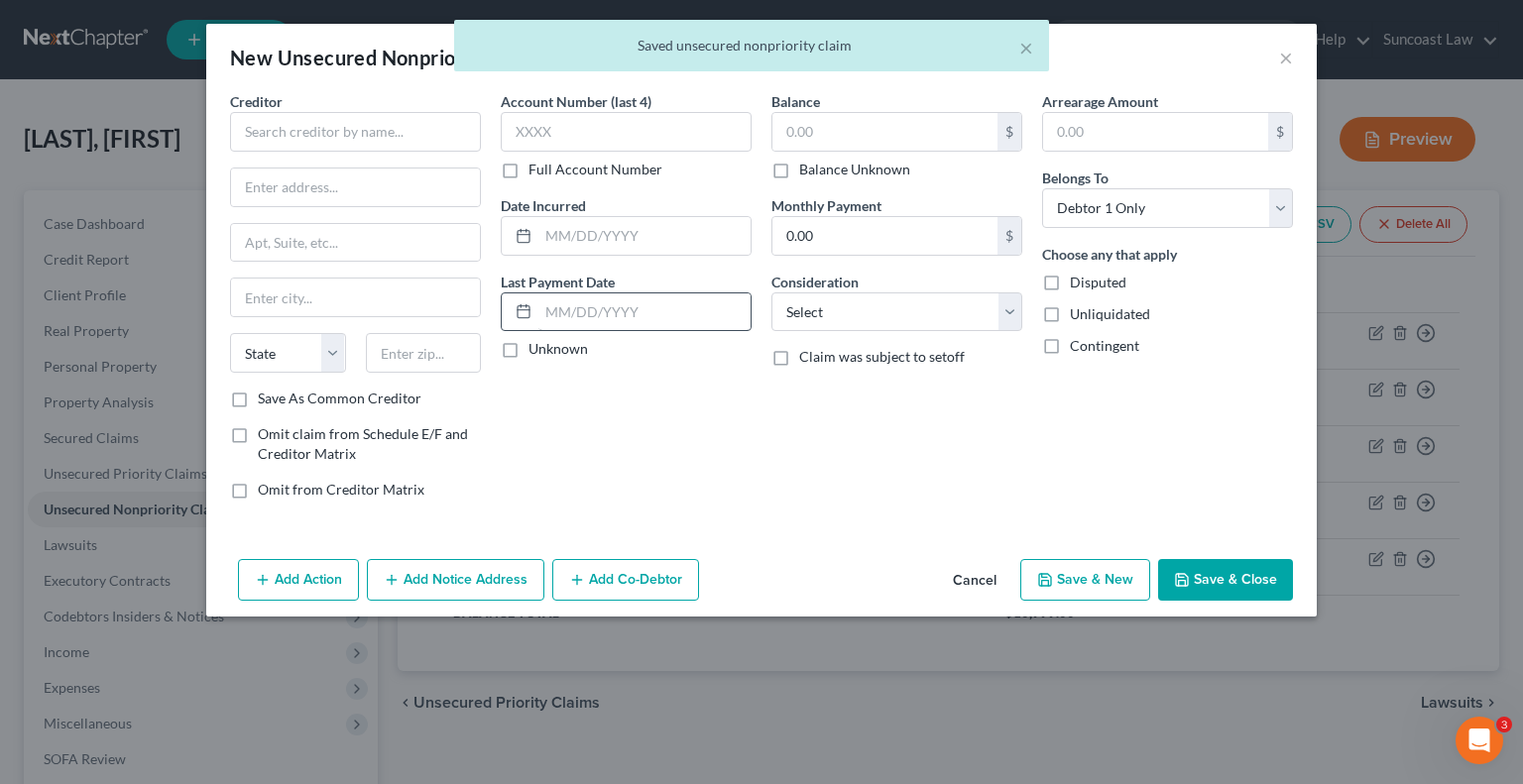 click on "Full Account Number" at bounding box center [595, 169] 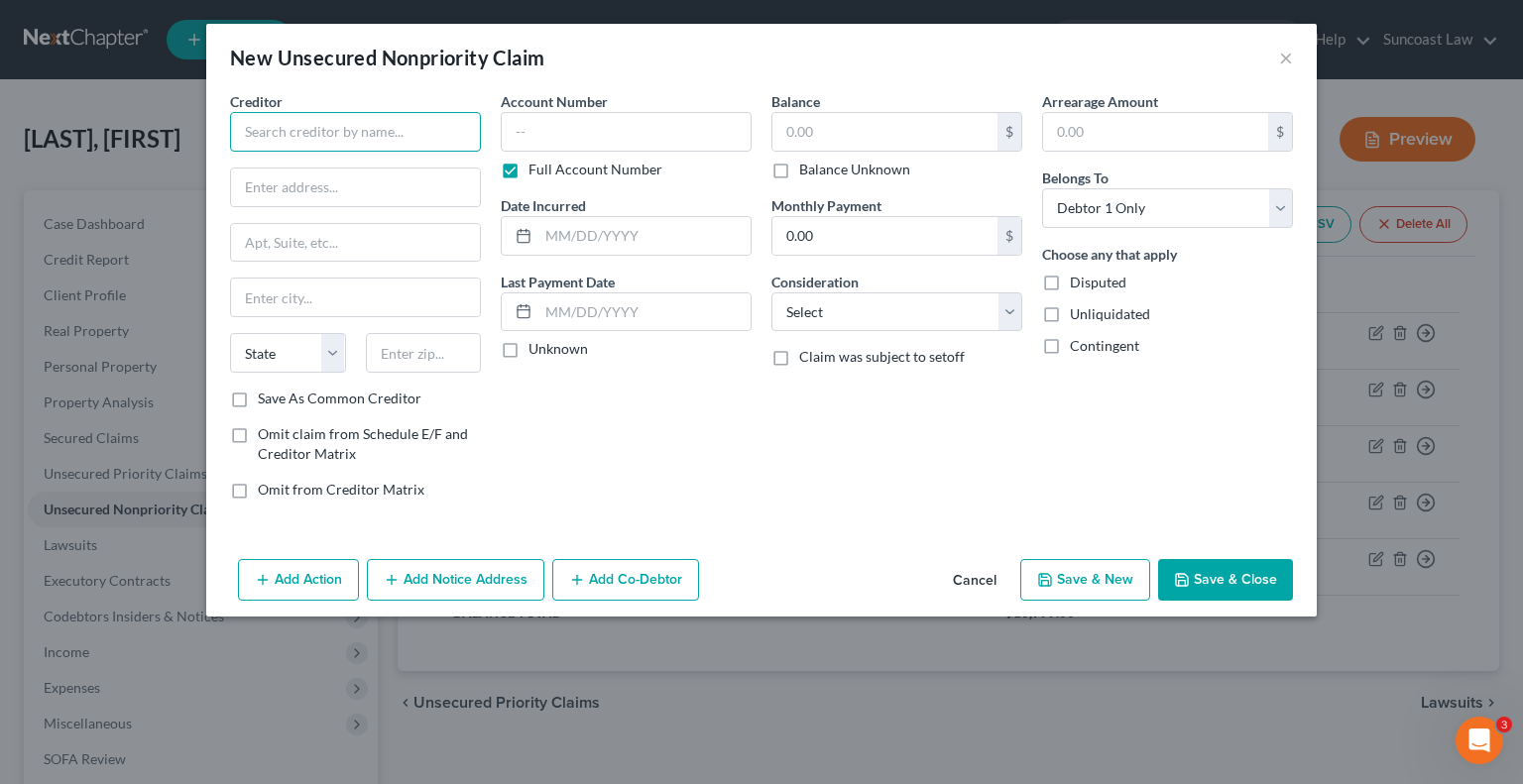click at bounding box center (355, 132) 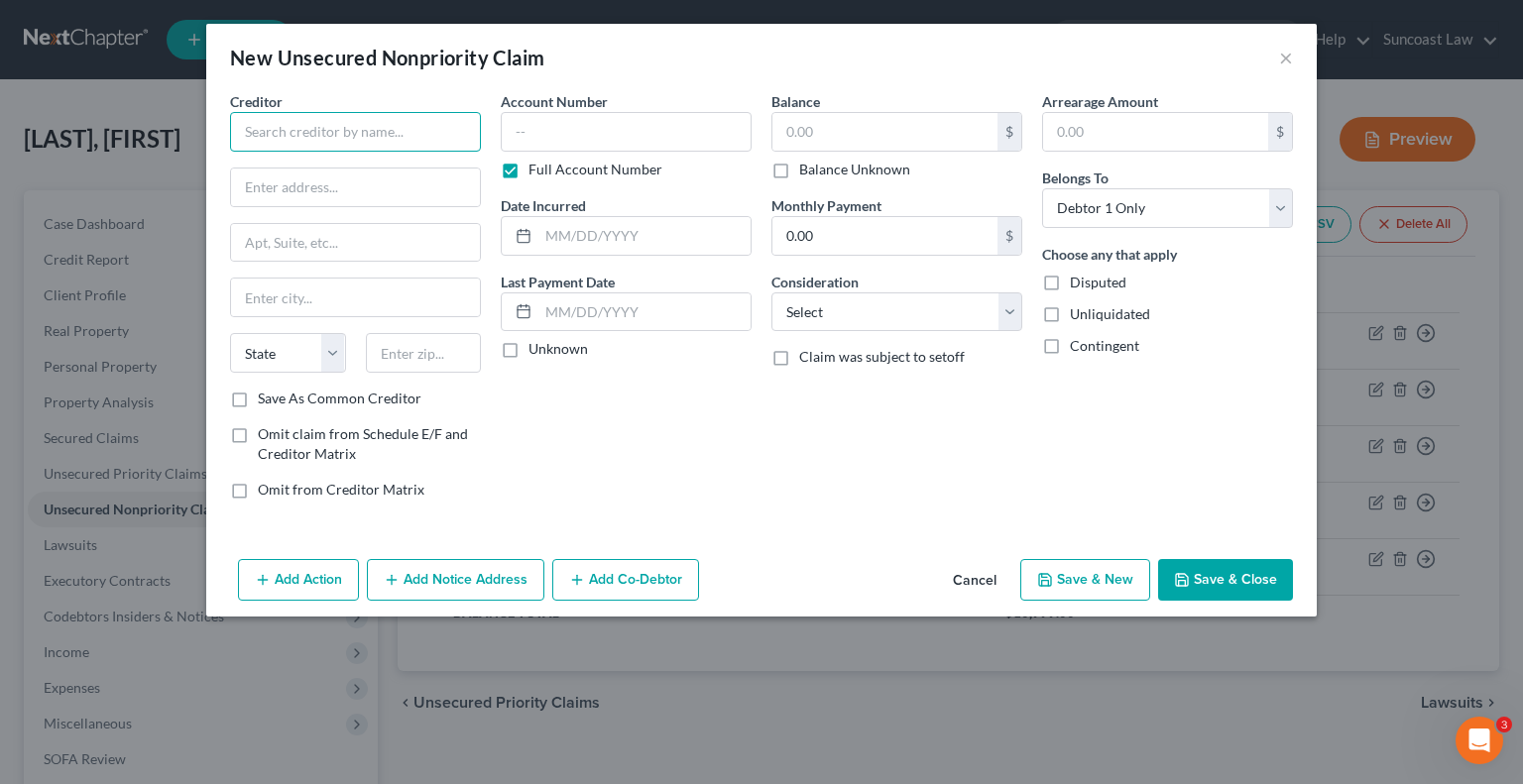 paste on "Lvnv Funding/Resurgent Capital" 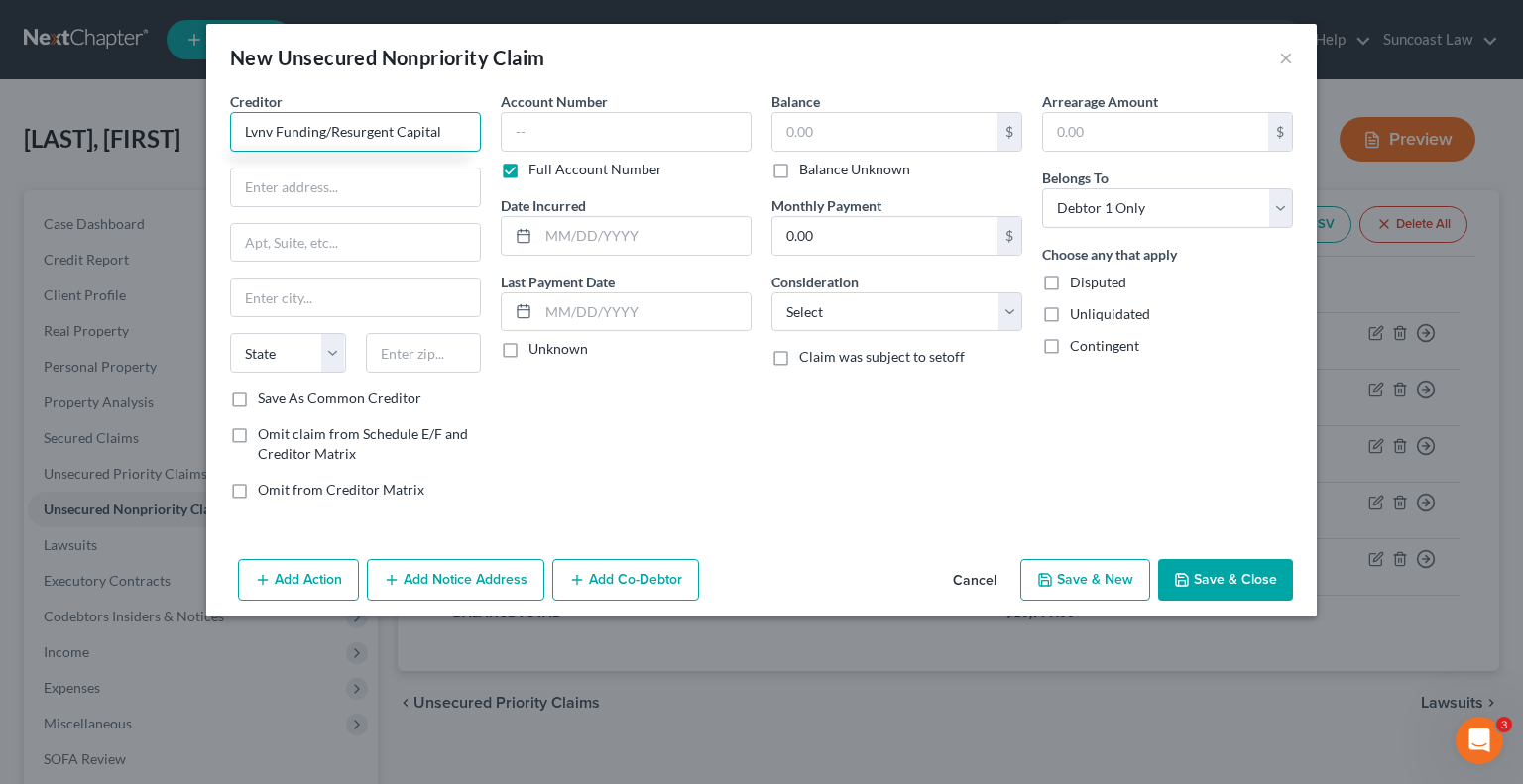 type on "Lvnv Funding/Resurgent Capital" 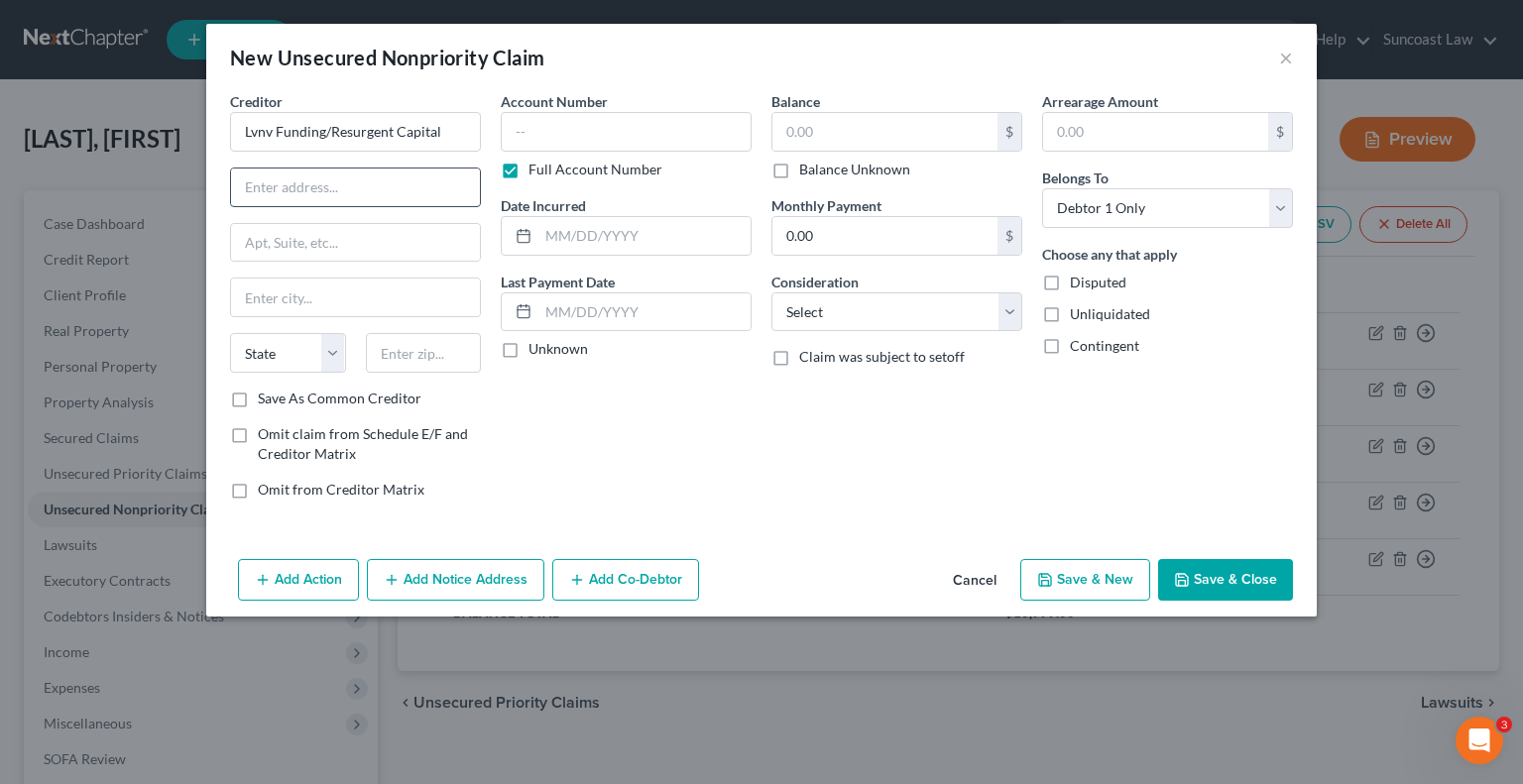 drag, startPoint x: 385, startPoint y: 184, endPoint x: 385, endPoint y: 204, distance: 20 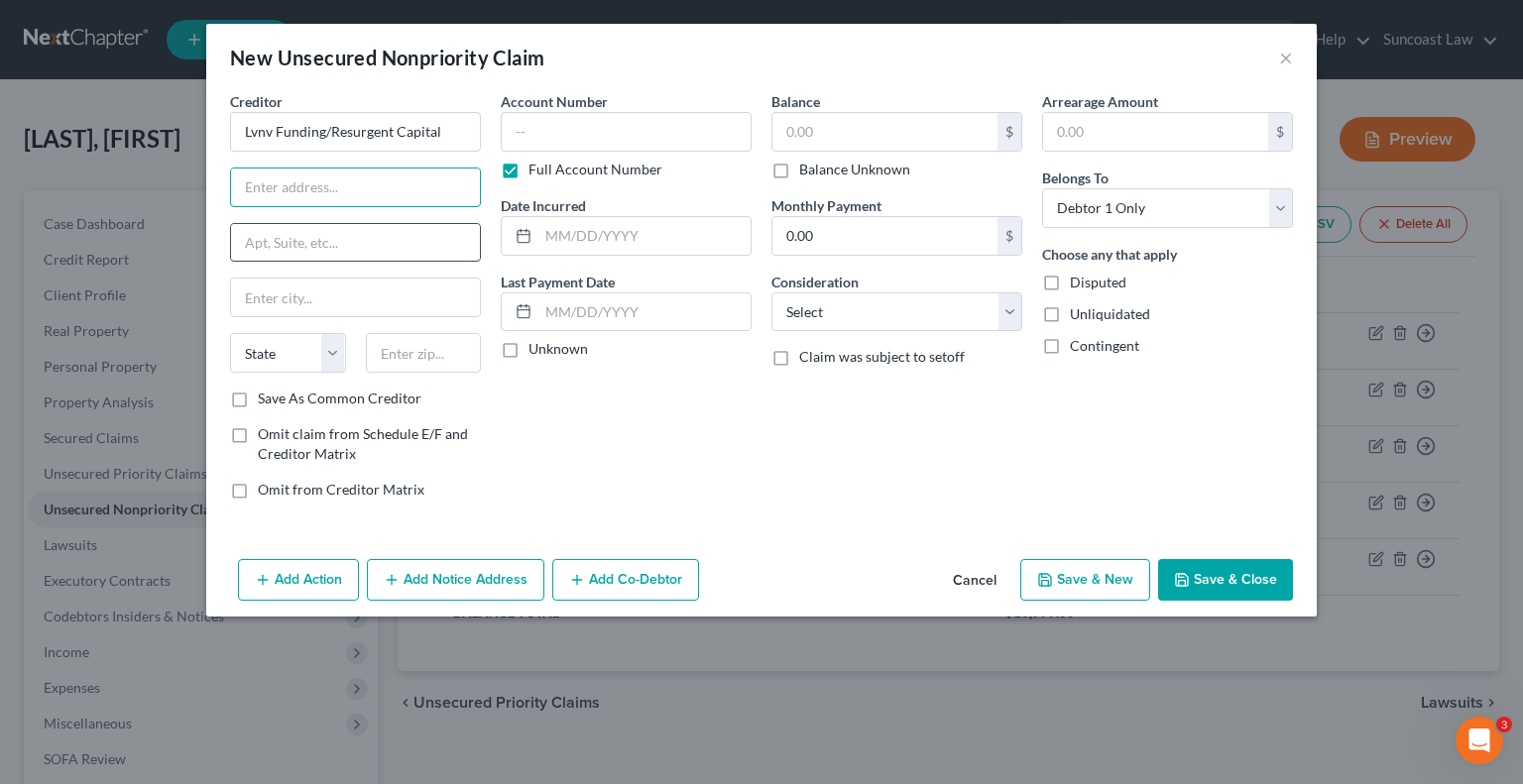 type on "Attn: Bankruptcy" 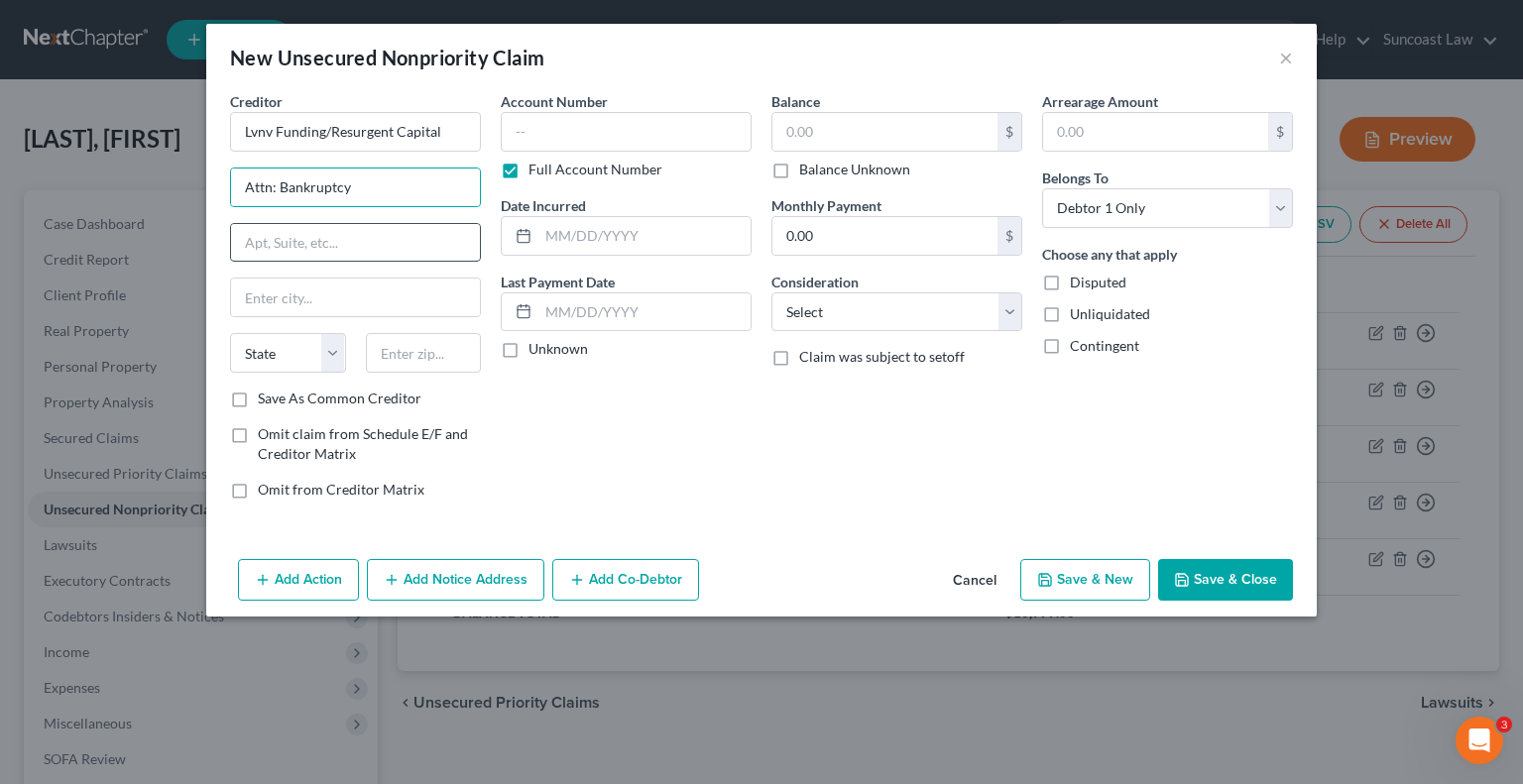 click at bounding box center (355, 243) 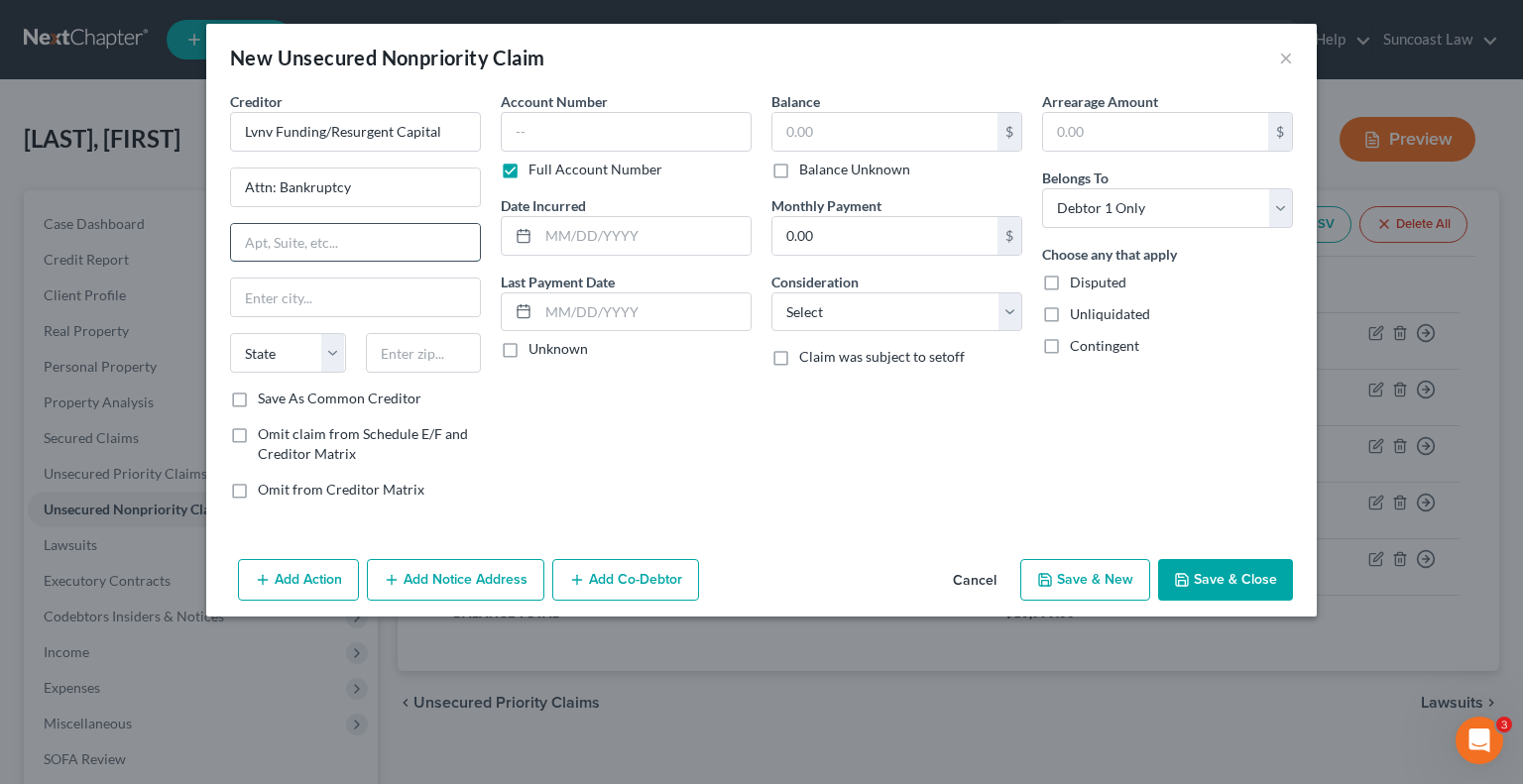 paste on "Po Box 10497" 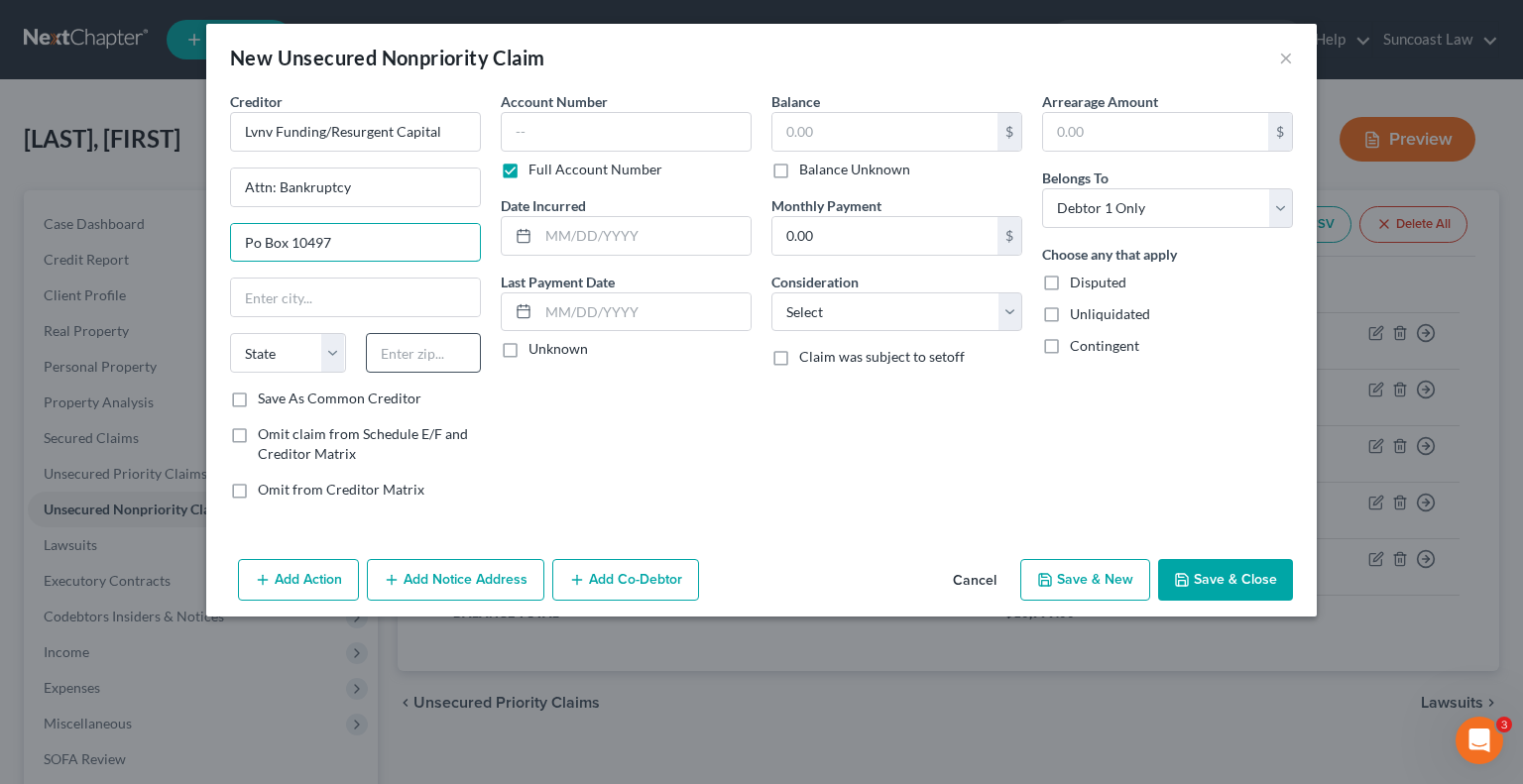 type on "Po Box 10497" 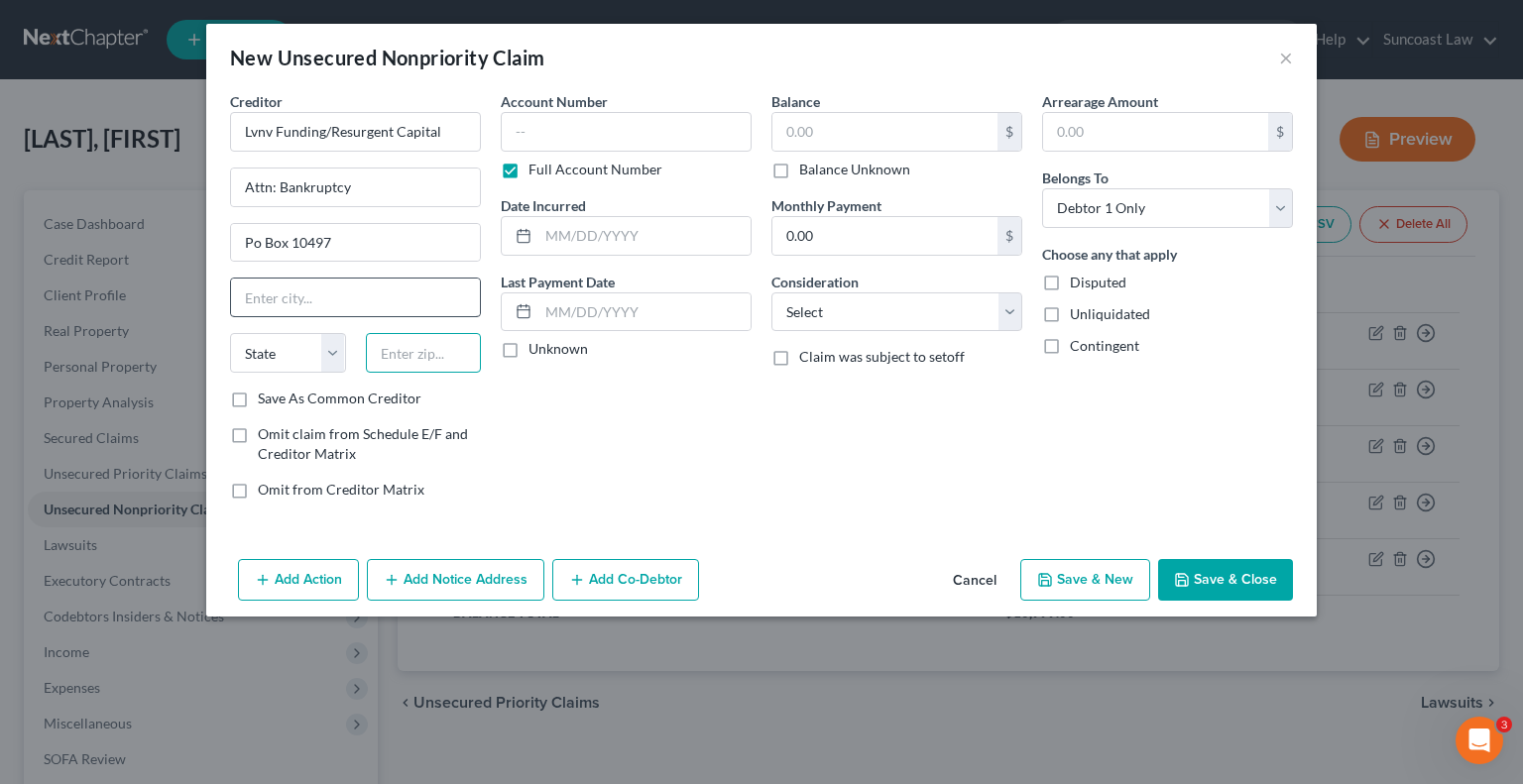 drag, startPoint x: 432, startPoint y: 346, endPoint x: 467, endPoint y: 279, distance: 75.591 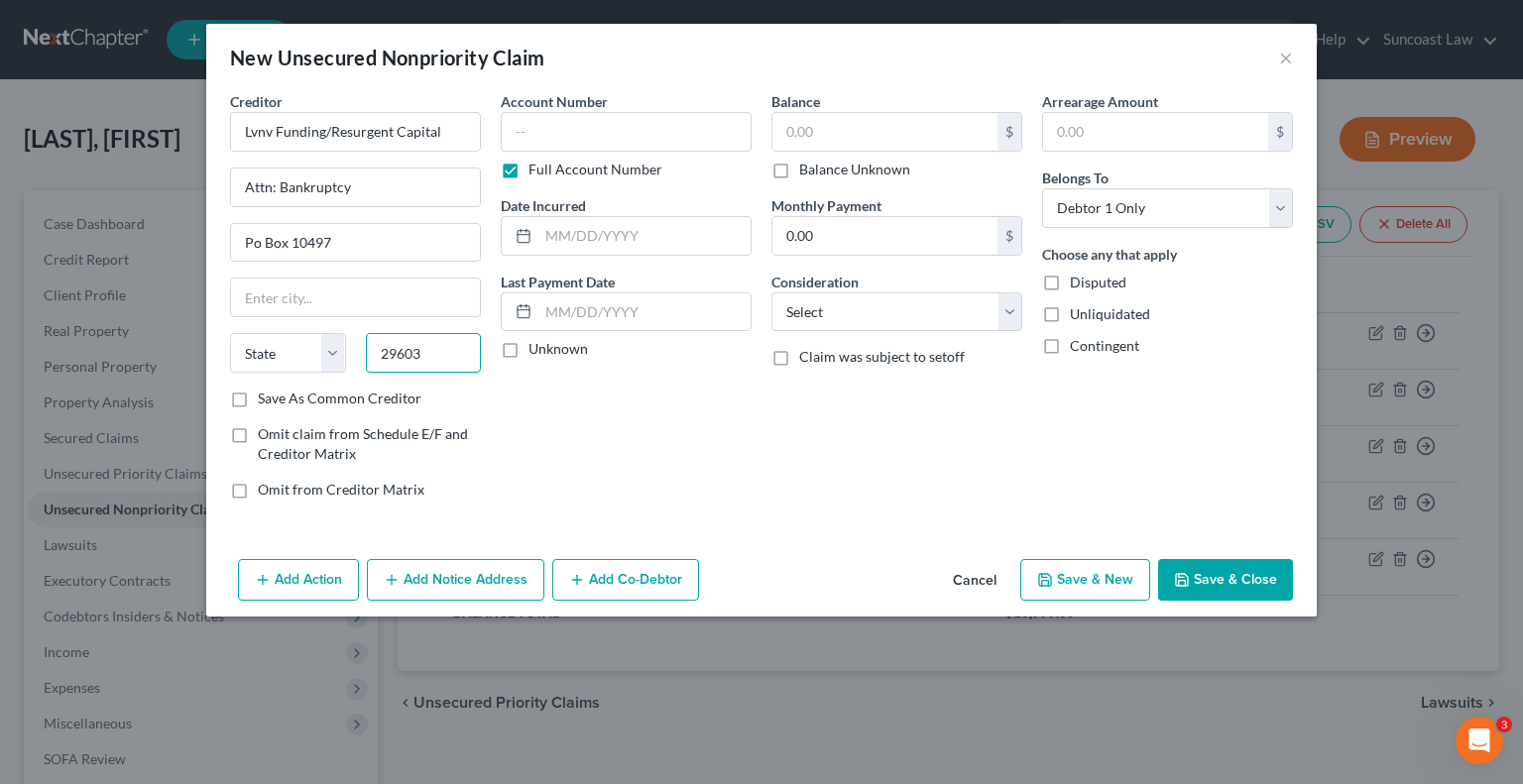 type on "29603" 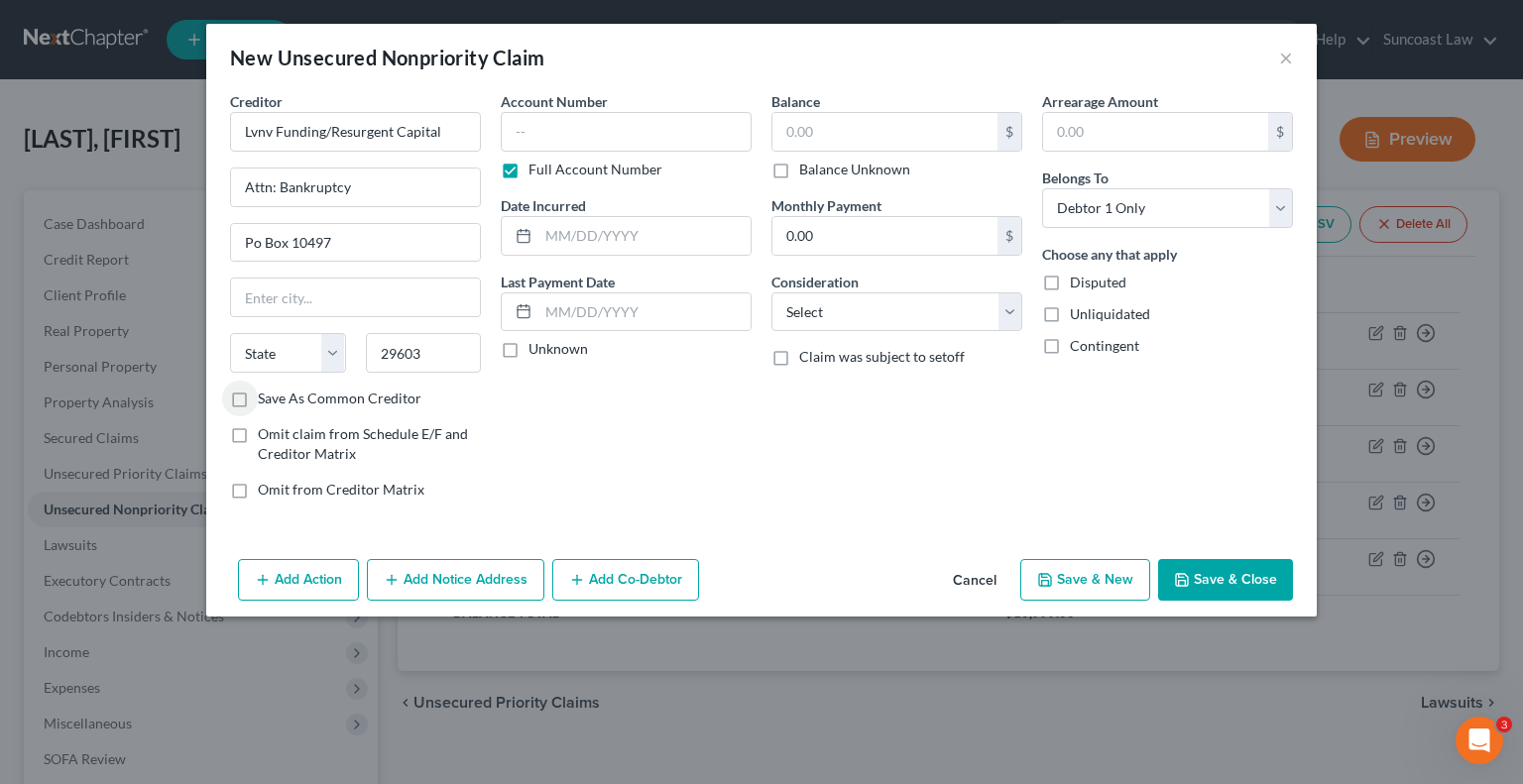 type on "Greenville" 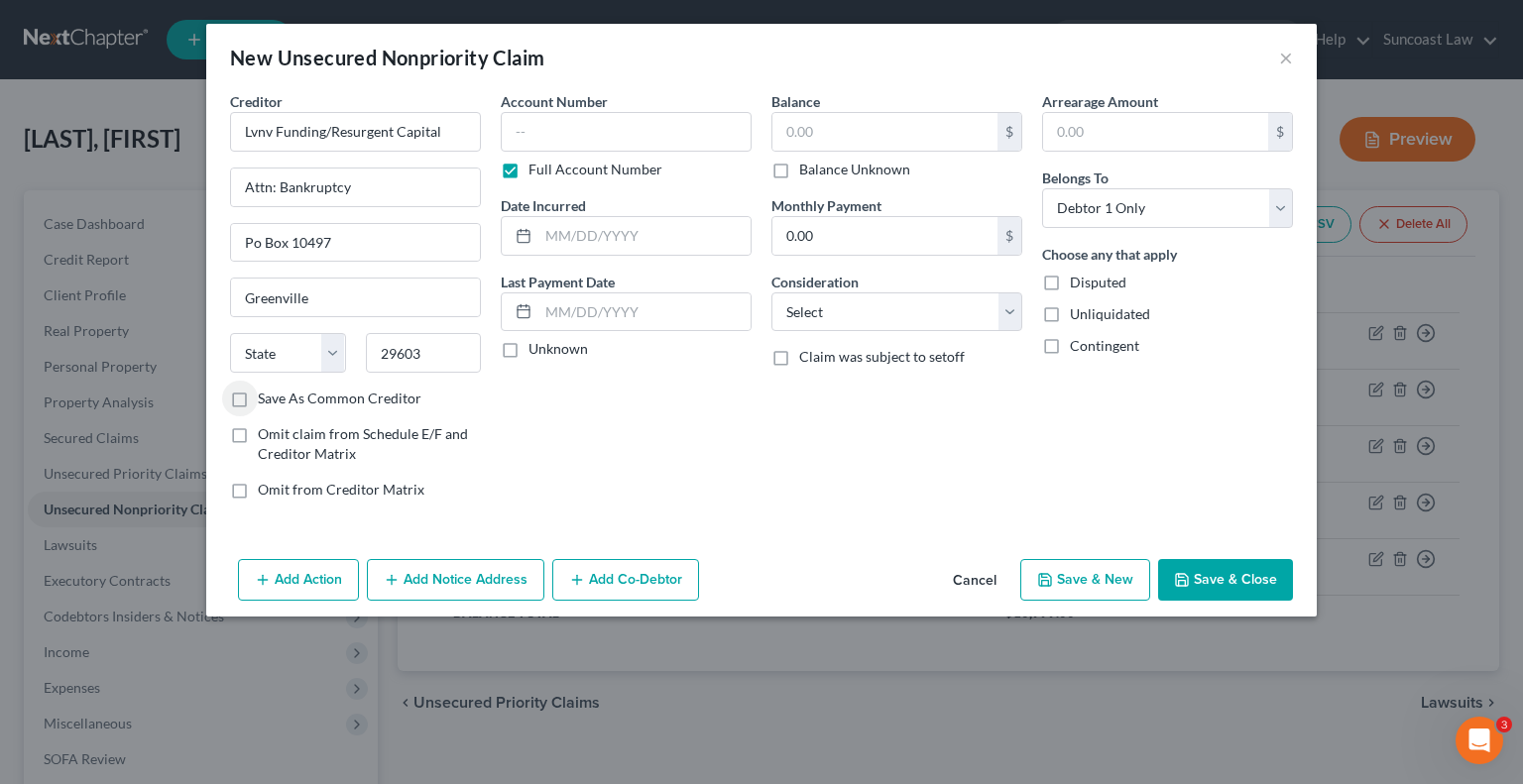 select on "42" 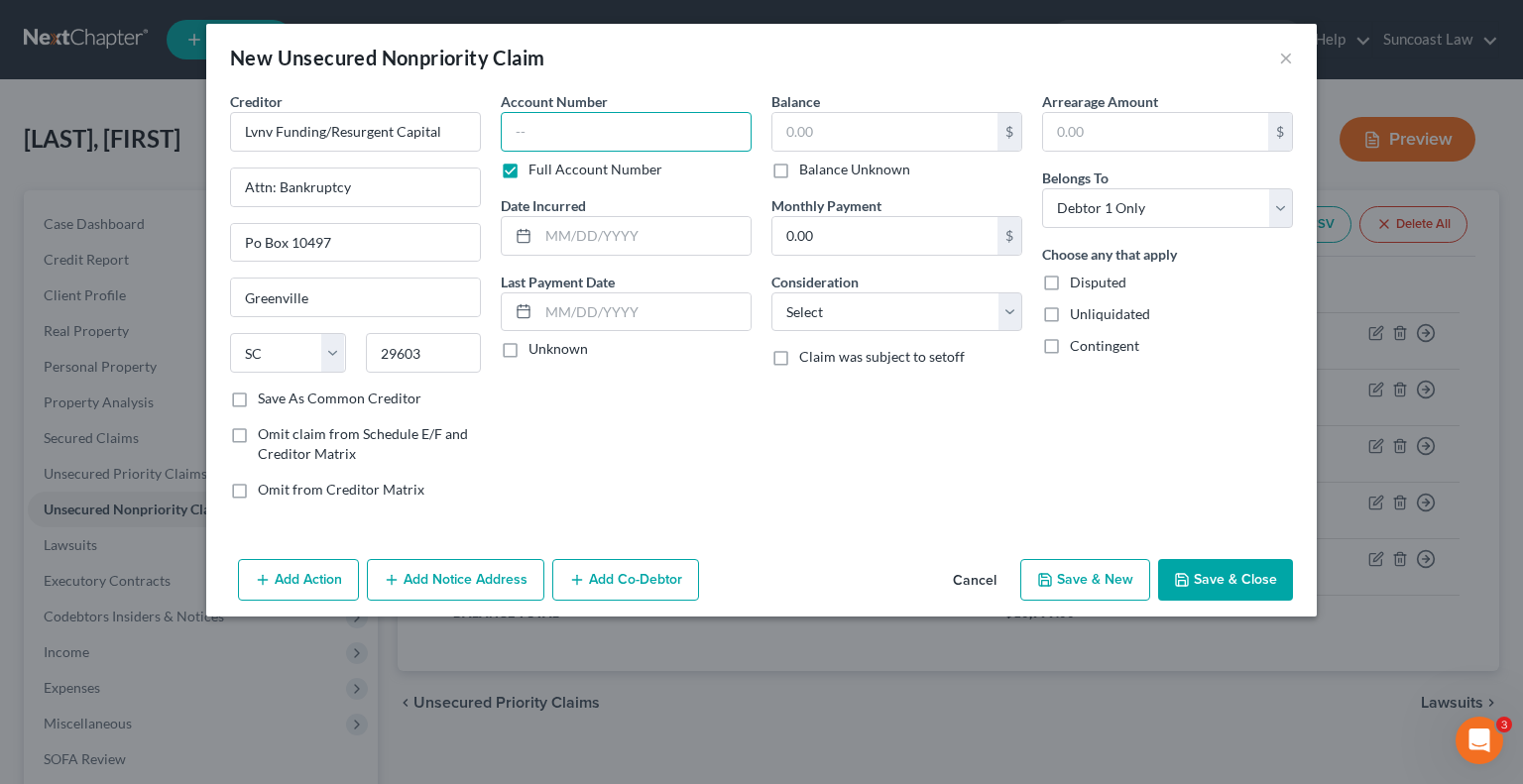 click at bounding box center [626, 132] 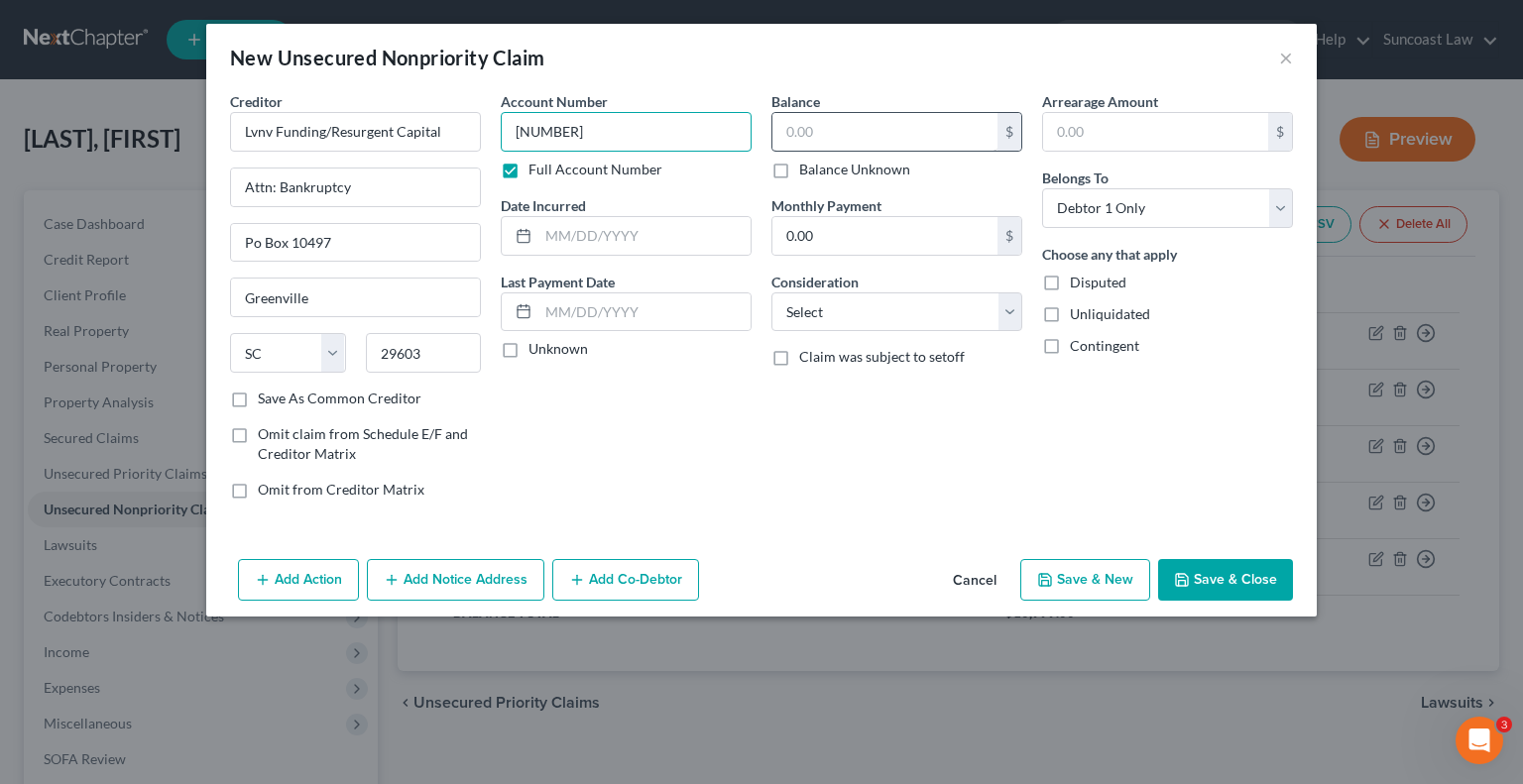 type on "[NUMBER]" 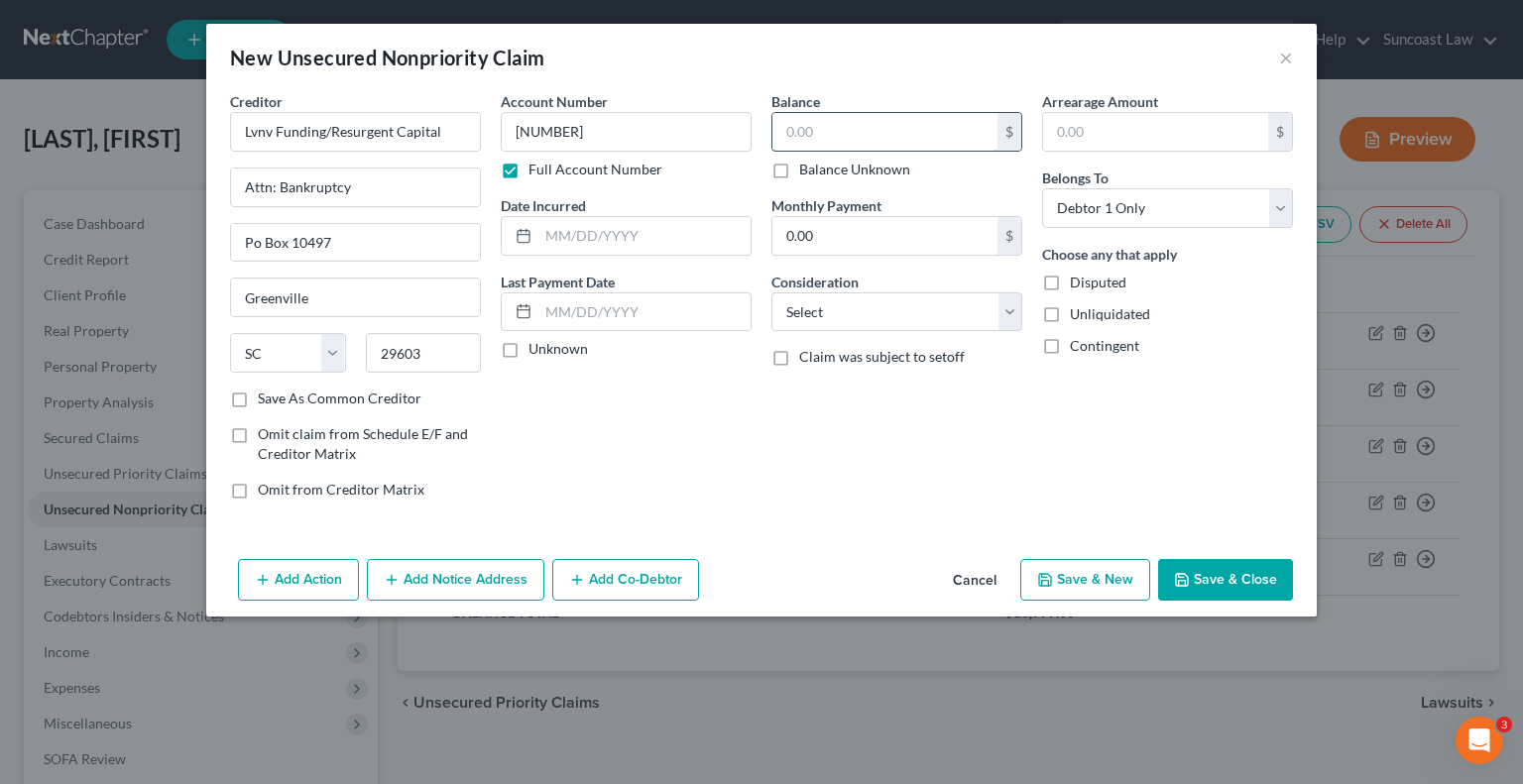click at bounding box center [884, 132] 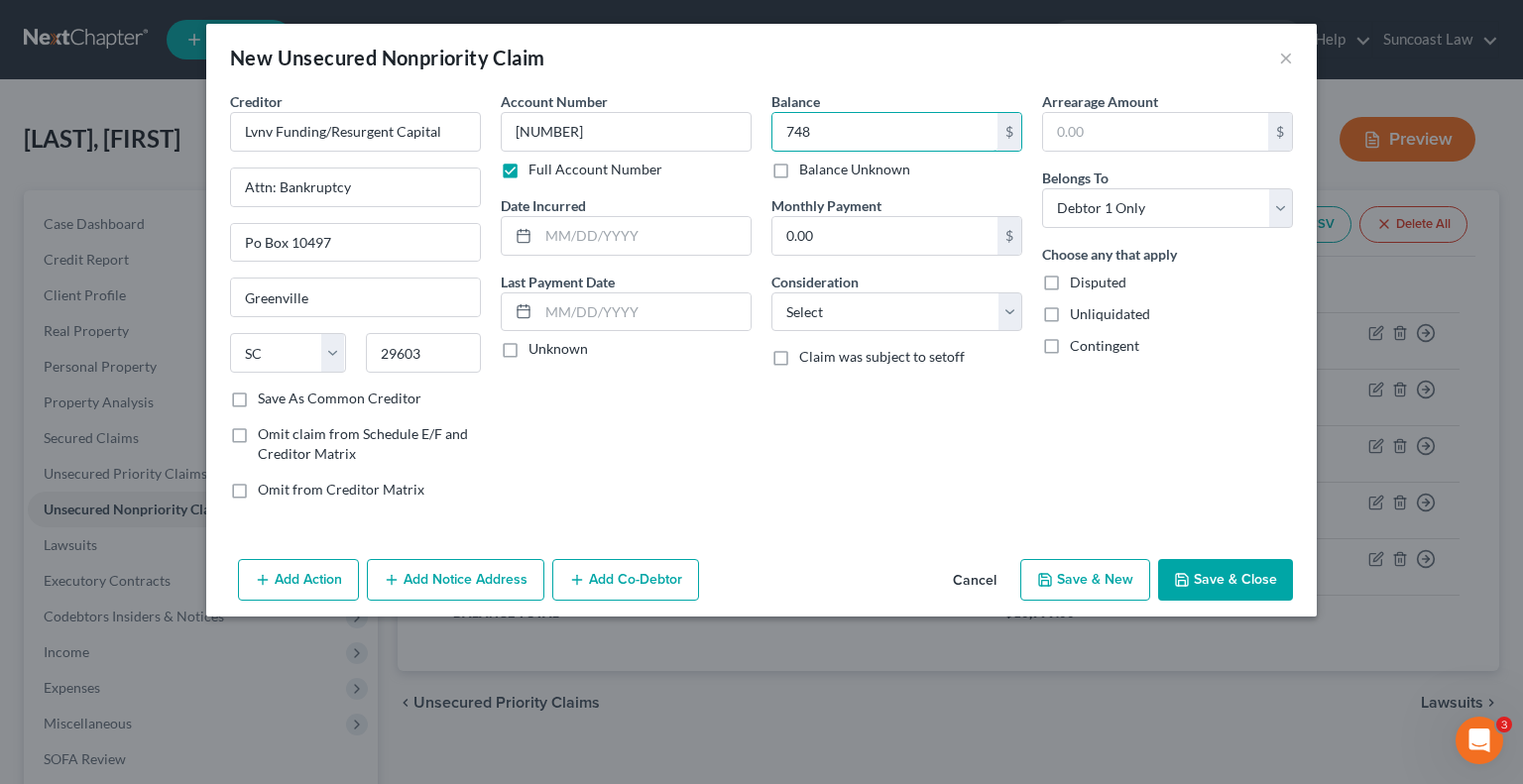 type on "748" 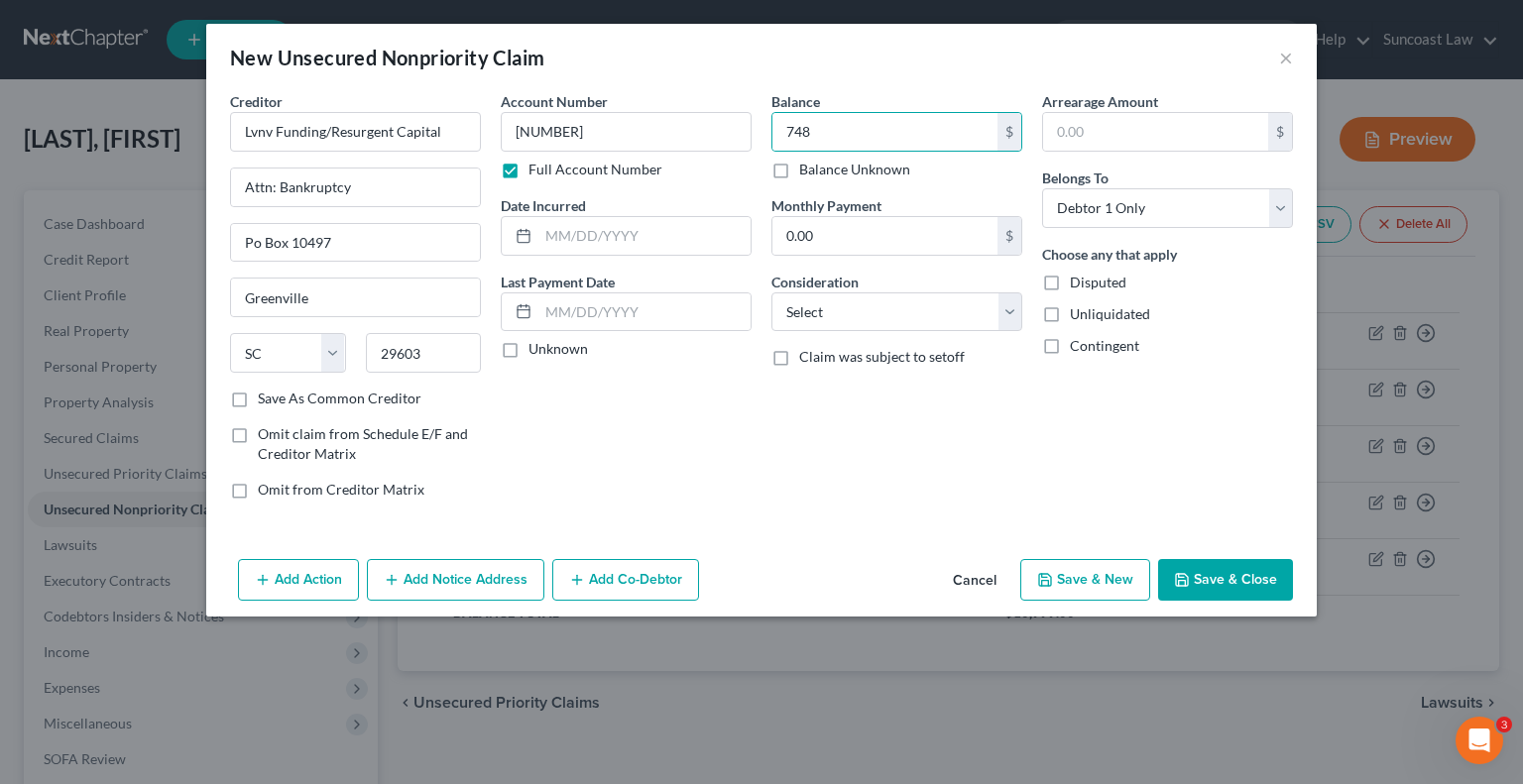 click on "Save & Close" at bounding box center [1226, 580] 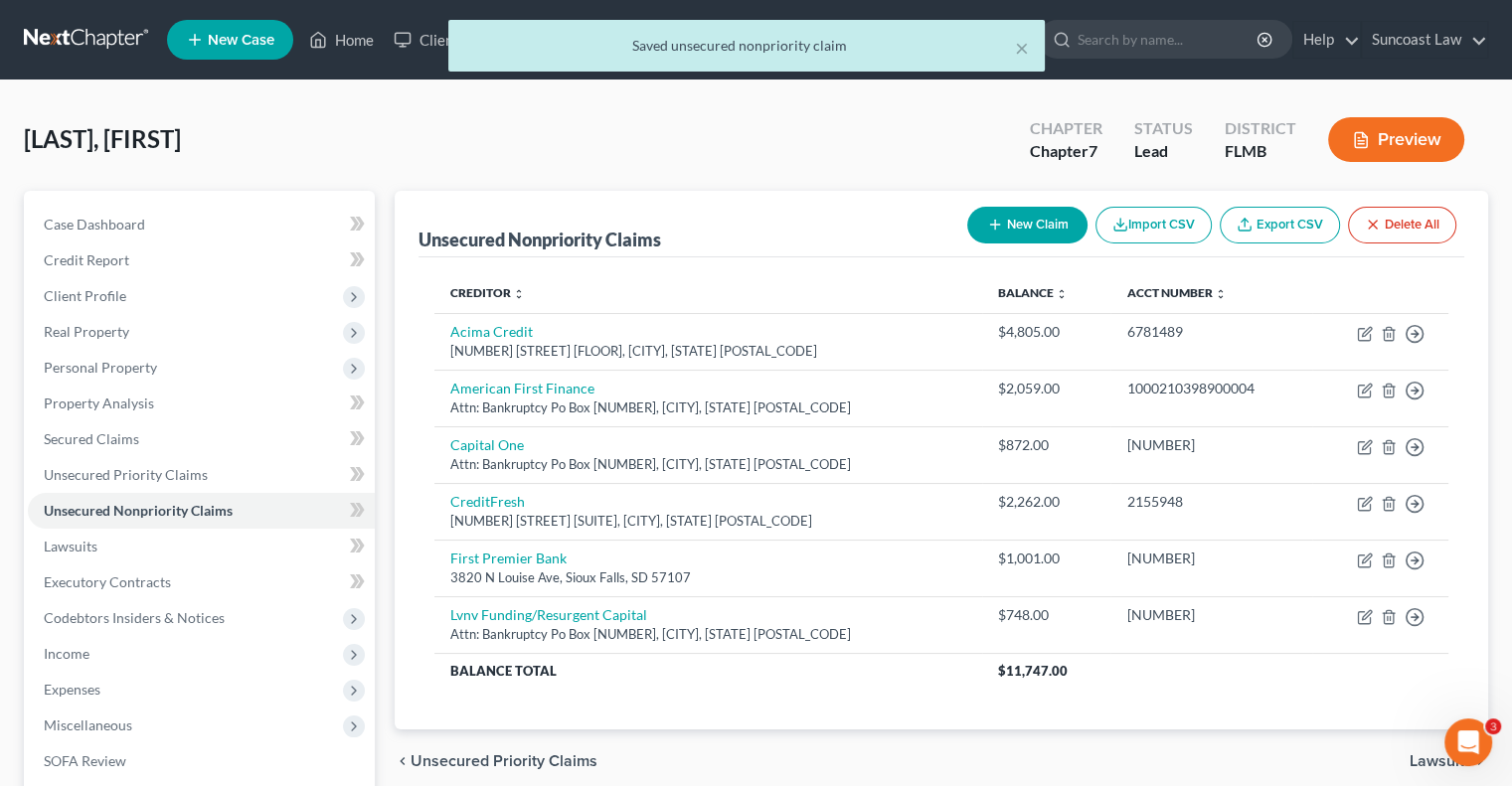 click on "New Claim" at bounding box center [1027, 225] 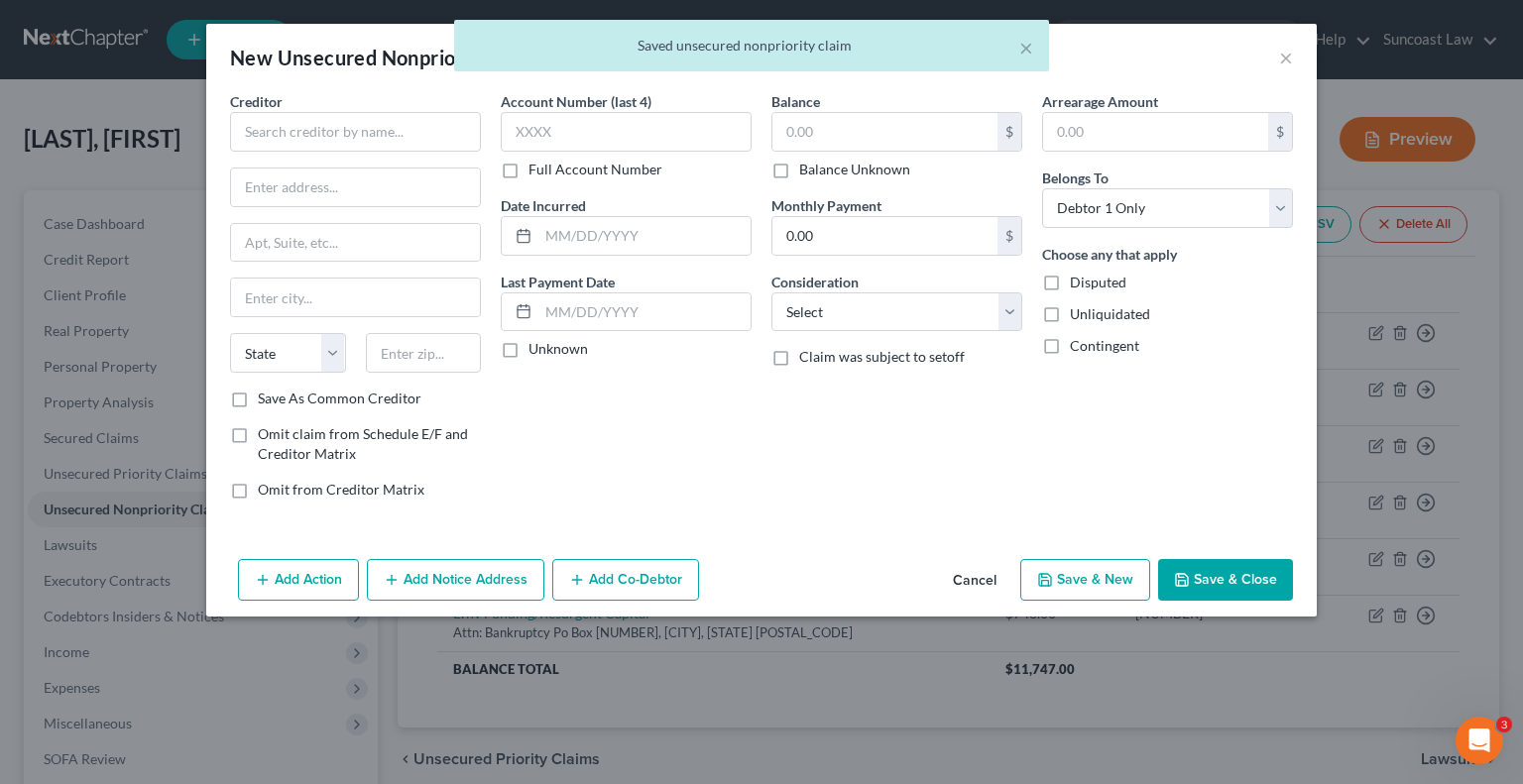 click on "Full Account Number" at bounding box center (595, 169) 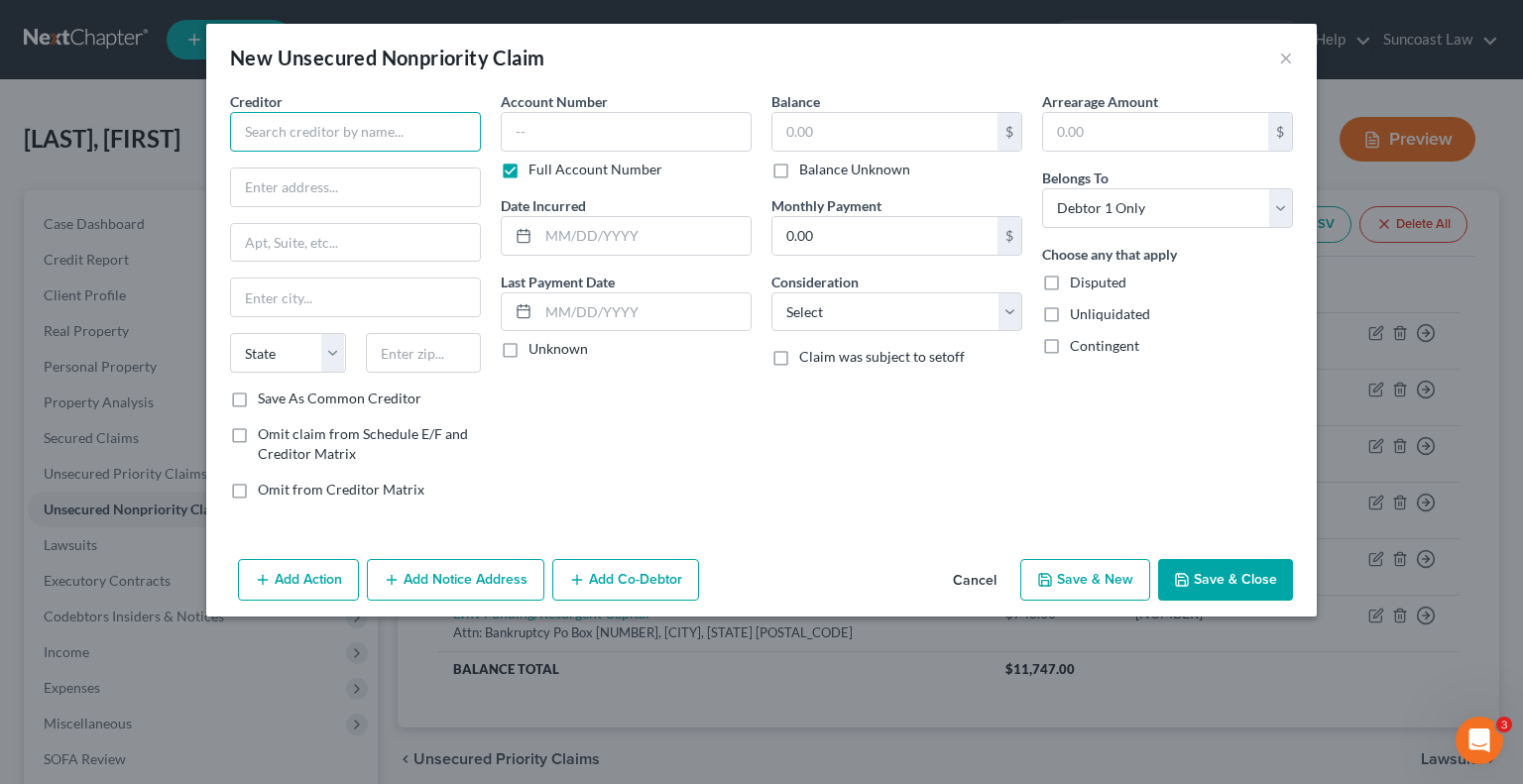 click at bounding box center (355, 132) 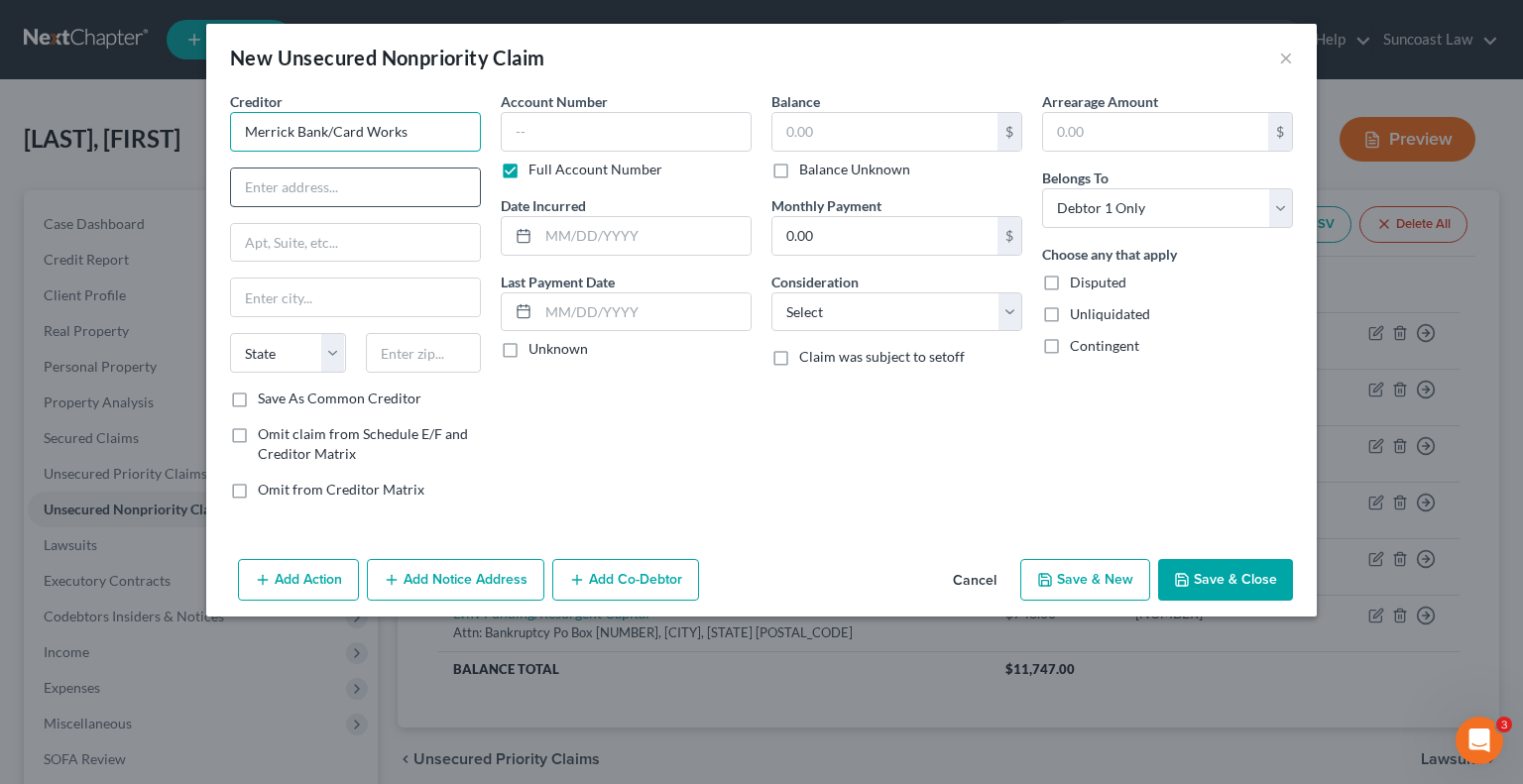 type on "Merrick Bank/Card Works" 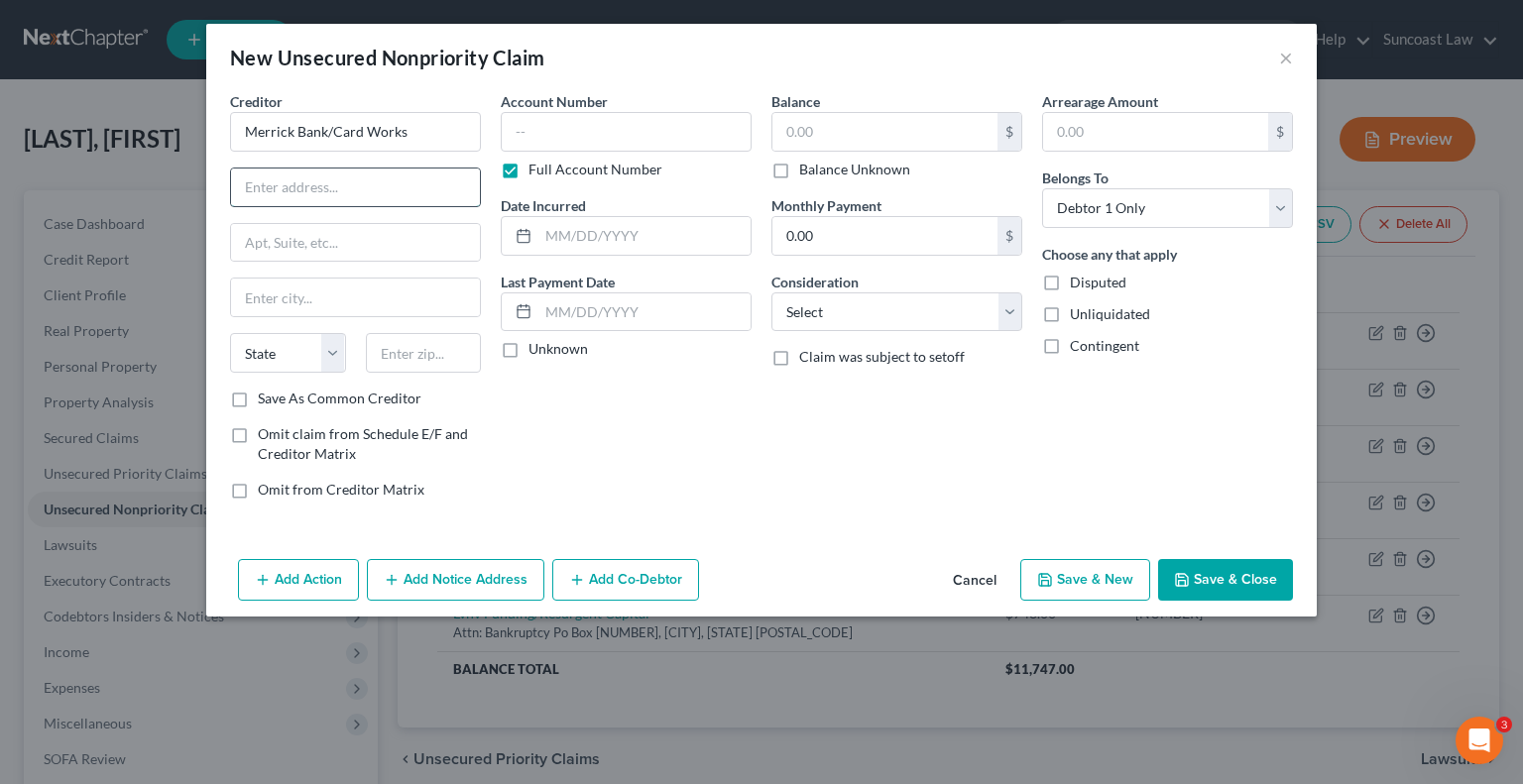 click at bounding box center (355, 187) 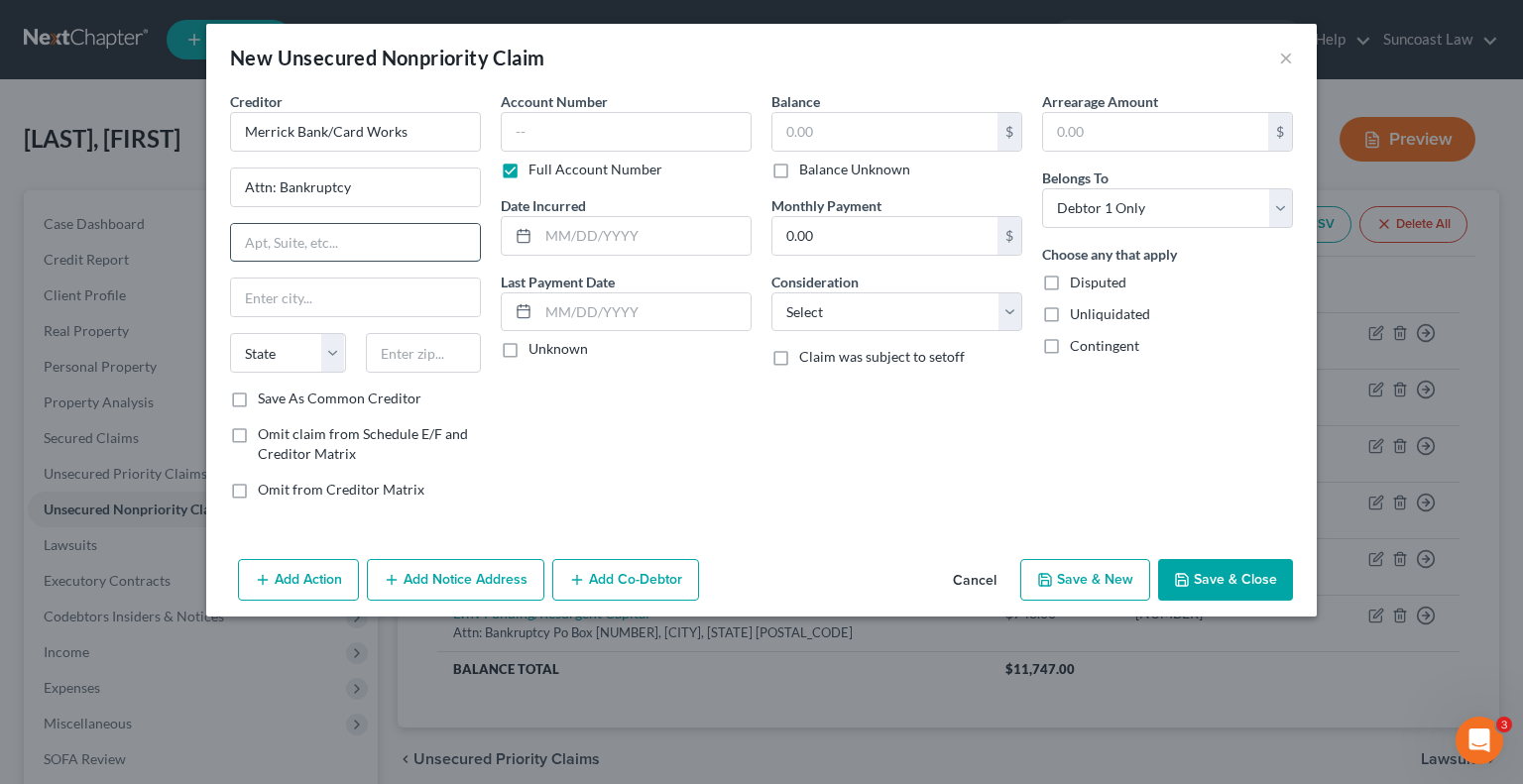 click at bounding box center (355, 243) 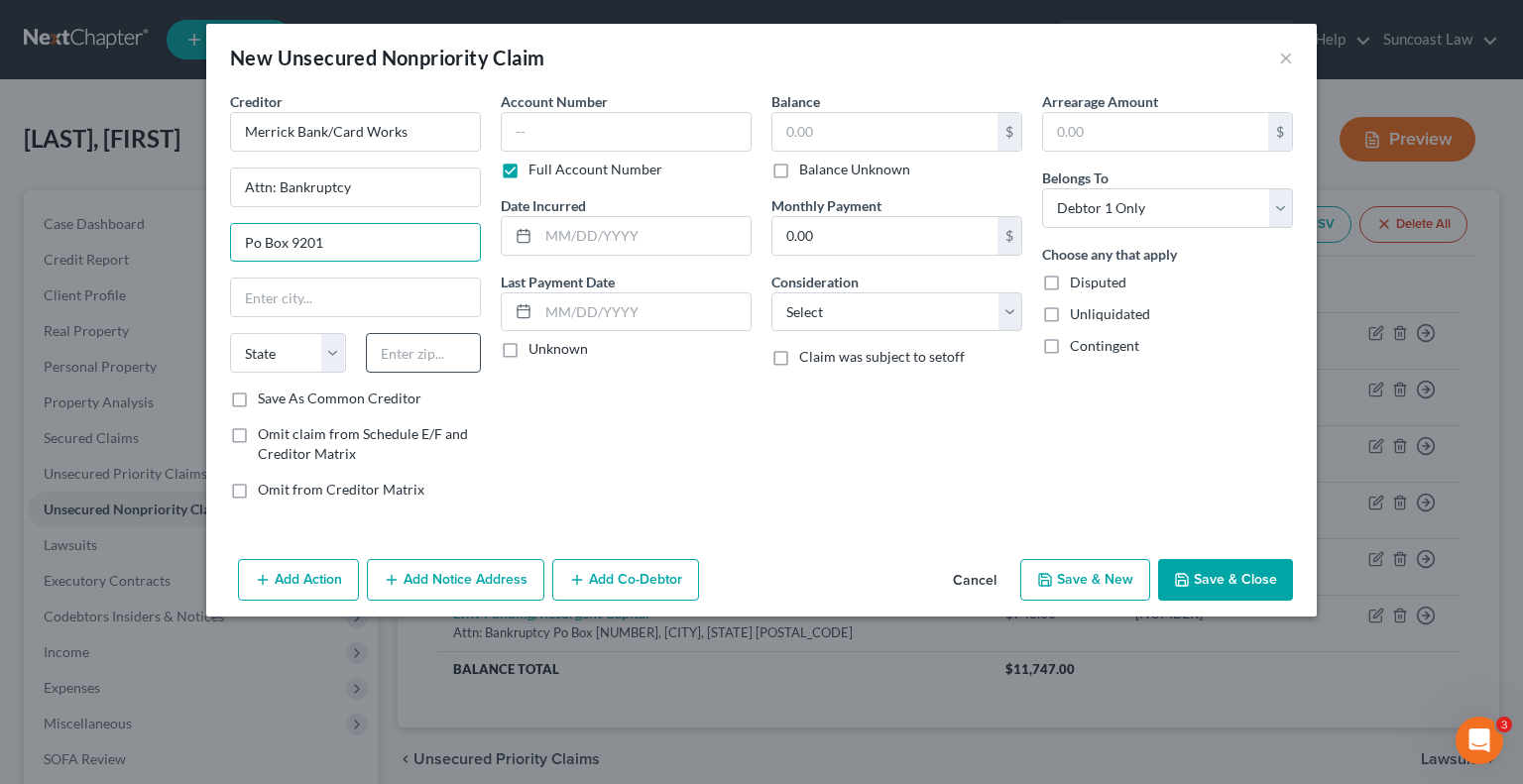 type on "Po Box 9201" 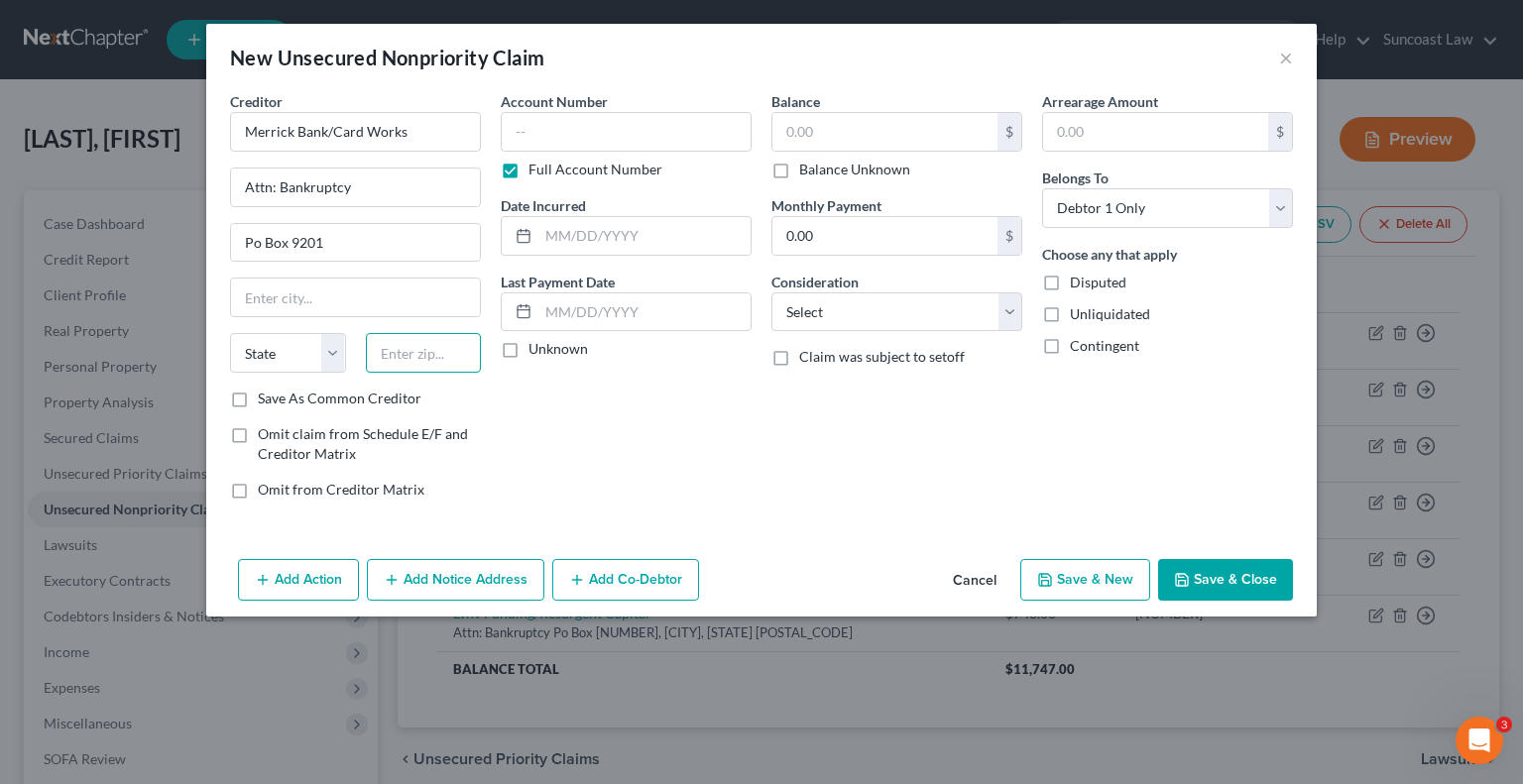 drag, startPoint x: 430, startPoint y: 344, endPoint x: 393, endPoint y: 154, distance: 193.56911 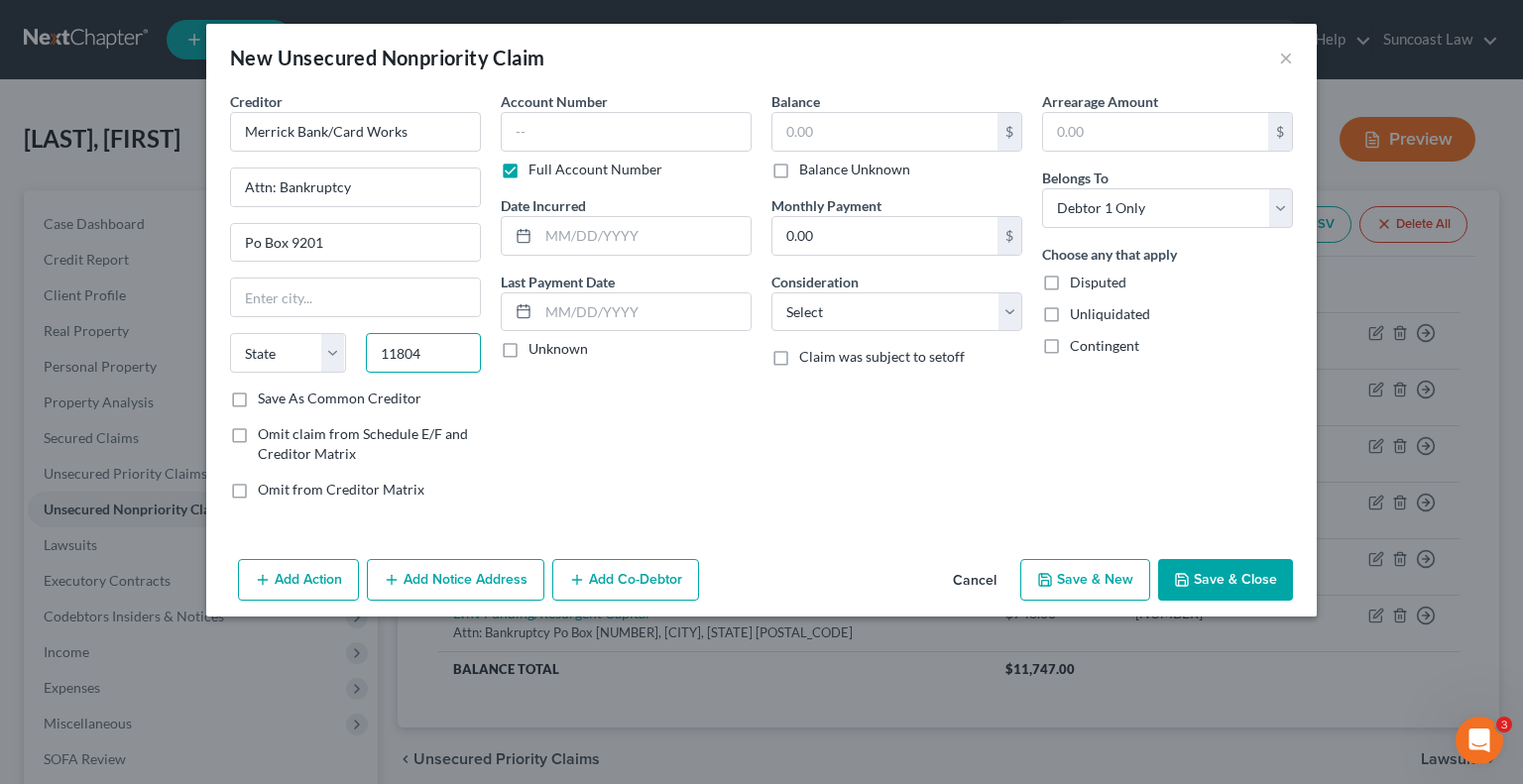 type on "11804" 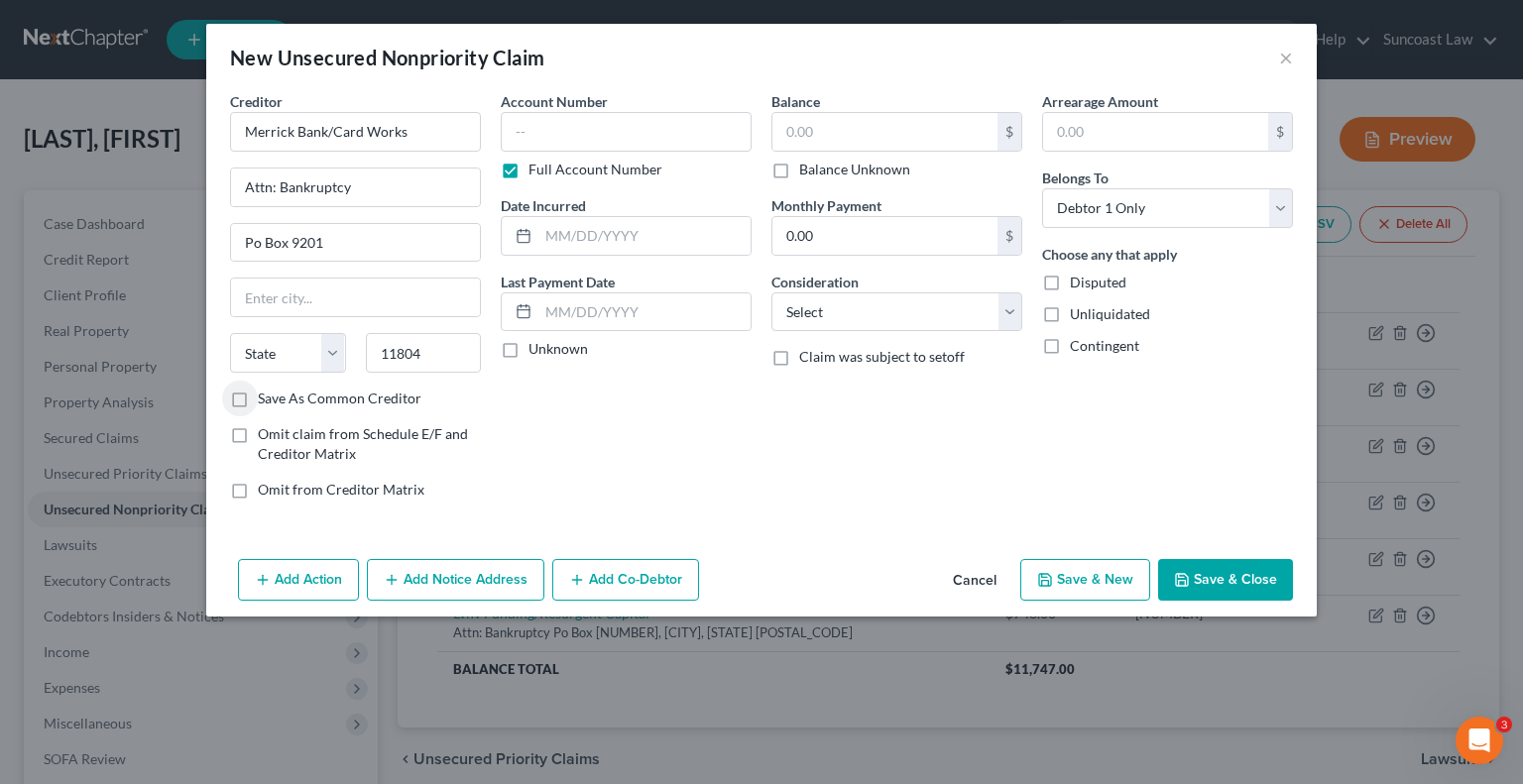 type on "Old Bethpage" 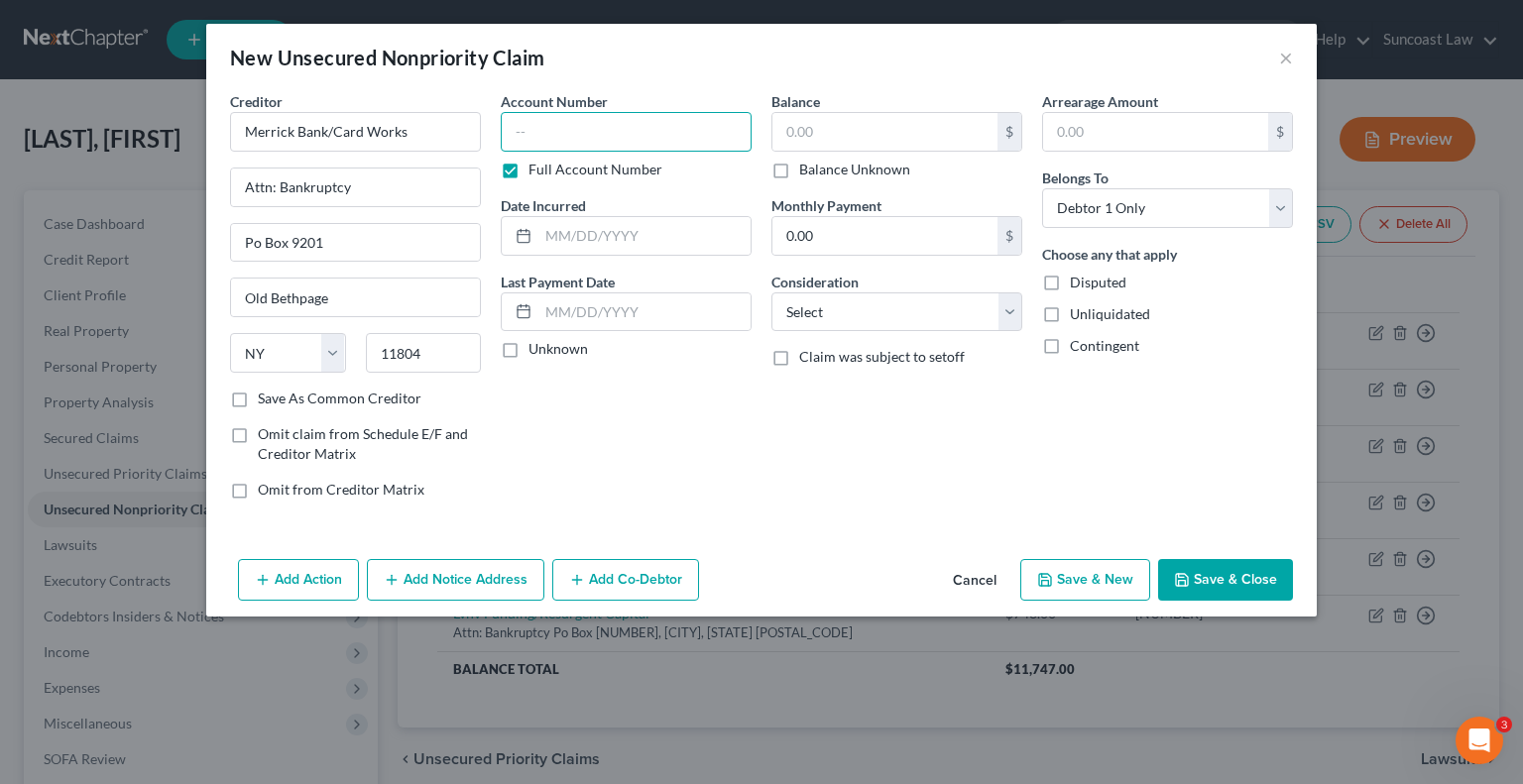 click at bounding box center [626, 132] 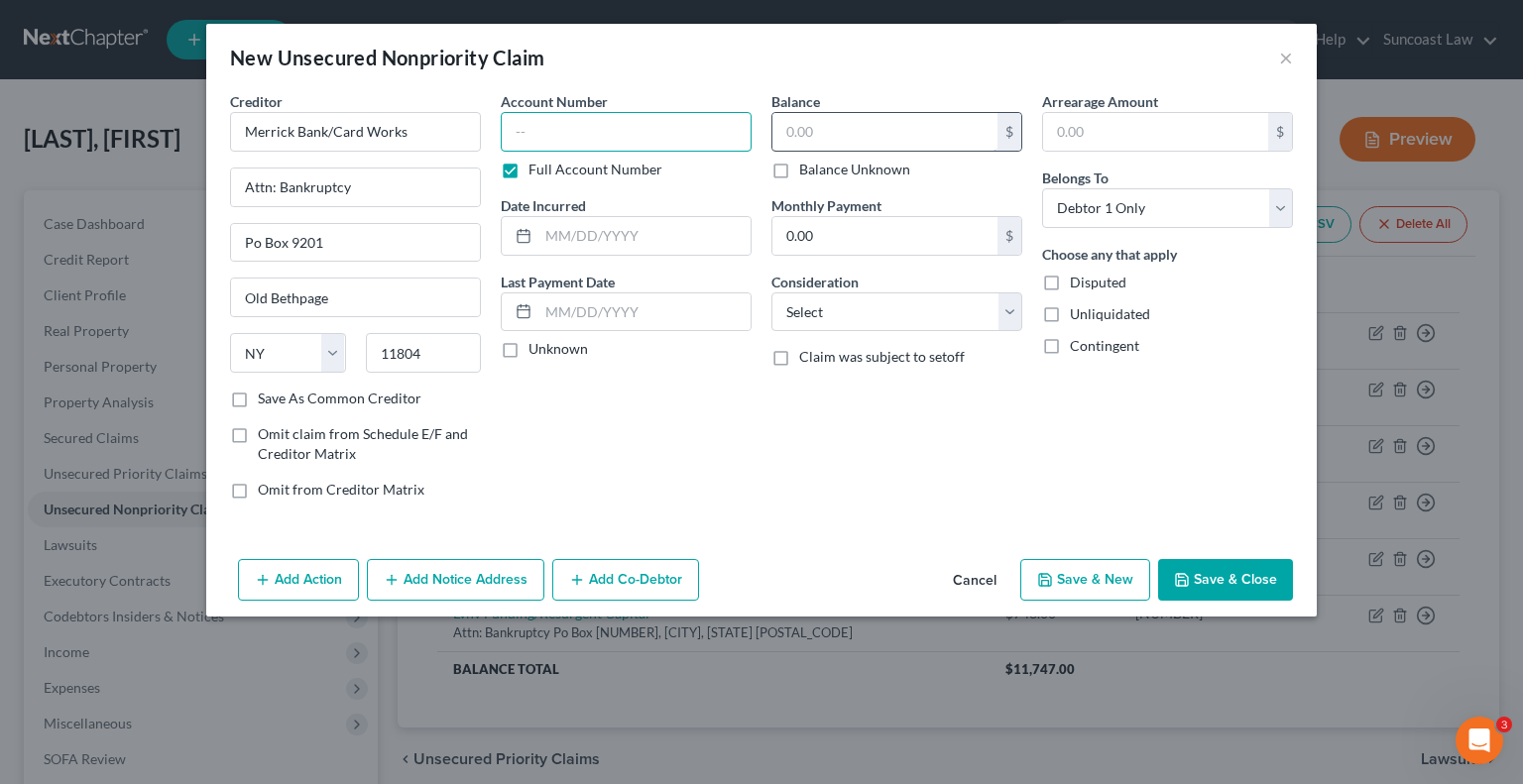 paste on "[NUMBER]" 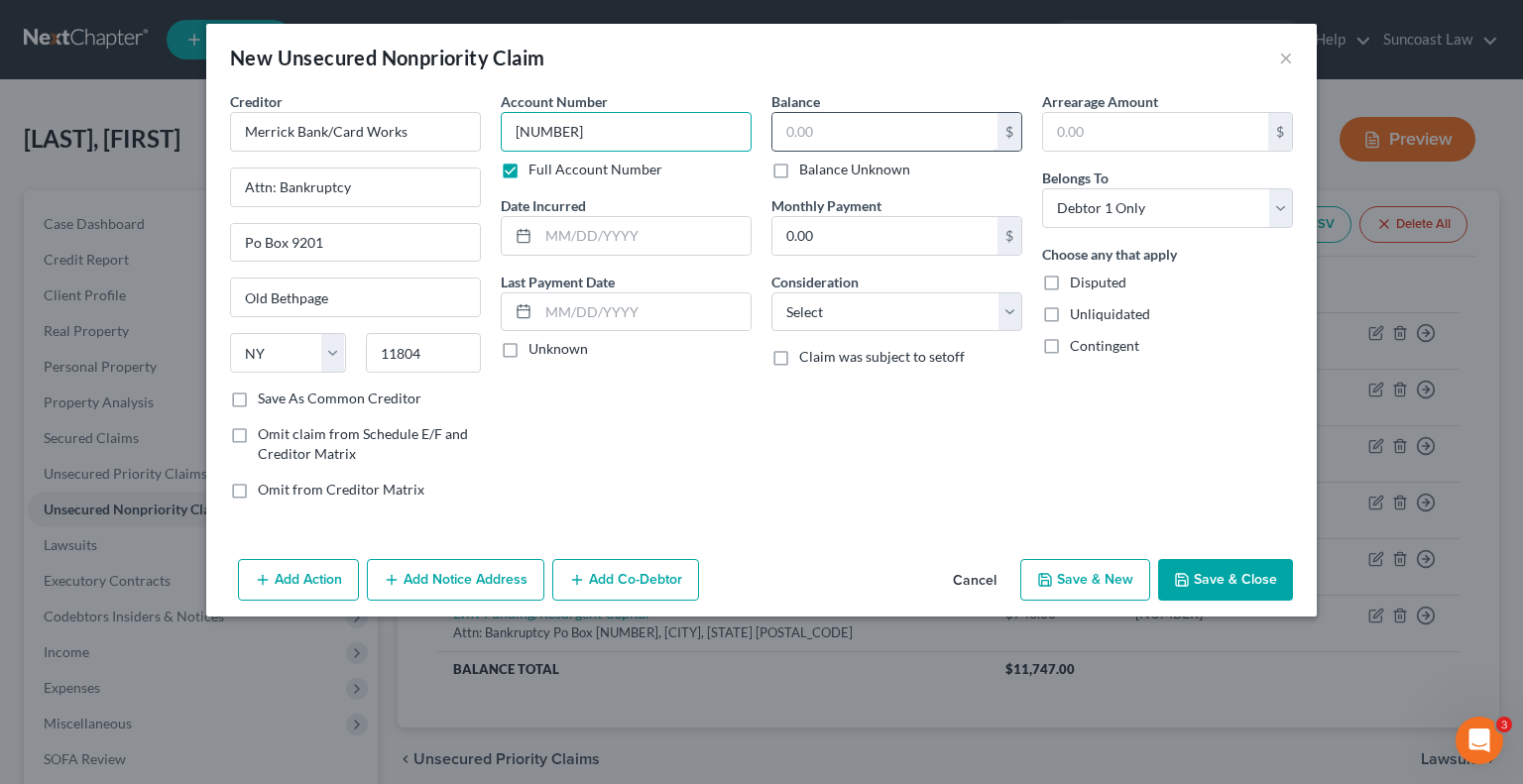 type on "[NUMBER]" 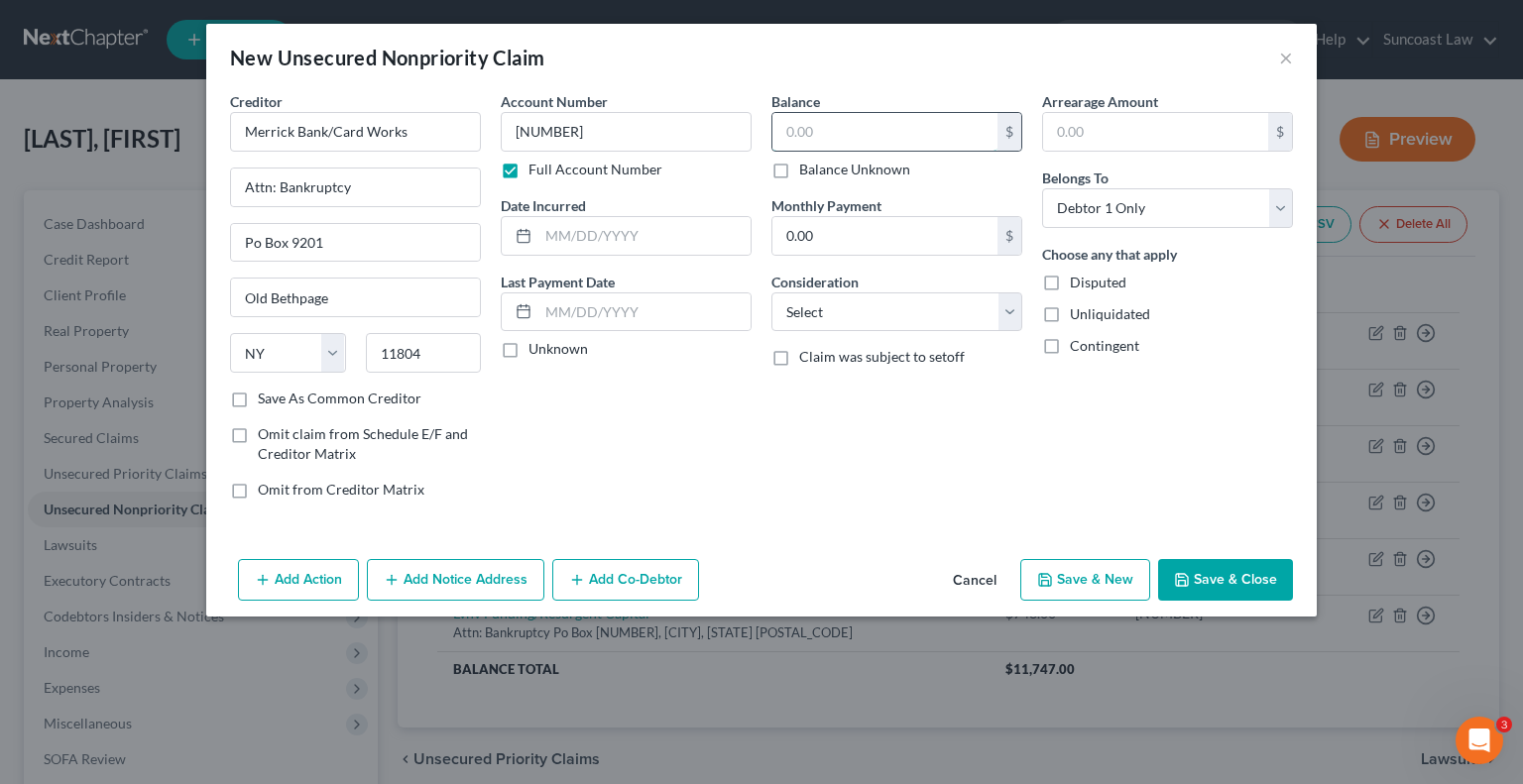 click at bounding box center [884, 132] 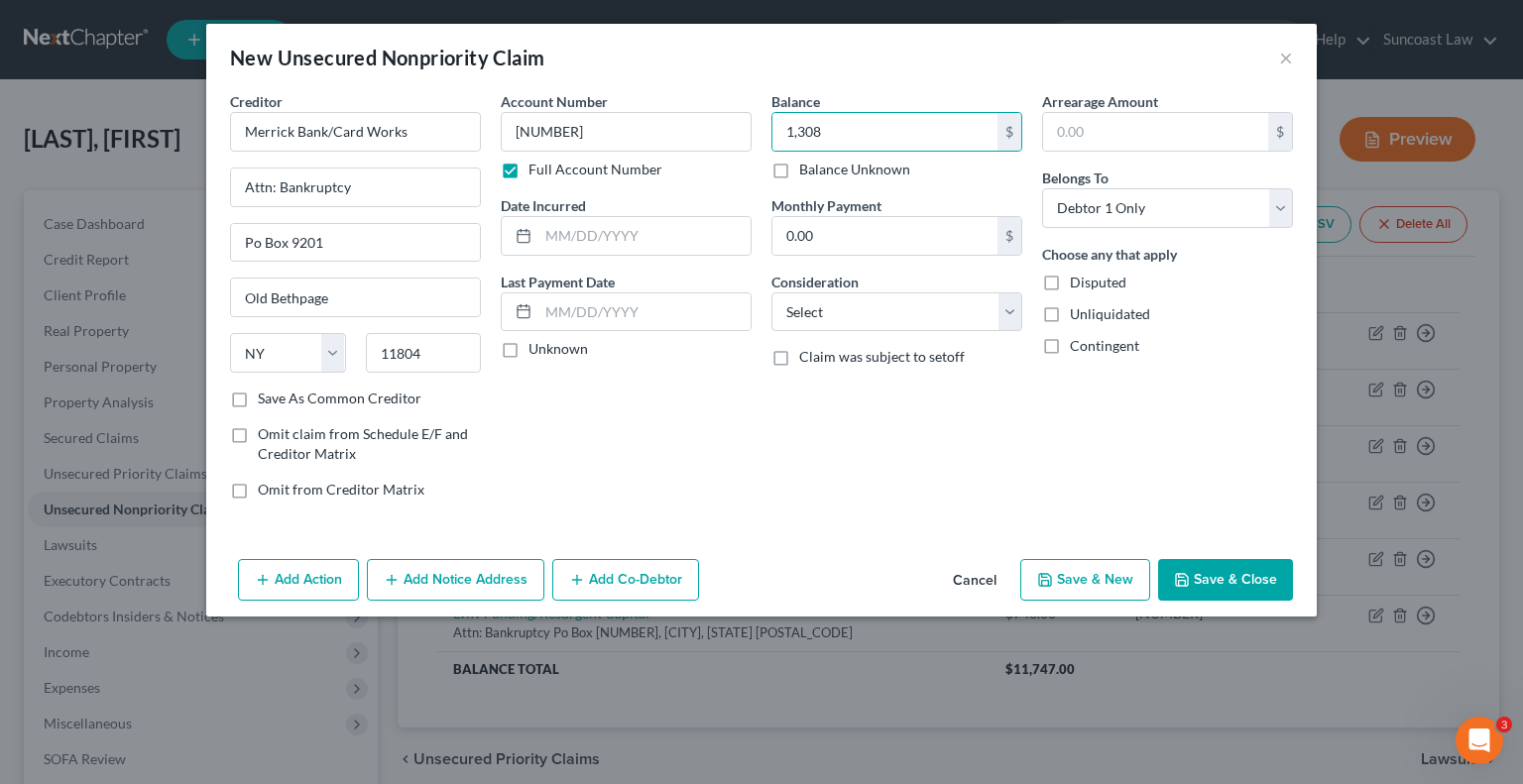click 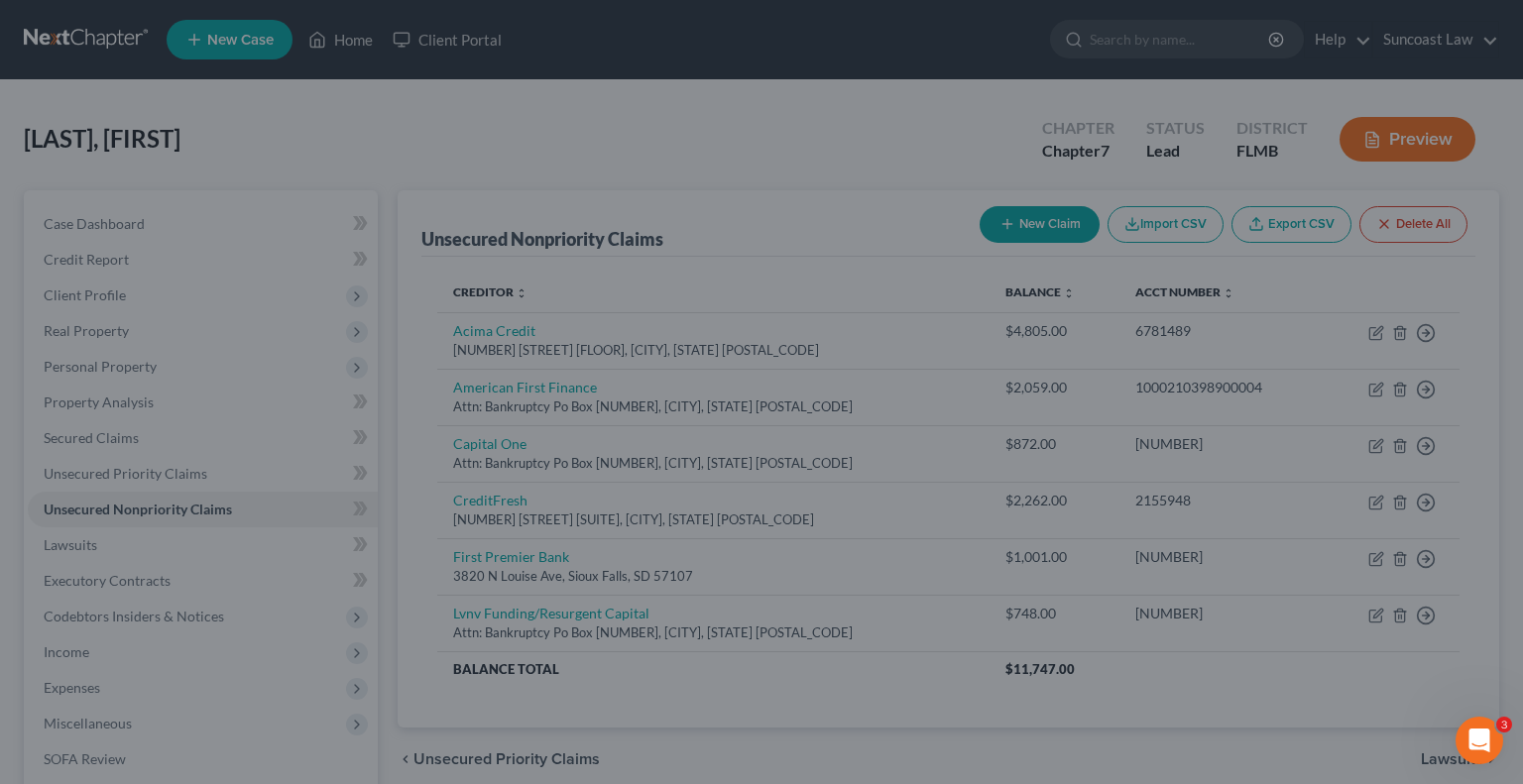 type on "1,308.00" 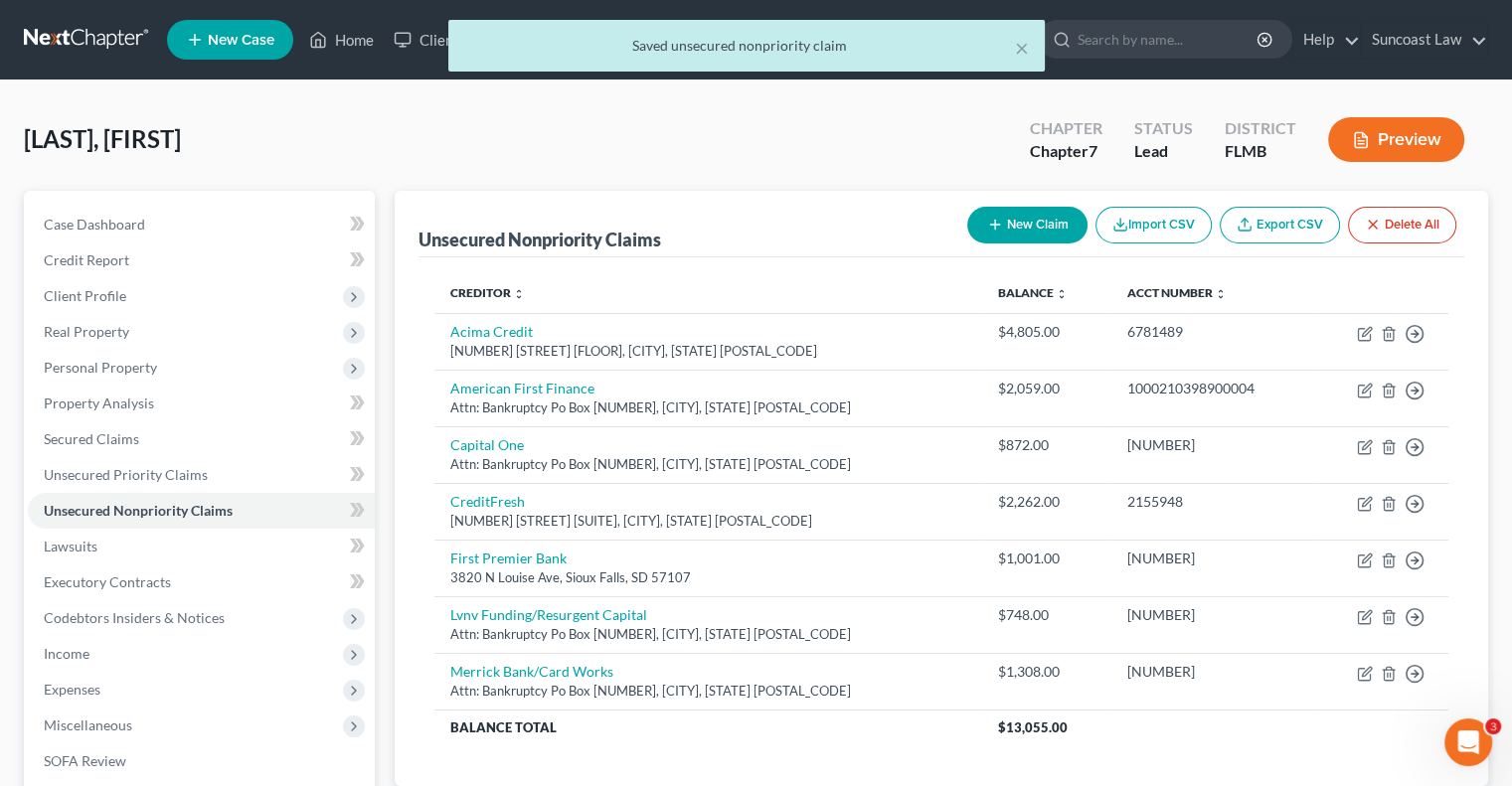 click on "New Claim" at bounding box center [1027, 225] 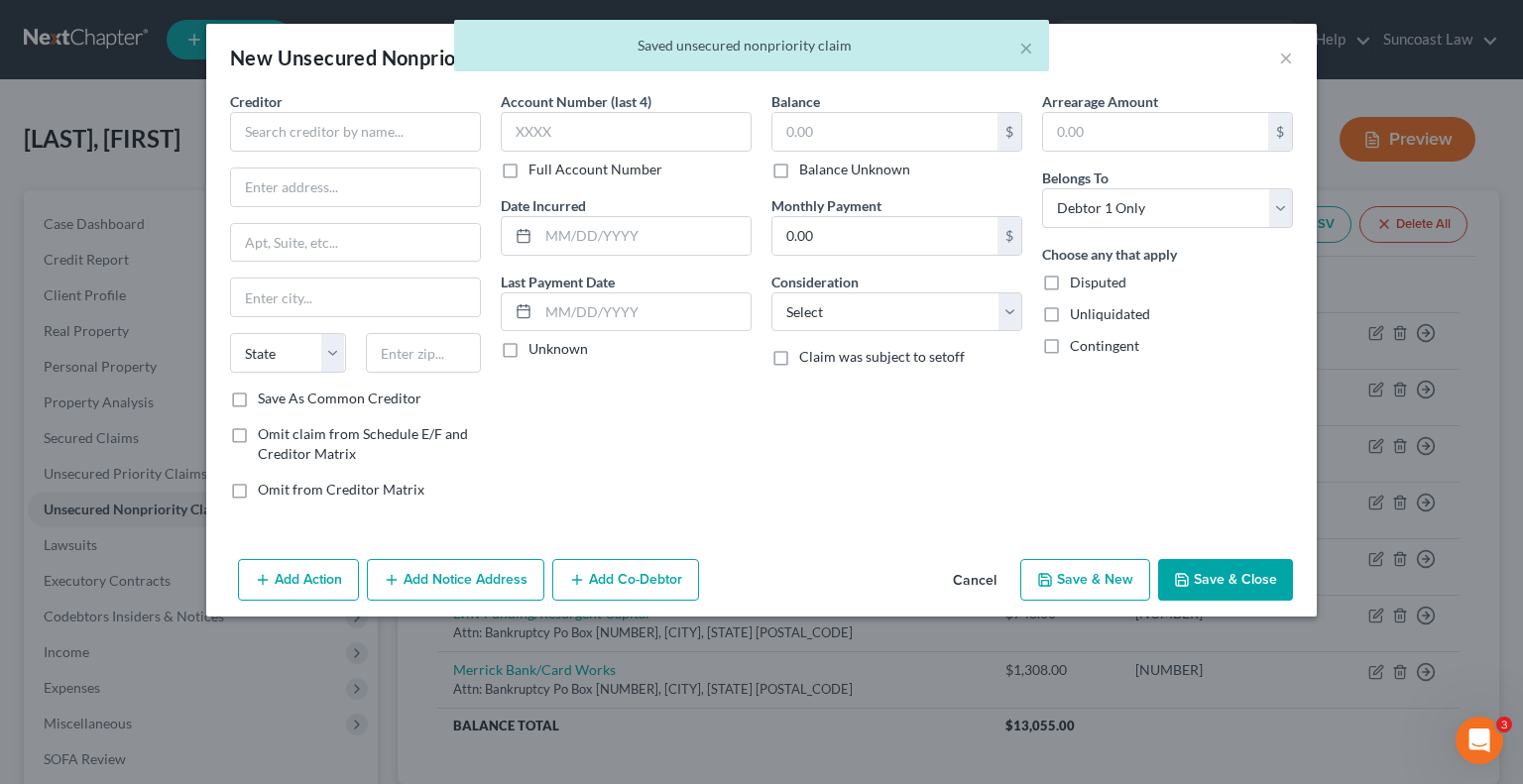 click on "Full Account Number" at bounding box center (595, 169) 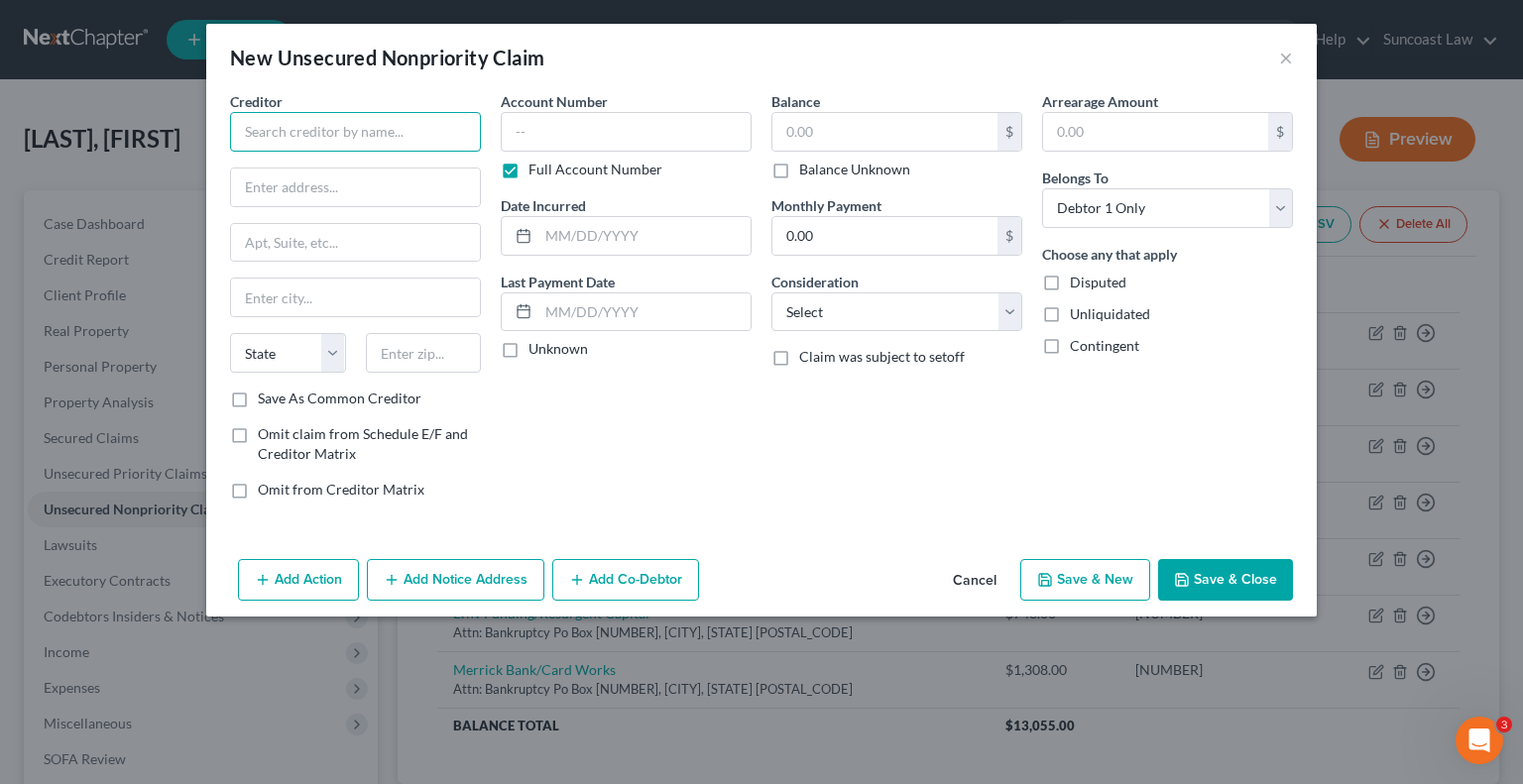 click at bounding box center [355, 132] 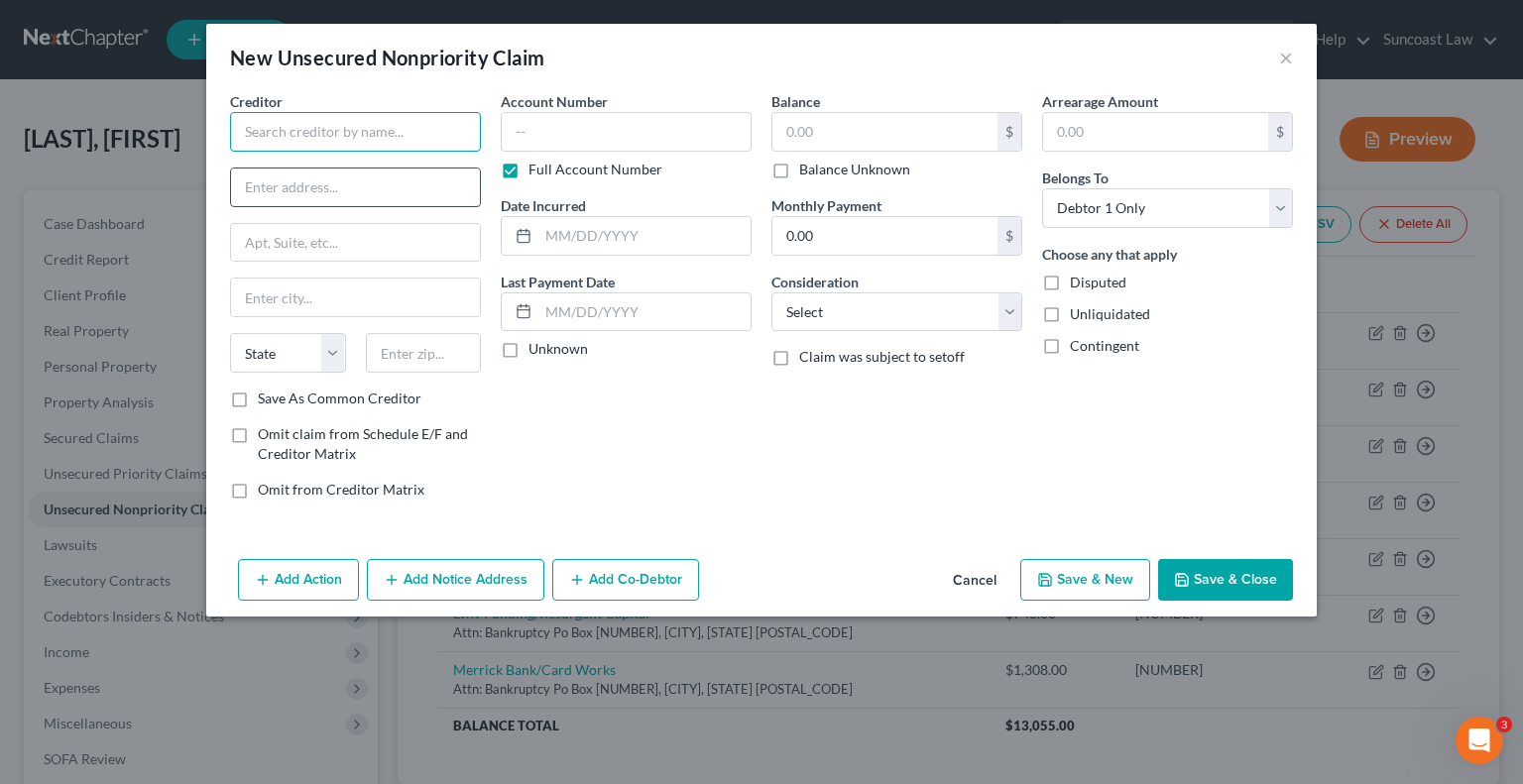 paste on "Midland Credit Mgmt" 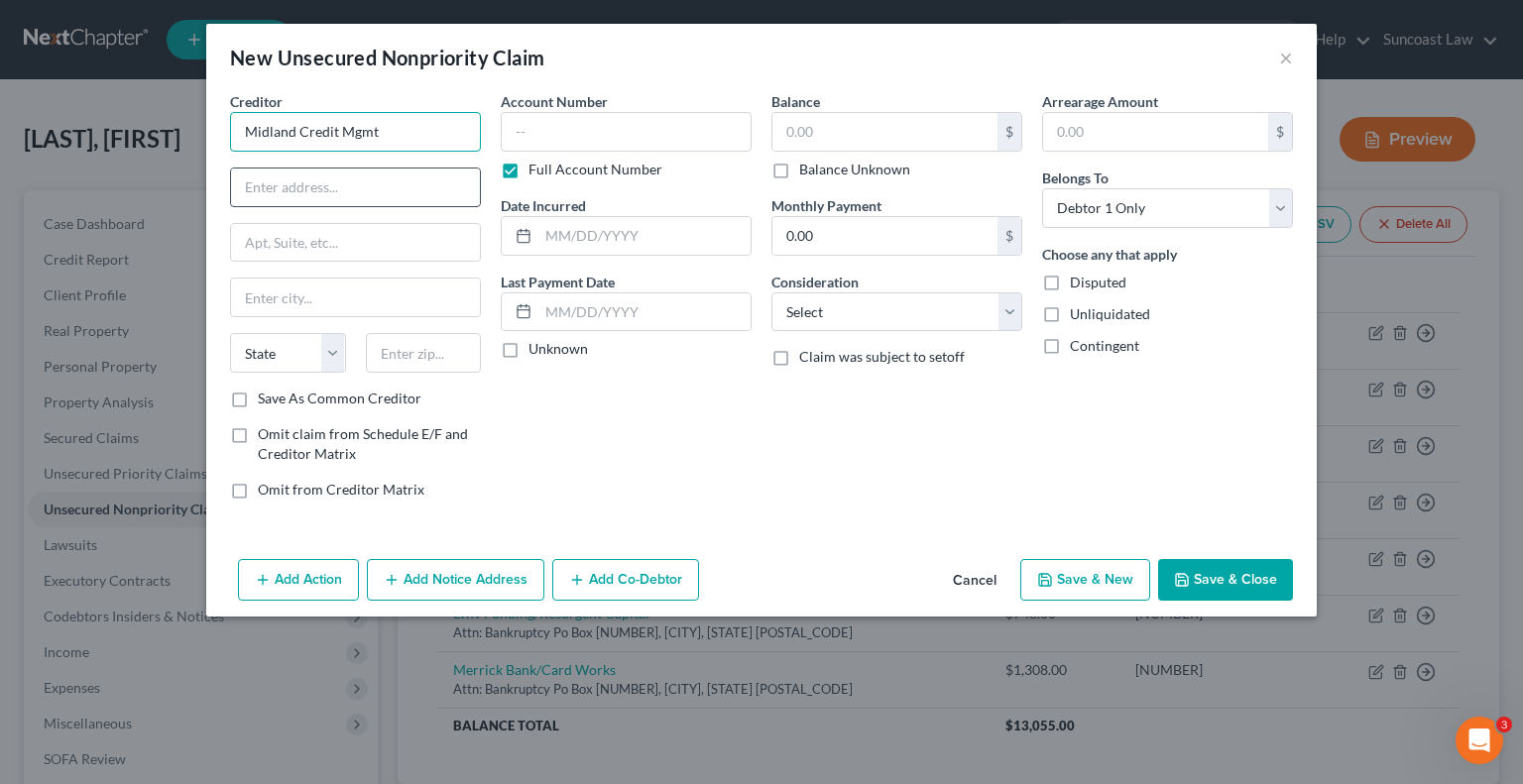 type on "Midland Credit Mgmt" 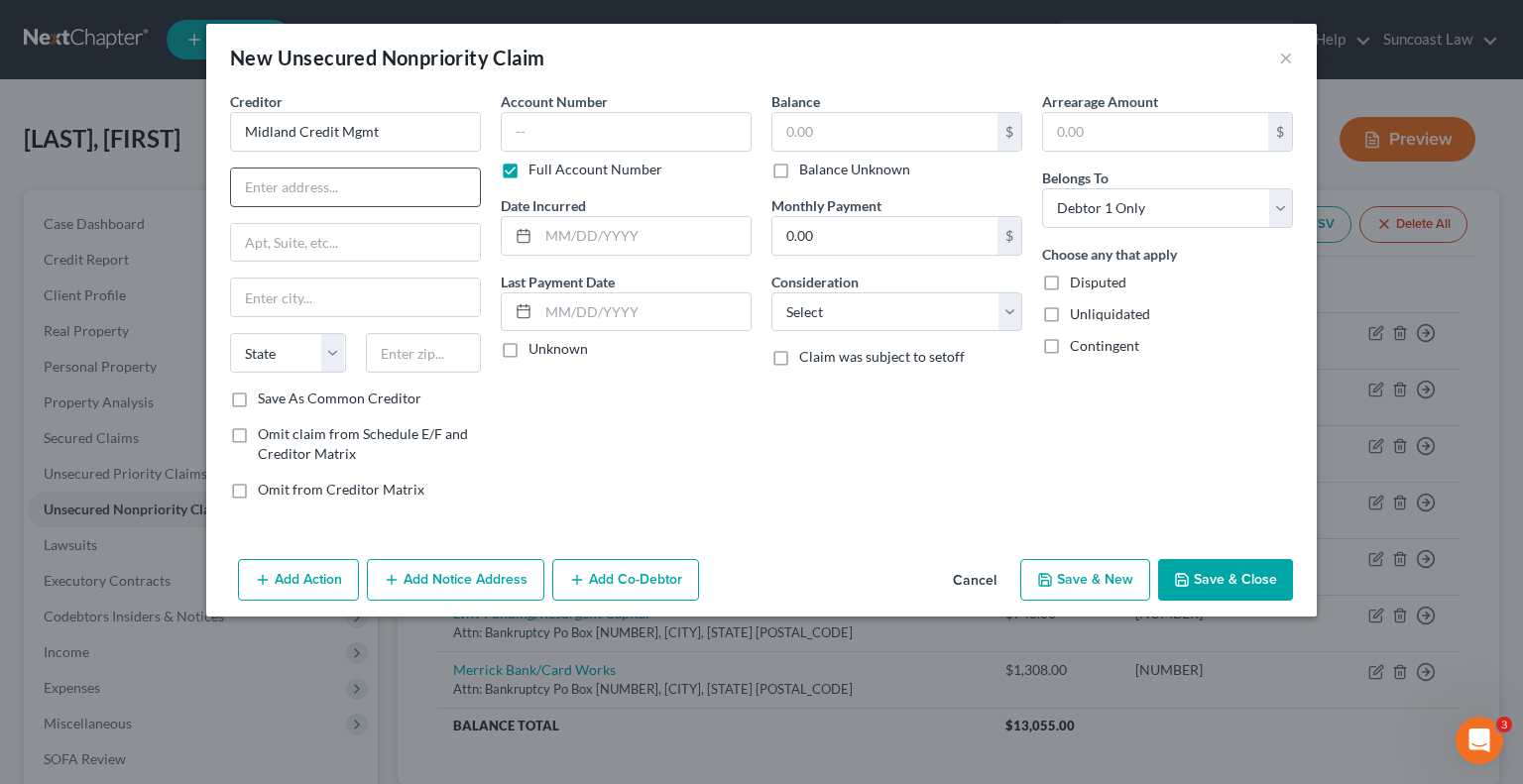 click at bounding box center (355, 187) 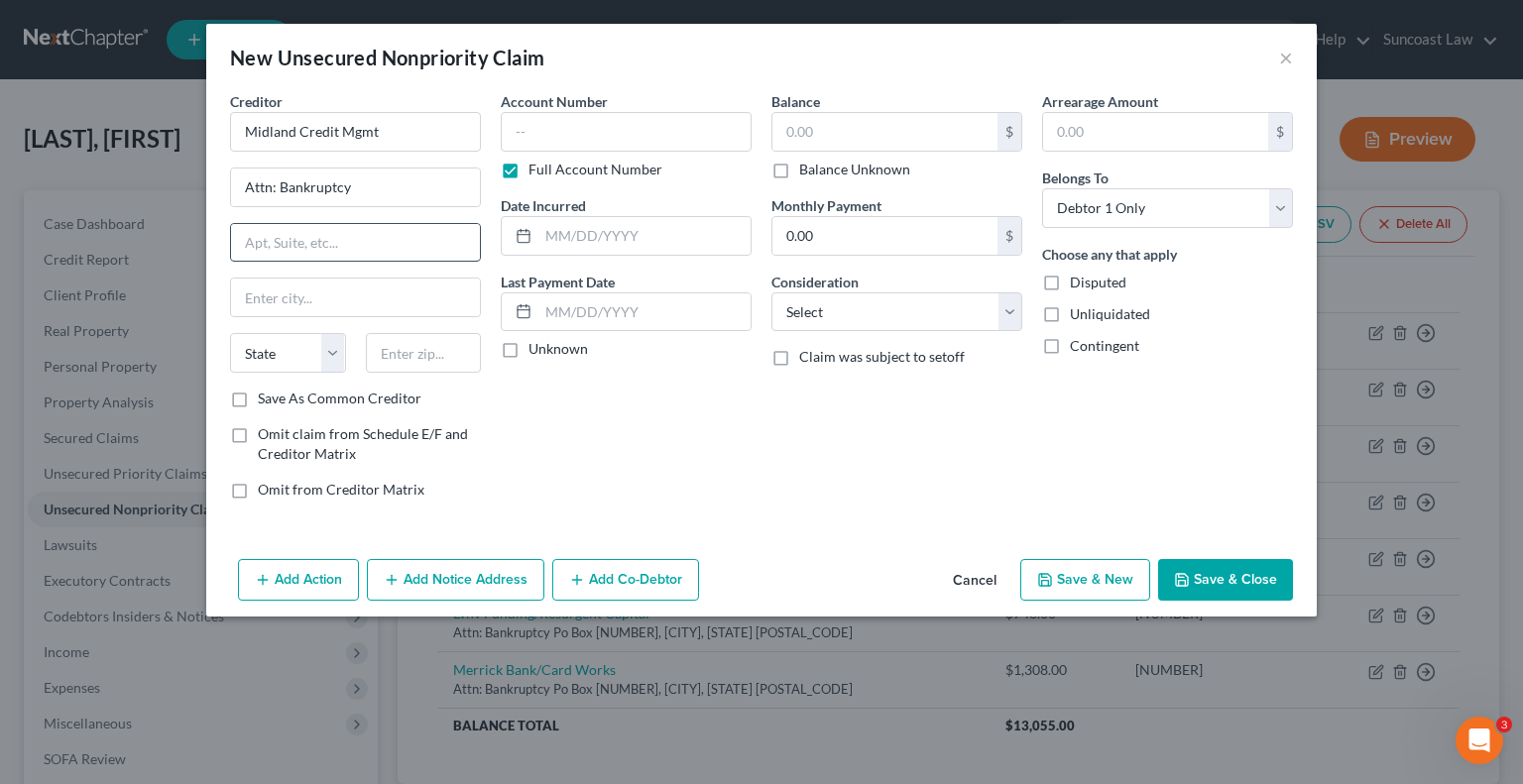 click at bounding box center (355, 243) 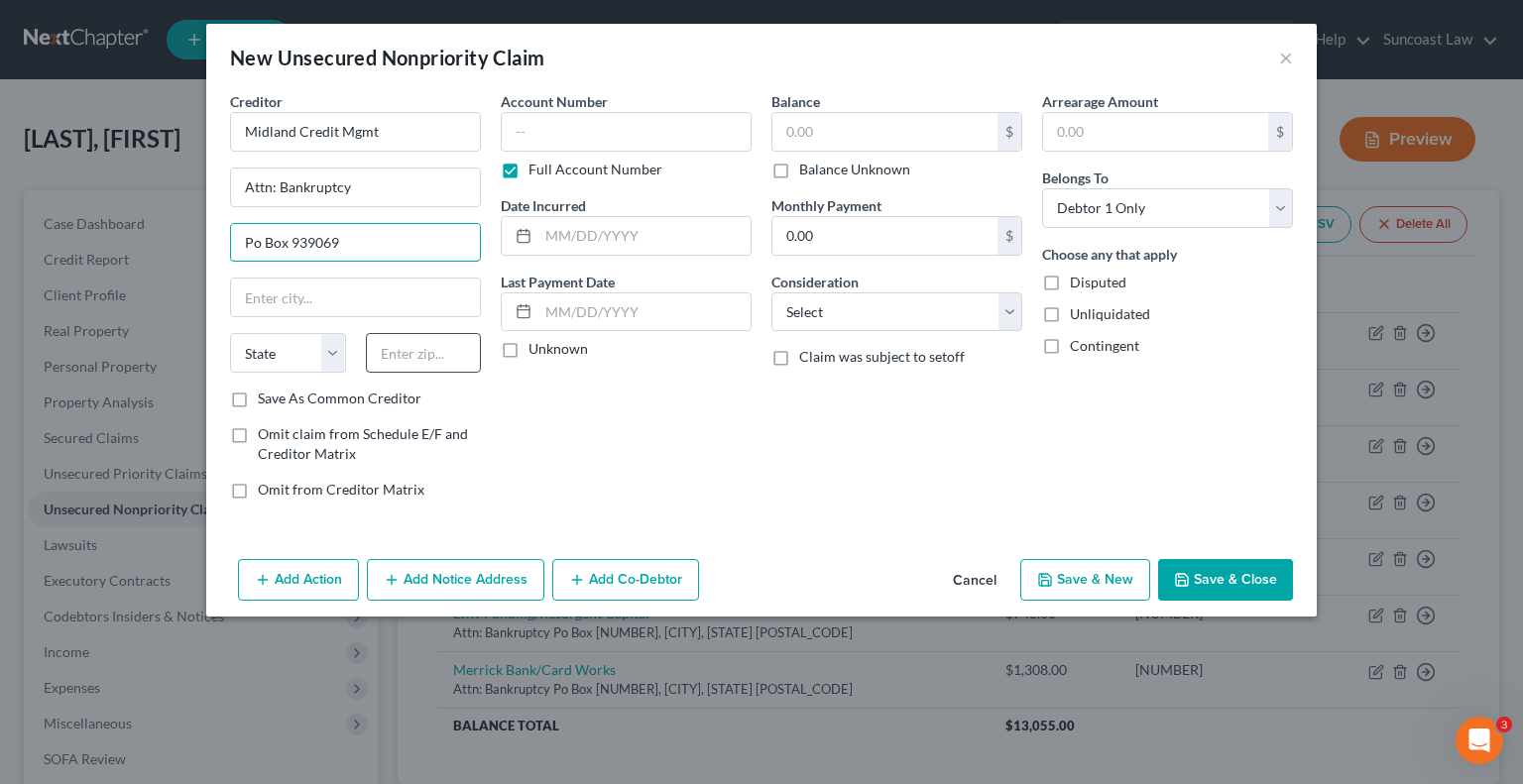 type on "Po Box 939069" 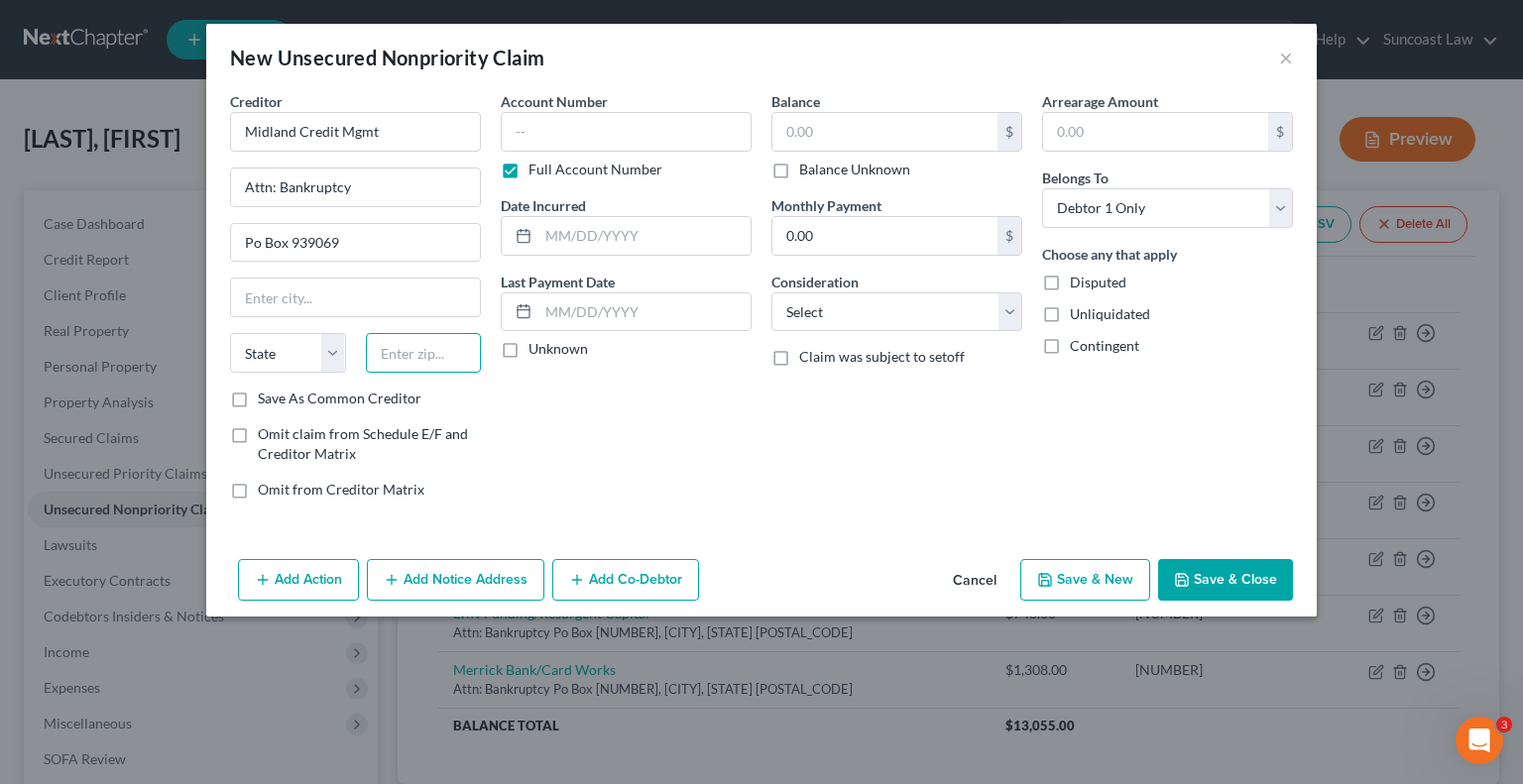 drag, startPoint x: 413, startPoint y: 358, endPoint x: 442, endPoint y: 265, distance: 97.41663 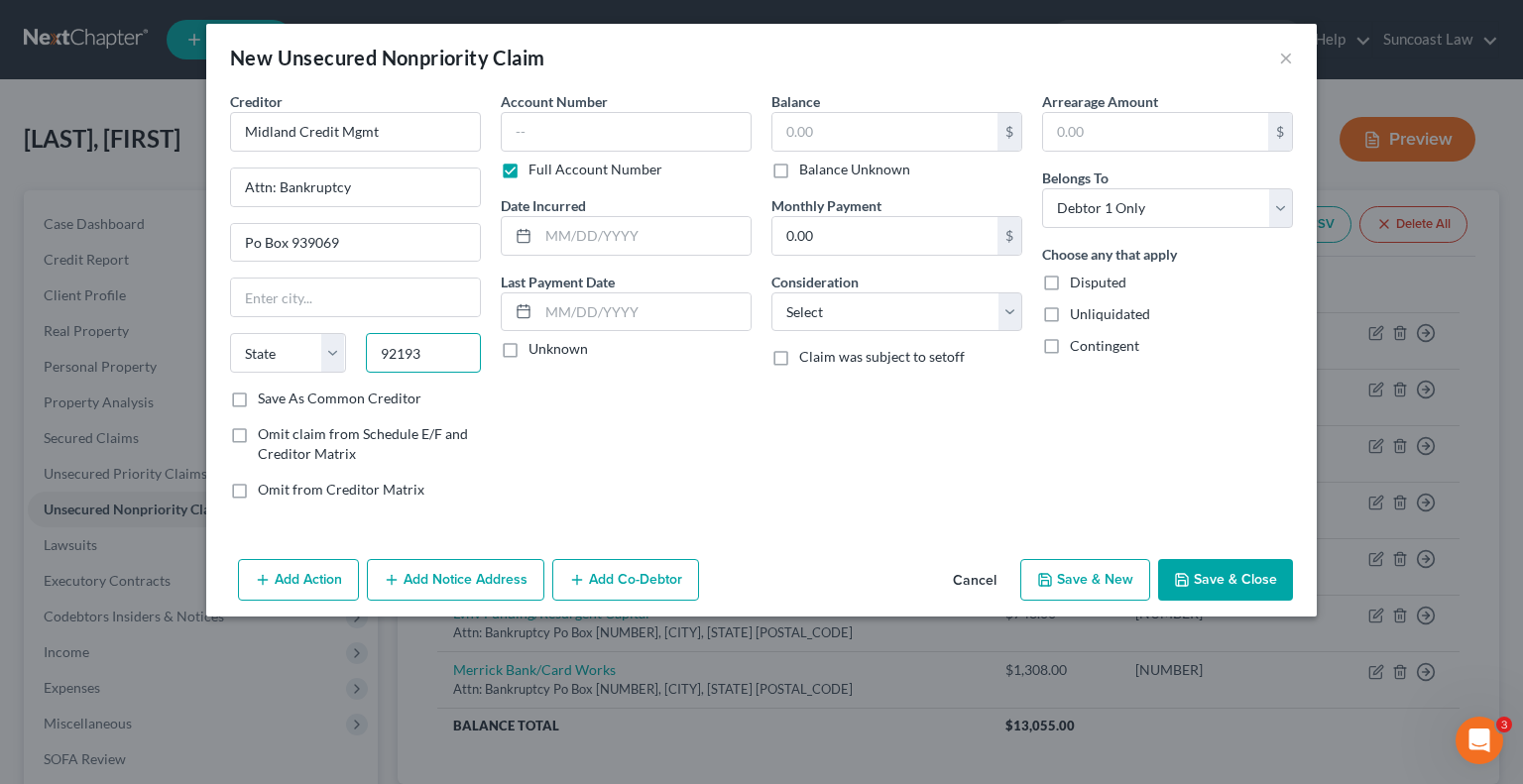 type on "92193" 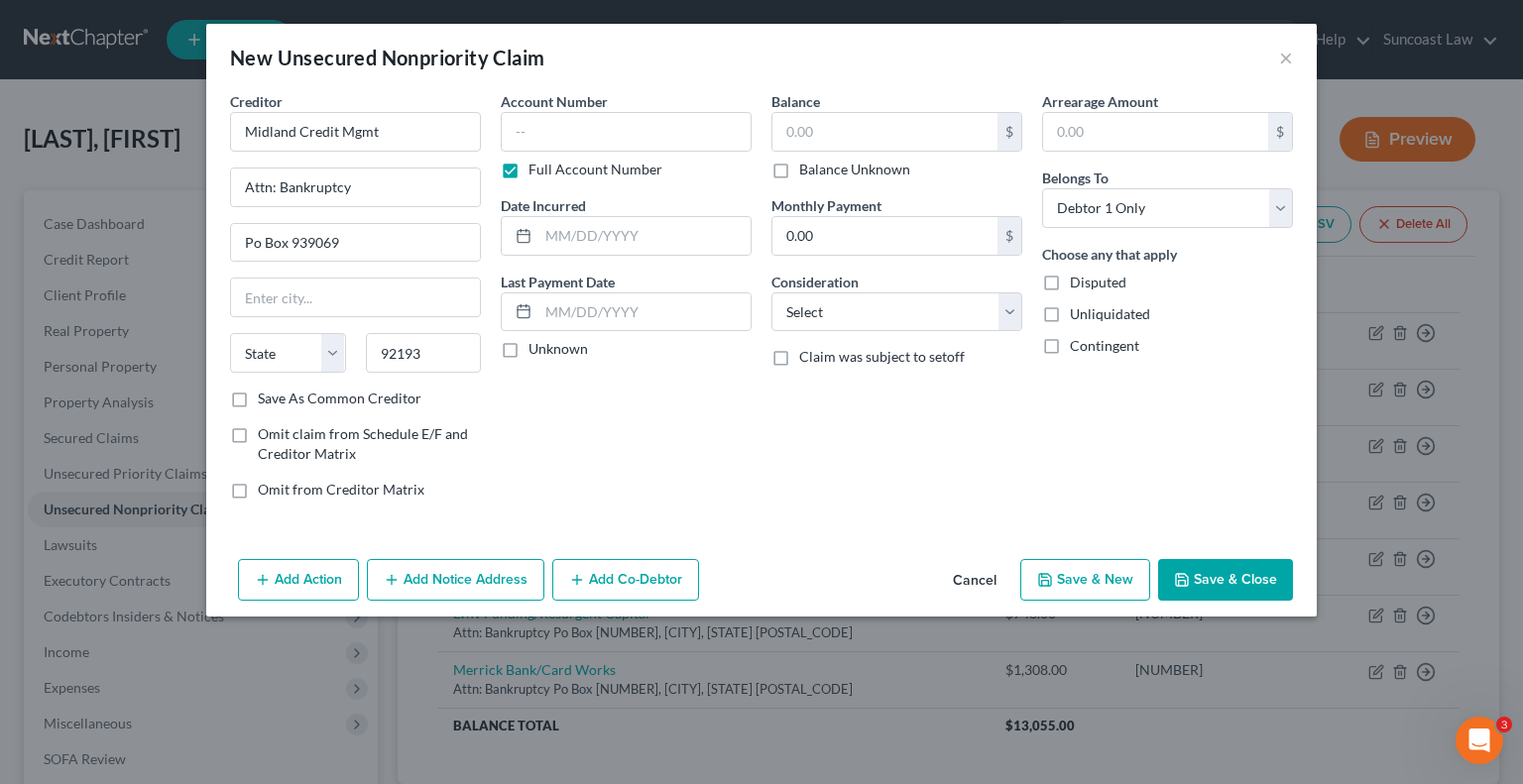 type on "San Diego" 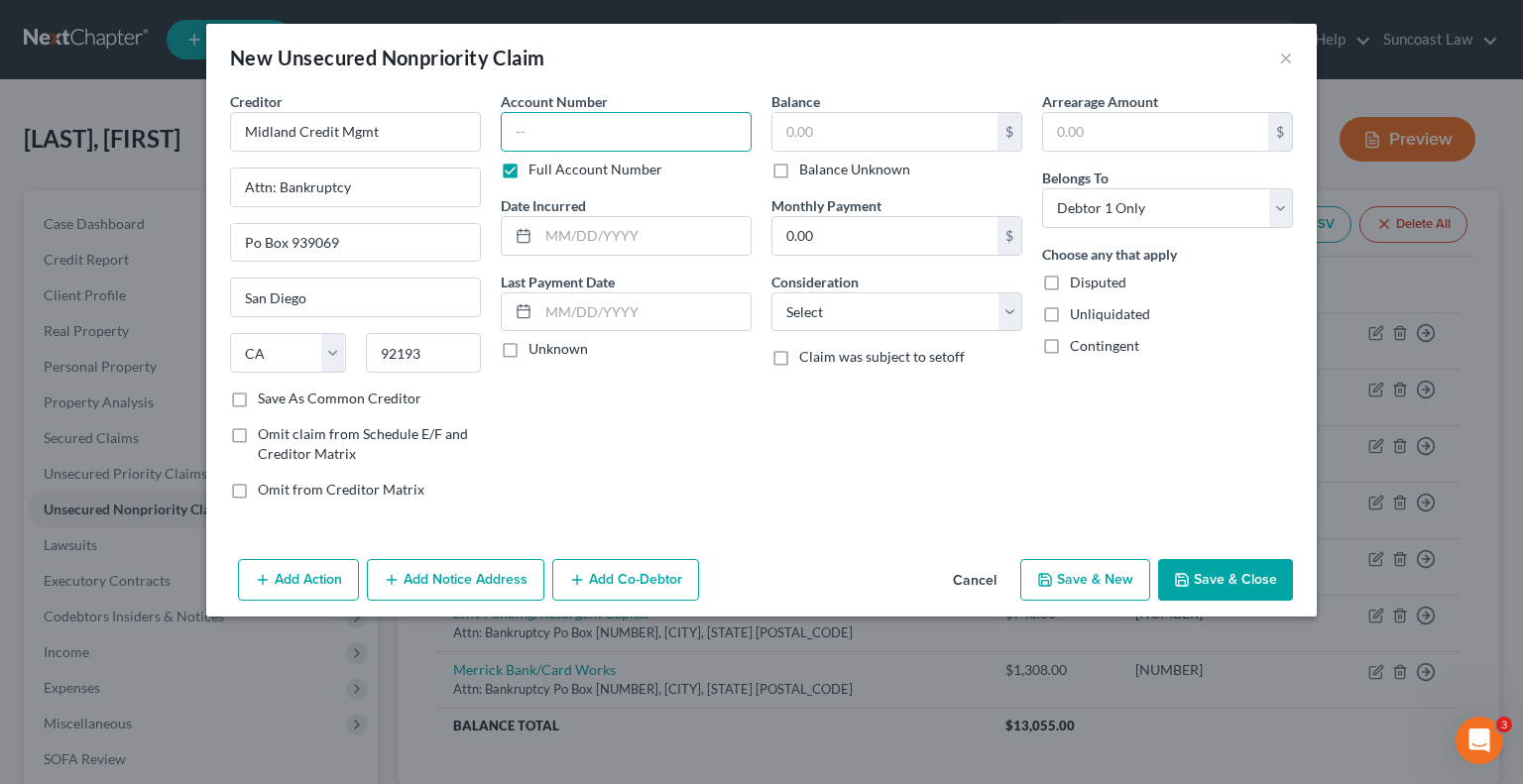drag, startPoint x: 650, startPoint y: 138, endPoint x: 666, endPoint y: 138, distance: 16 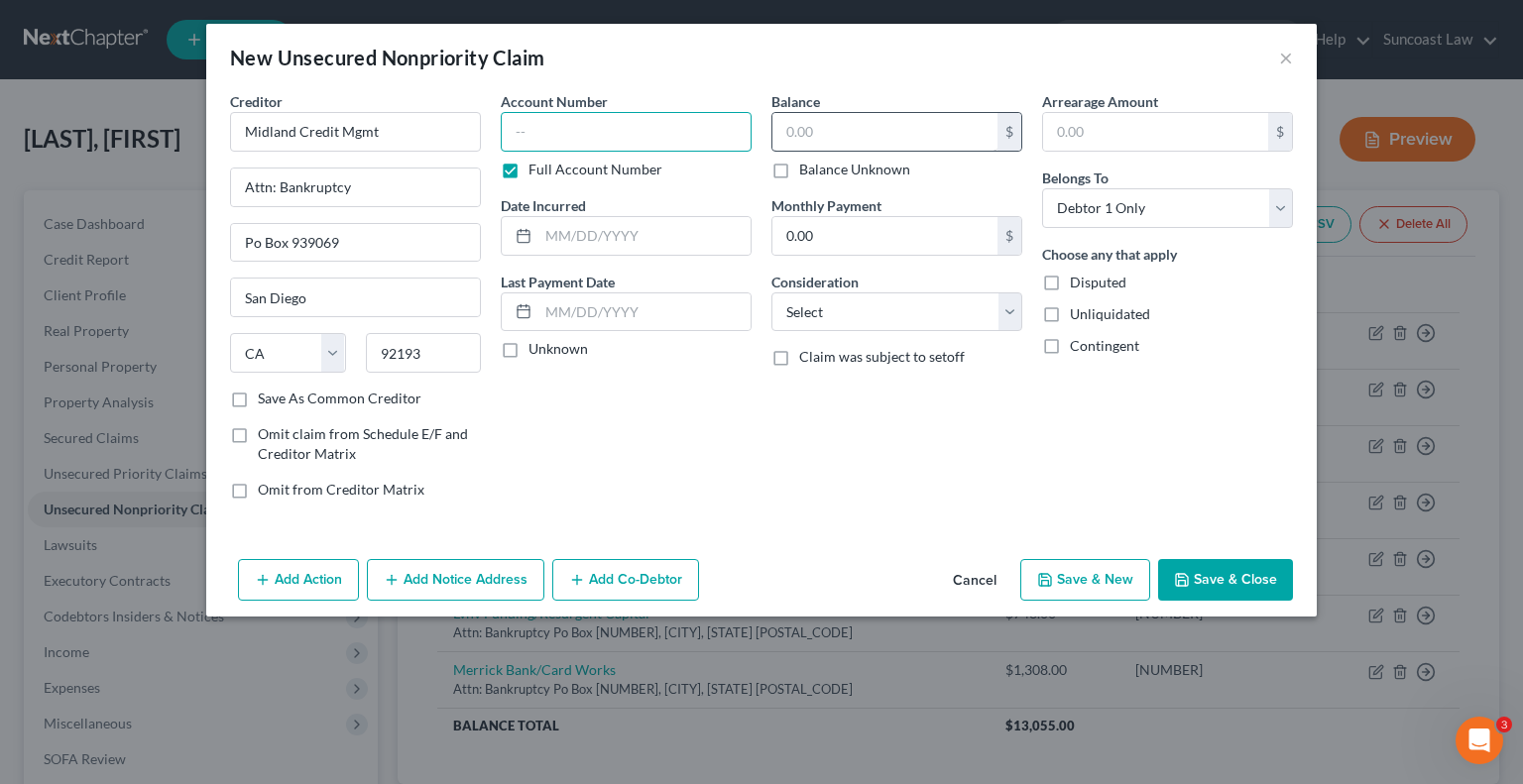 paste on "319289207" 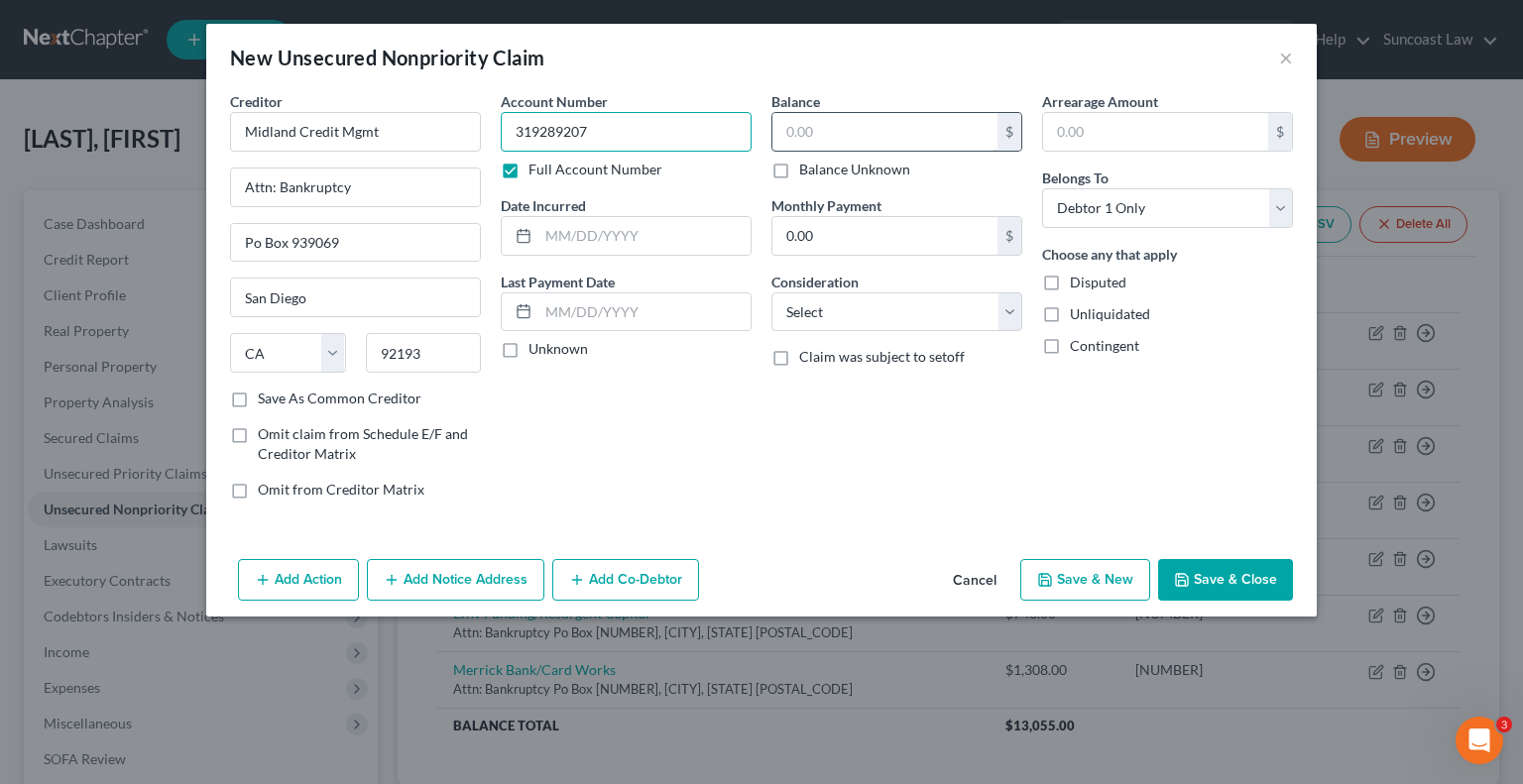 type on "319289207" 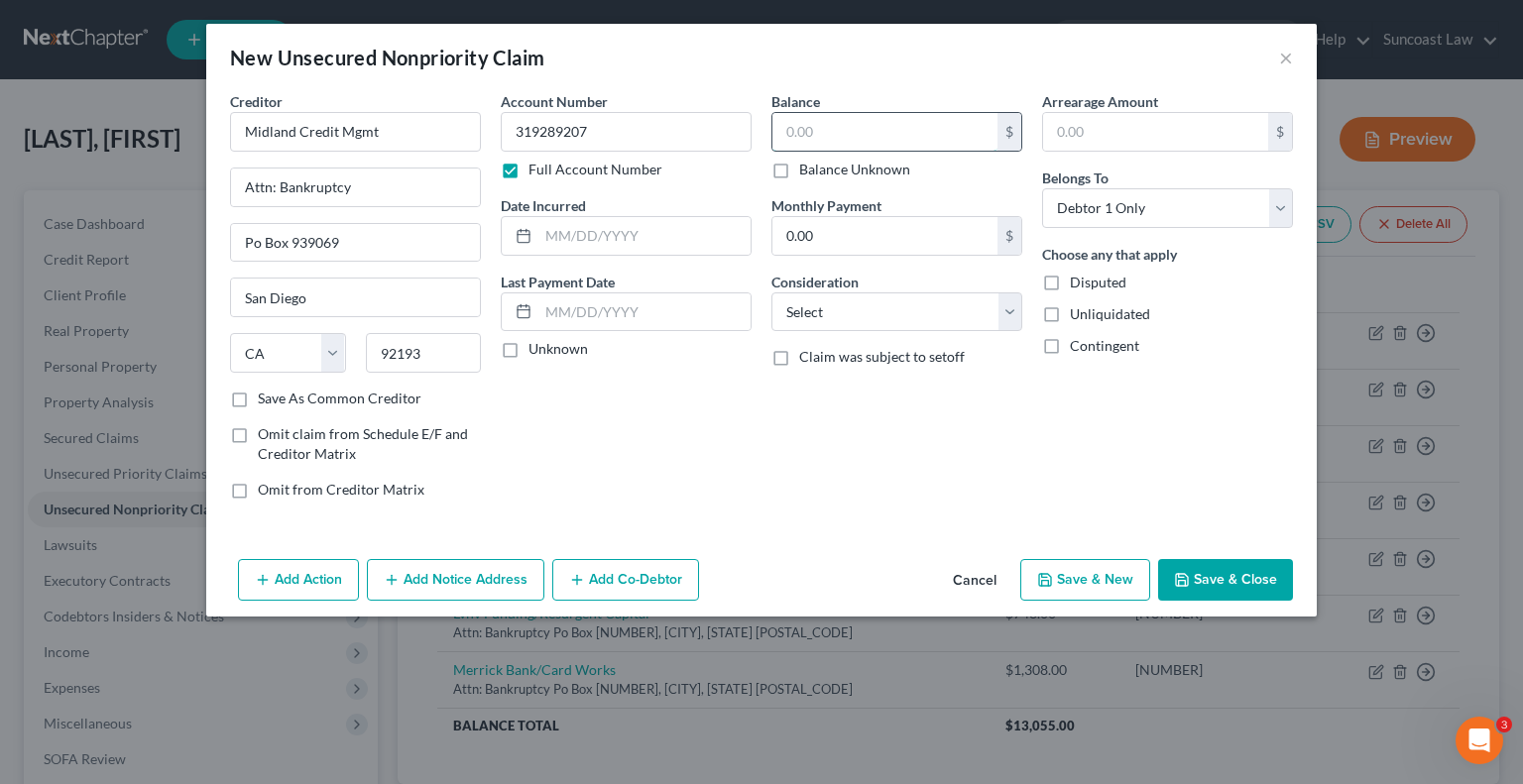 click at bounding box center [884, 132] 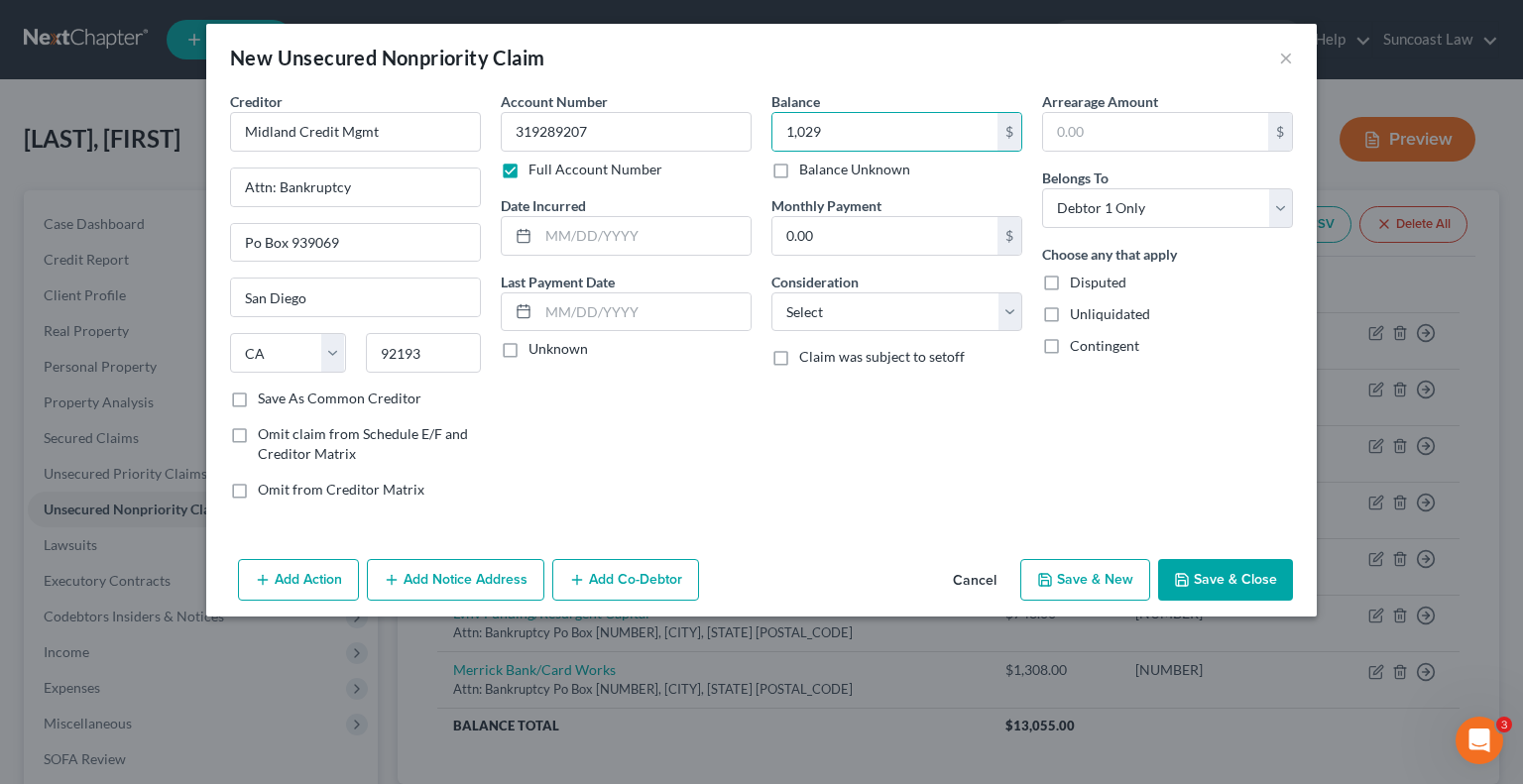 click on "Save & Close" at bounding box center (1226, 580) 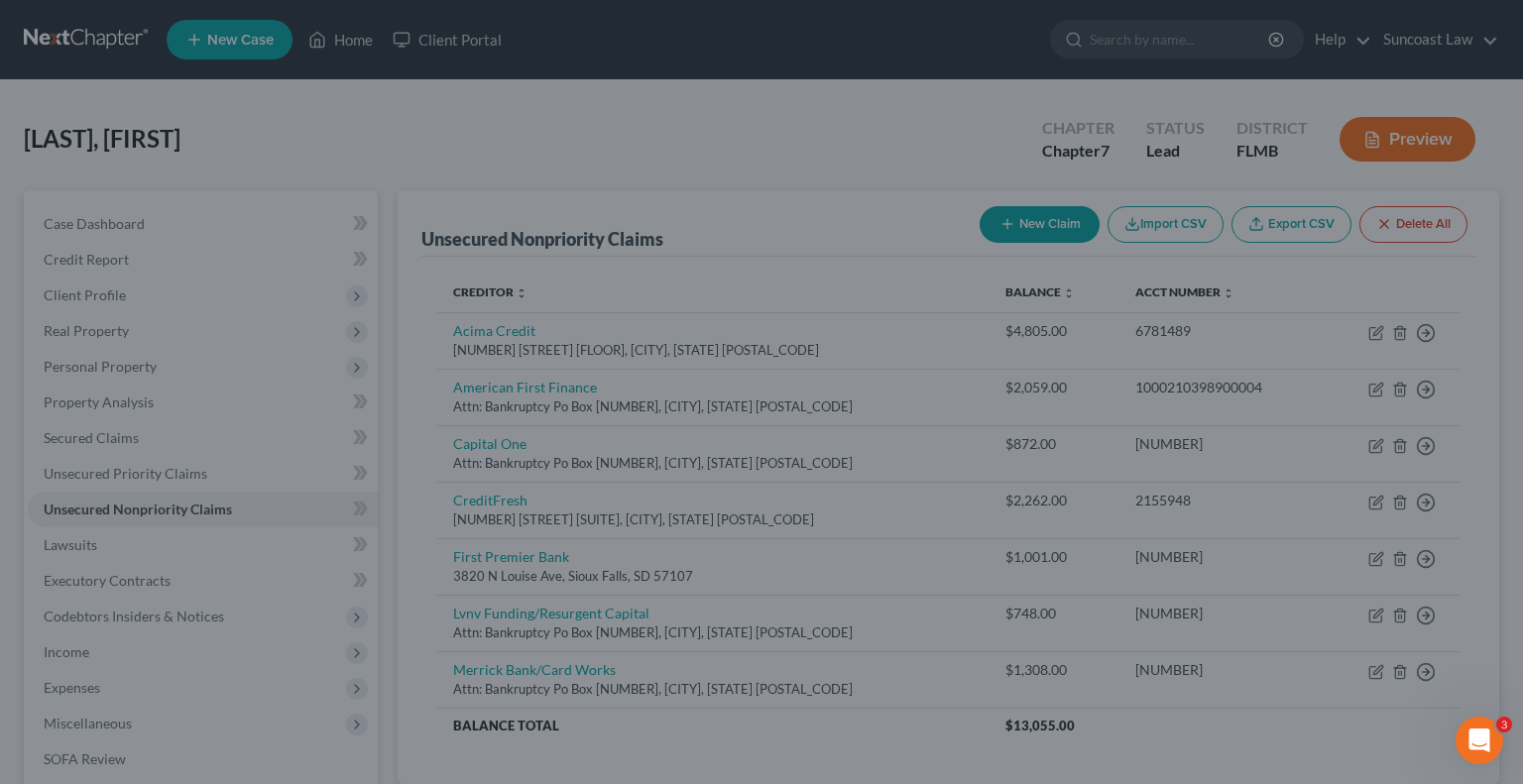 type on "1,029.00" 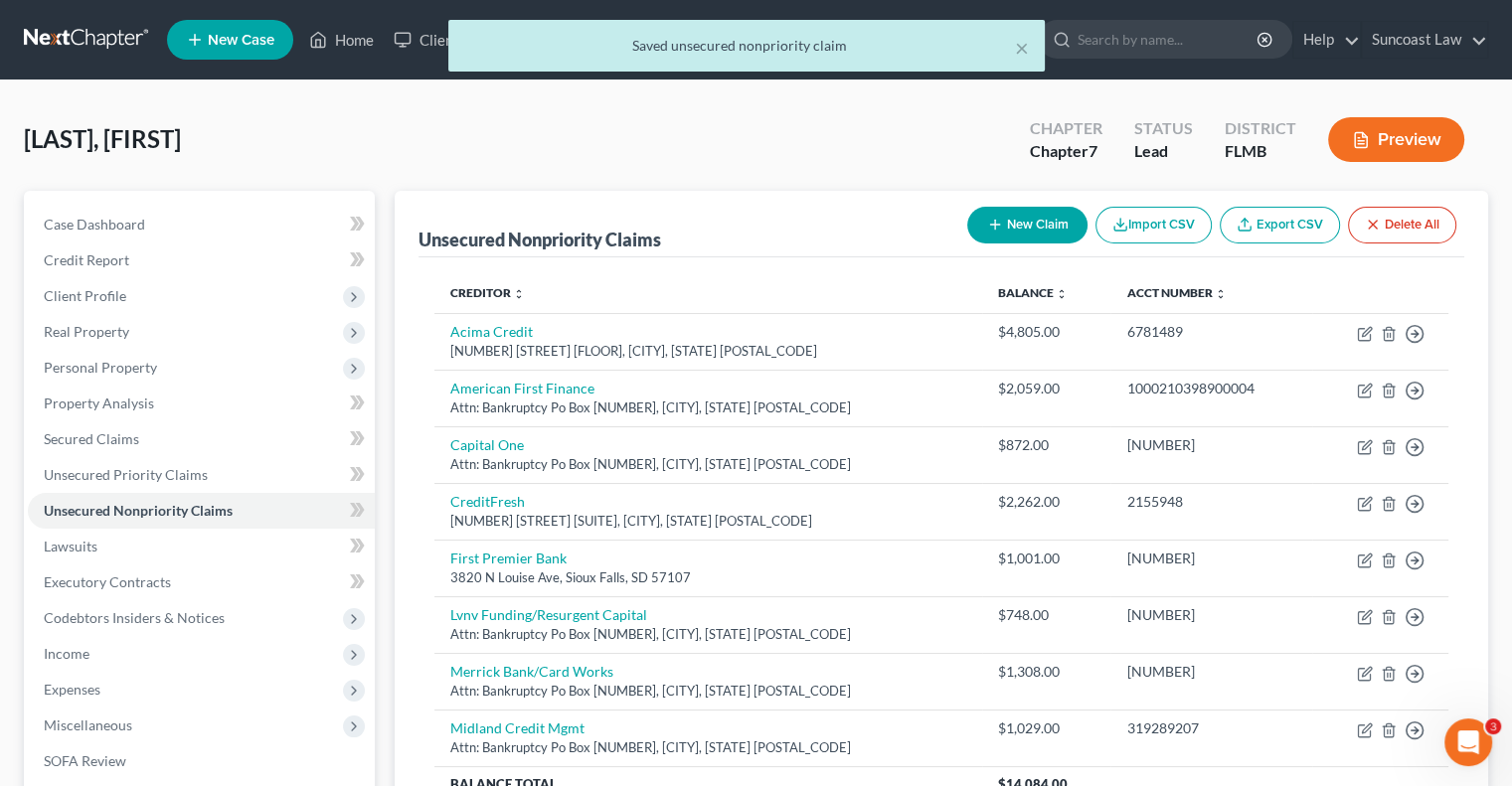 click on "New Claim" at bounding box center (1027, 225) 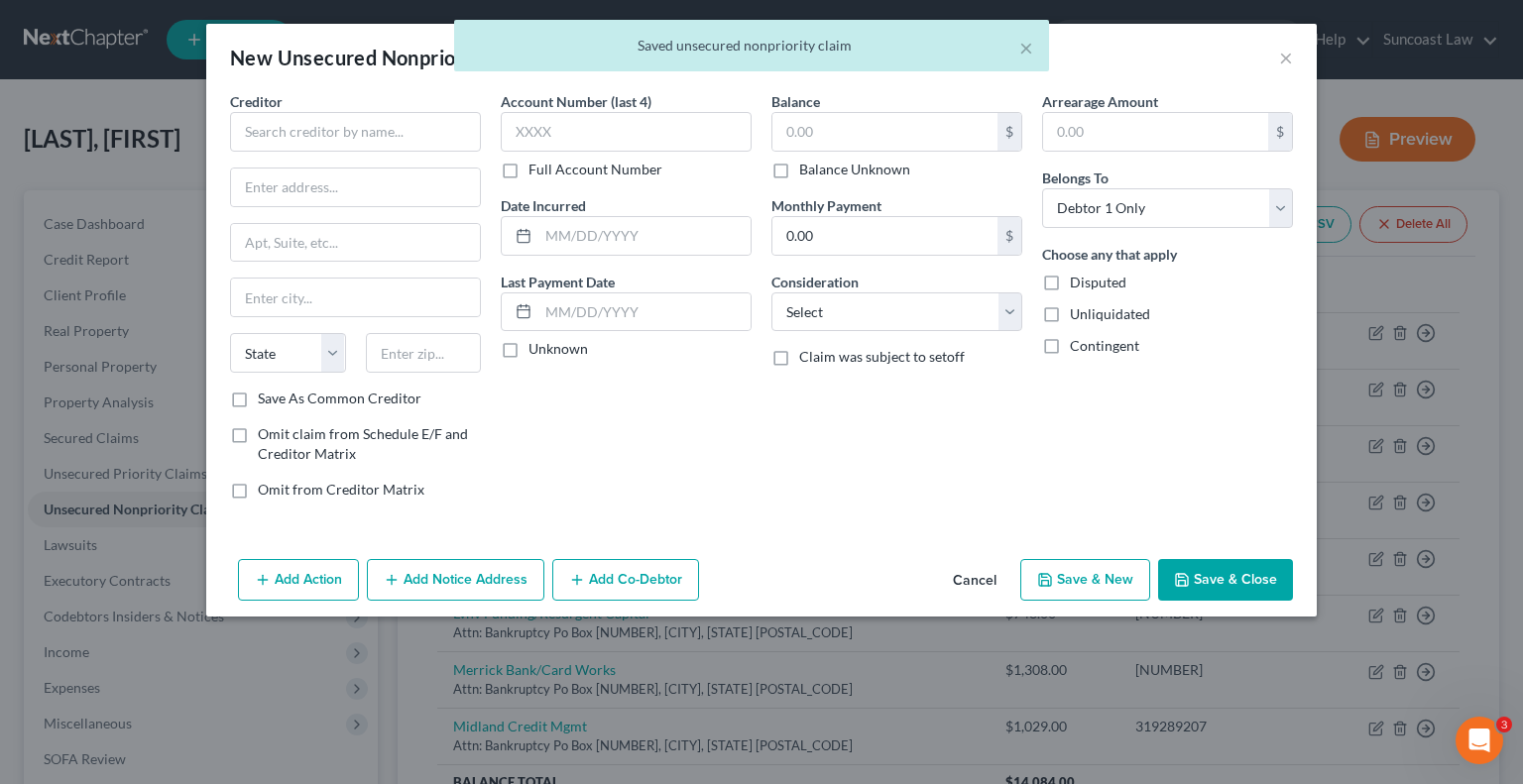 click on "Full Account Number" at bounding box center [595, 169] 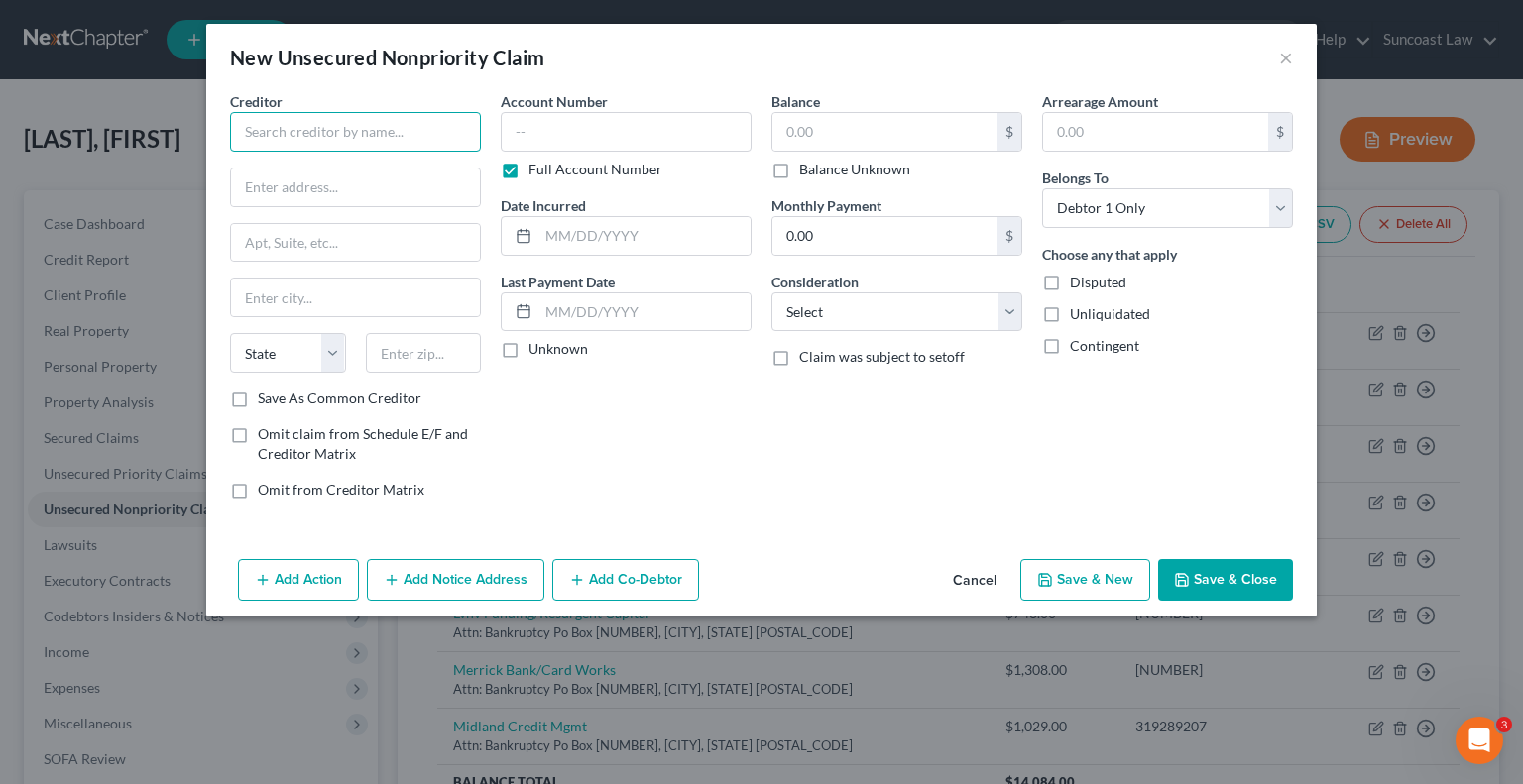 click at bounding box center [355, 132] 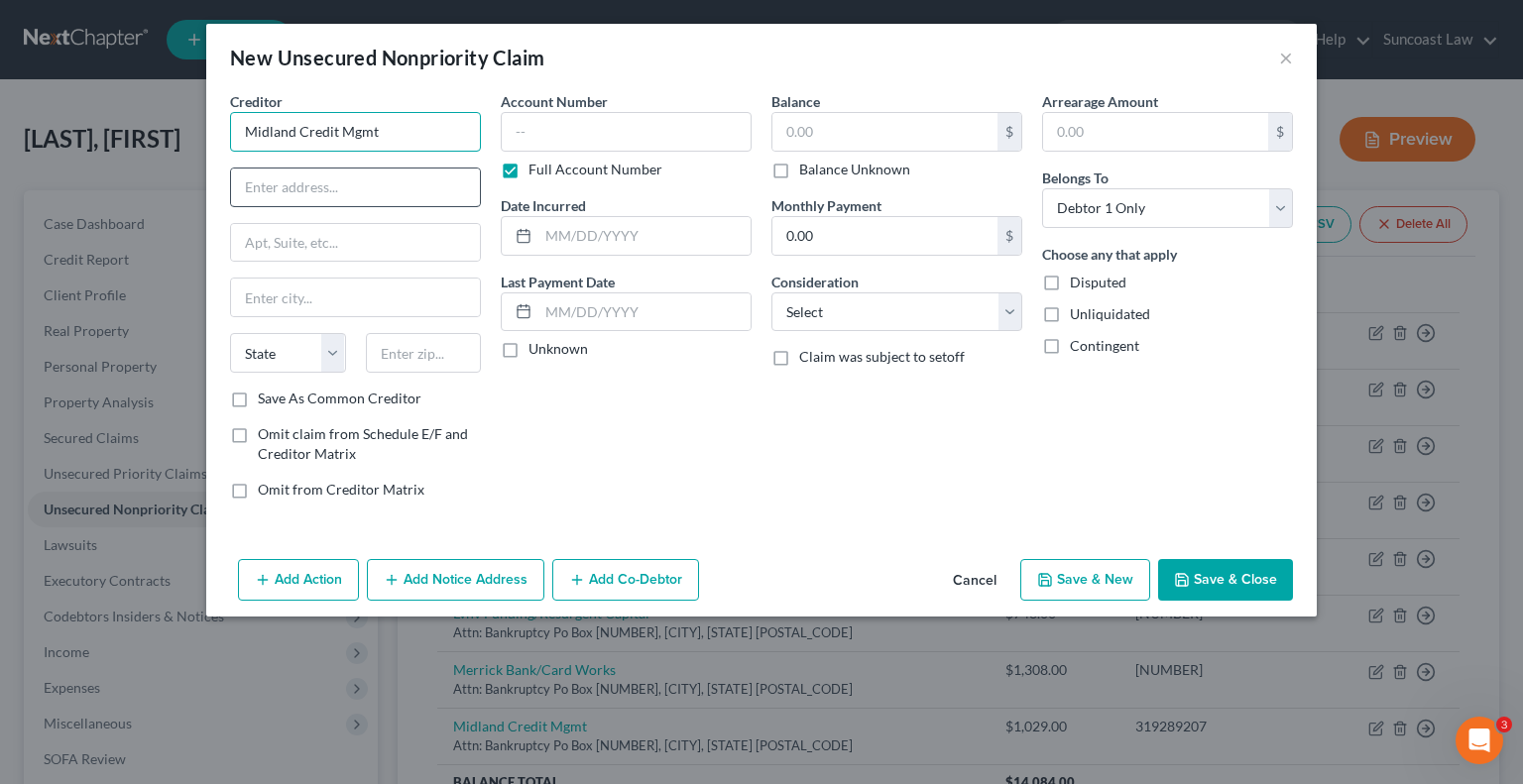 type on "Midland Credit Mgmt" 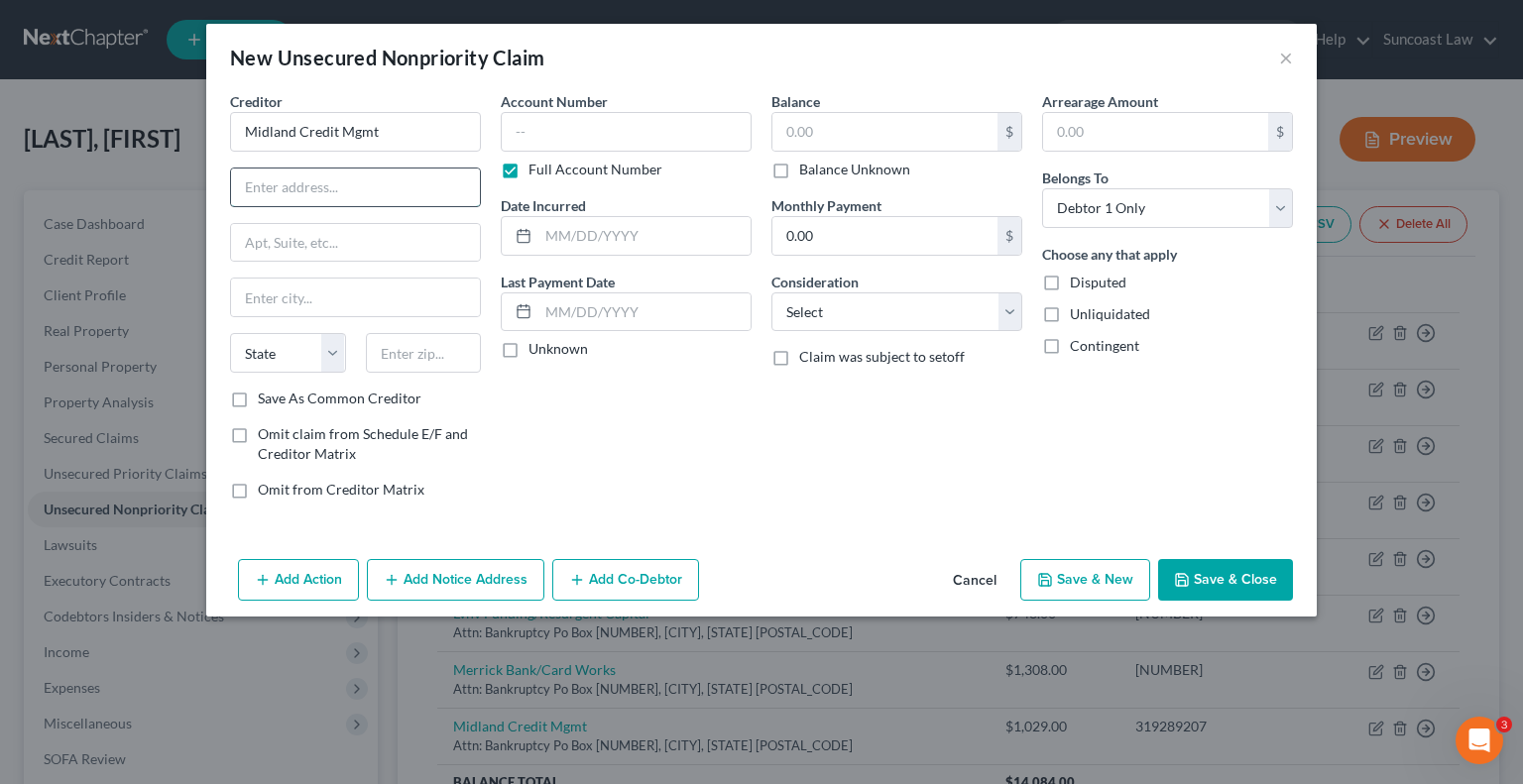 click at bounding box center [355, 187] 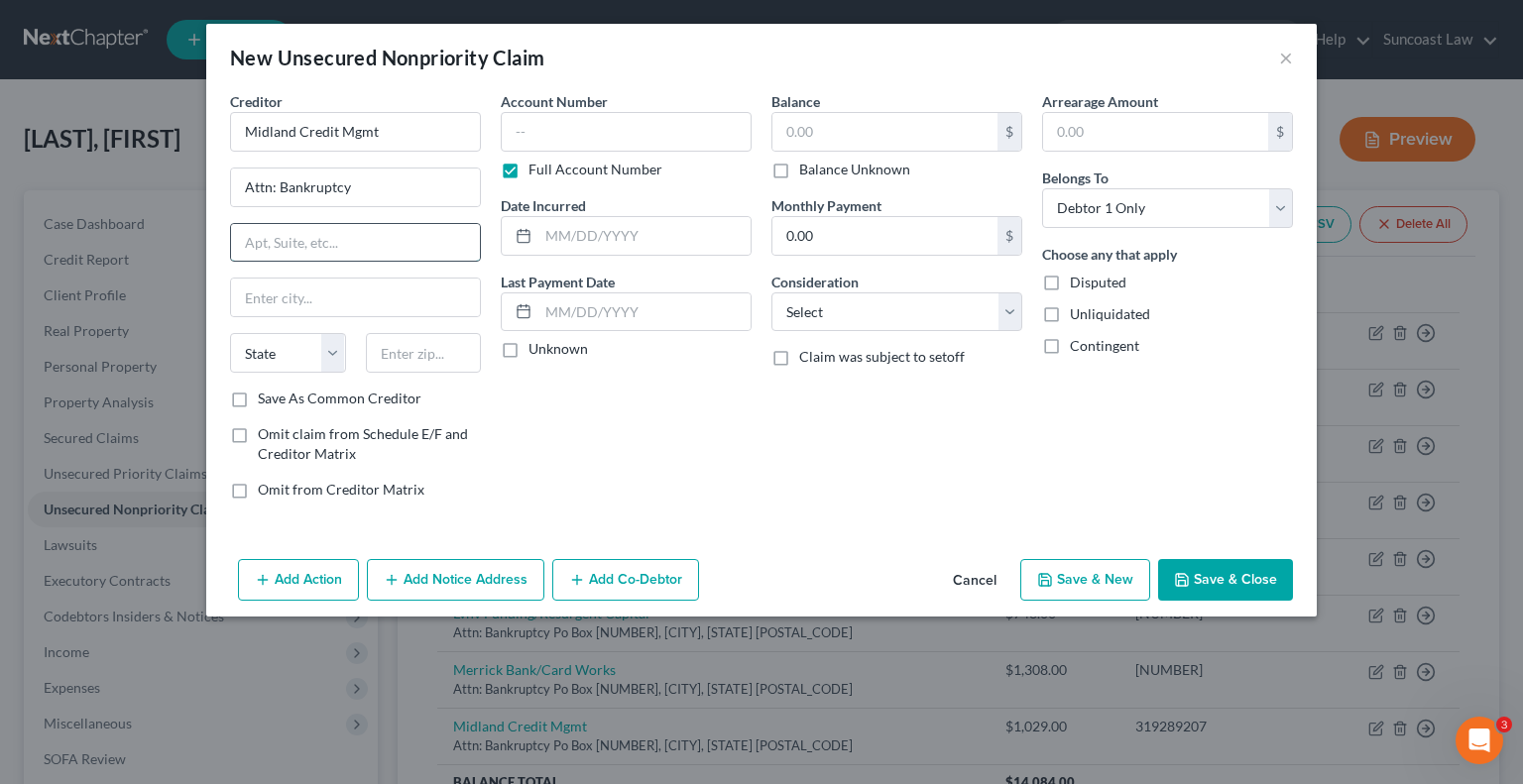 click at bounding box center (355, 243) 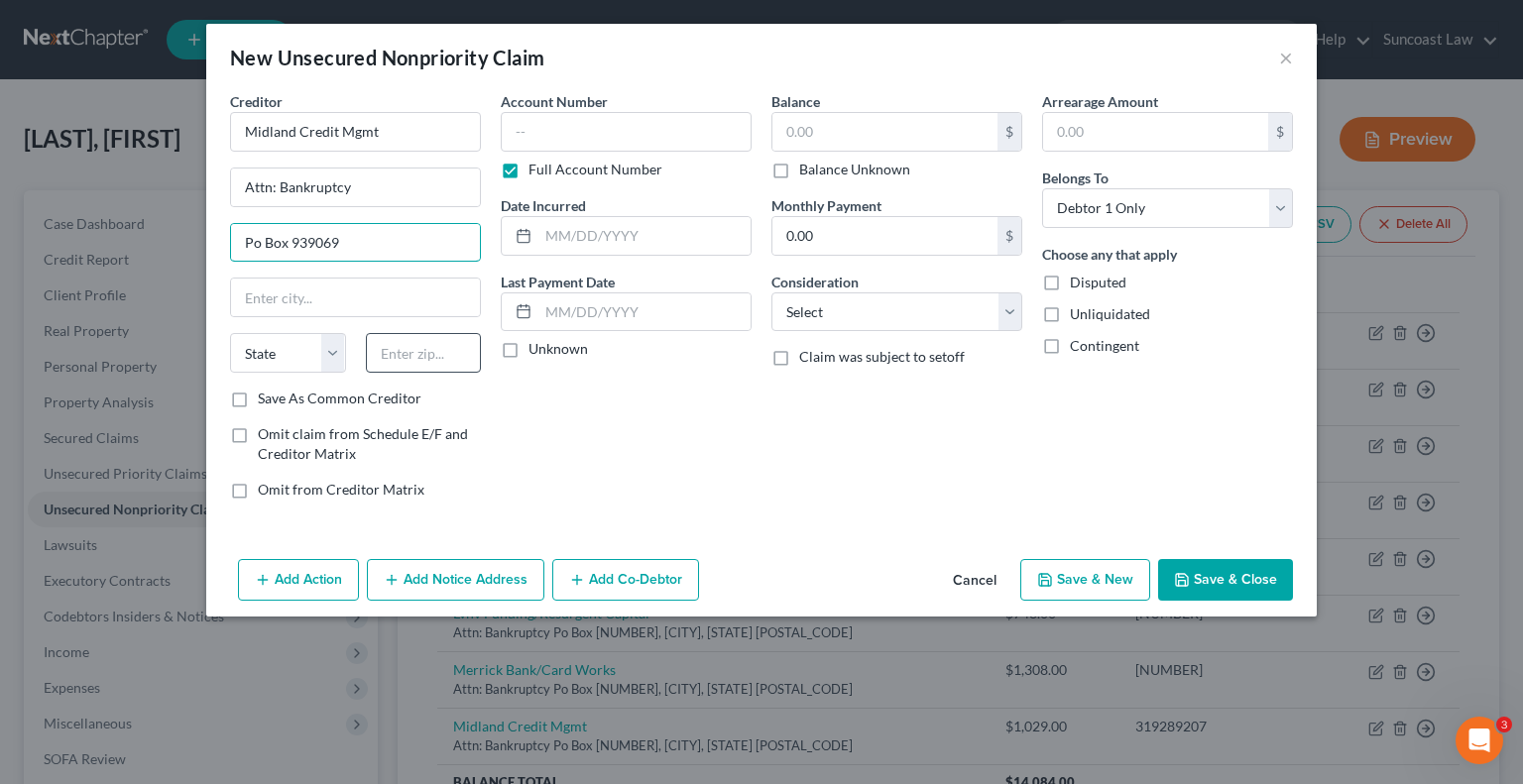 type on "Po Box 939069" 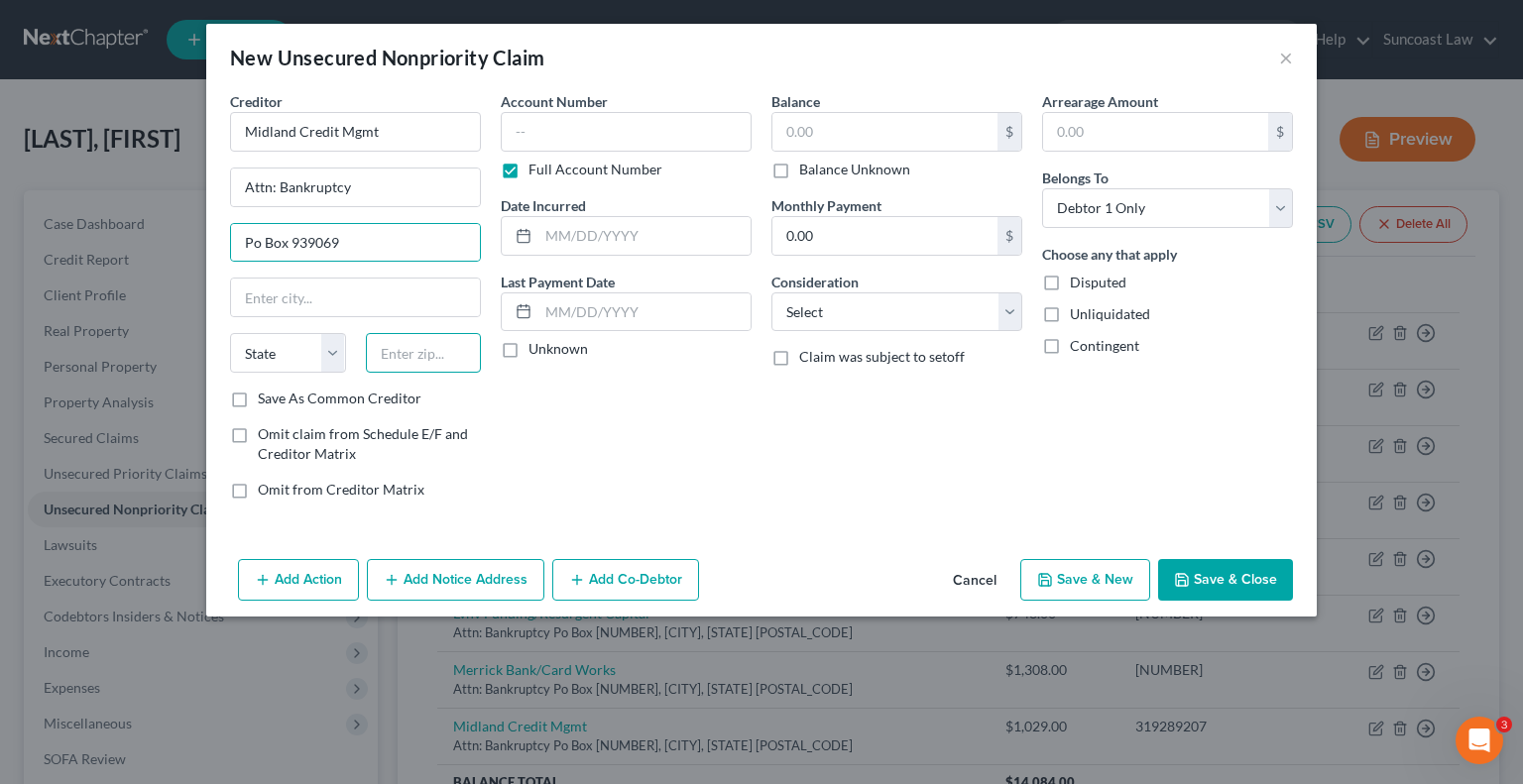 click at bounding box center (423, 353) 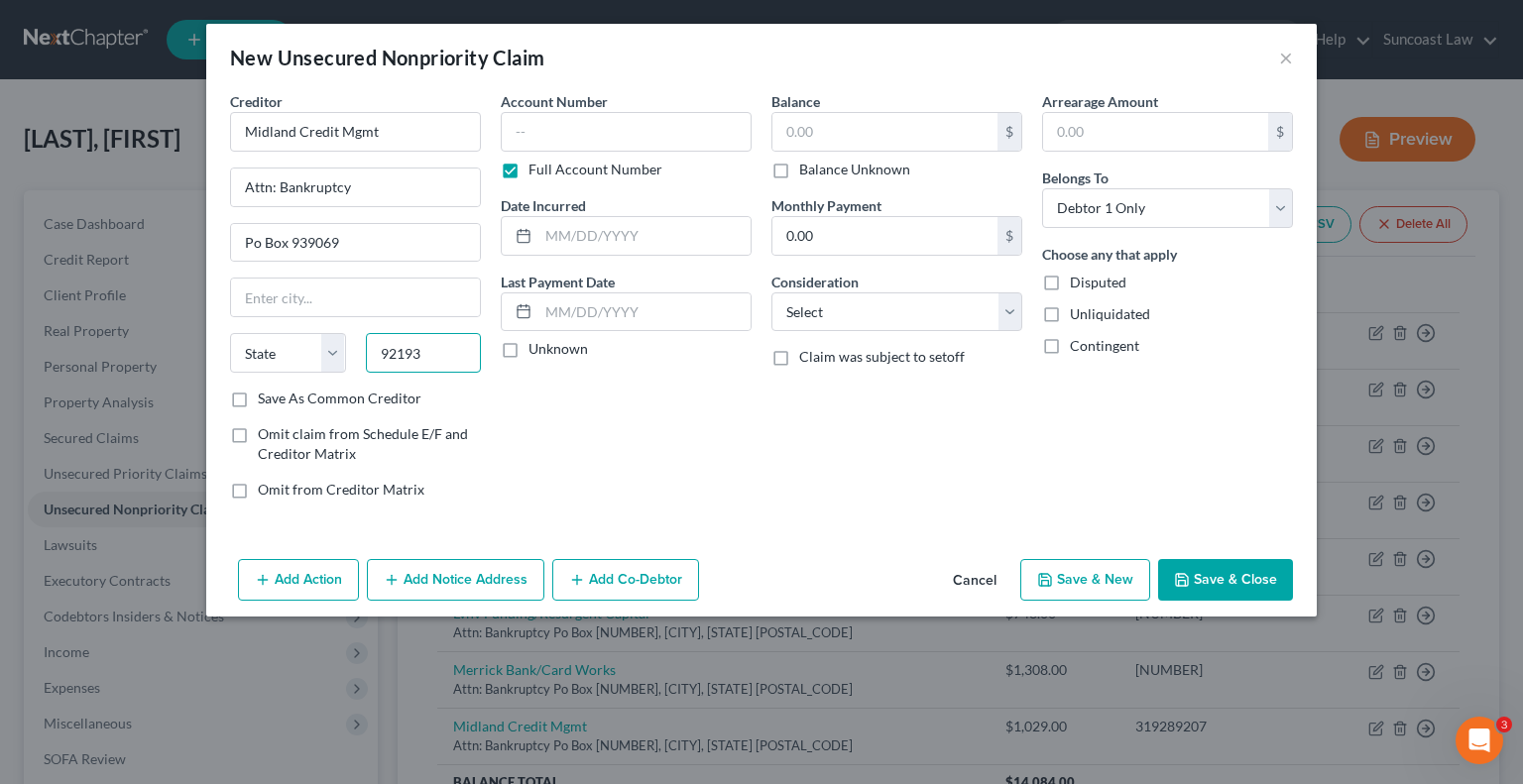 type on "92193" 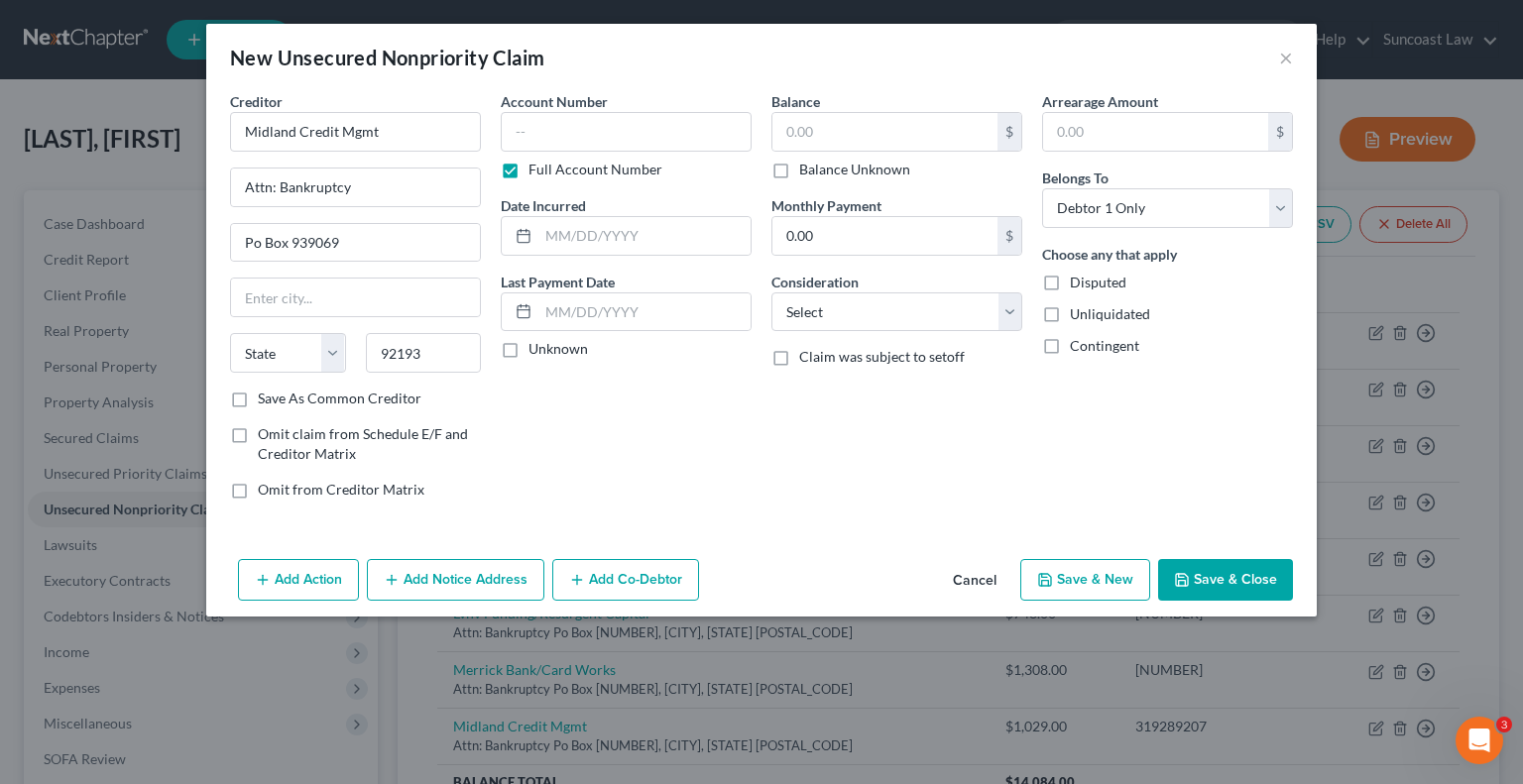 type on "San Diego" 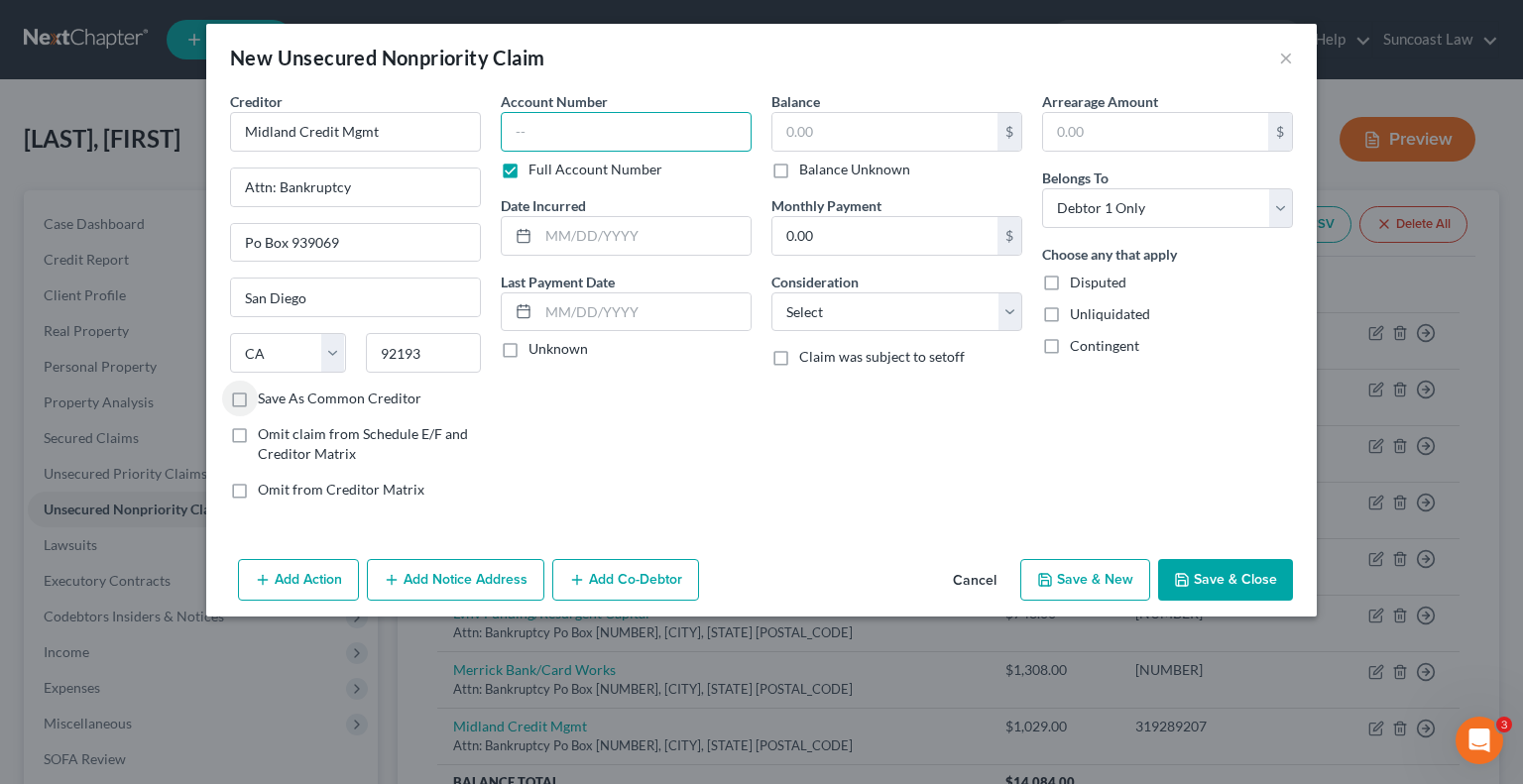 click at bounding box center (626, 132) 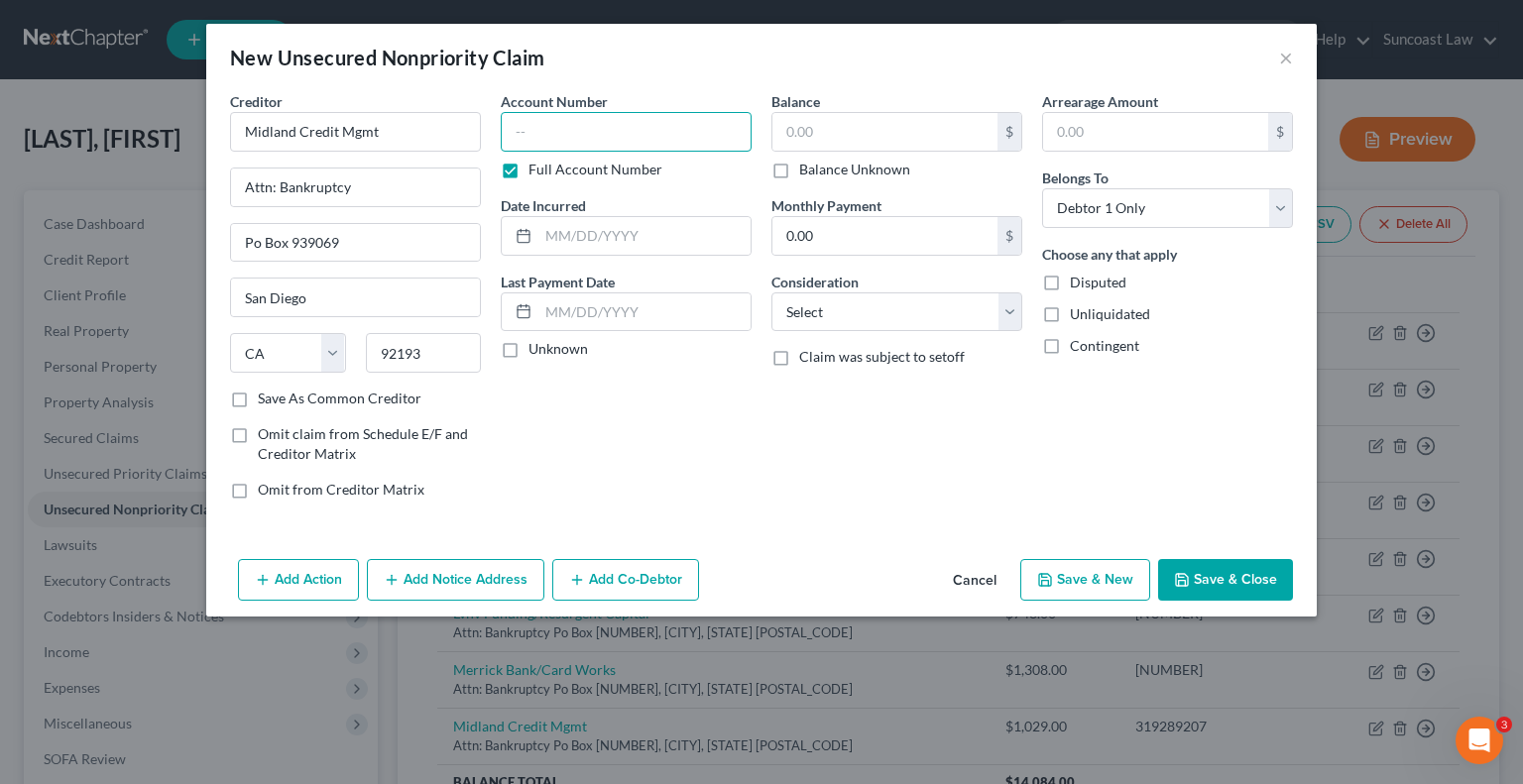 paste on "[NUMBER]" 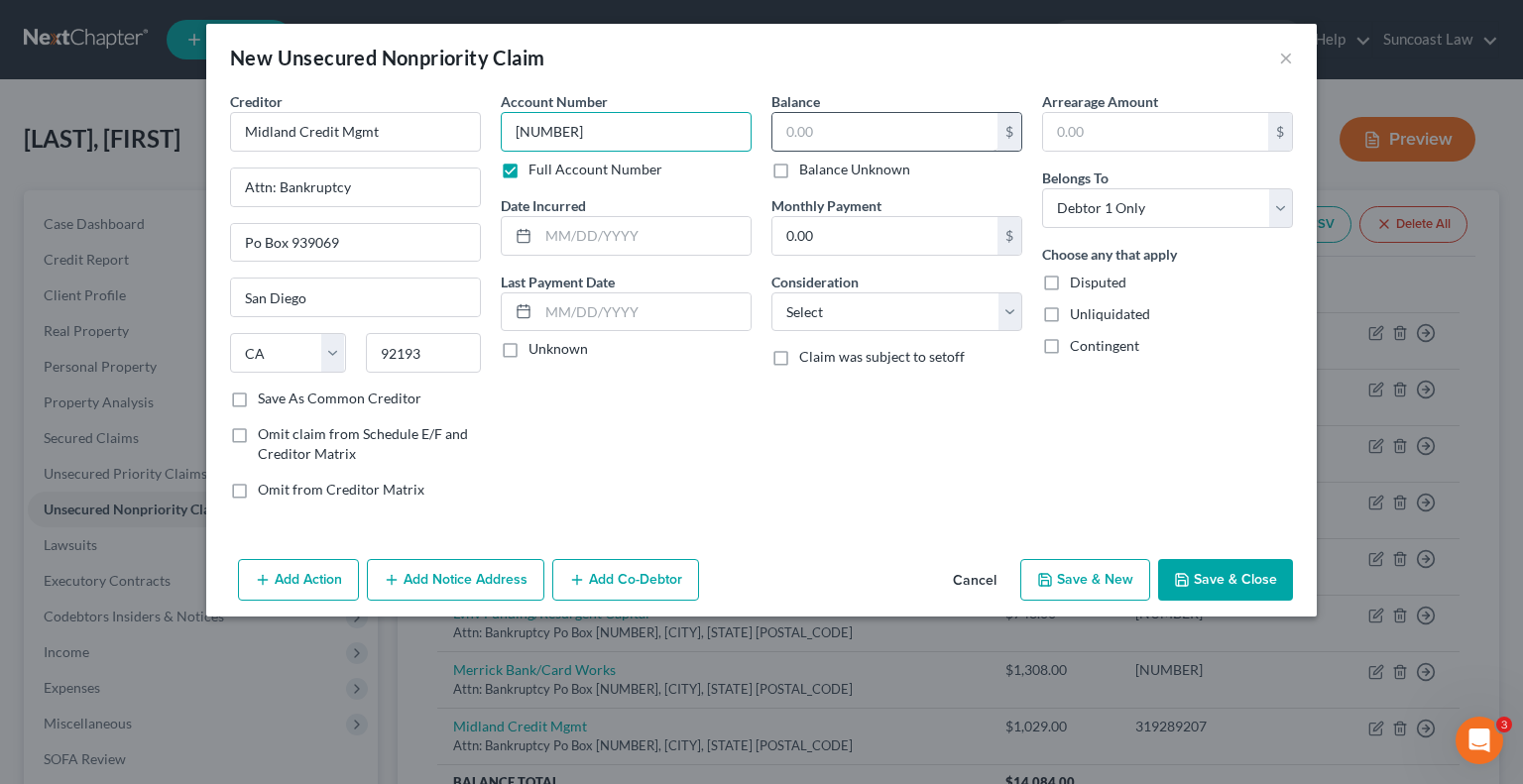 type on "[NUMBER]" 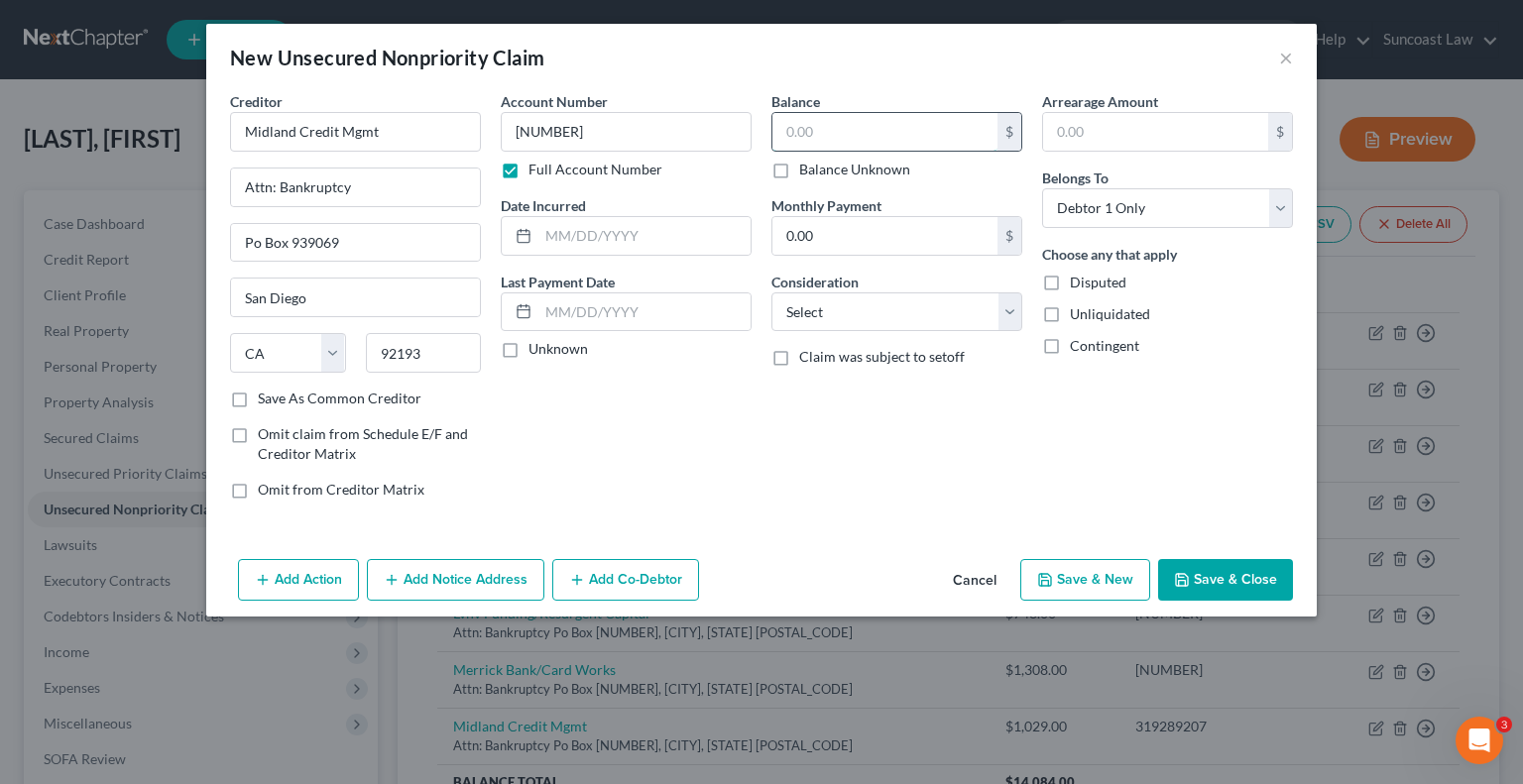 click at bounding box center [884, 132] 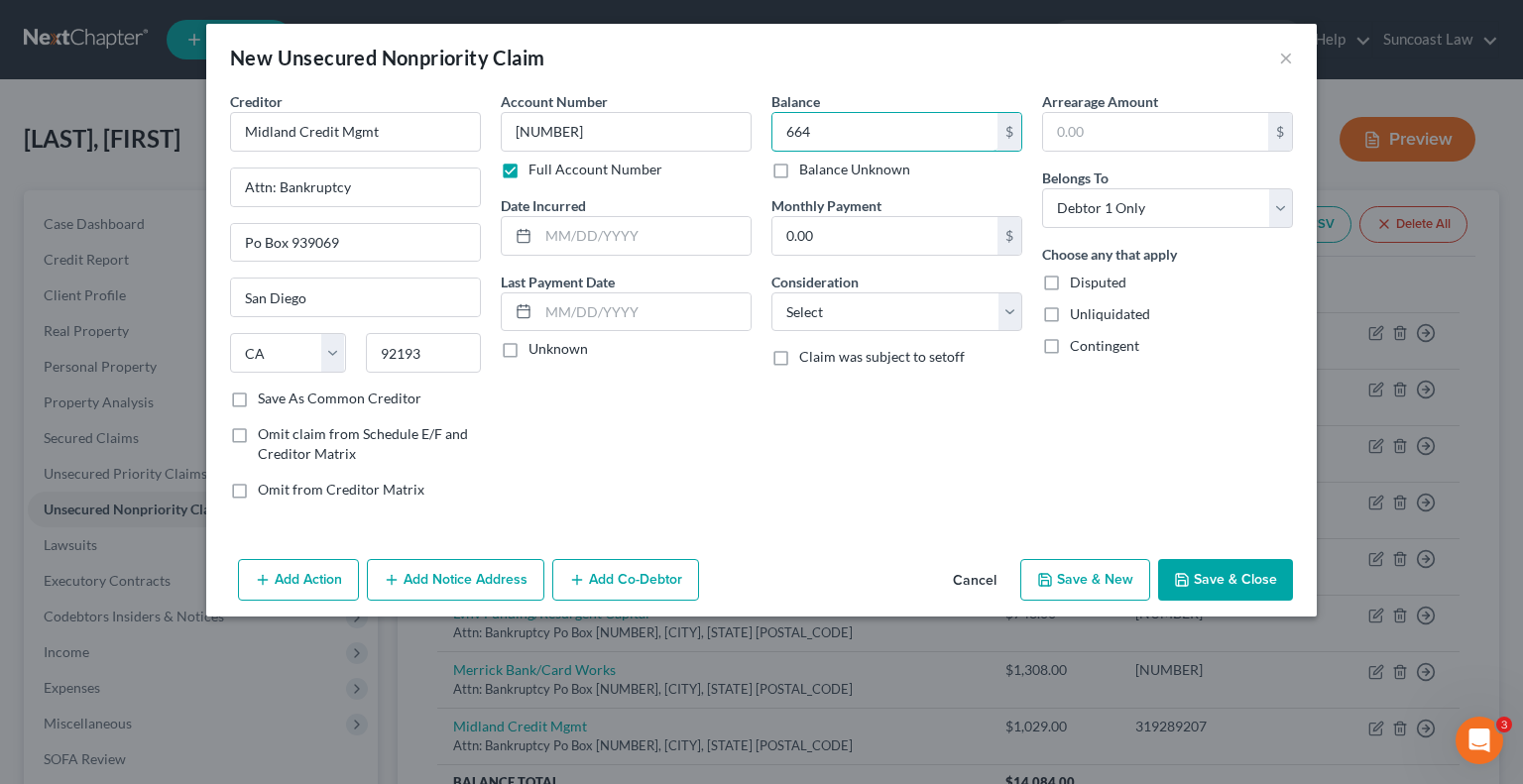 type on "664" 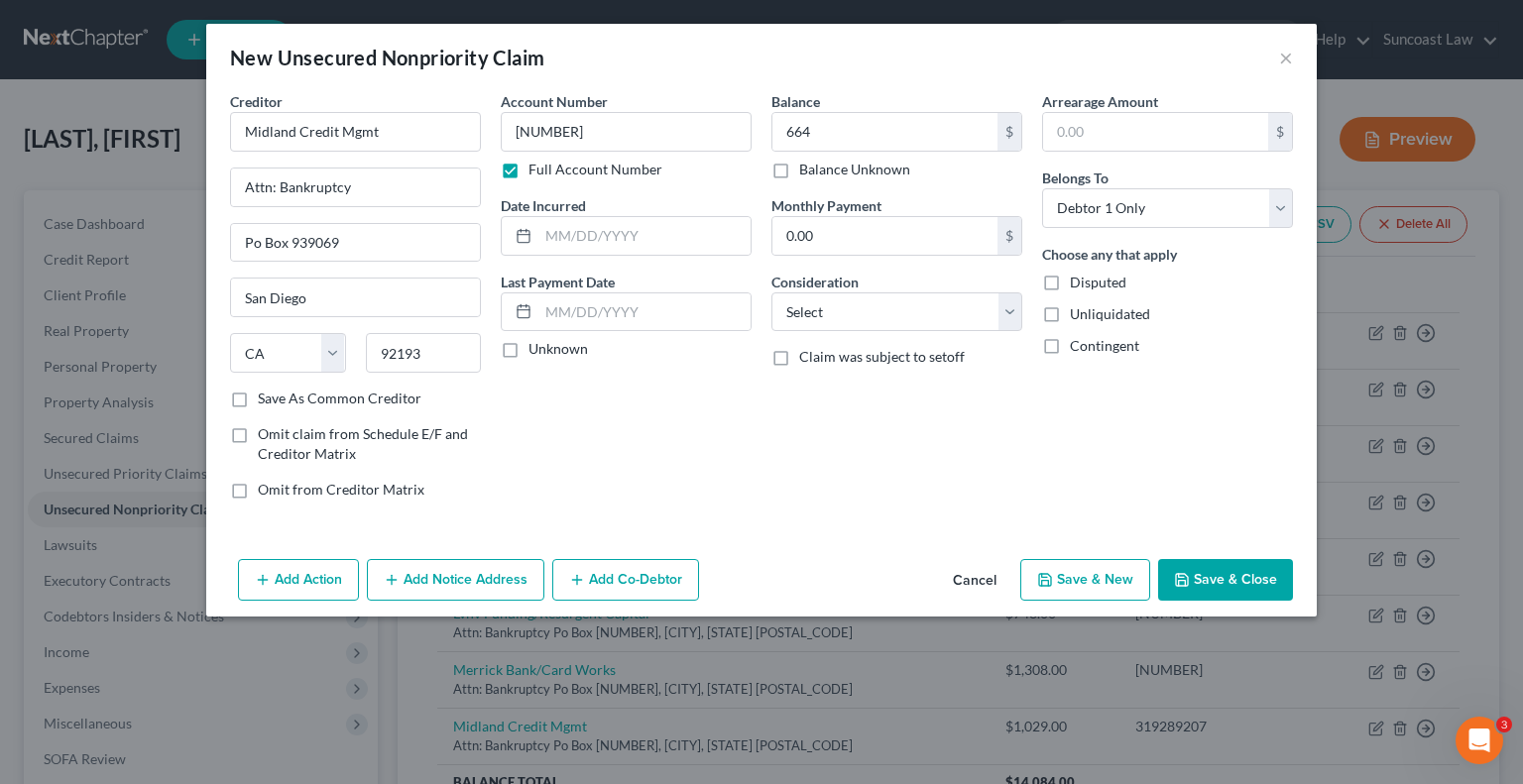 click on "Save & Close" at bounding box center (1226, 580) 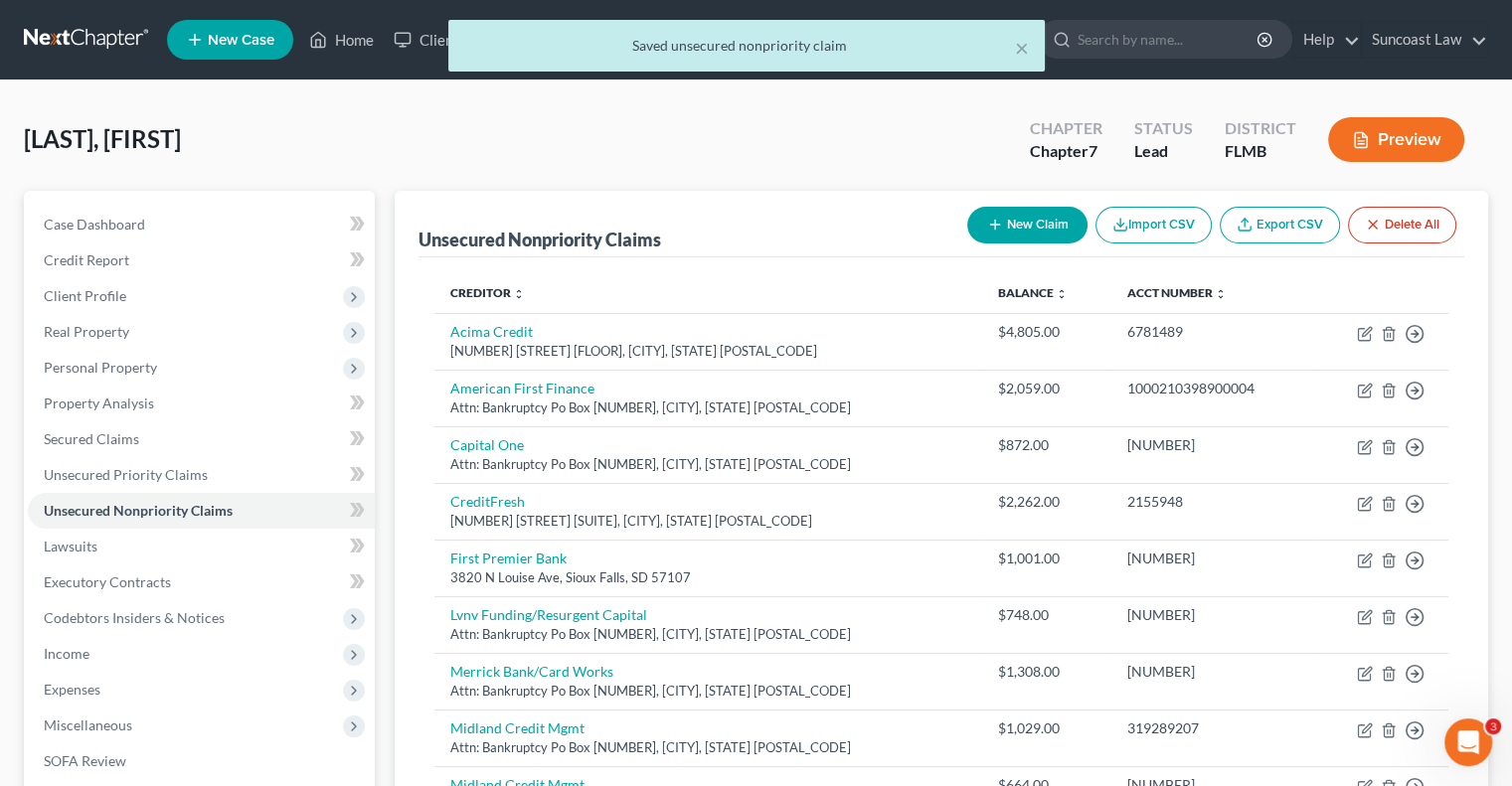 click on "New Claim" at bounding box center (1027, 225) 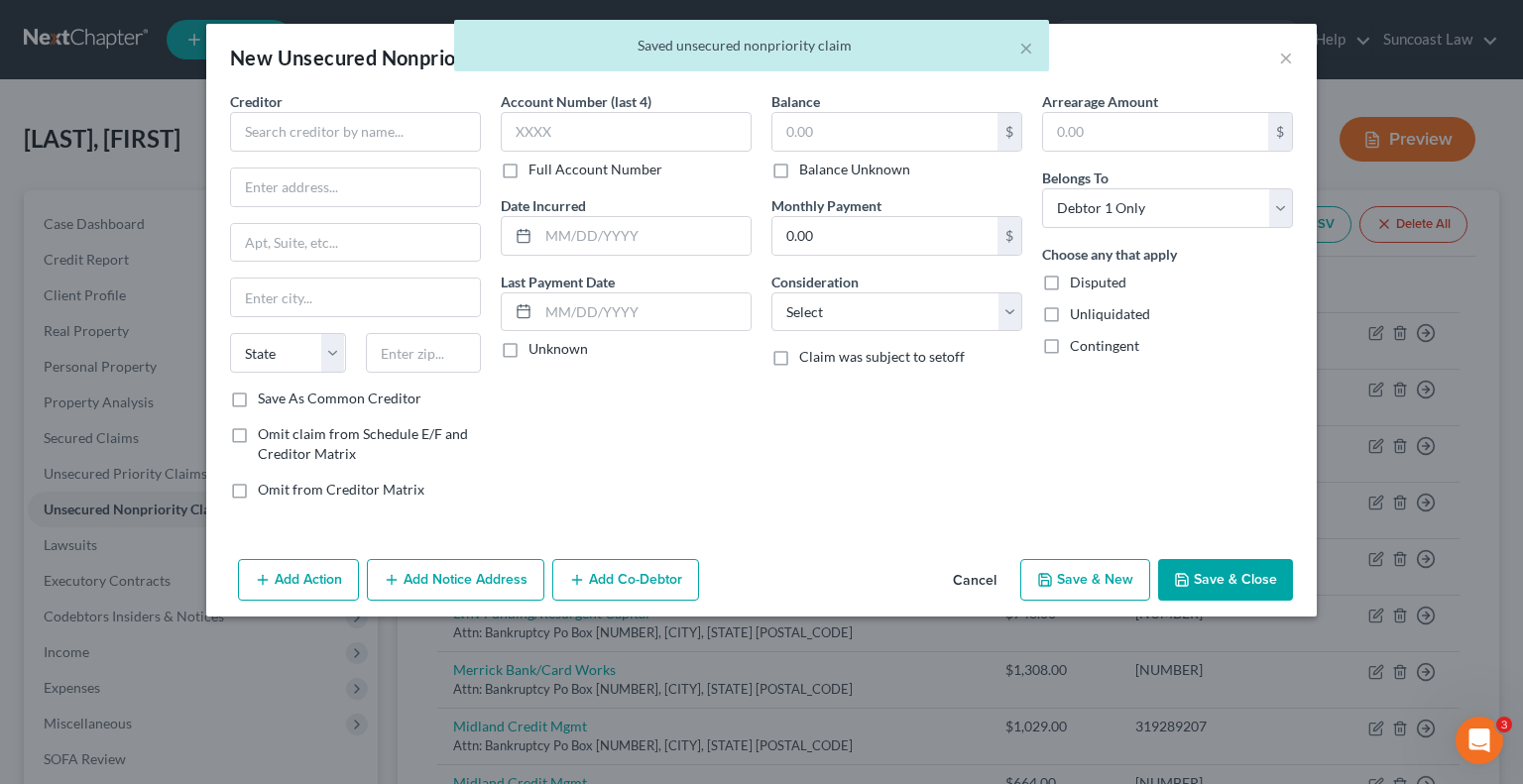 click on "Full Account Number" at bounding box center [595, 169] 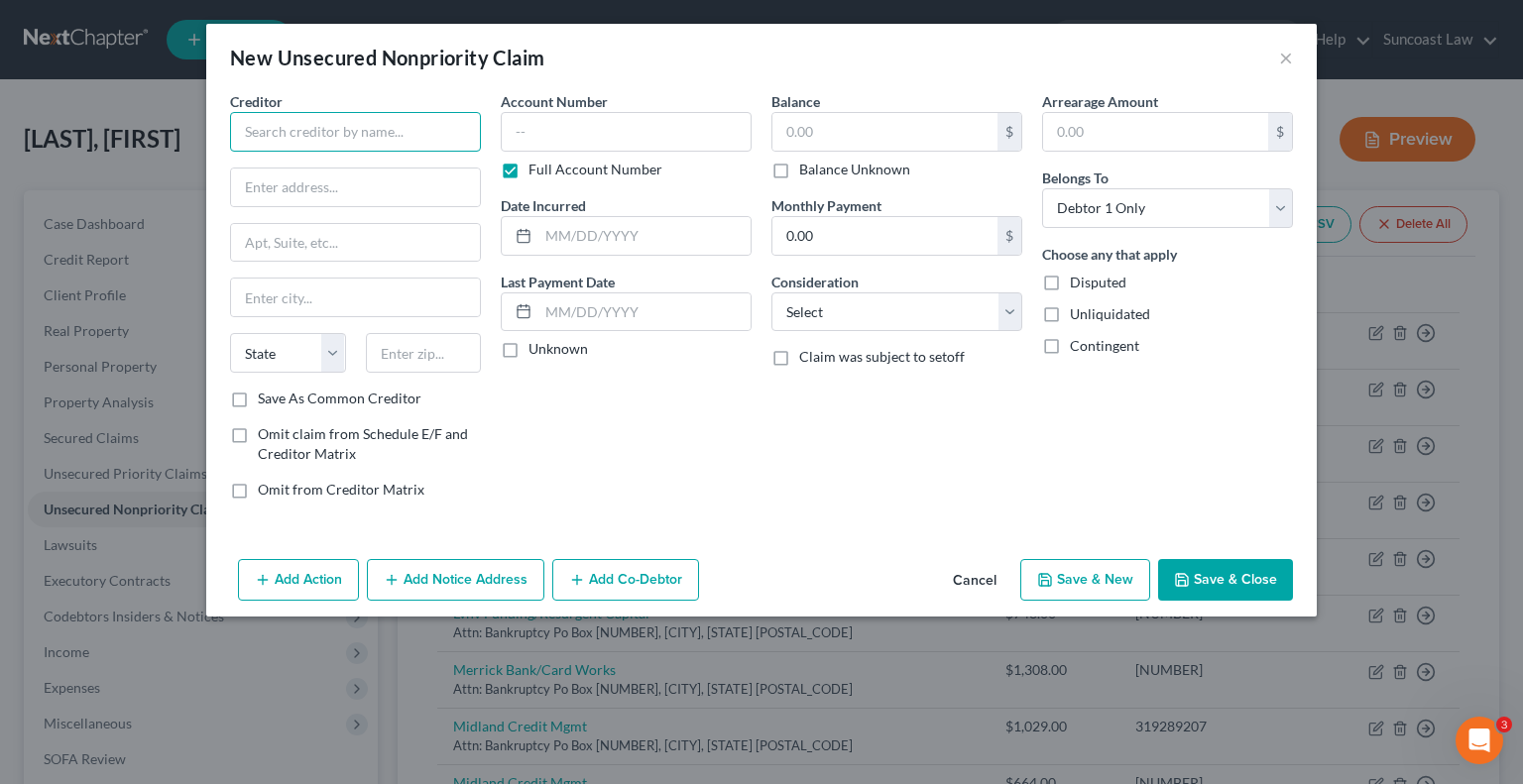 click at bounding box center [355, 132] 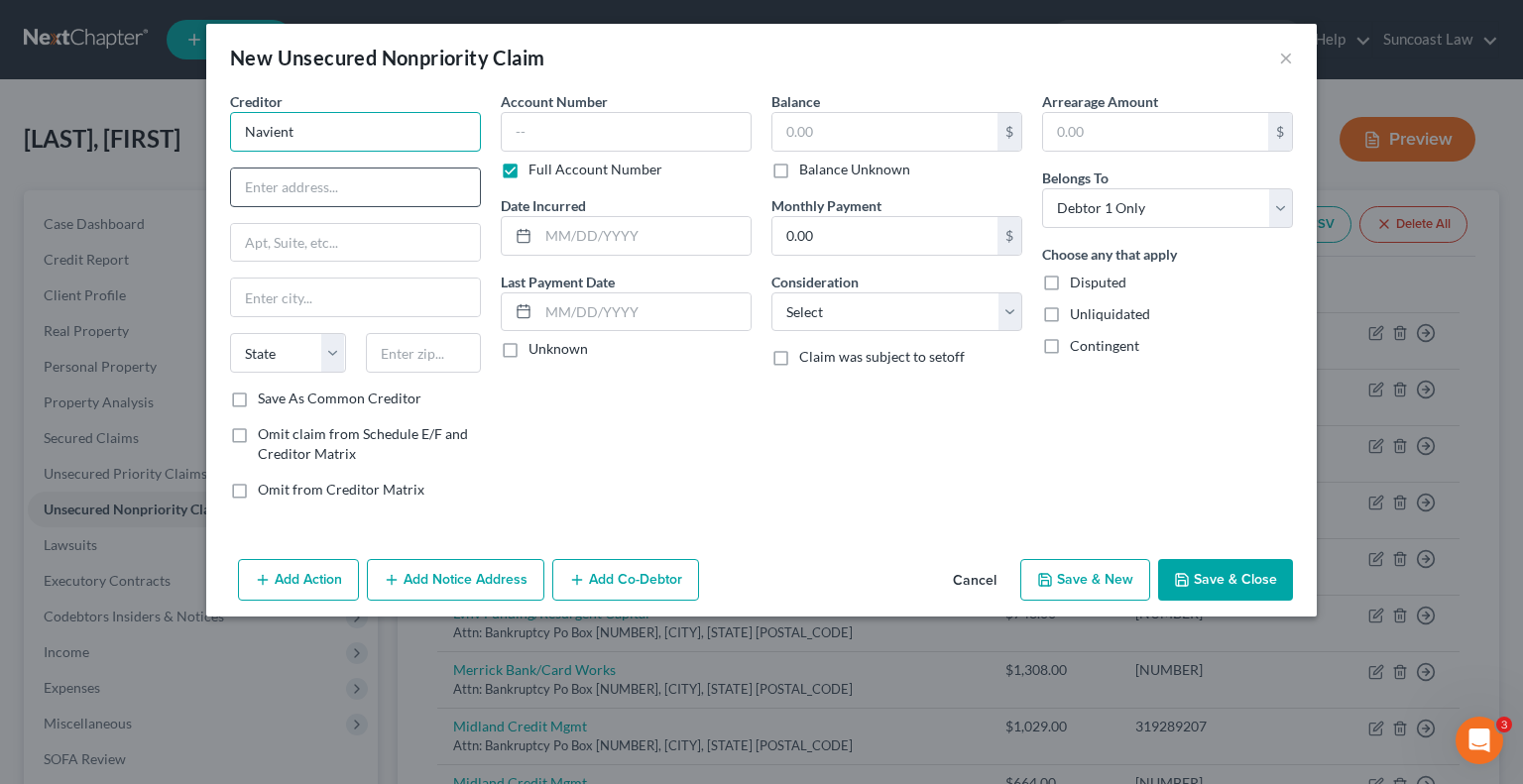 type on "Navient" 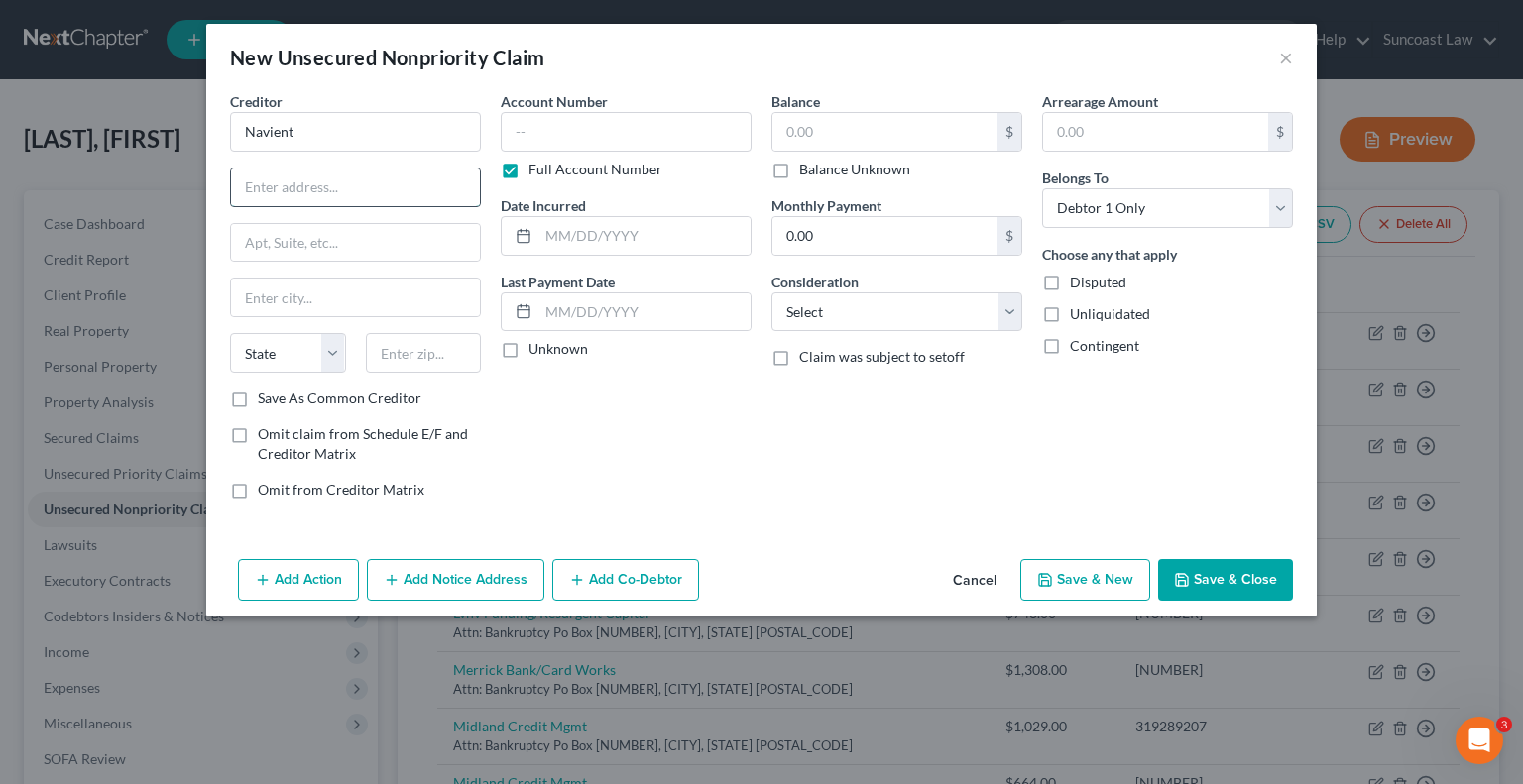 click at bounding box center [355, 187] 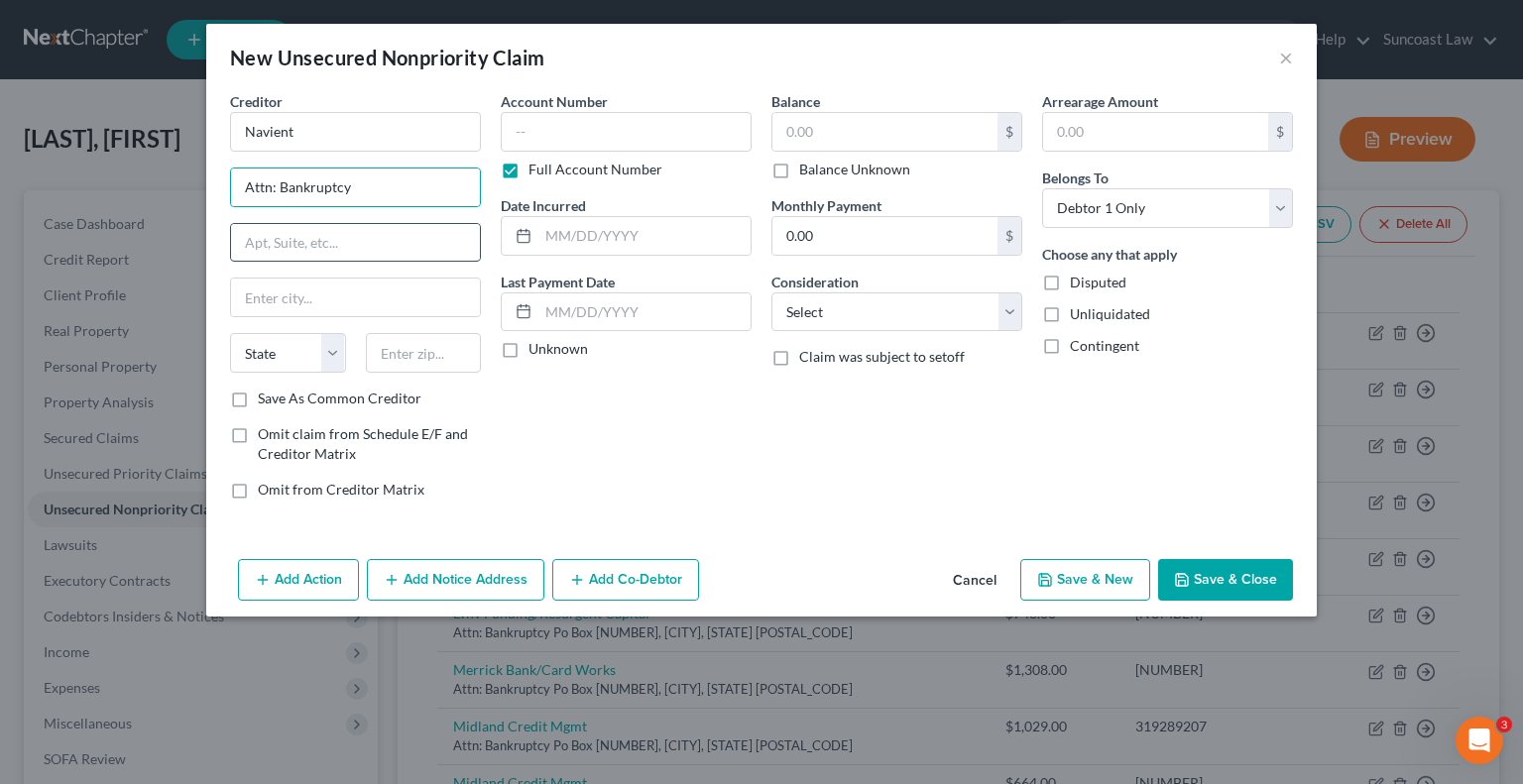 click at bounding box center (355, 243) 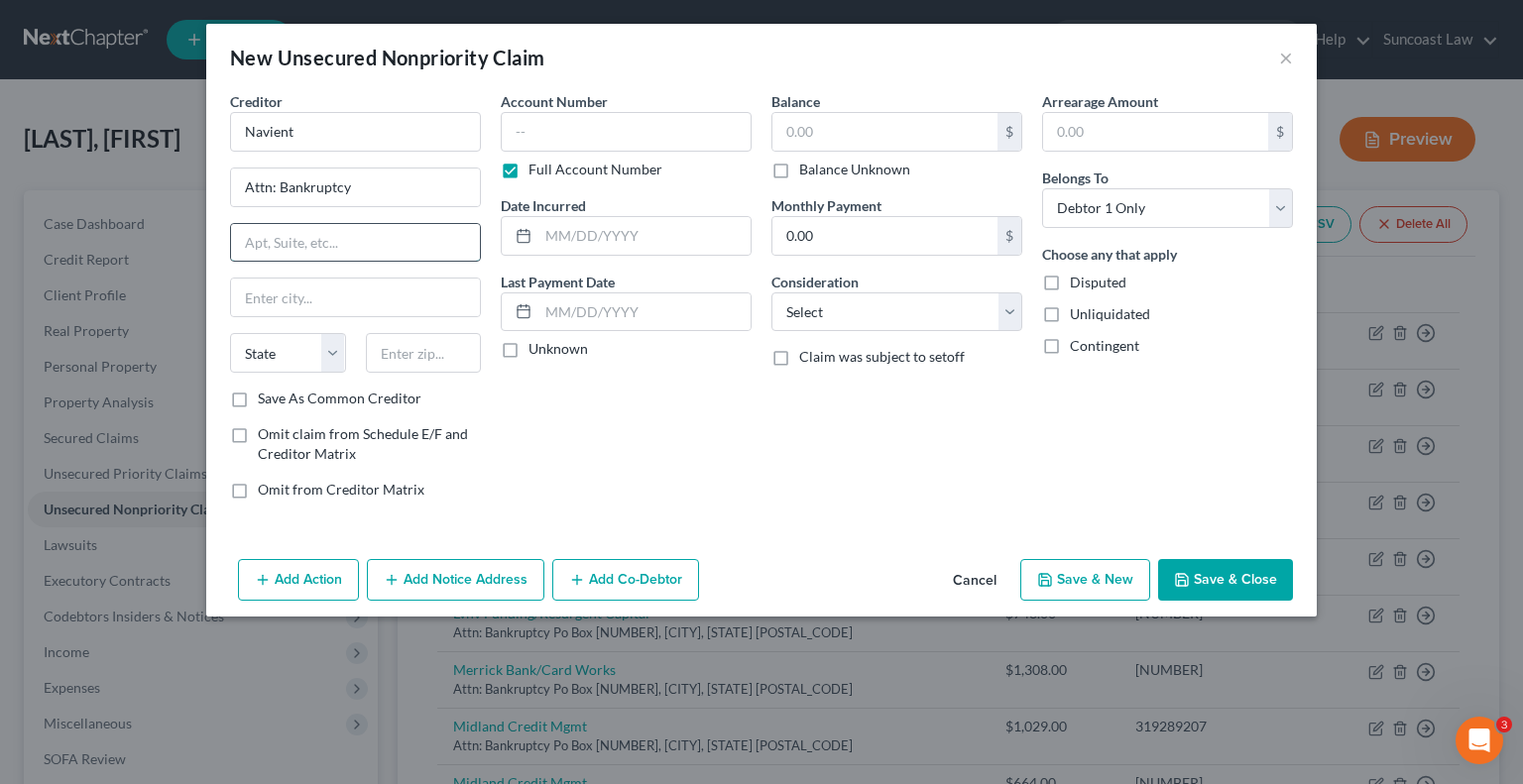 paste on "Po Box 9500" 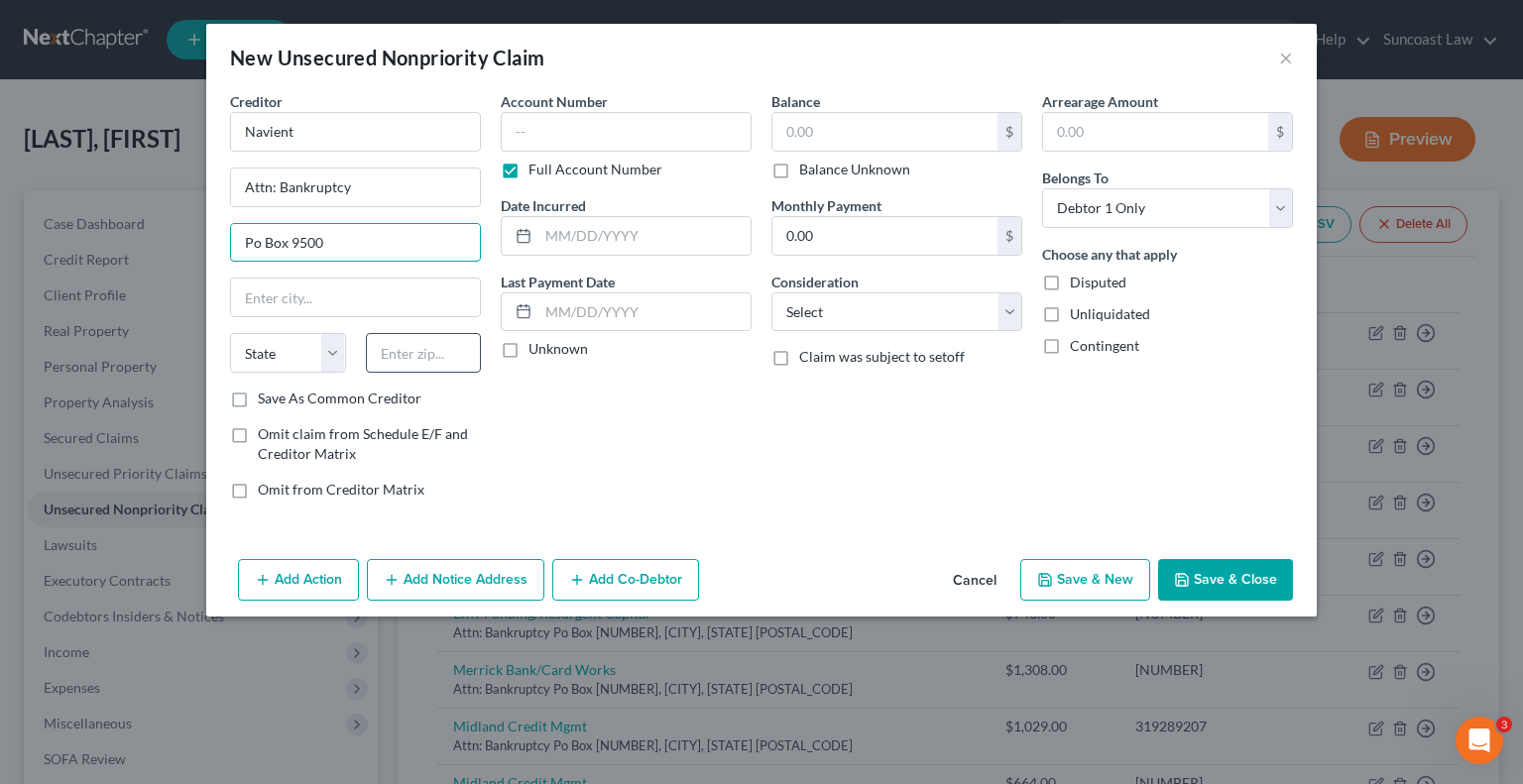 type on "Po Box 9500" 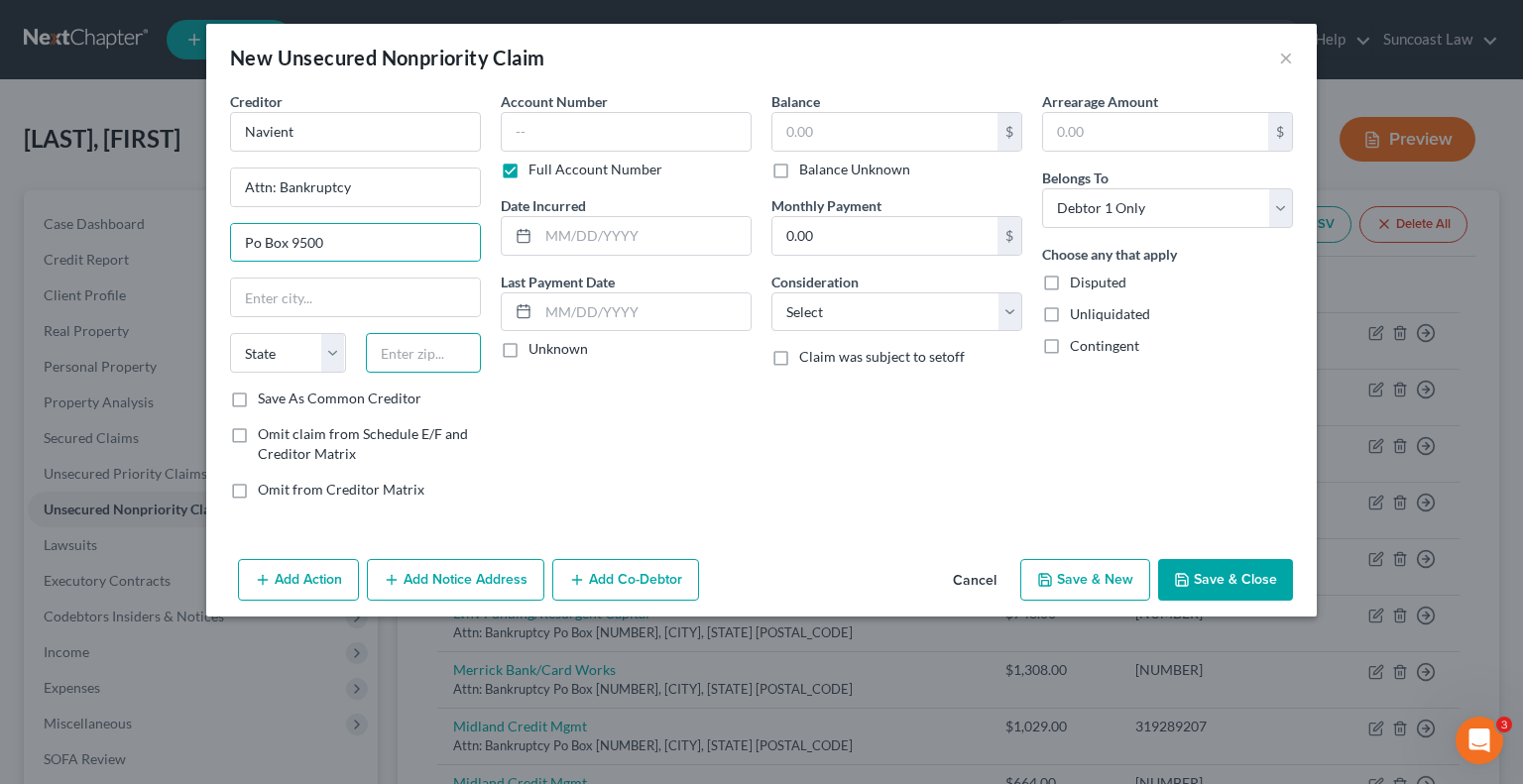 drag, startPoint x: 435, startPoint y: 345, endPoint x: 443, endPoint y: 320, distance: 26.24881 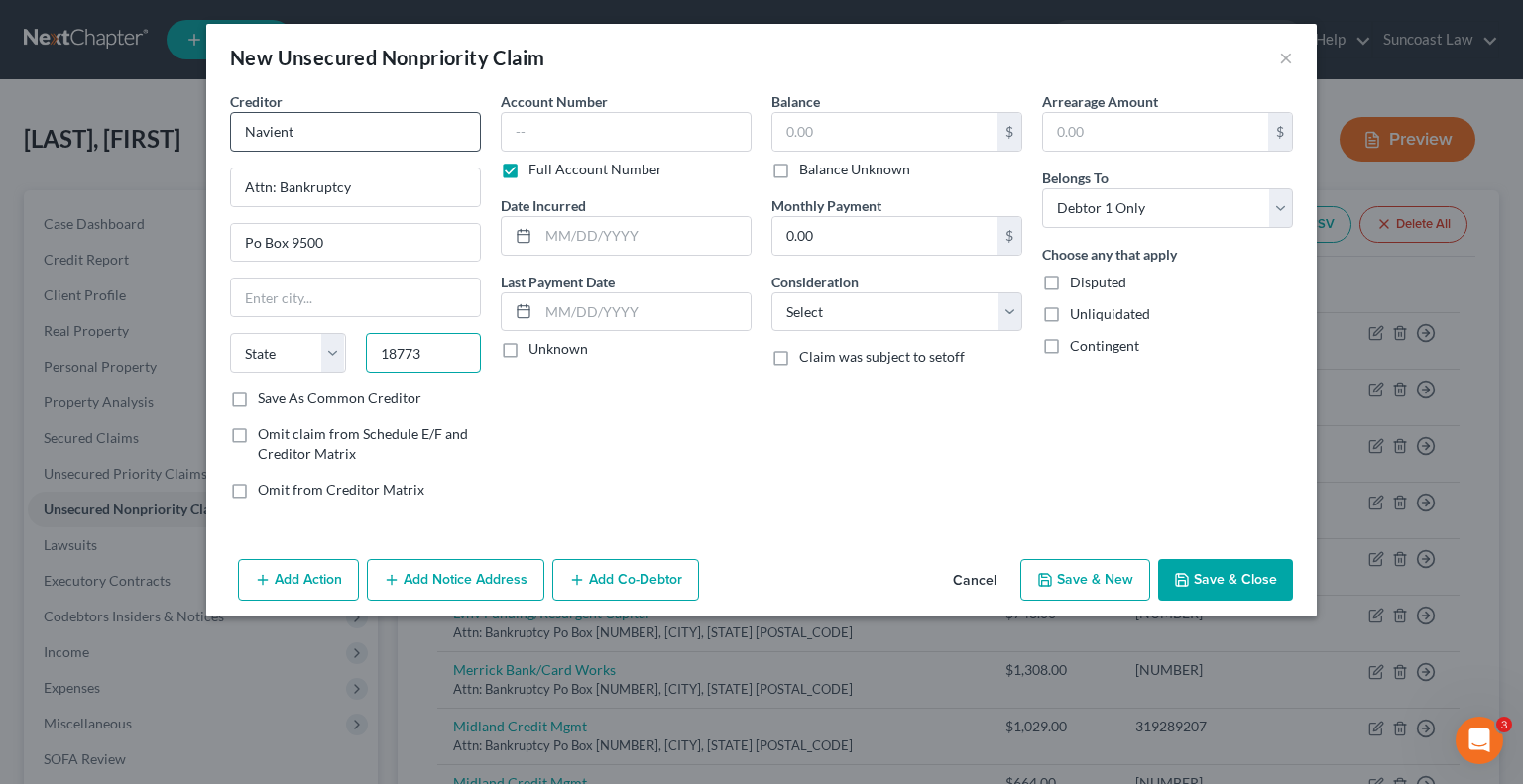 type on "18773" 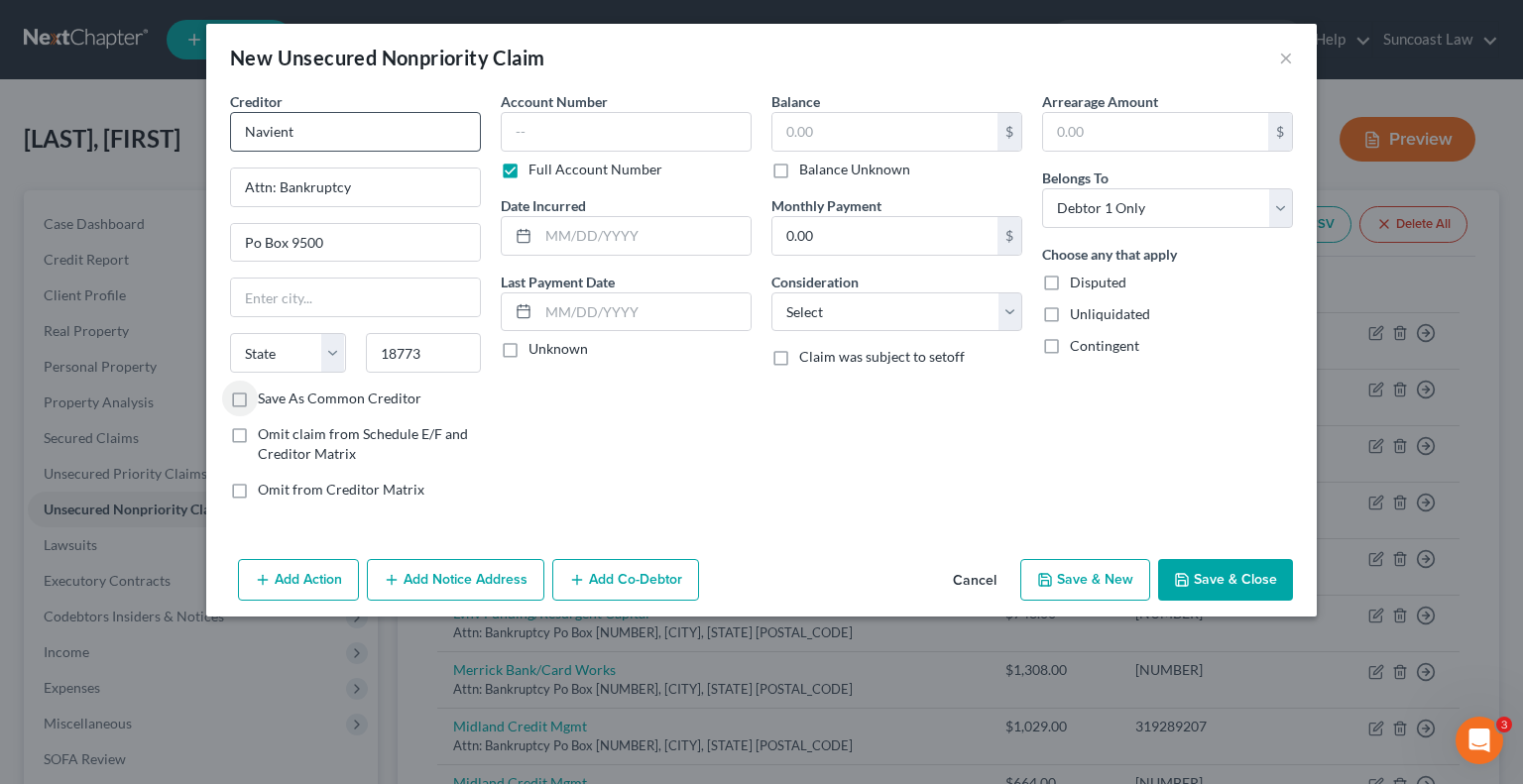type on "Wilkes Barre" 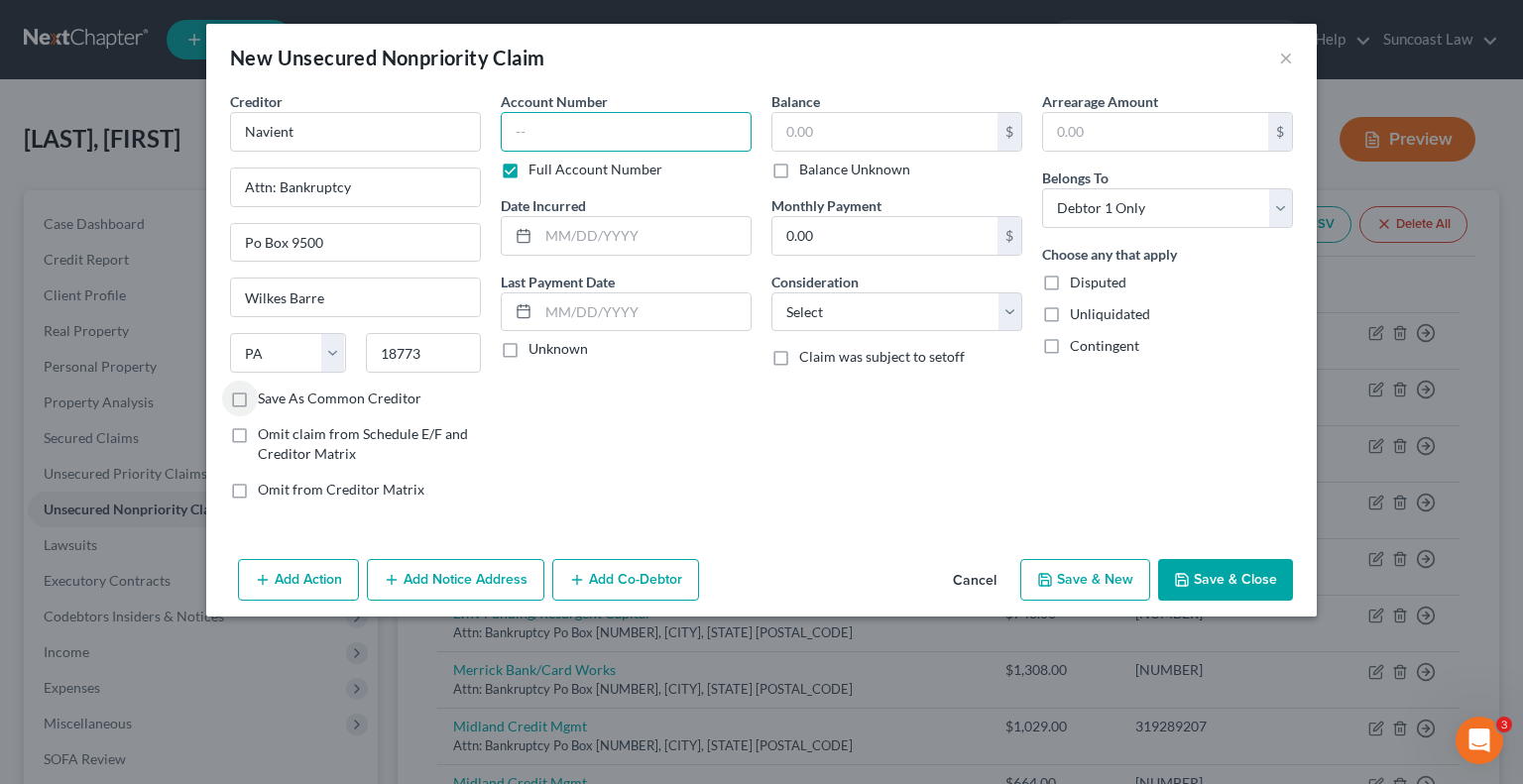 click at bounding box center (626, 132) 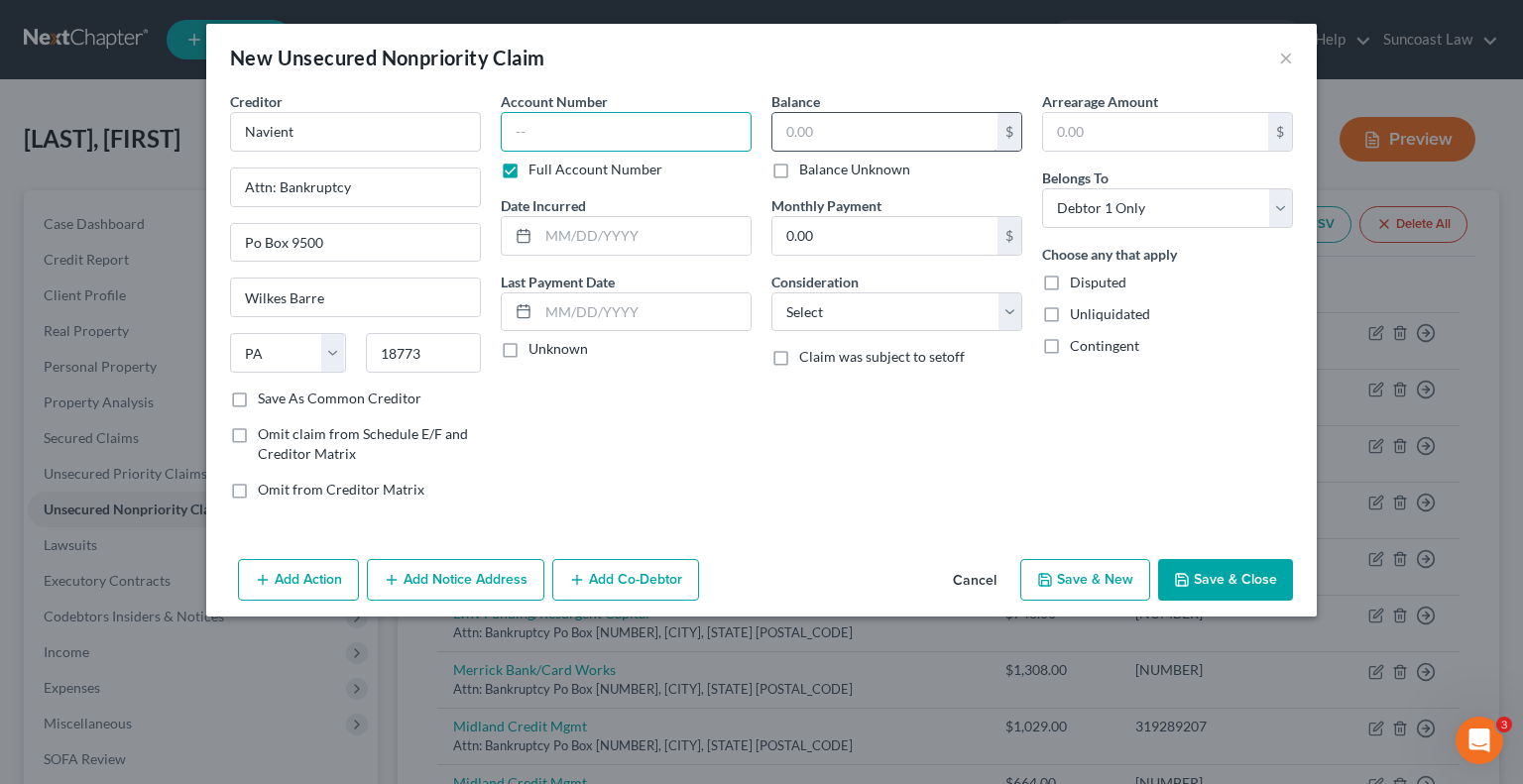 paste on "[ACCOUNT_NUMBER]" 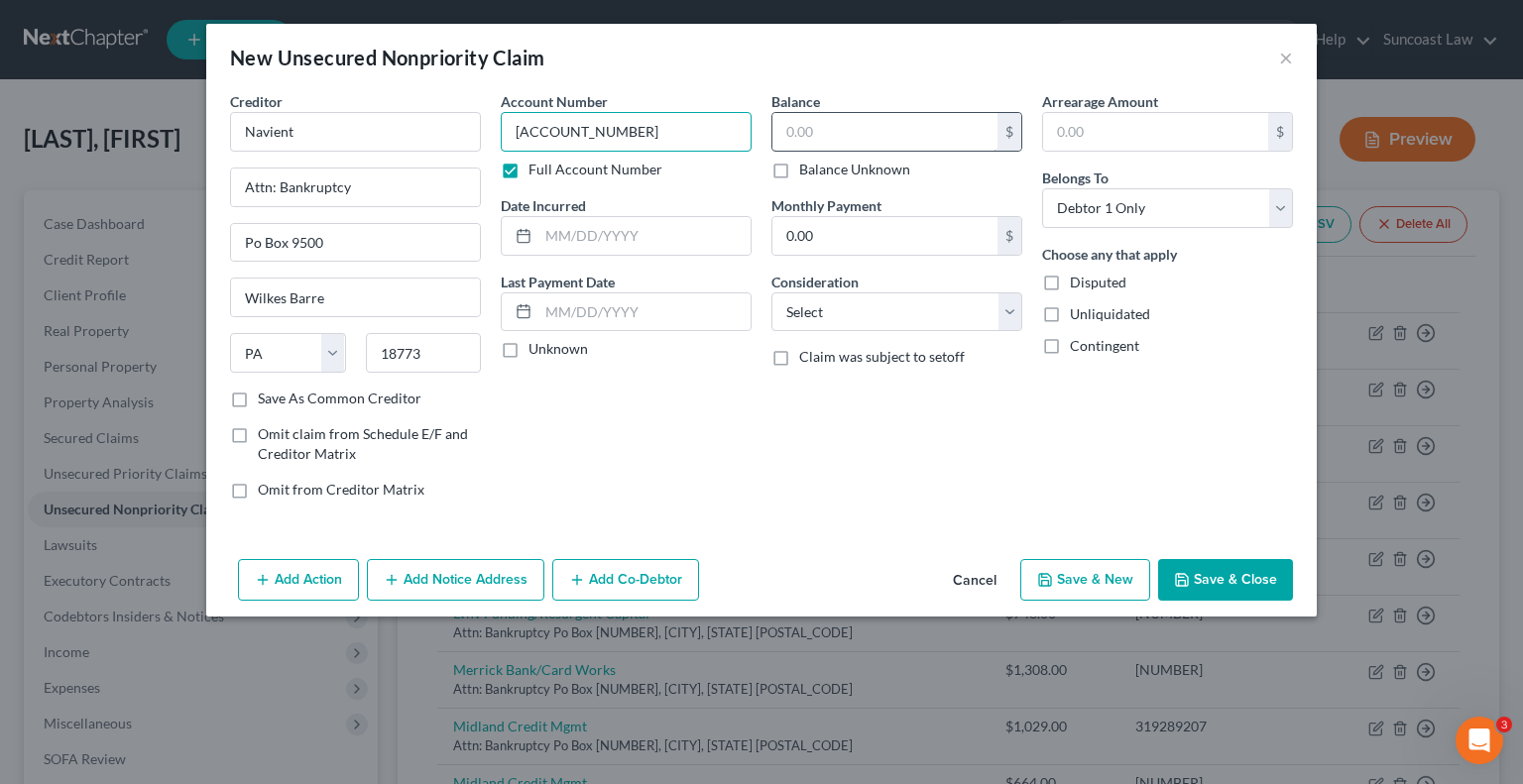 type on "[ACCOUNT_NUMBER]" 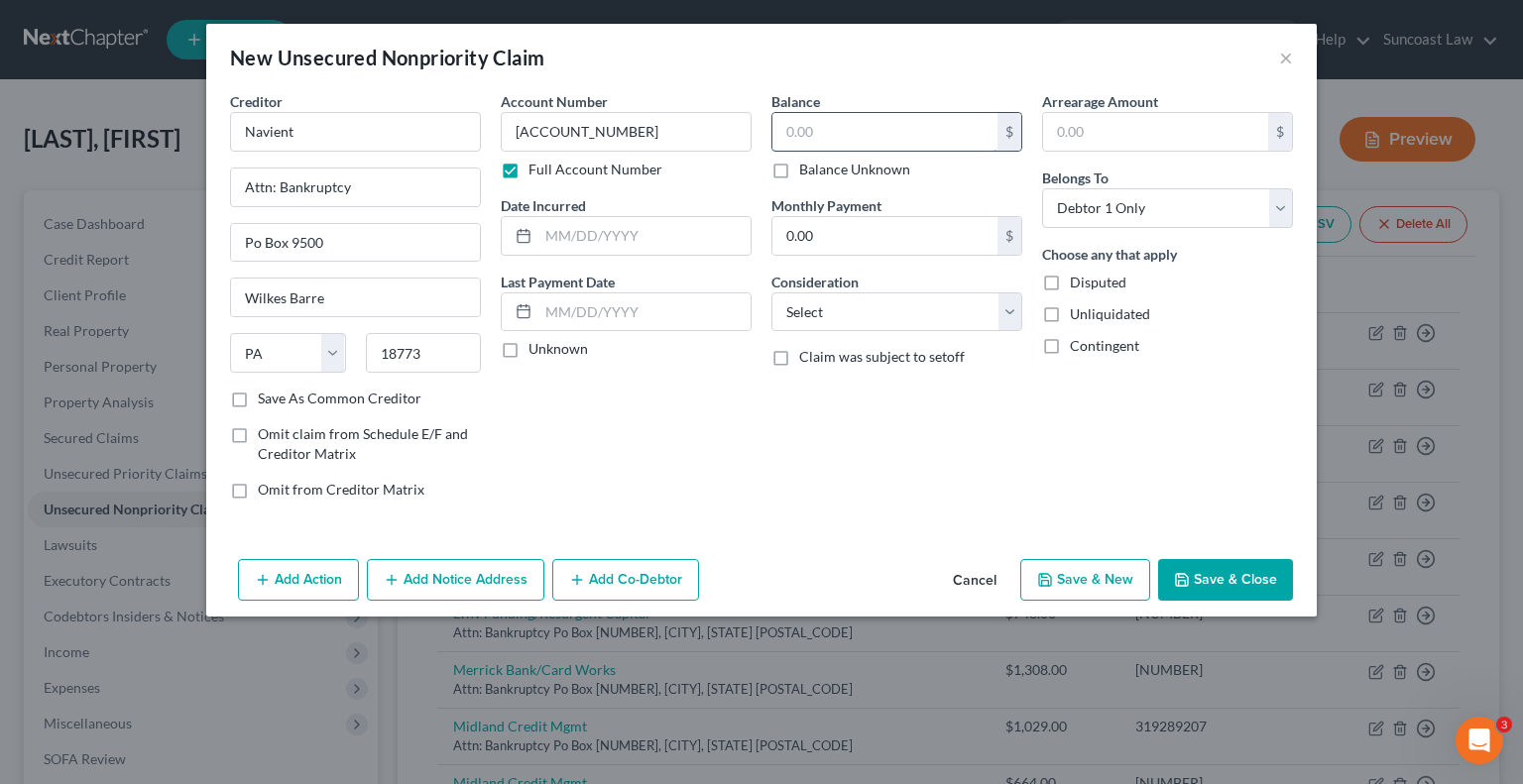 click at bounding box center [884, 132] 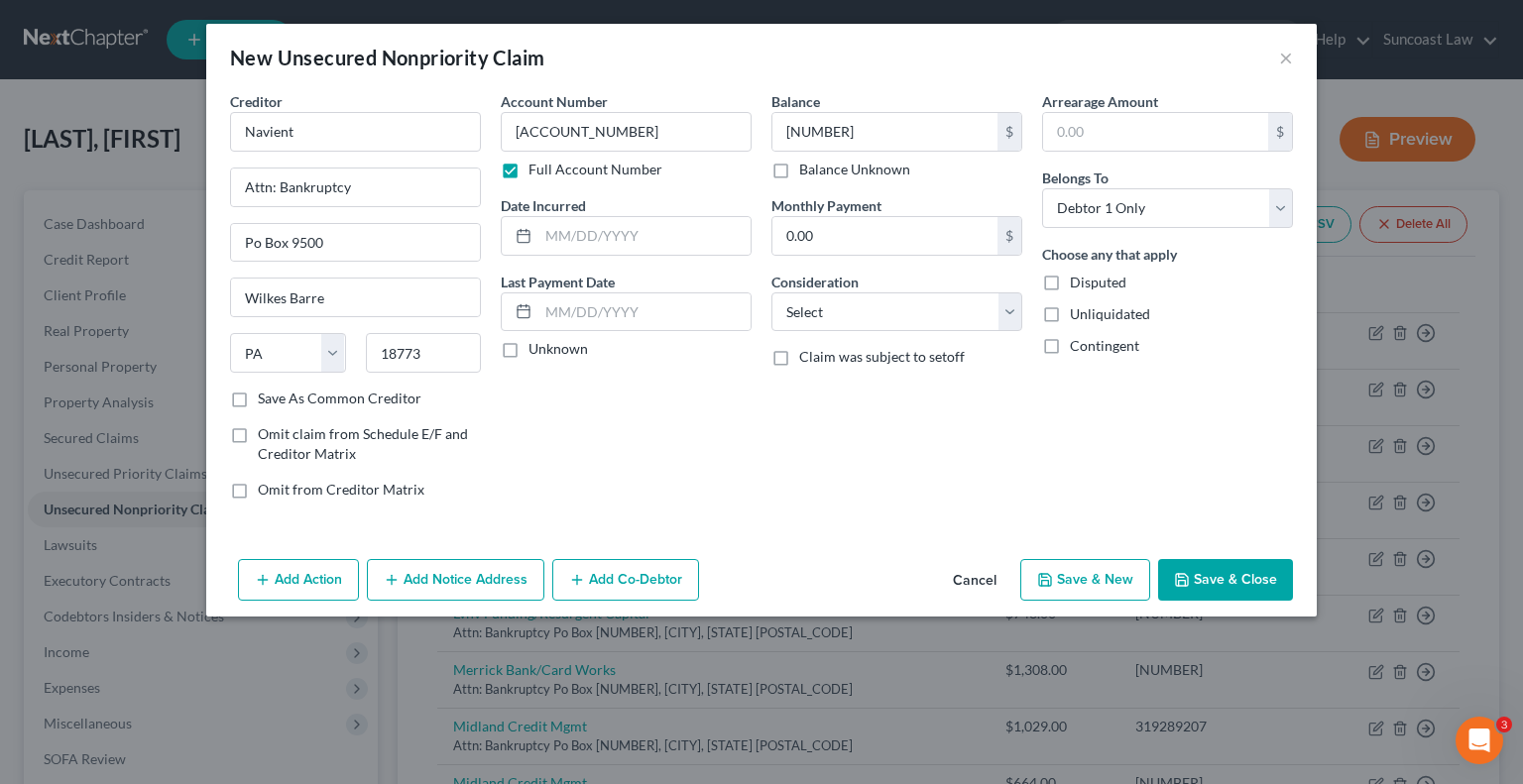 click on "Save & Close" at bounding box center (1226, 580) 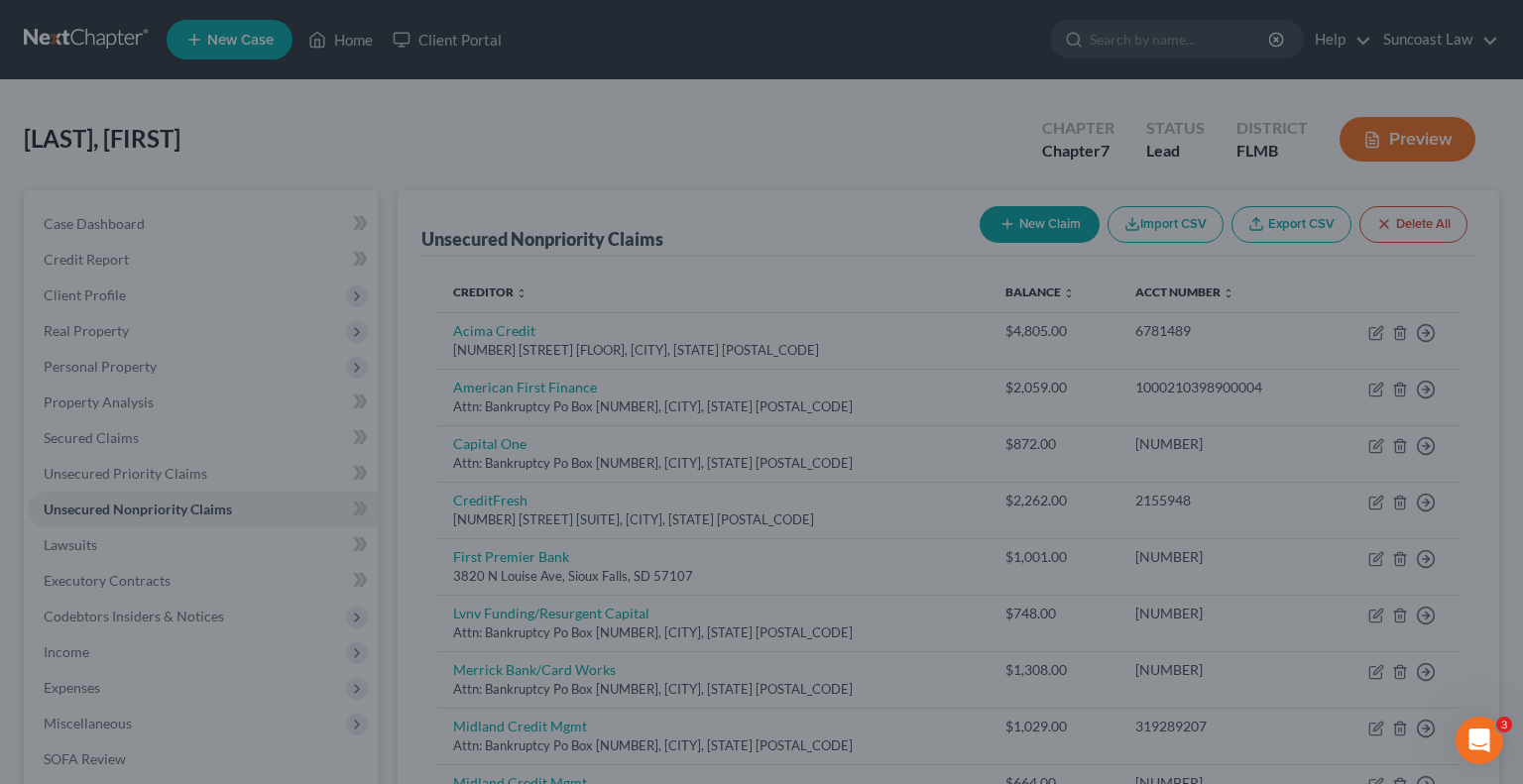 type on "4,755.00" 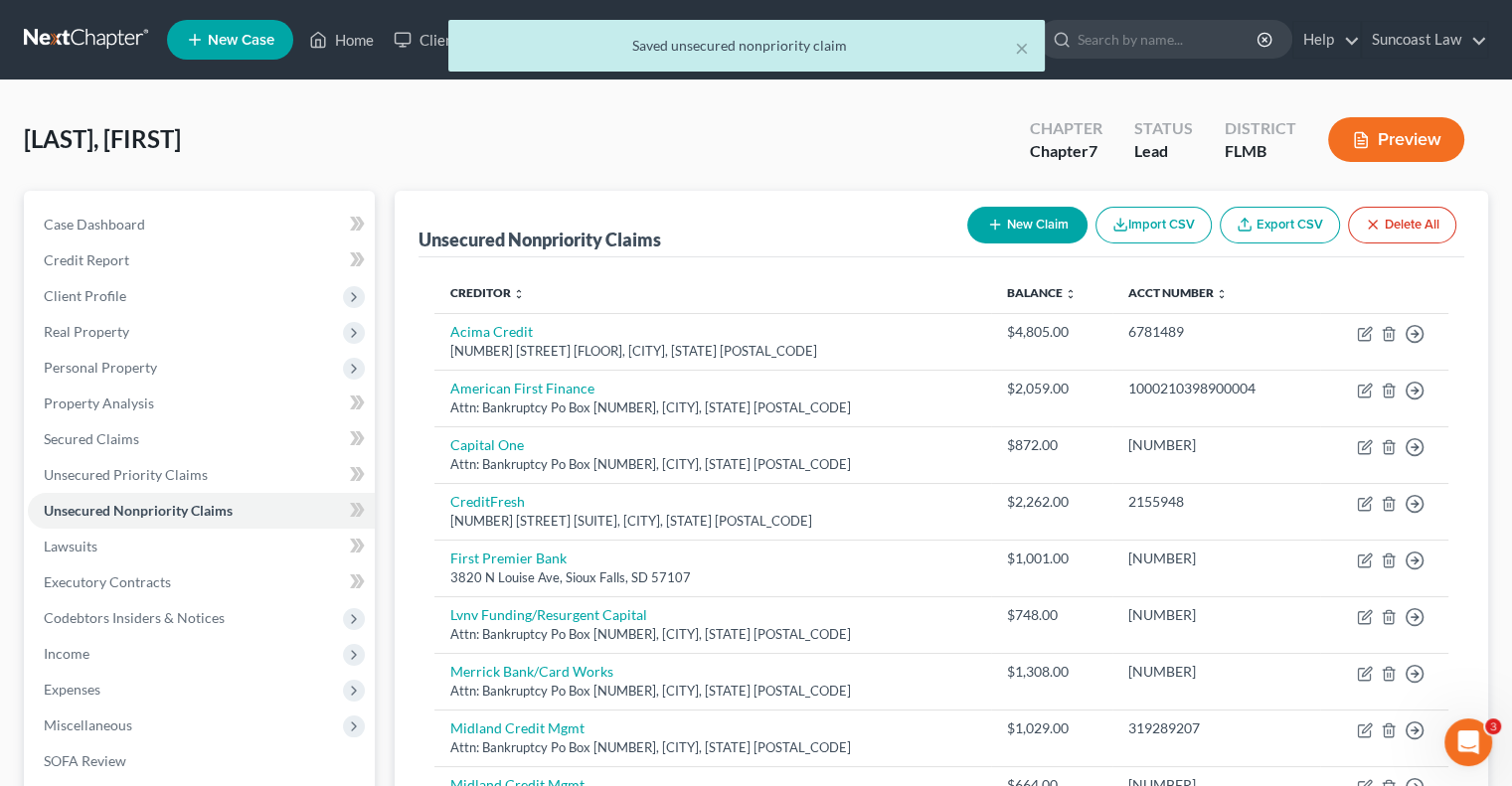 click on "New Claim" at bounding box center (1027, 225) 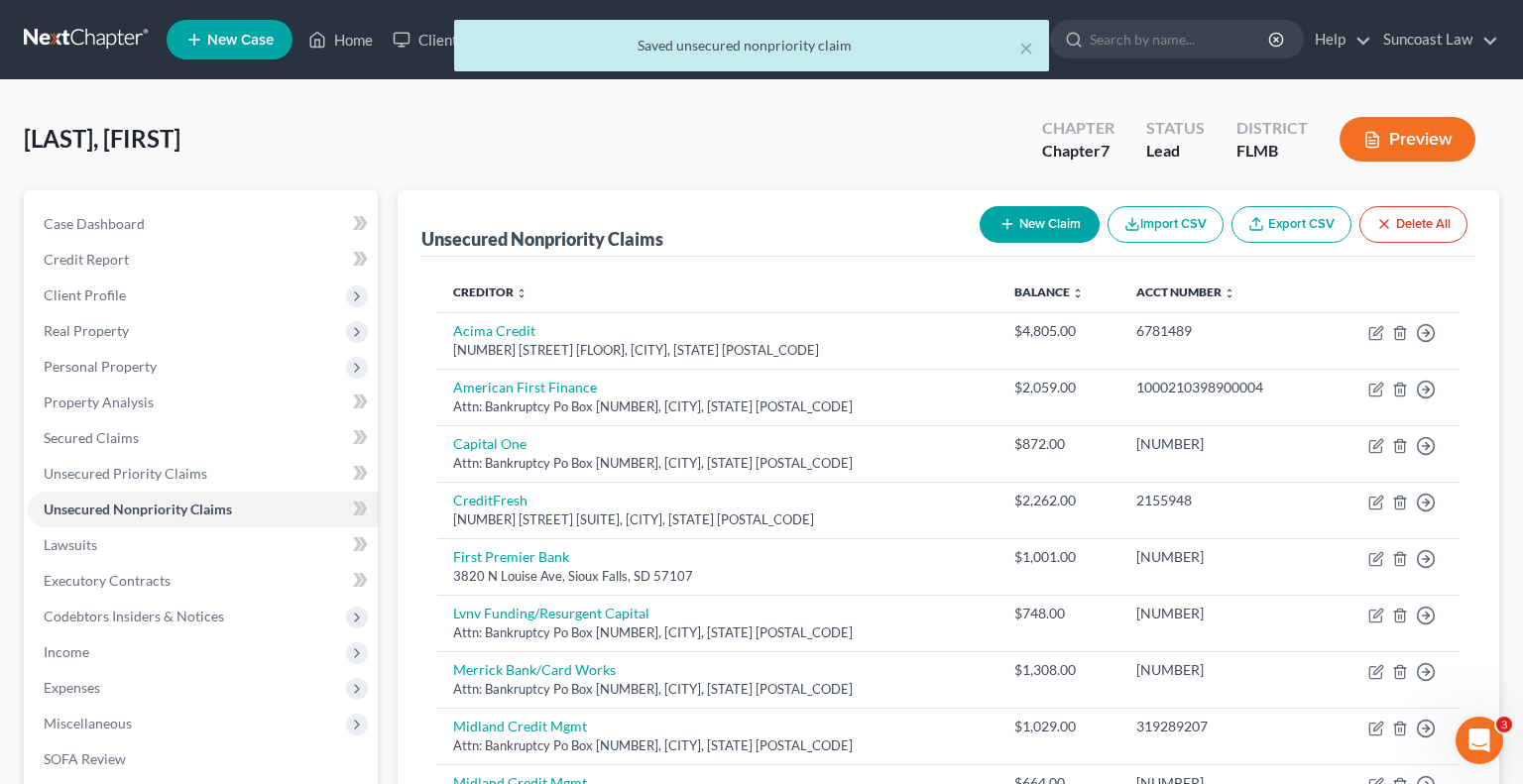 select on "0" 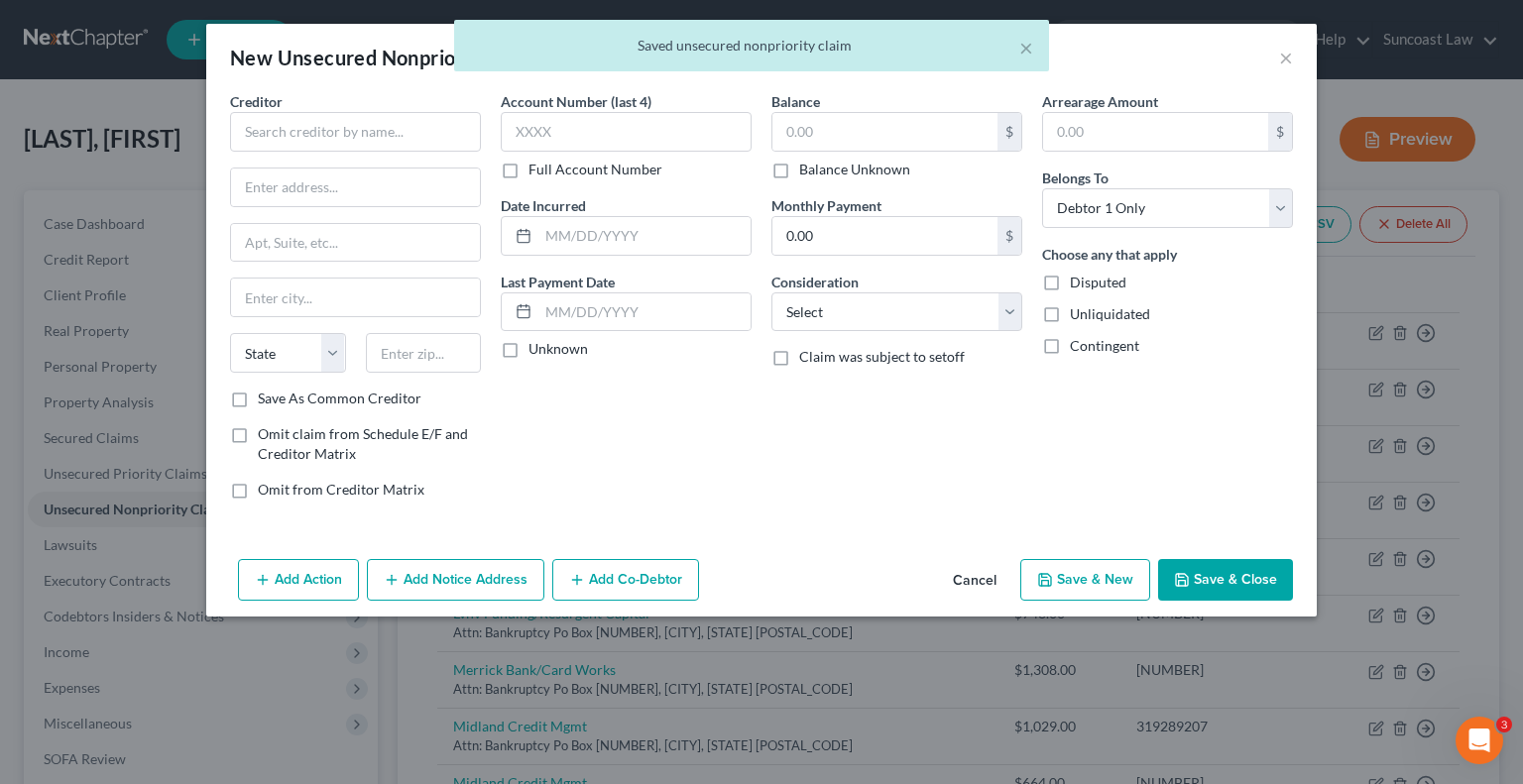 click on "Full Account Number" at bounding box center [595, 169] 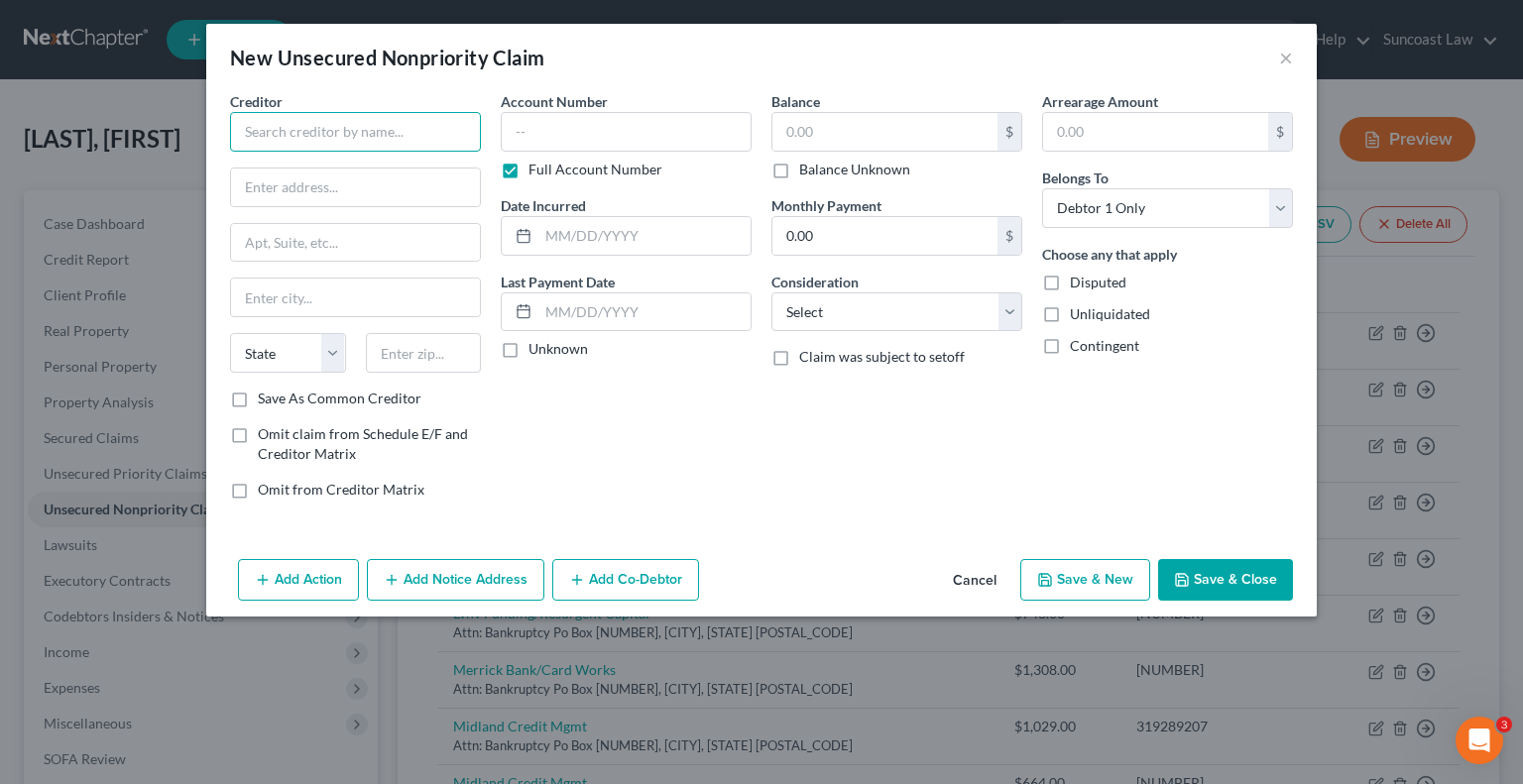 click at bounding box center (355, 132) 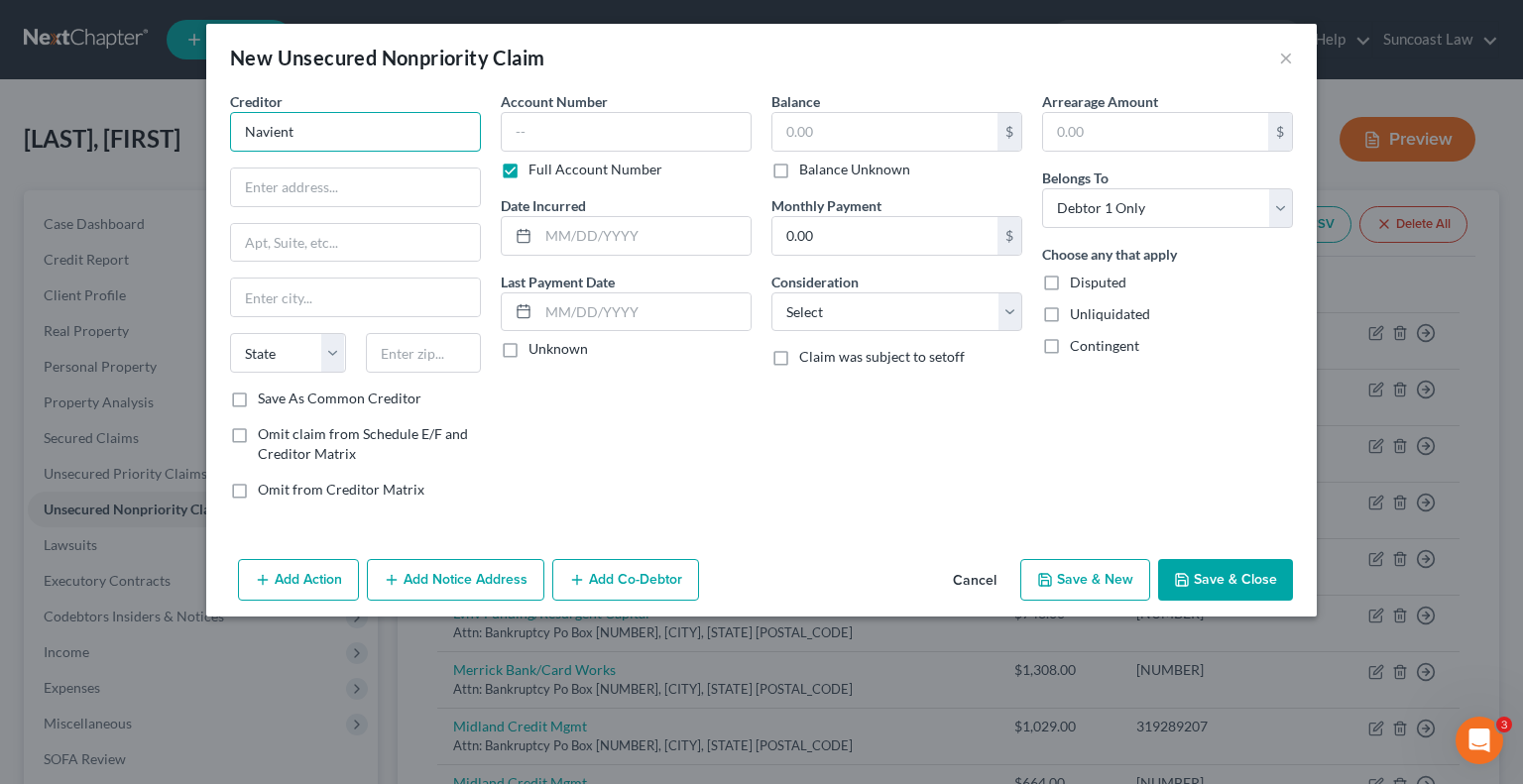 type on "Navient" 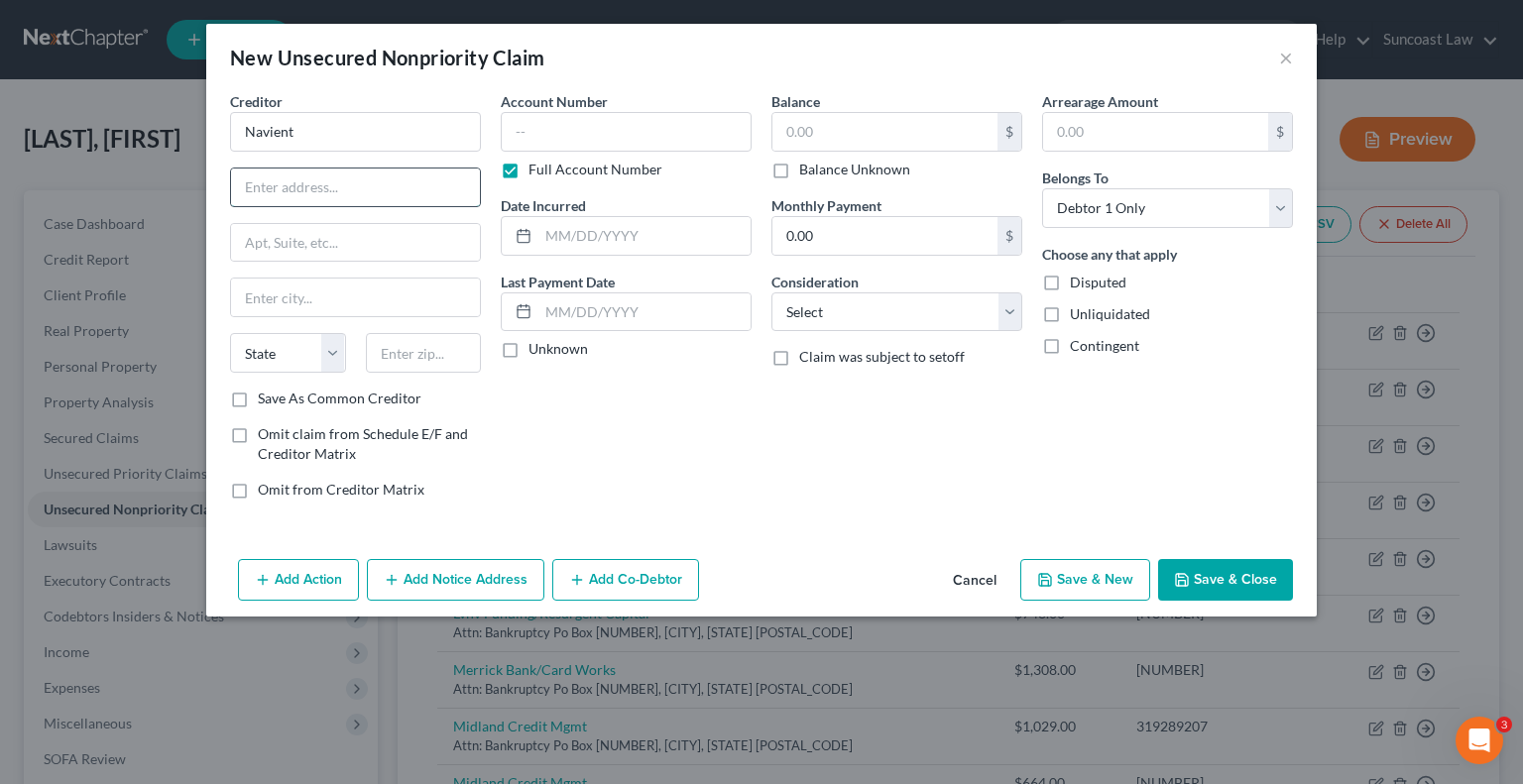 click at bounding box center [355, 187] 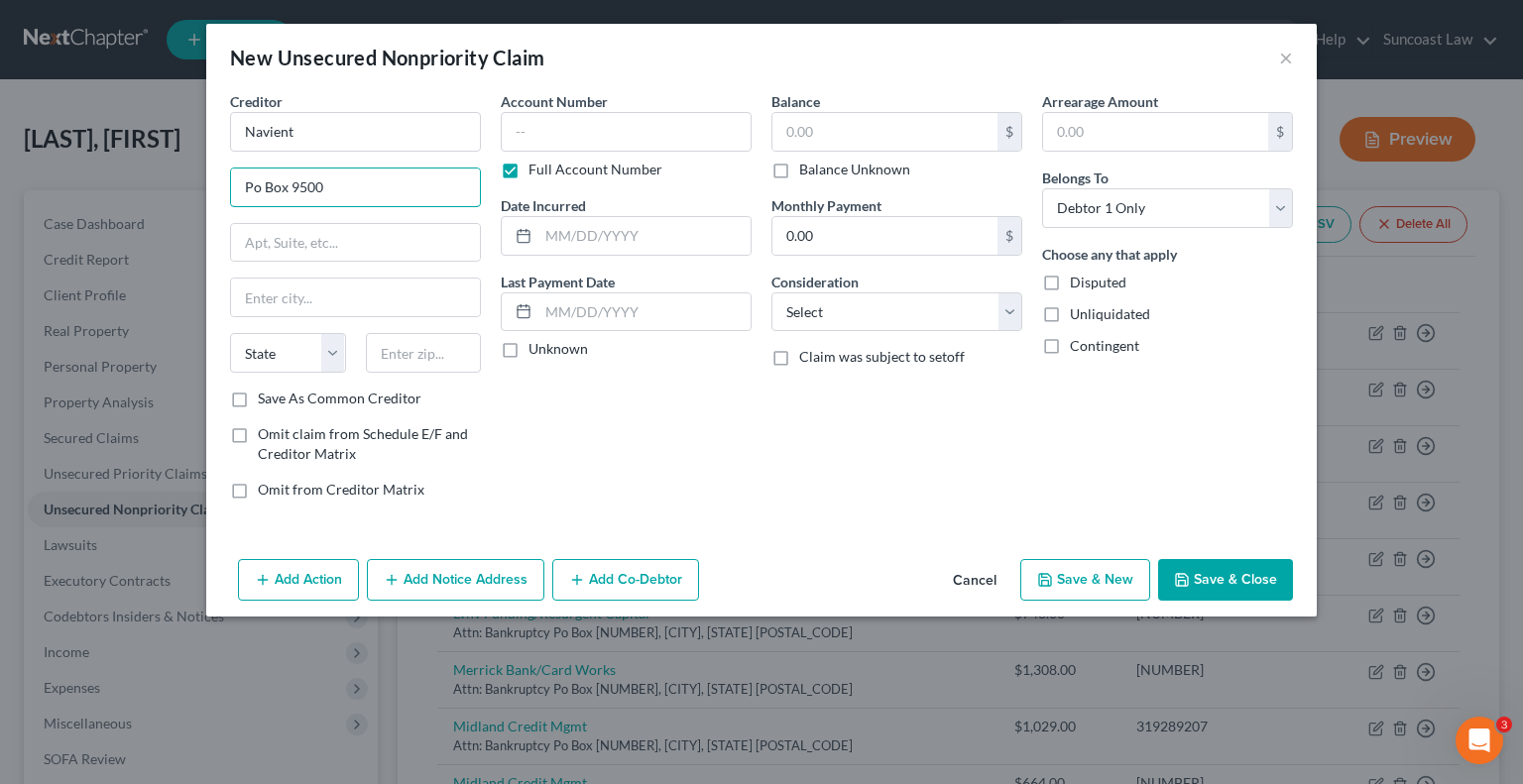 type on "Po Box 9500" 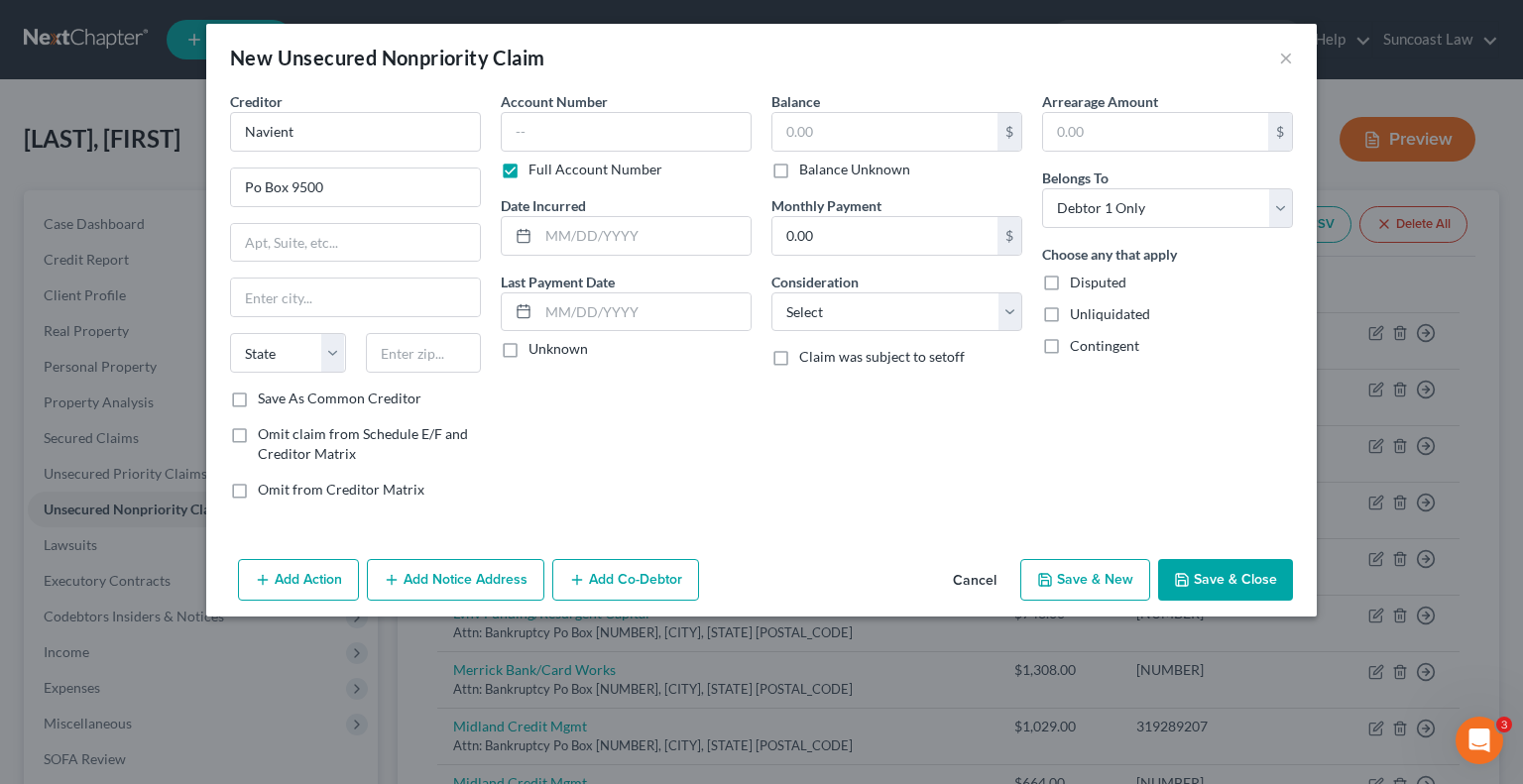 click on "Account Number
Full Account Number
Date Incurred         Last Payment Date         Unknown" at bounding box center (626, 303) 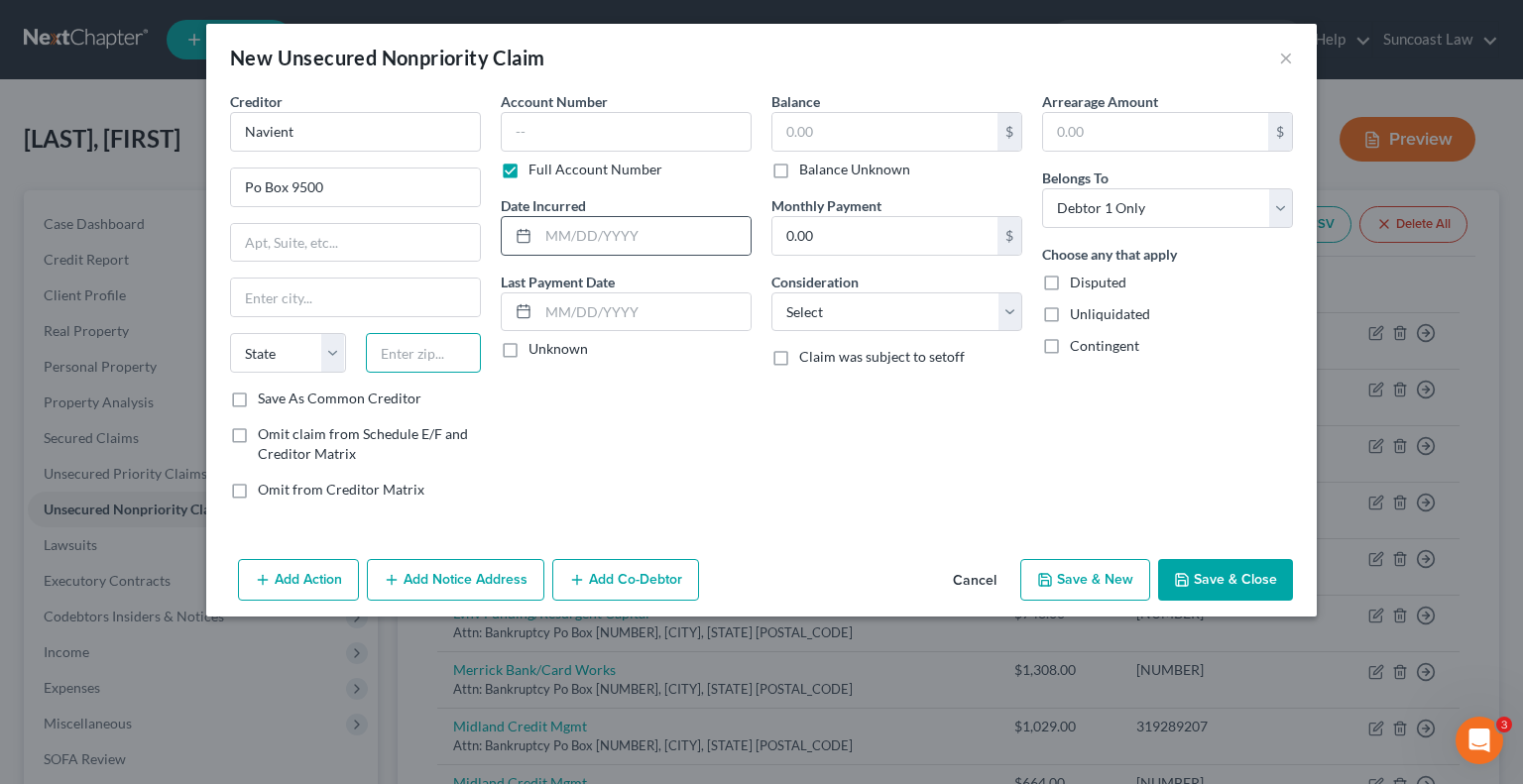 drag, startPoint x: 435, startPoint y: 353, endPoint x: 510, endPoint y: 248, distance: 129.03488 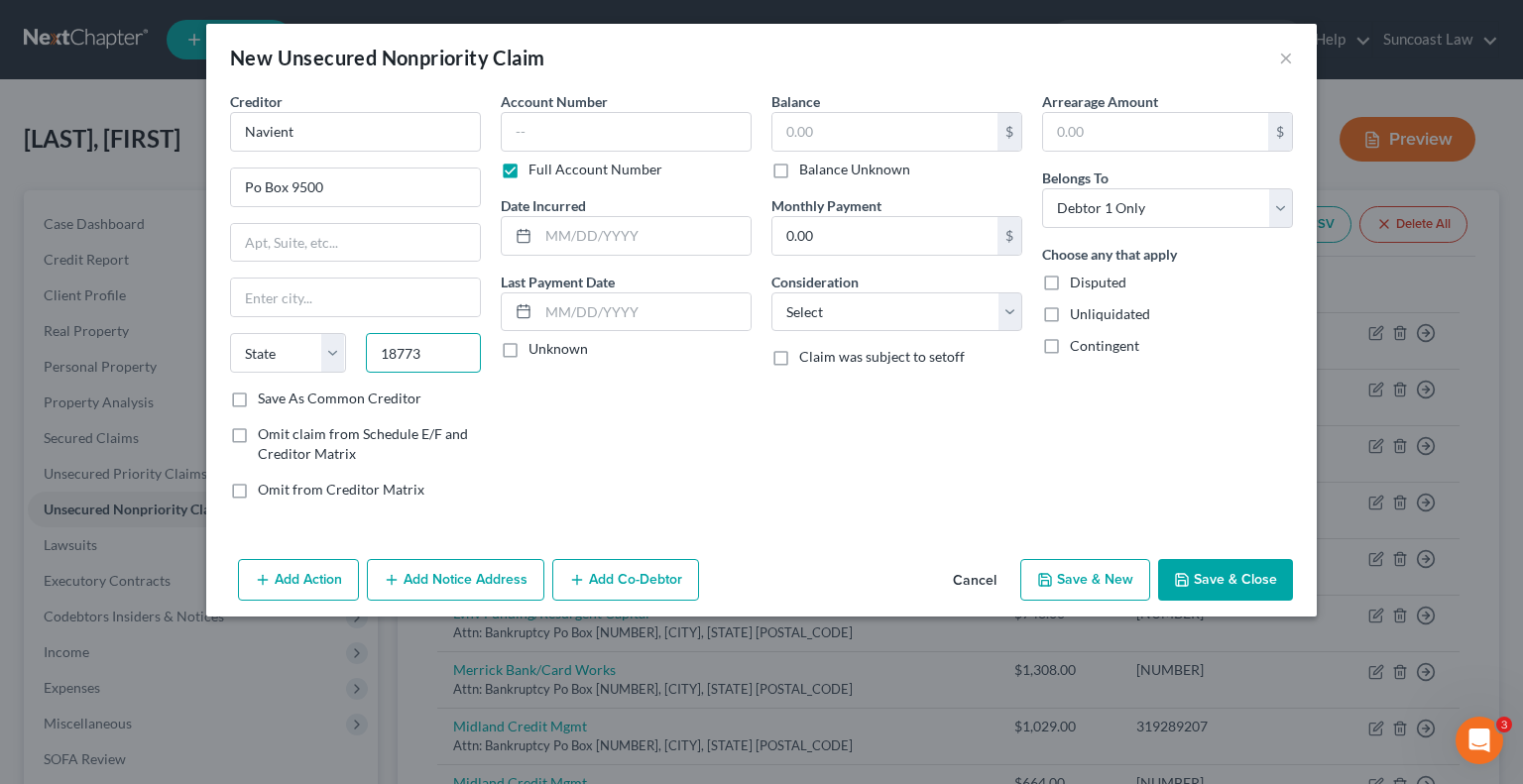 type on "18773" 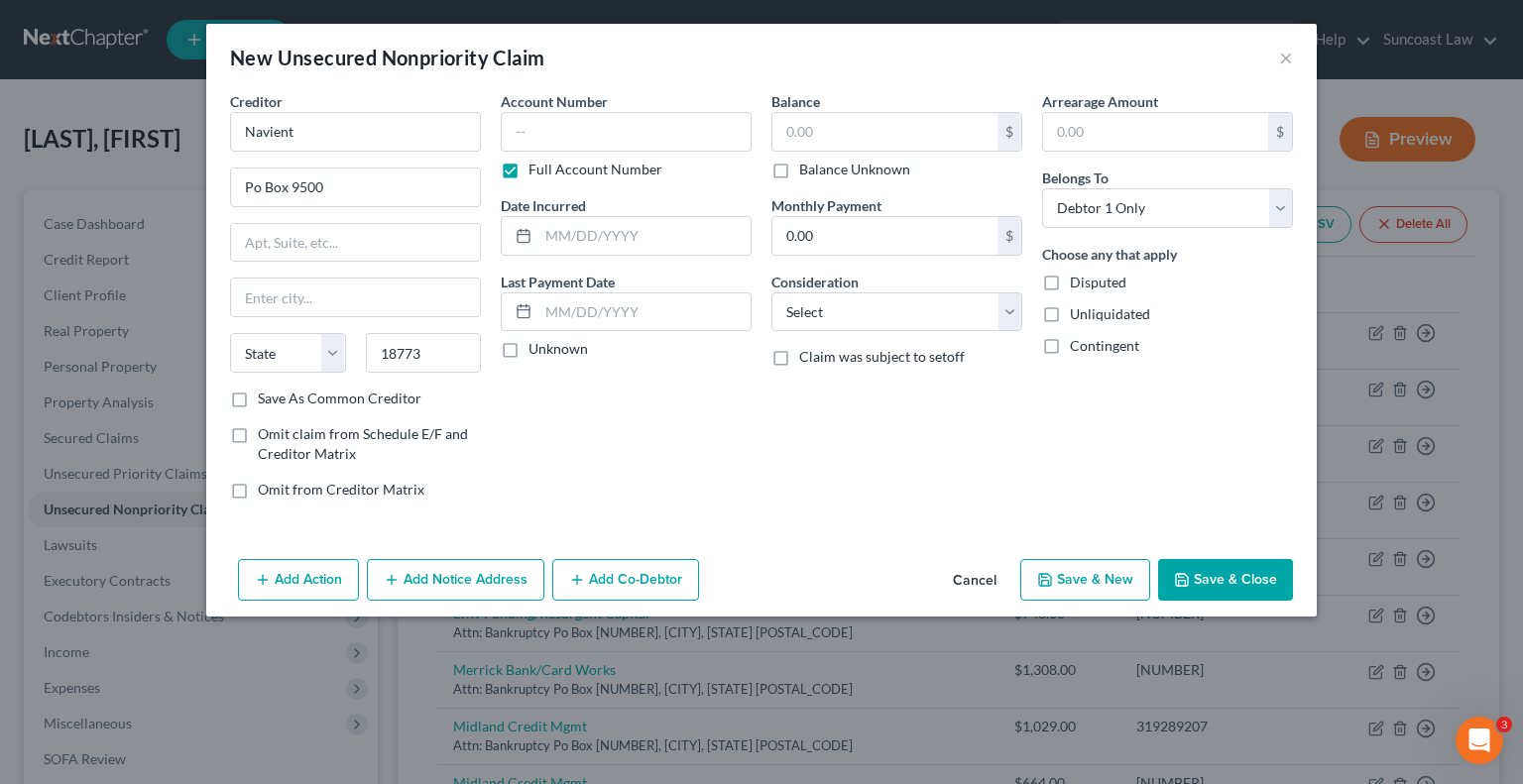 type on "Wilkes Barre" 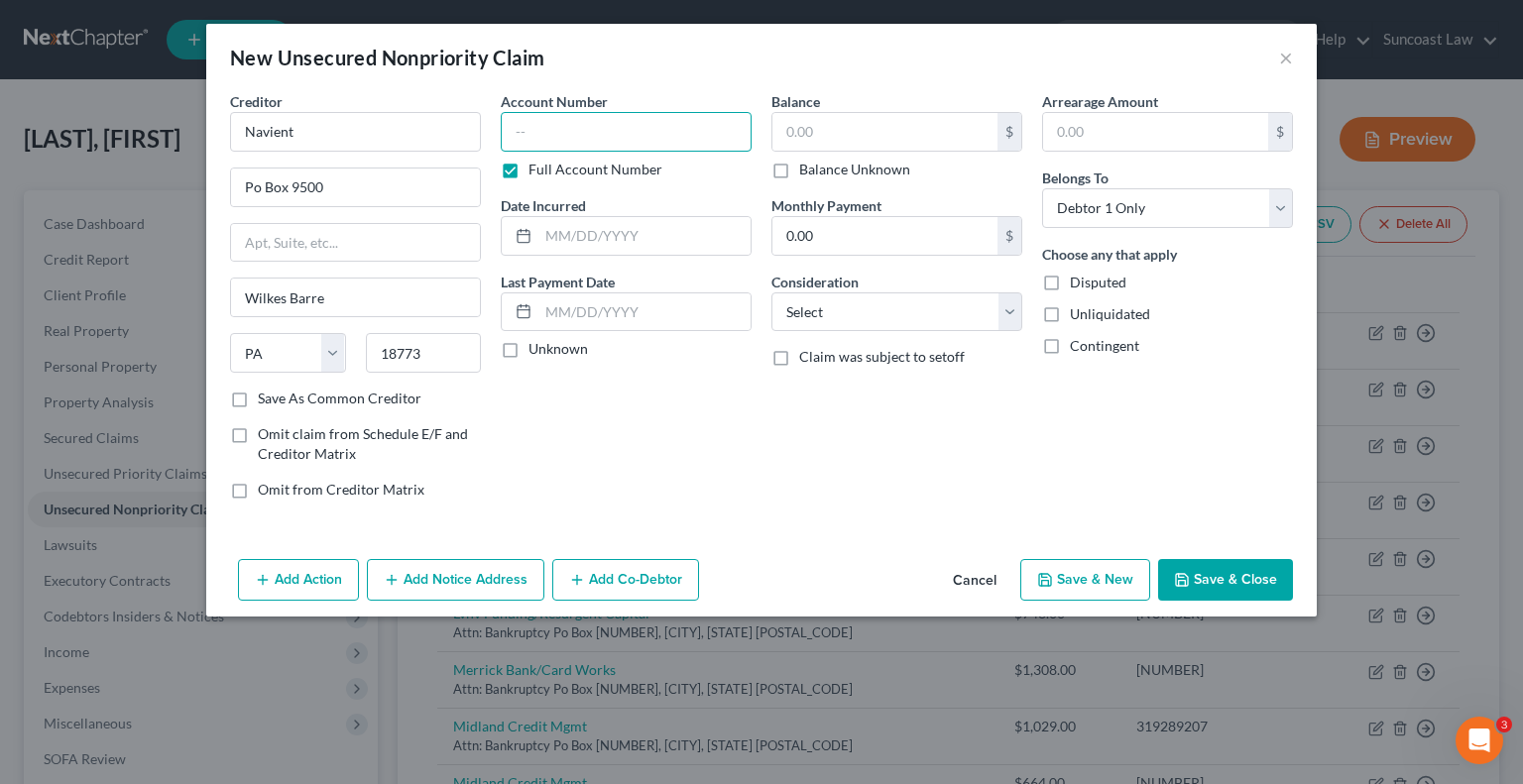 click at bounding box center [626, 132] 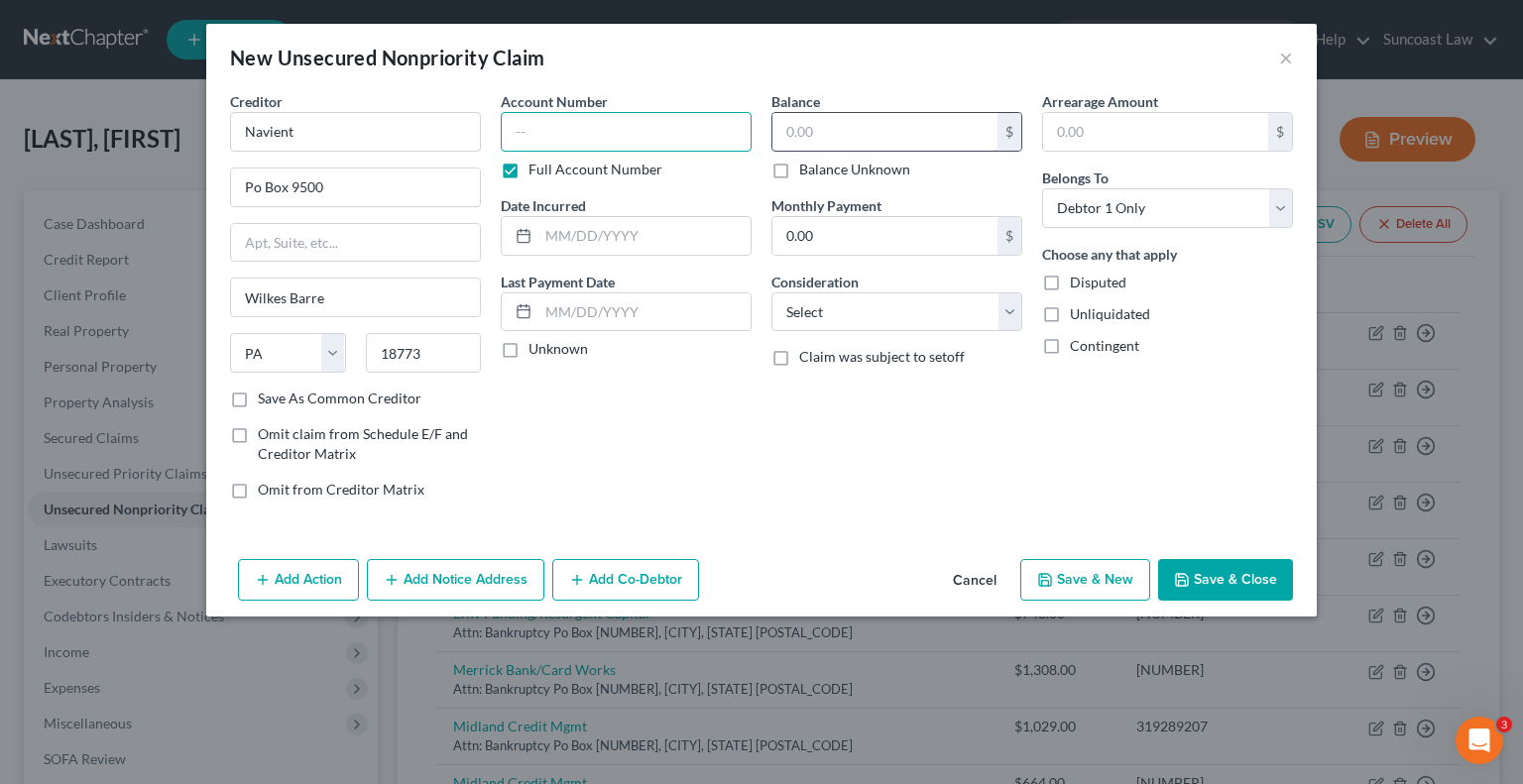 paste on "[NUMBER]" 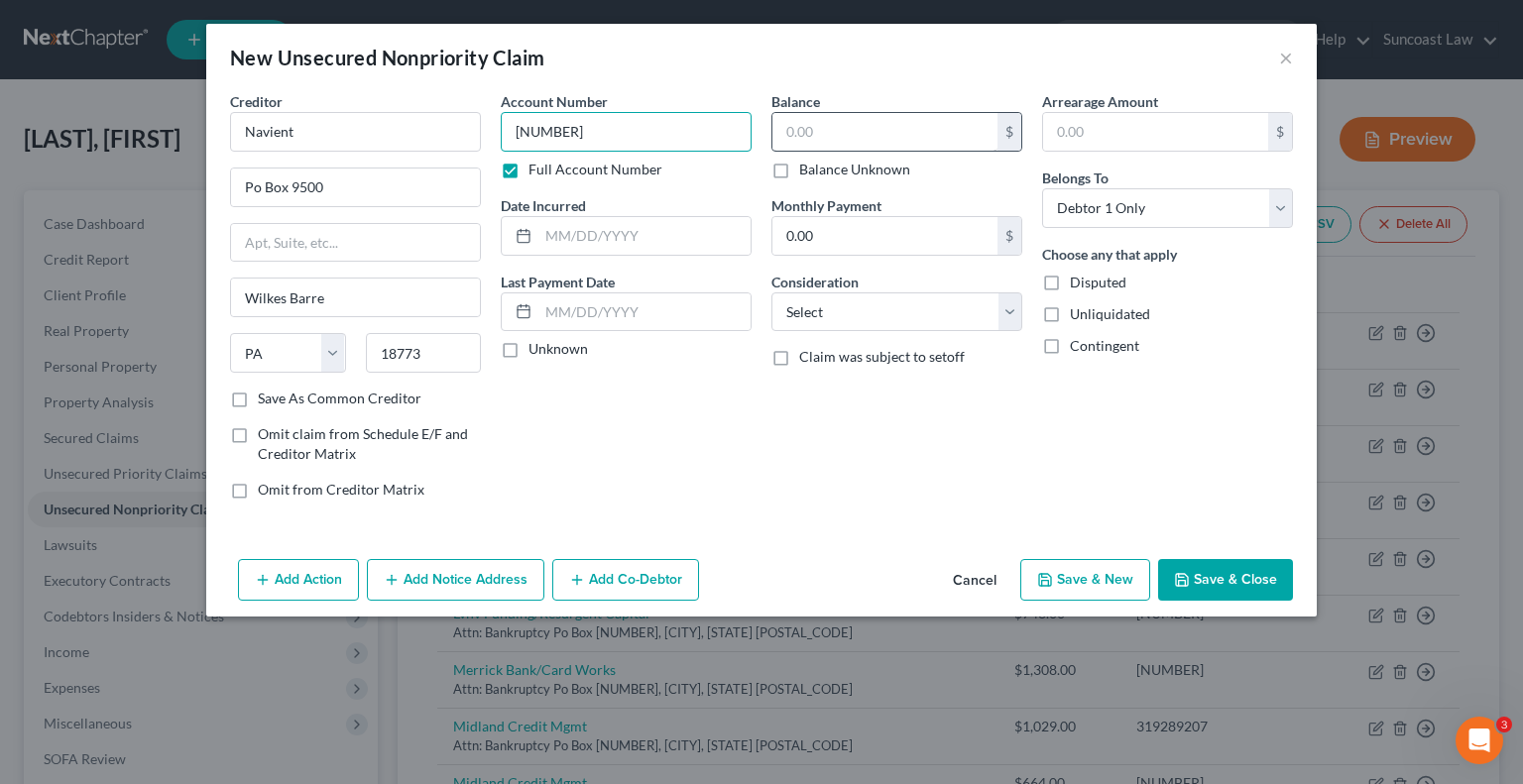 type on "[NUMBER]" 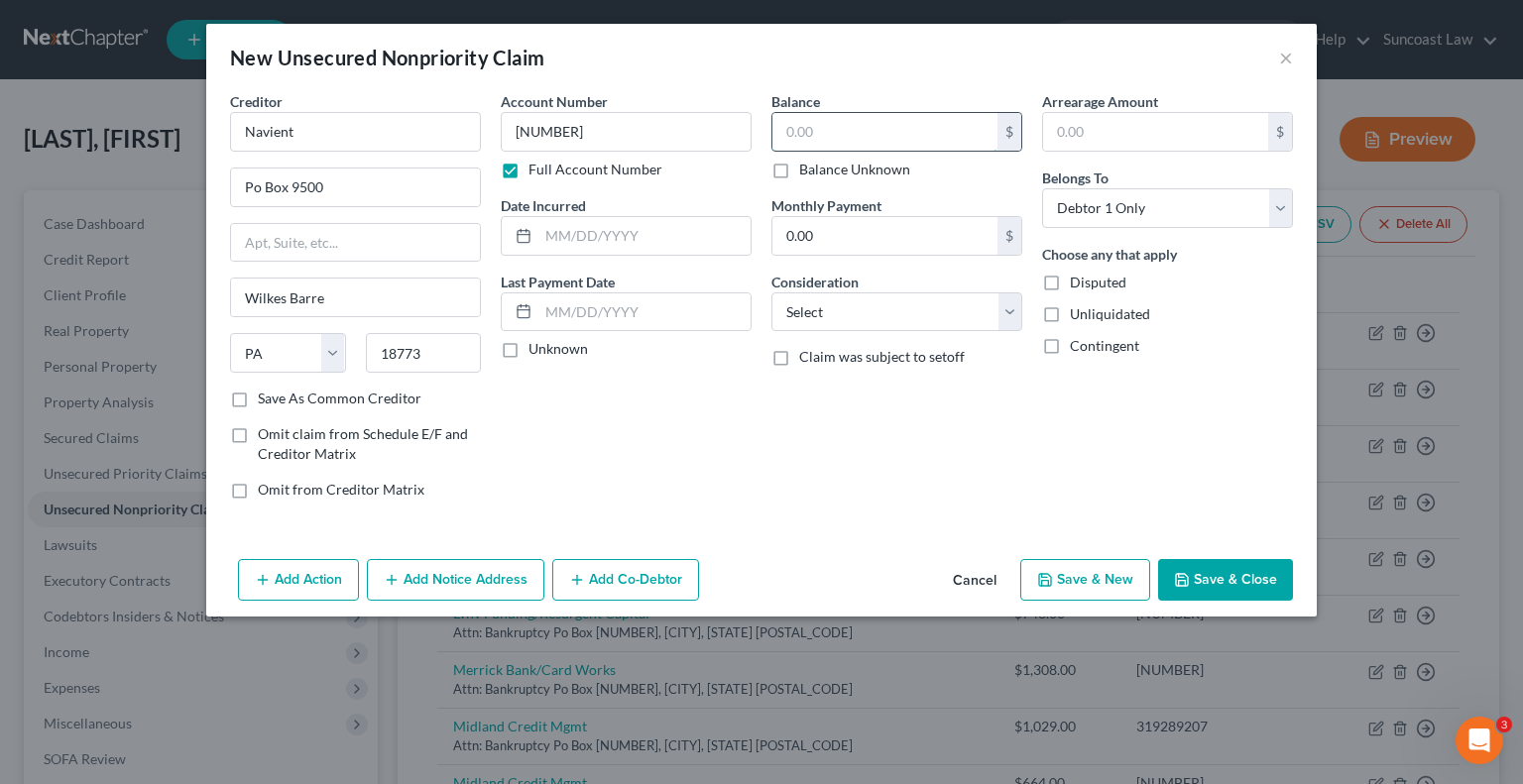 click at bounding box center [884, 132] 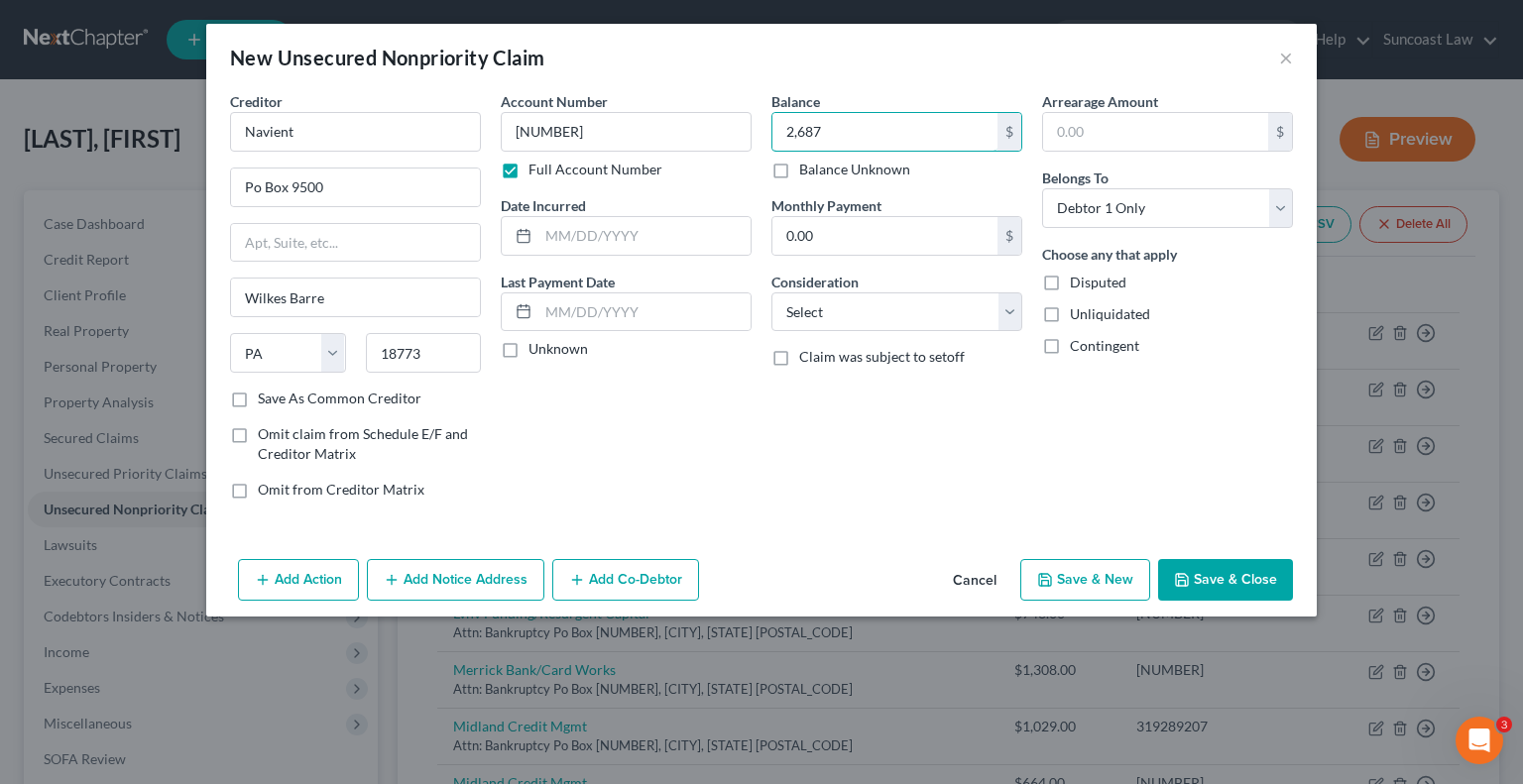 type on "2,687" 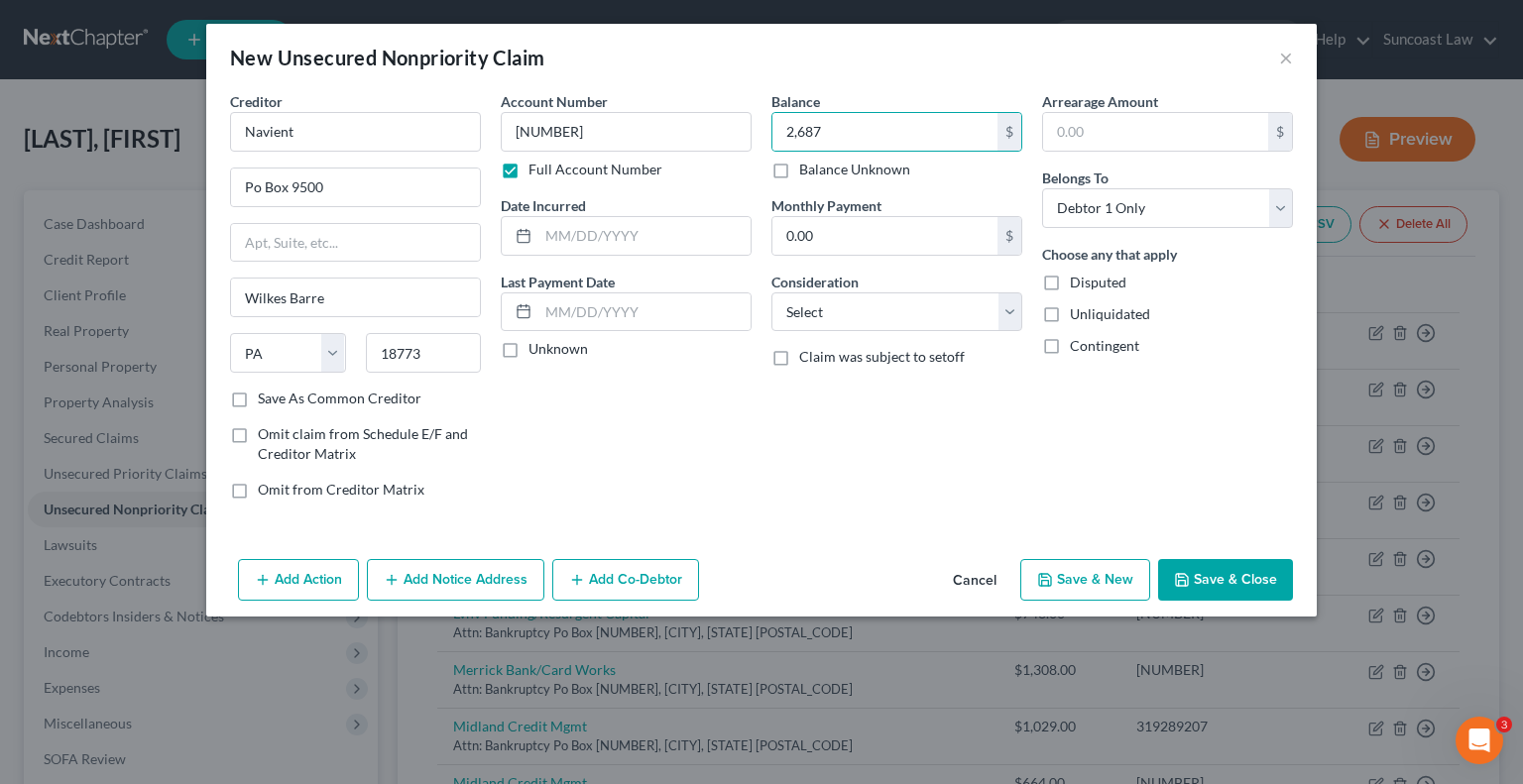 click on "Save & Close" at bounding box center [1226, 580] 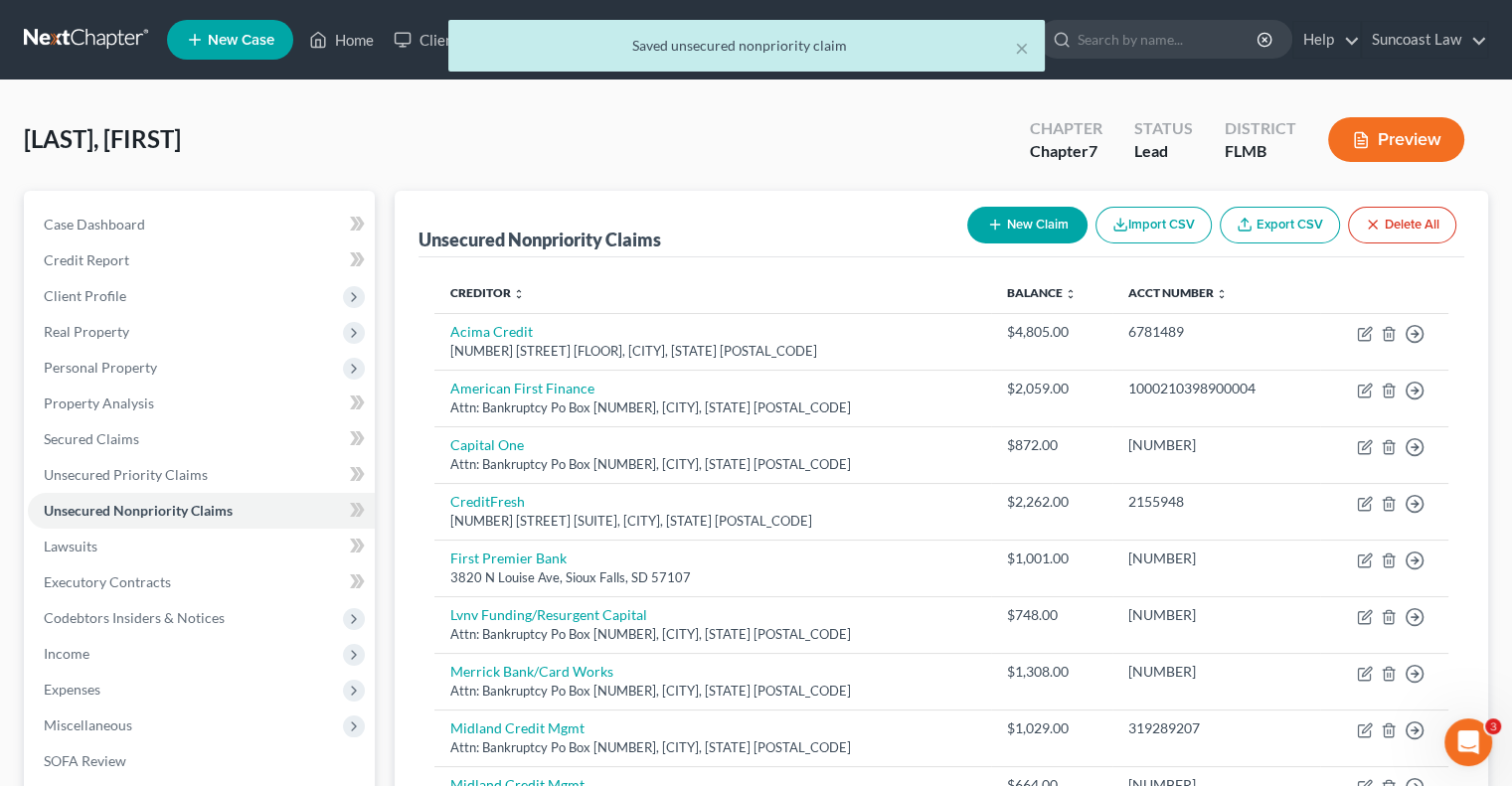 click on "New Claim" at bounding box center [1027, 225] 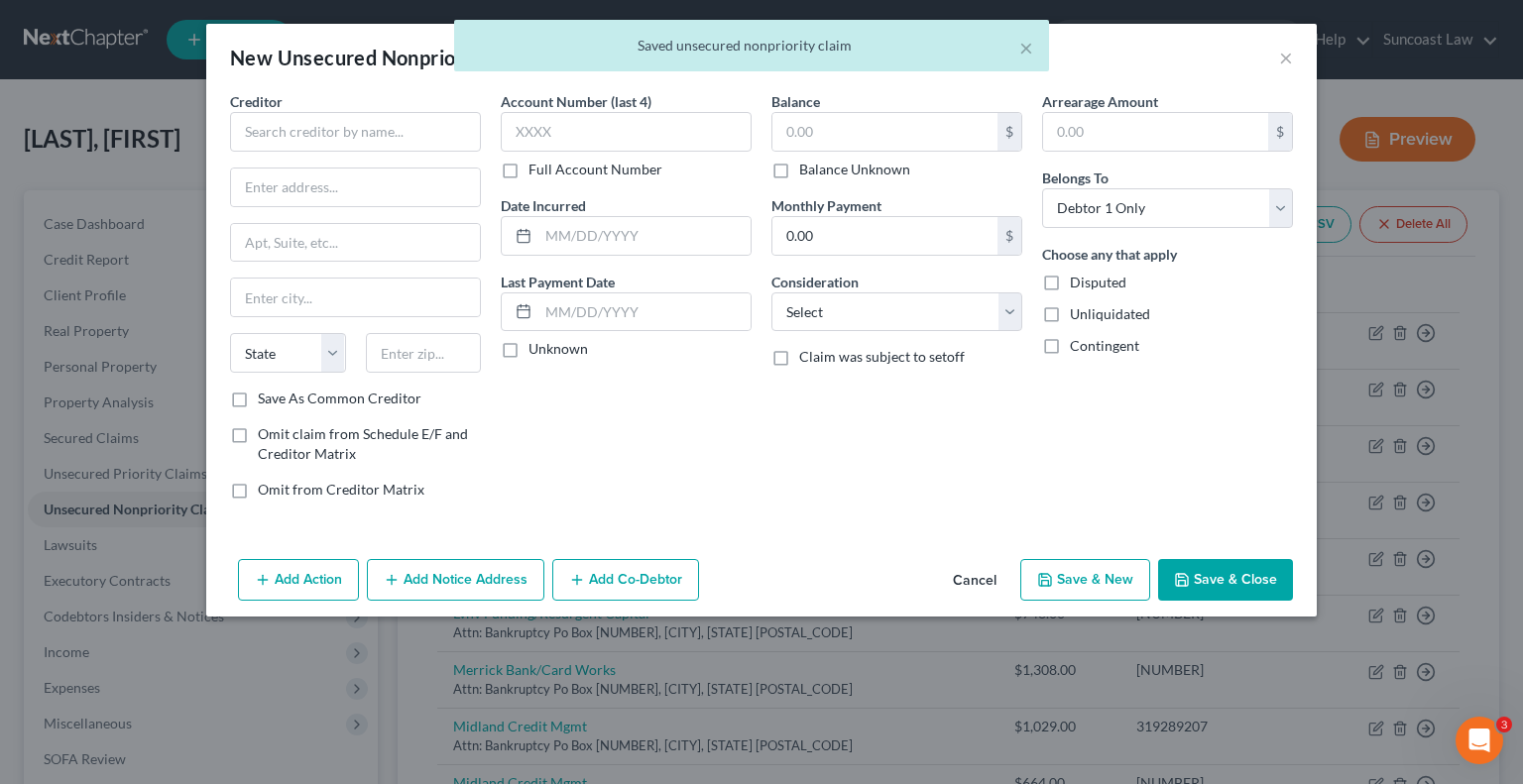 click on "Full Account Number" at bounding box center [595, 169] 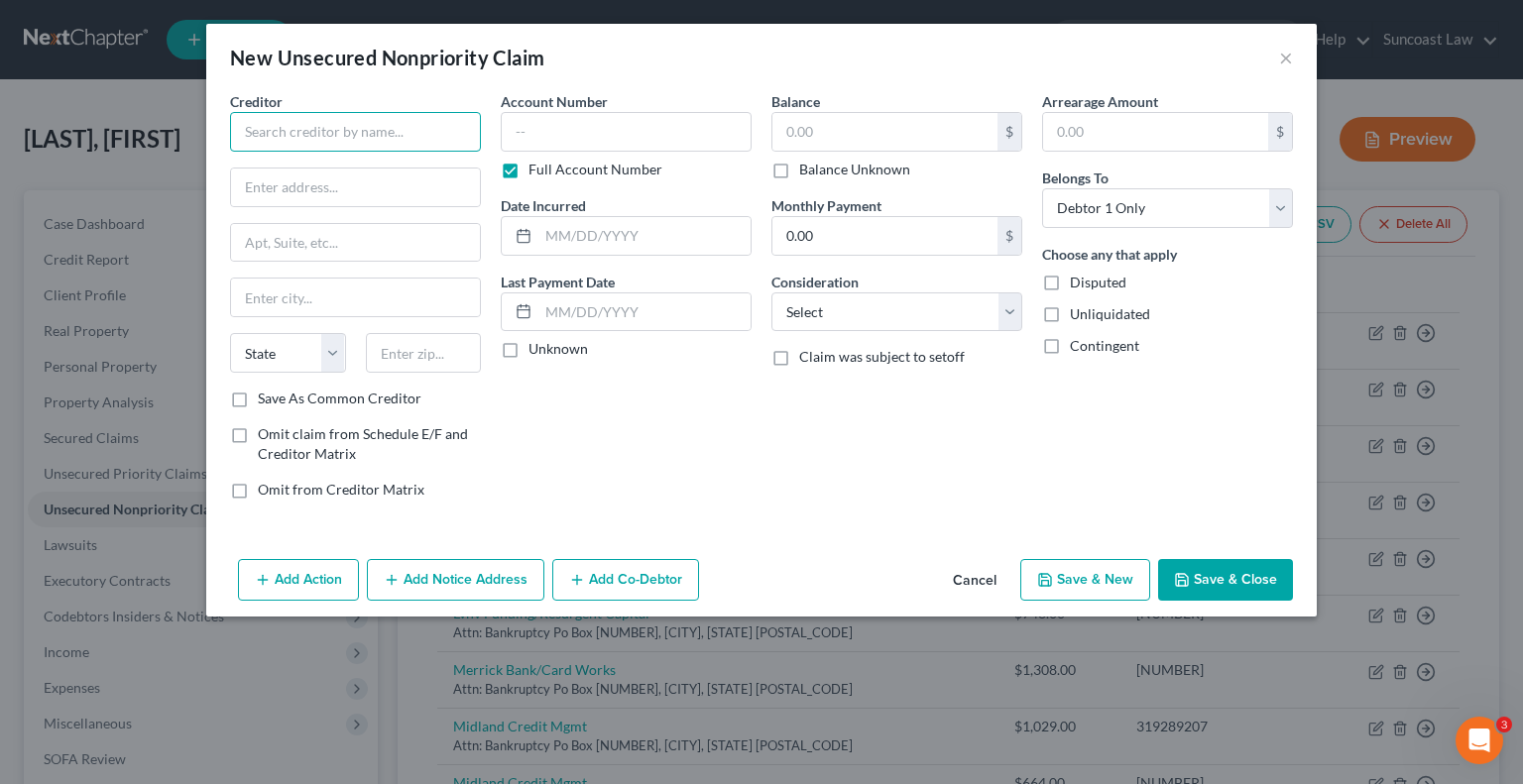 click at bounding box center [355, 132] 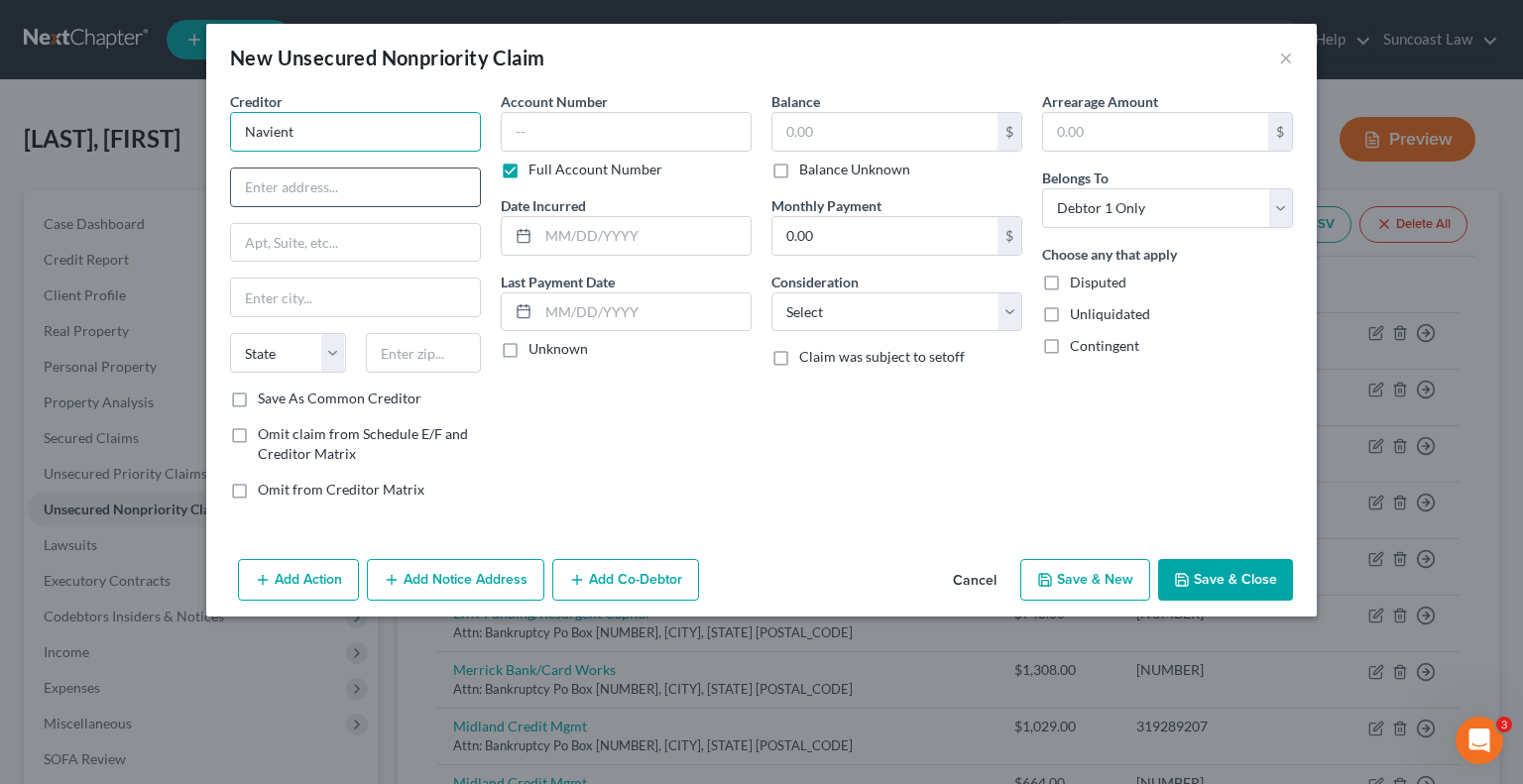 type on "Navient" 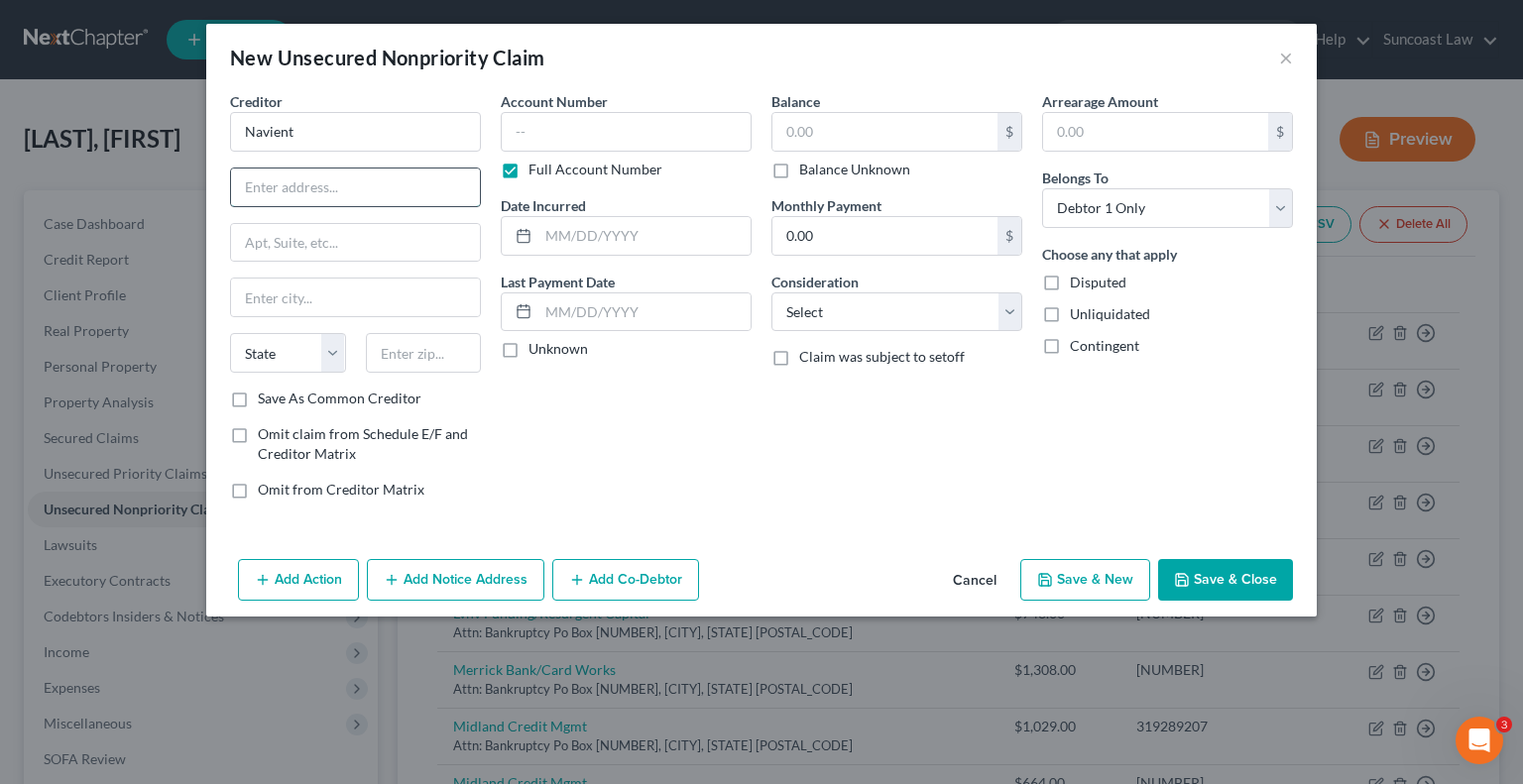 drag, startPoint x: 372, startPoint y: 181, endPoint x: 379, endPoint y: 193, distance: 13.892444 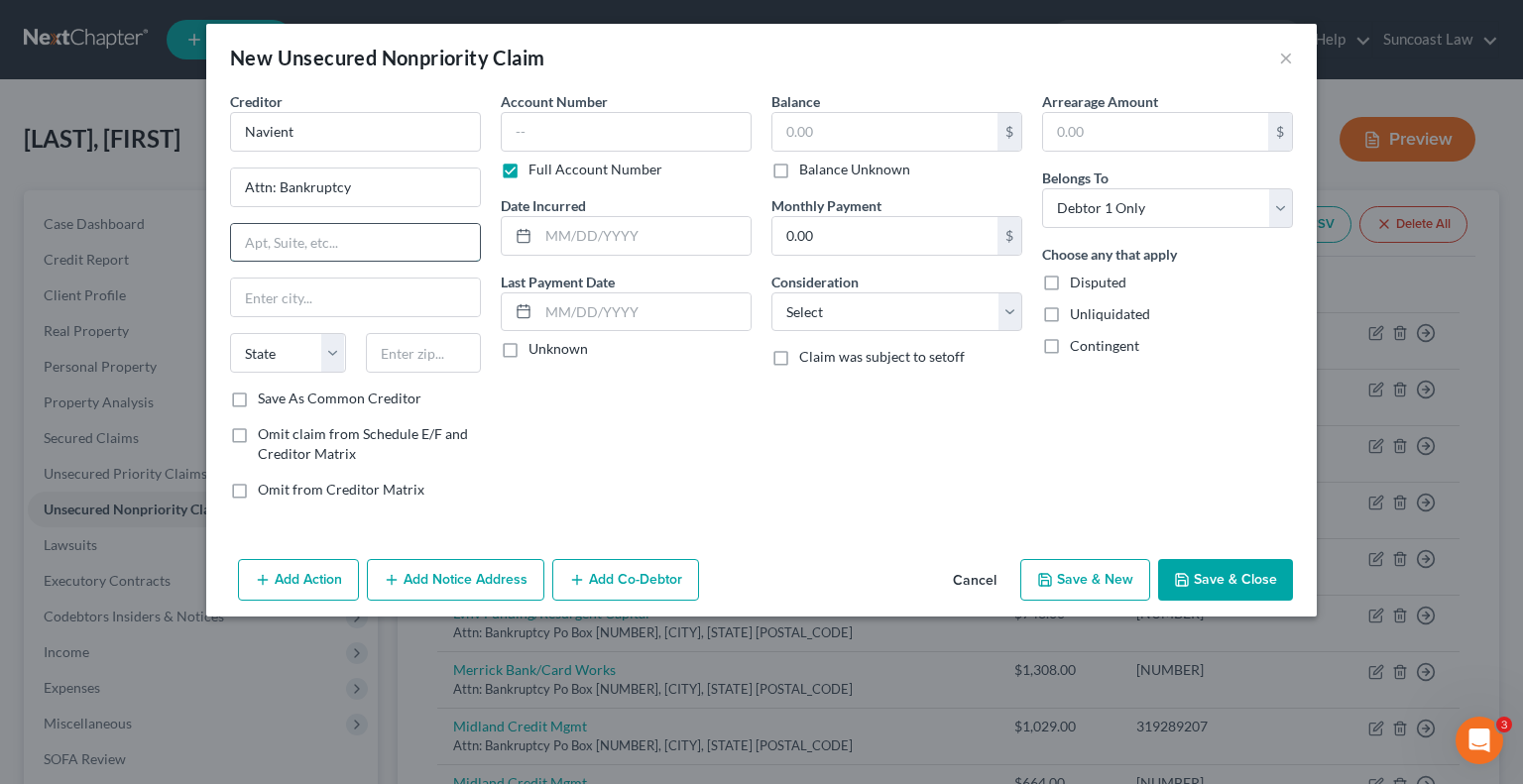 paste on "Po Box 9500" 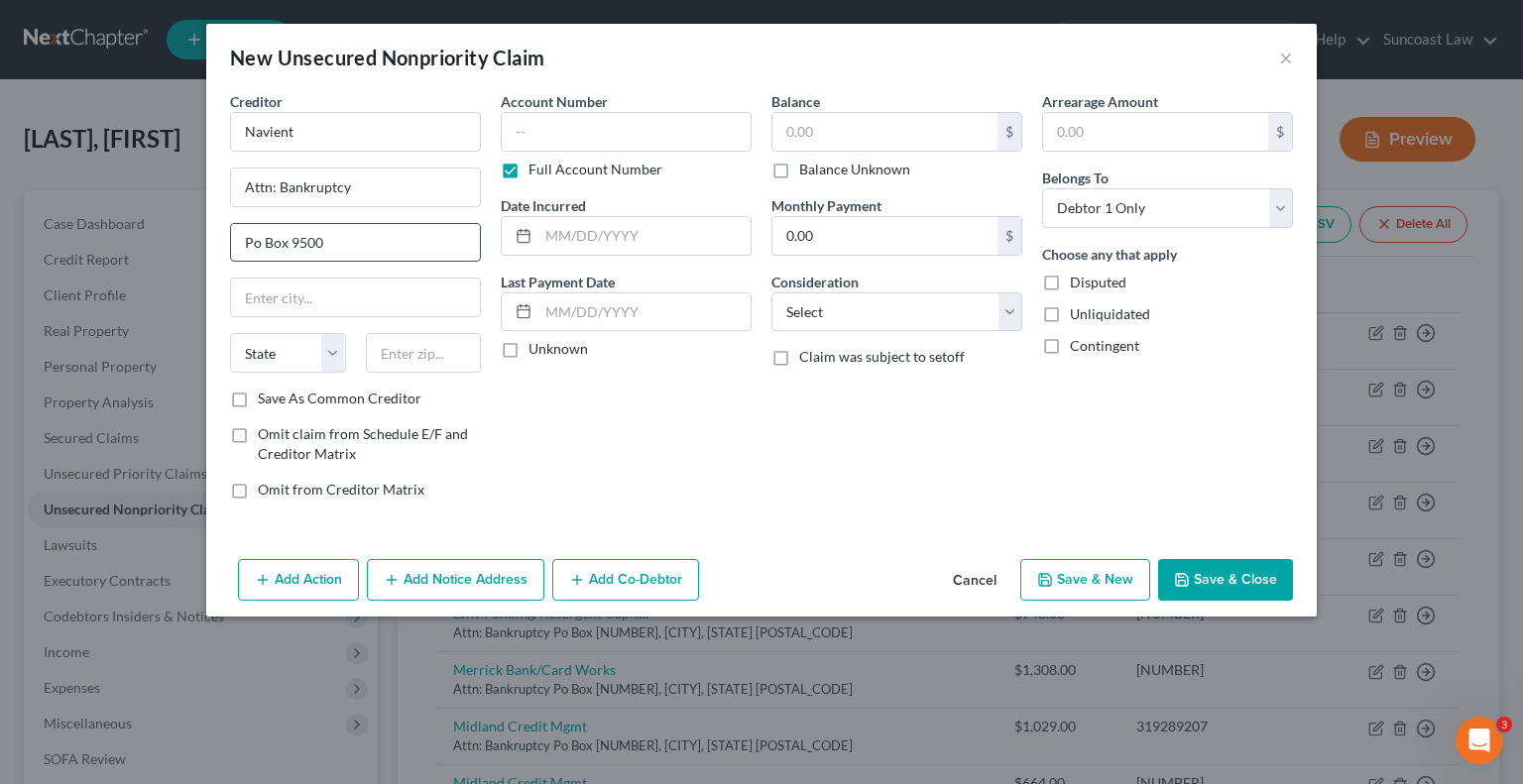 click on "Po Box 9500" at bounding box center [355, 243] 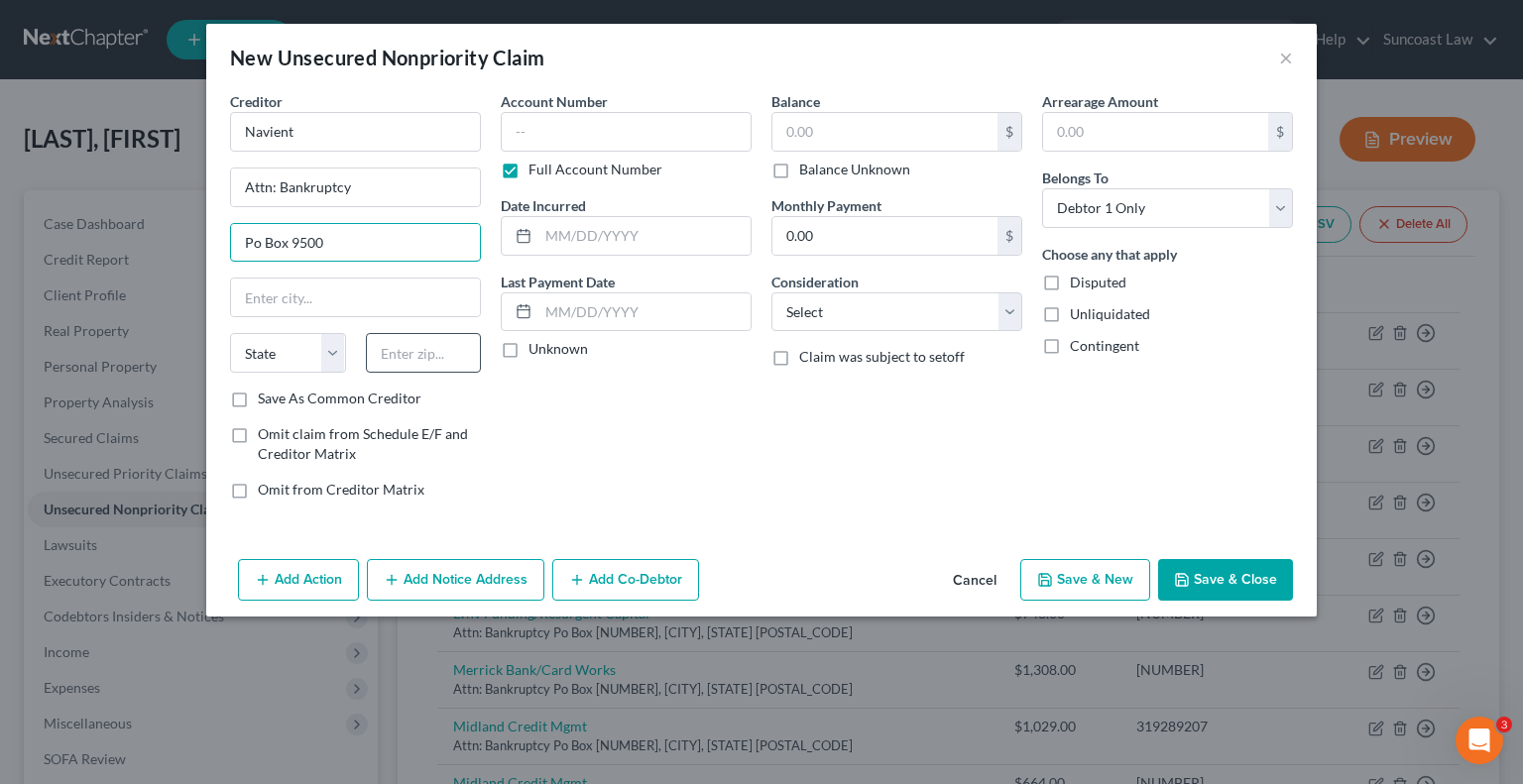 type on "Po Box 9500" 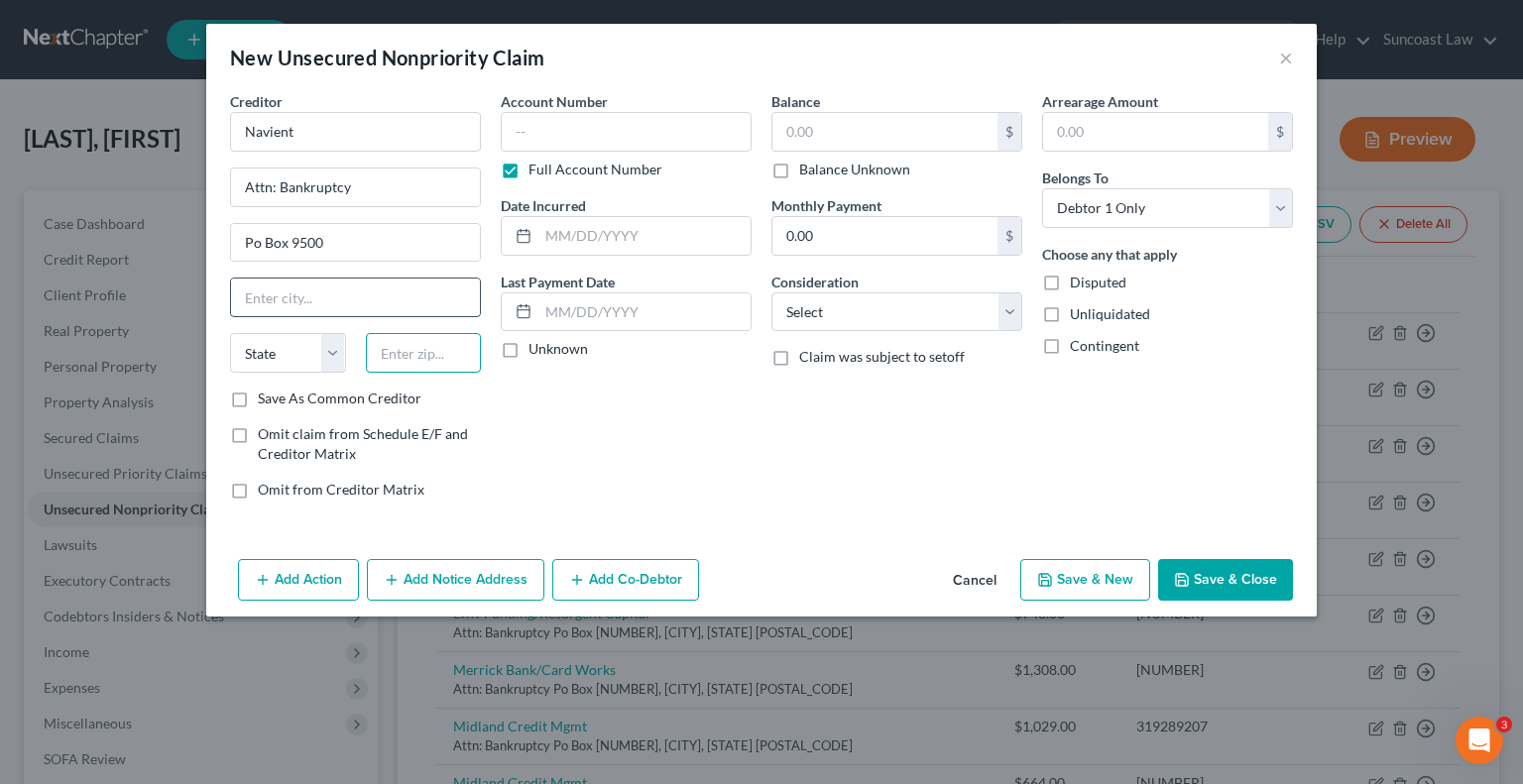 drag, startPoint x: 418, startPoint y: 352, endPoint x: 466, endPoint y: 296, distance: 73.756356 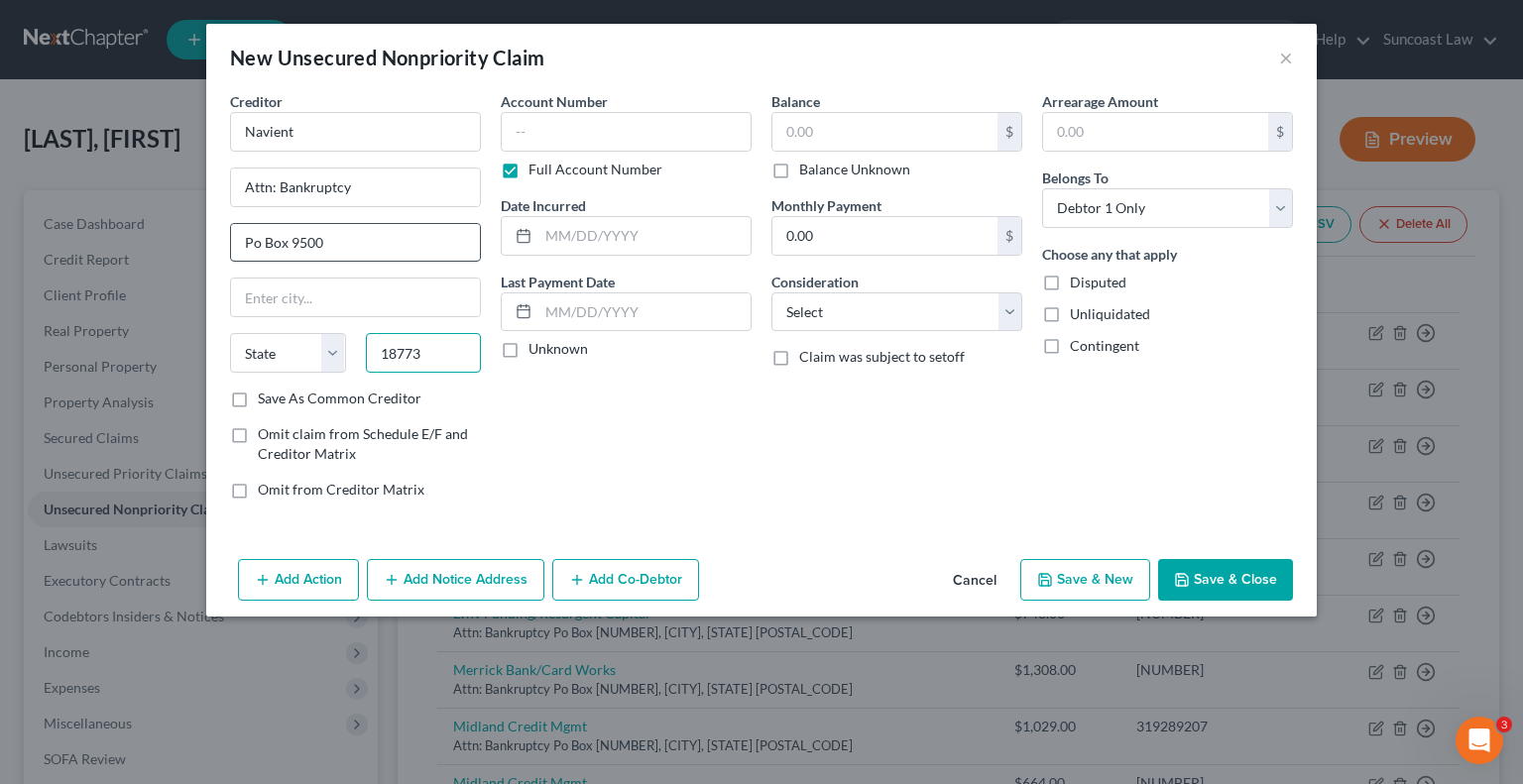 type on "18773" 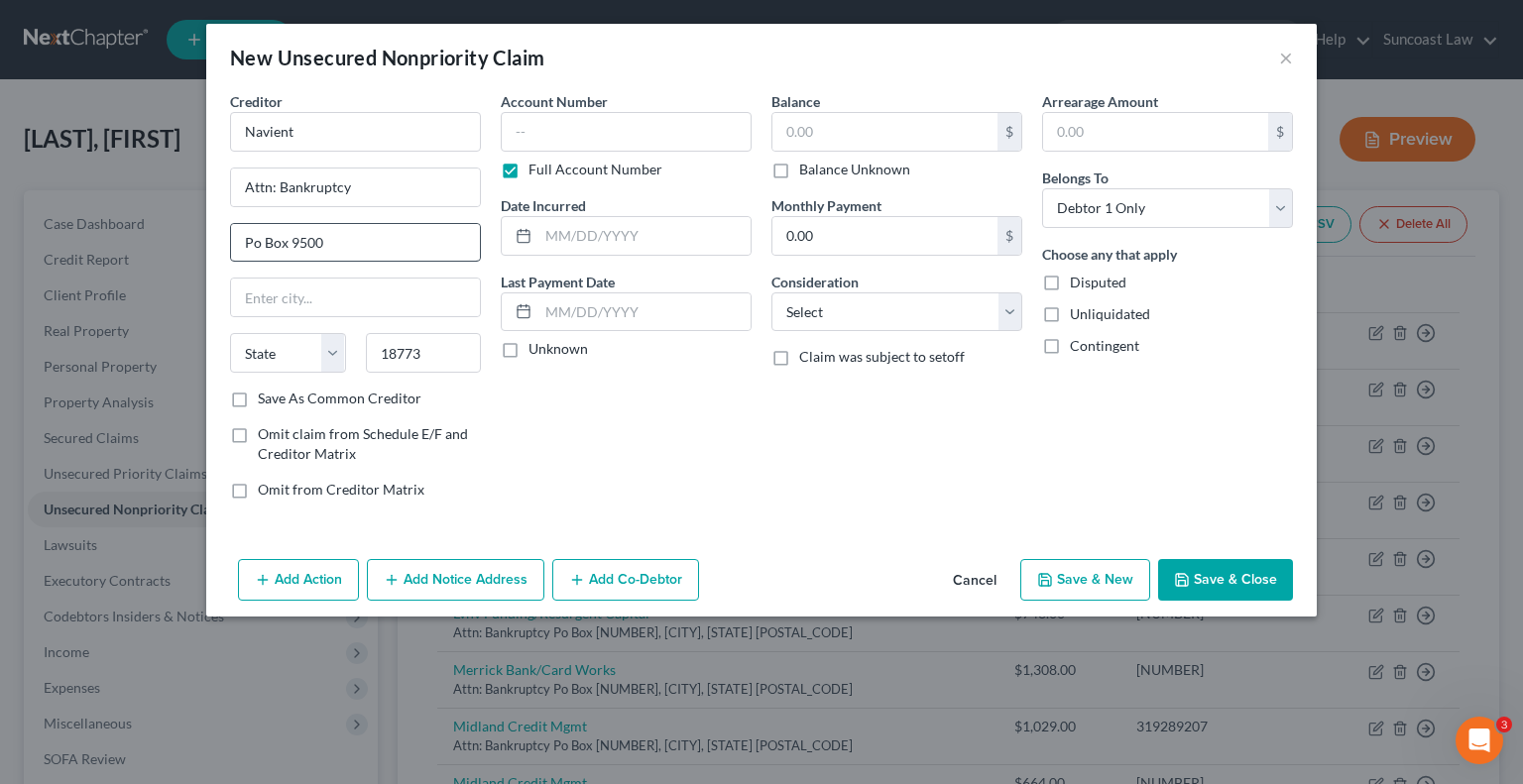 type on "Wilkes Barre" 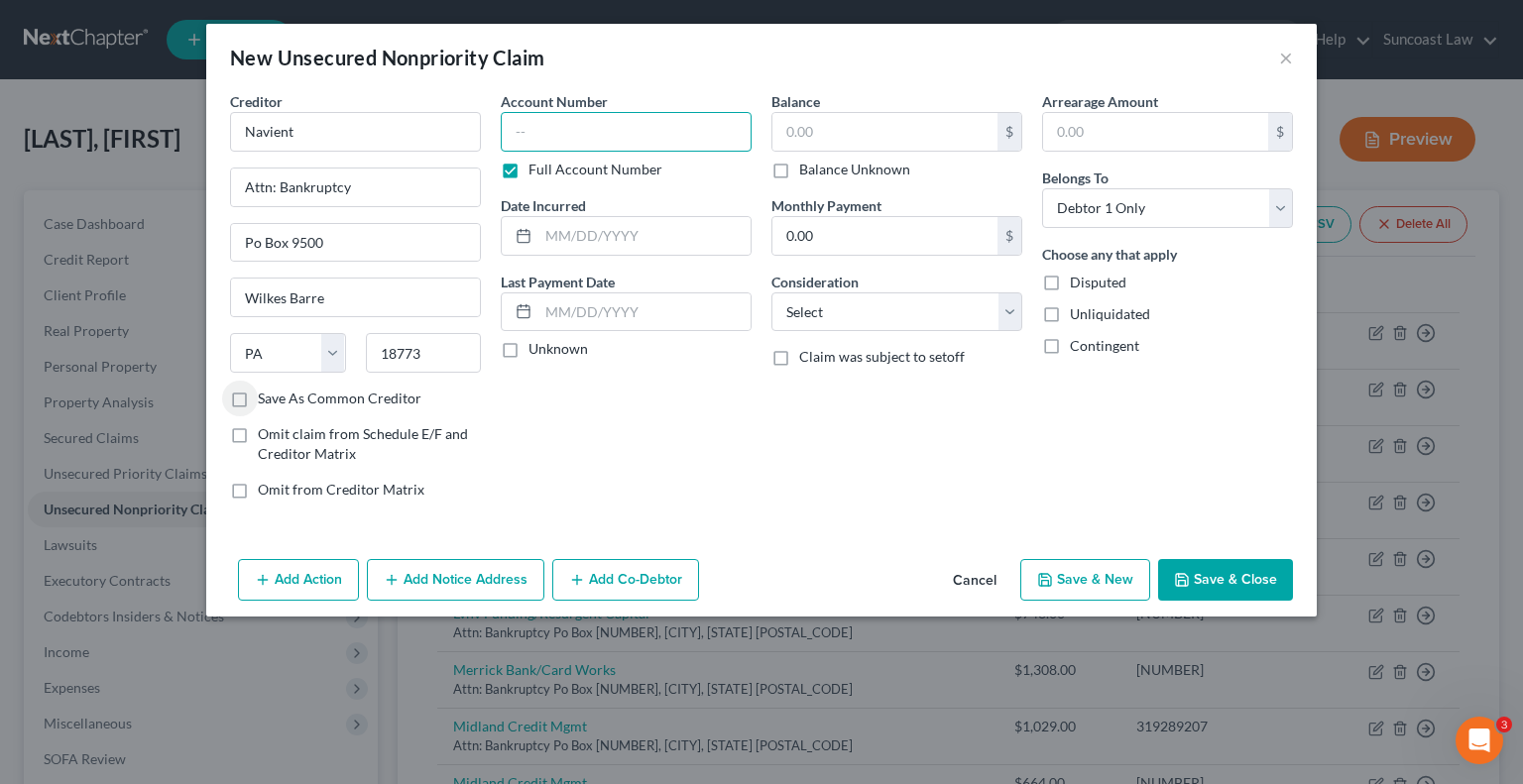 click at bounding box center (626, 132) 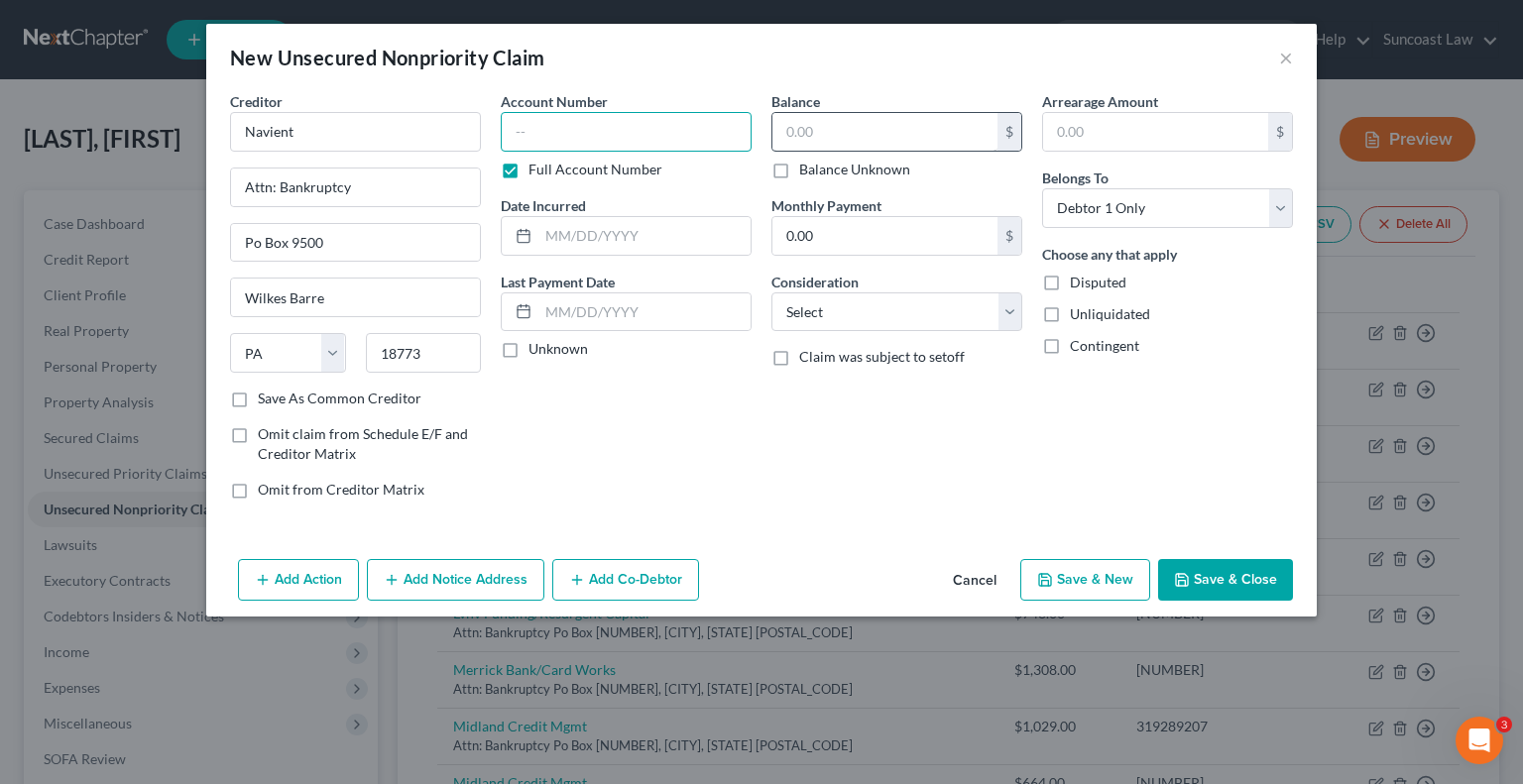 paste on "[ACCOUNT_NUMBER]" 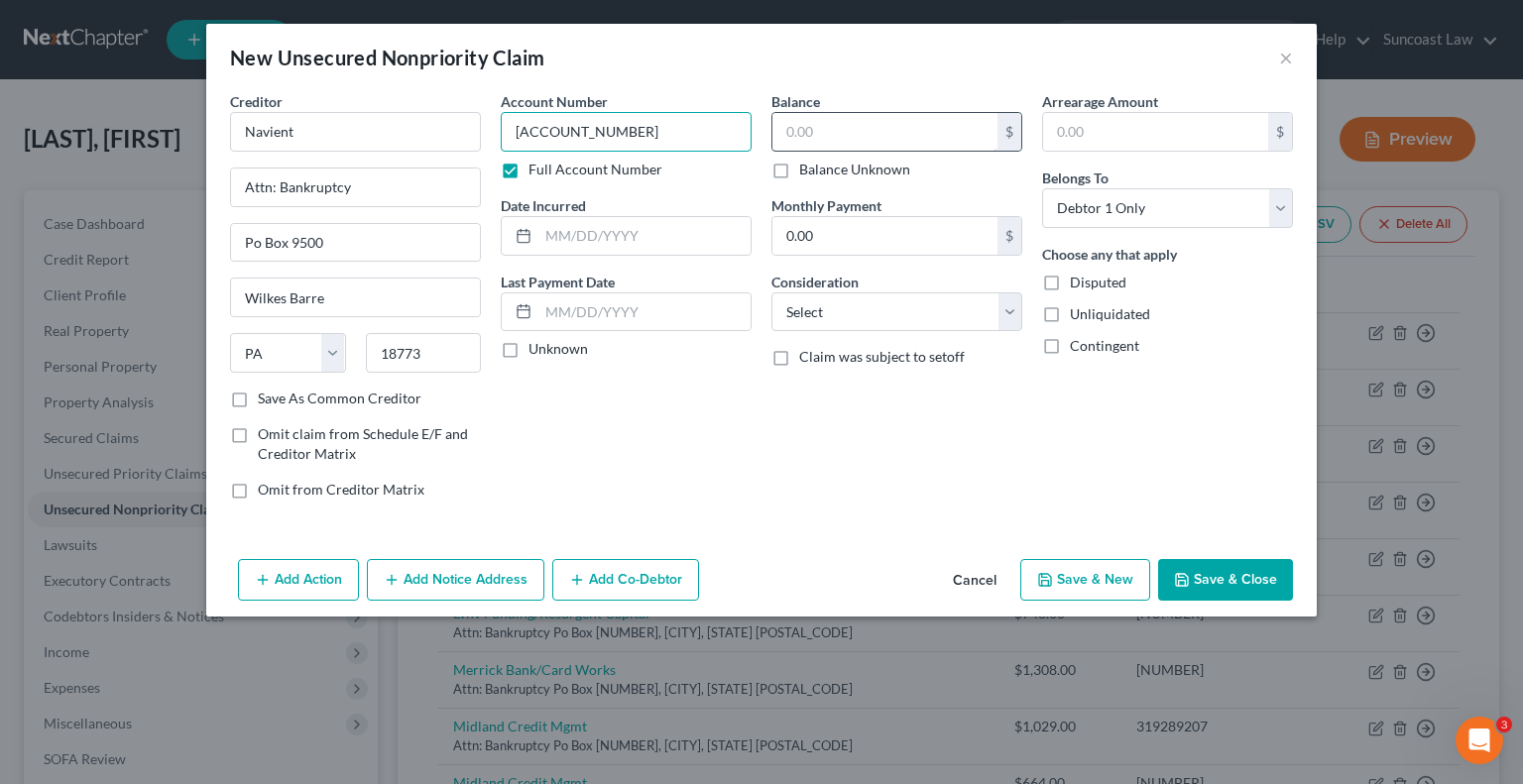 type 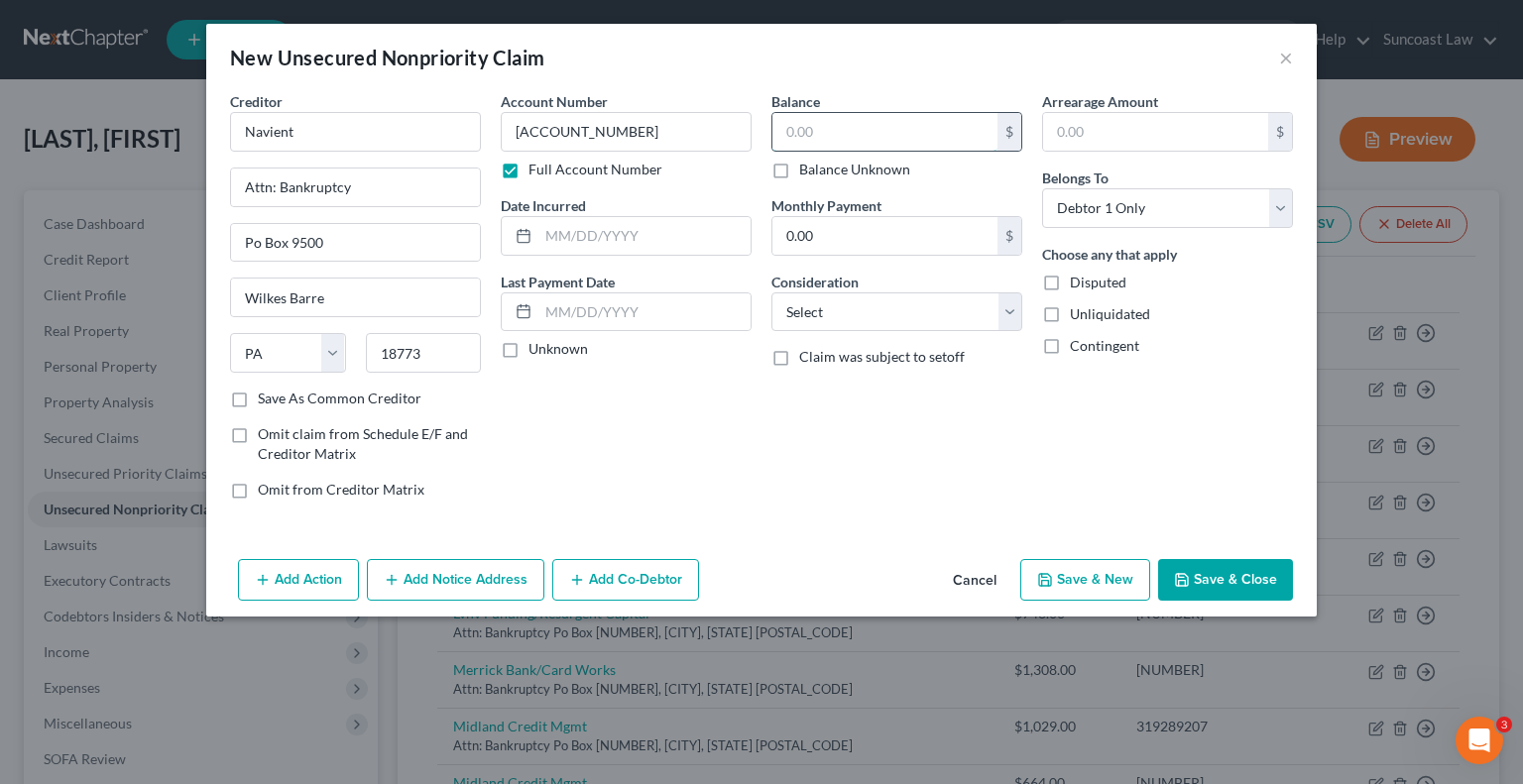 click at bounding box center [884, 132] 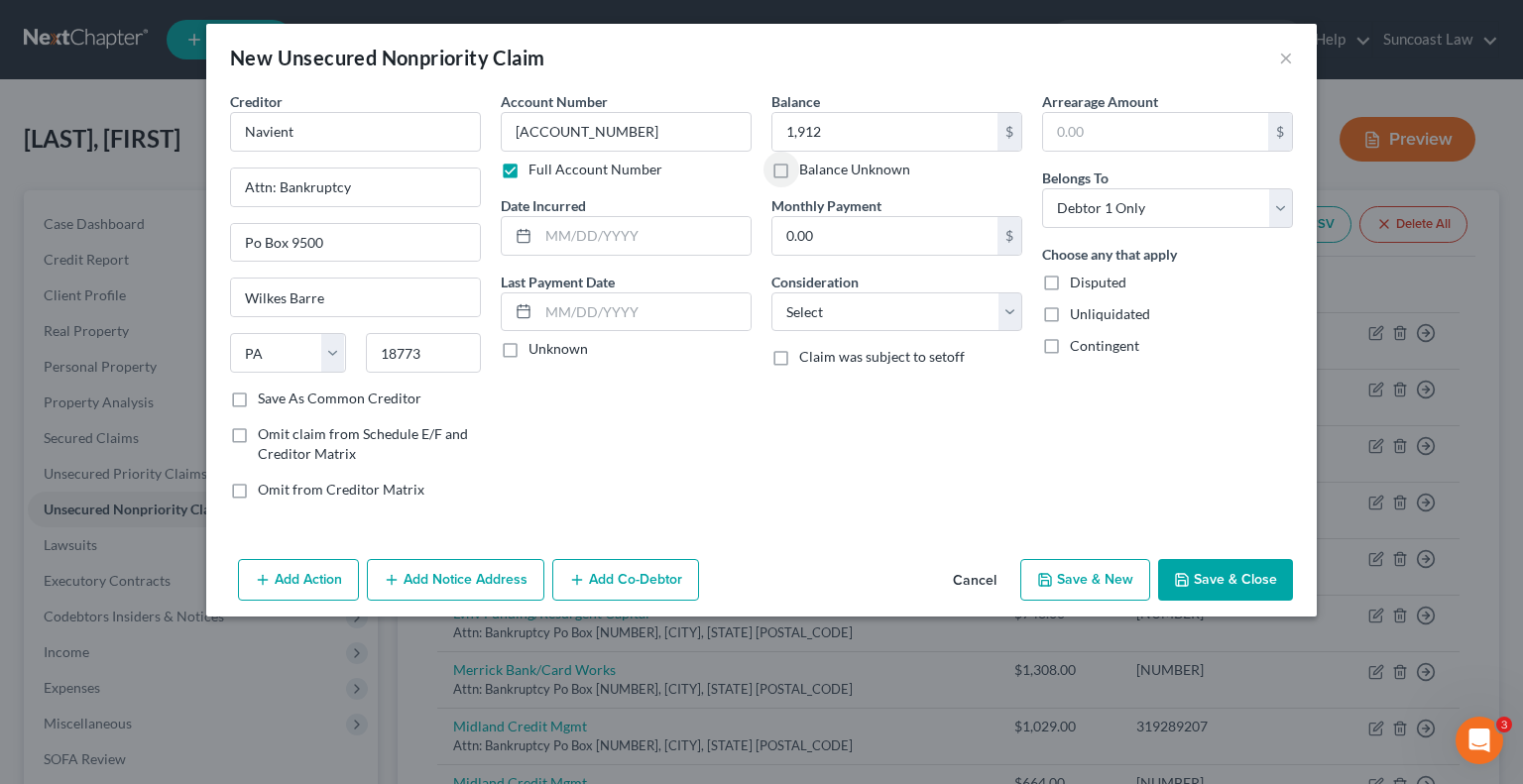 click on "Save & Close" at bounding box center [1226, 580] 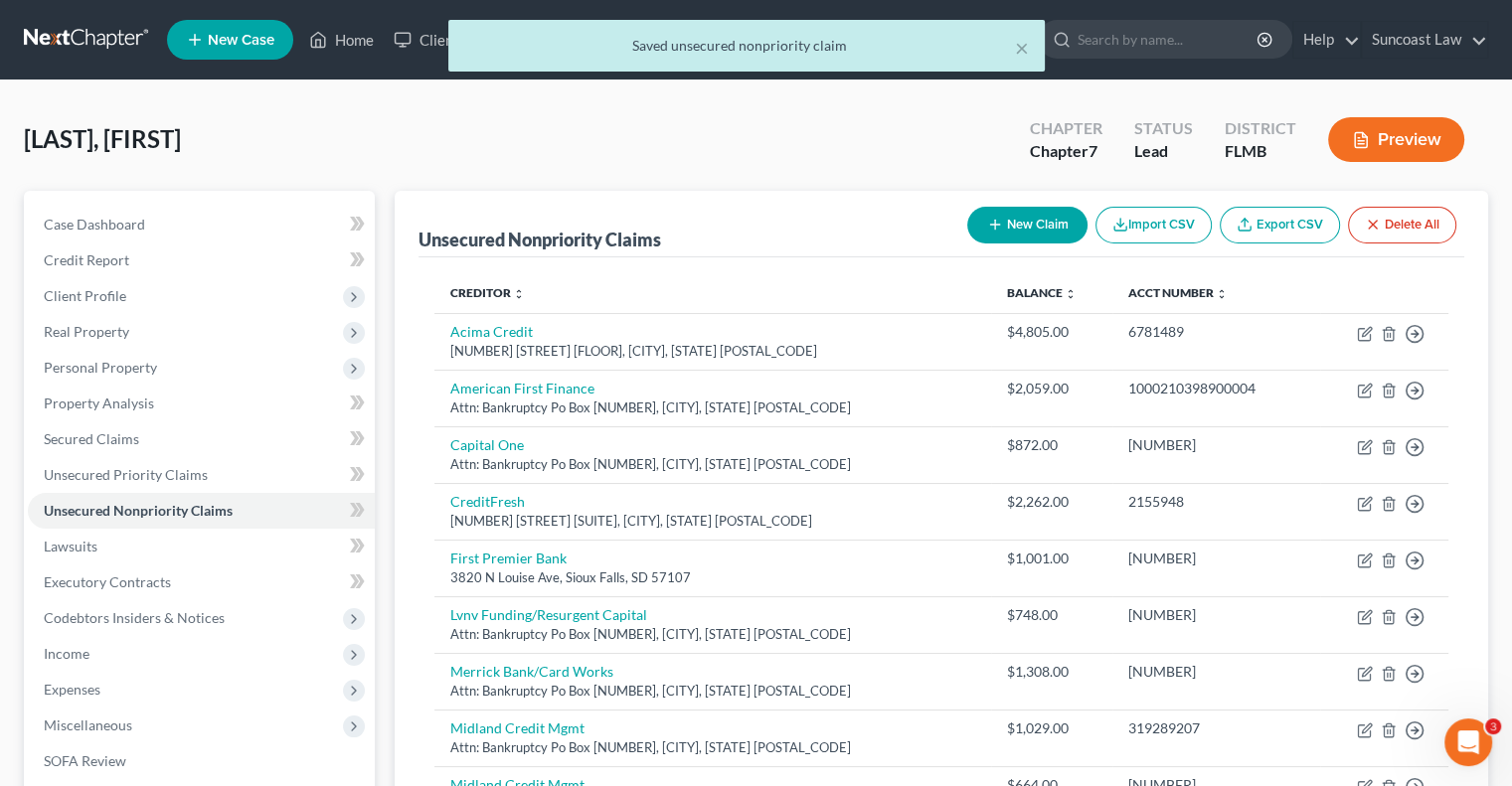 click on "New Claim" at bounding box center (1027, 225) 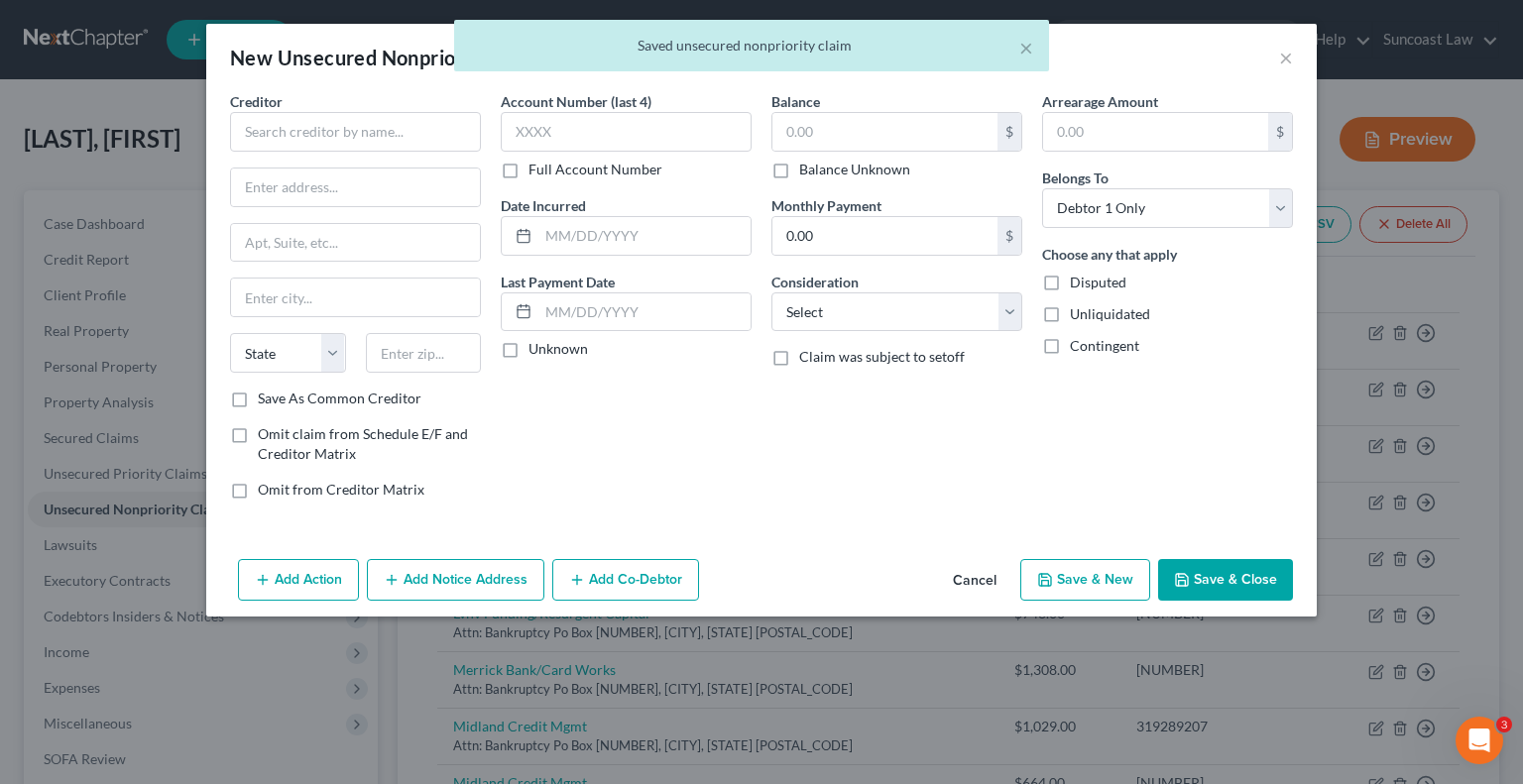 click on "Full Account Number" at bounding box center [595, 169] 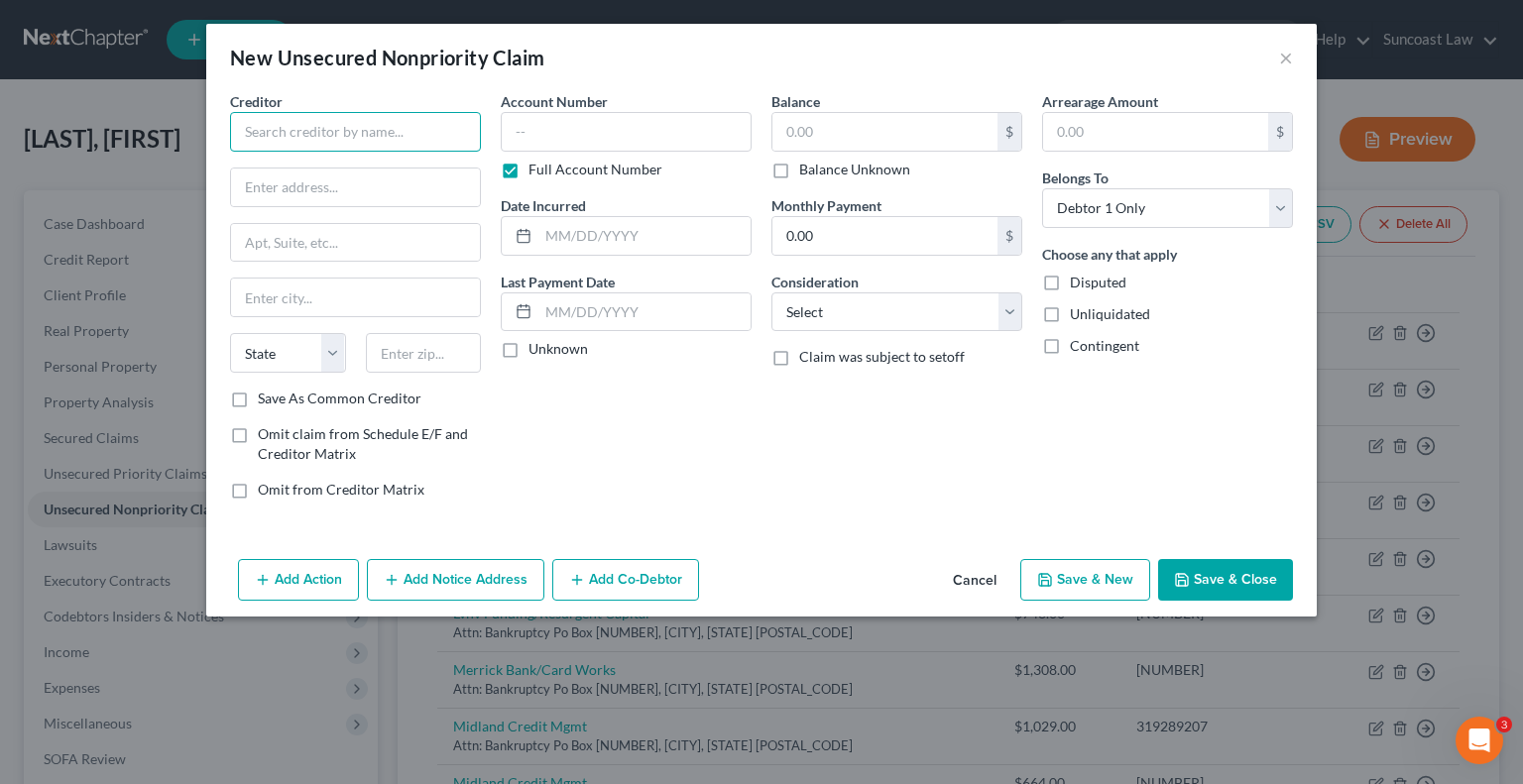 click at bounding box center (355, 132) 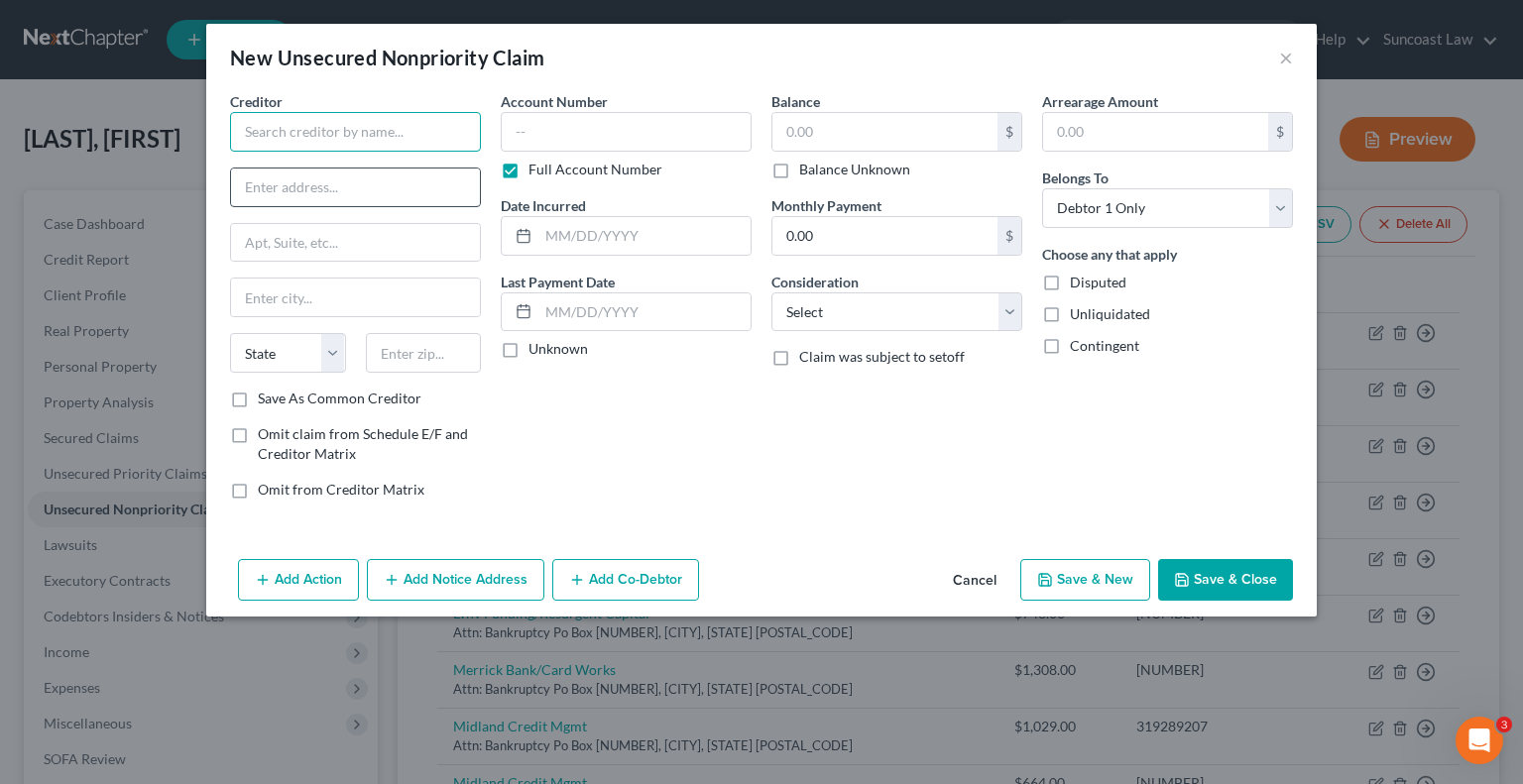paste on "OppLoans" 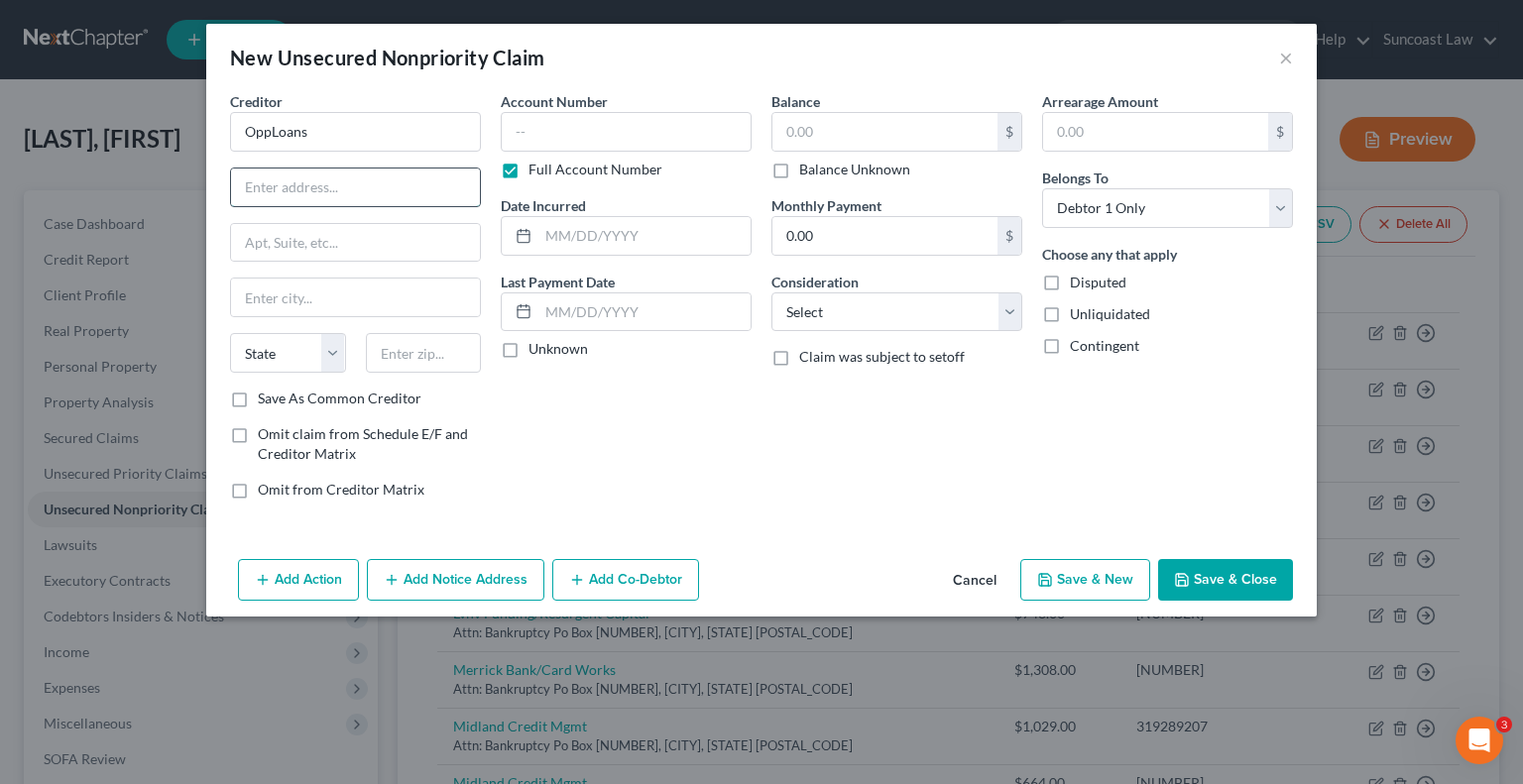 click at bounding box center [355, 187] 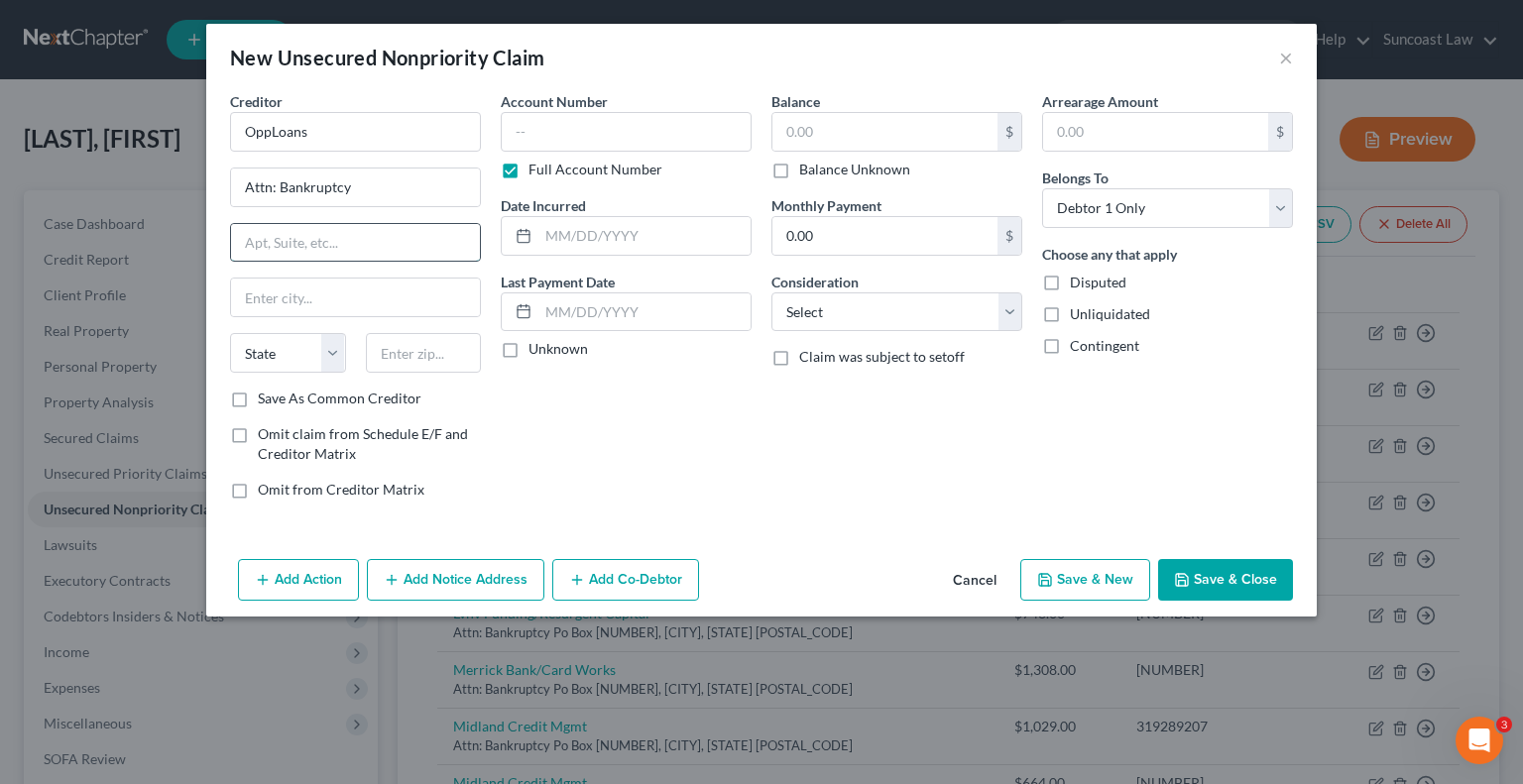 click at bounding box center (355, 243) 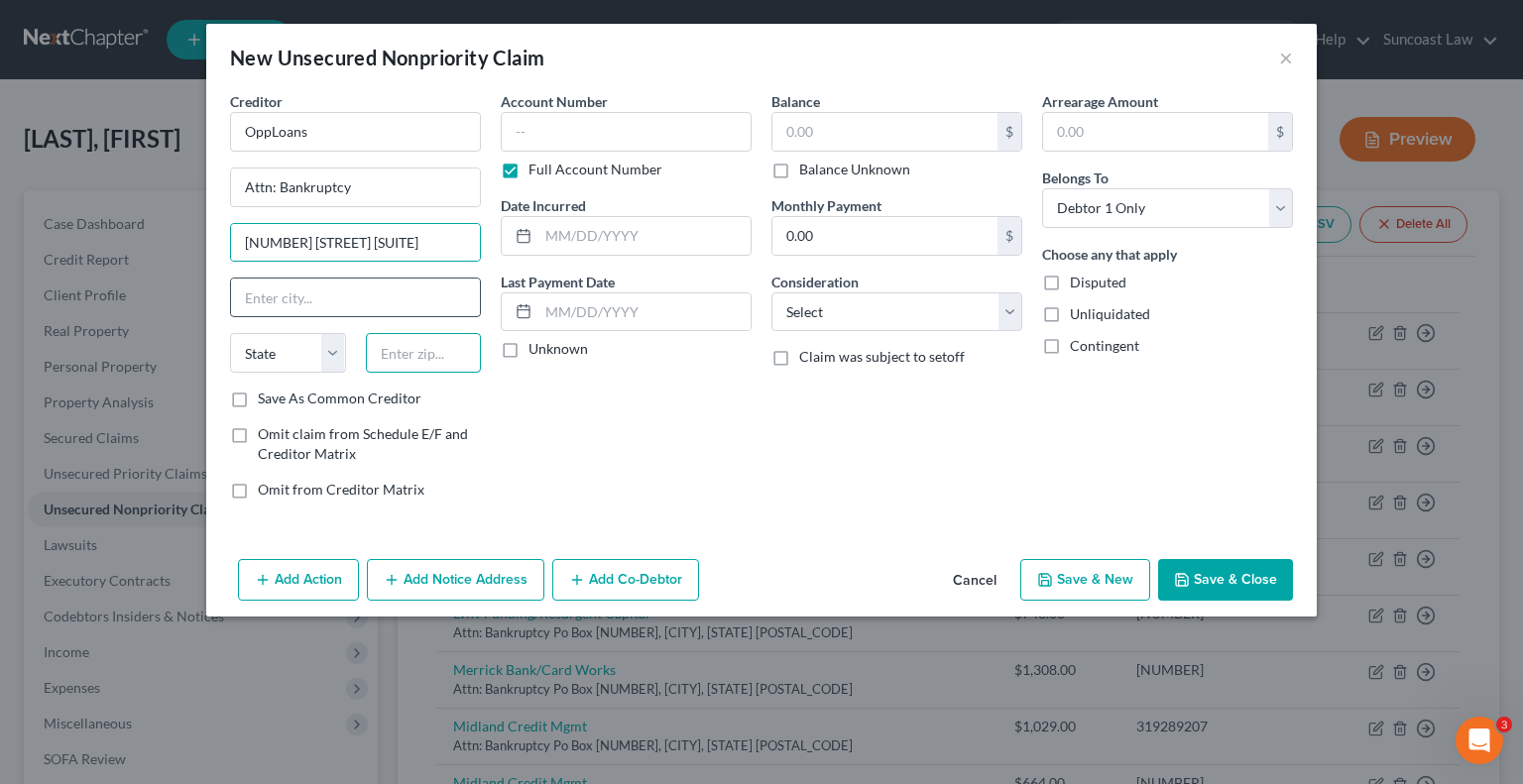 drag, startPoint x: 421, startPoint y: 354, endPoint x: 422, endPoint y: 287, distance: 67.00746 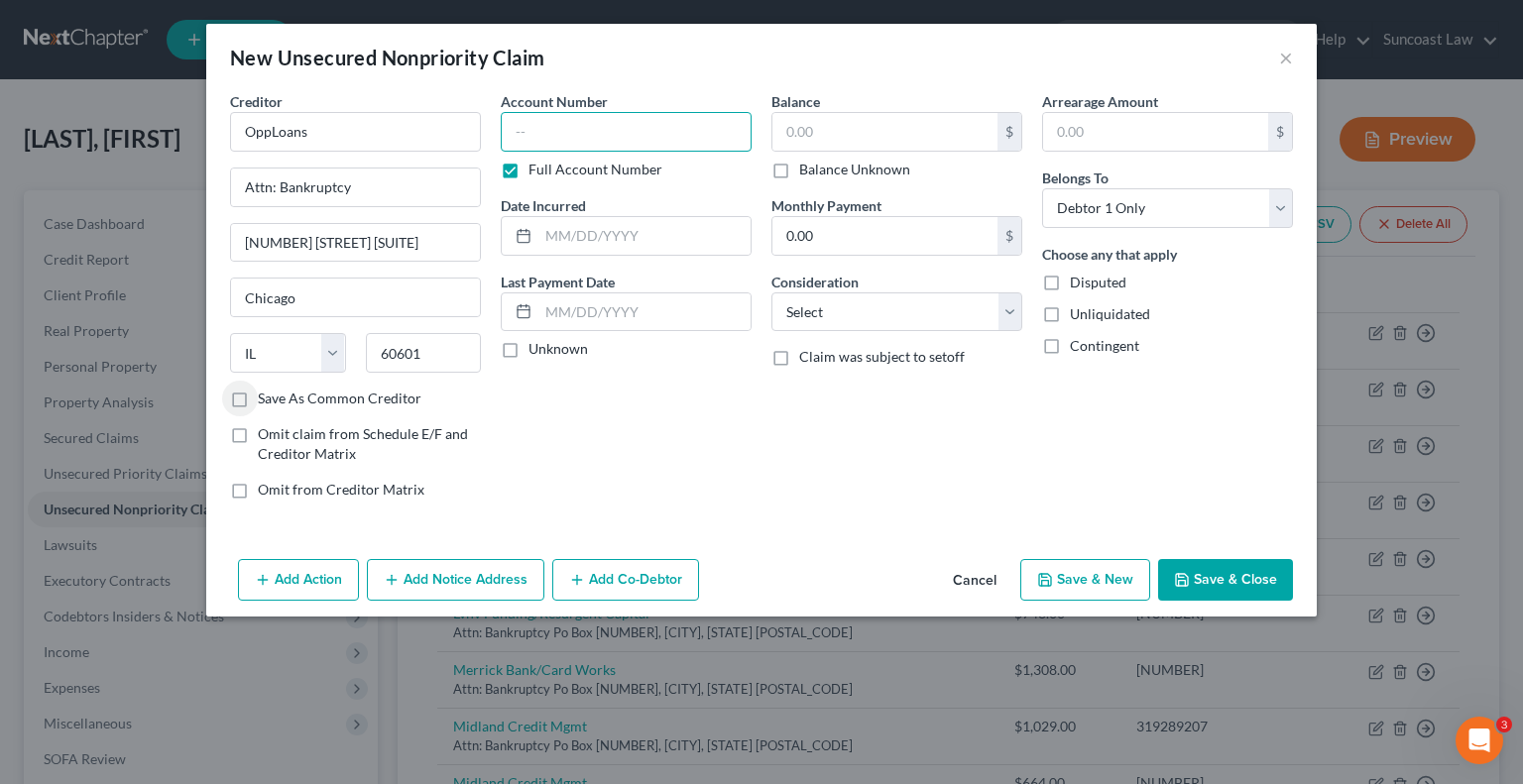 click at bounding box center (626, 132) 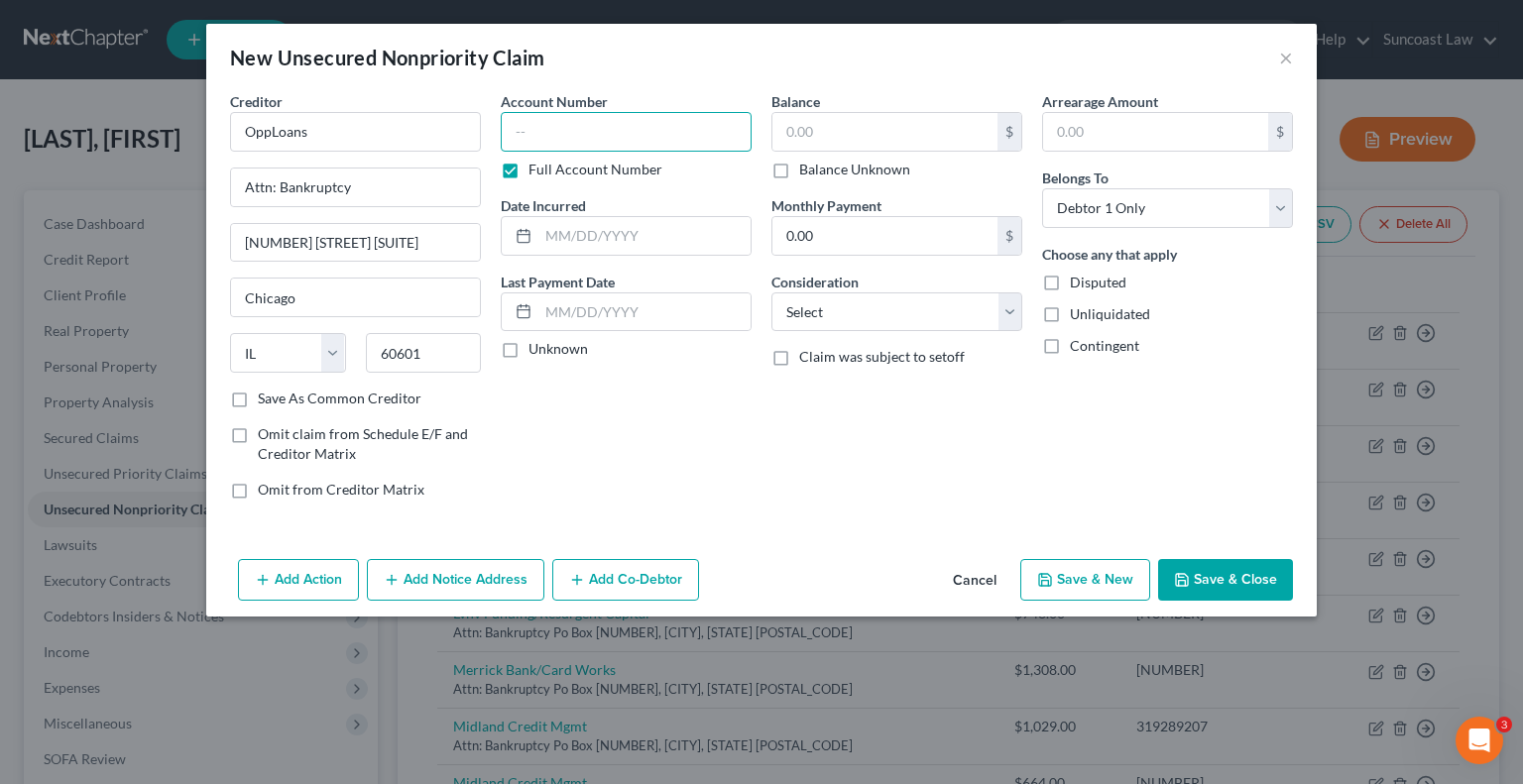 paste on "[NUMBER]" 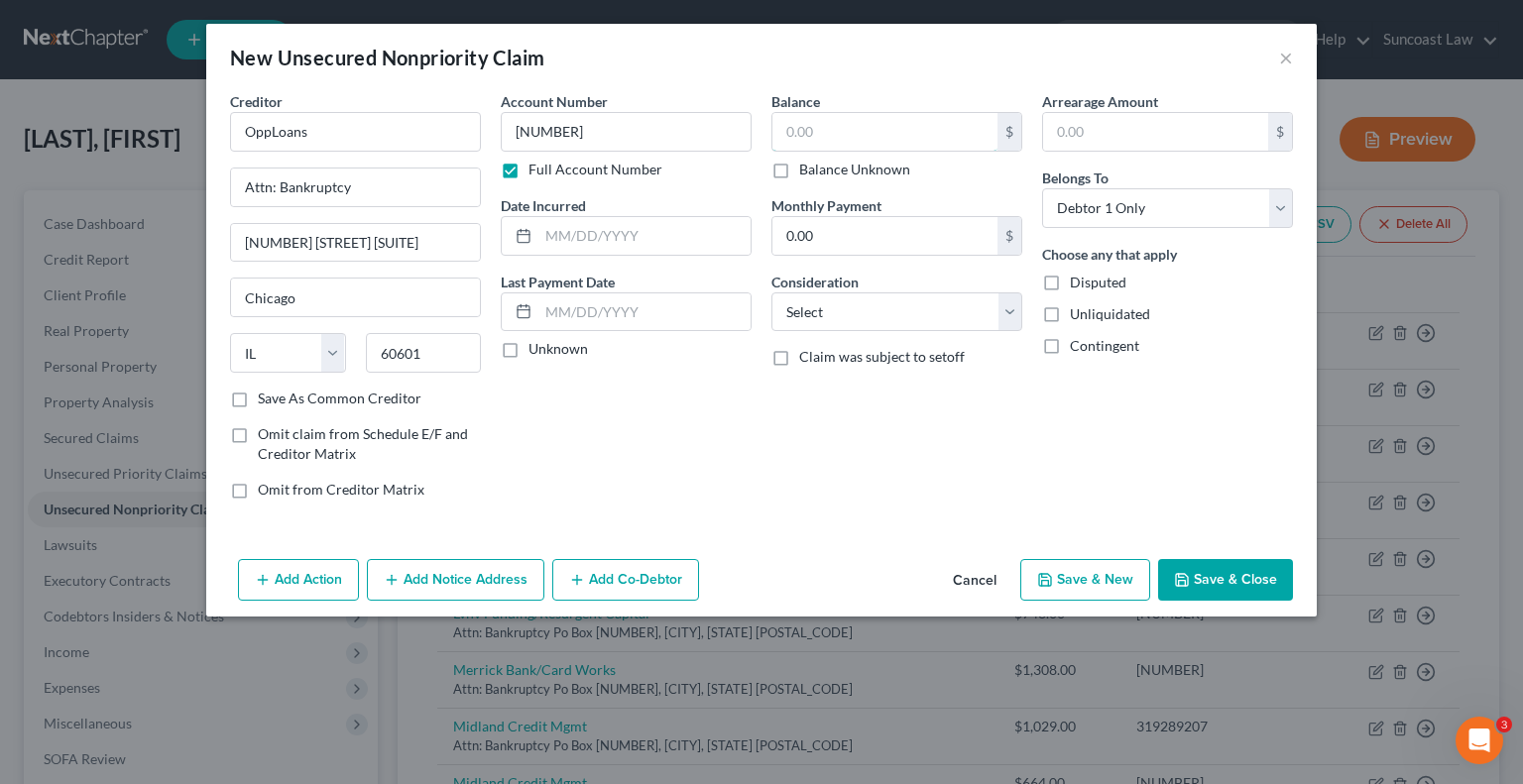 drag, startPoint x: 895, startPoint y: 131, endPoint x: 871, endPoint y: 85, distance: 51.88449 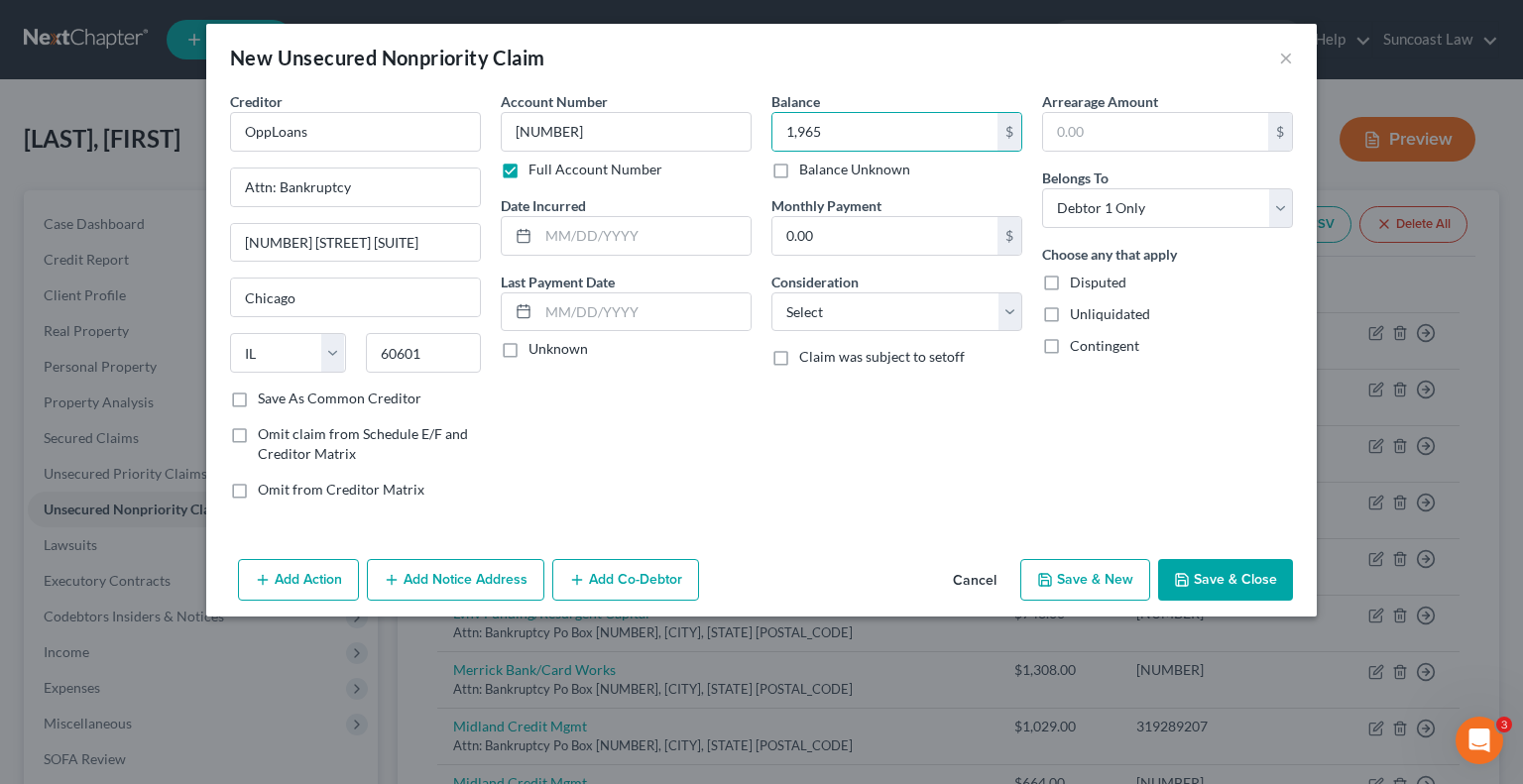 click on "Save & Close" at bounding box center (1226, 580) 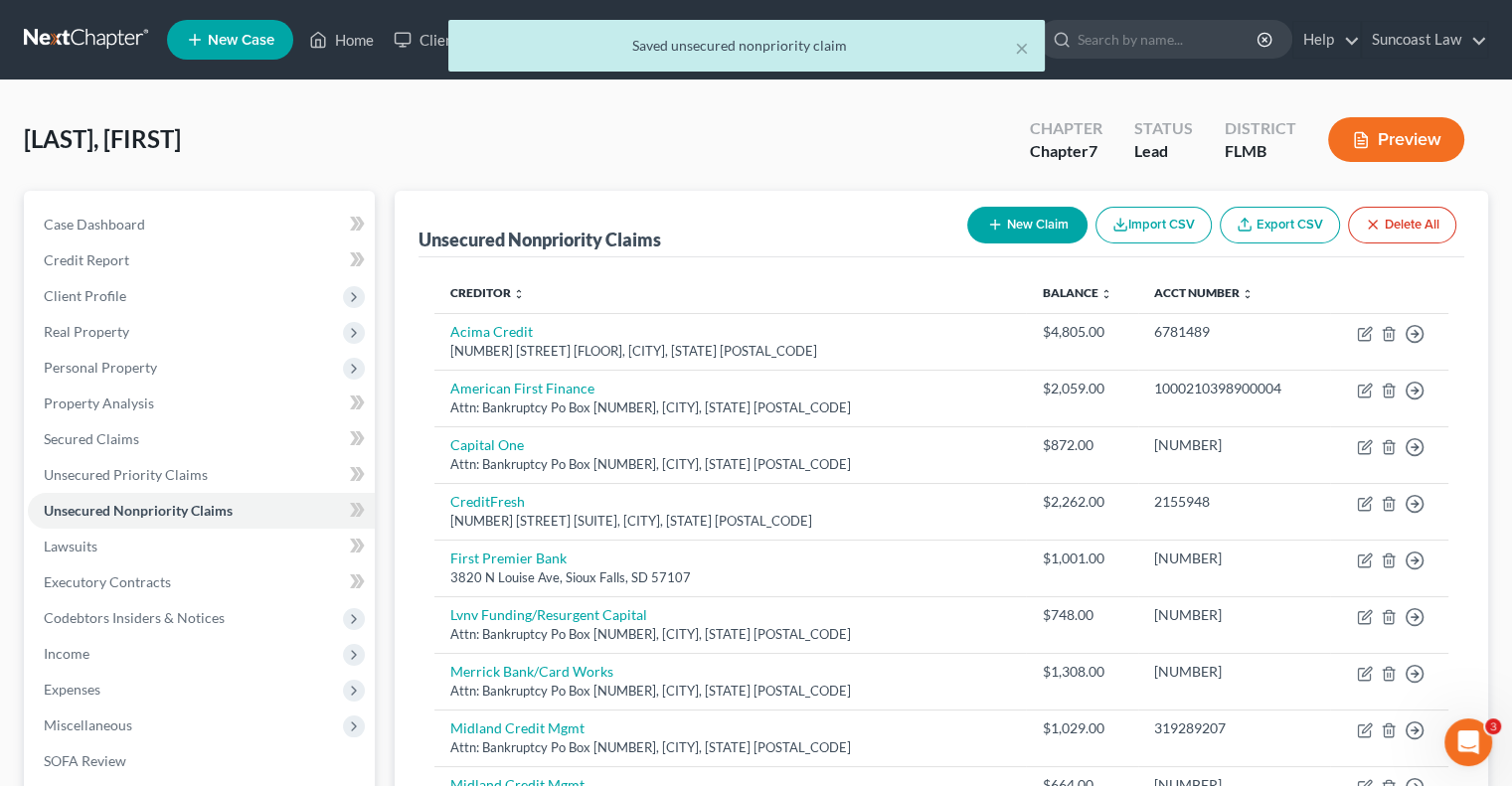 click on "New Claim" at bounding box center (1027, 225) 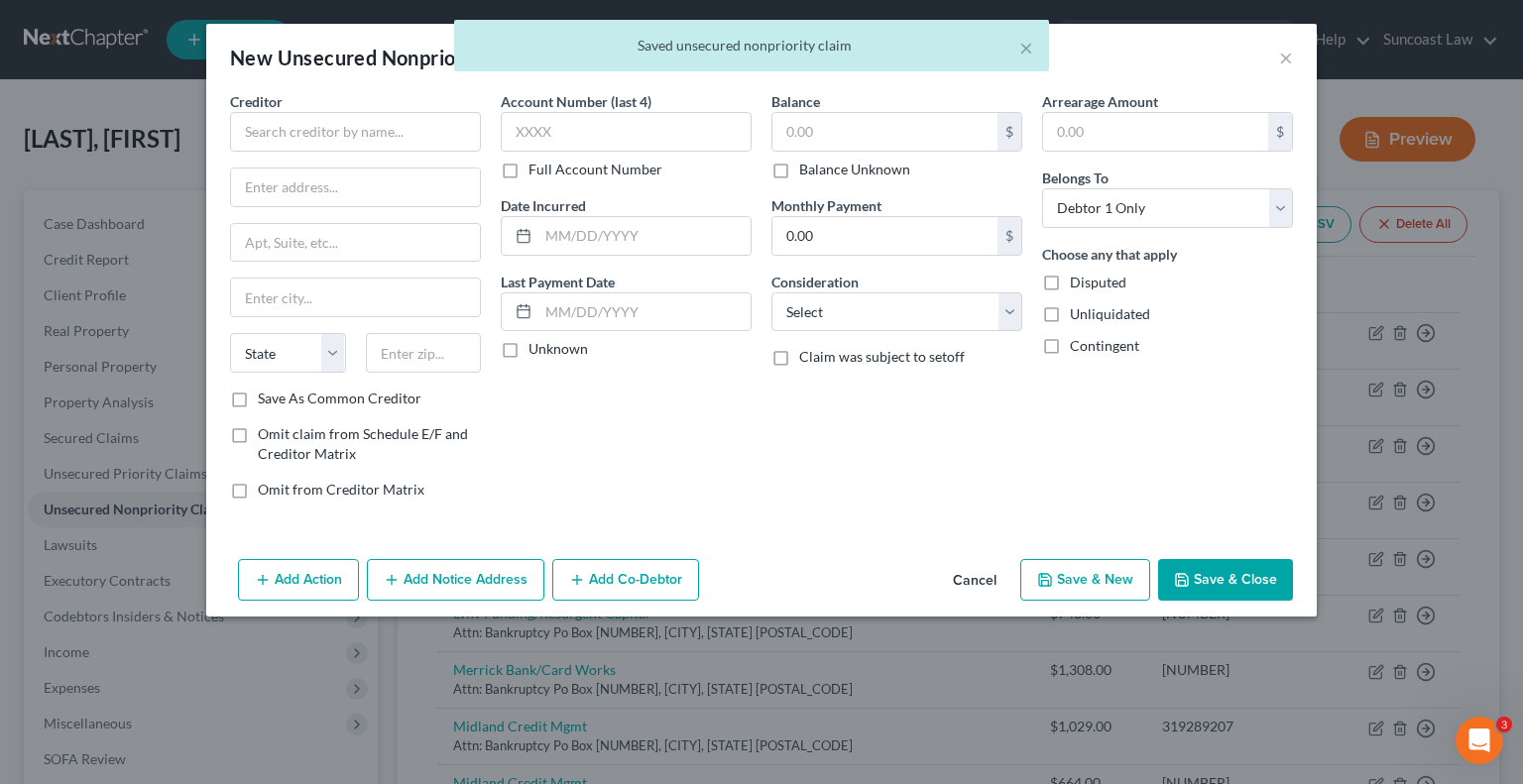 click on "Full Account Number" at bounding box center (595, 169) 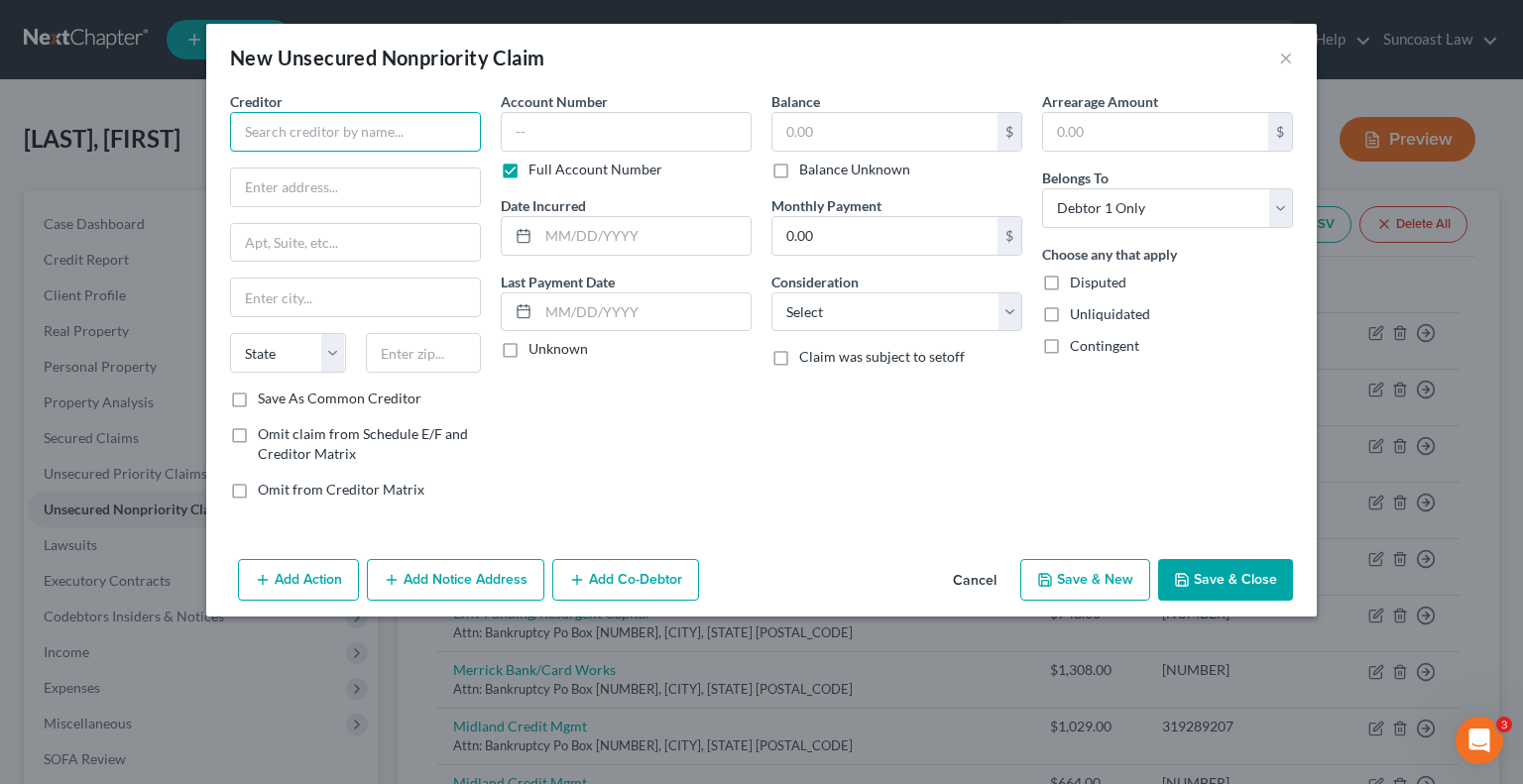 click at bounding box center (355, 132) 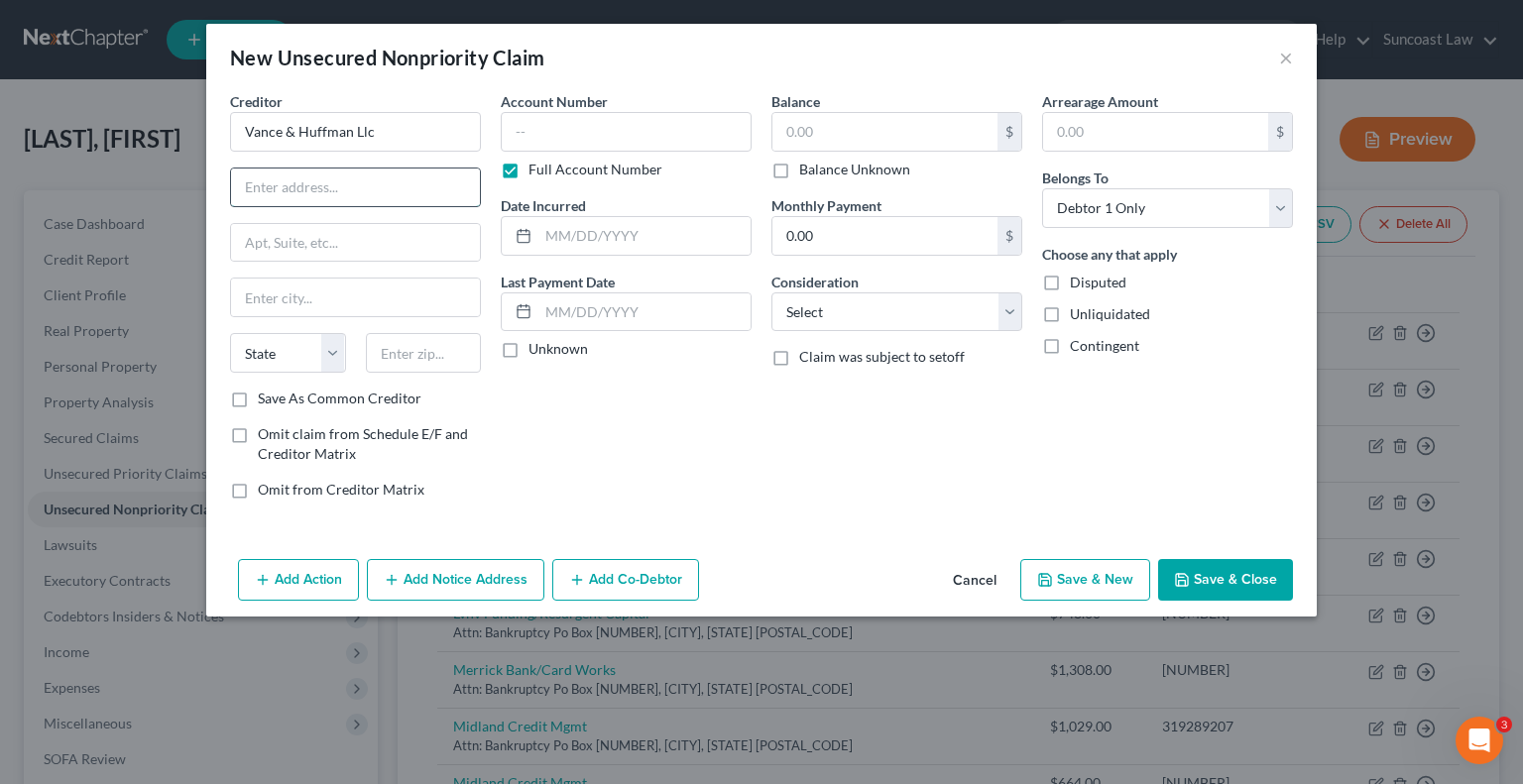 click at bounding box center (355, 187) 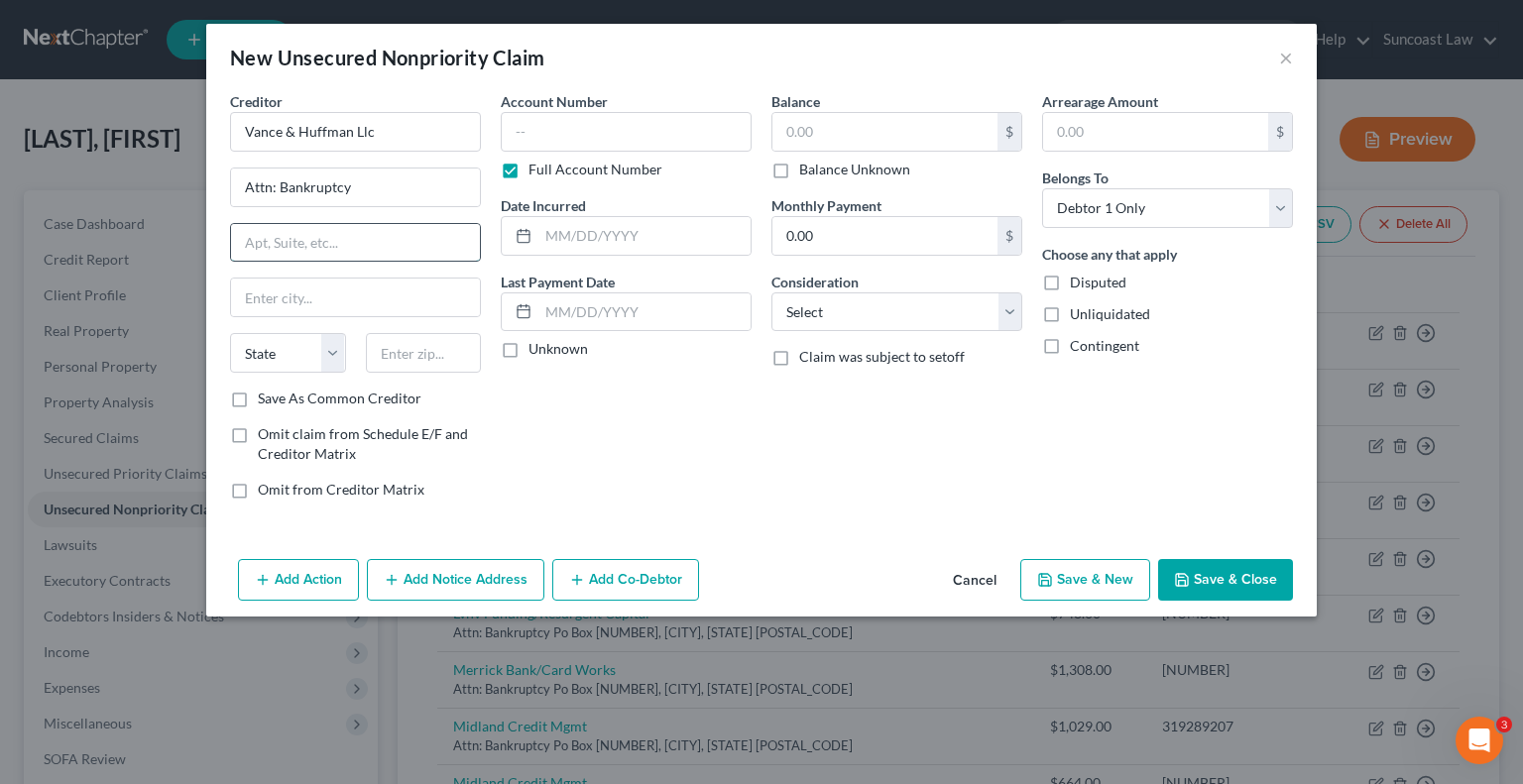 click at bounding box center (355, 243) 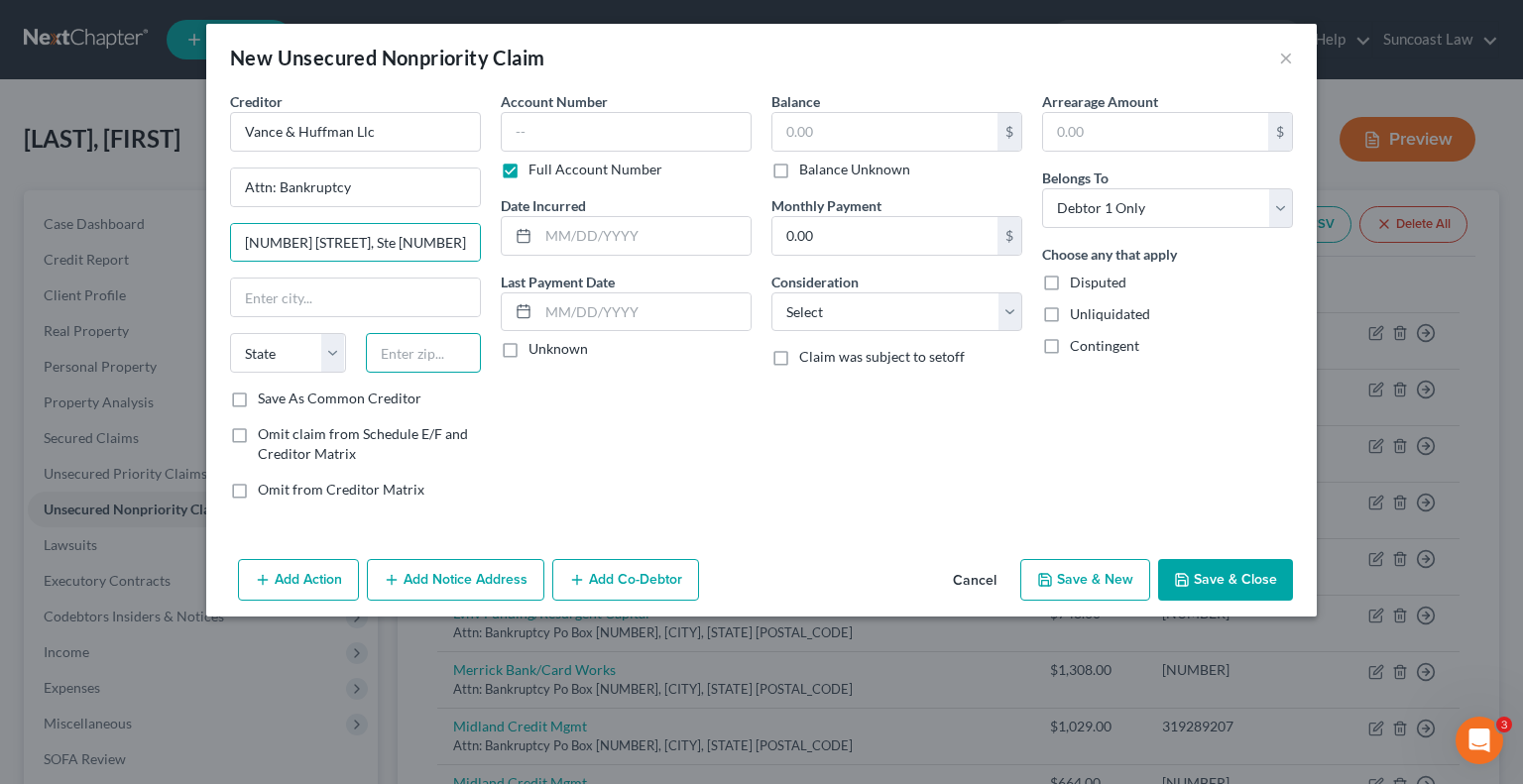drag, startPoint x: 424, startPoint y: 349, endPoint x: 437, endPoint y: 322, distance: 29.966648 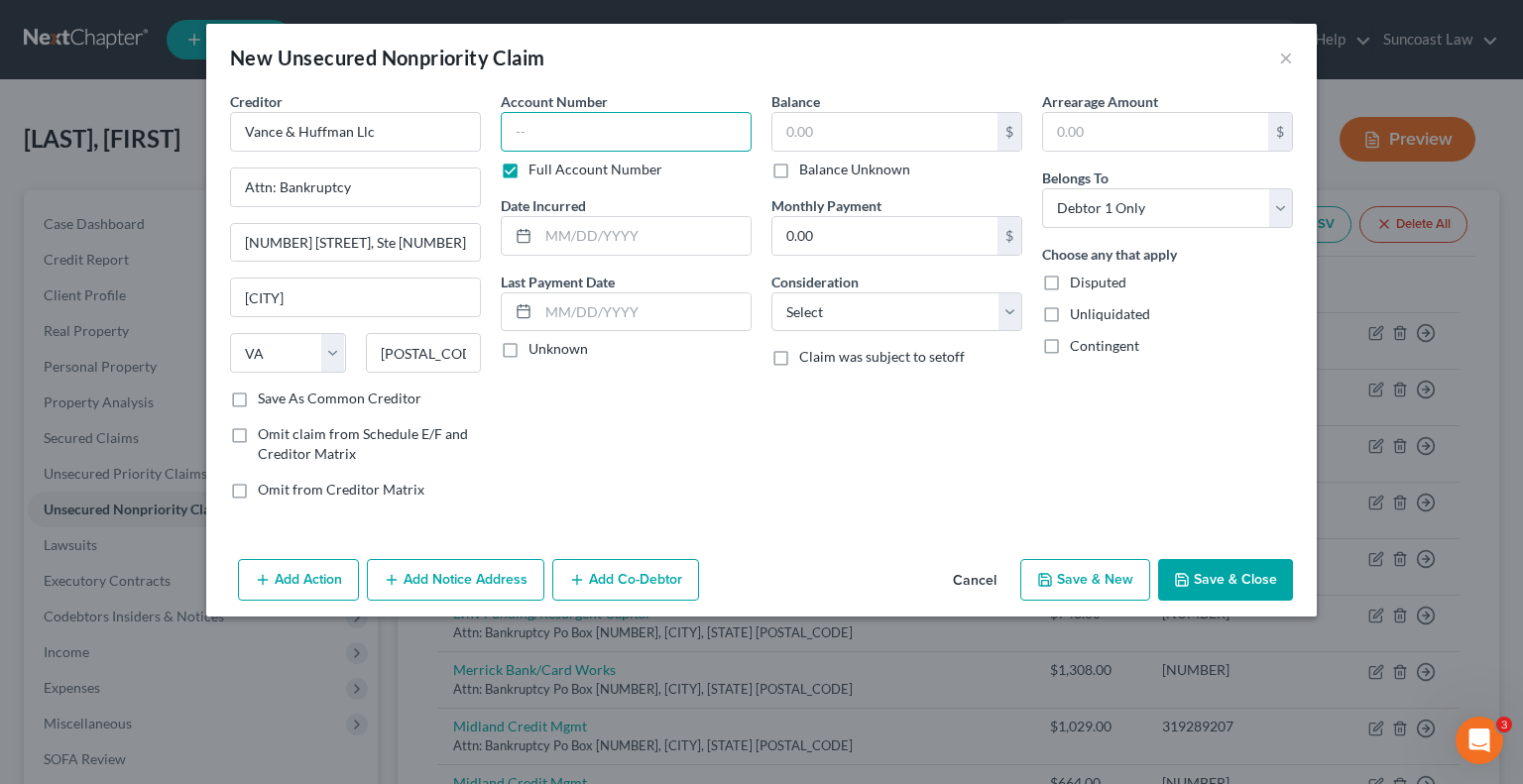 click at bounding box center [626, 132] 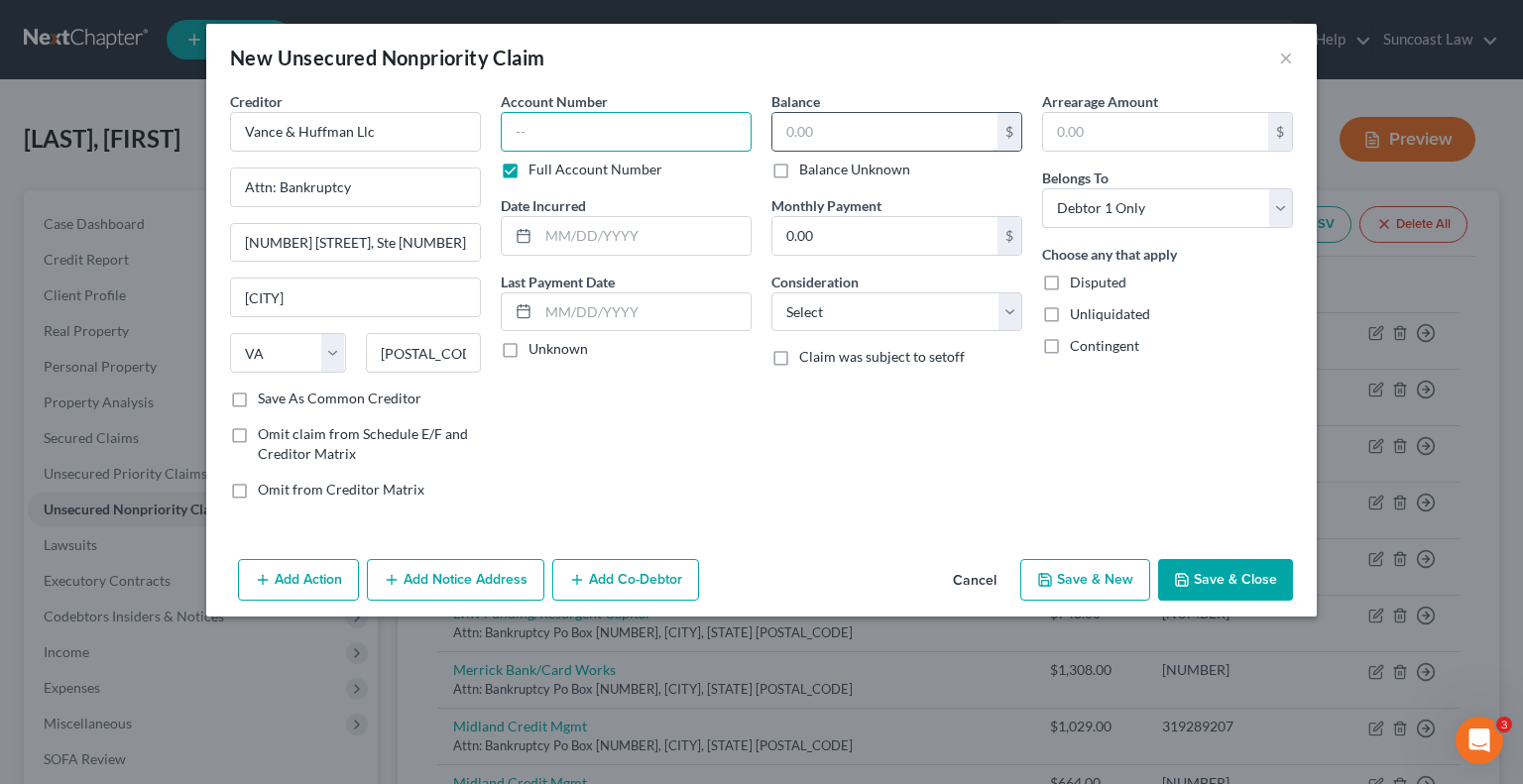 paste on "[ALPHANUMERIC_CODE]" 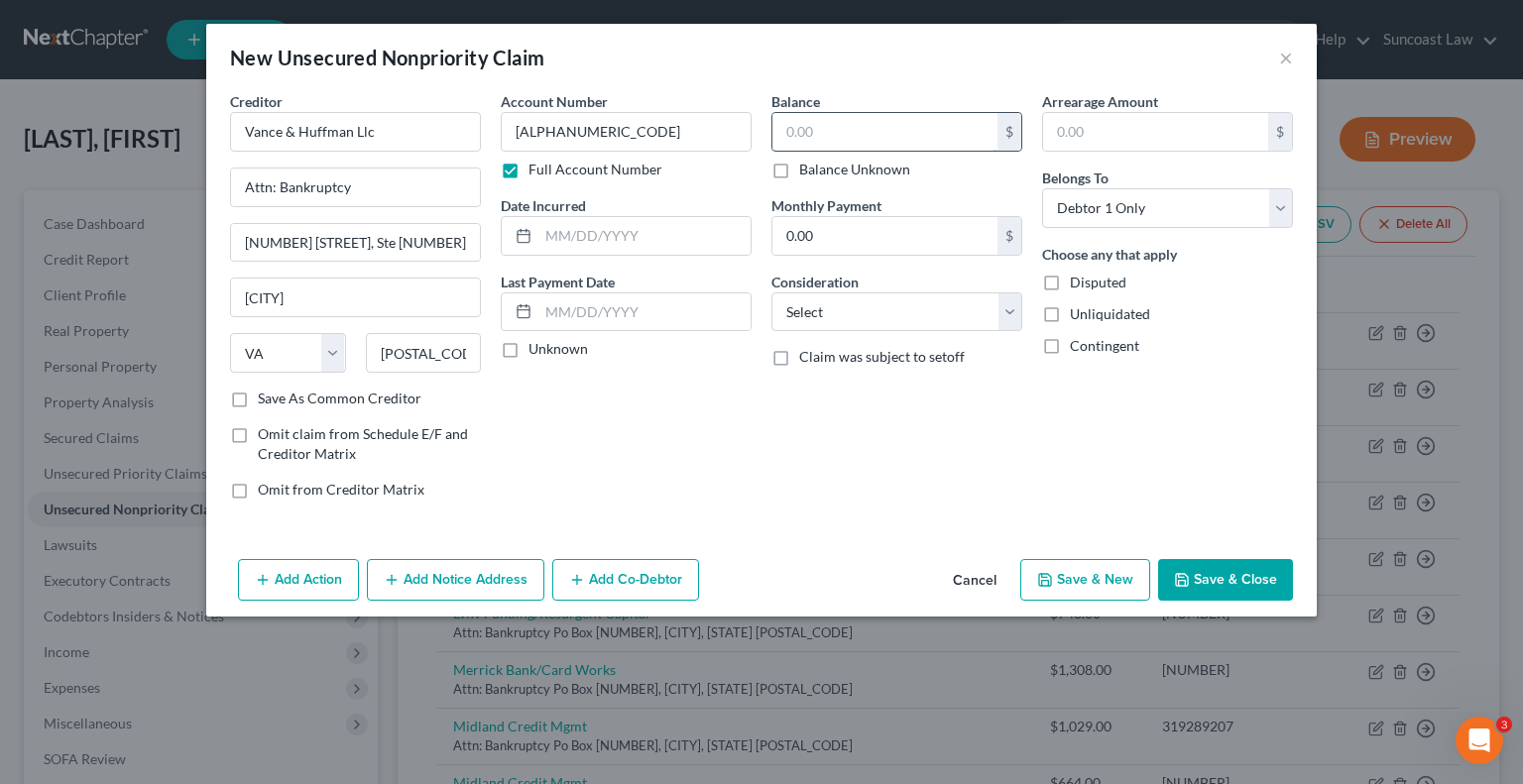 click at bounding box center [884, 132] 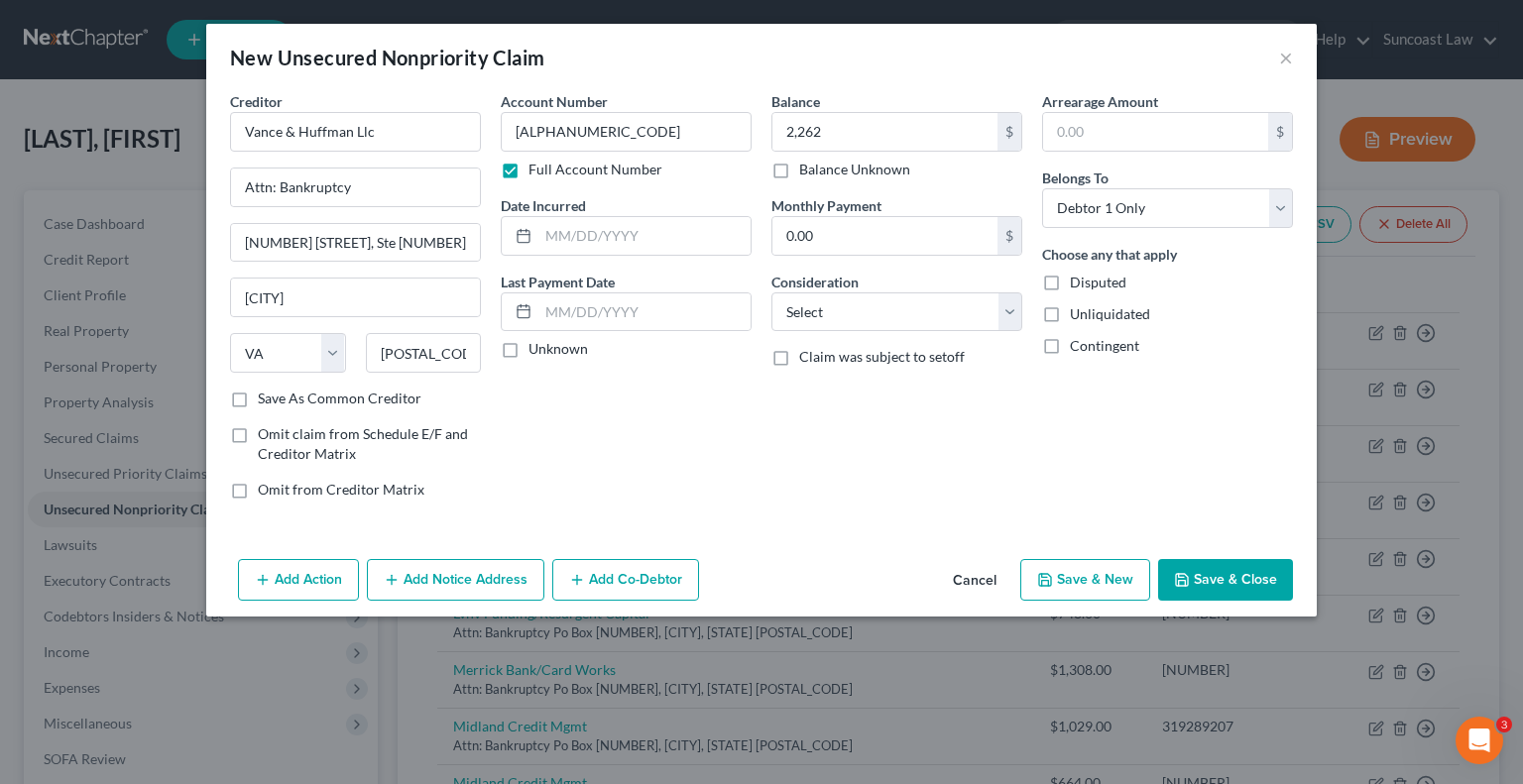 click on "Save & Close" at bounding box center (1226, 580) 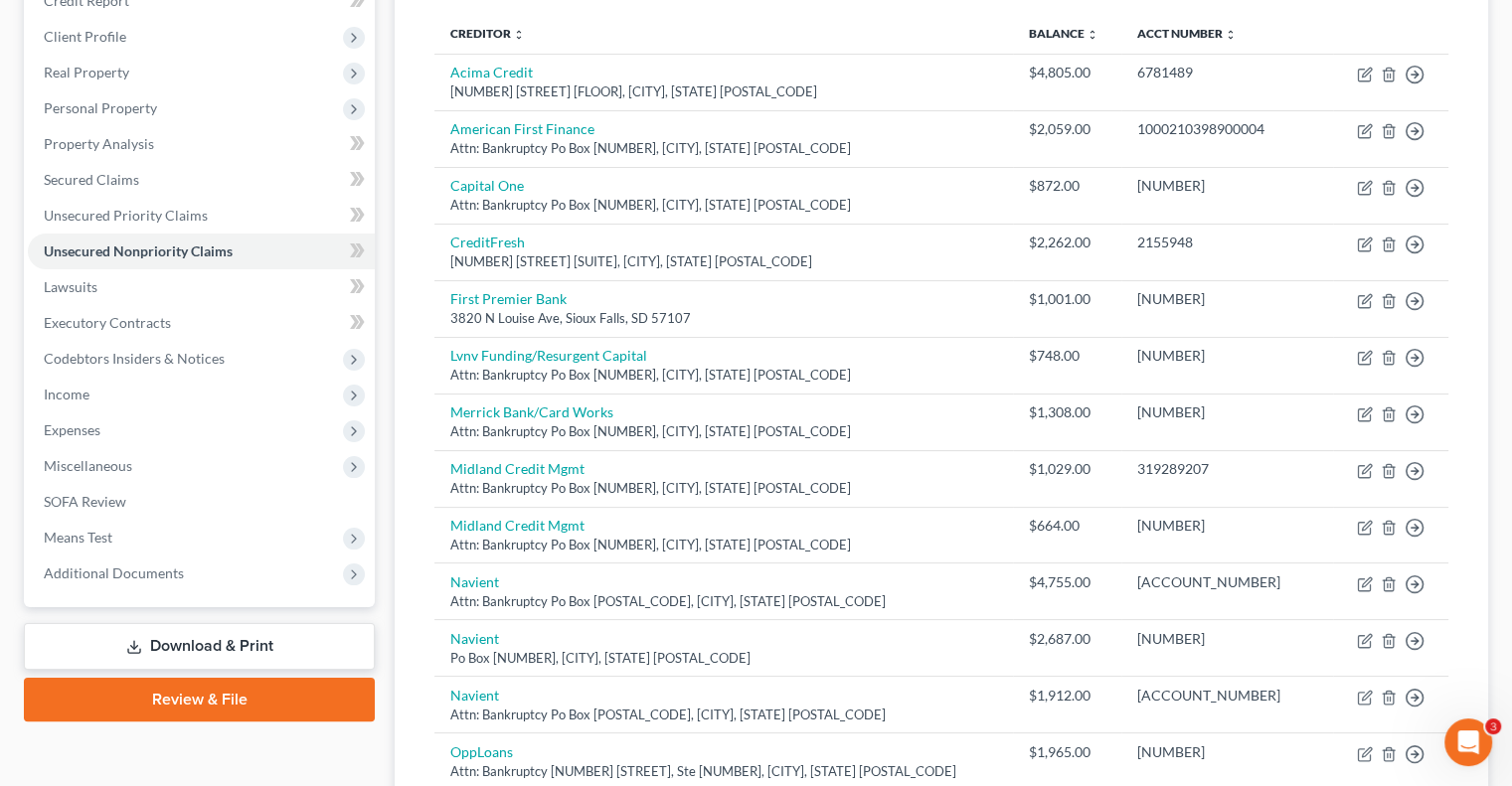 scroll, scrollTop: 34, scrollLeft: 0, axis: vertical 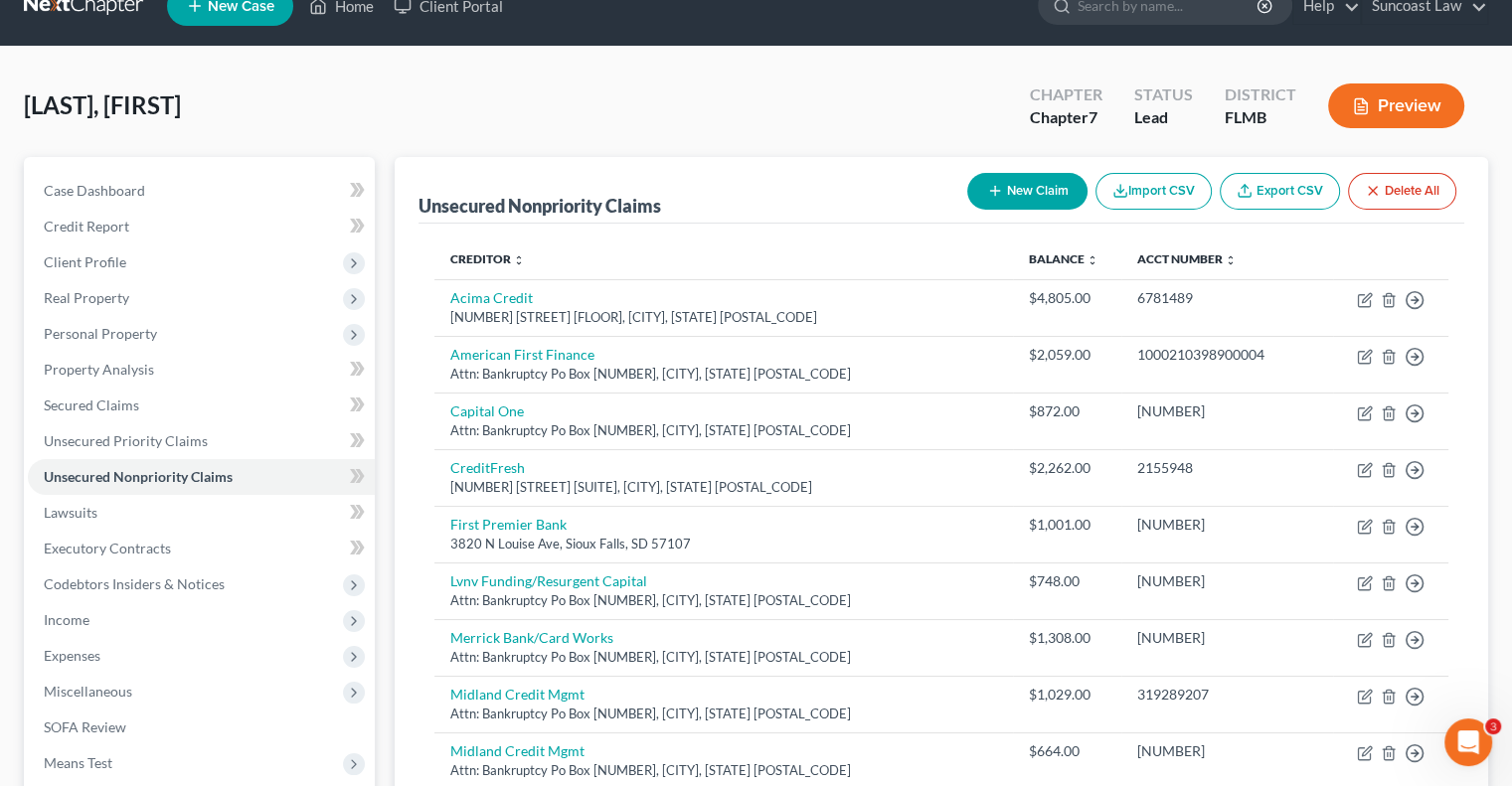 click 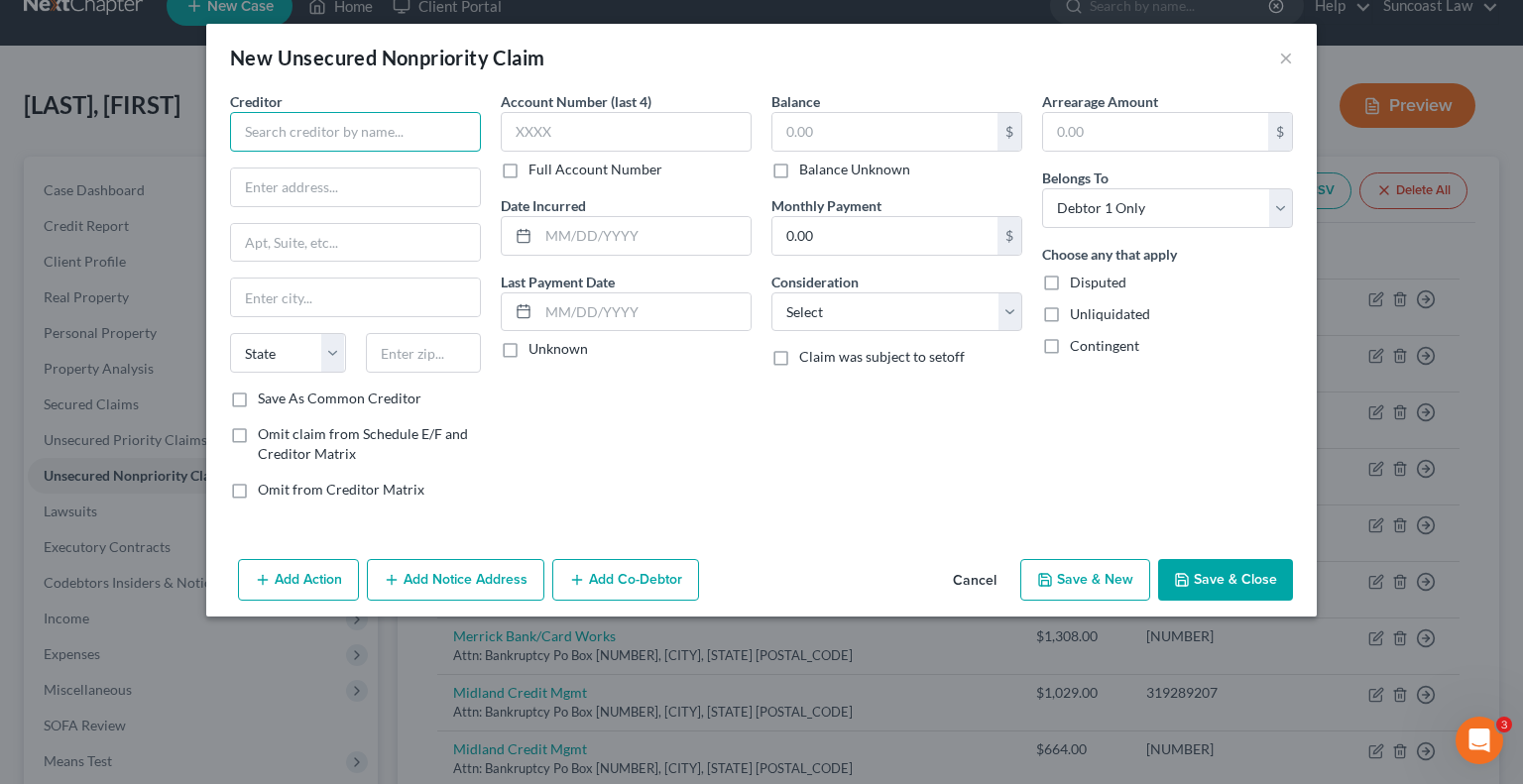 click at bounding box center (355, 132) 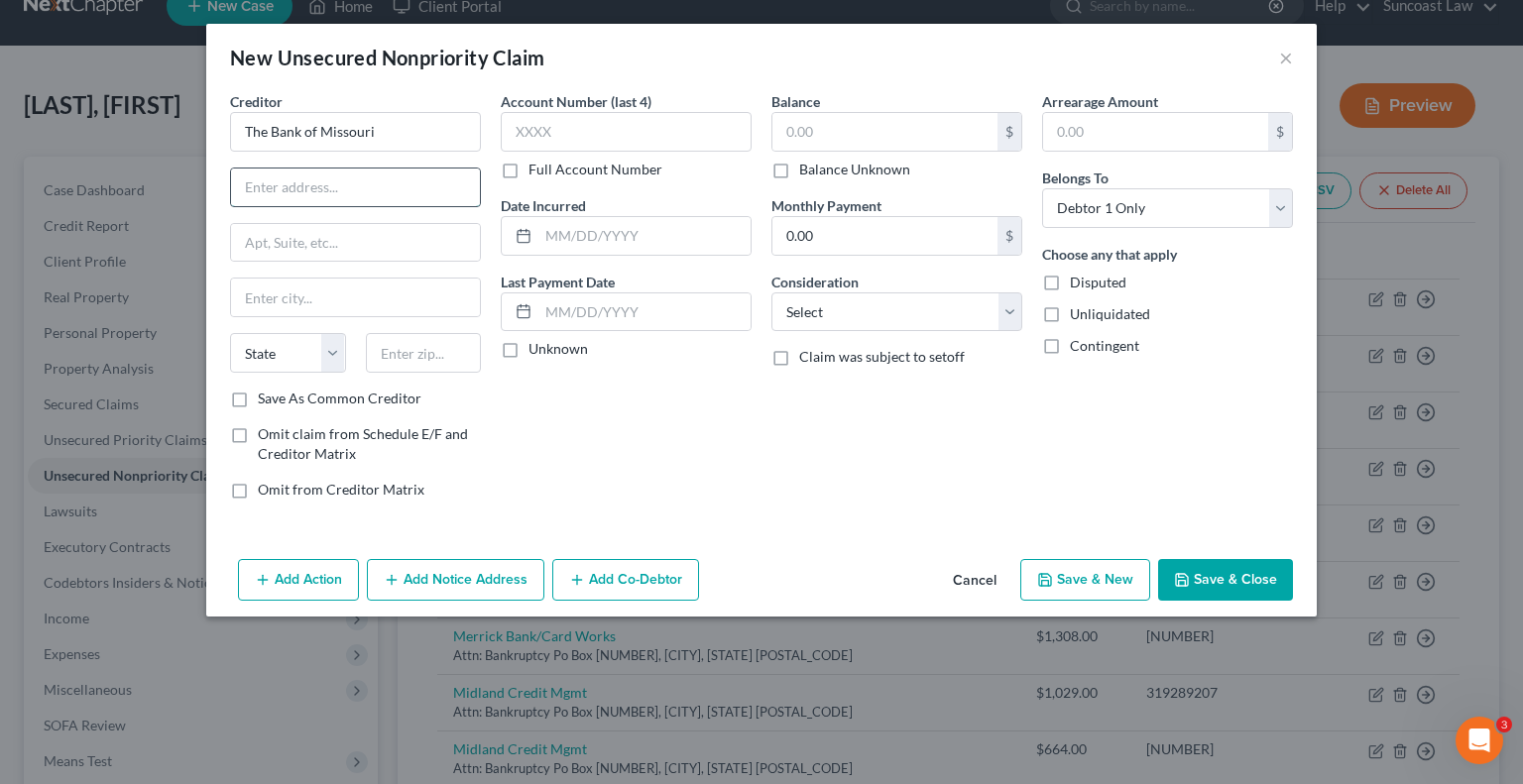 click at bounding box center (355, 187) 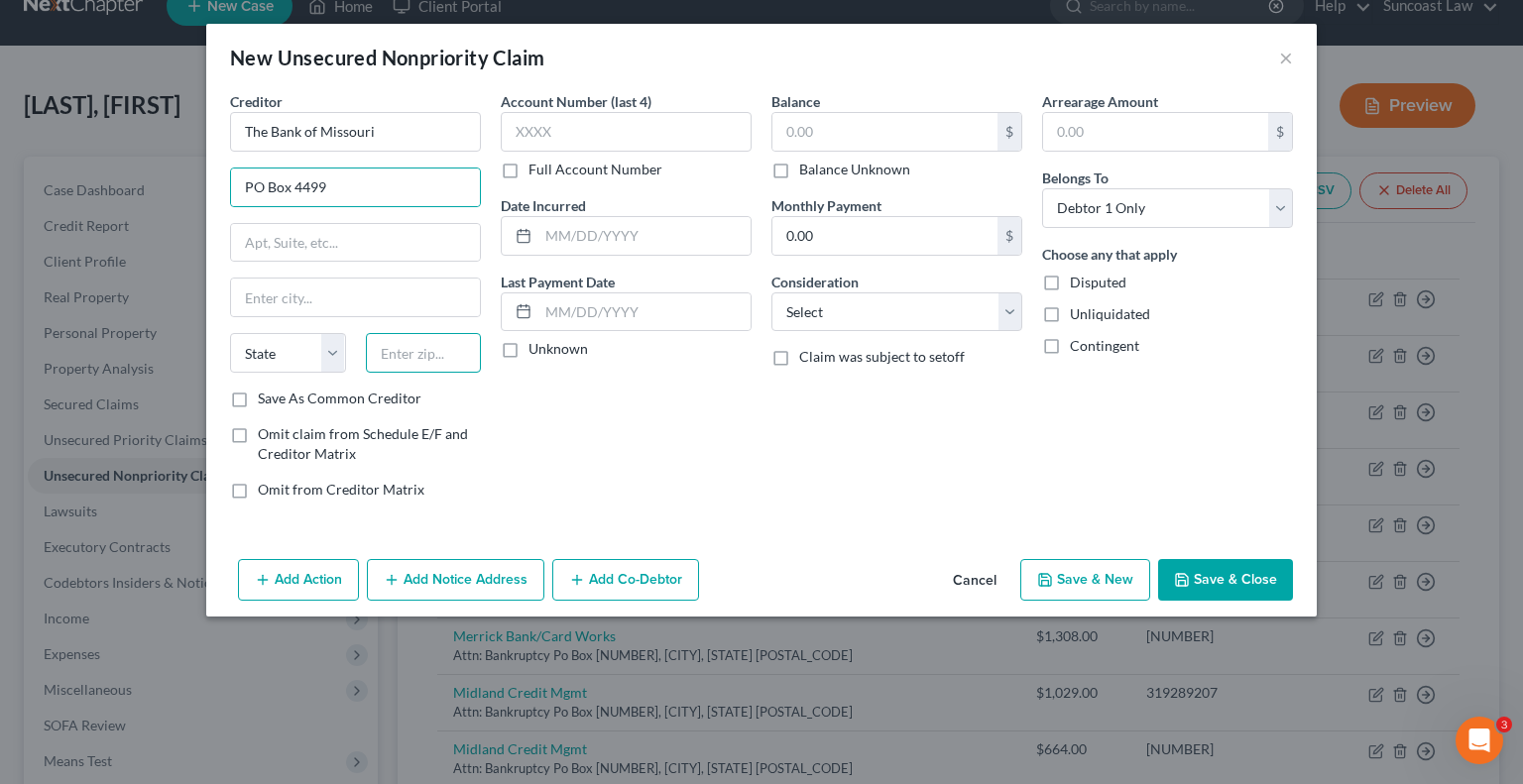 click at bounding box center (423, 353) 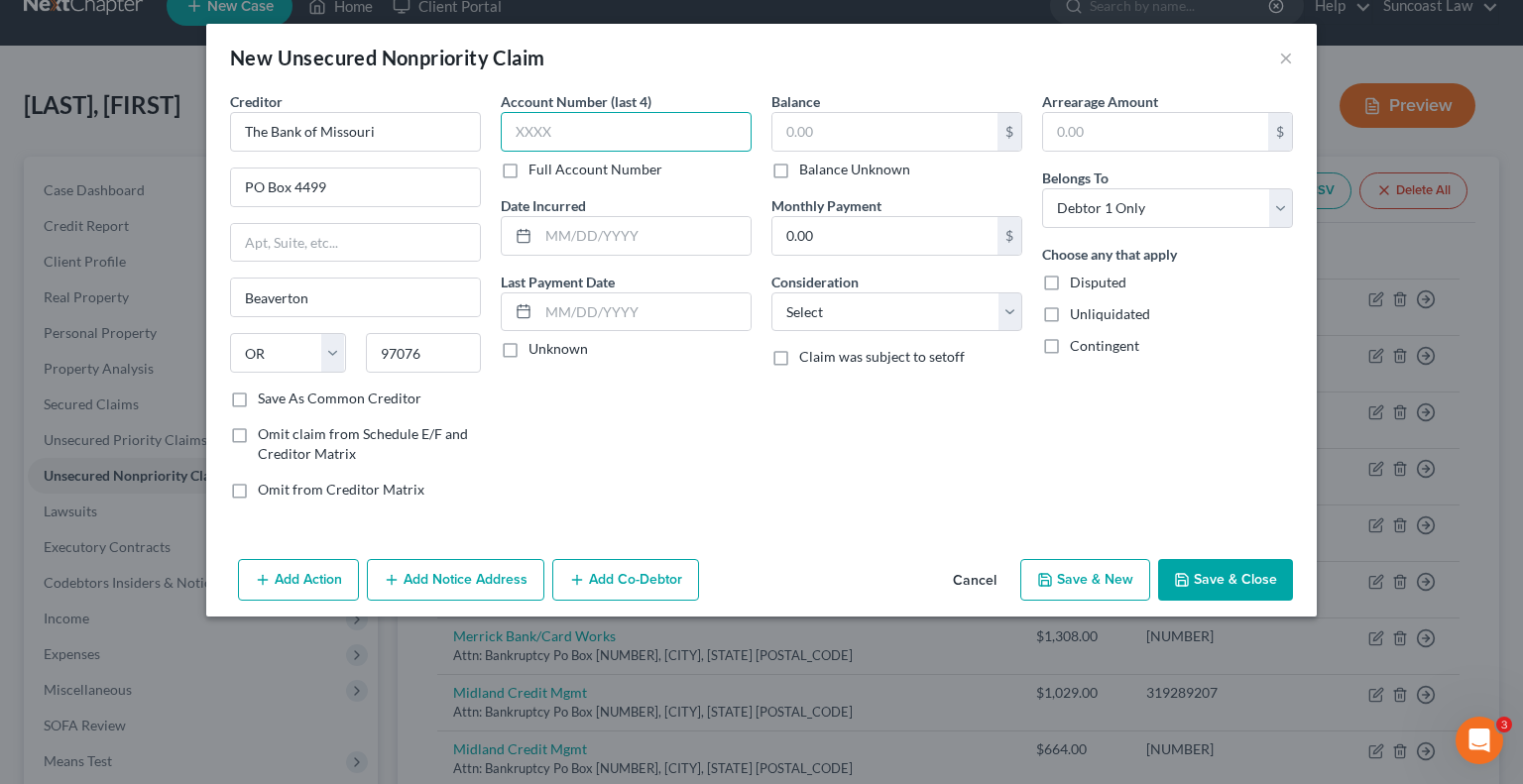 click at bounding box center [626, 132] 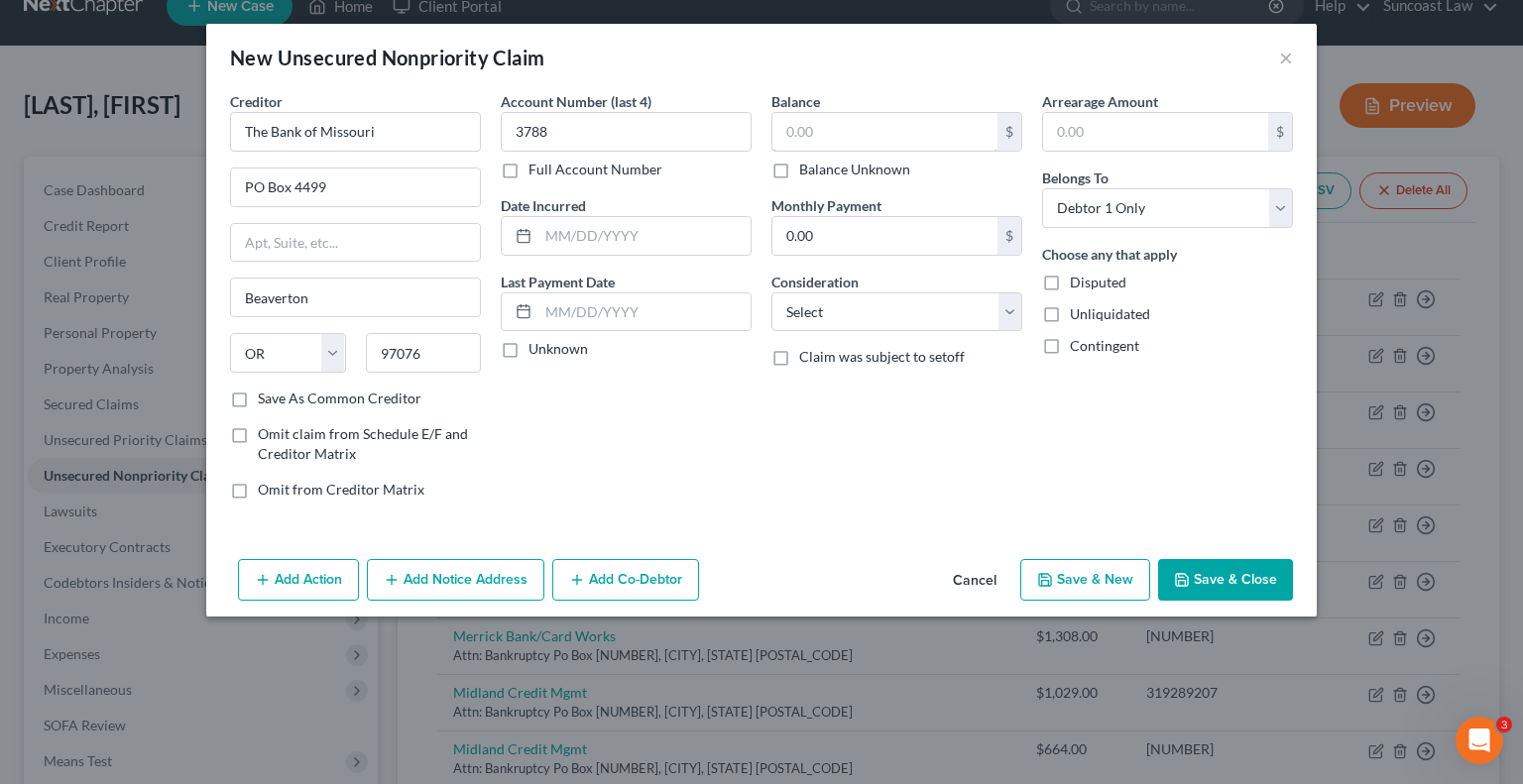 drag, startPoint x: 849, startPoint y: 133, endPoint x: 888, endPoint y: 28, distance: 112.008928 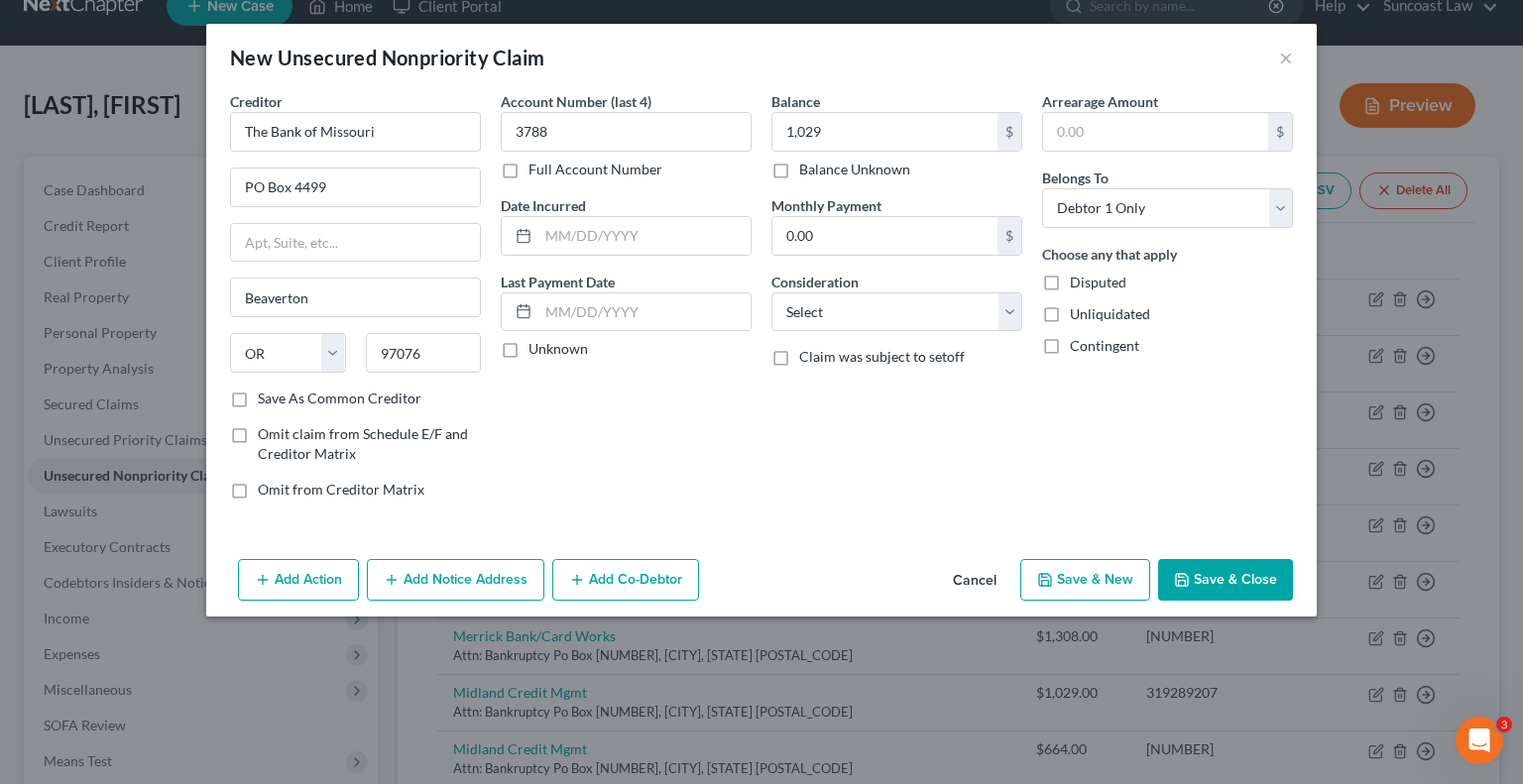 click on "Save & Close" at bounding box center (1226, 580) 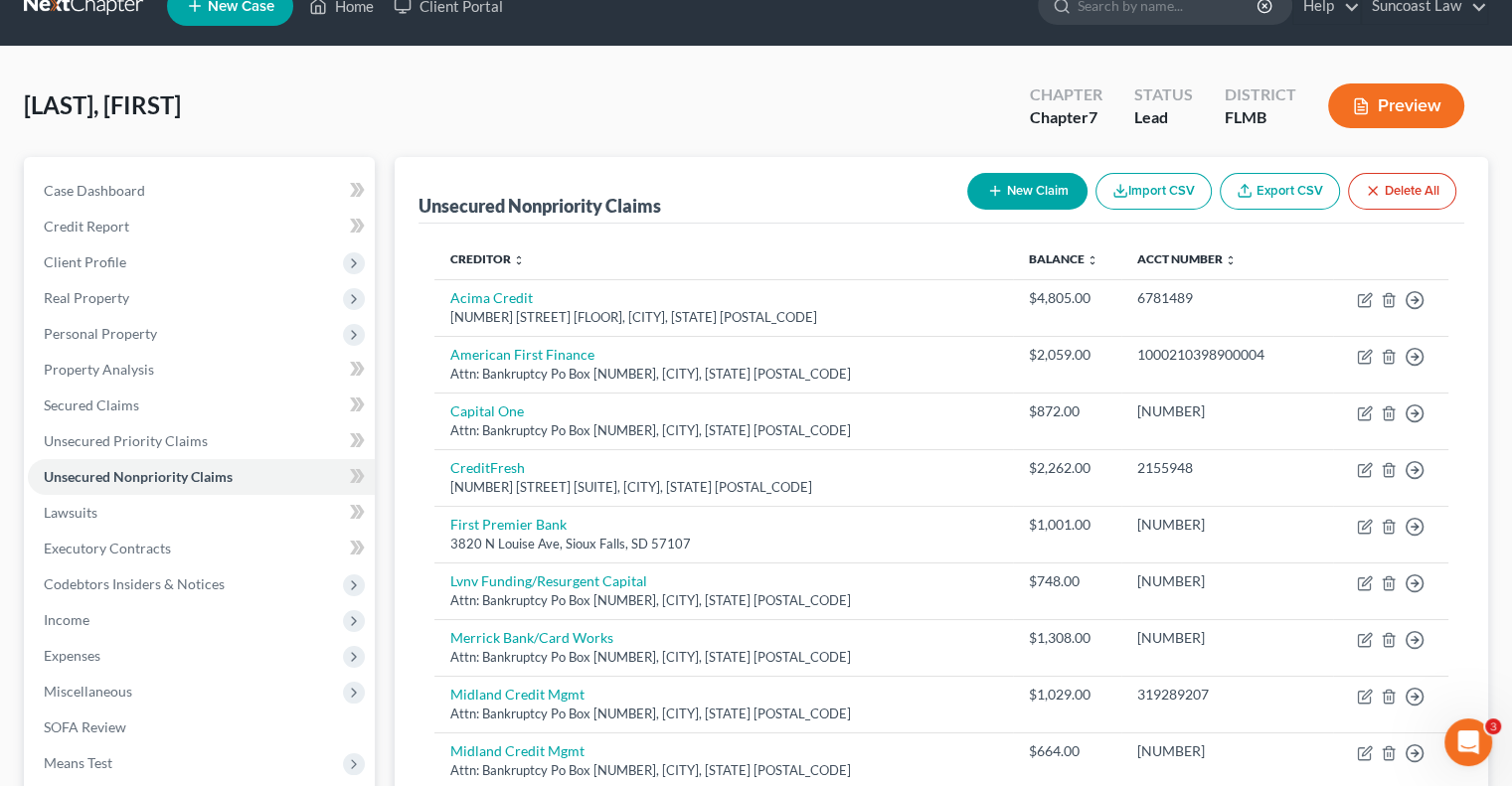 click on "New Claim" at bounding box center [1027, 191] 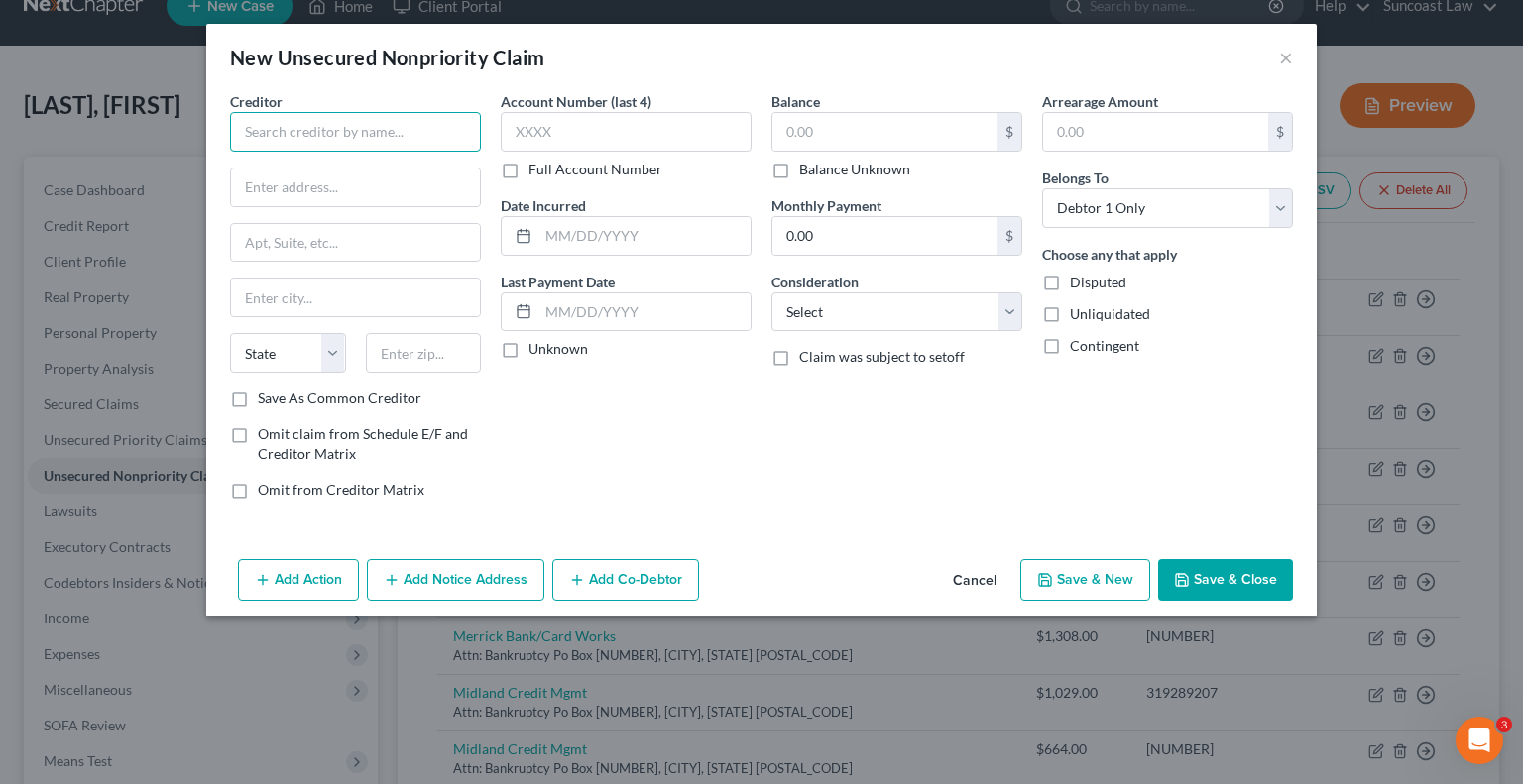 click at bounding box center (355, 132) 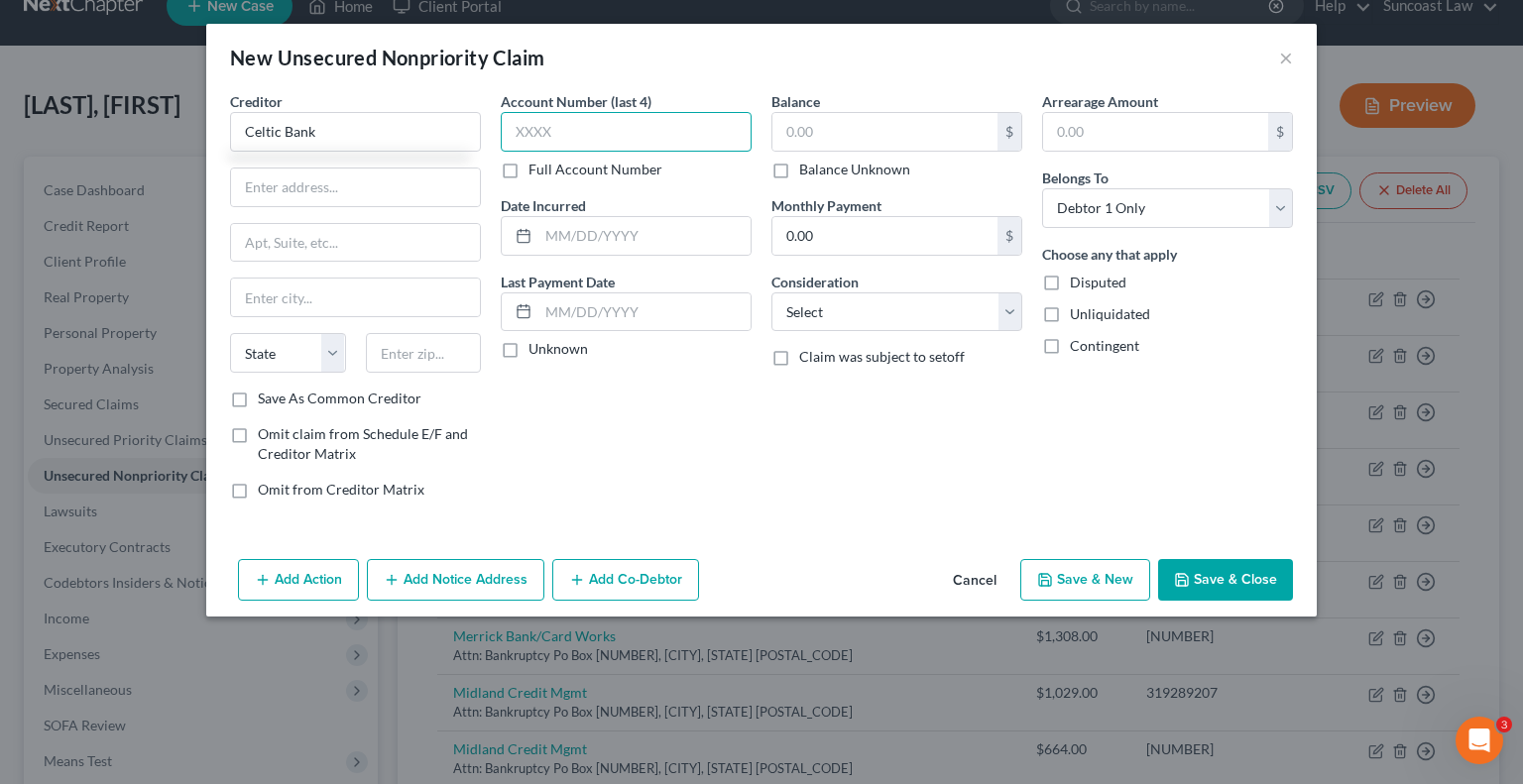 click at bounding box center (626, 132) 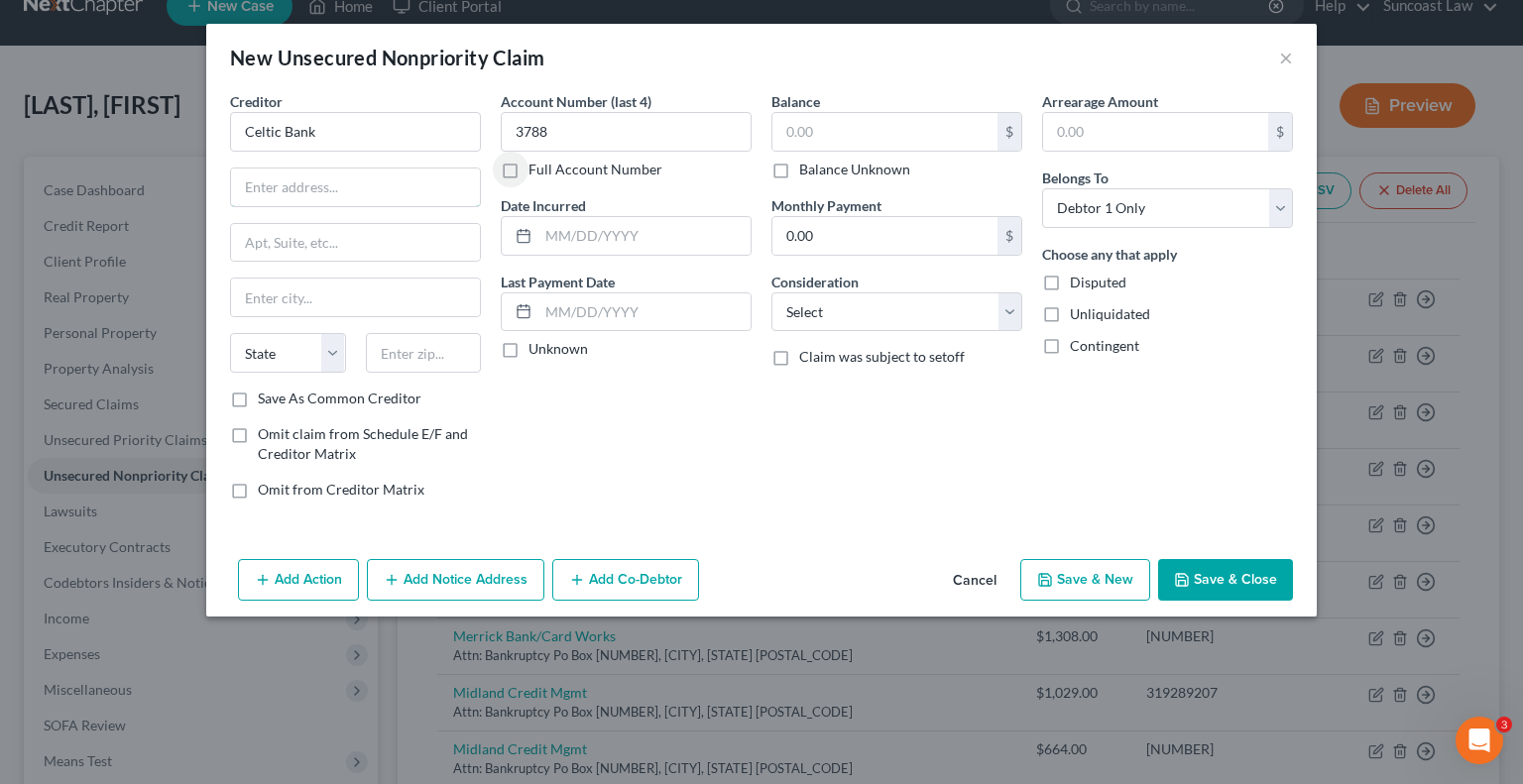 drag, startPoint x: 368, startPoint y: 185, endPoint x: 406, endPoint y: 0, distance: 188.8624 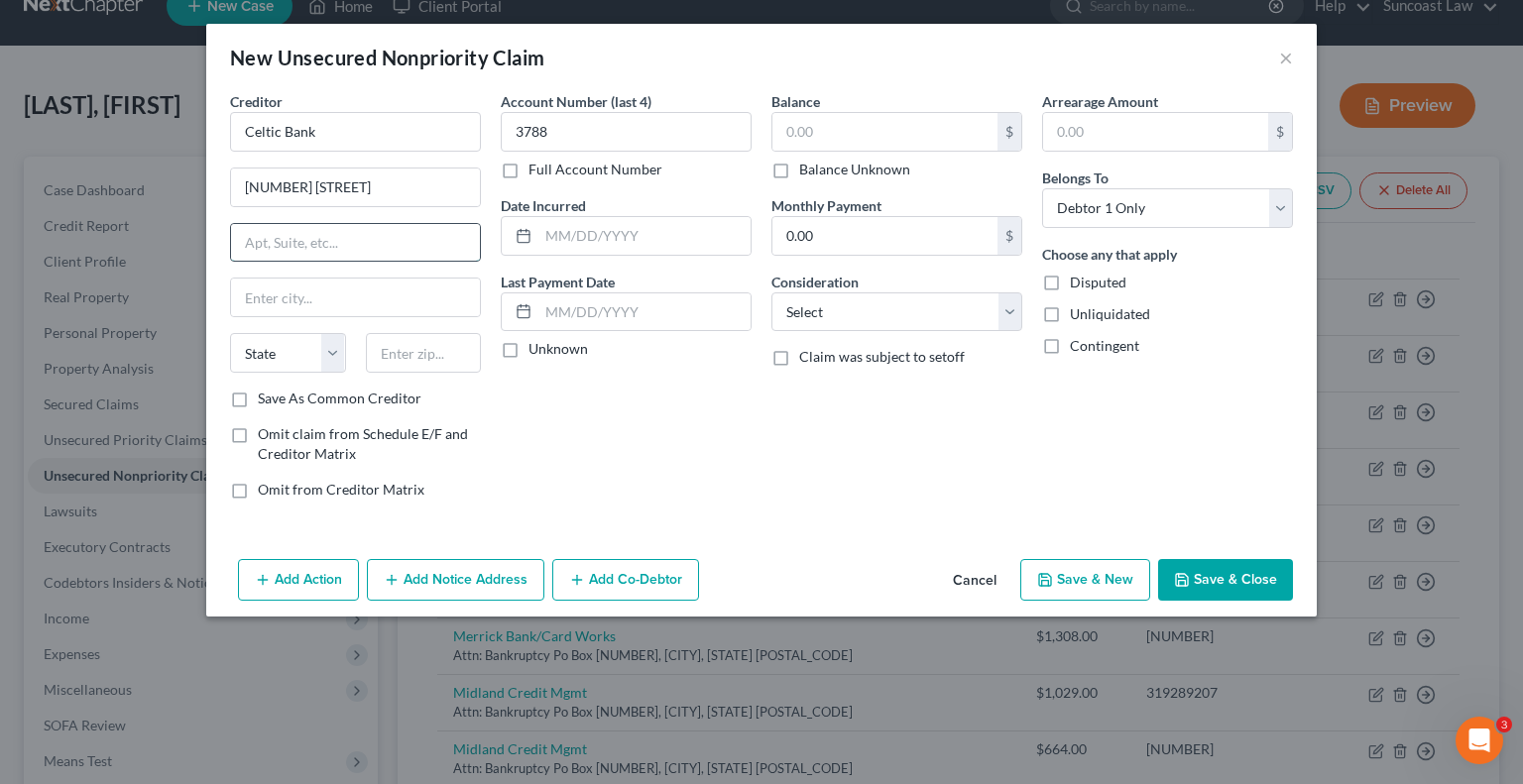 click at bounding box center [355, 243] 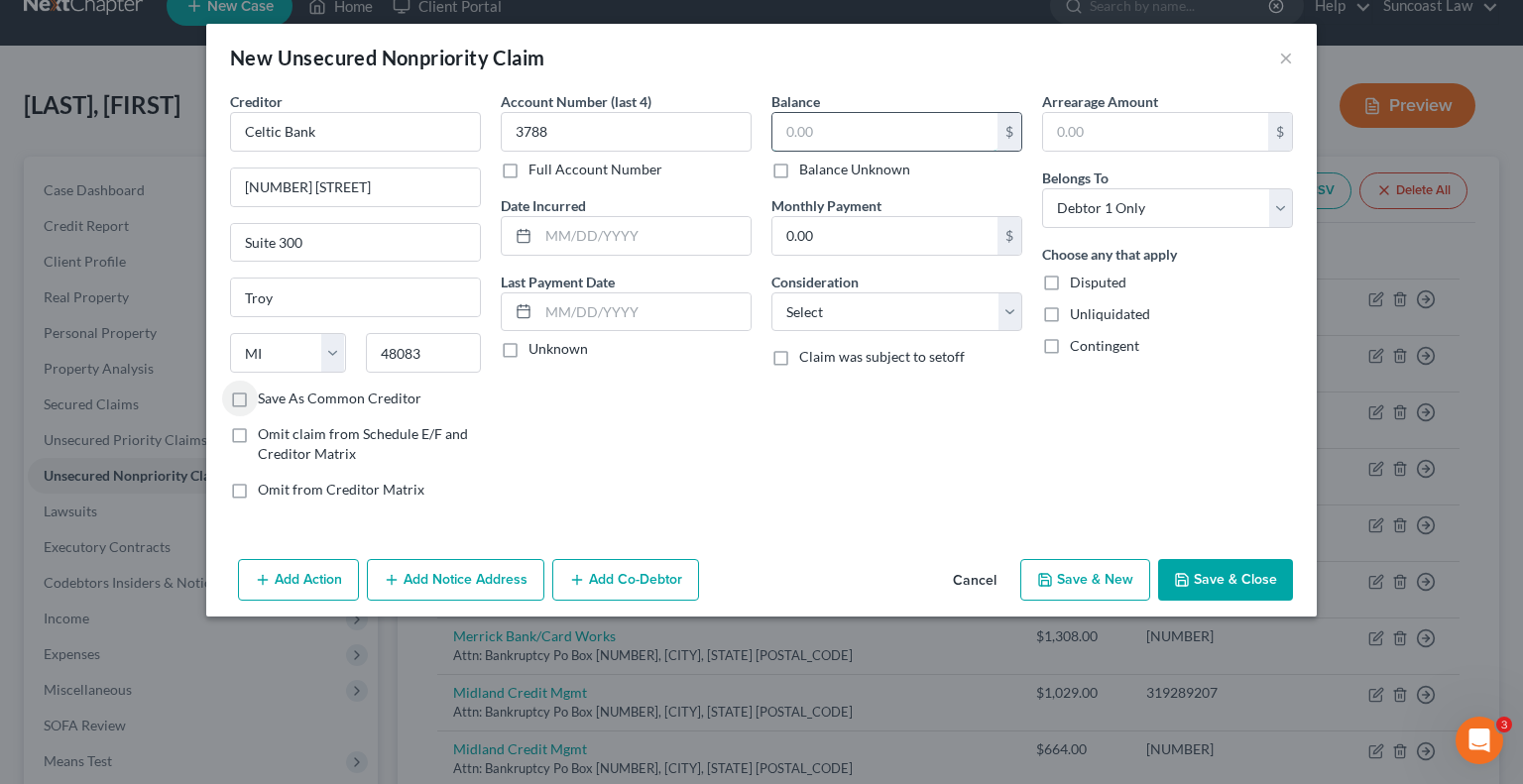 click at bounding box center (884, 132) 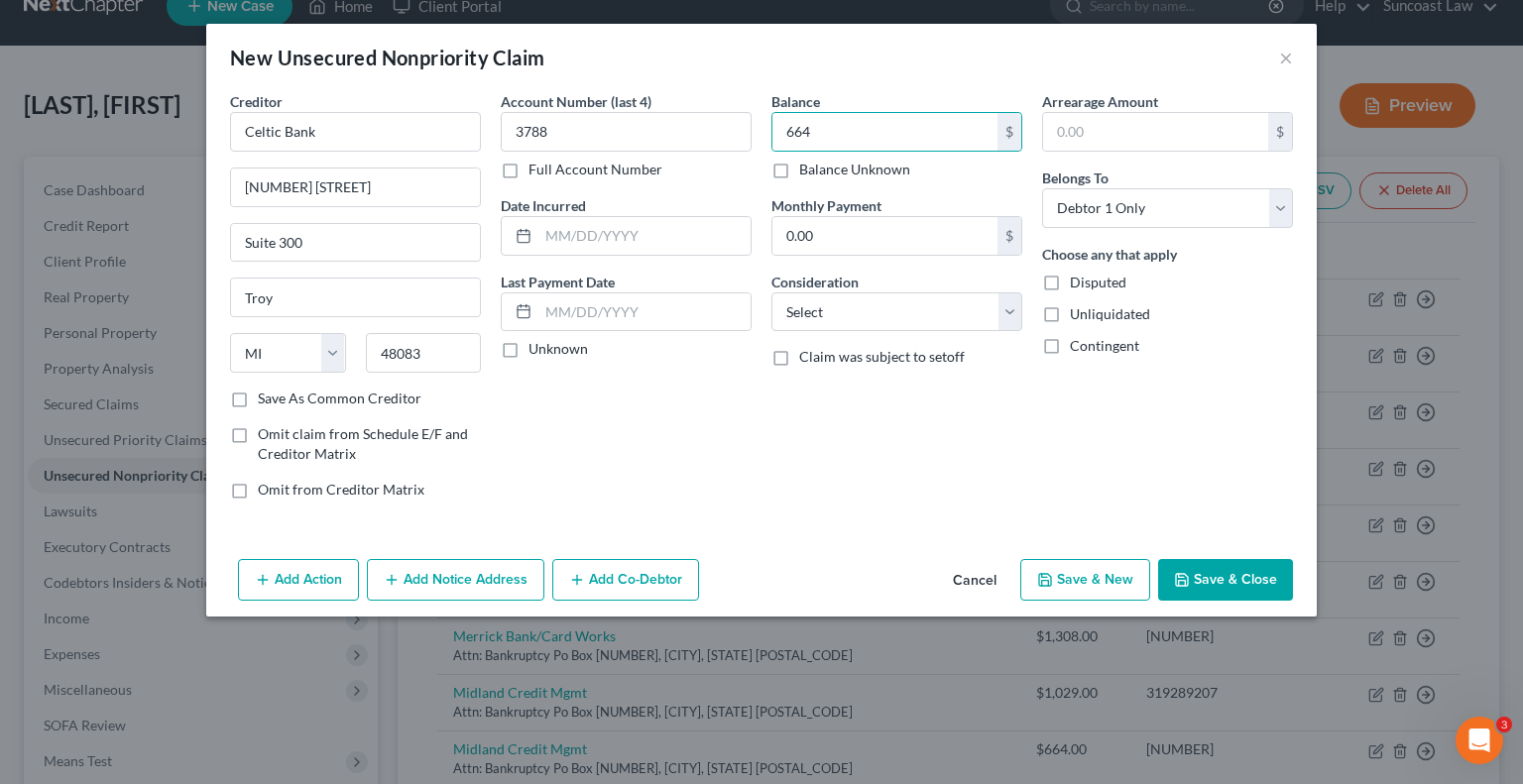 click on "Save & Close" at bounding box center (1226, 580) 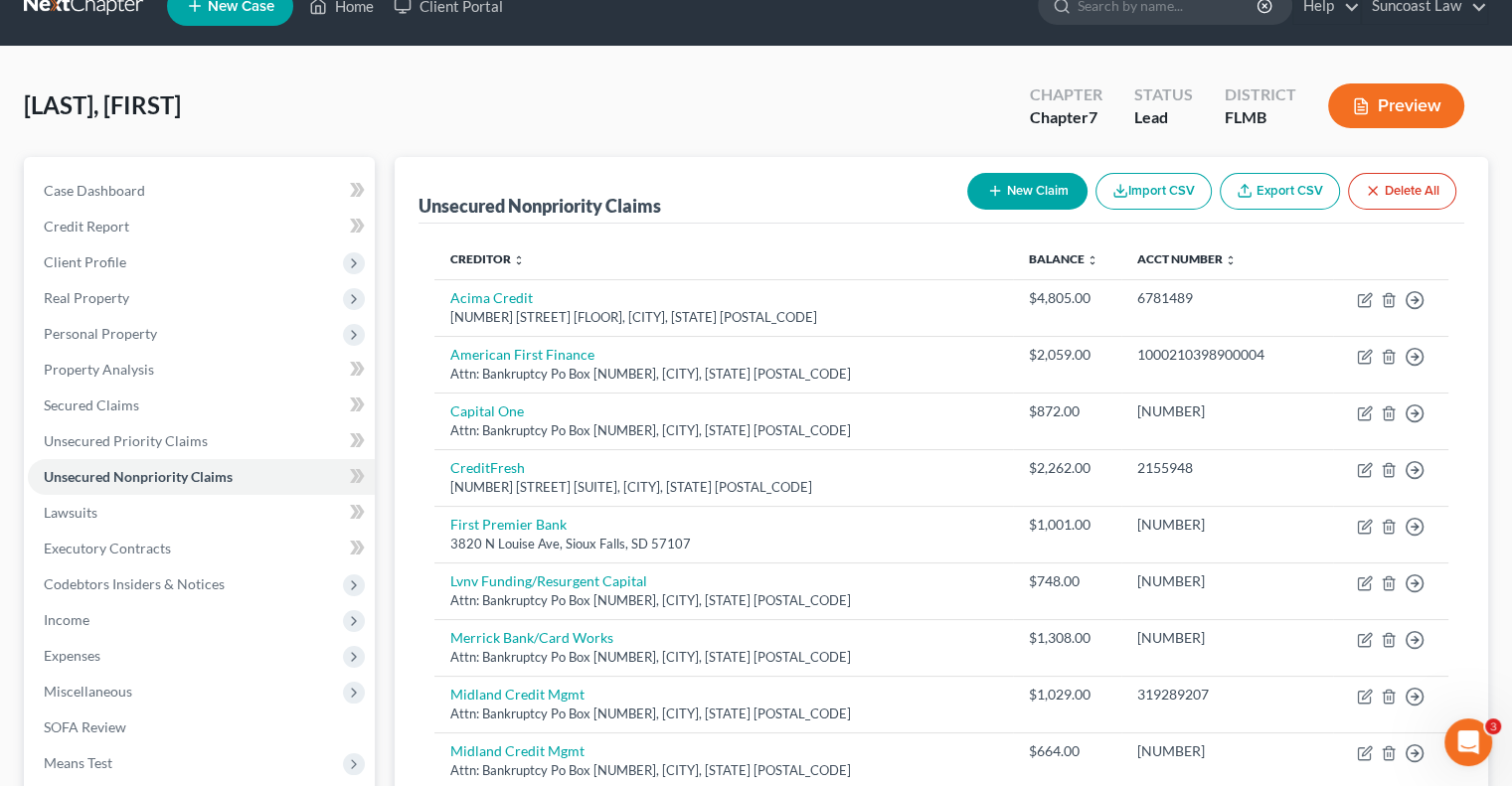 click on "New Claim" at bounding box center (1027, 191) 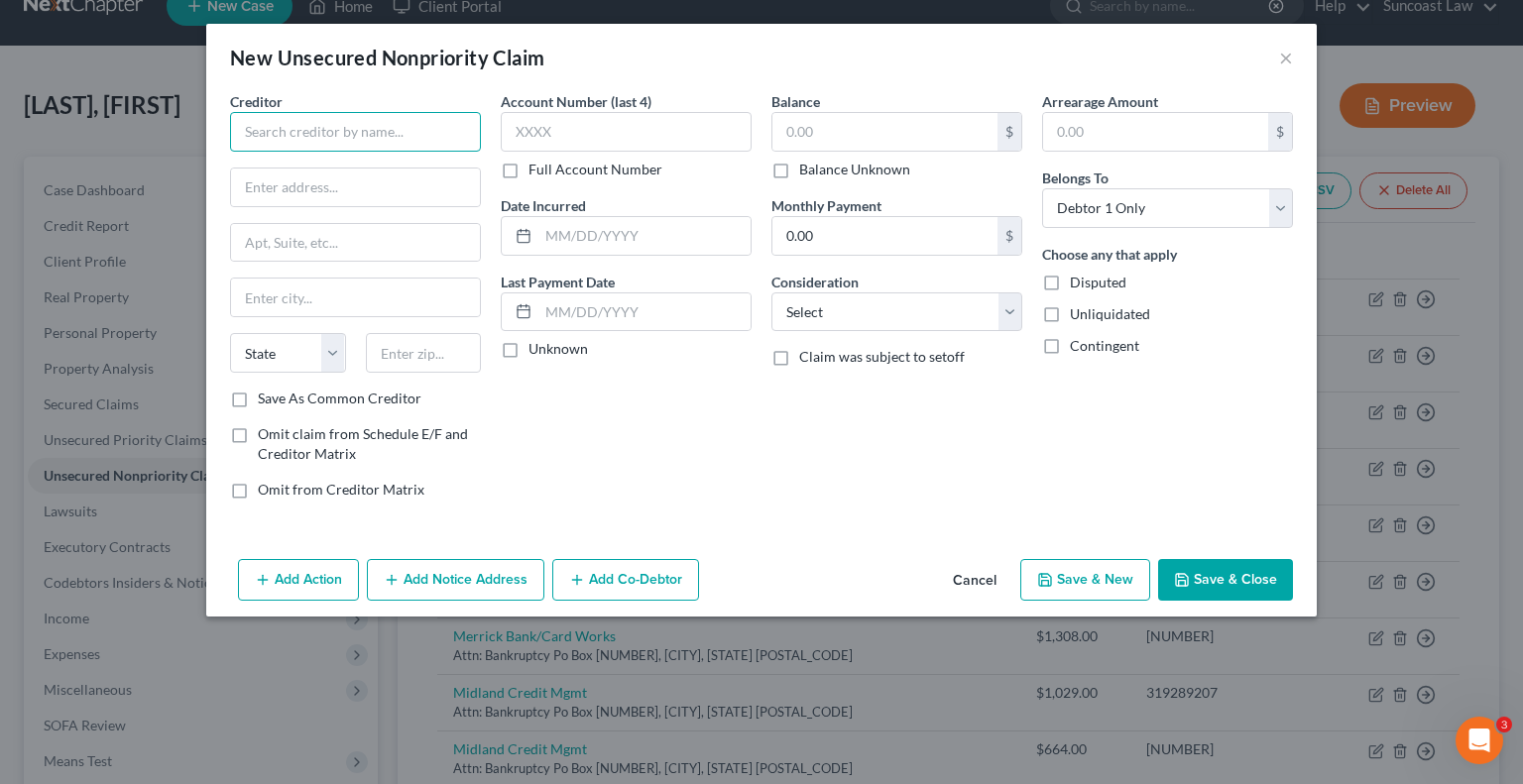 click at bounding box center (355, 132) 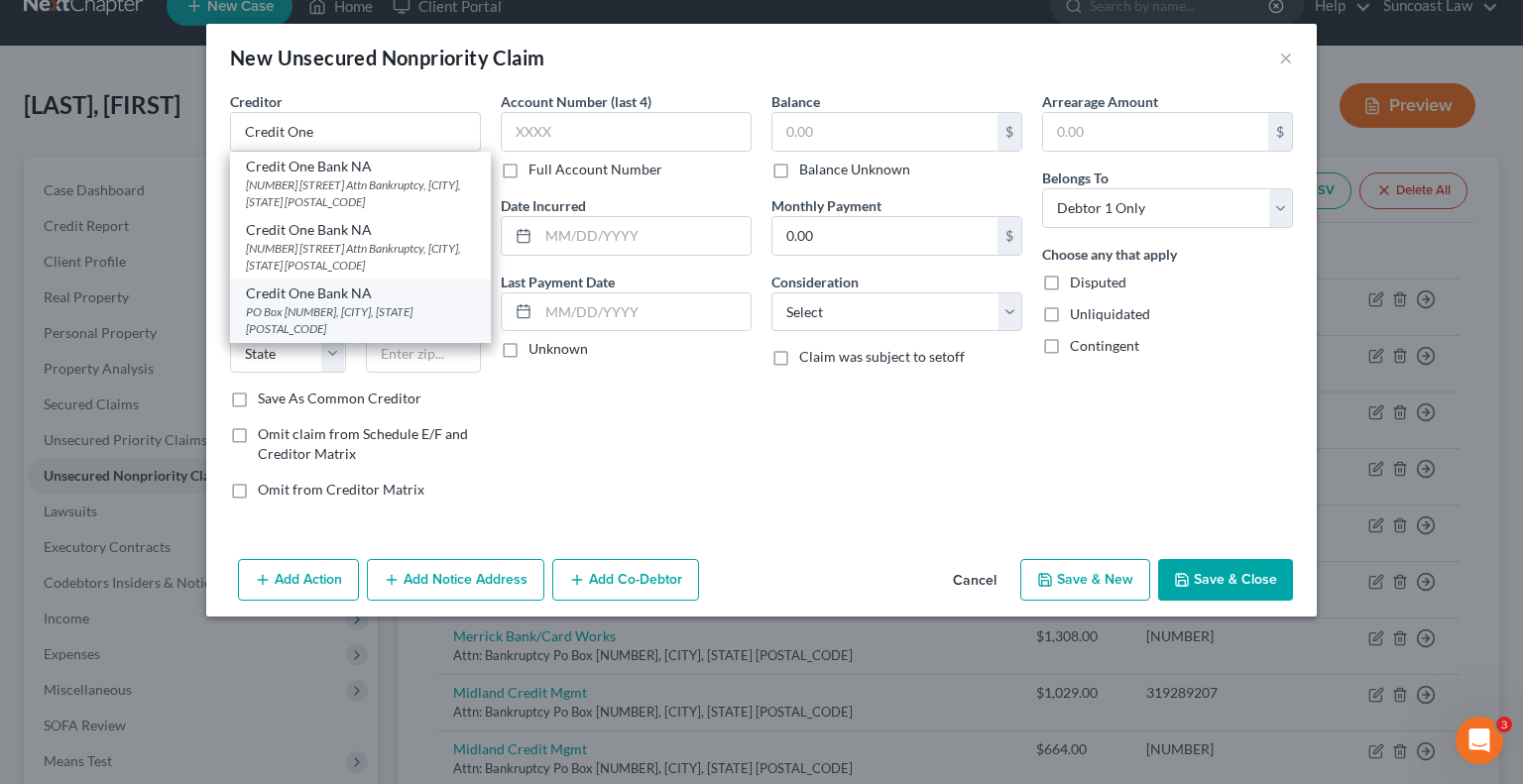 click on "Credit One Bank NA" at bounding box center [360, 293] 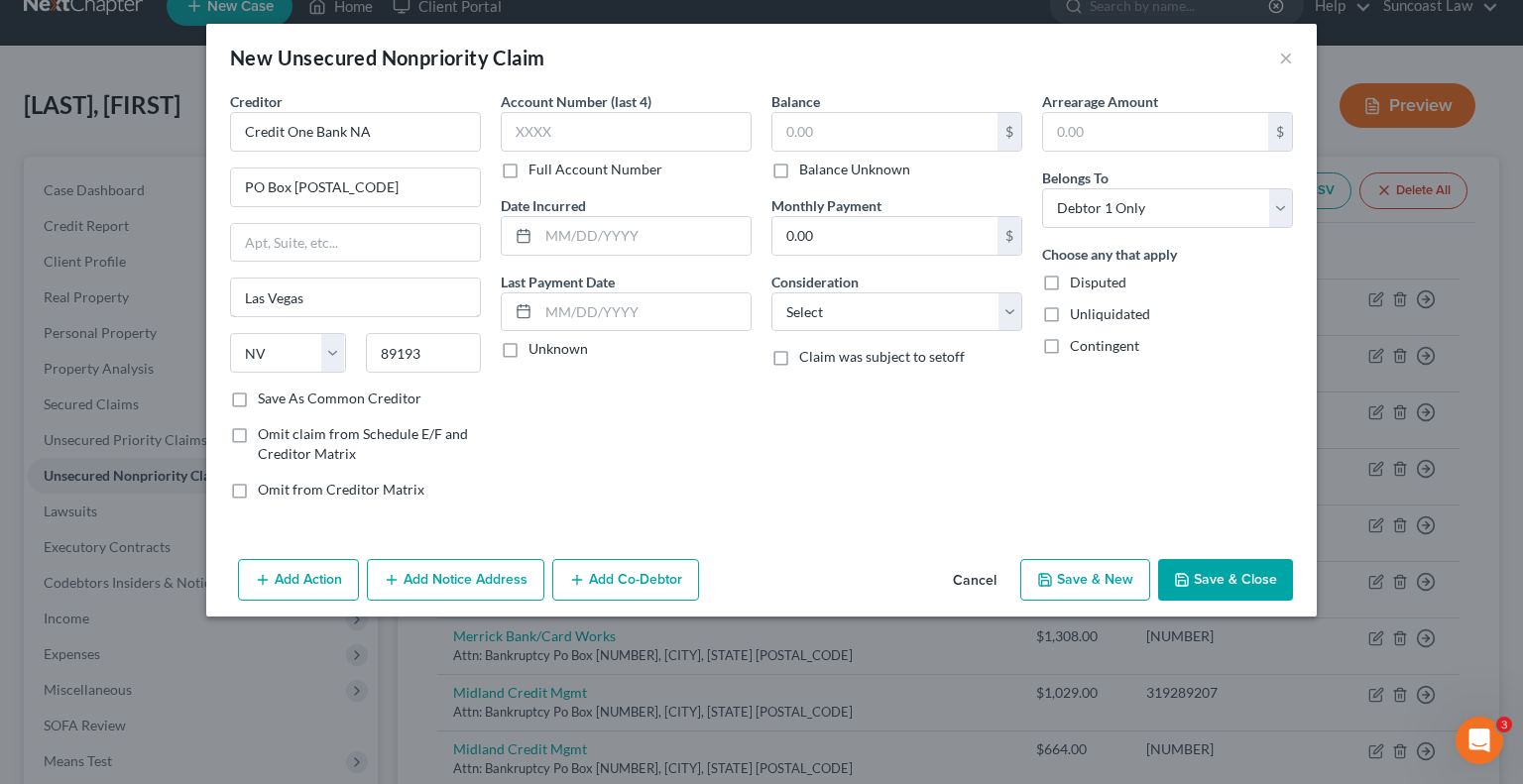 drag, startPoint x: 350, startPoint y: 292, endPoint x: 535, endPoint y: 176, distance: 218.35979 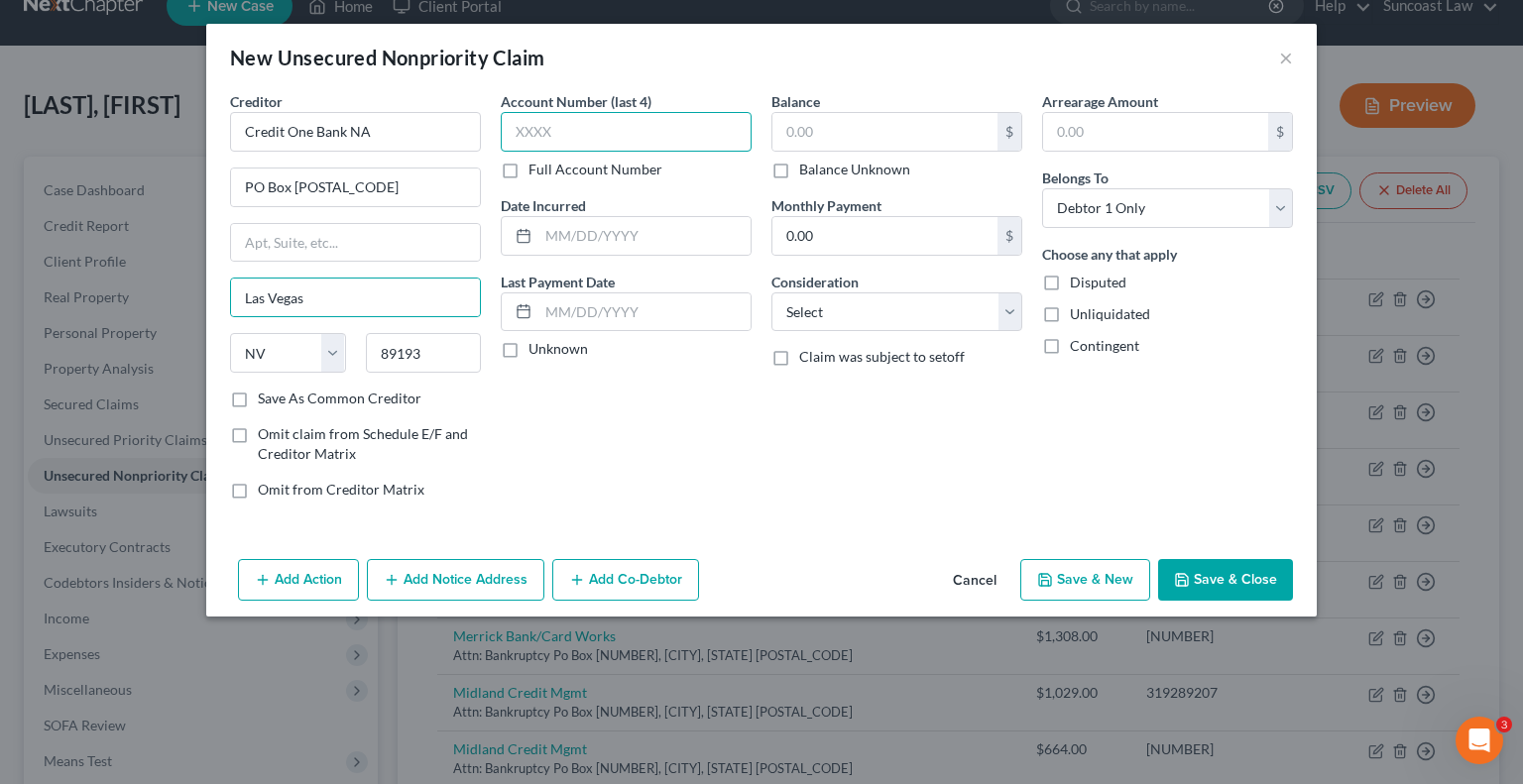 click at bounding box center [626, 132] 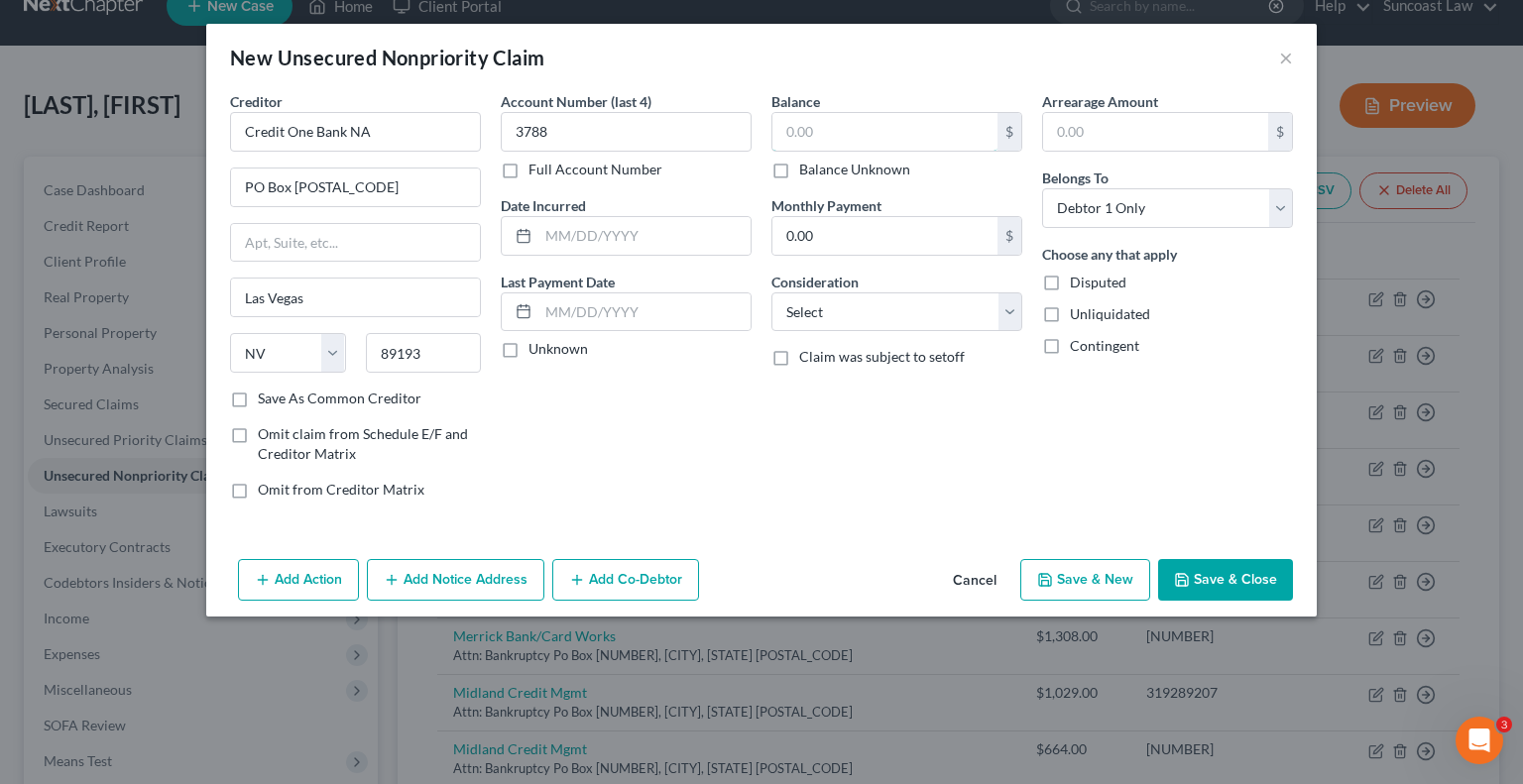 drag, startPoint x: 892, startPoint y: 140, endPoint x: 890, endPoint y: 41, distance: 99.02 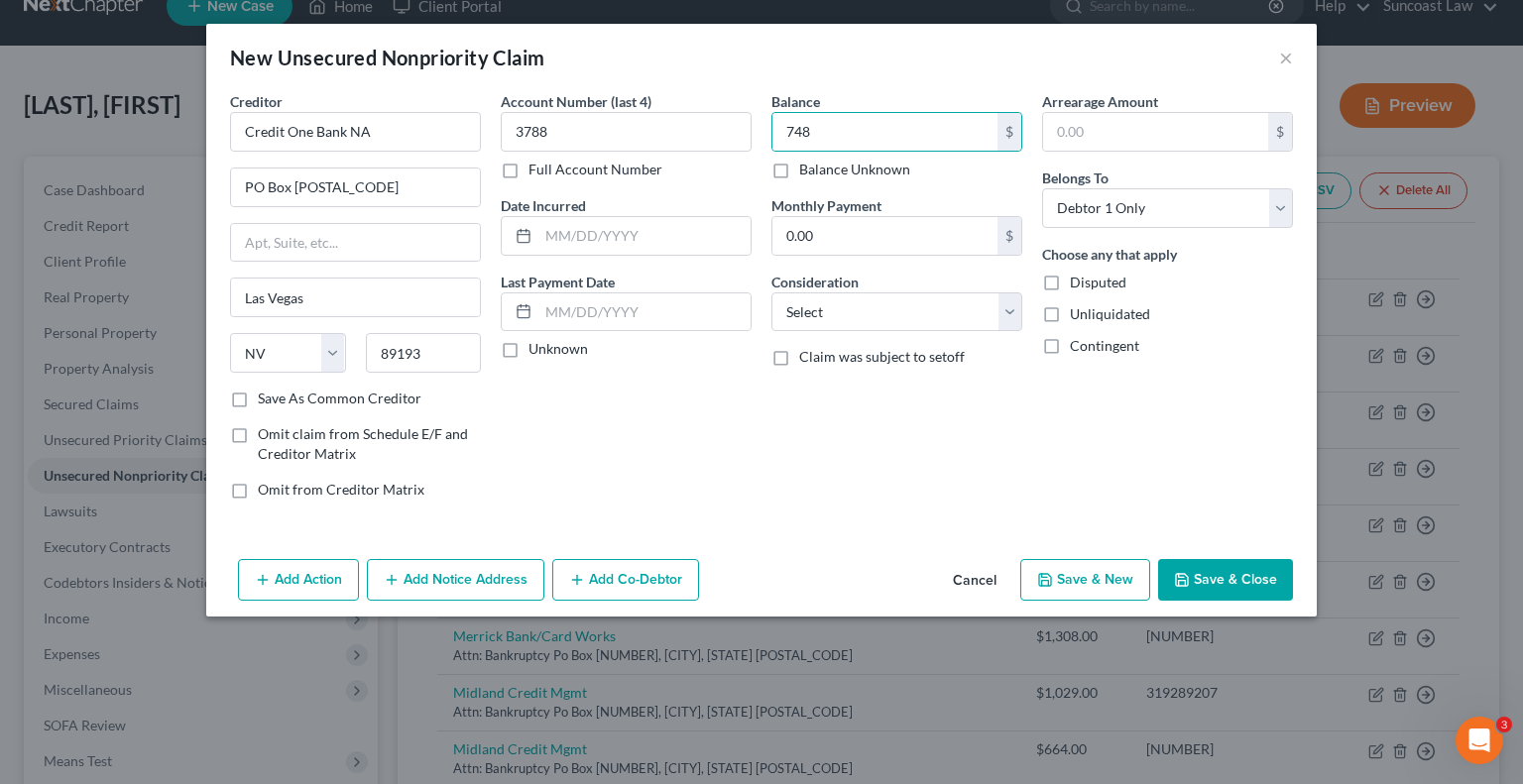 click on "Save & Close" at bounding box center [1226, 580] 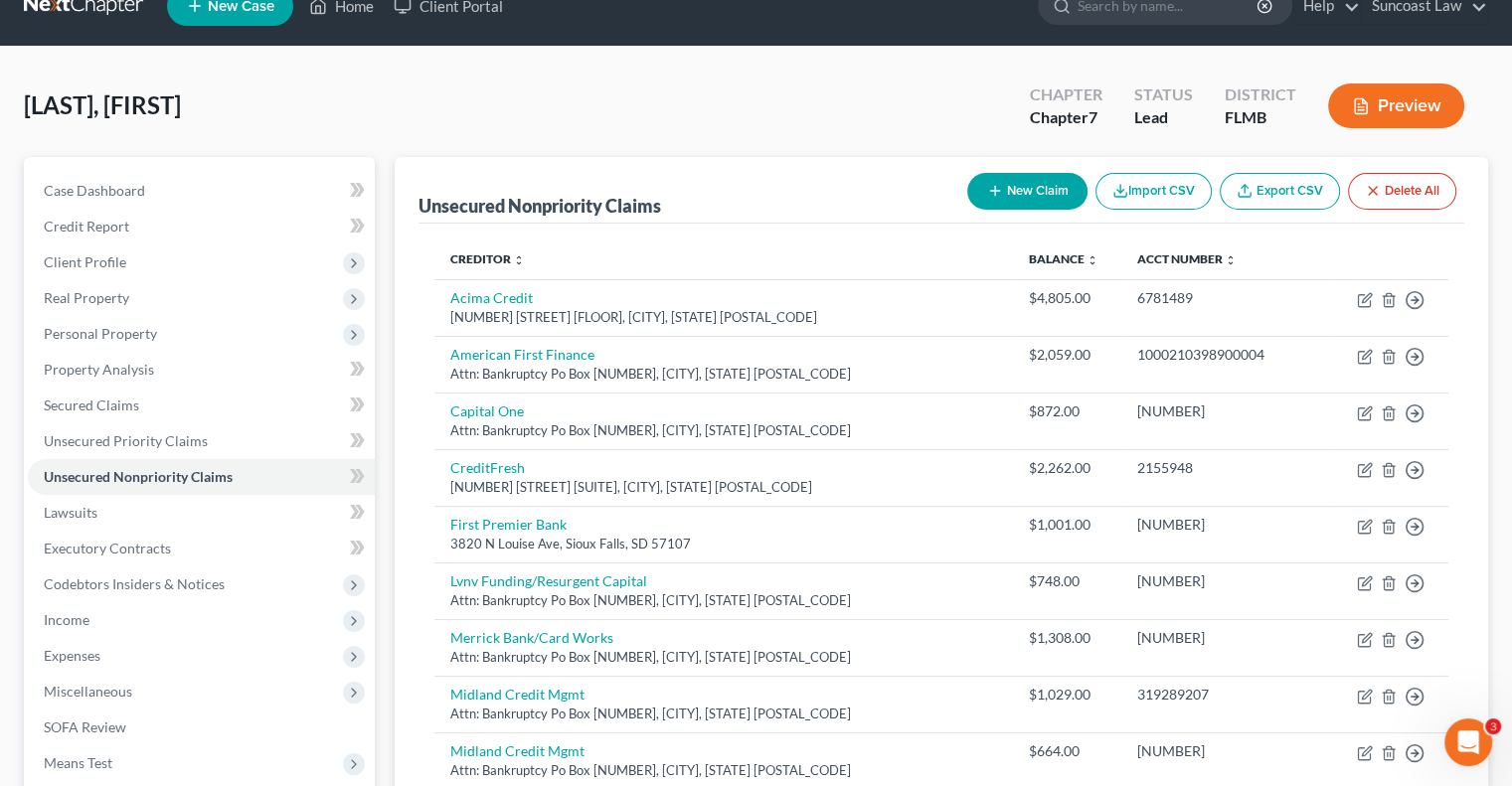 click 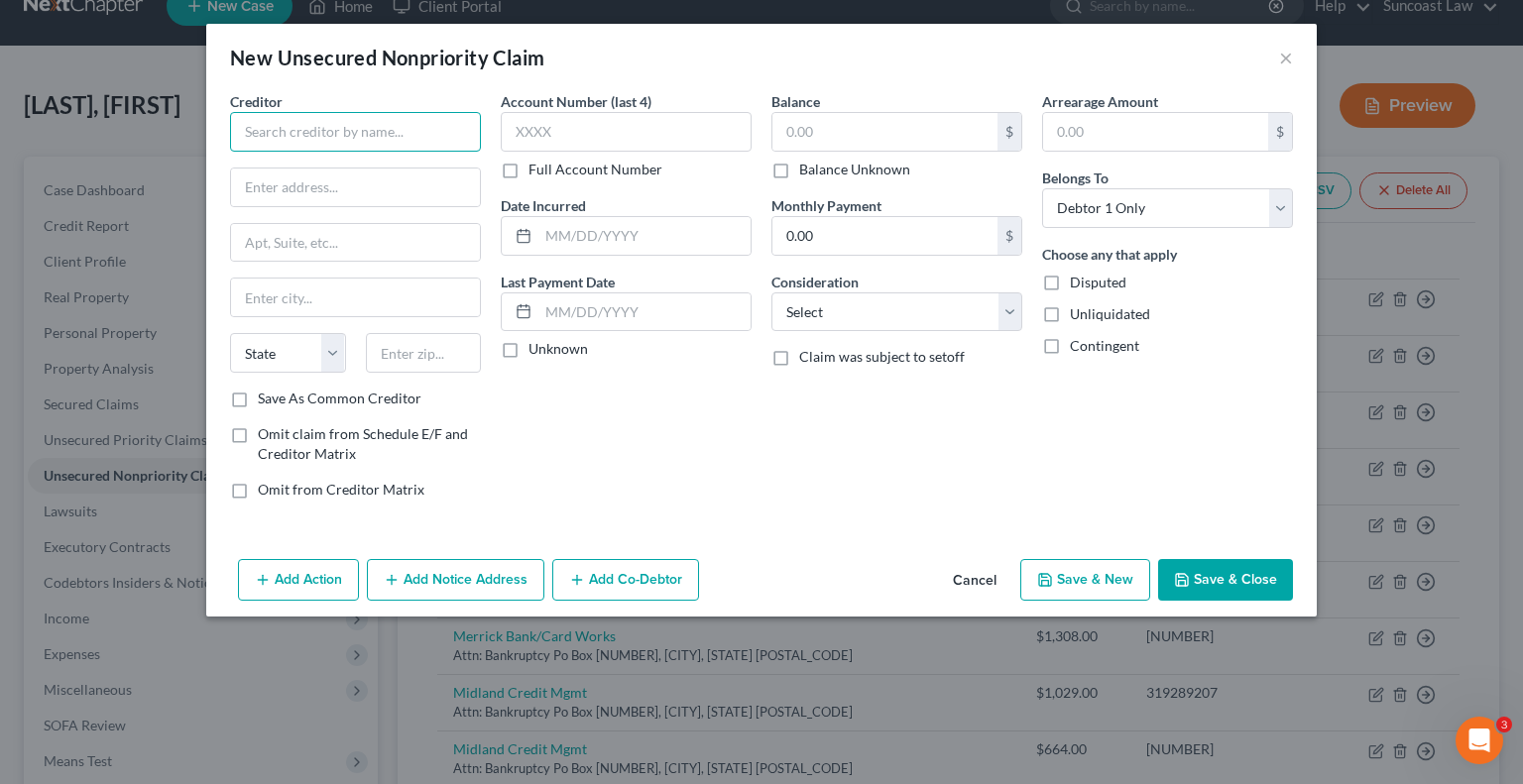 click at bounding box center (355, 132) 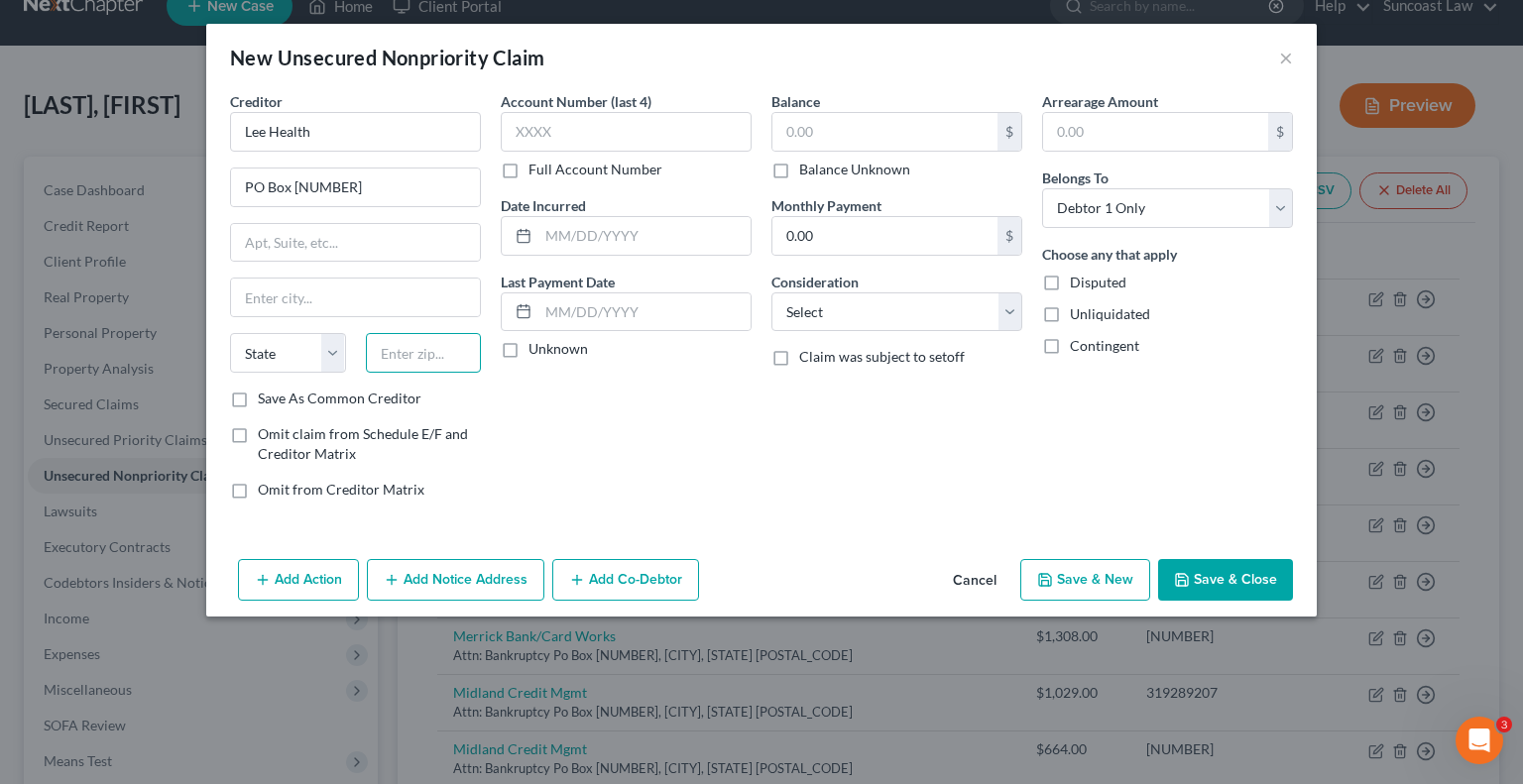 click at bounding box center [423, 353] 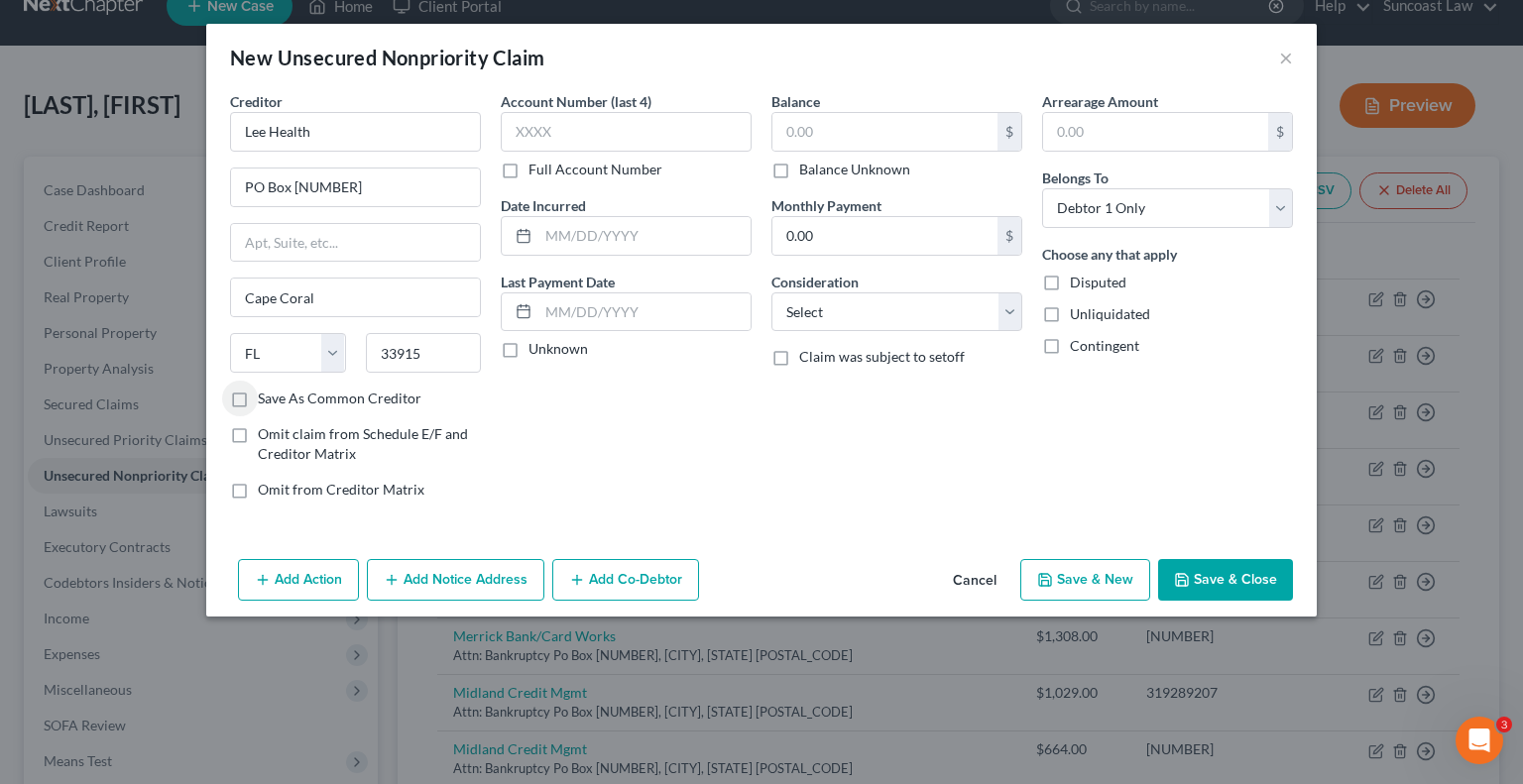 click on "Full Account Number" at bounding box center [595, 169] 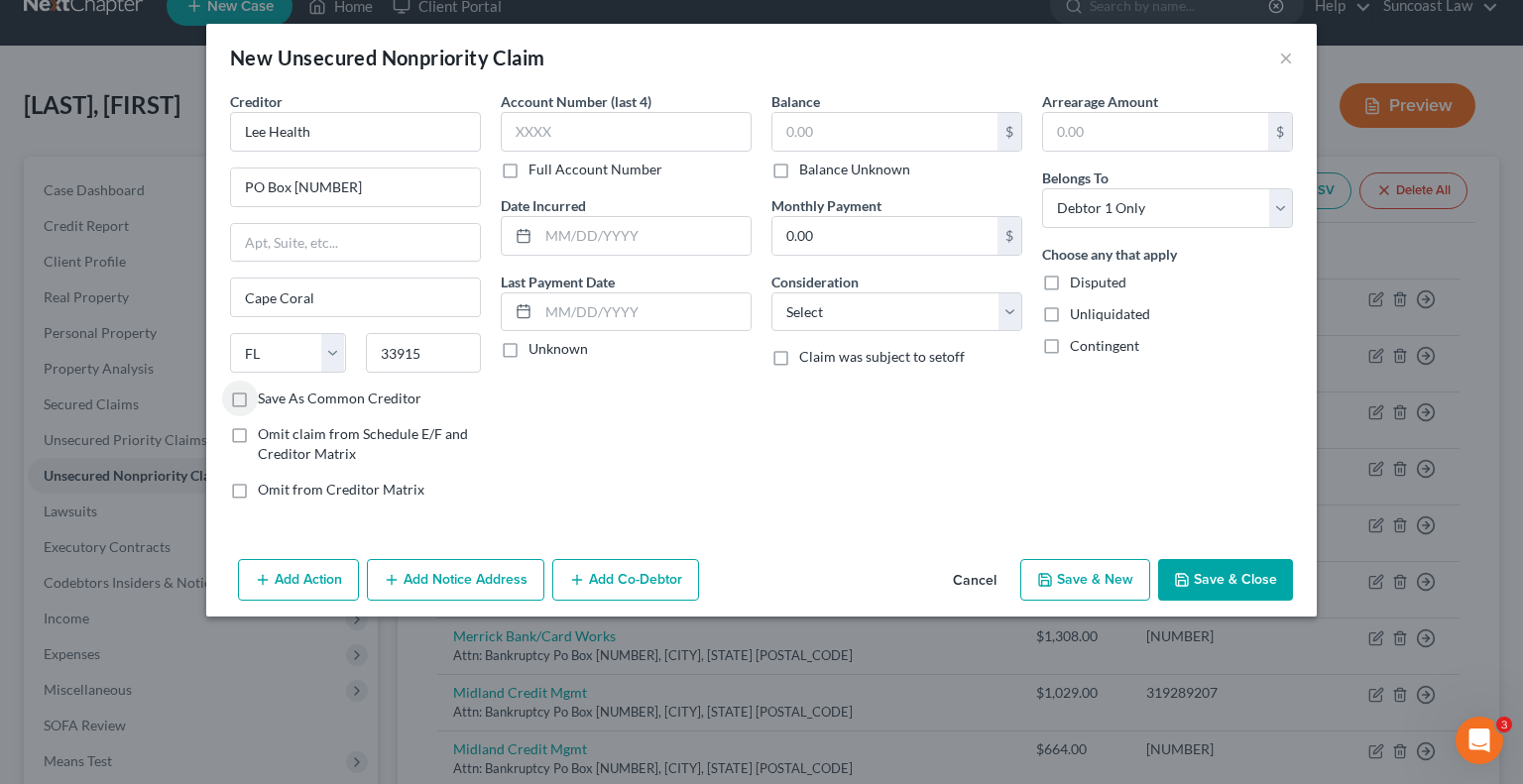 click on "Full Account Number" at bounding box center (542, 166) 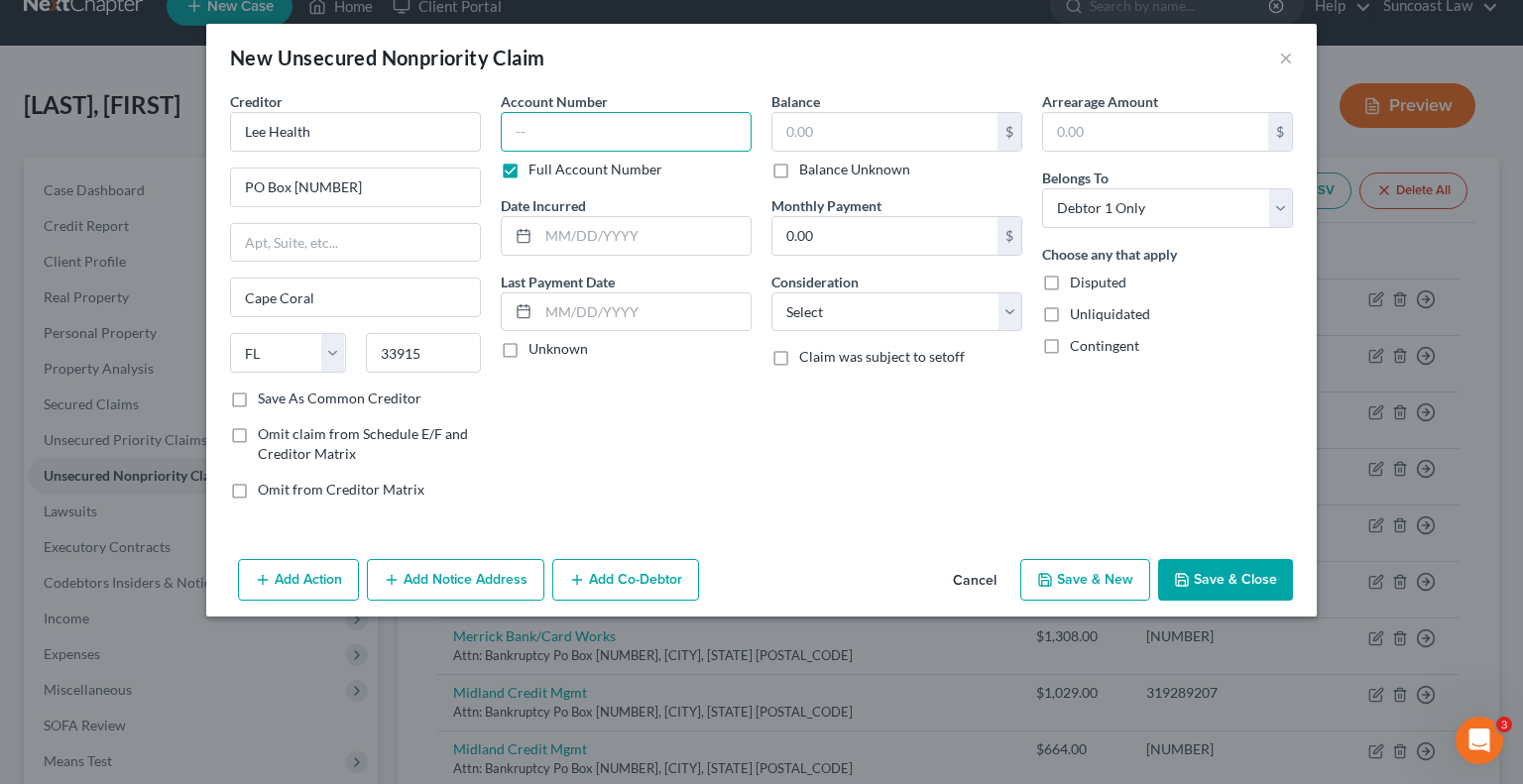 click at bounding box center (626, 132) 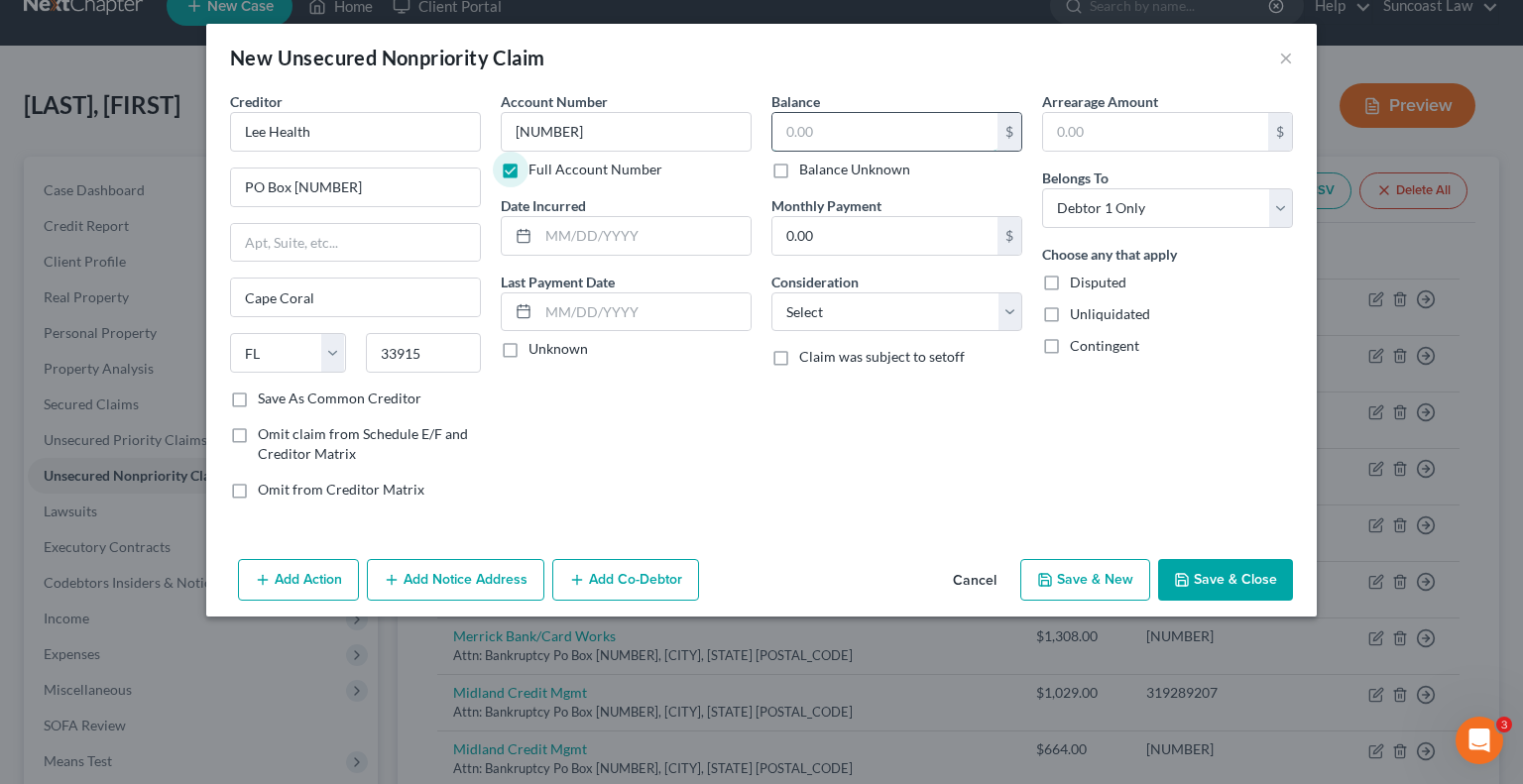 click at bounding box center [884, 132] 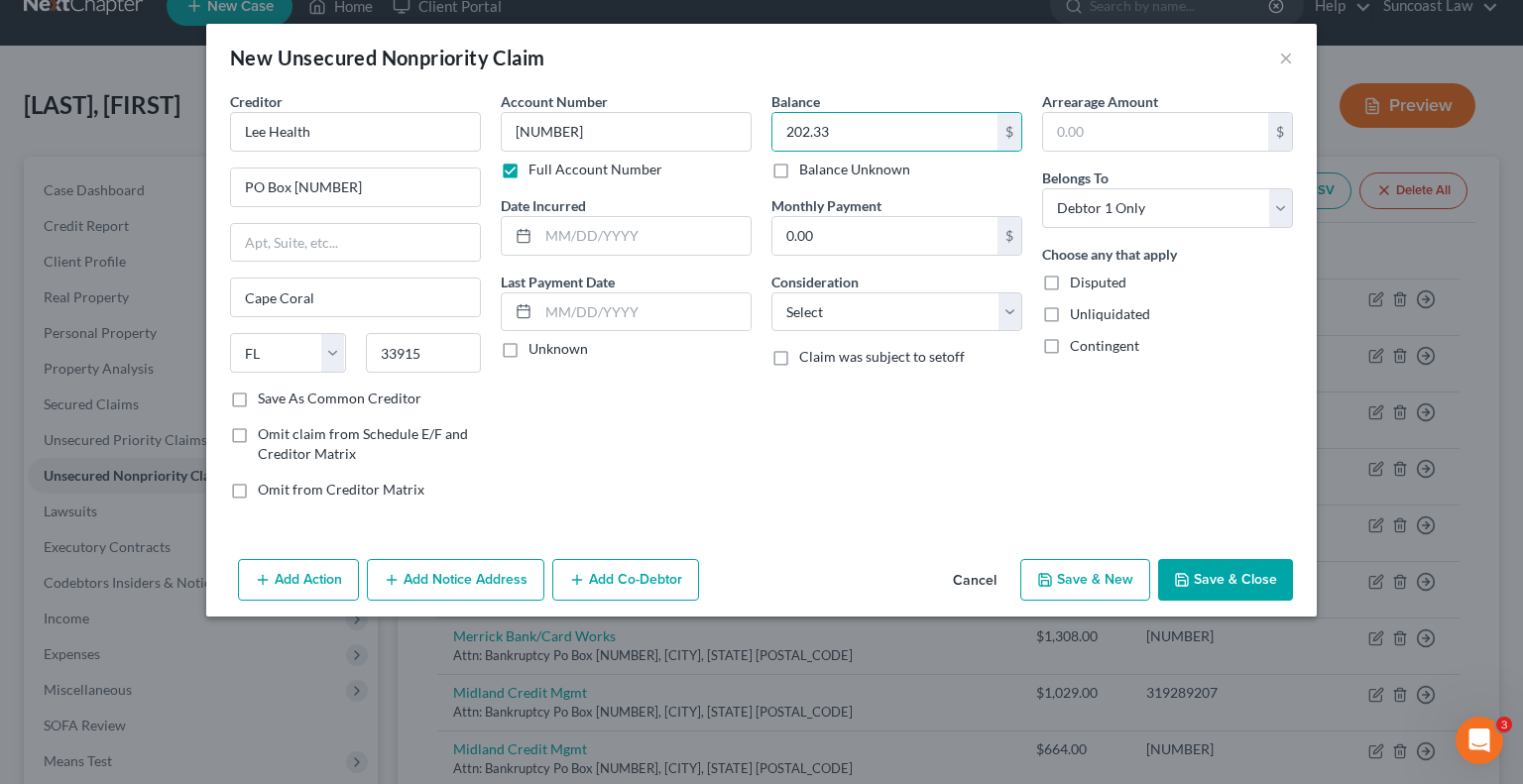 click on "Save & Close" at bounding box center (1226, 580) 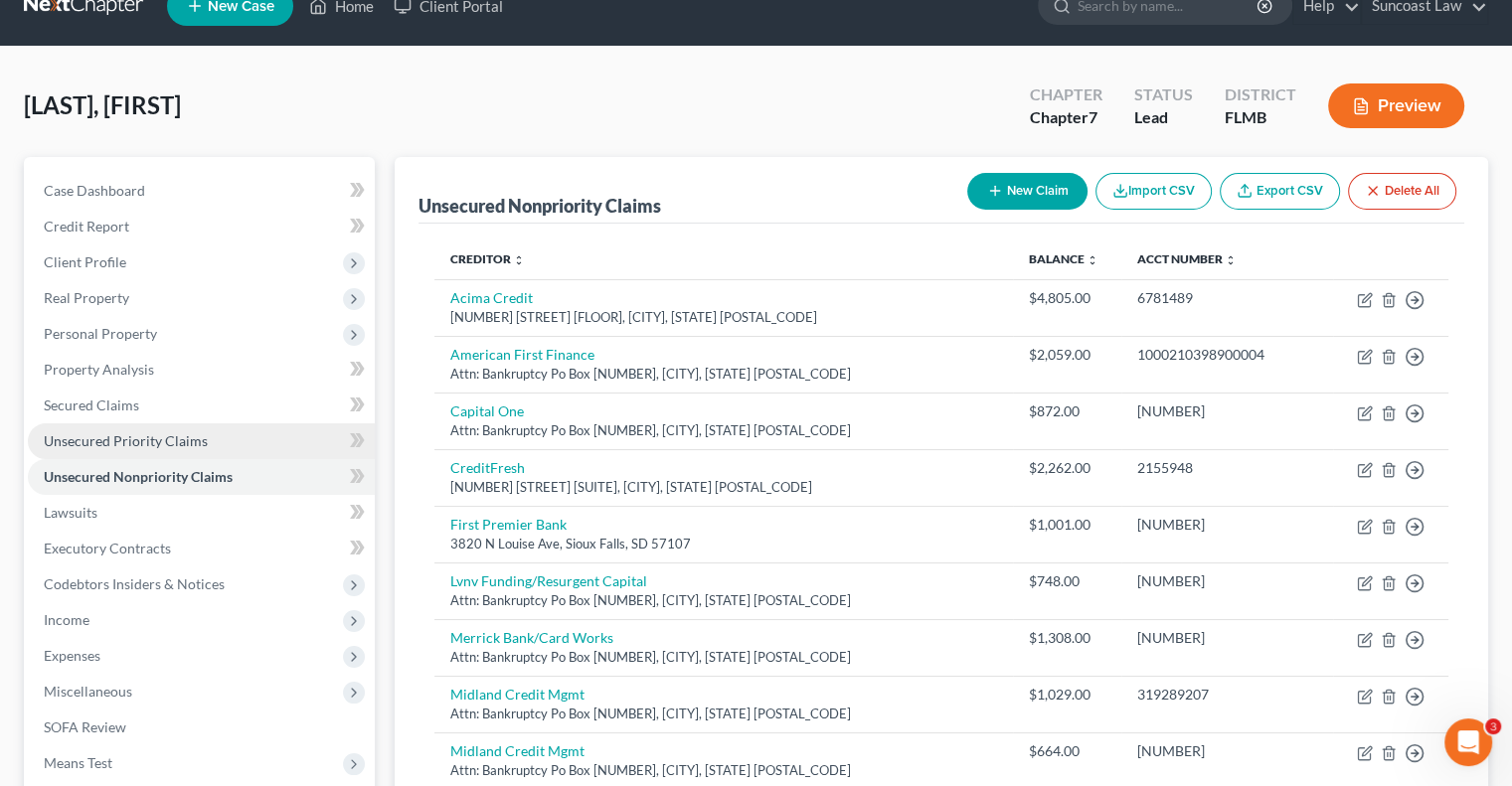 click on "Unsecured Priority Claims" at bounding box center [125, 440] 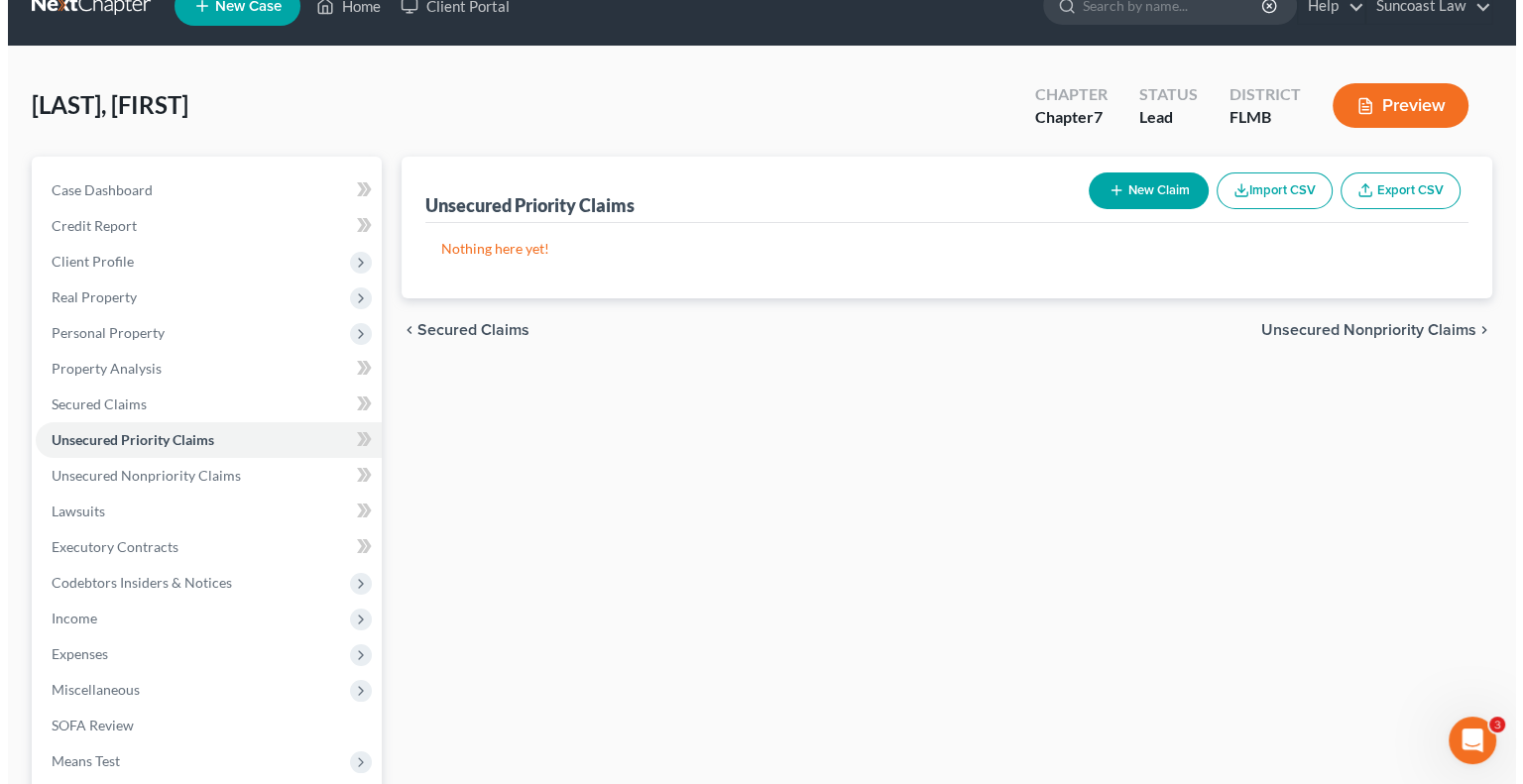 scroll, scrollTop: 0, scrollLeft: 0, axis: both 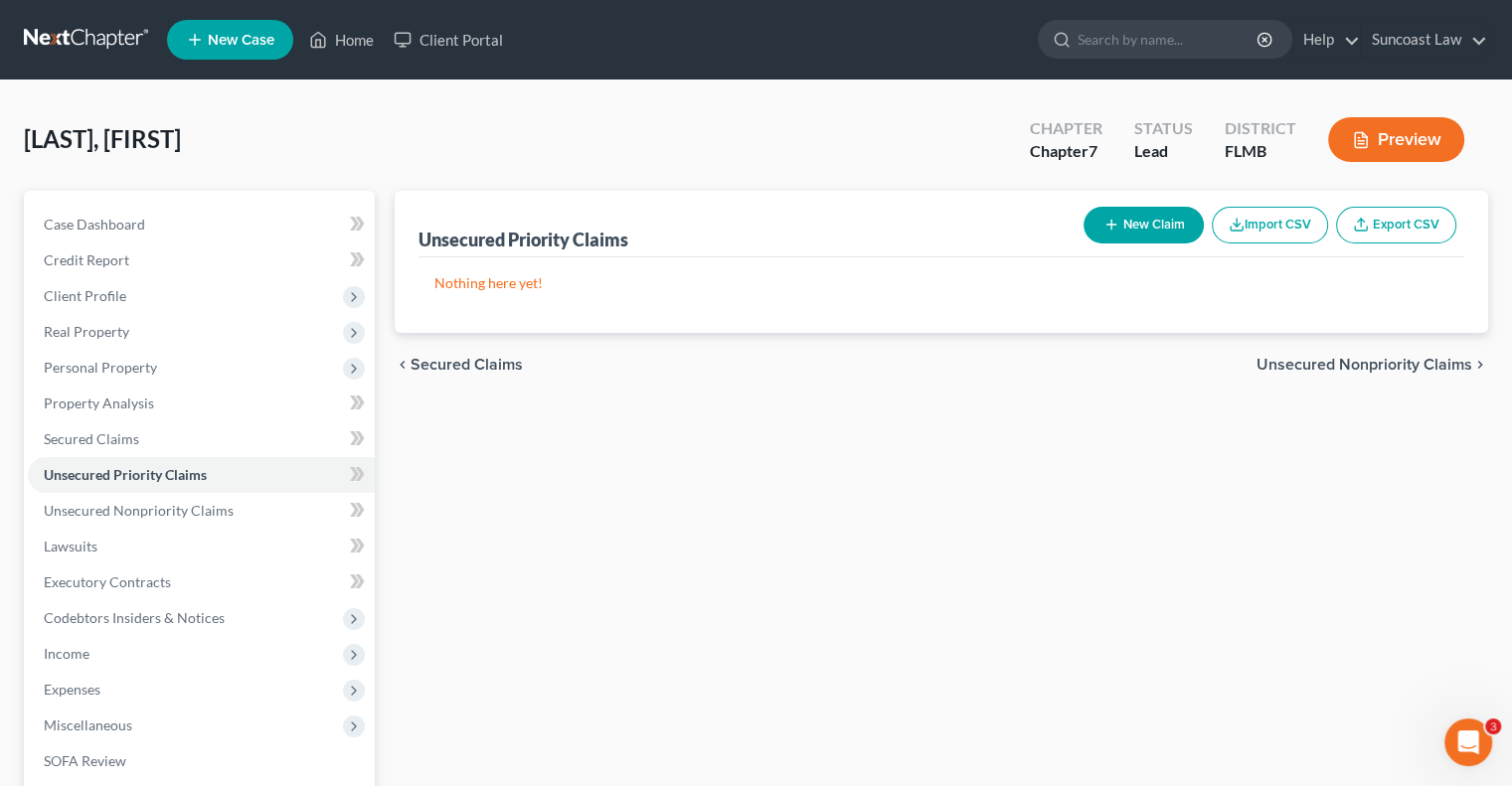 click on "New Claim" at bounding box center (1143, 225) 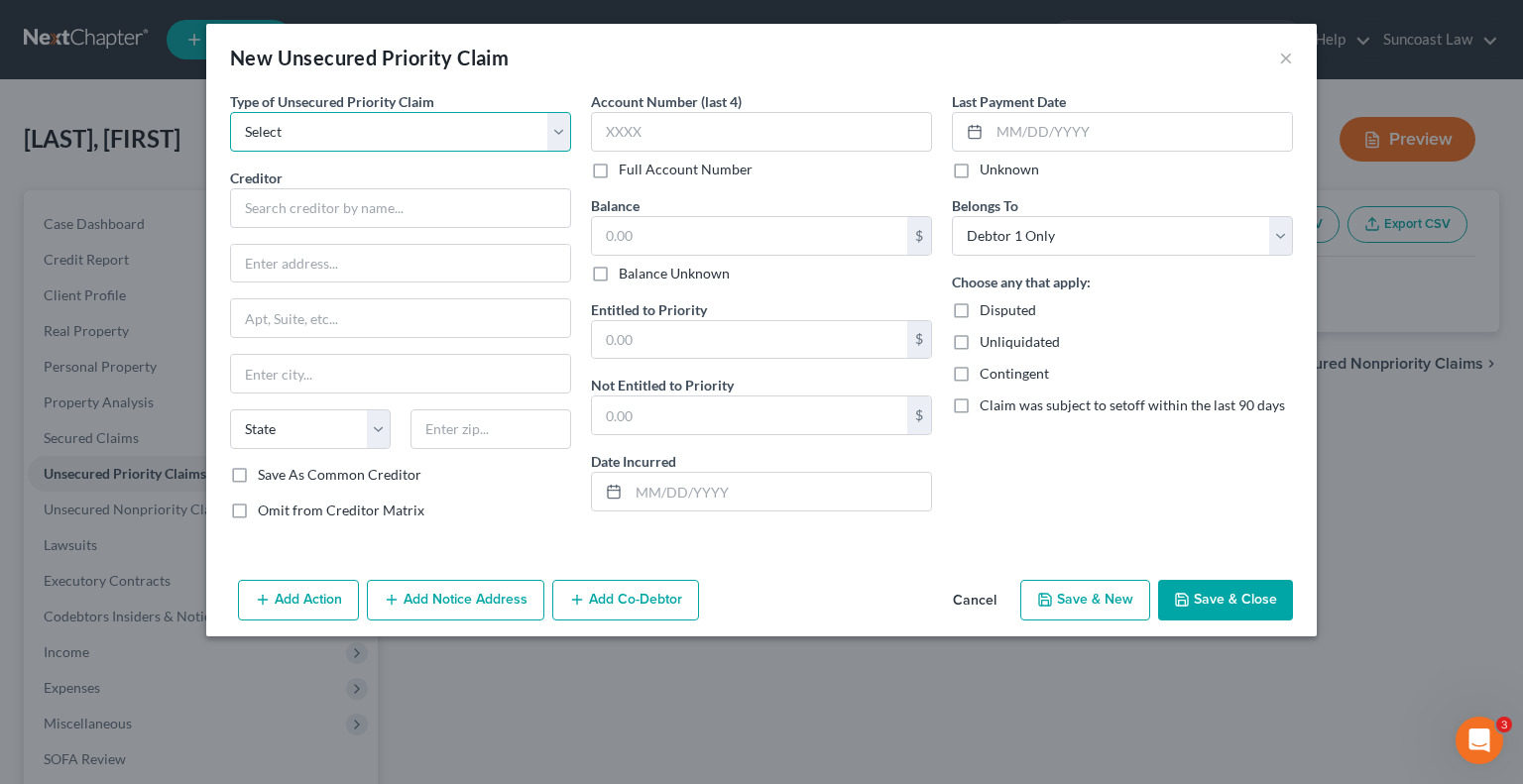 click on "Select Taxes & Other Government Units Domestic Support Obligations Extensions of credit in an involuntary case Wages, Salaries, Commissions Contributions to employee benefits Certain farmers and fisherman Deposits by individuals Commitments to maintain capitals Claims for death or injury while intoxicated Other" at bounding box center [401, 132] 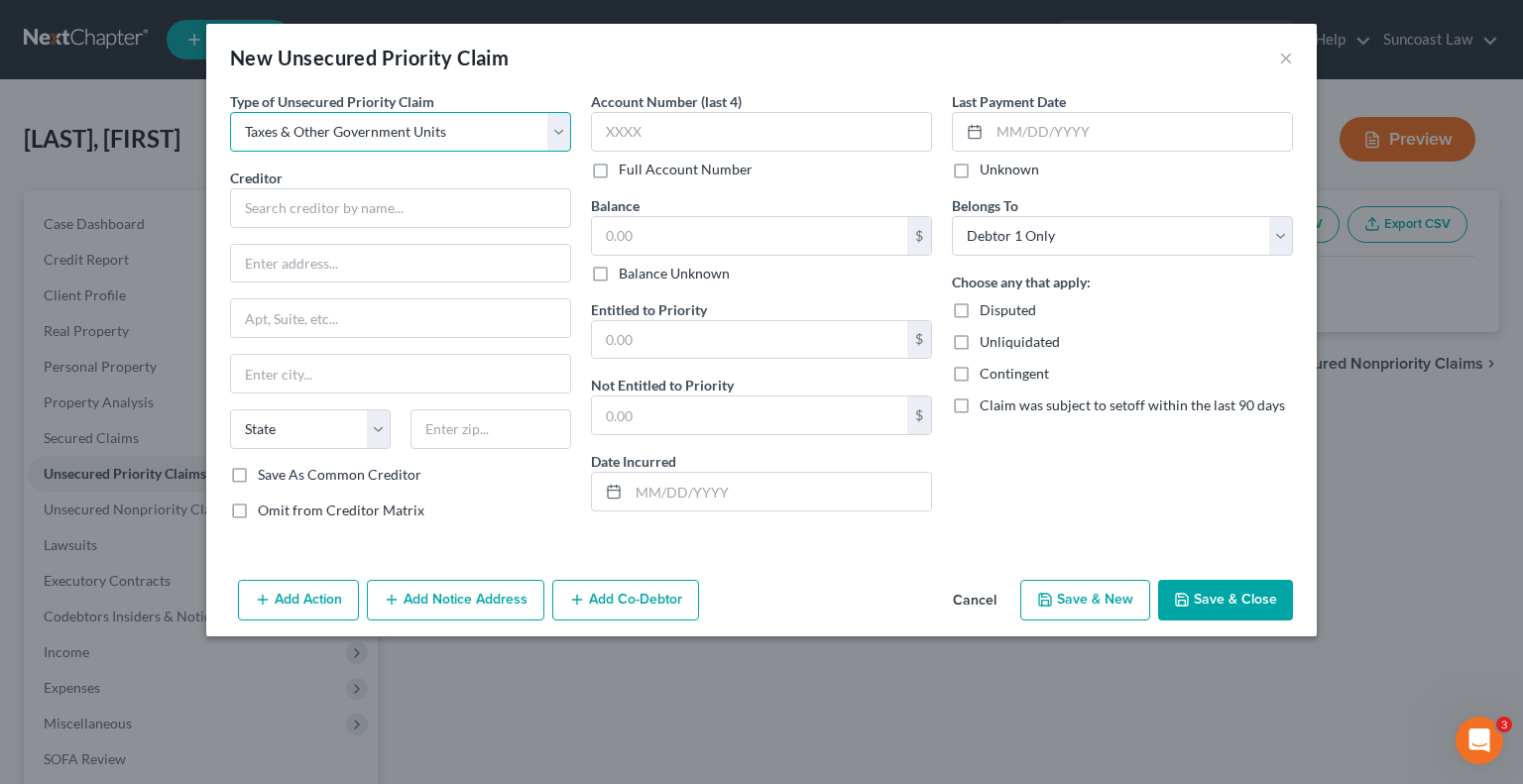 click on "Select Taxes & Other Government Units Domestic Support Obligations Extensions of credit in an involuntary case Wages, Salaries, Commissions Contributions to employee benefits Certain farmers and fisherman Deposits by individuals Commitments to maintain capitals Claims for death or injury while intoxicated Other" at bounding box center [401, 132] 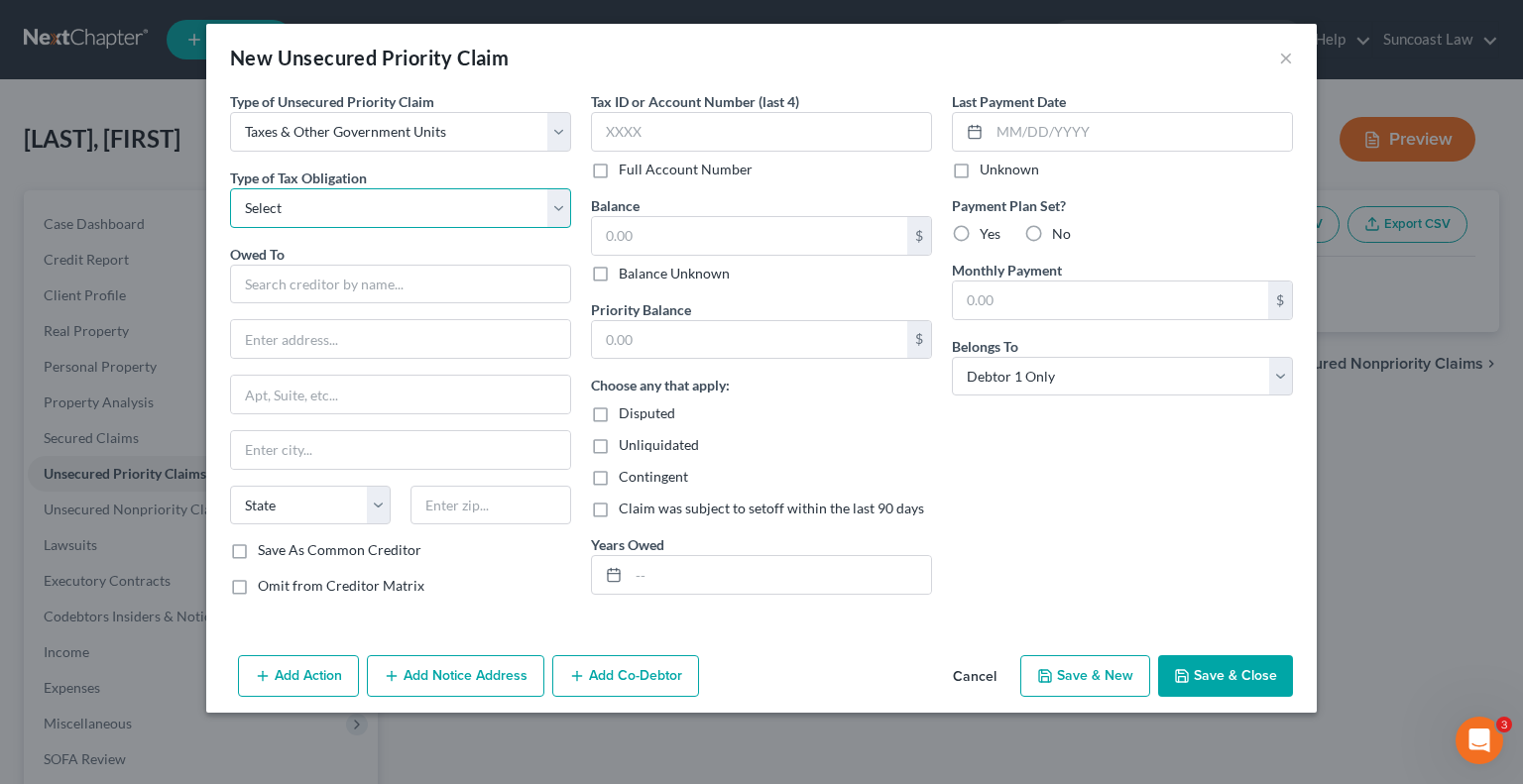 click on "Select Federal City State Franchise Tax Board Other" at bounding box center [401, 208] 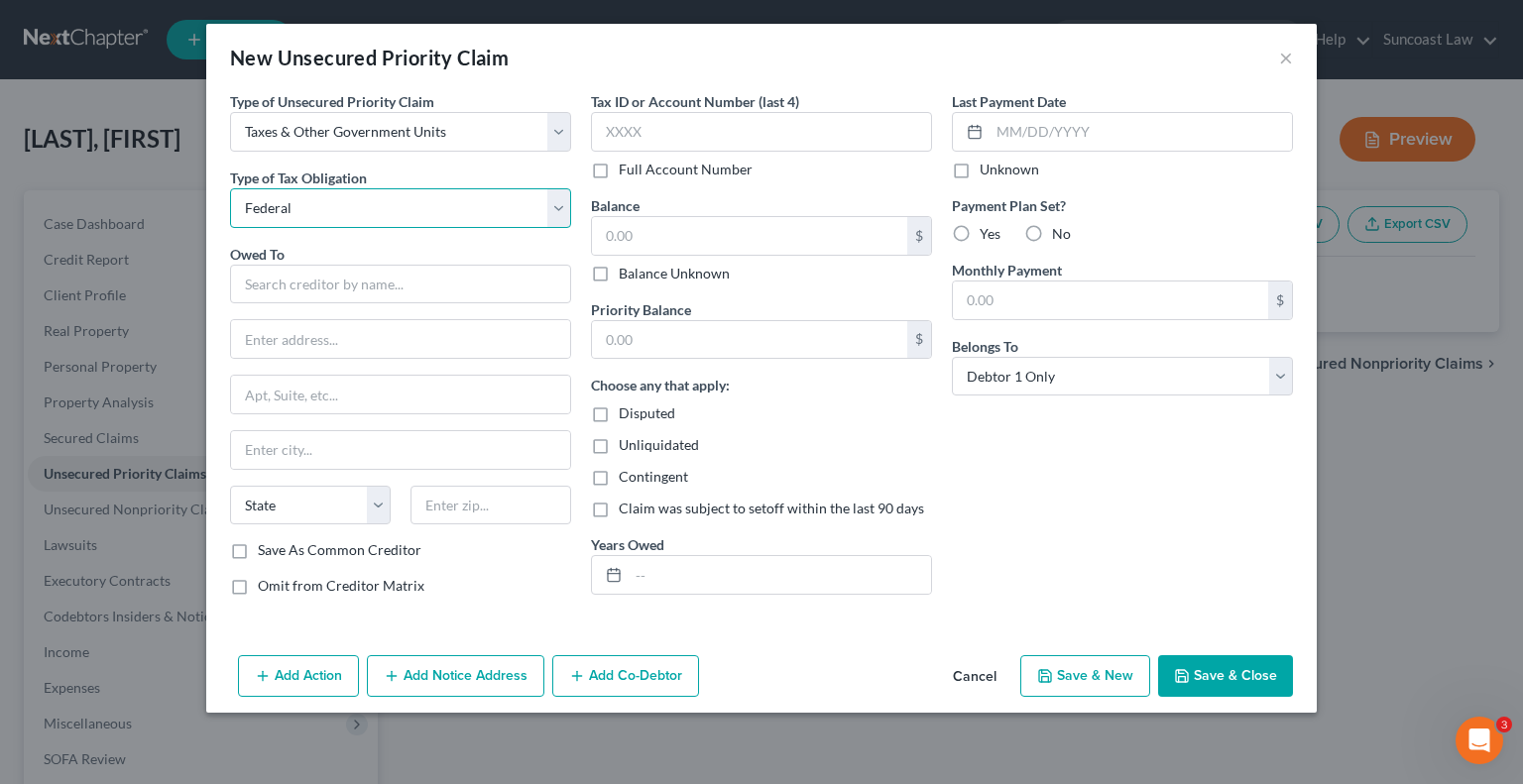 click on "Select Federal City State Franchise Tax Board Other" at bounding box center [401, 208] 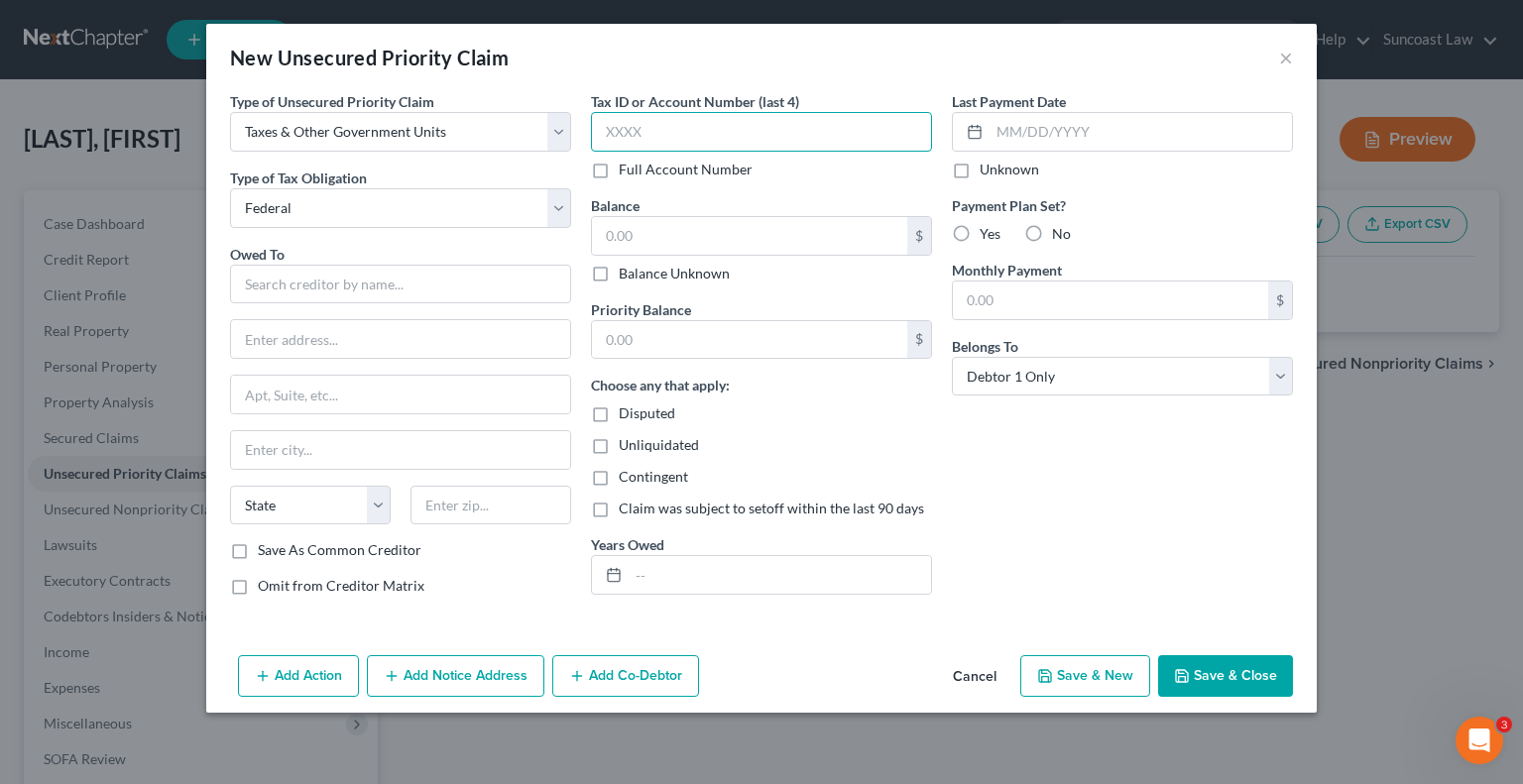 click at bounding box center [762, 132] 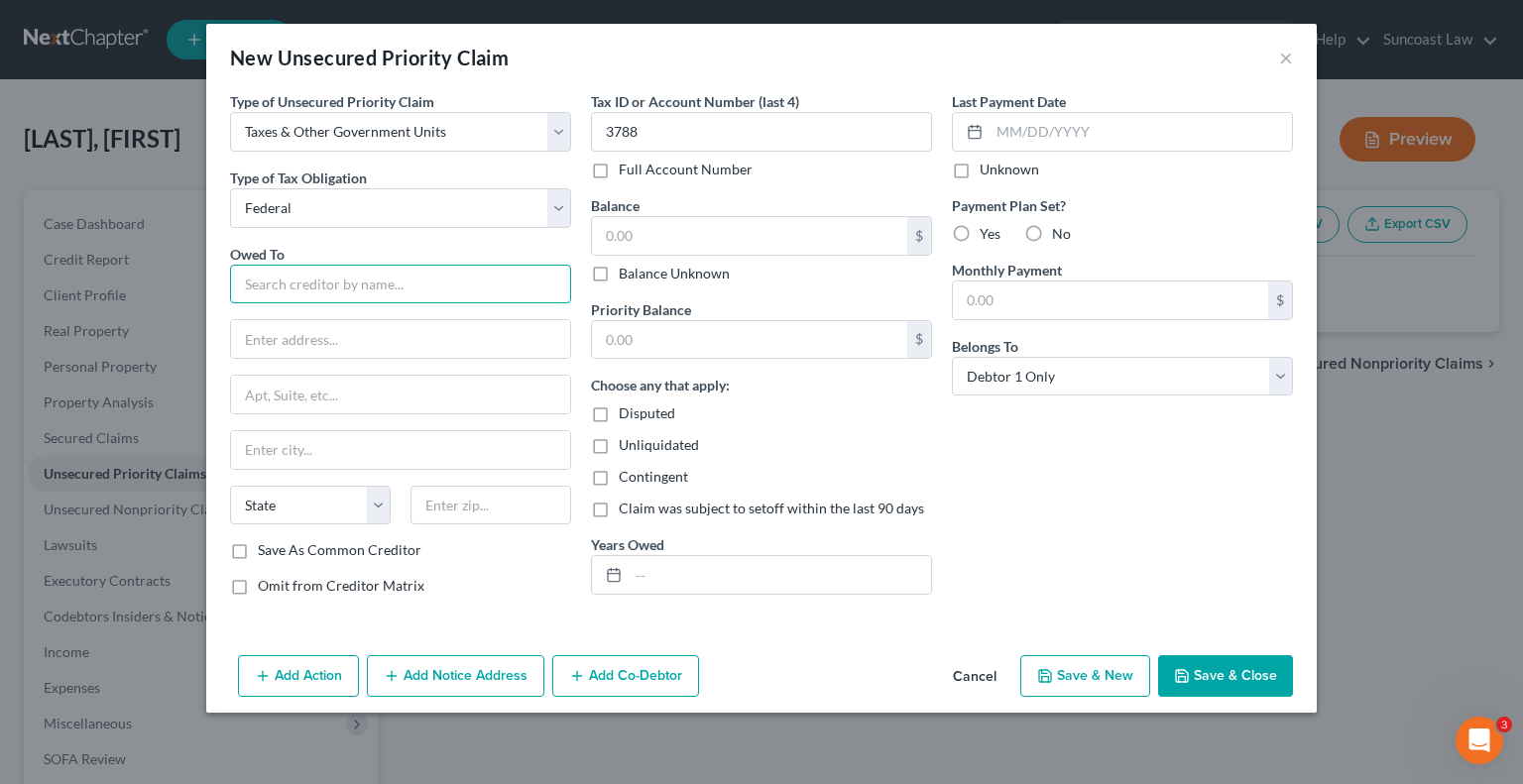 click at bounding box center [401, 284] 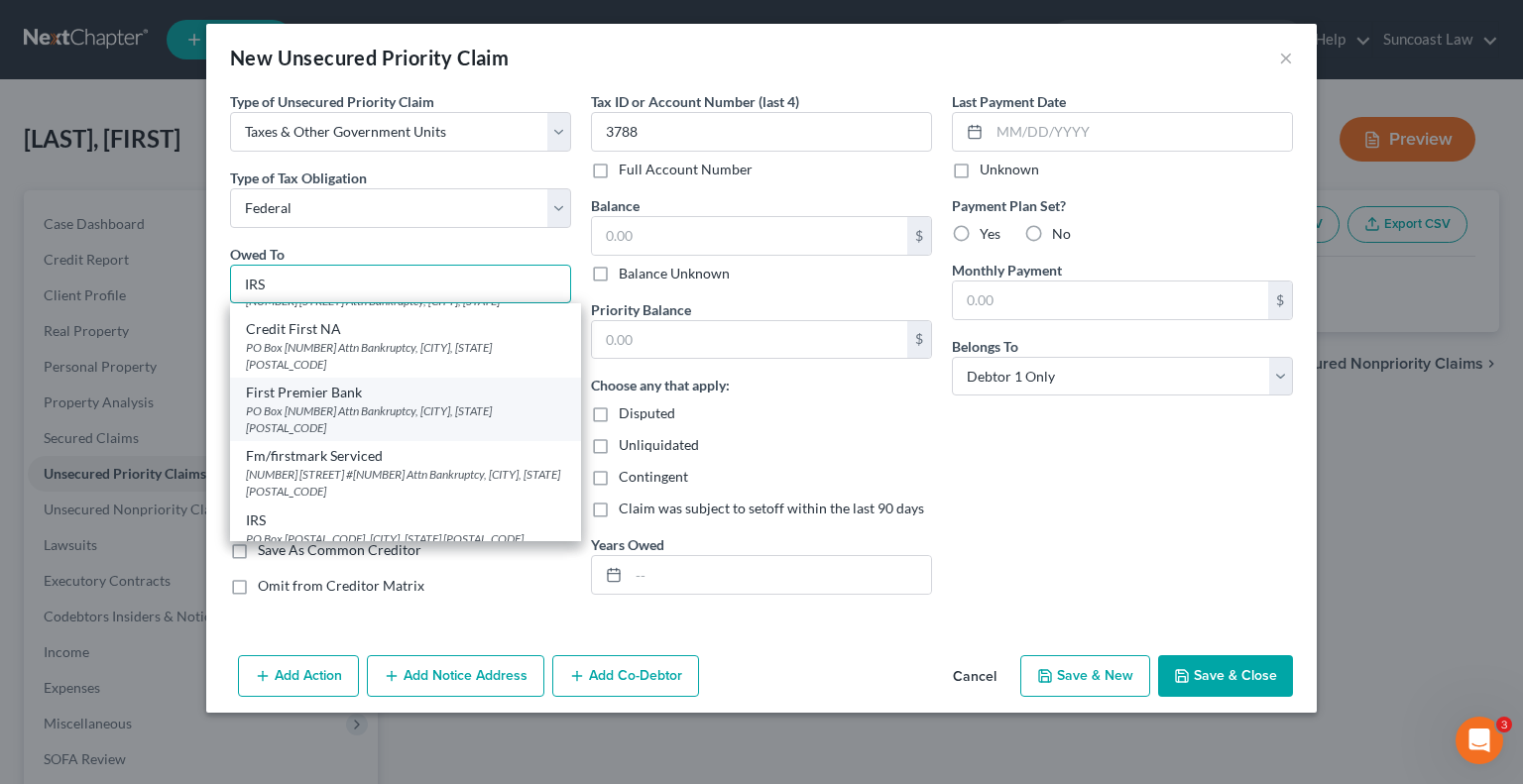 scroll, scrollTop: 182, scrollLeft: 0, axis: vertical 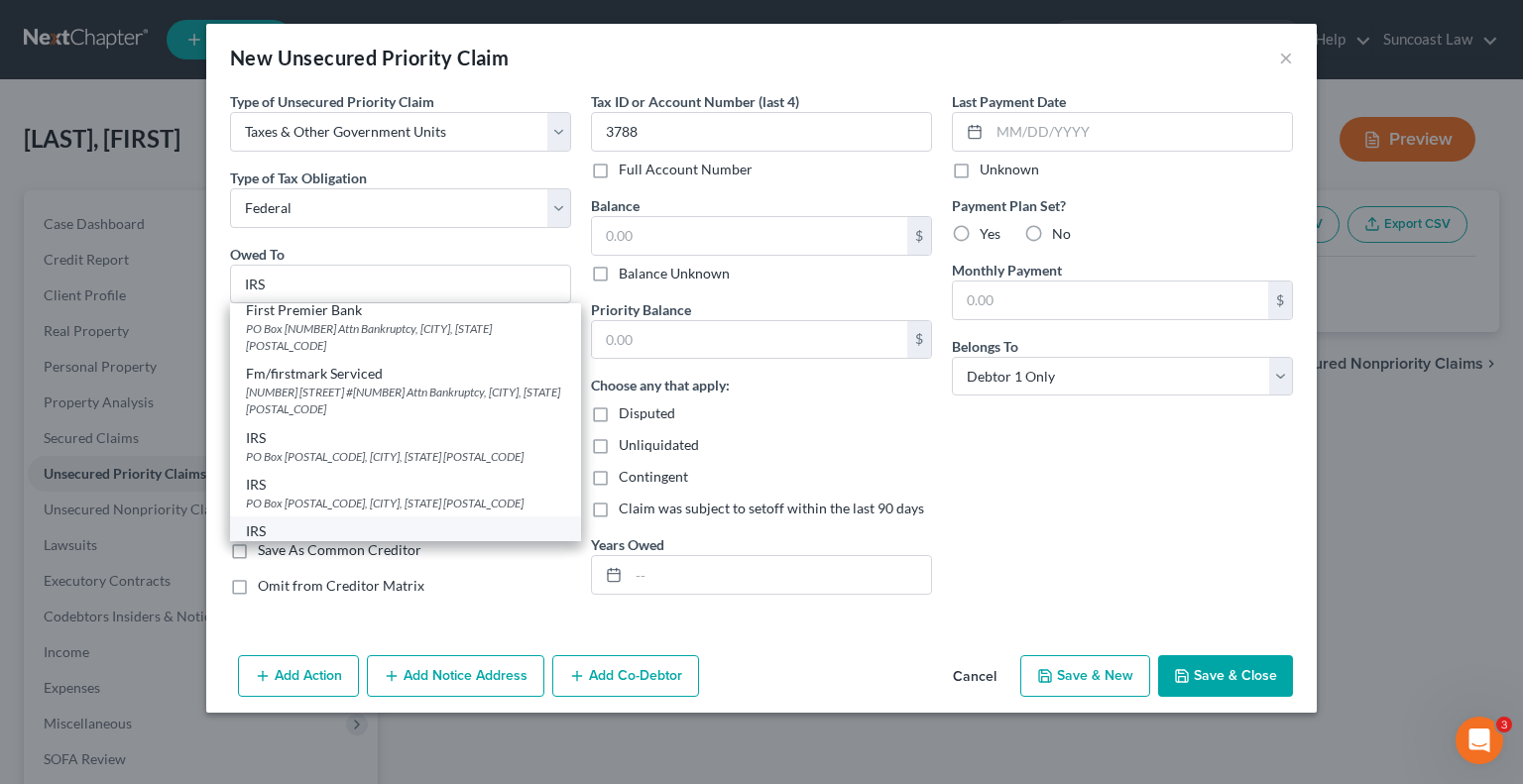 click on "PO Box [POSTAL_CODE], [CITY], [STATE] [POSTAL_CODE]" at bounding box center (406, 549) 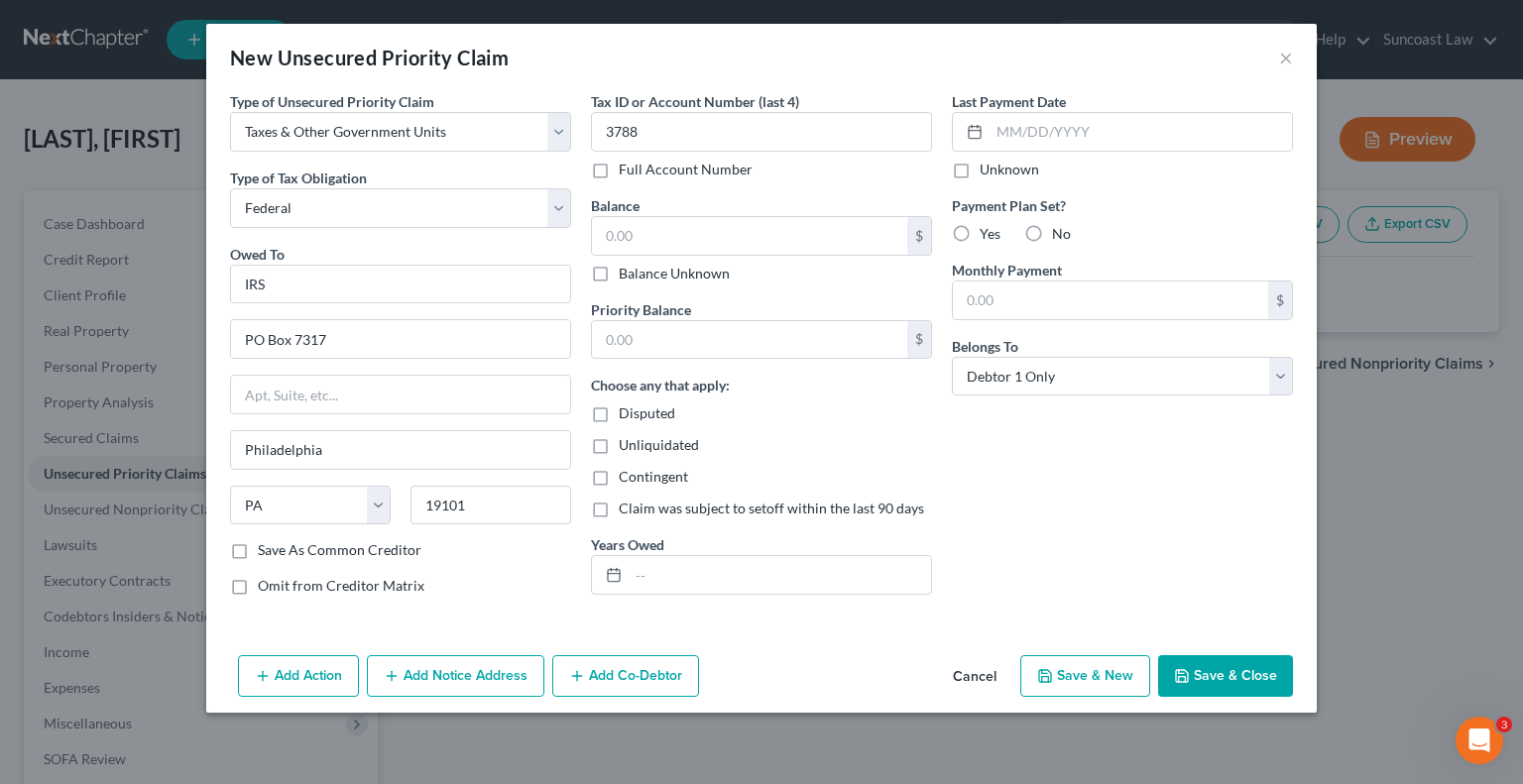 scroll, scrollTop: 0, scrollLeft: 0, axis: both 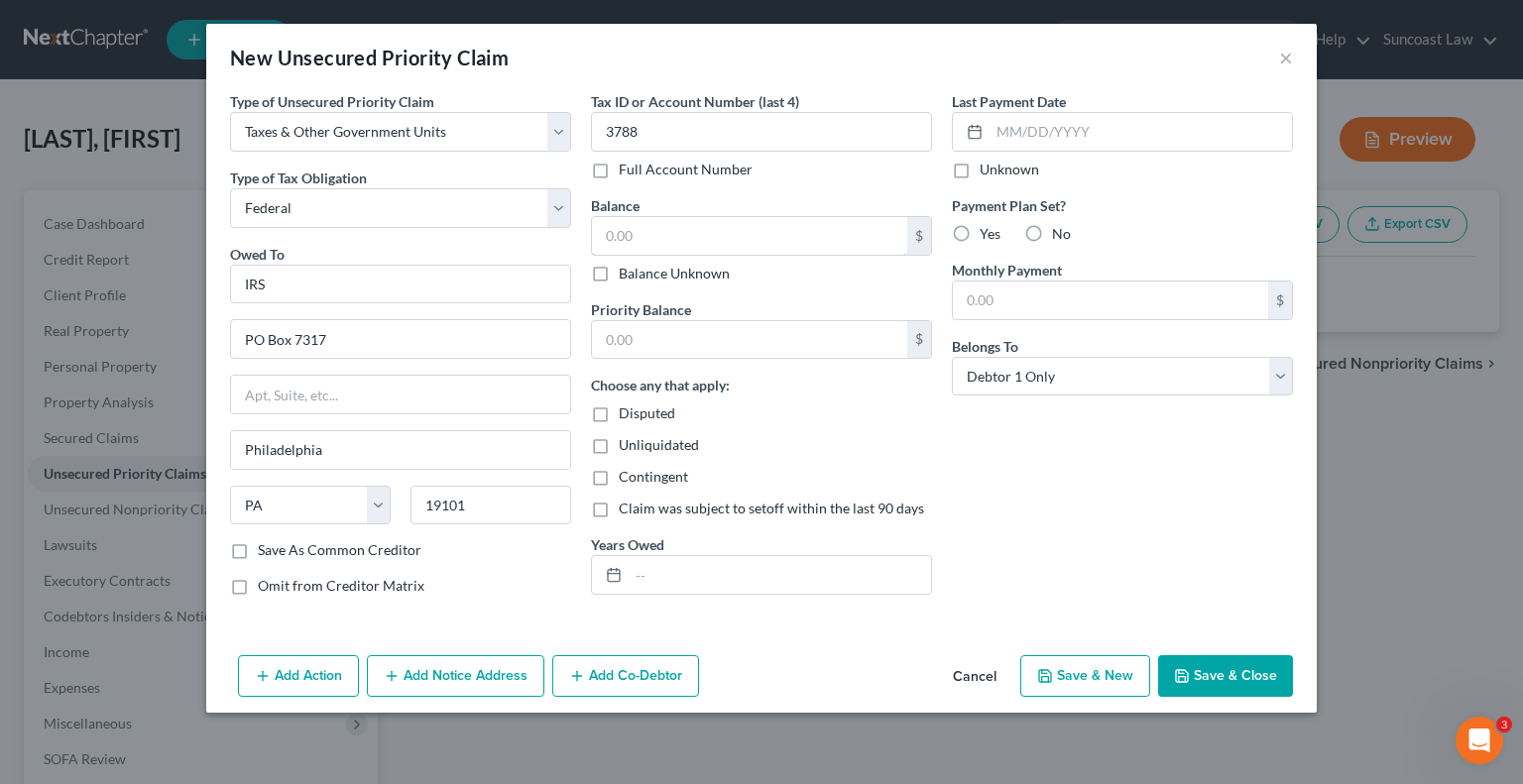 drag, startPoint x: 684, startPoint y: 229, endPoint x: 718, endPoint y: 182, distance: 58.00862 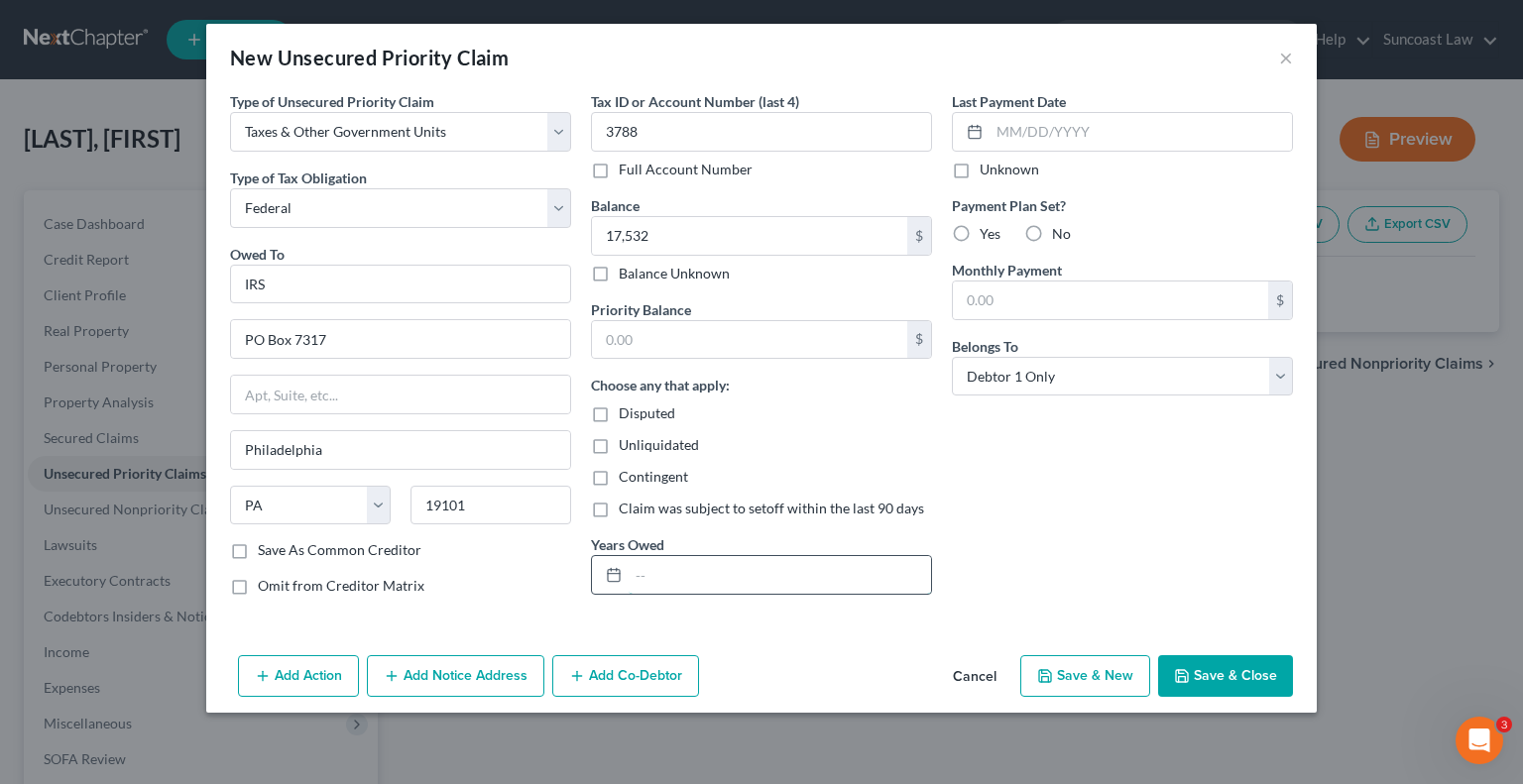 click at bounding box center [779, 575] 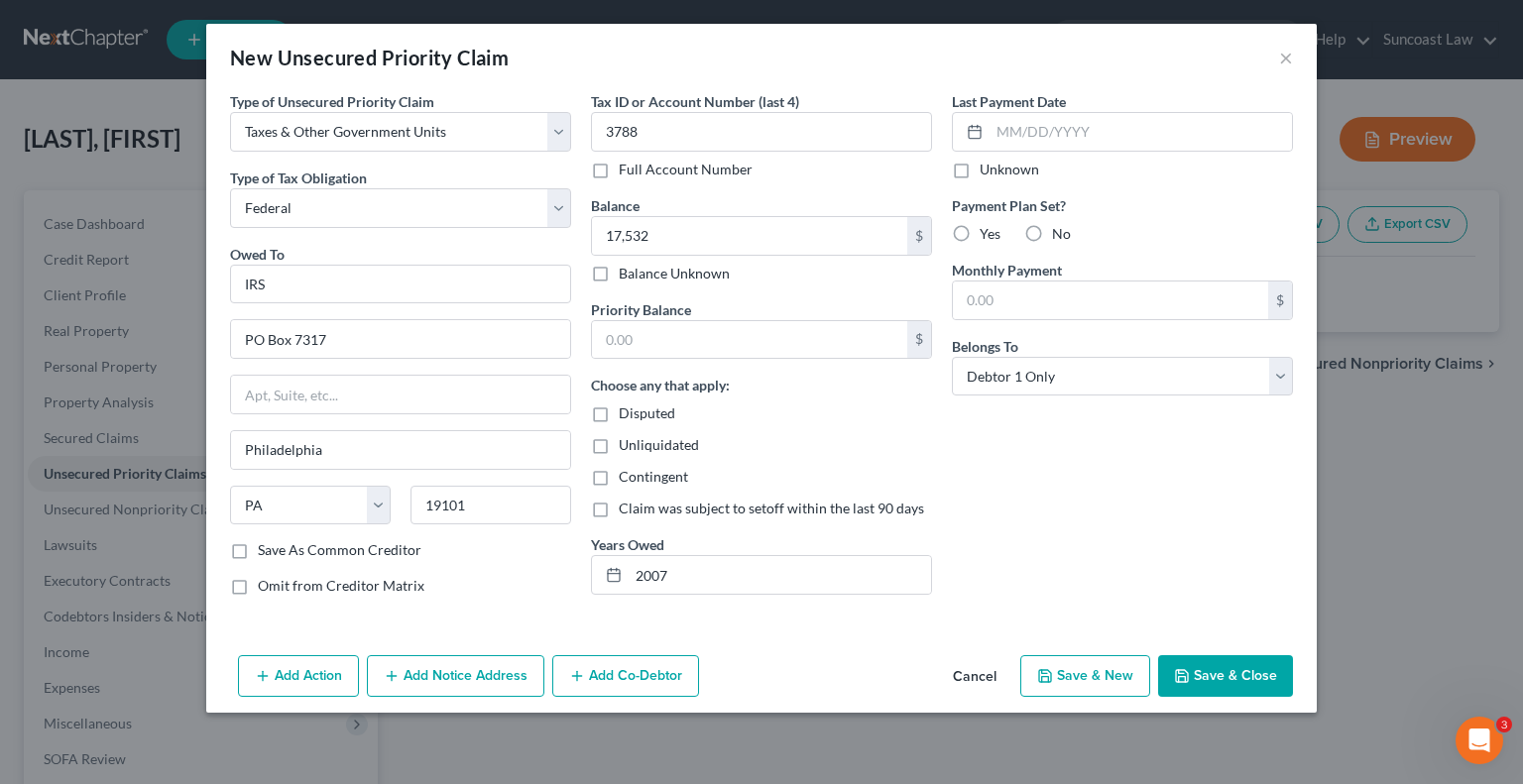 click on "Save & Close" at bounding box center (1226, 676) 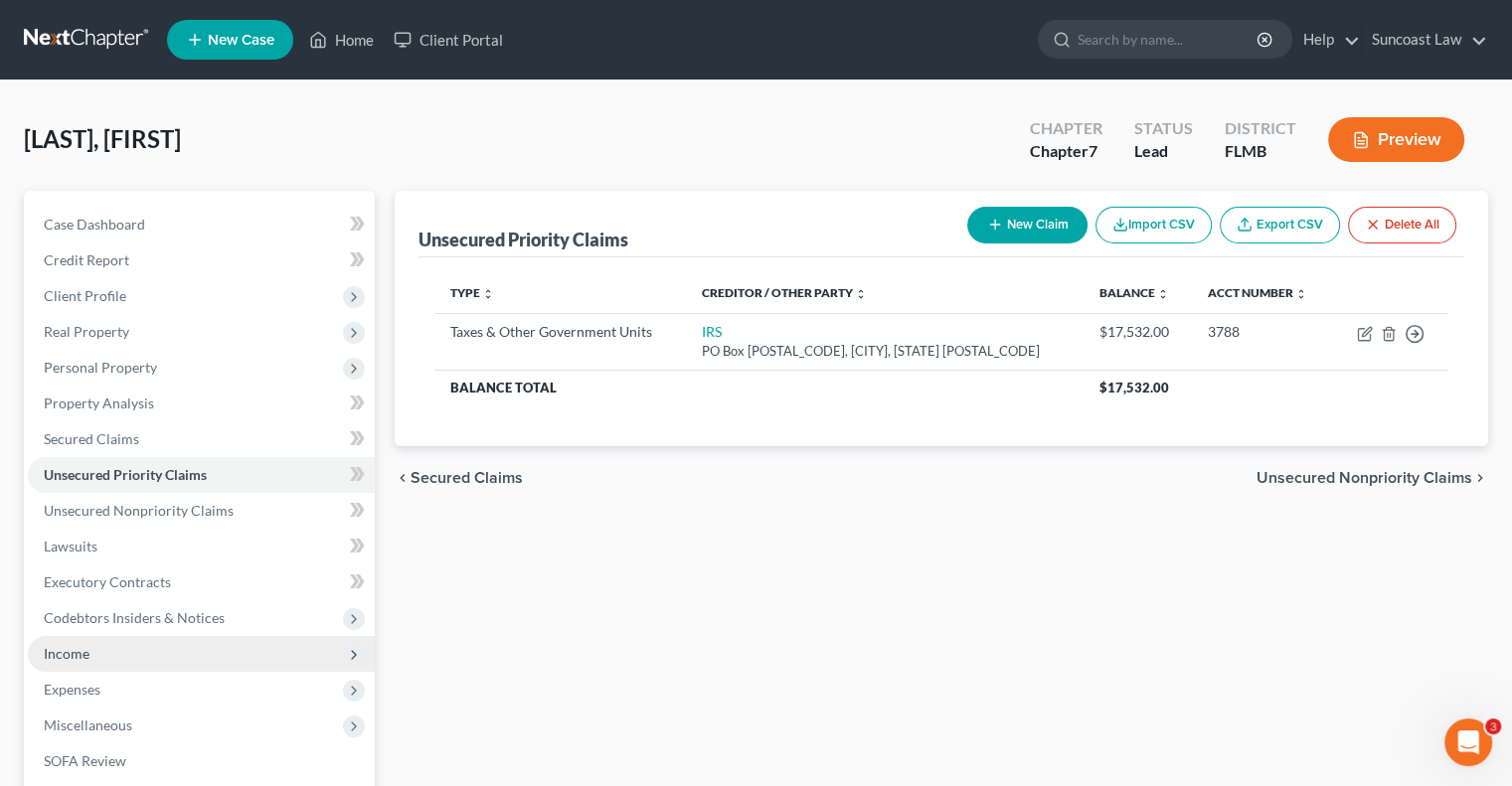 click on "Income" at bounding box center [201, 654] 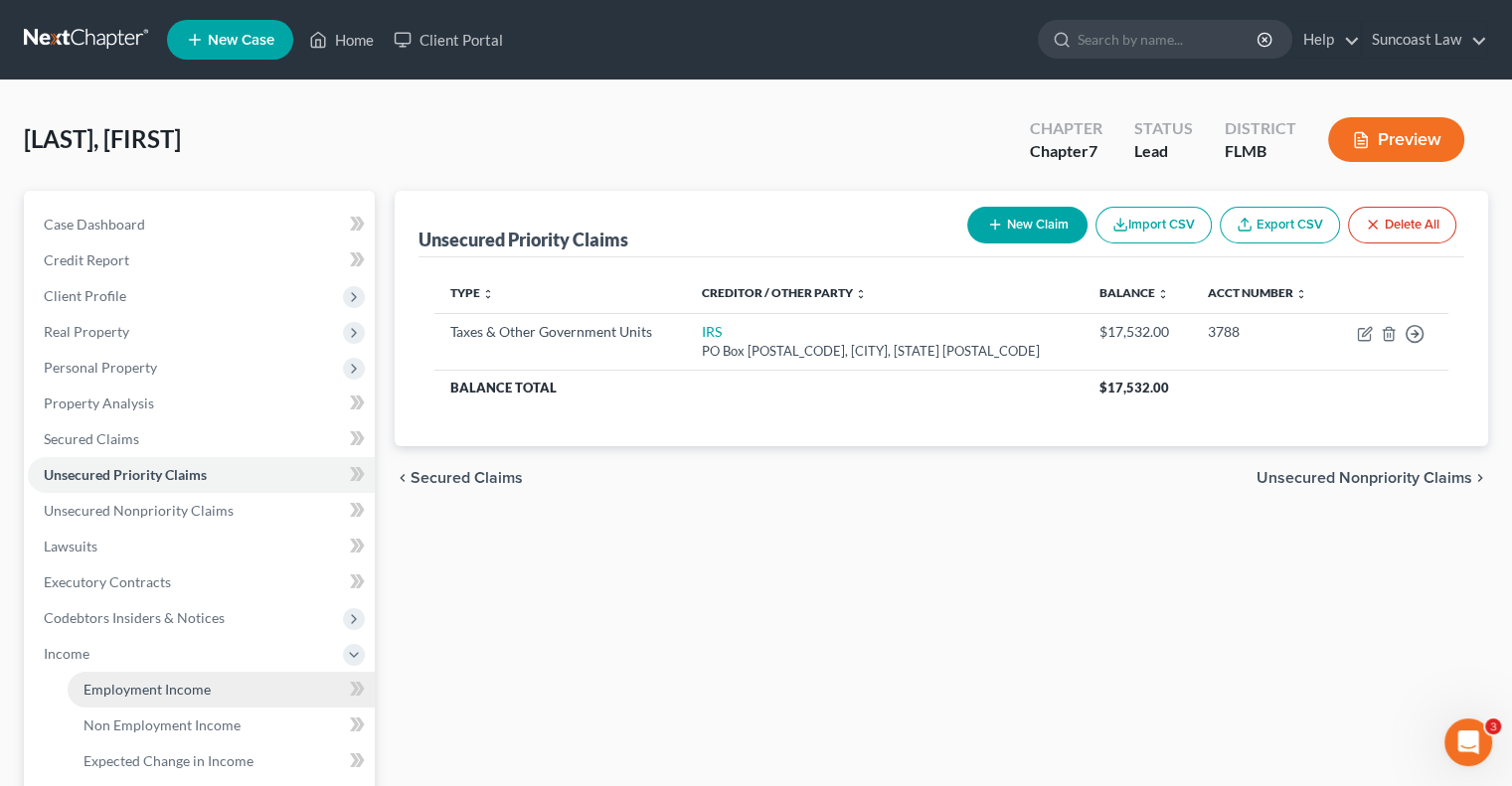 click on "Employment Income" at bounding box center (147, 689) 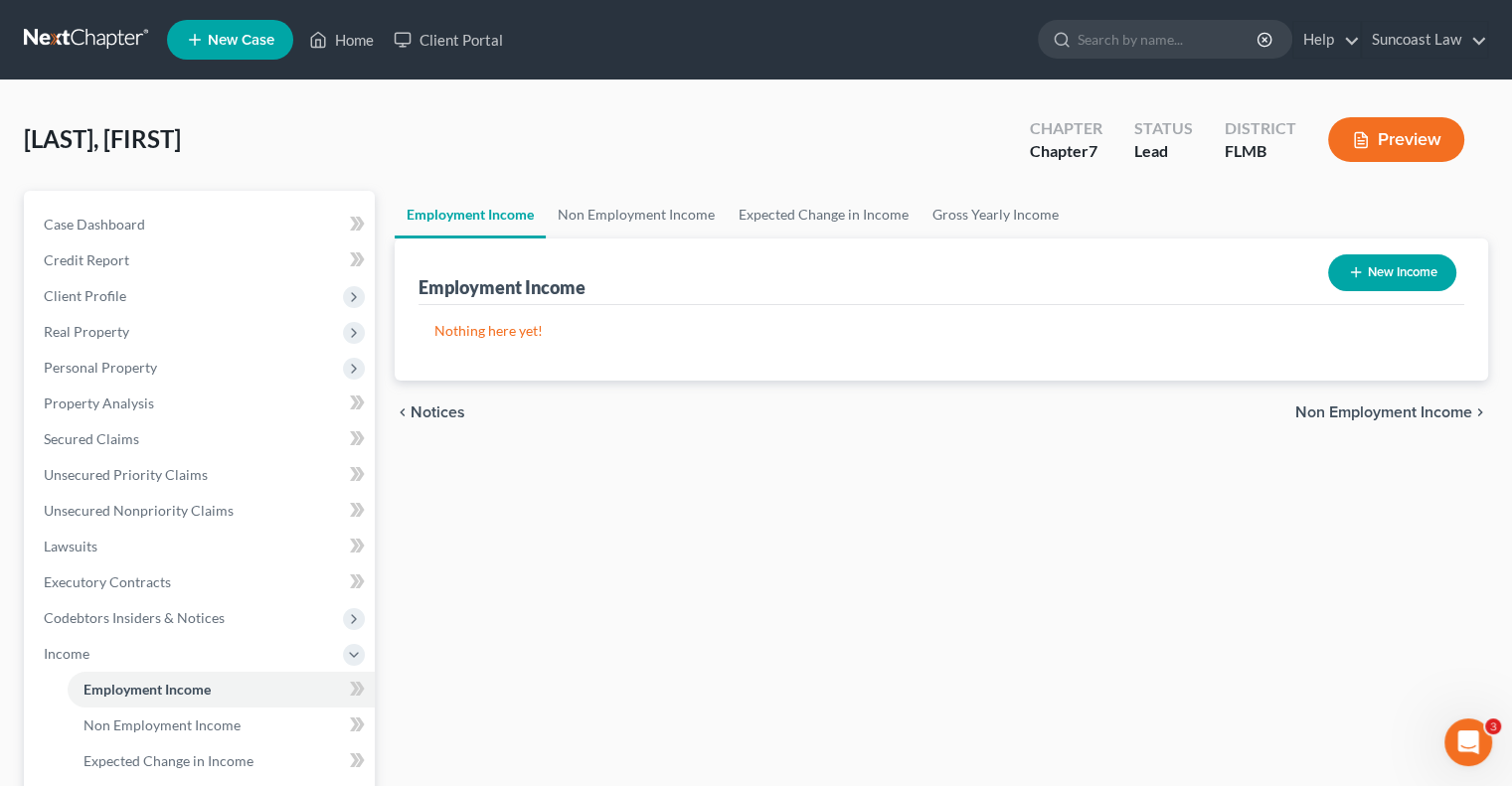 click on "New Income" at bounding box center [1392, 272] 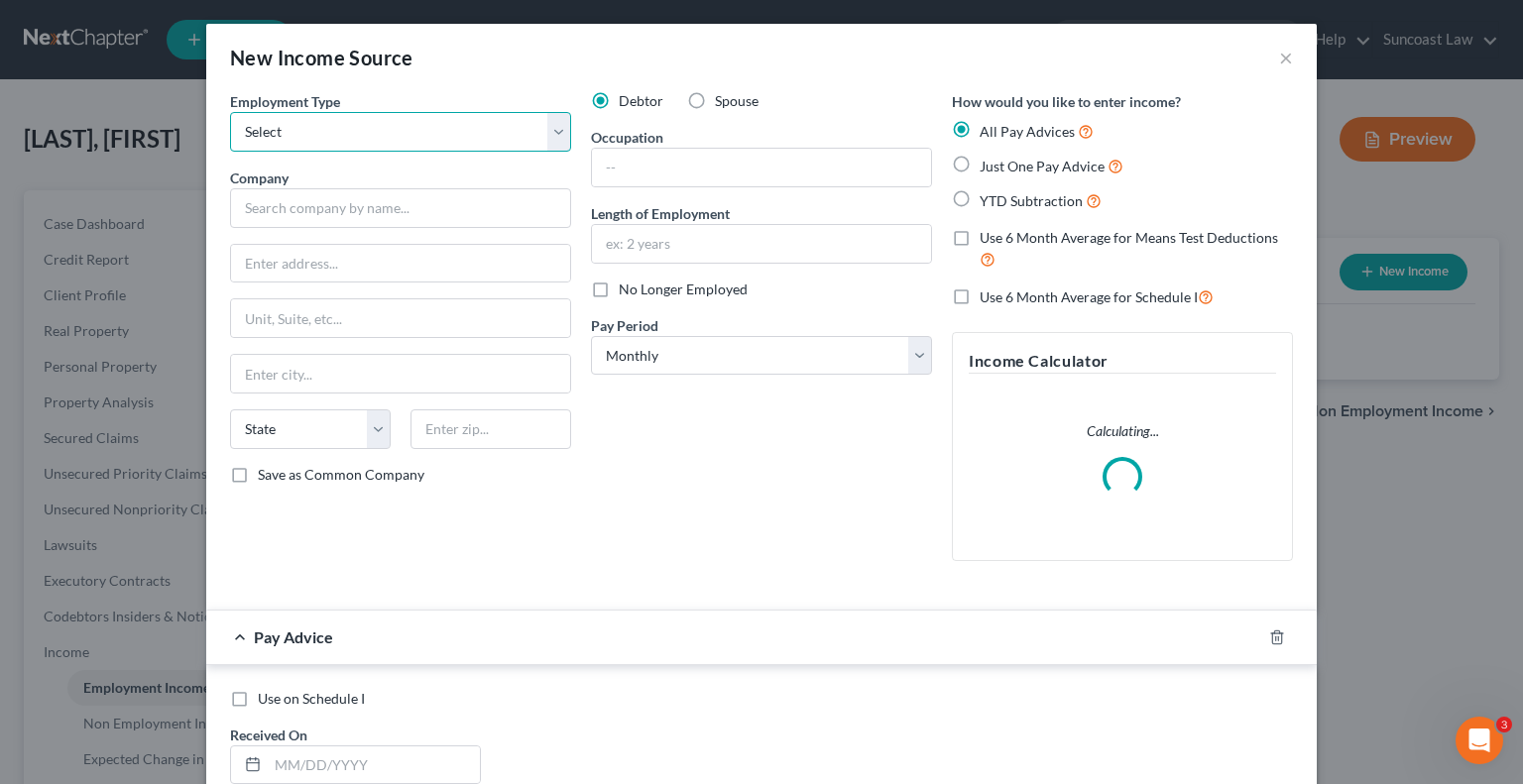 click on "Select Full or Part Time Employment Self Employment" at bounding box center [401, 132] 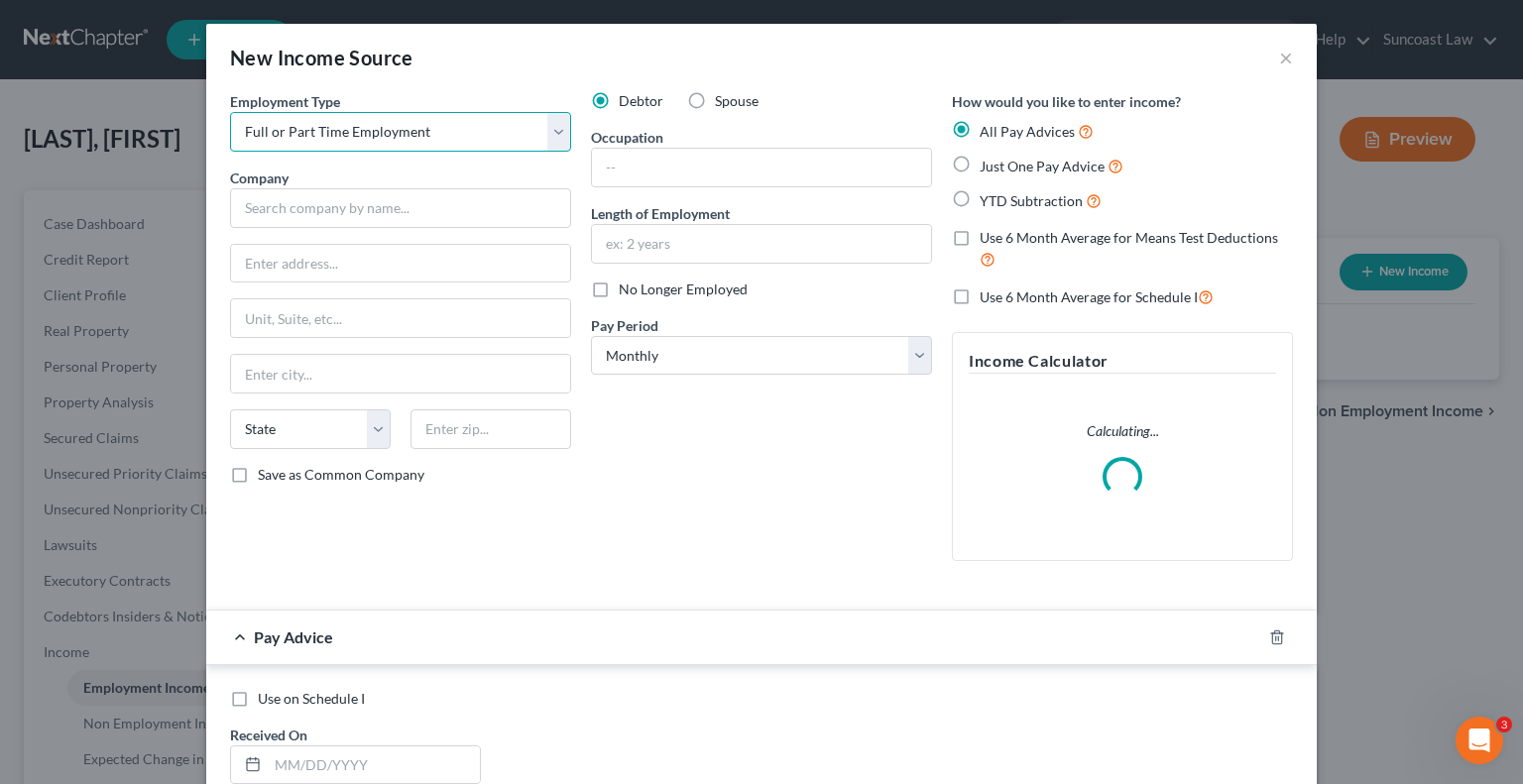 click on "Select Full or Part Time Employment Self Employment" at bounding box center [401, 132] 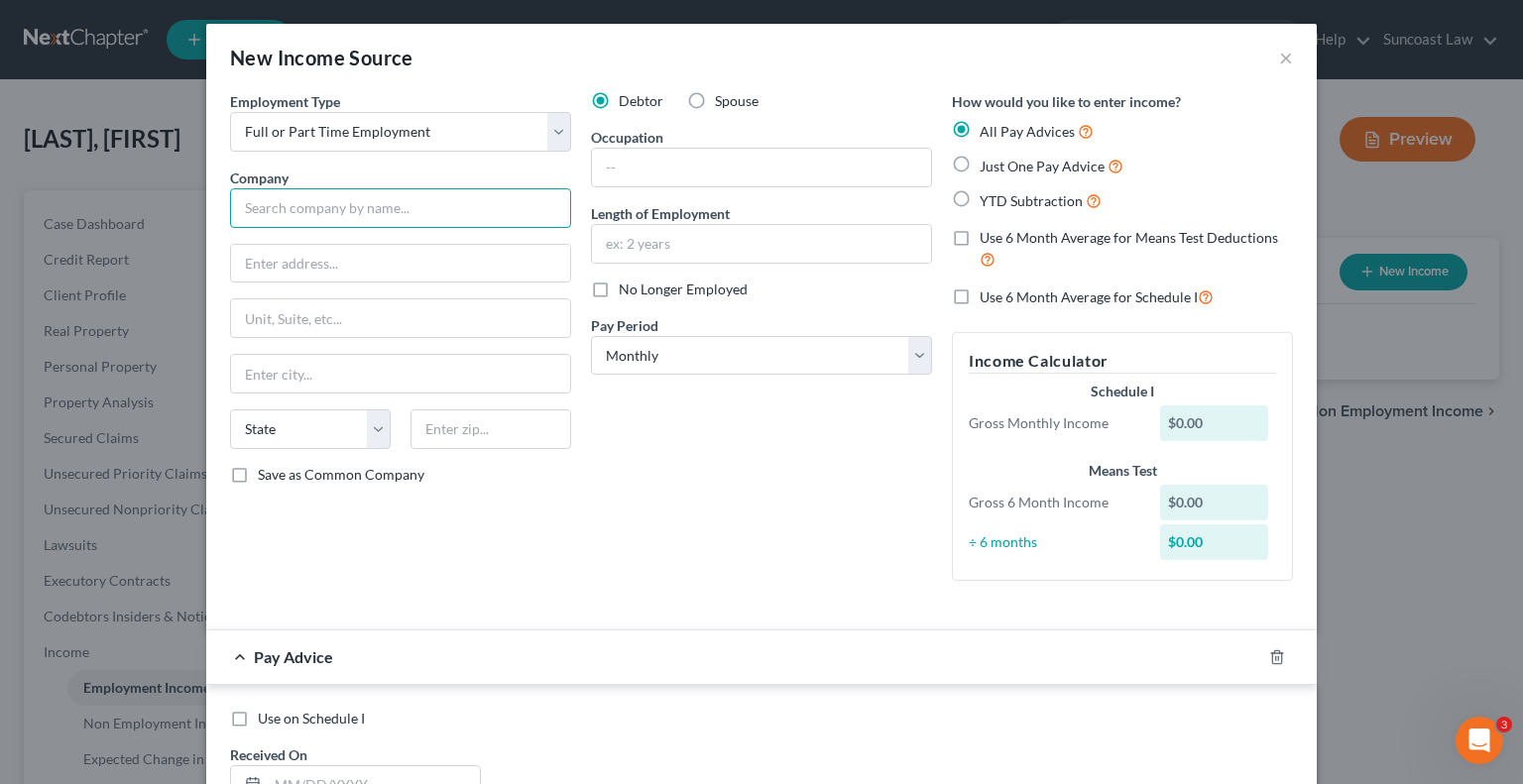drag, startPoint x: 434, startPoint y: 213, endPoint x: 446, endPoint y: 204, distance: 15 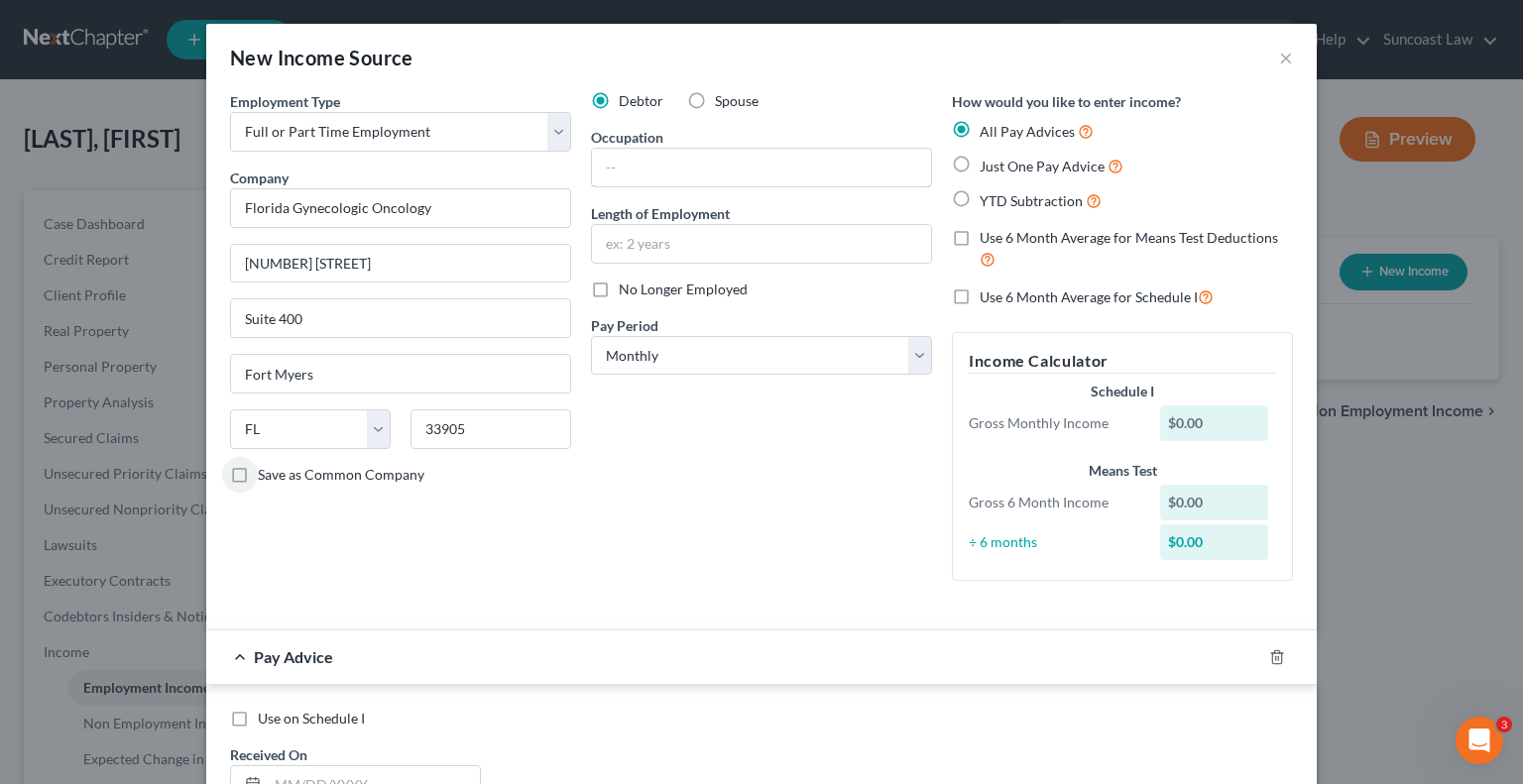 drag, startPoint x: 694, startPoint y: 156, endPoint x: 664, endPoint y: 37, distance: 122.72327 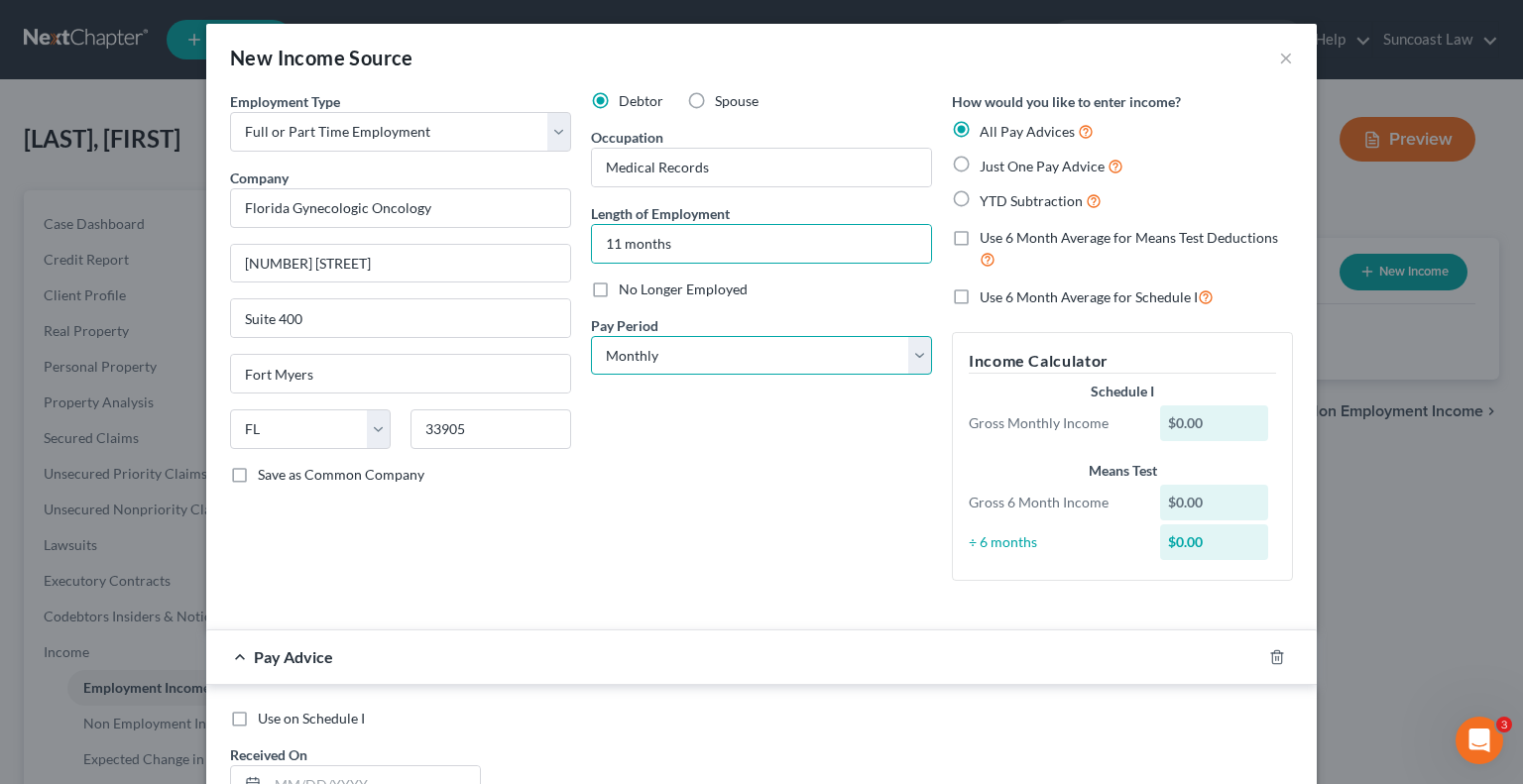 click on "Select Monthly Twice Monthly Every Other Week Weekly" at bounding box center (762, 356) 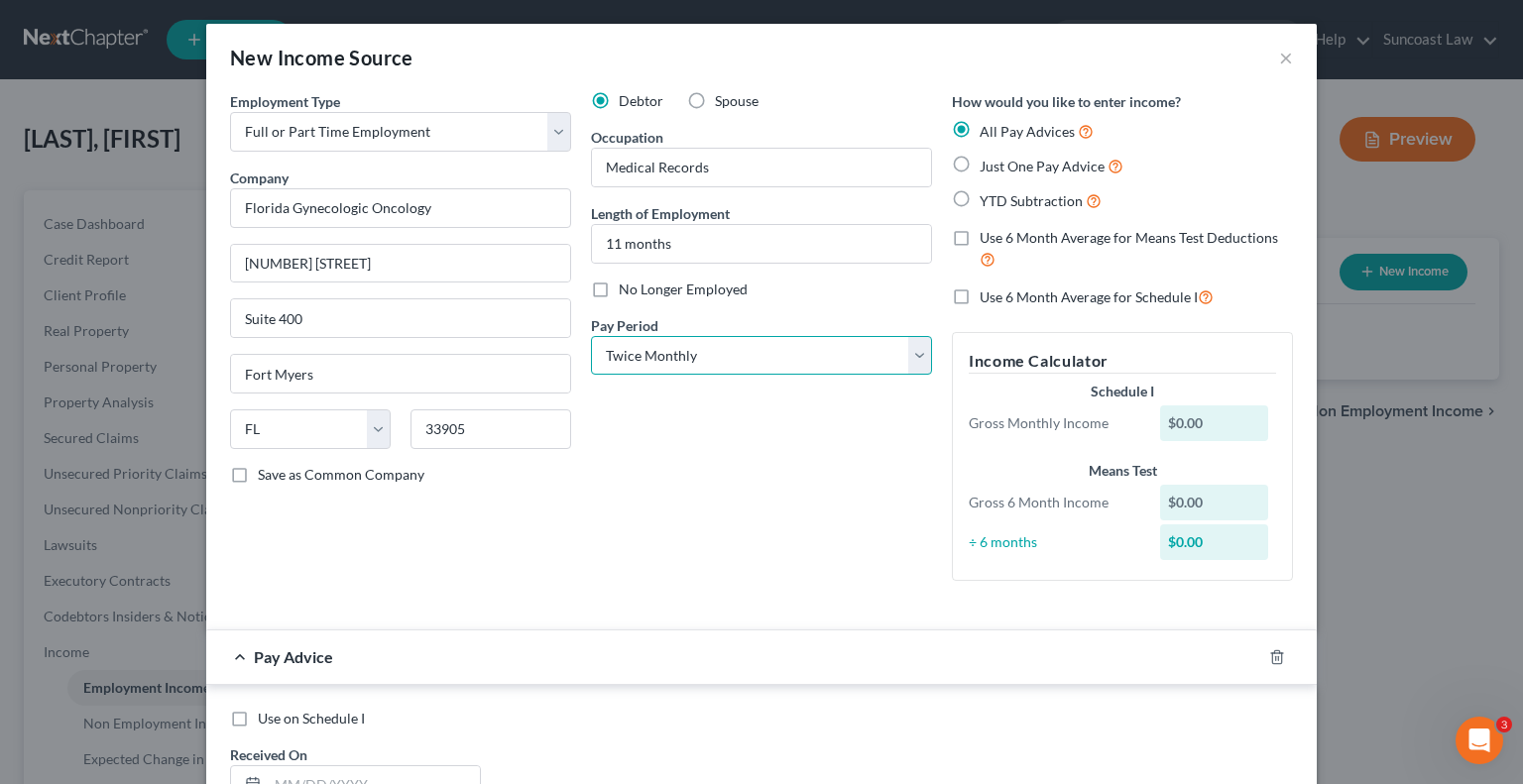 click on "Select Monthly Twice Monthly Every Other Week Weekly" at bounding box center [762, 356] 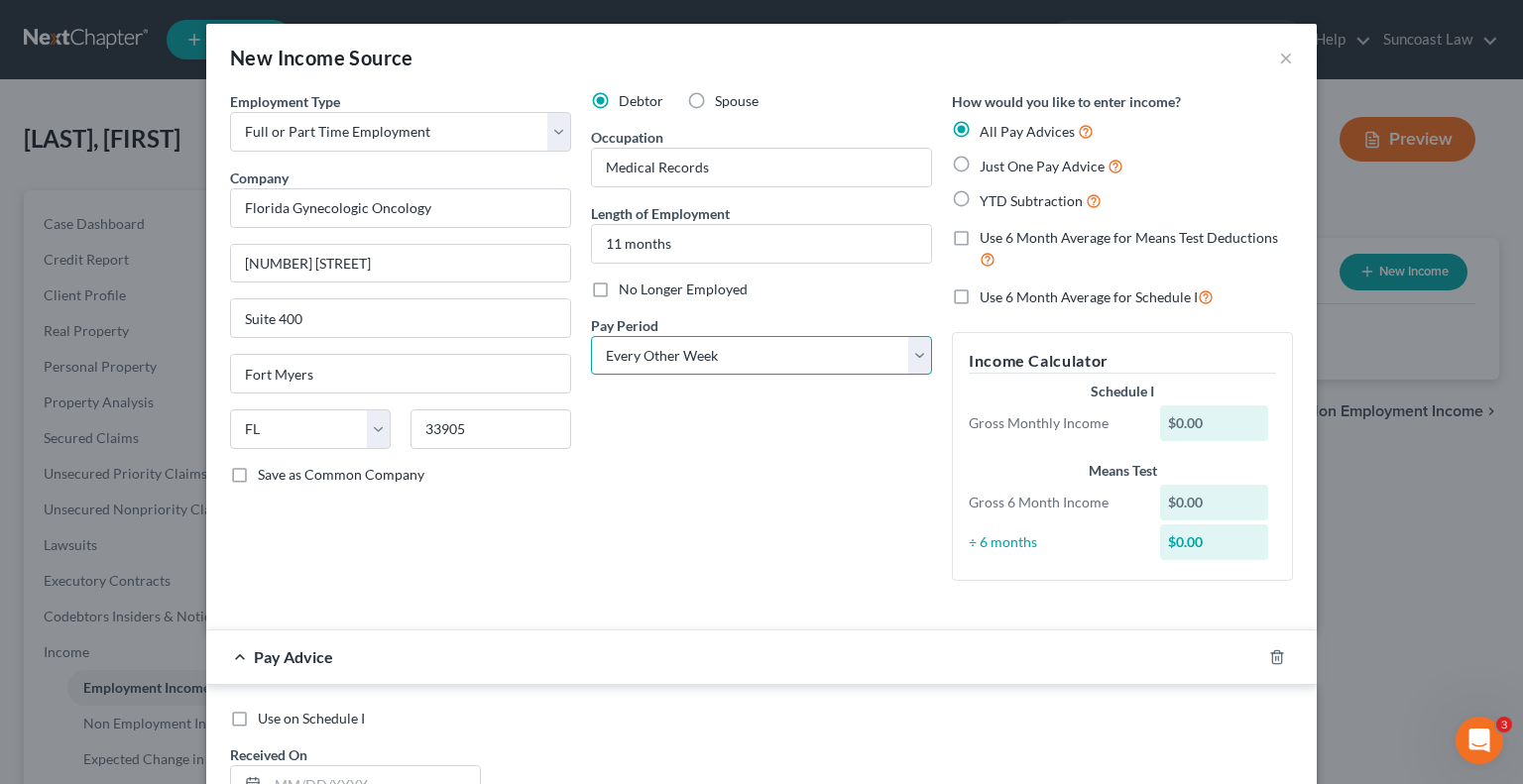 click on "Select Monthly Twice Monthly Every Other Week Weekly" at bounding box center [762, 356] 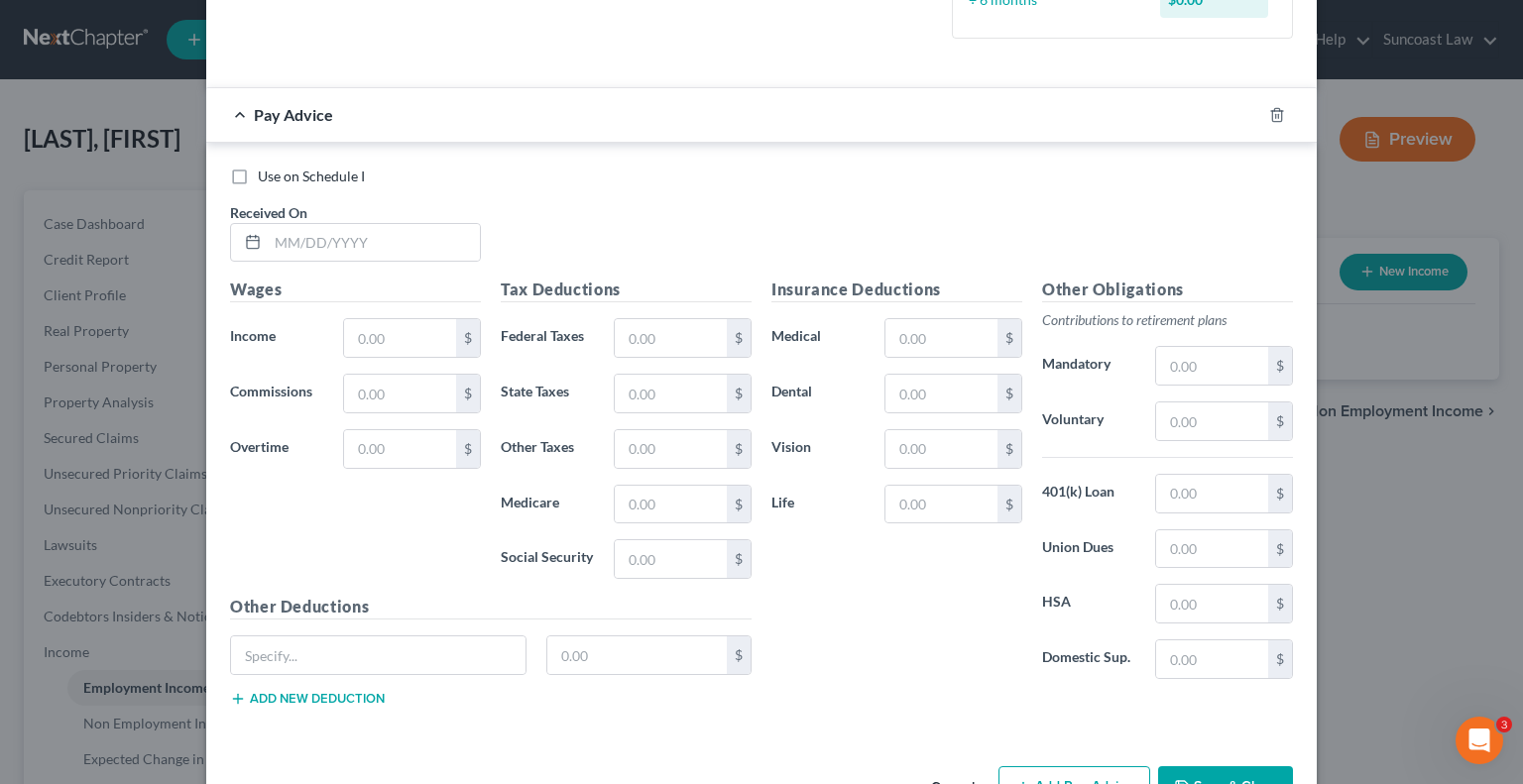 scroll, scrollTop: 595, scrollLeft: 0, axis: vertical 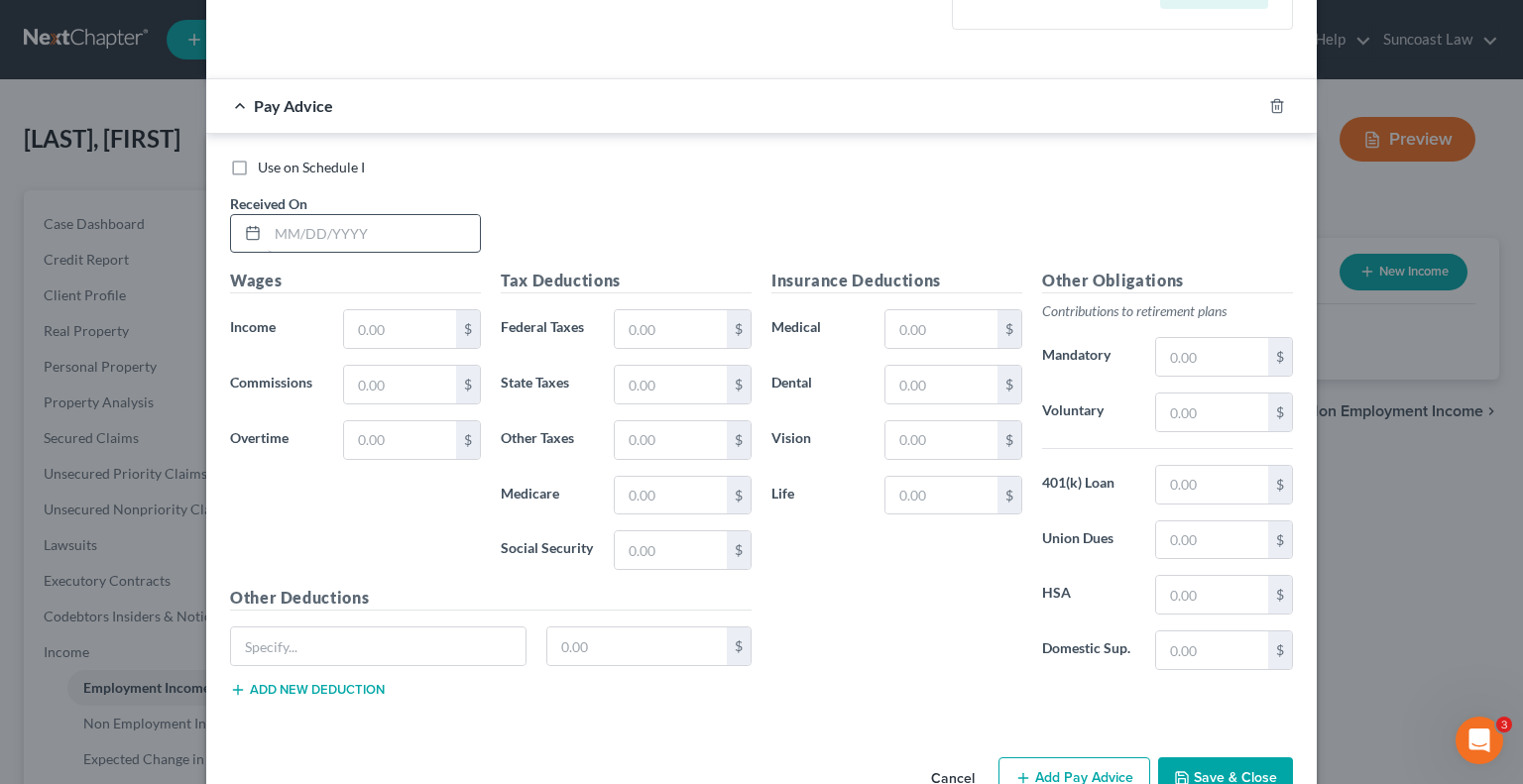 click on "Received On
*" at bounding box center (355, 223) 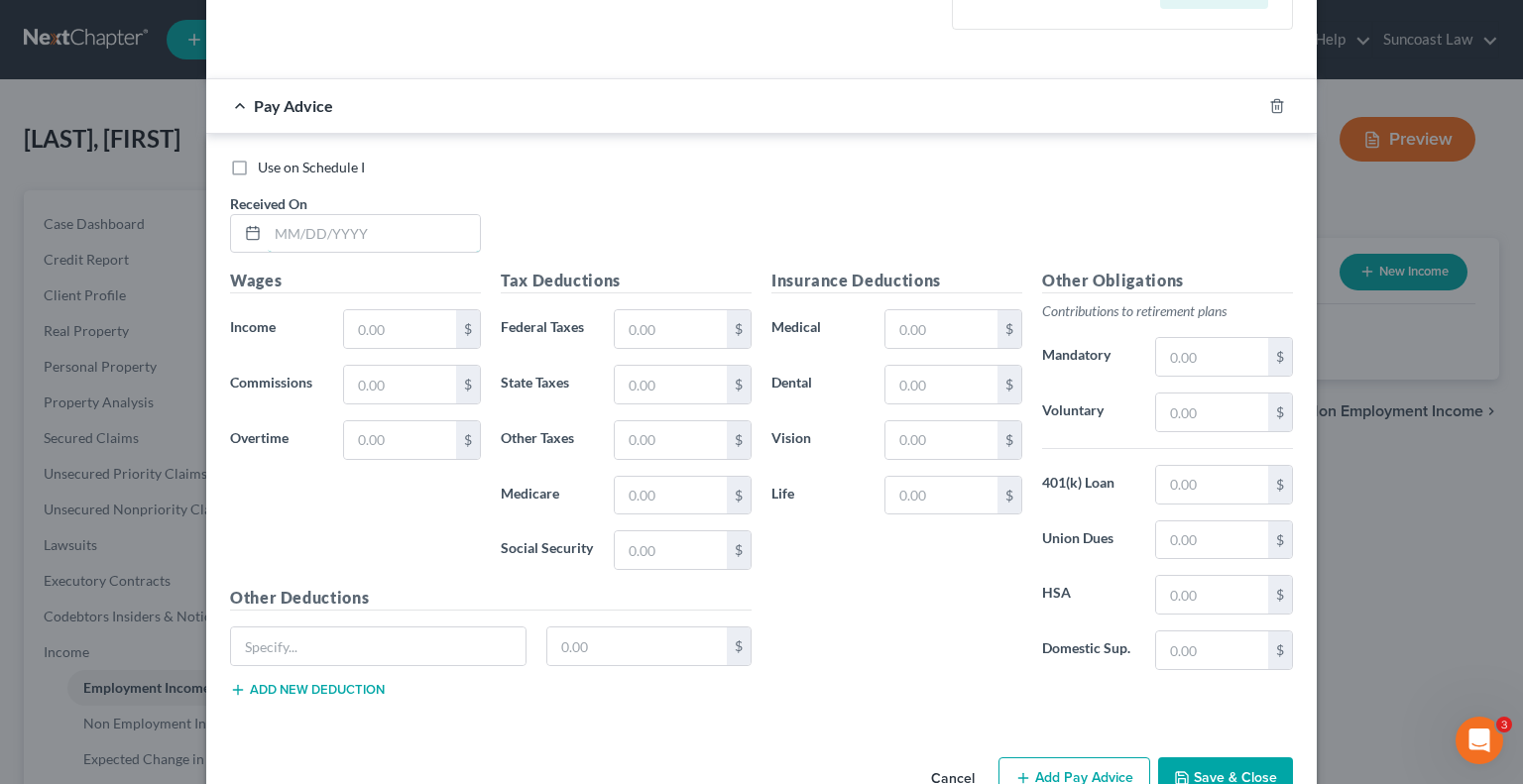 drag, startPoint x: 435, startPoint y: 232, endPoint x: 482, endPoint y: 181, distance: 69.354164 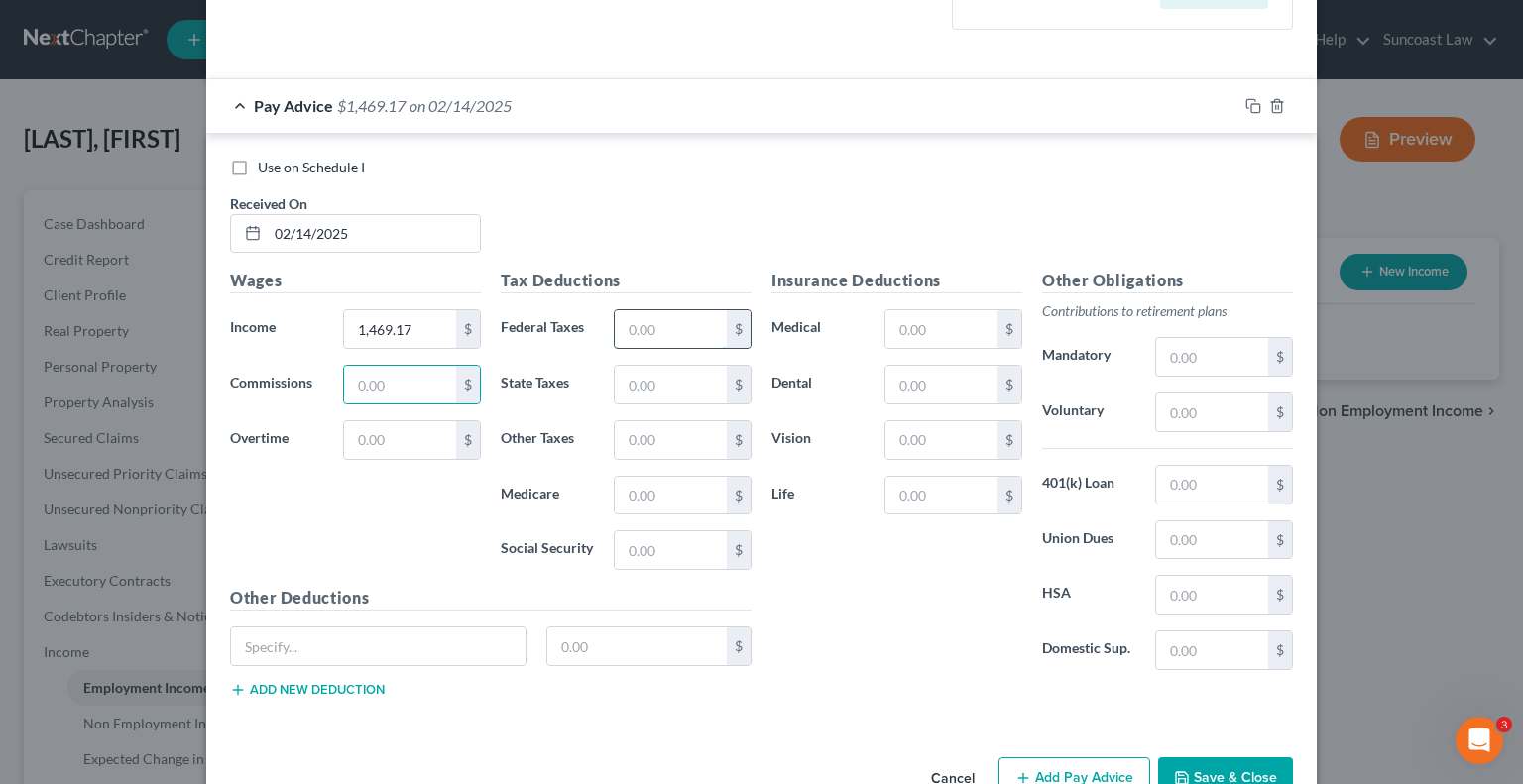click at bounding box center [670, 329] 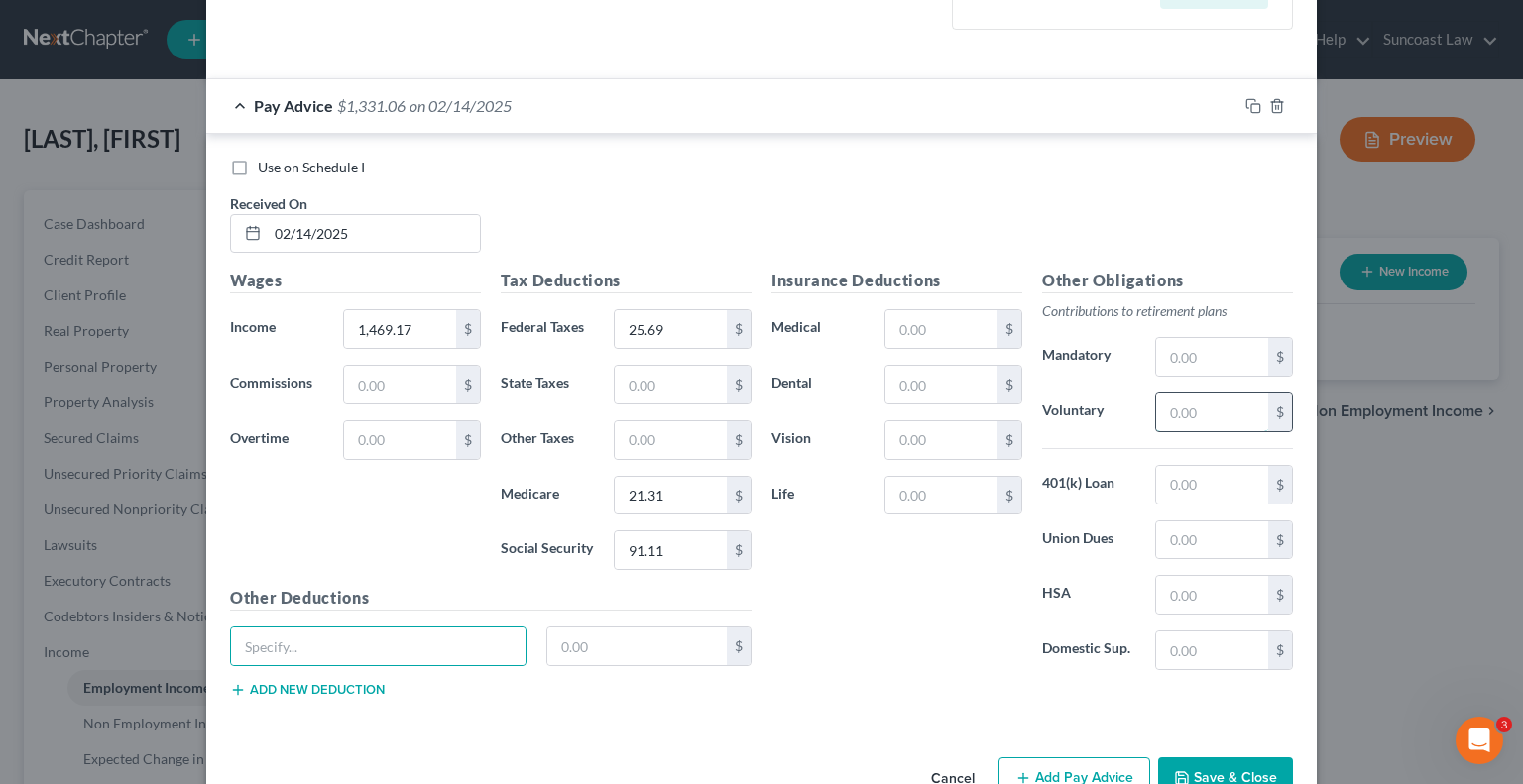 click at bounding box center [1212, 412] 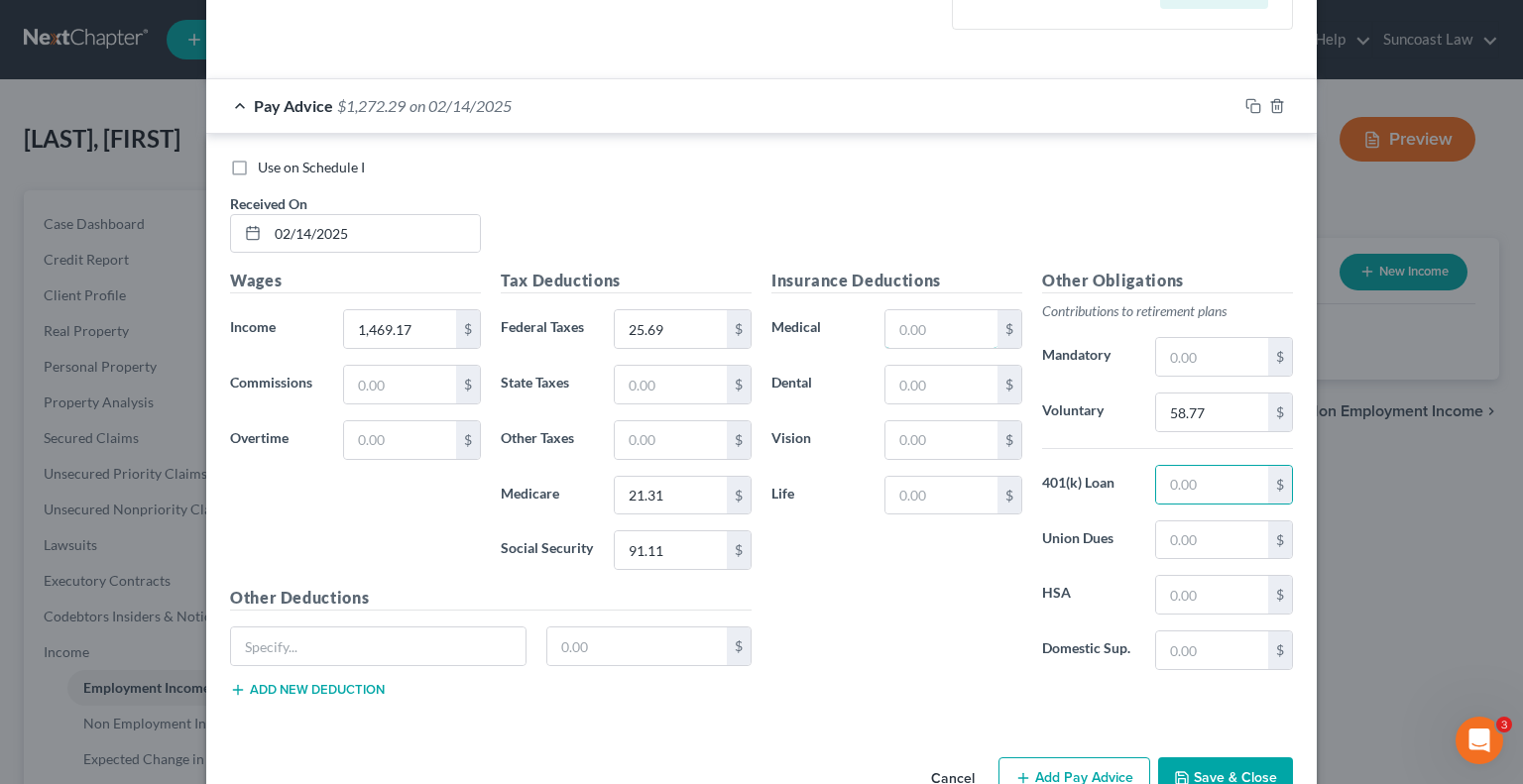 drag, startPoint x: 952, startPoint y: 324, endPoint x: 960, endPoint y: 221, distance: 103.310212 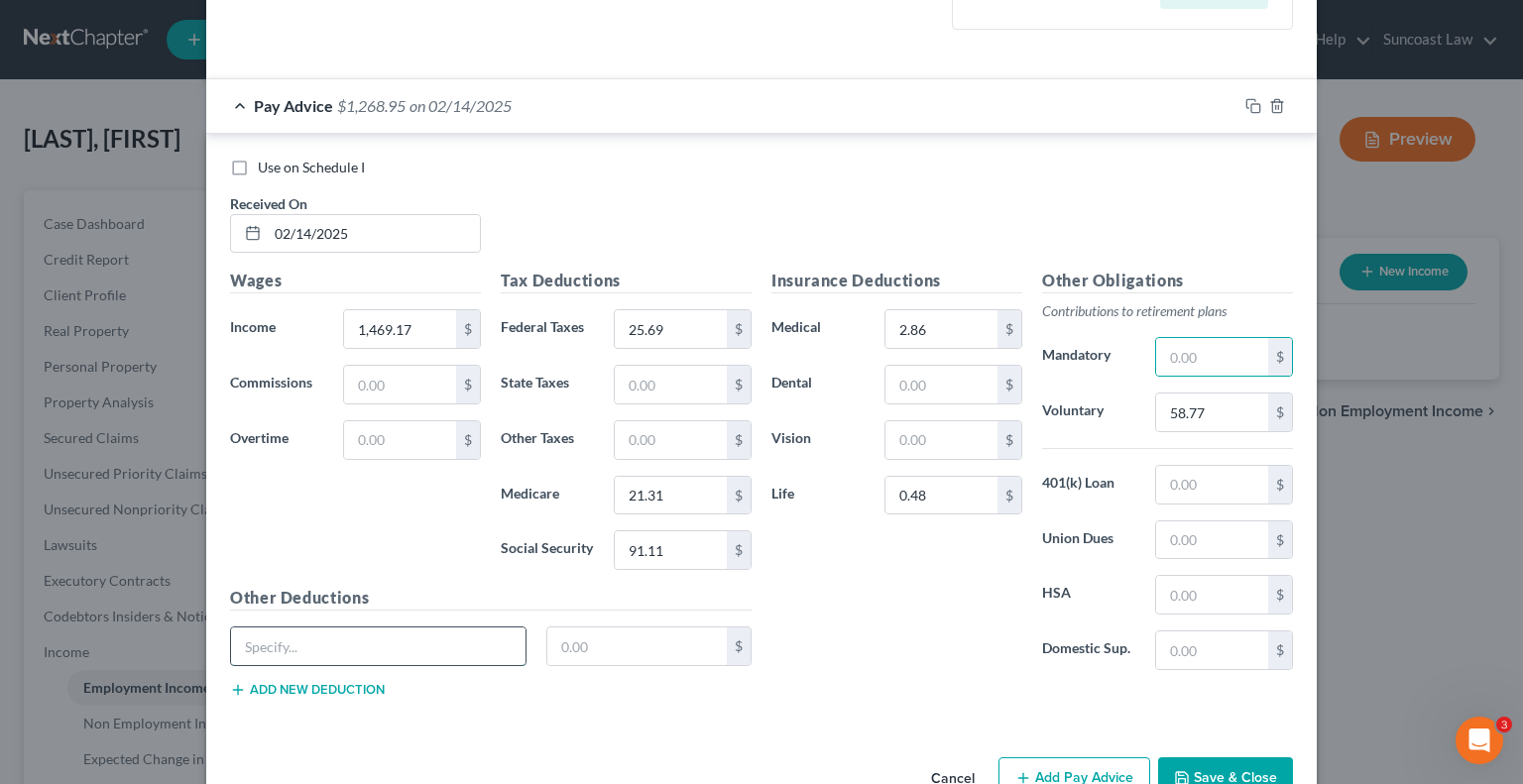 click at bounding box center (378, 646) 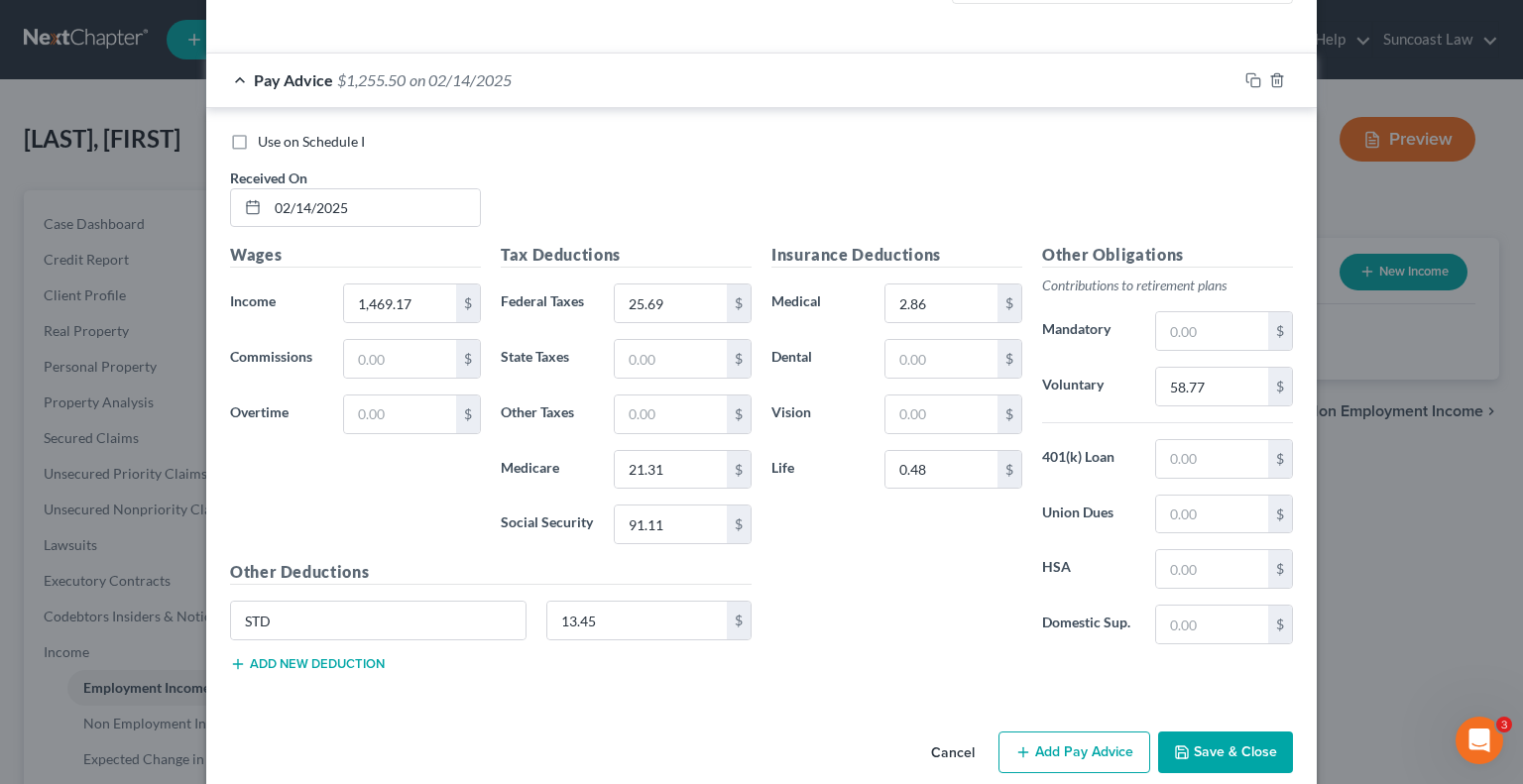 scroll, scrollTop: 644, scrollLeft: 0, axis: vertical 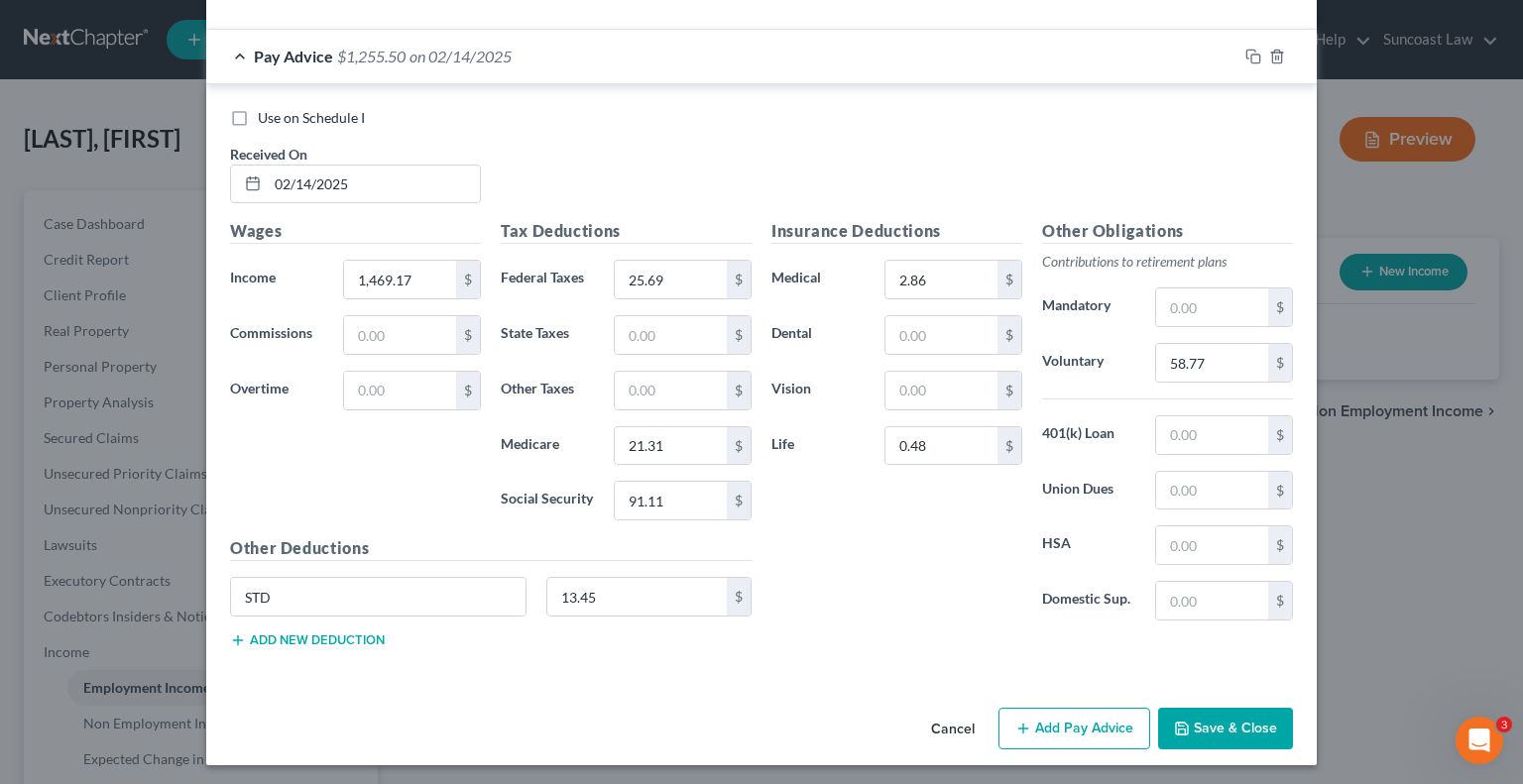 click on "Add Pay Advice" at bounding box center [1074, 728] 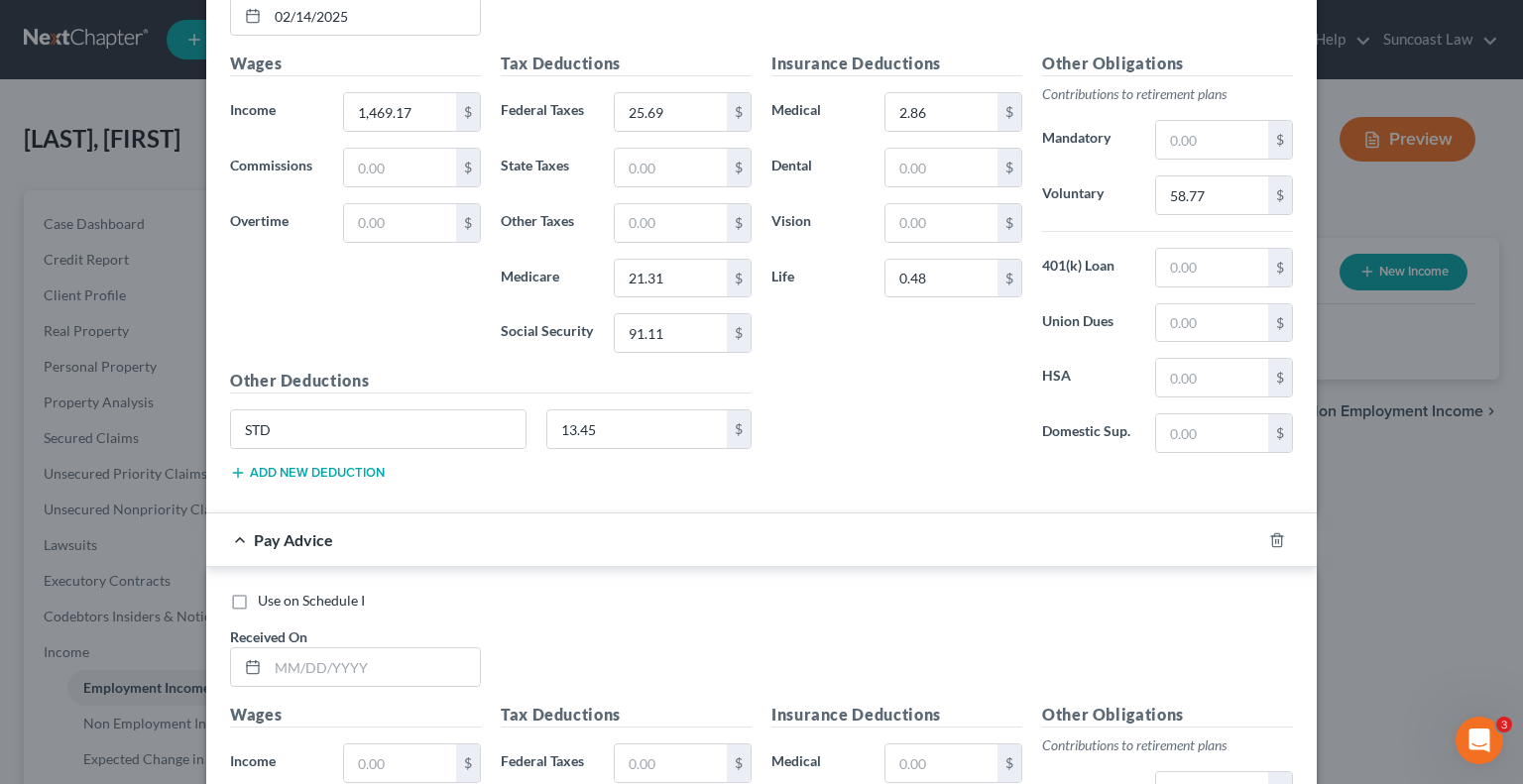 scroll, scrollTop: 842, scrollLeft: 0, axis: vertical 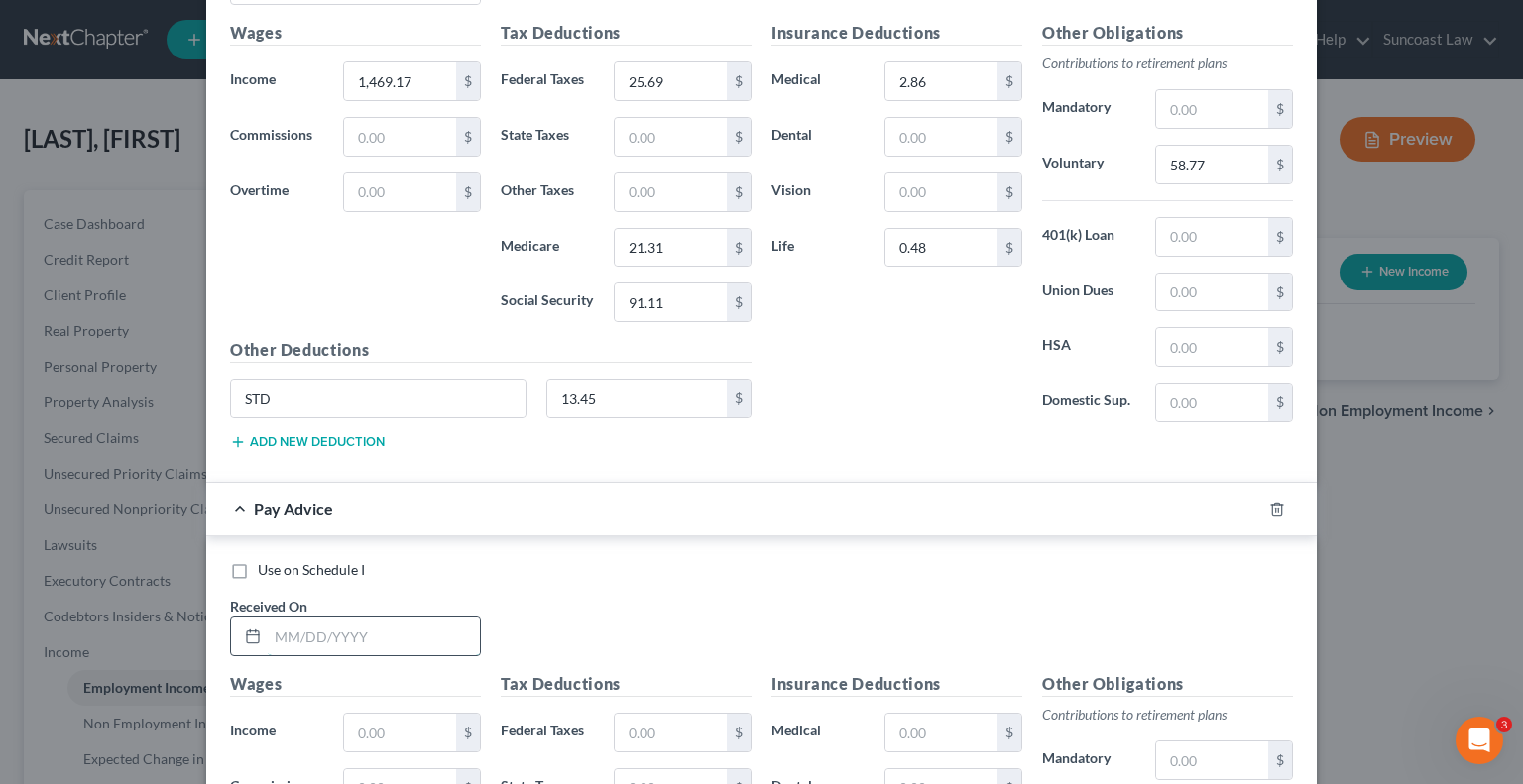 click at bounding box center [374, 636] 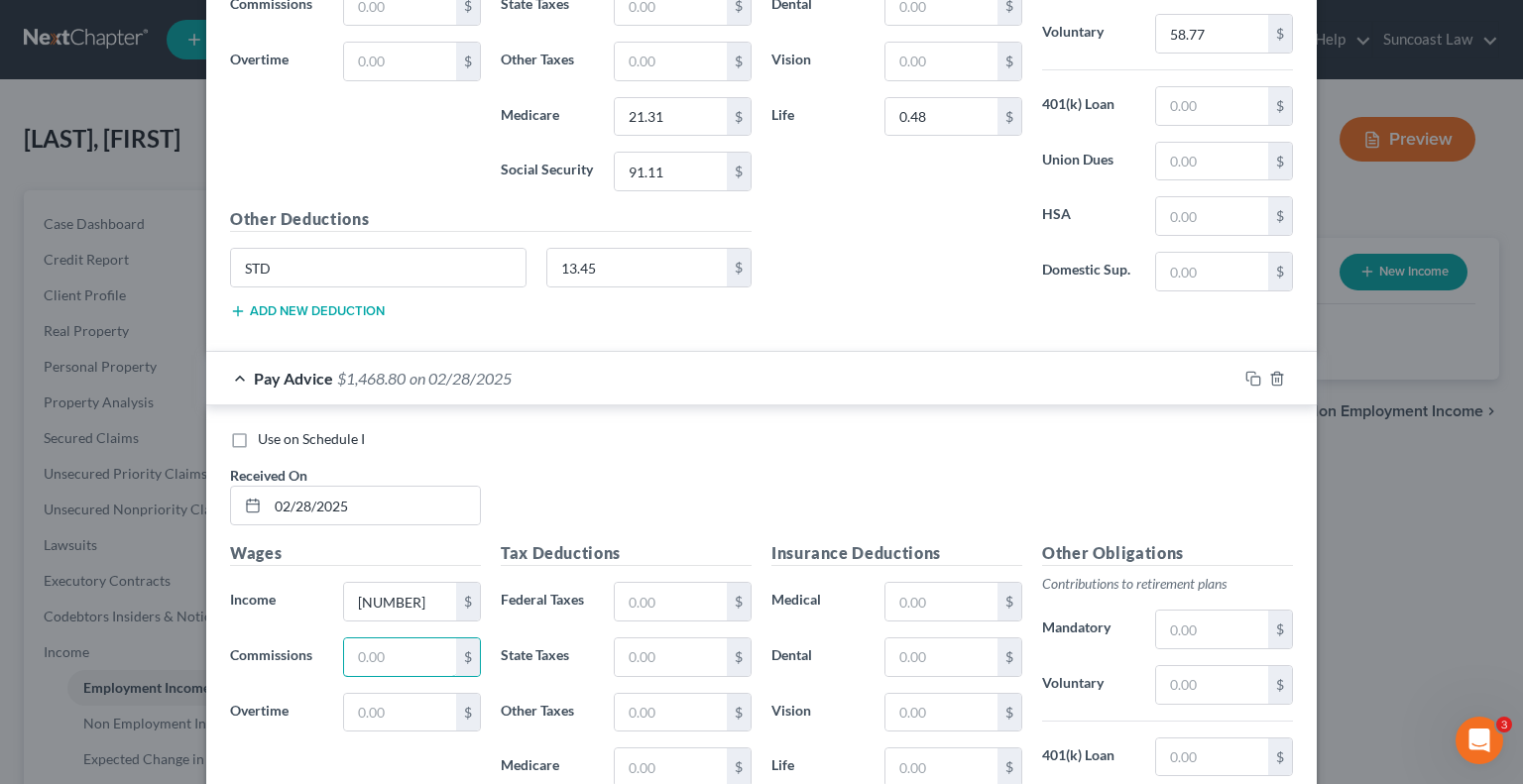 scroll, scrollTop: 1058, scrollLeft: 0, axis: vertical 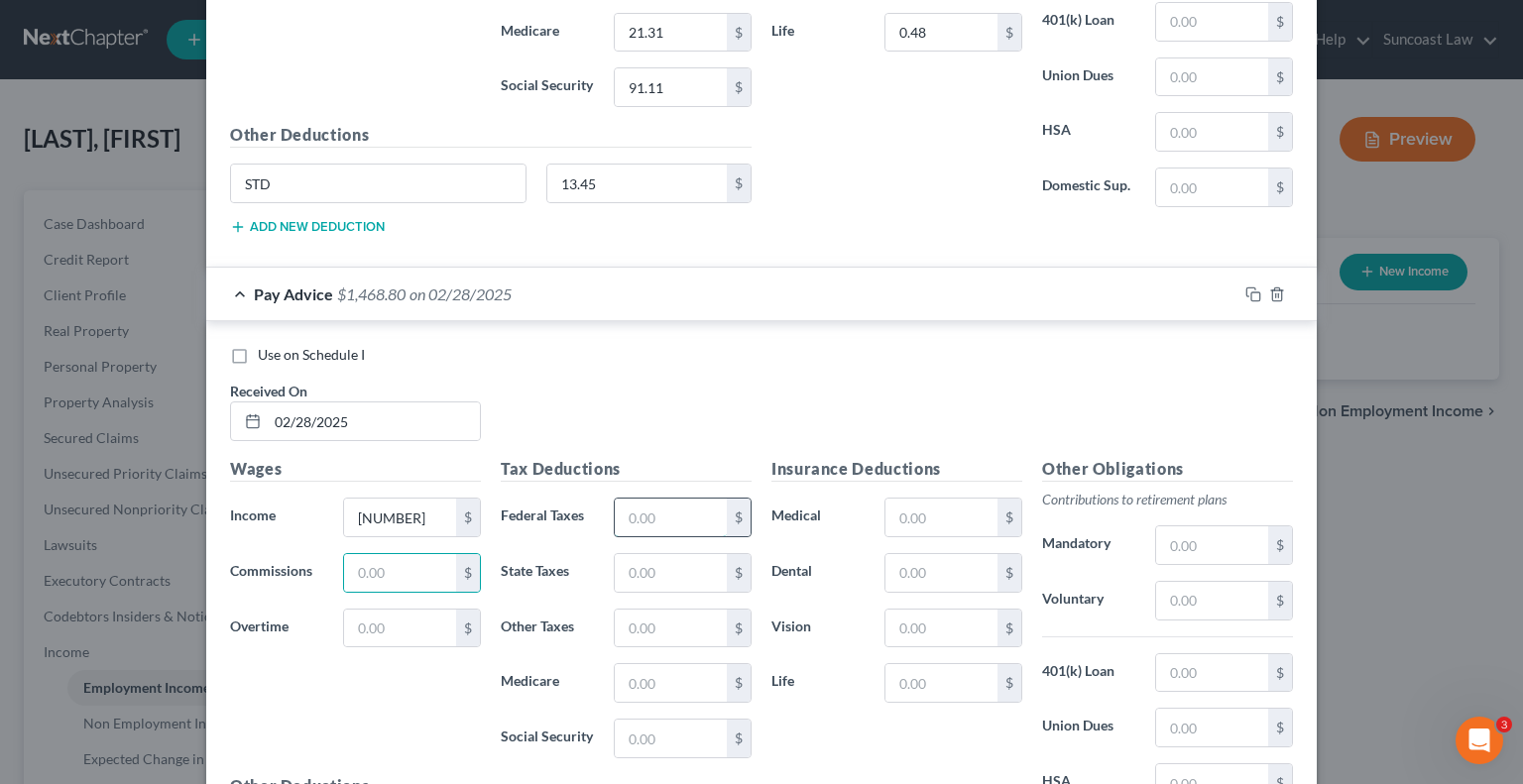 click at bounding box center (670, 517) 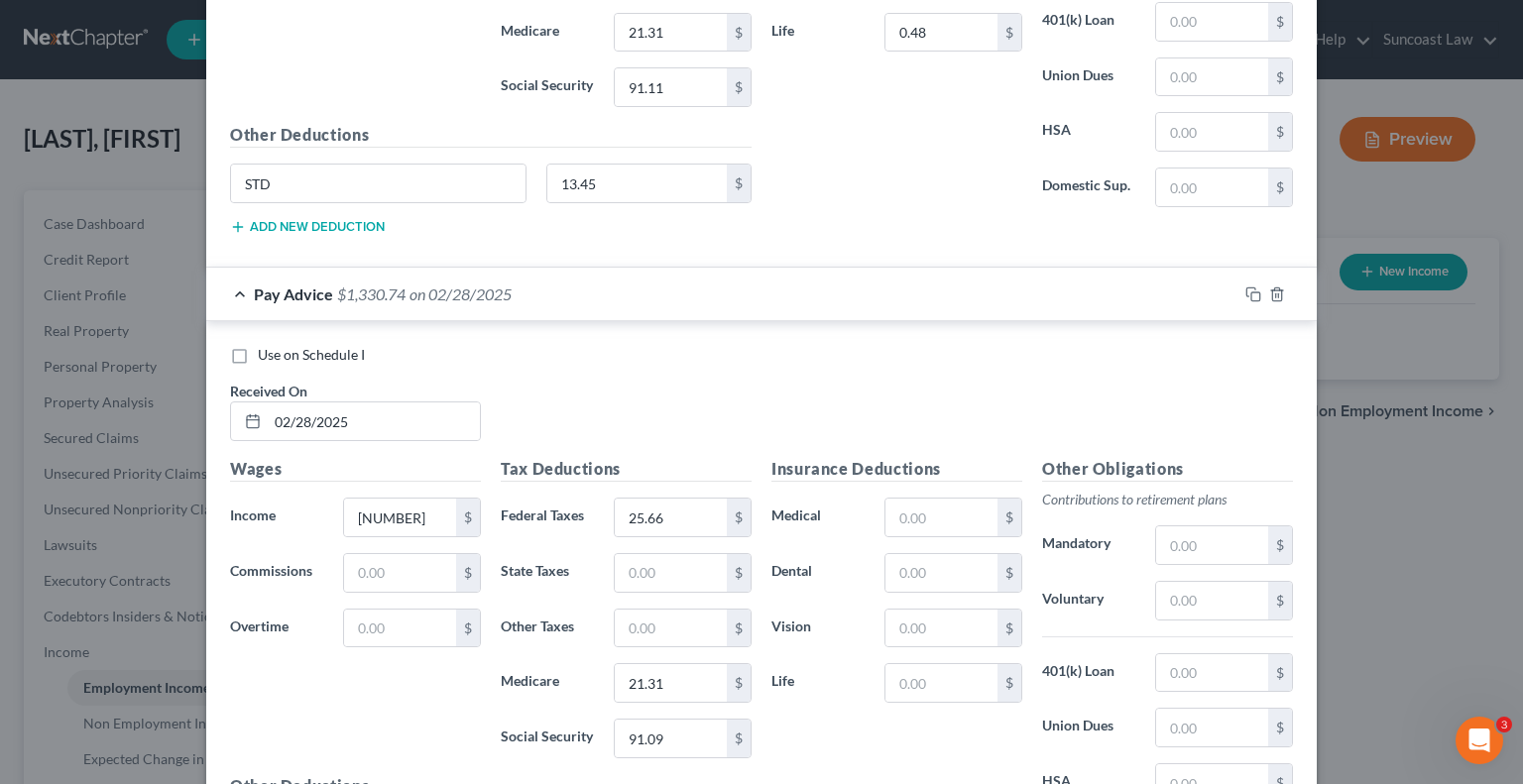 scroll, scrollTop: 1292, scrollLeft: 0, axis: vertical 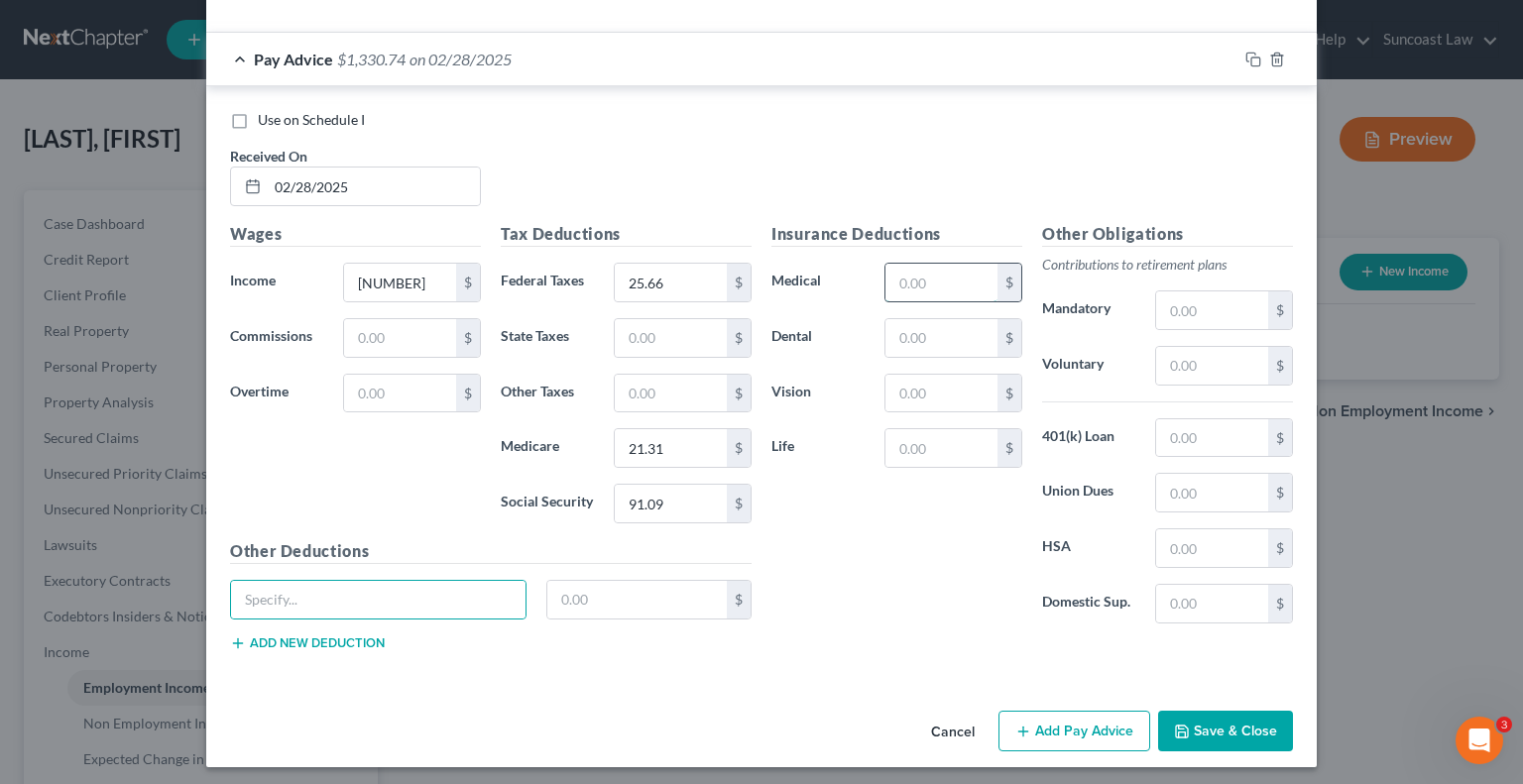 drag, startPoint x: 948, startPoint y: 273, endPoint x: 945, endPoint y: 261, distance: 12.369317 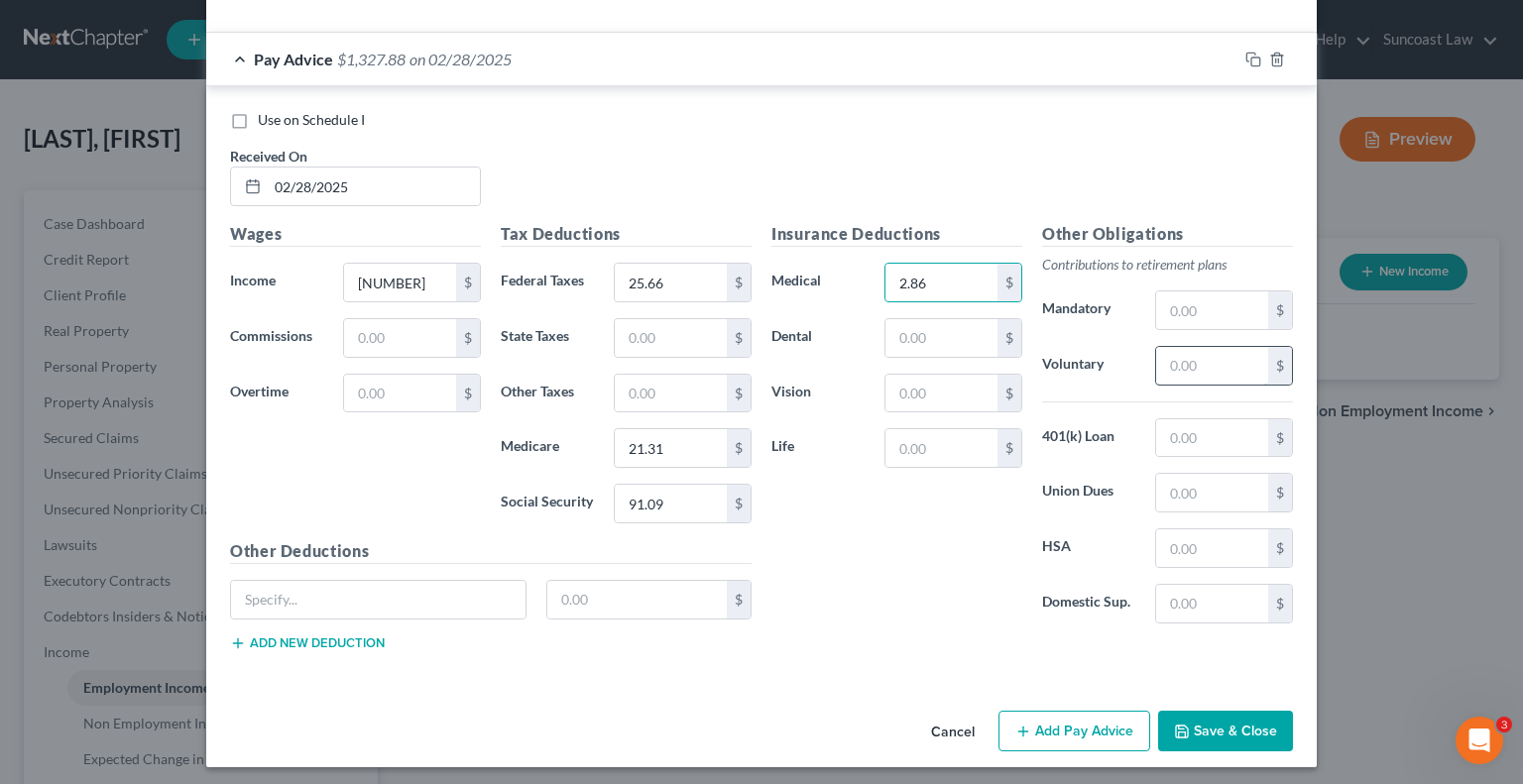 click at bounding box center [1212, 366] 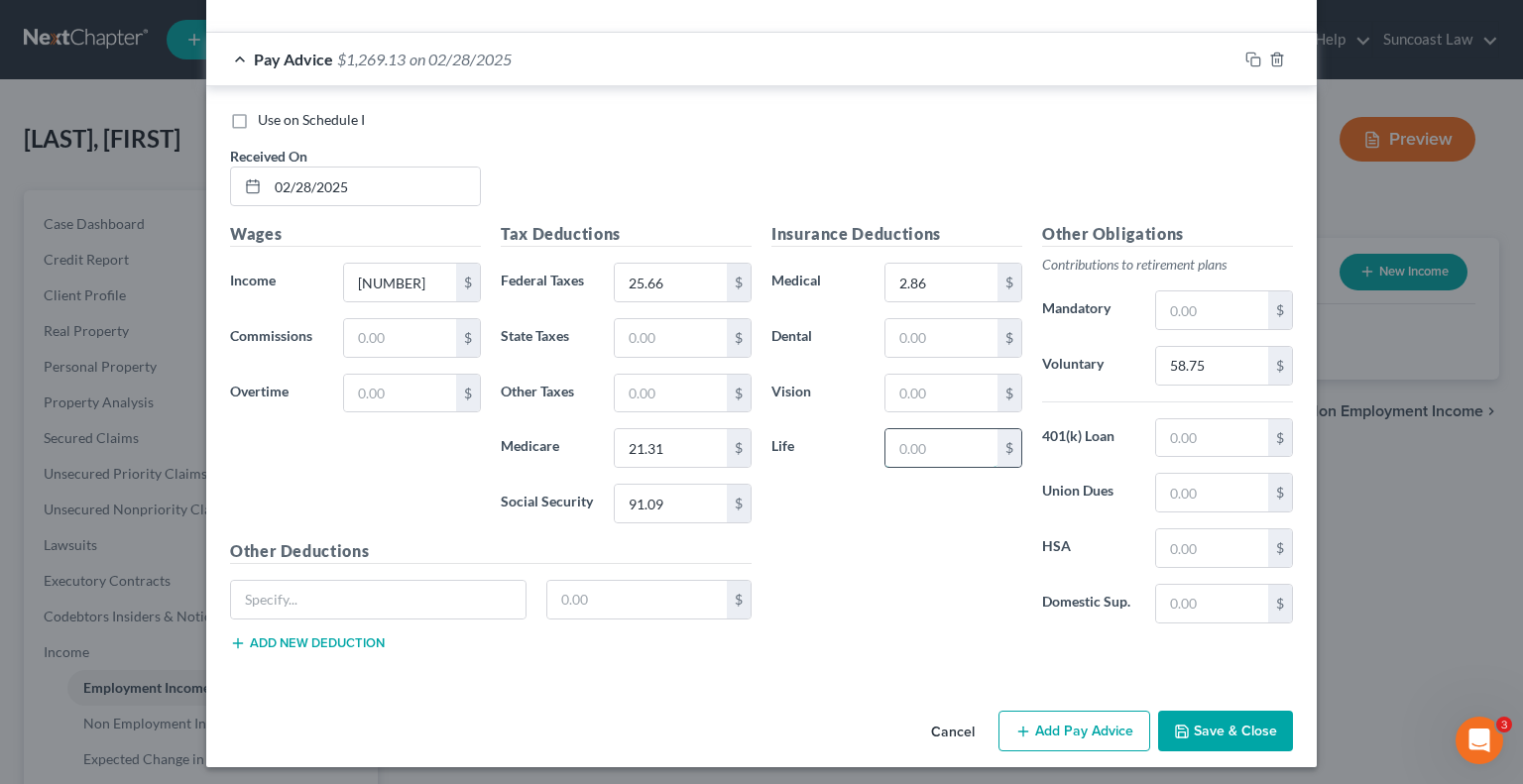 click at bounding box center [941, 448] 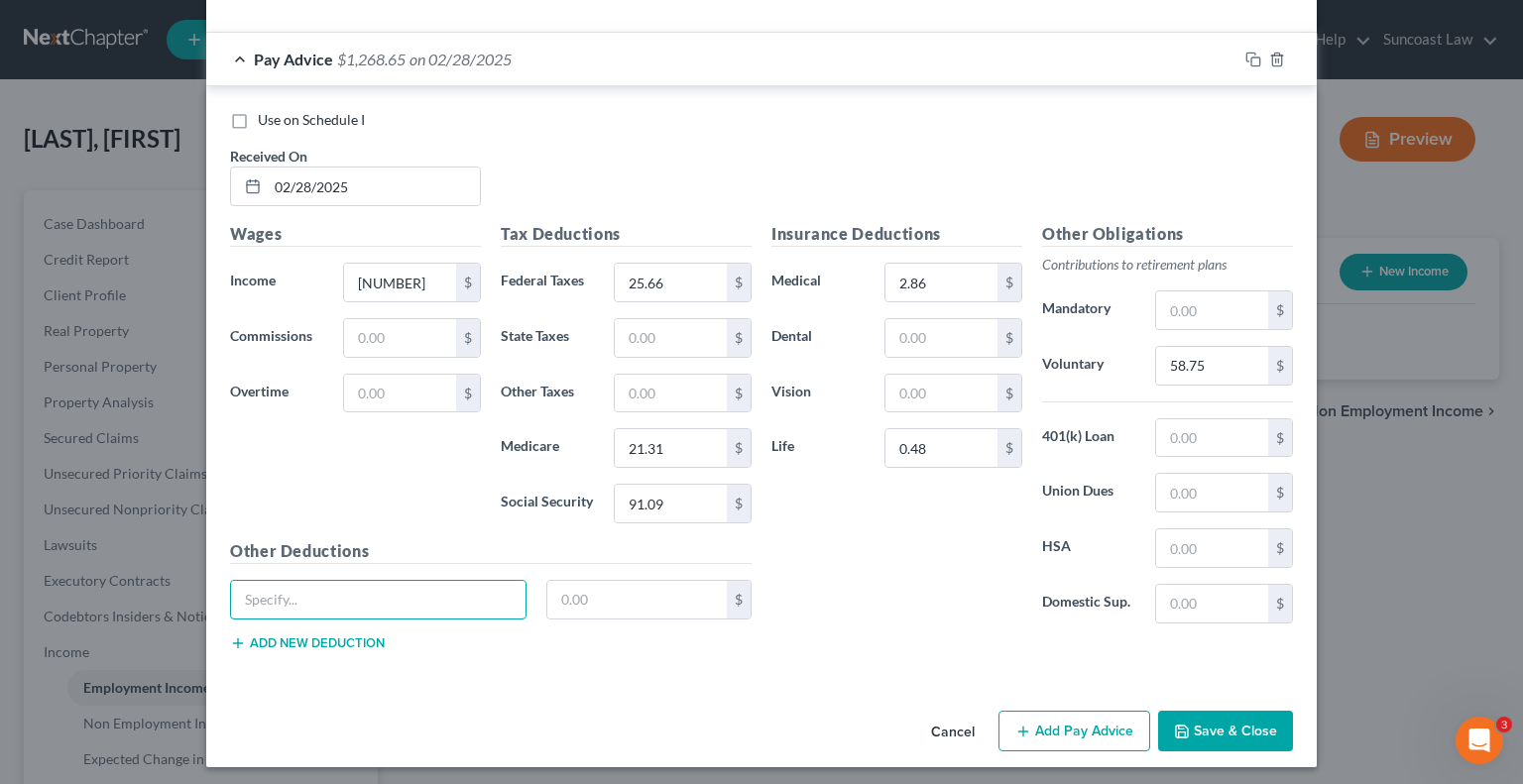 drag, startPoint x: 366, startPoint y: 587, endPoint x: 406, endPoint y: 522, distance: 76.321688 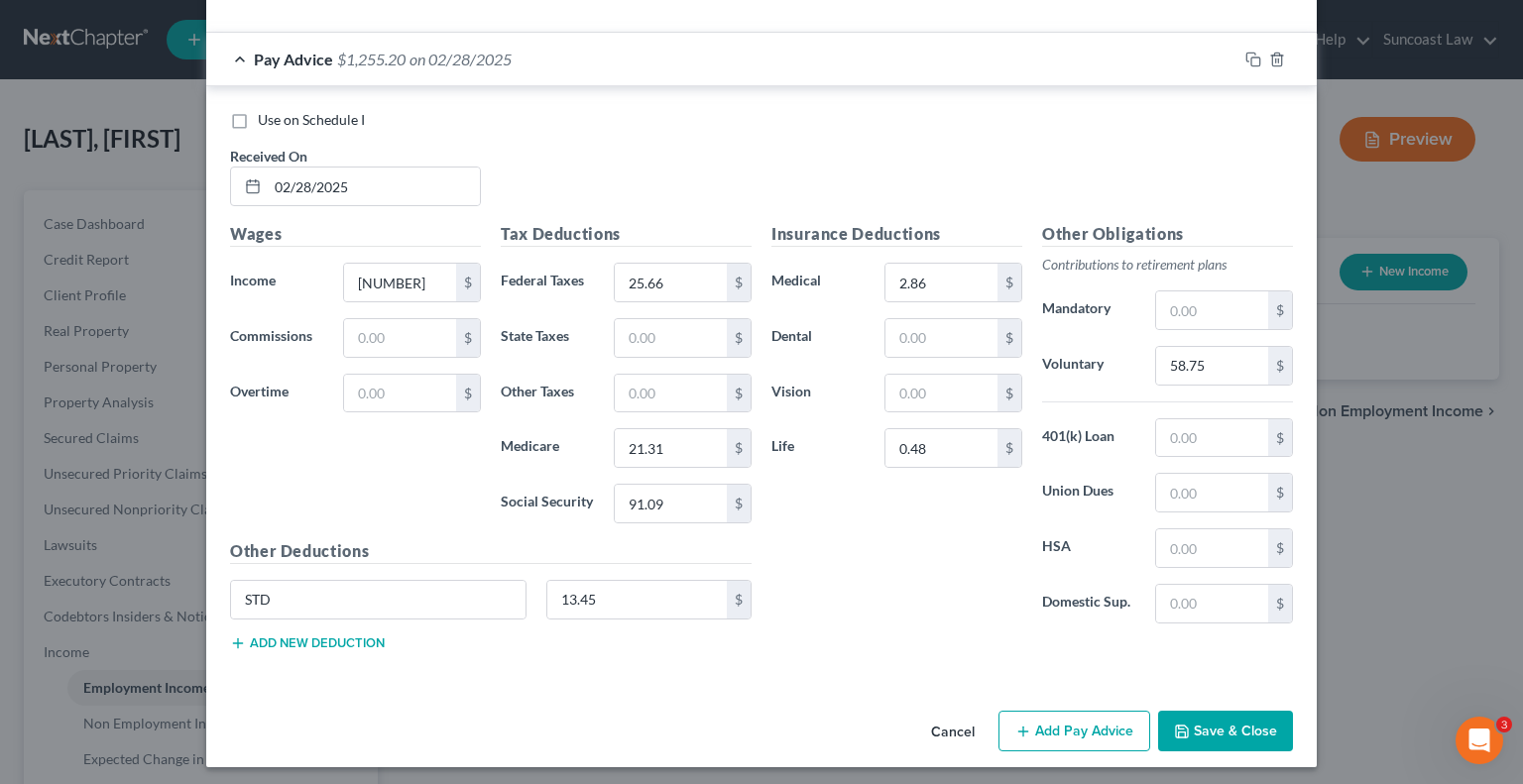 click on "Add Pay Advice" at bounding box center (1074, 731) 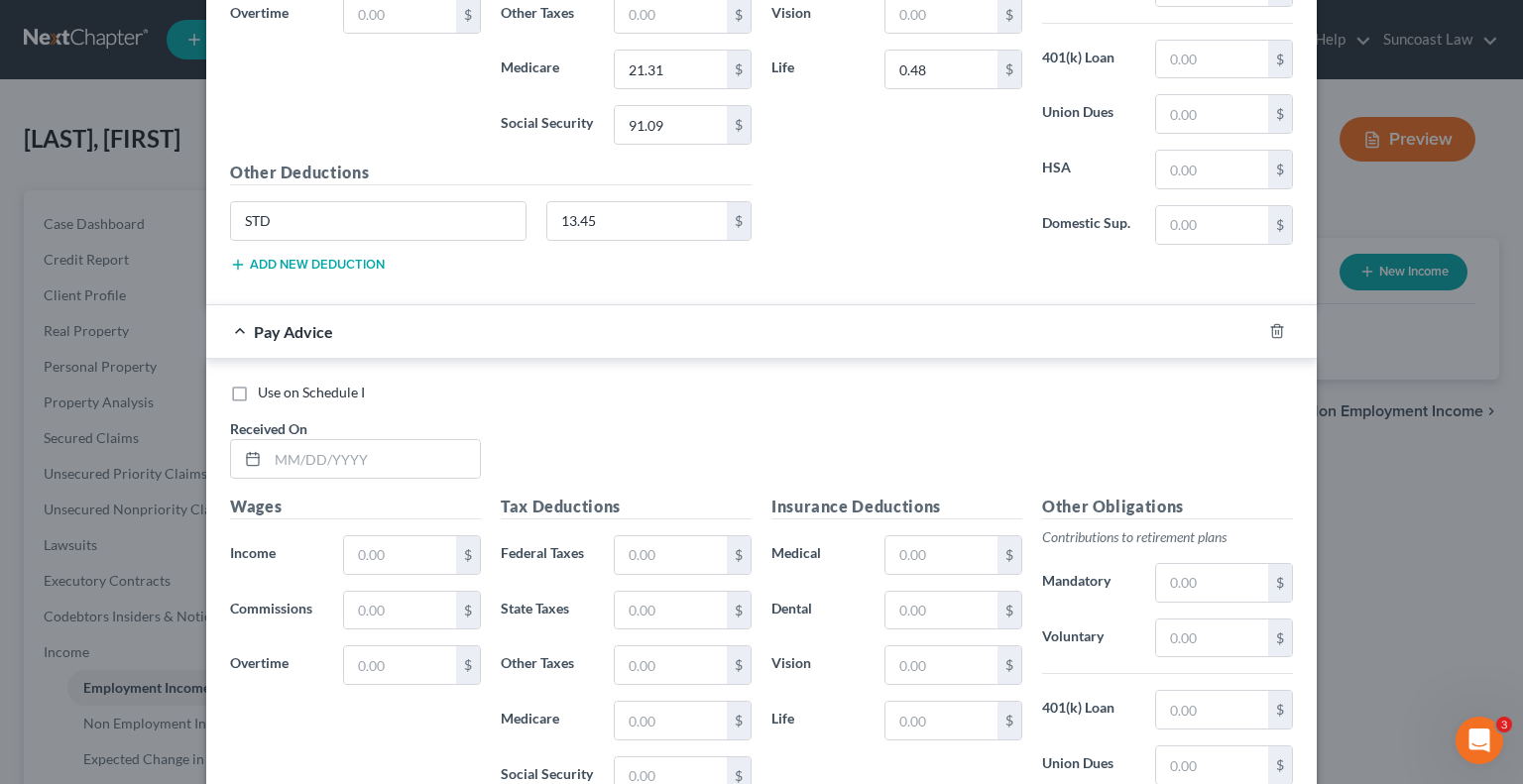 scroll, scrollTop: 1689, scrollLeft: 0, axis: vertical 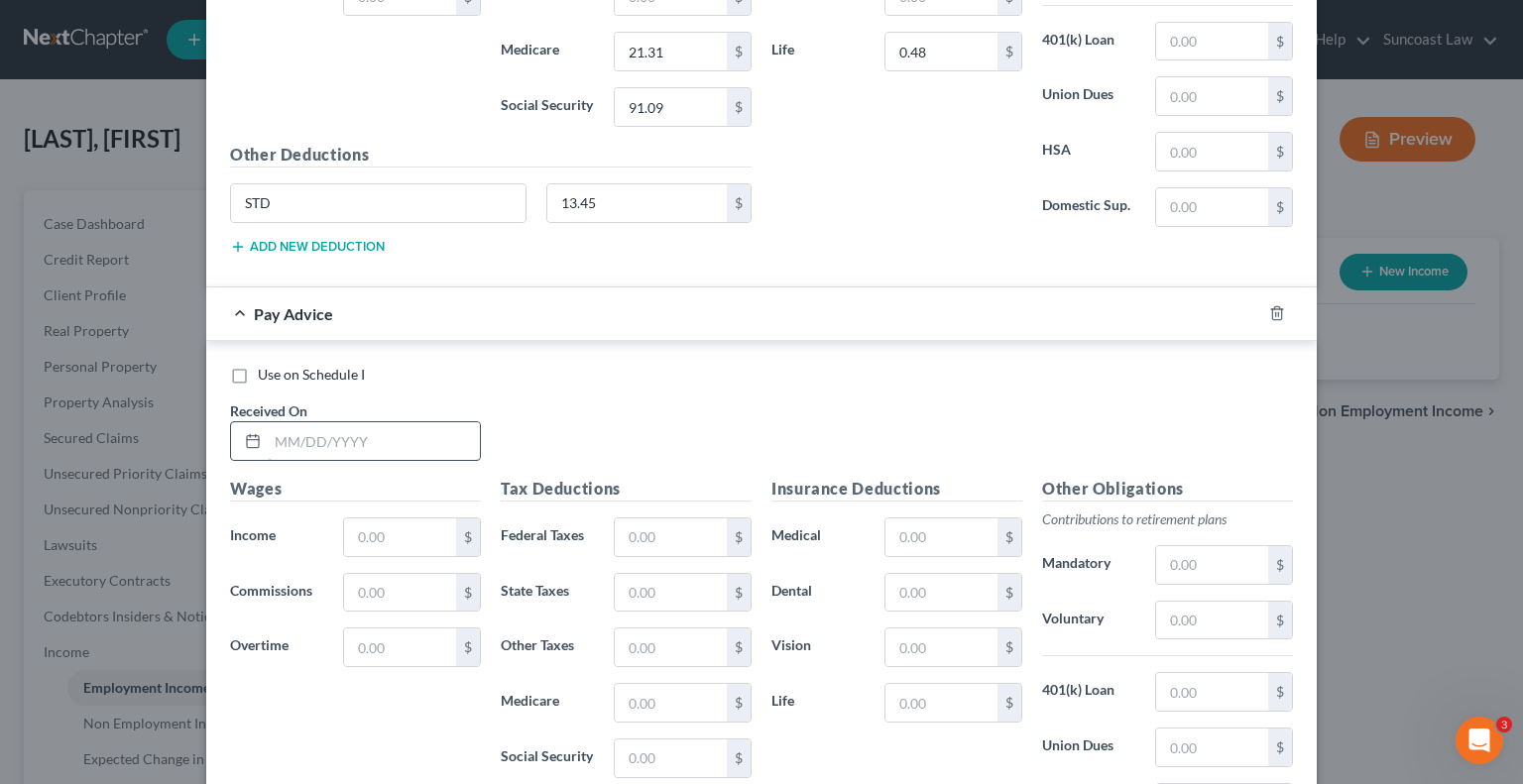 click at bounding box center (374, 441) 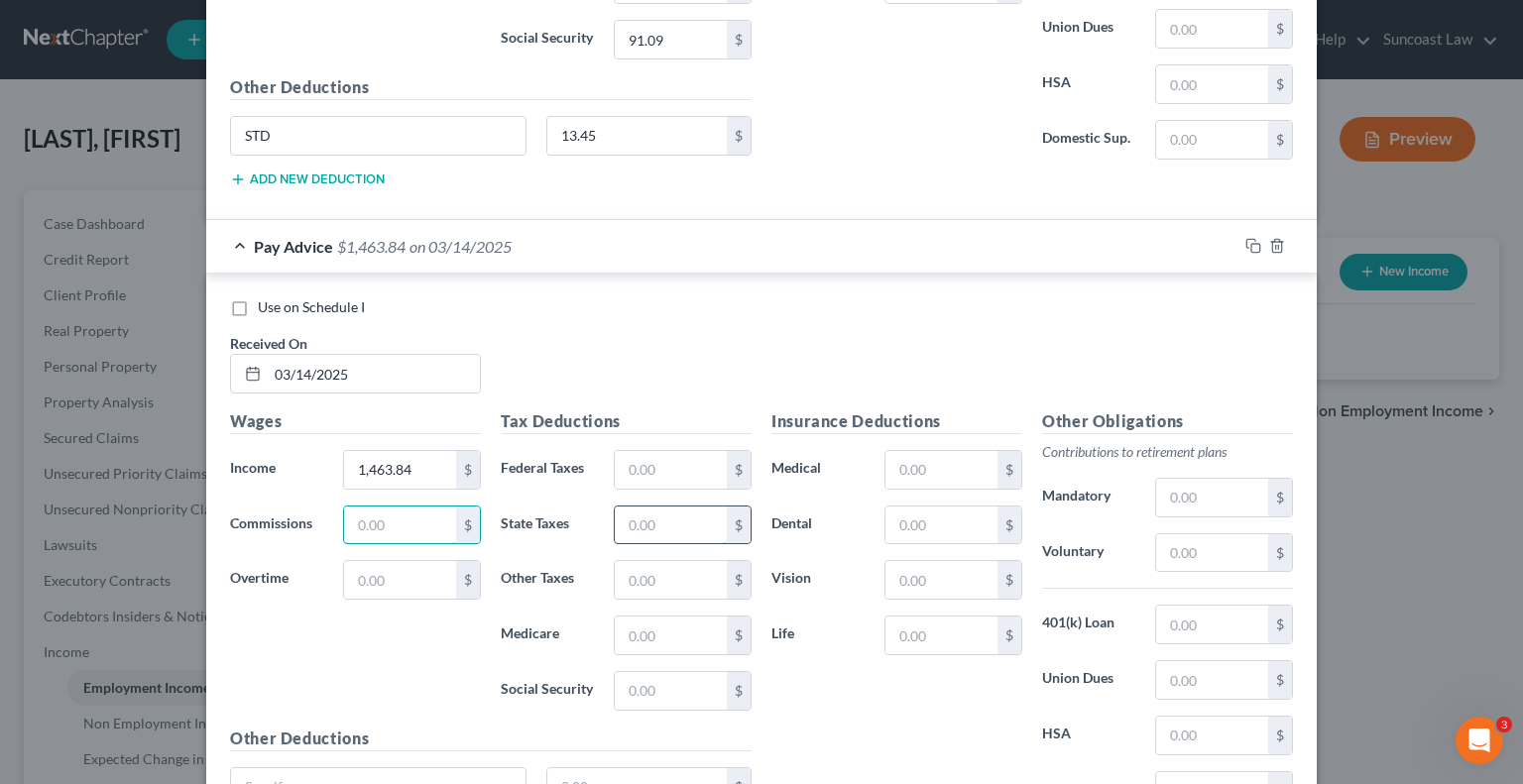 scroll, scrollTop: 1788, scrollLeft: 0, axis: vertical 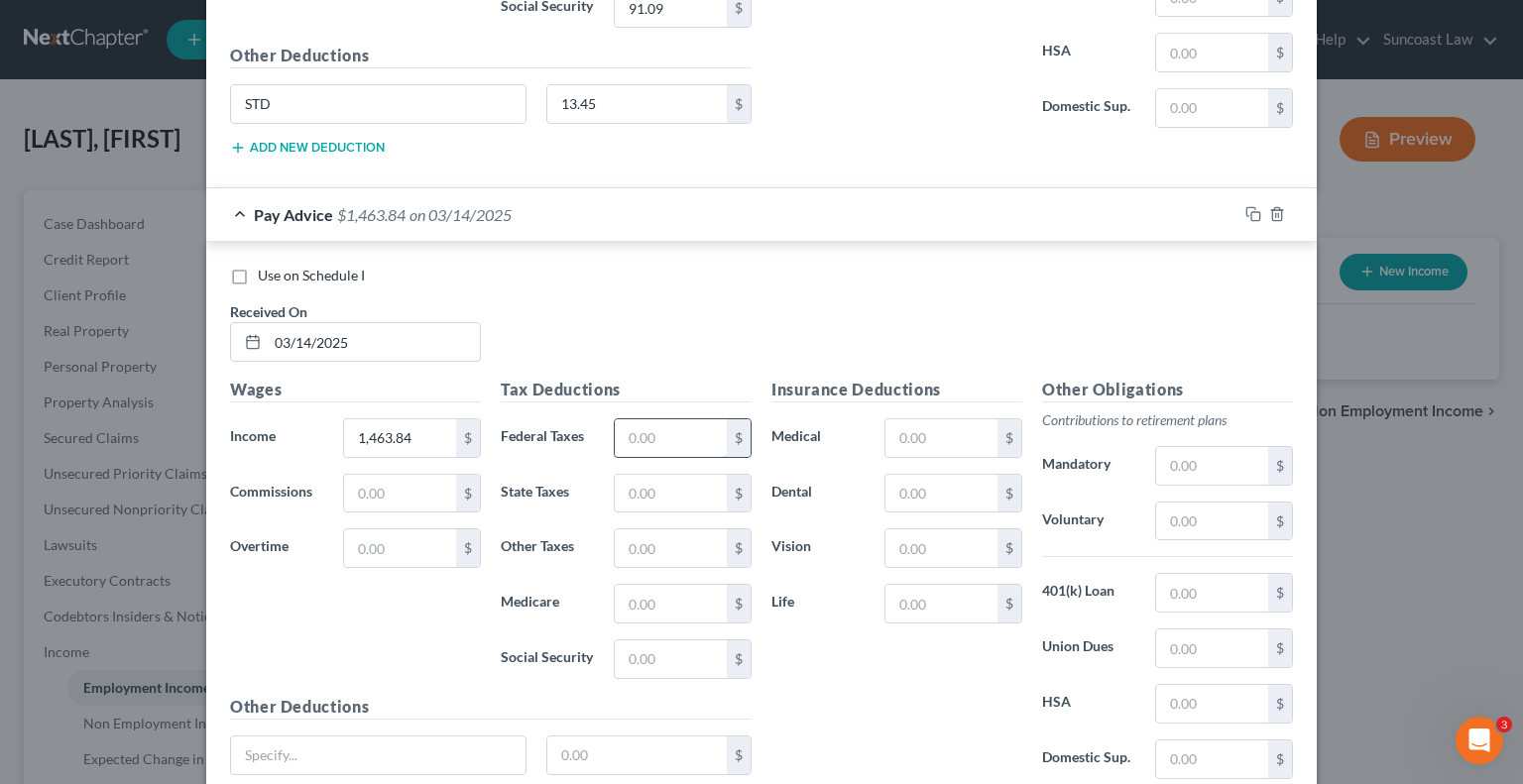 click at bounding box center [670, 438] 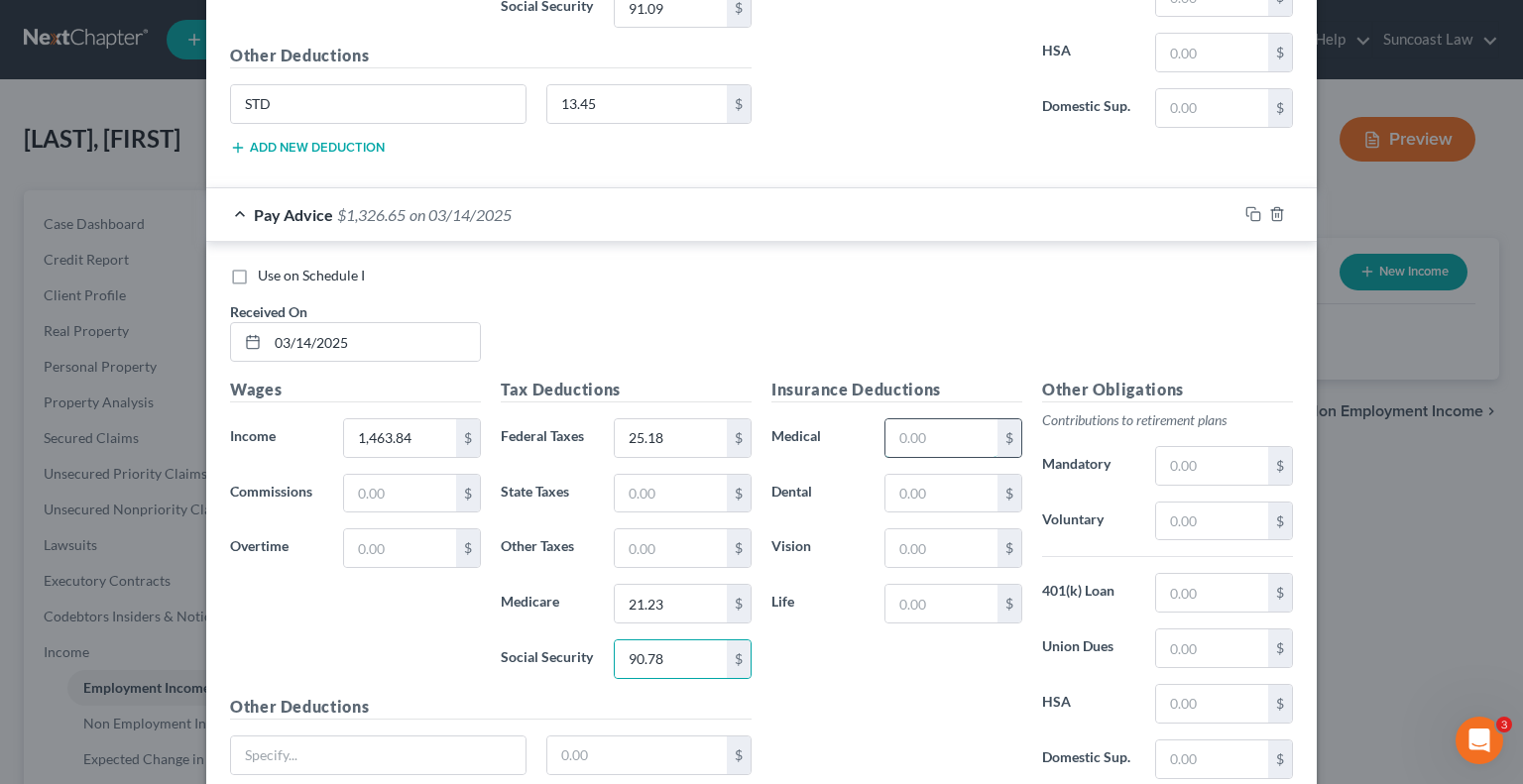 click at bounding box center [941, 438] 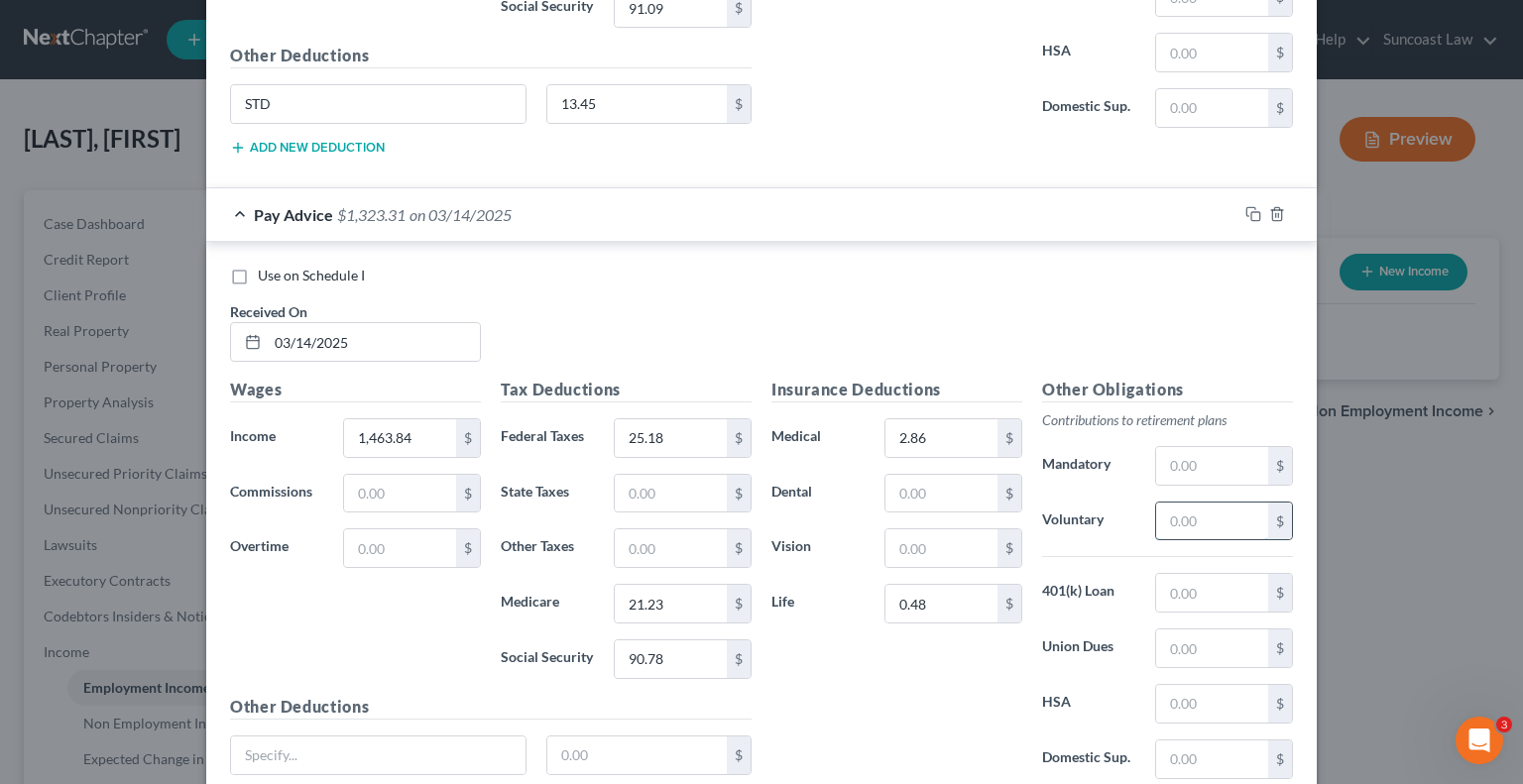 drag, startPoint x: 1181, startPoint y: 507, endPoint x: 1190, endPoint y: 499, distance: 12.041595 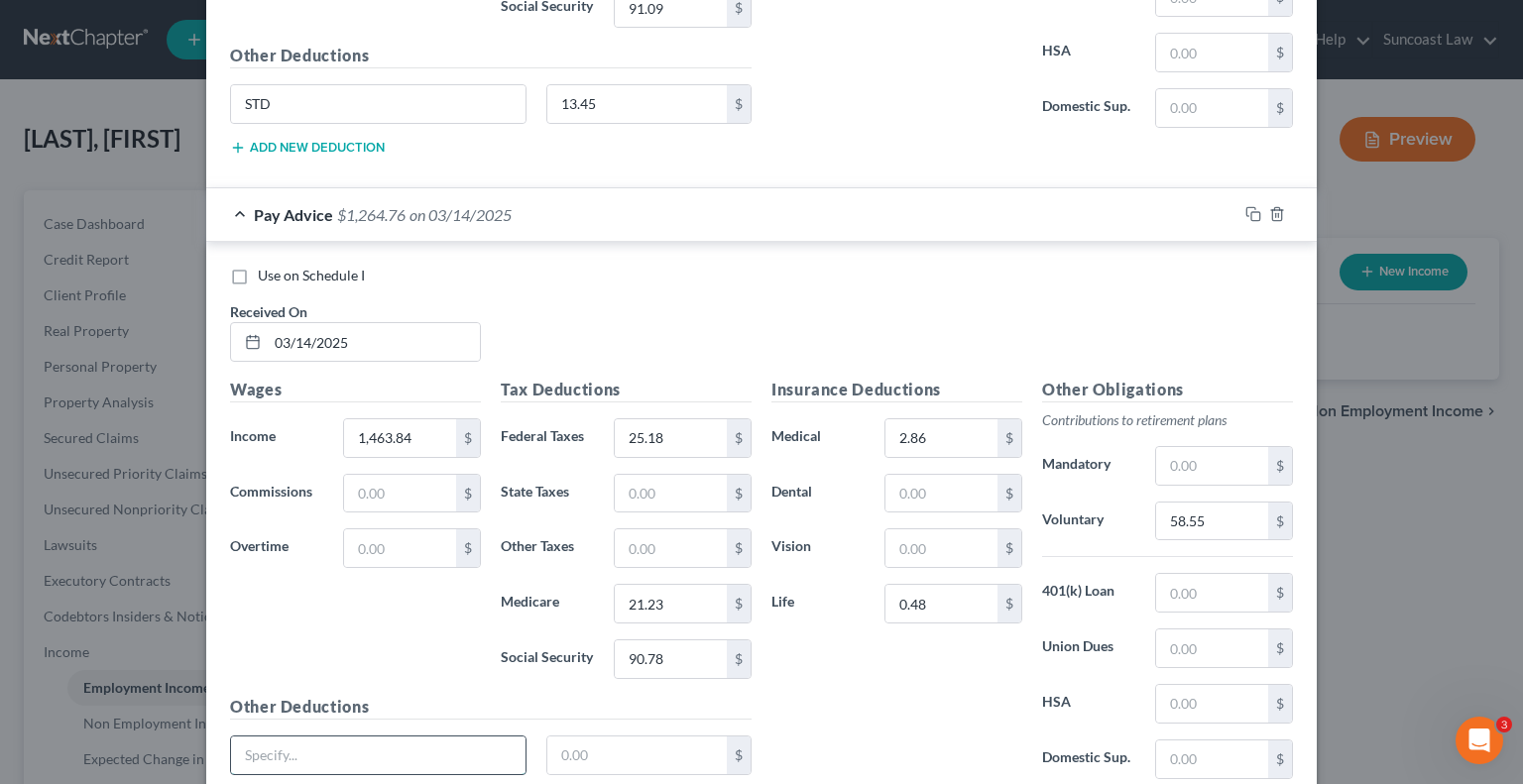 click at bounding box center (378, 755) 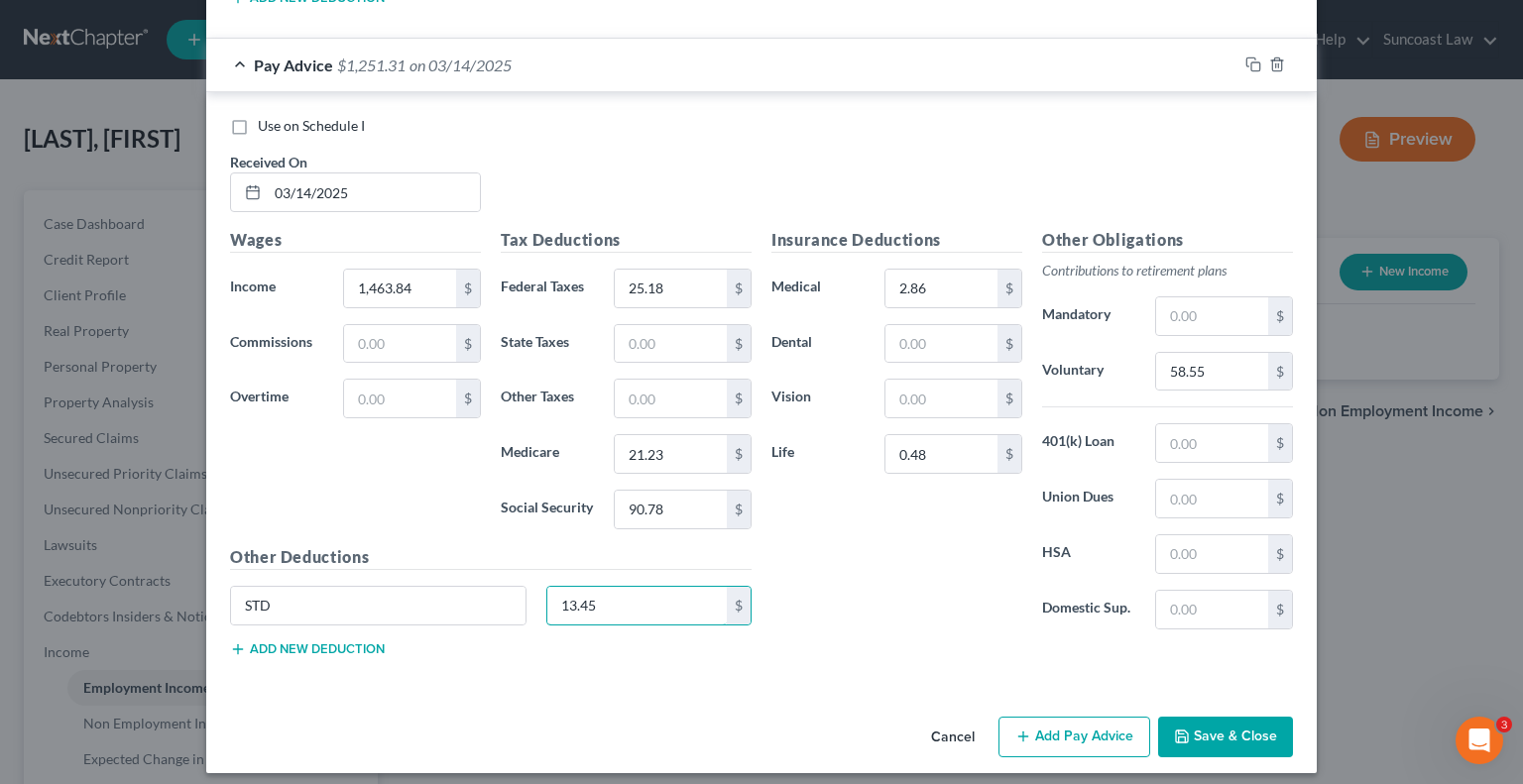 scroll, scrollTop: 1939, scrollLeft: 0, axis: vertical 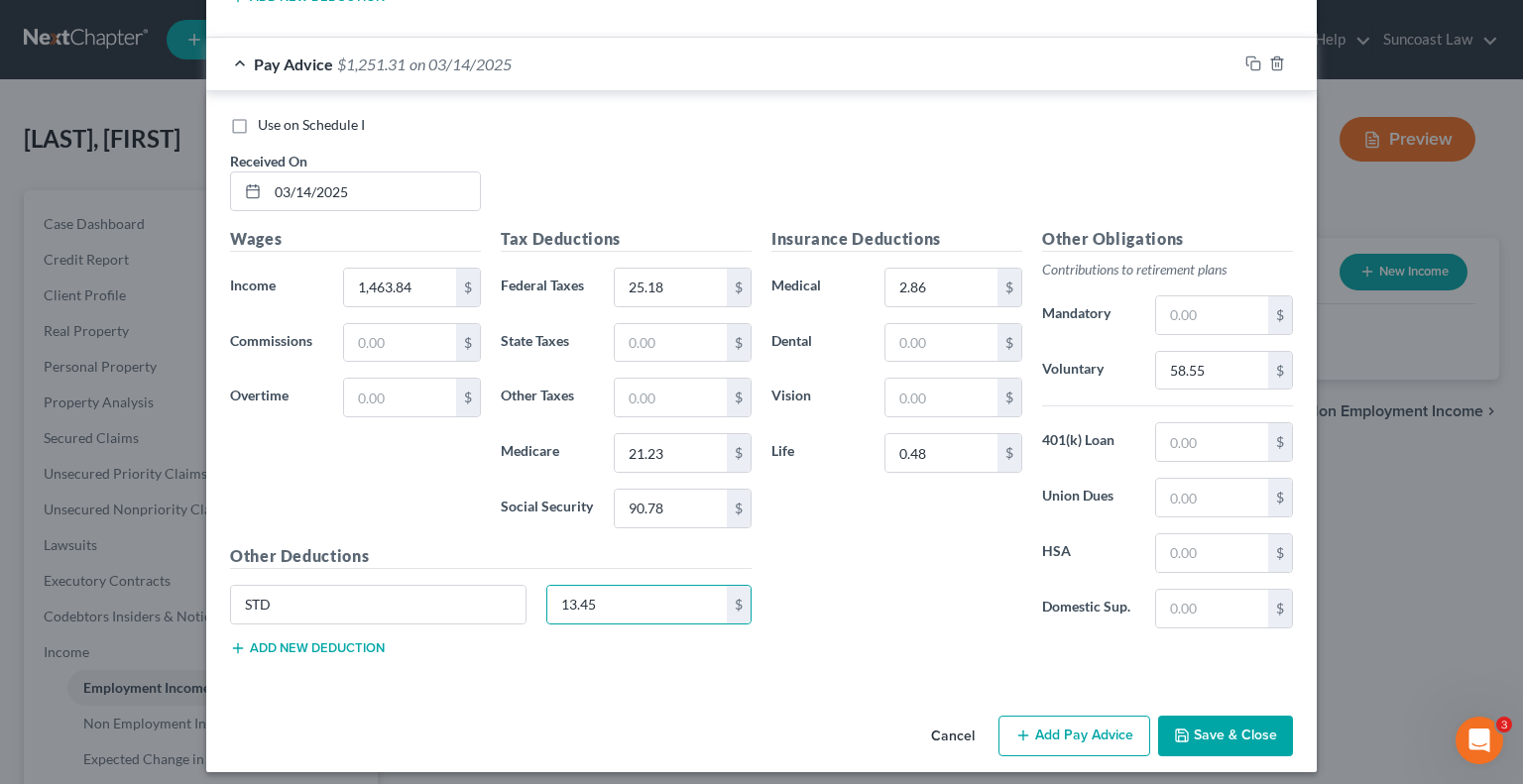 click on "Add Pay Advice" at bounding box center (1074, 736) 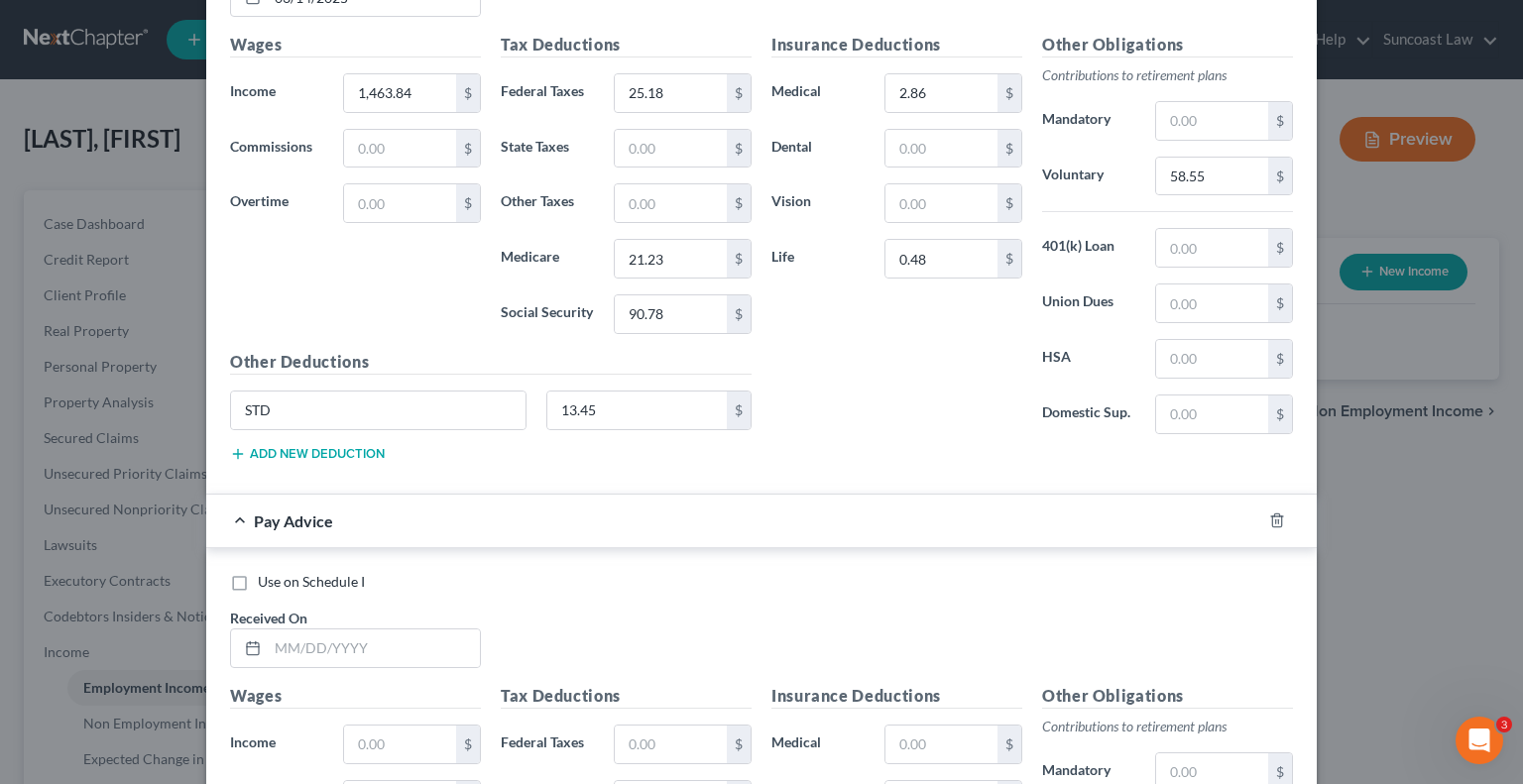scroll, scrollTop: 2137, scrollLeft: 0, axis: vertical 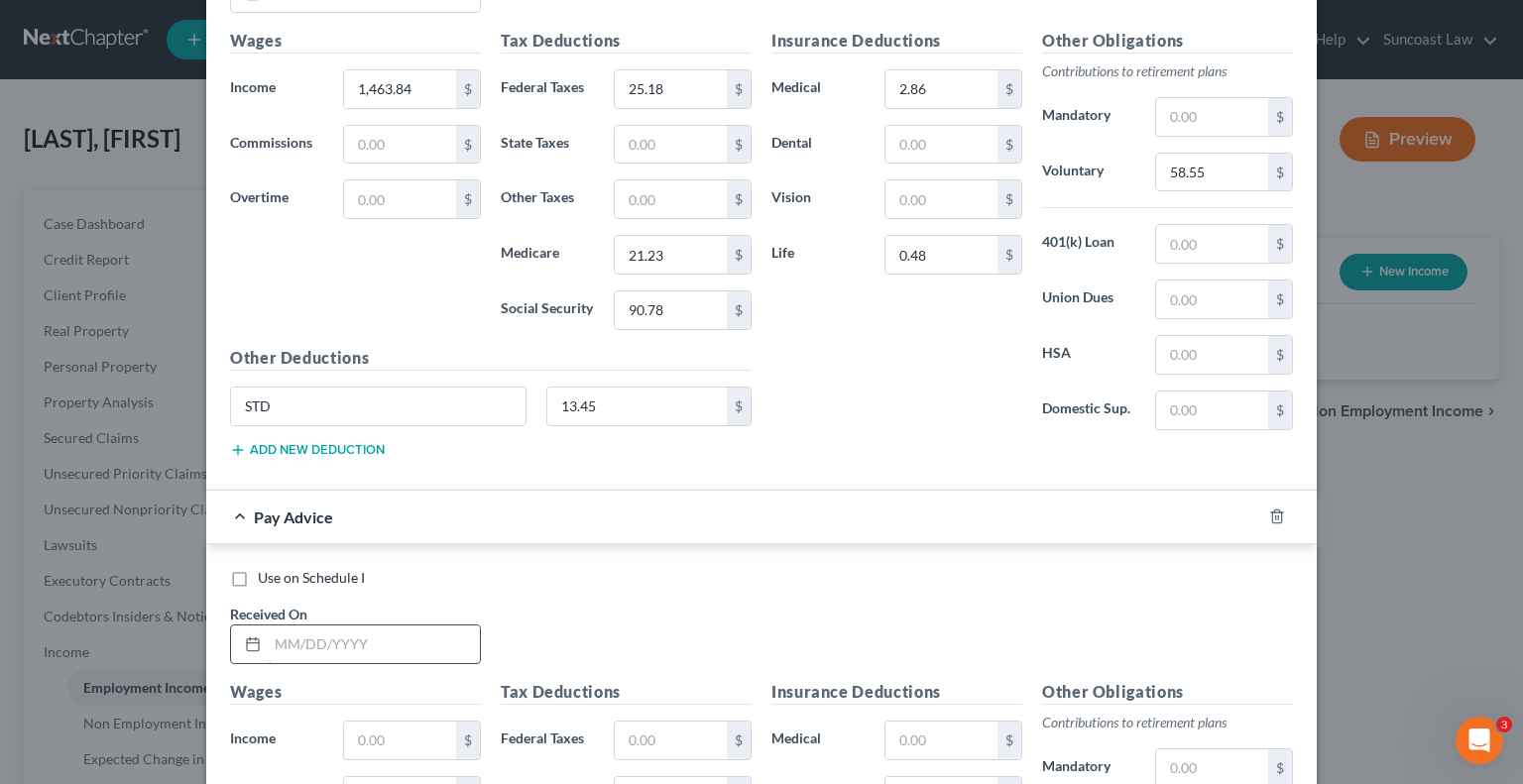 click at bounding box center [374, 644] 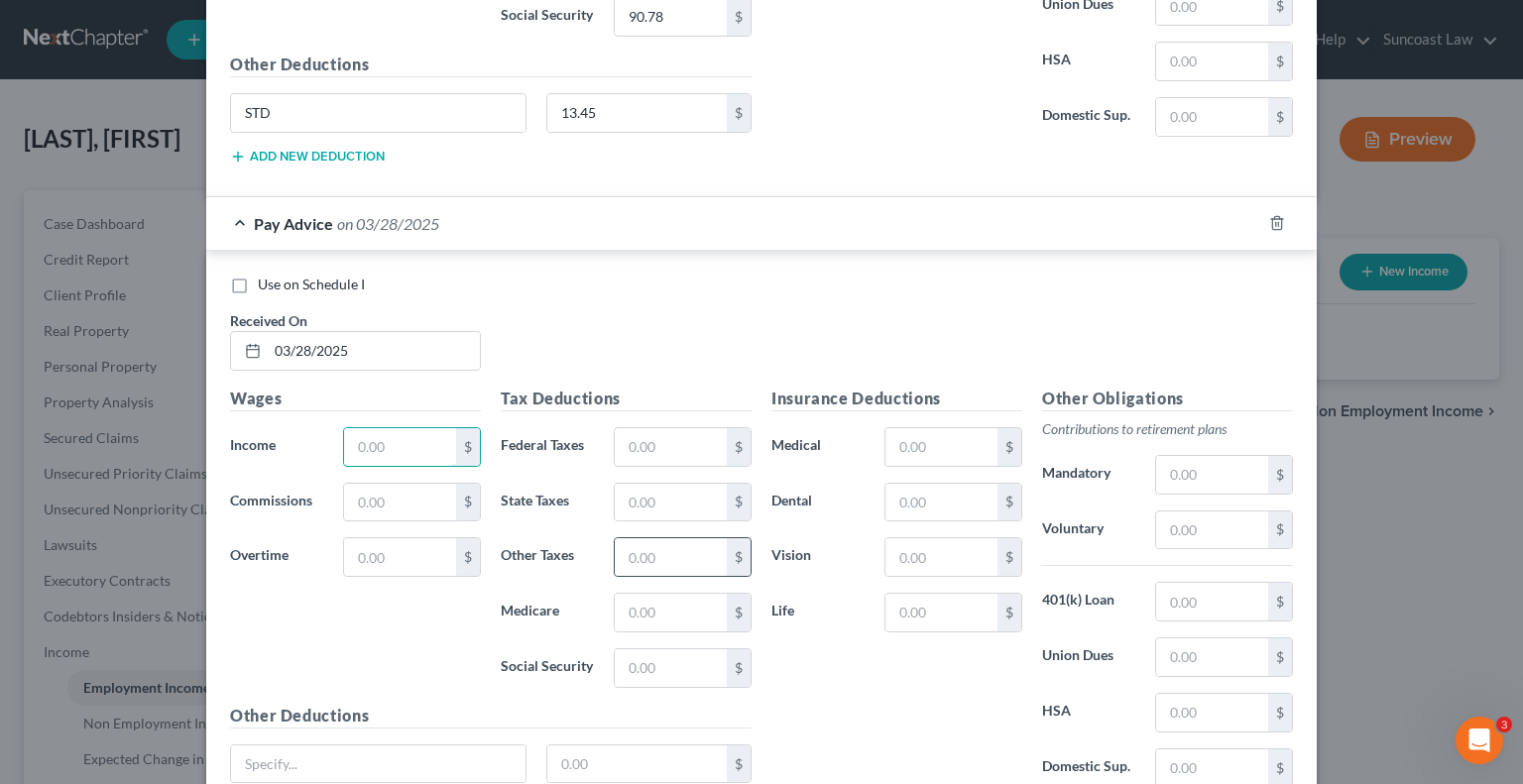 scroll, scrollTop: 2434, scrollLeft: 0, axis: vertical 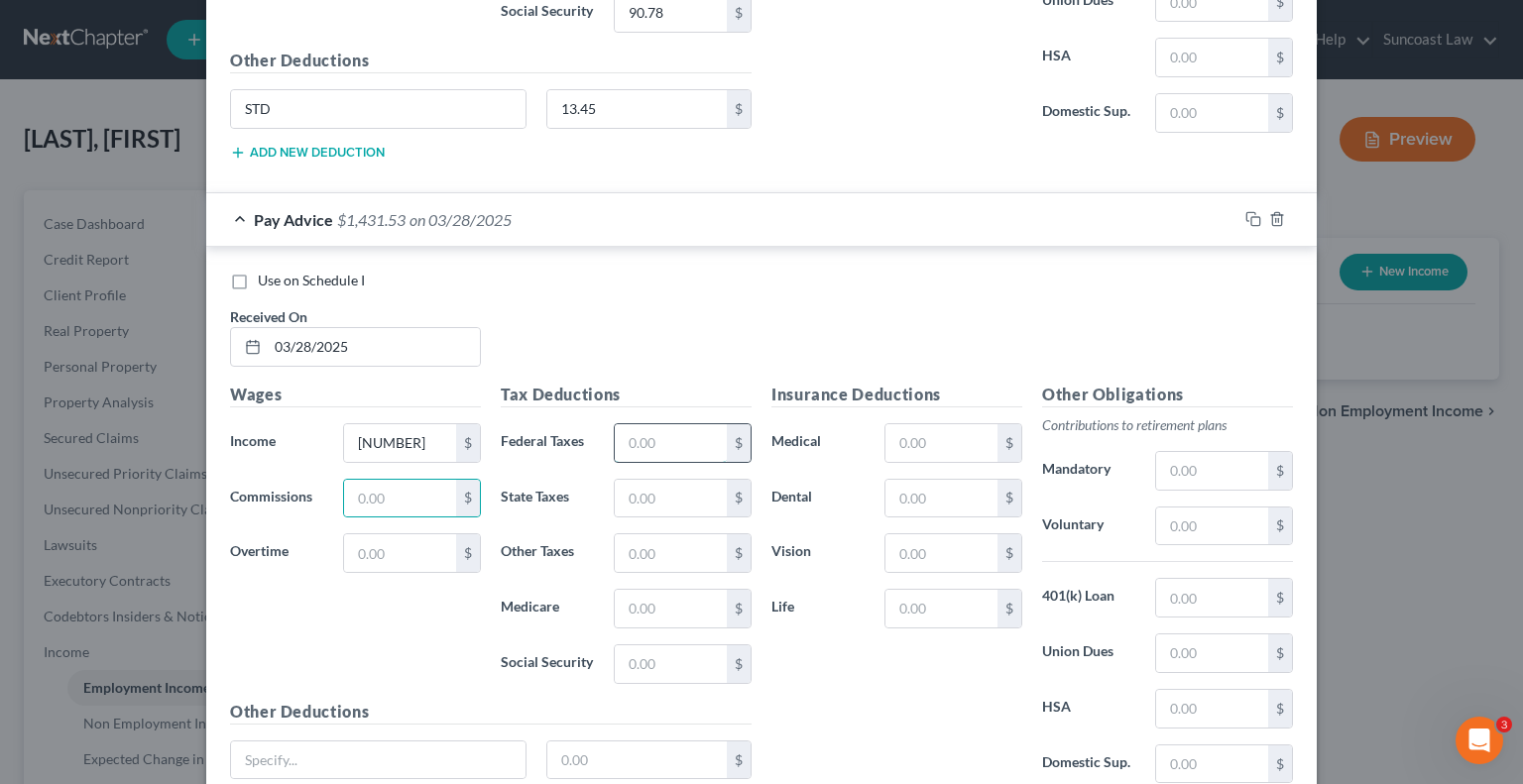 click at bounding box center (670, 443) 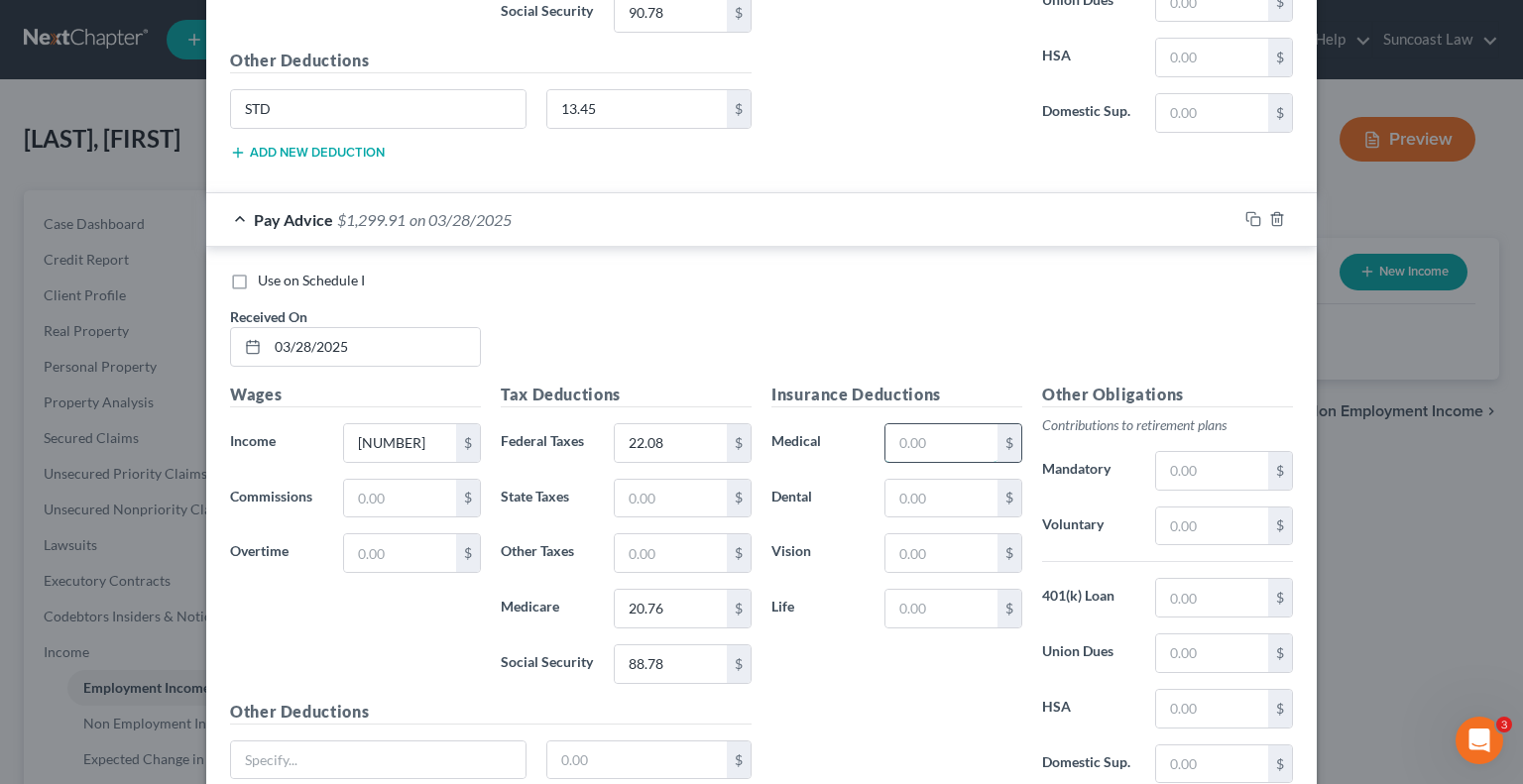 drag, startPoint x: 948, startPoint y: 412, endPoint x: 947, endPoint y: 423, distance: 11.045361 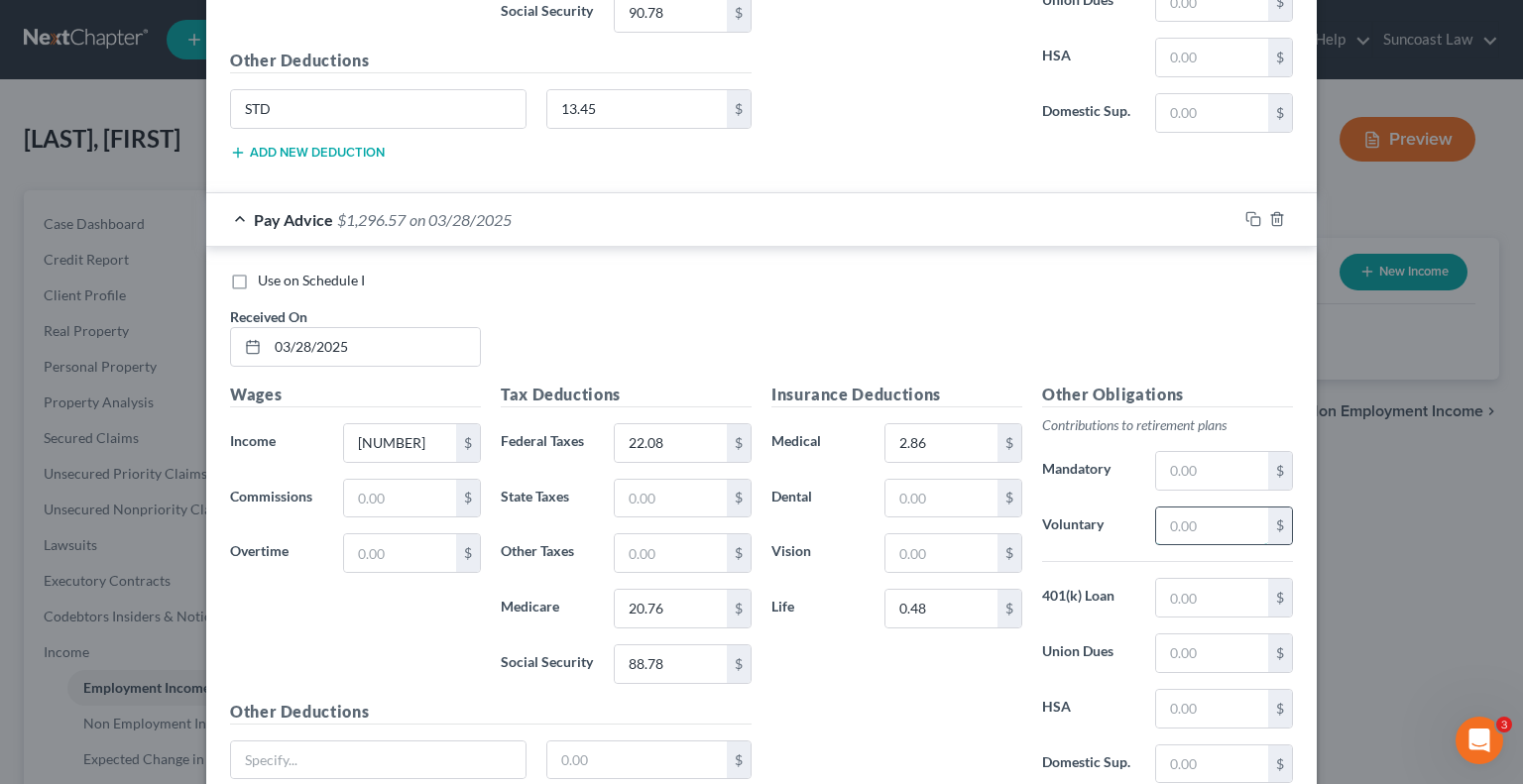 click at bounding box center (1212, 526) 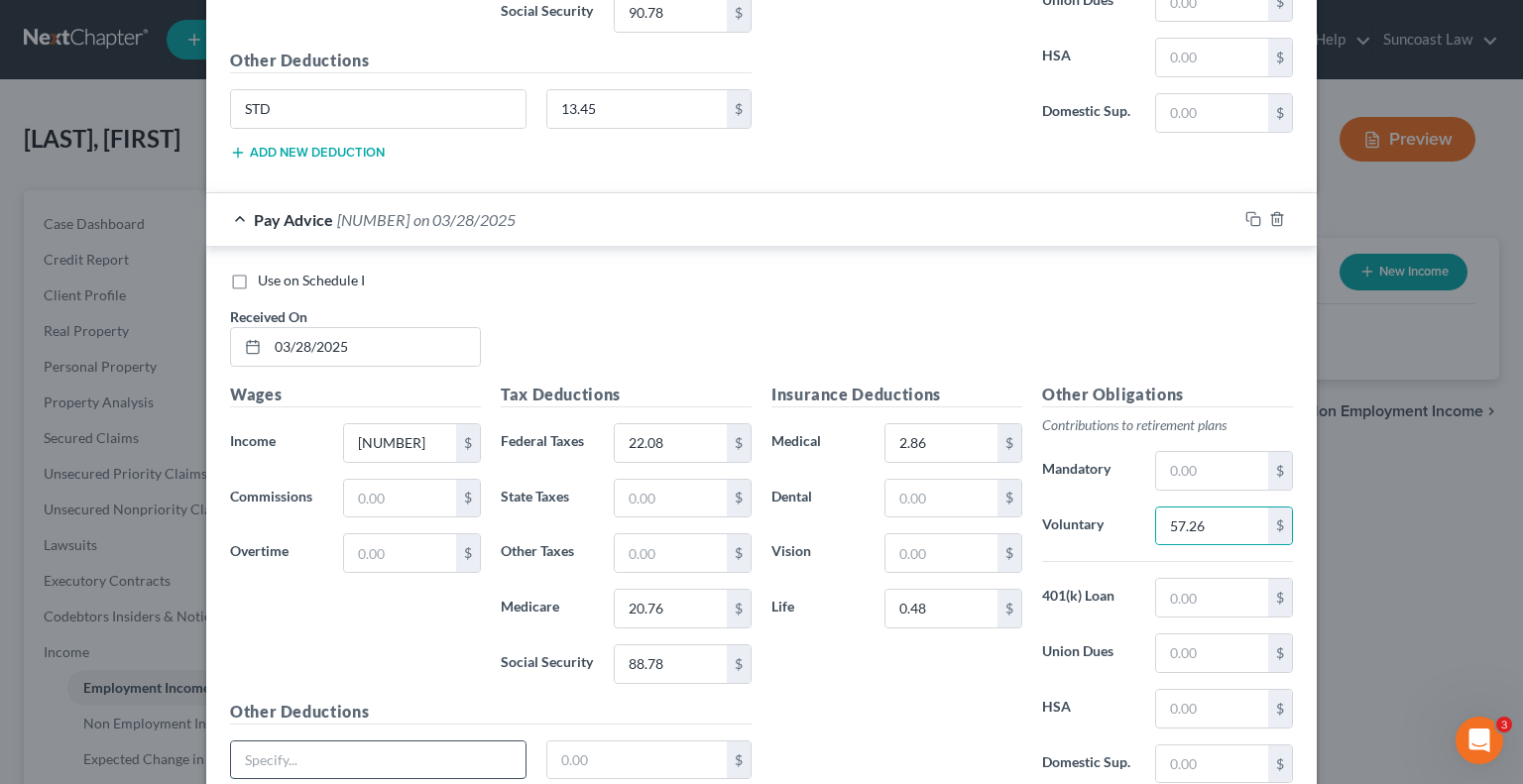 click at bounding box center [378, 760] 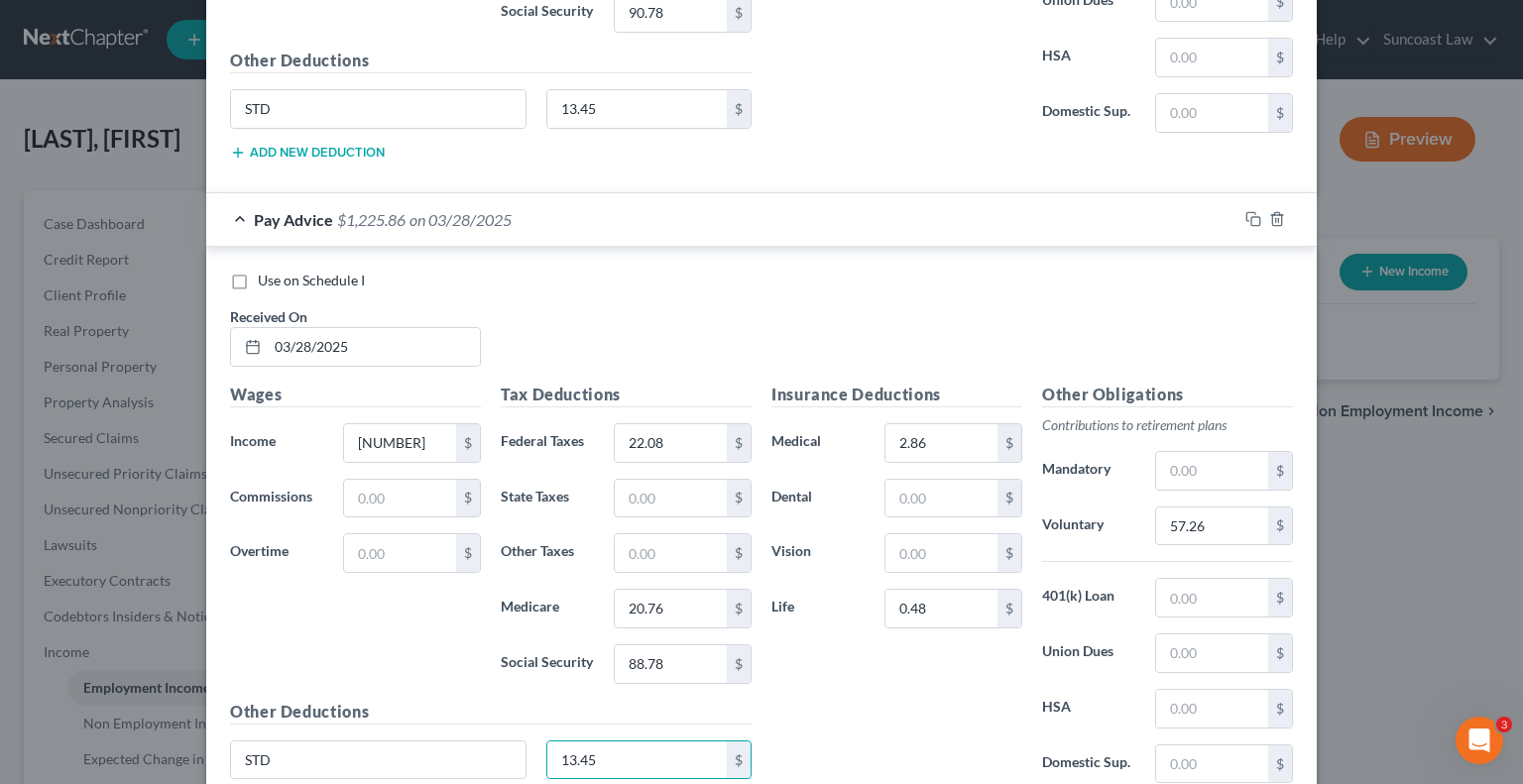 scroll, scrollTop: 2446, scrollLeft: 0, axis: vertical 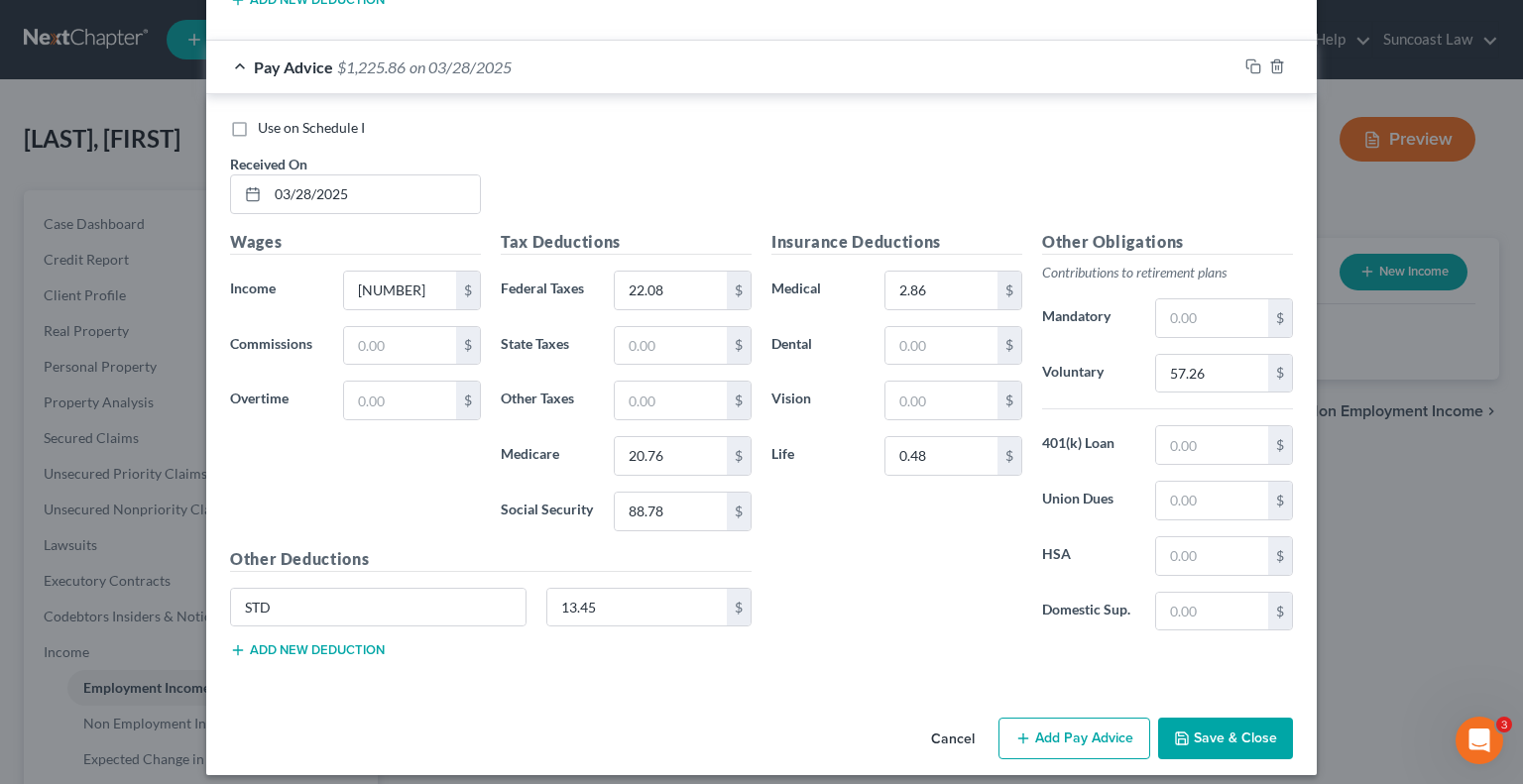 click on "Add Pay Advice" at bounding box center [1074, 738] 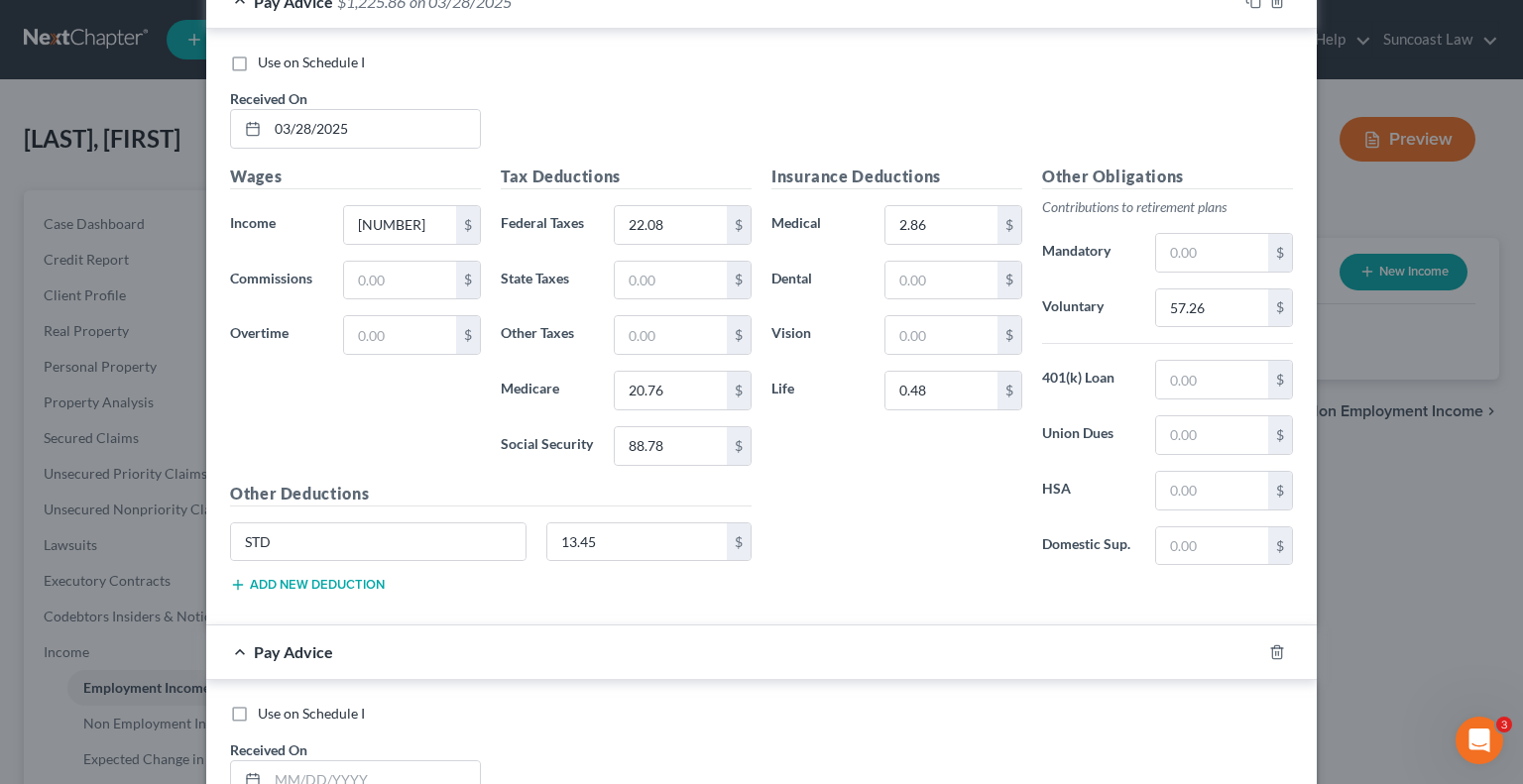 scroll, scrollTop: 2884, scrollLeft: 0, axis: vertical 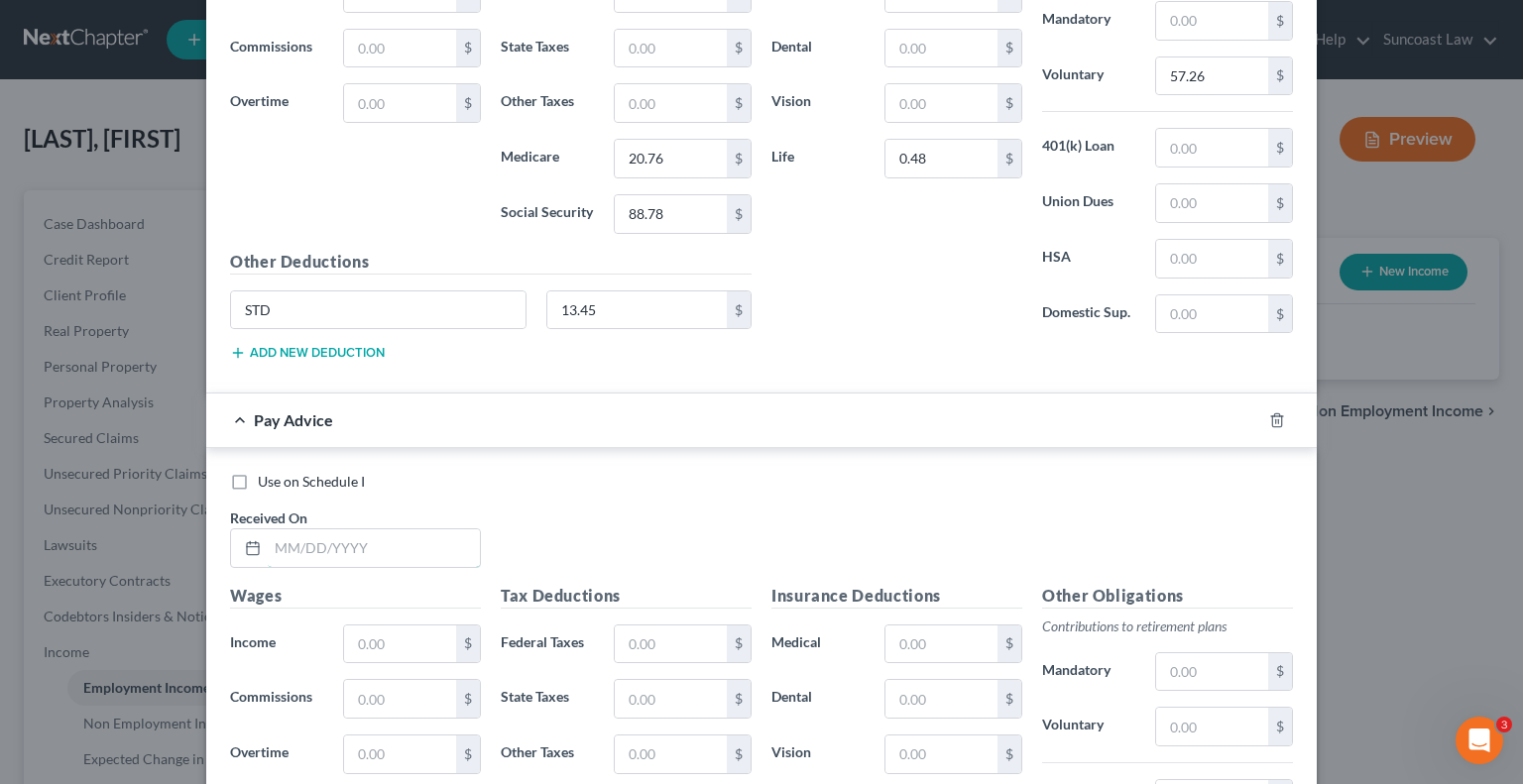 drag, startPoint x: 353, startPoint y: 534, endPoint x: 389, endPoint y: 457, distance: 85 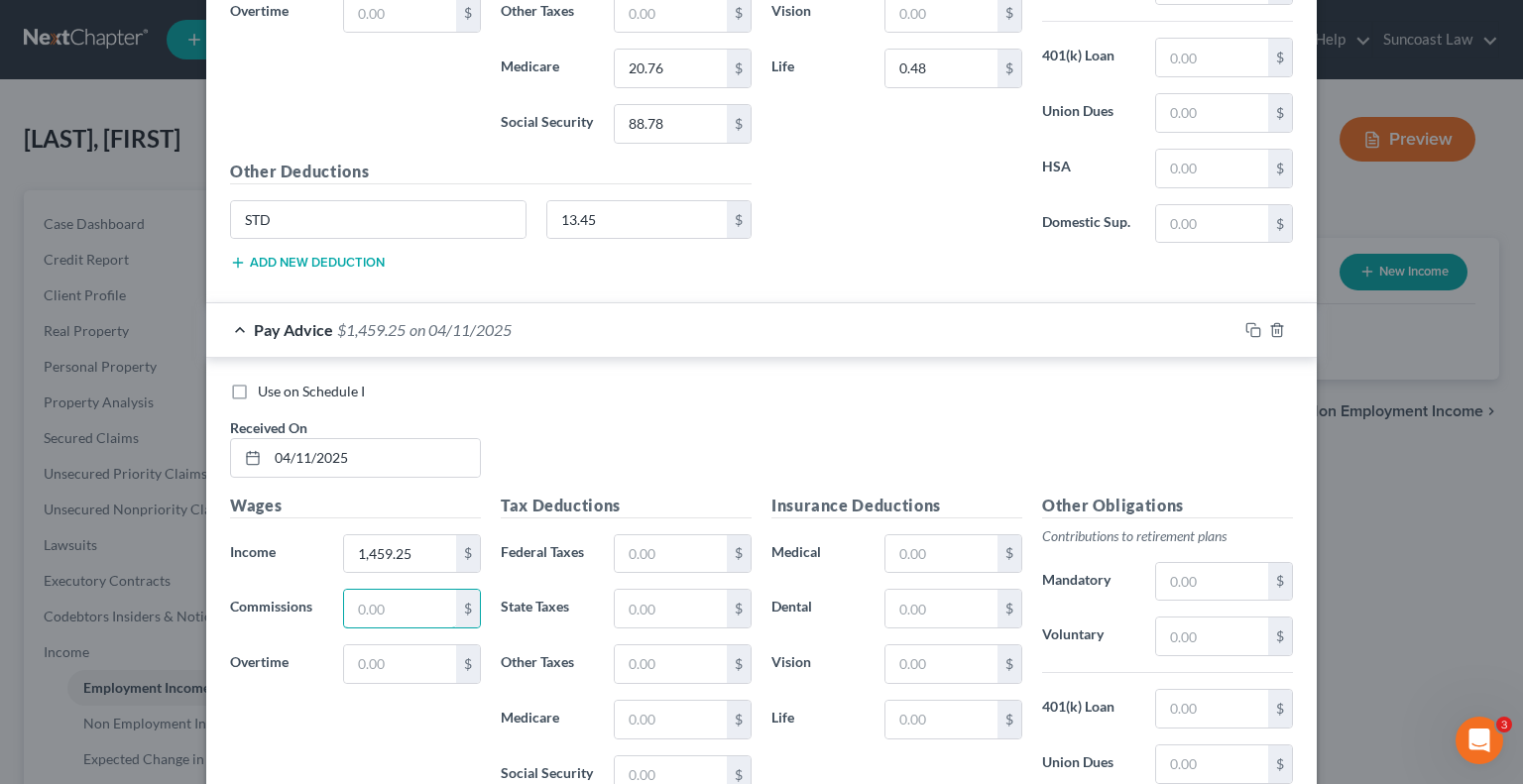 scroll, scrollTop: 3082, scrollLeft: 0, axis: vertical 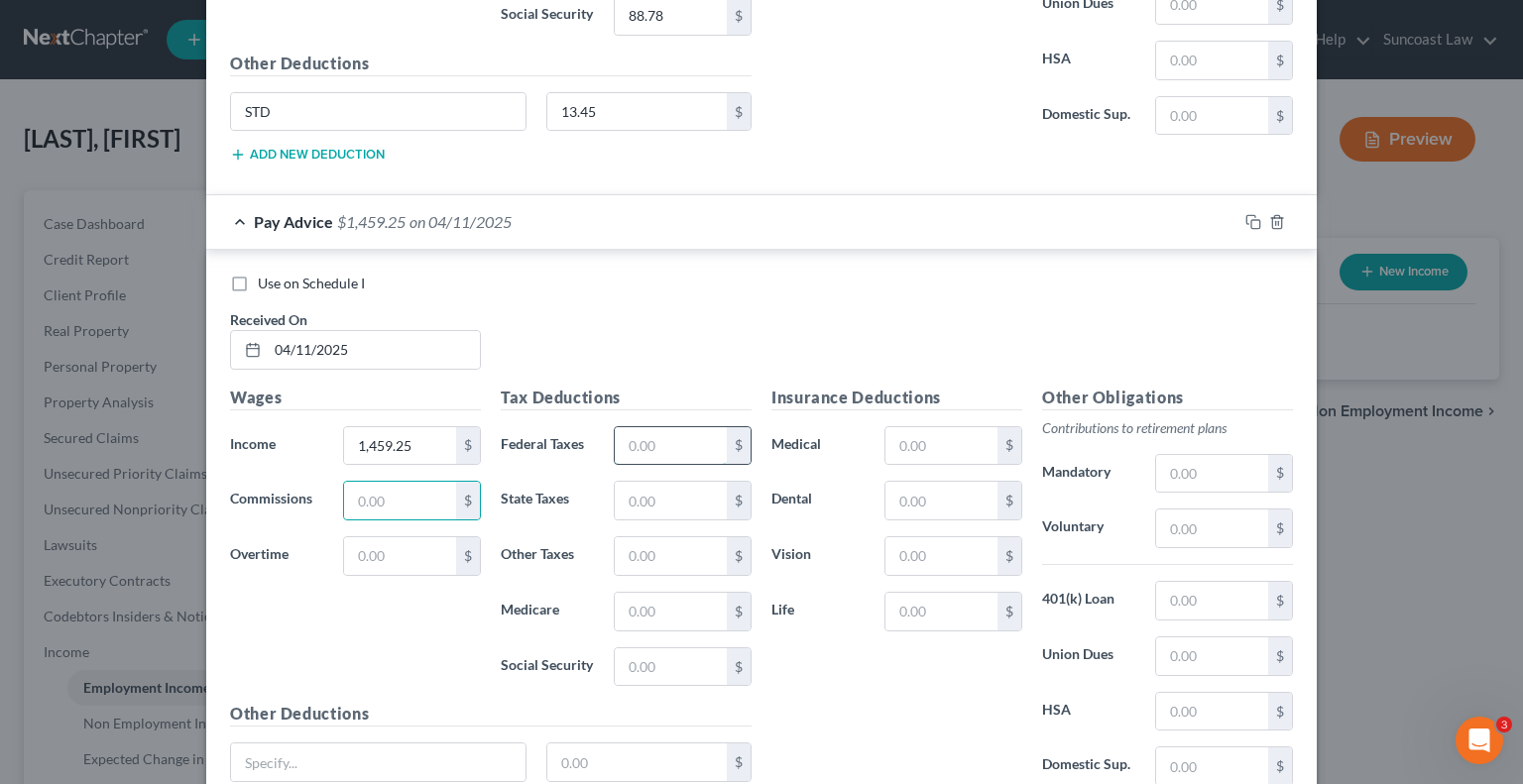 click at bounding box center (670, 446) 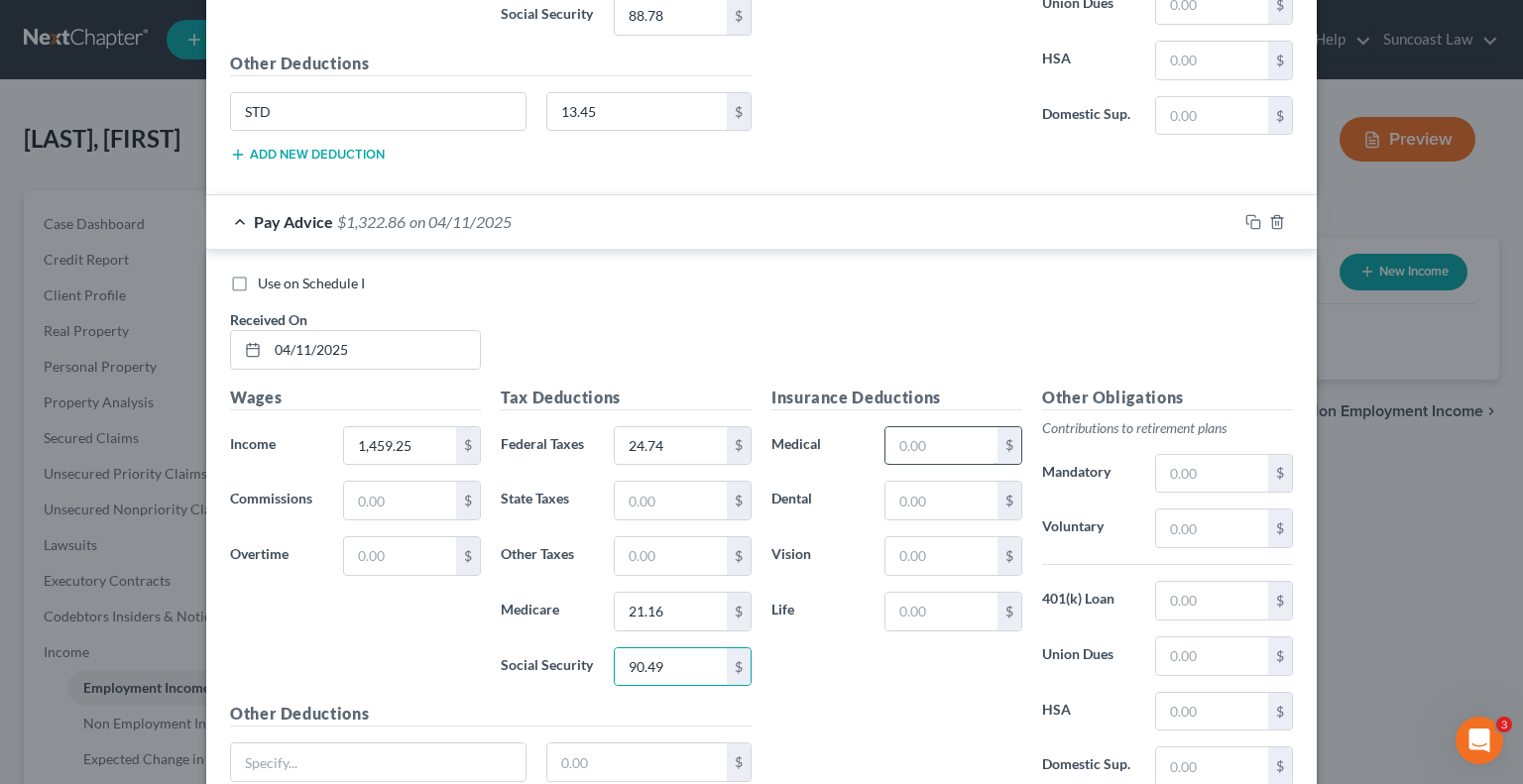click at bounding box center (941, 446) 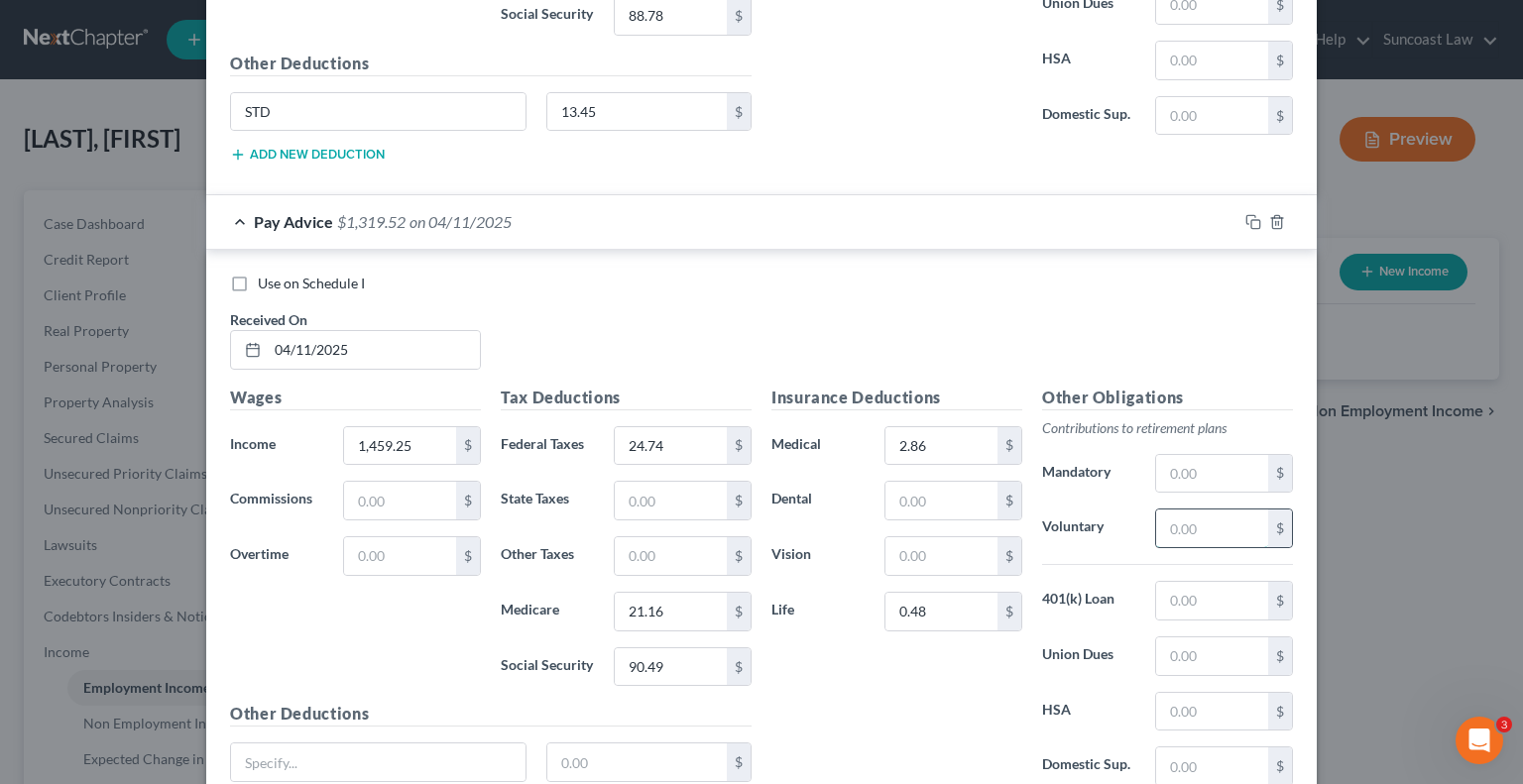 click at bounding box center (1212, 528) 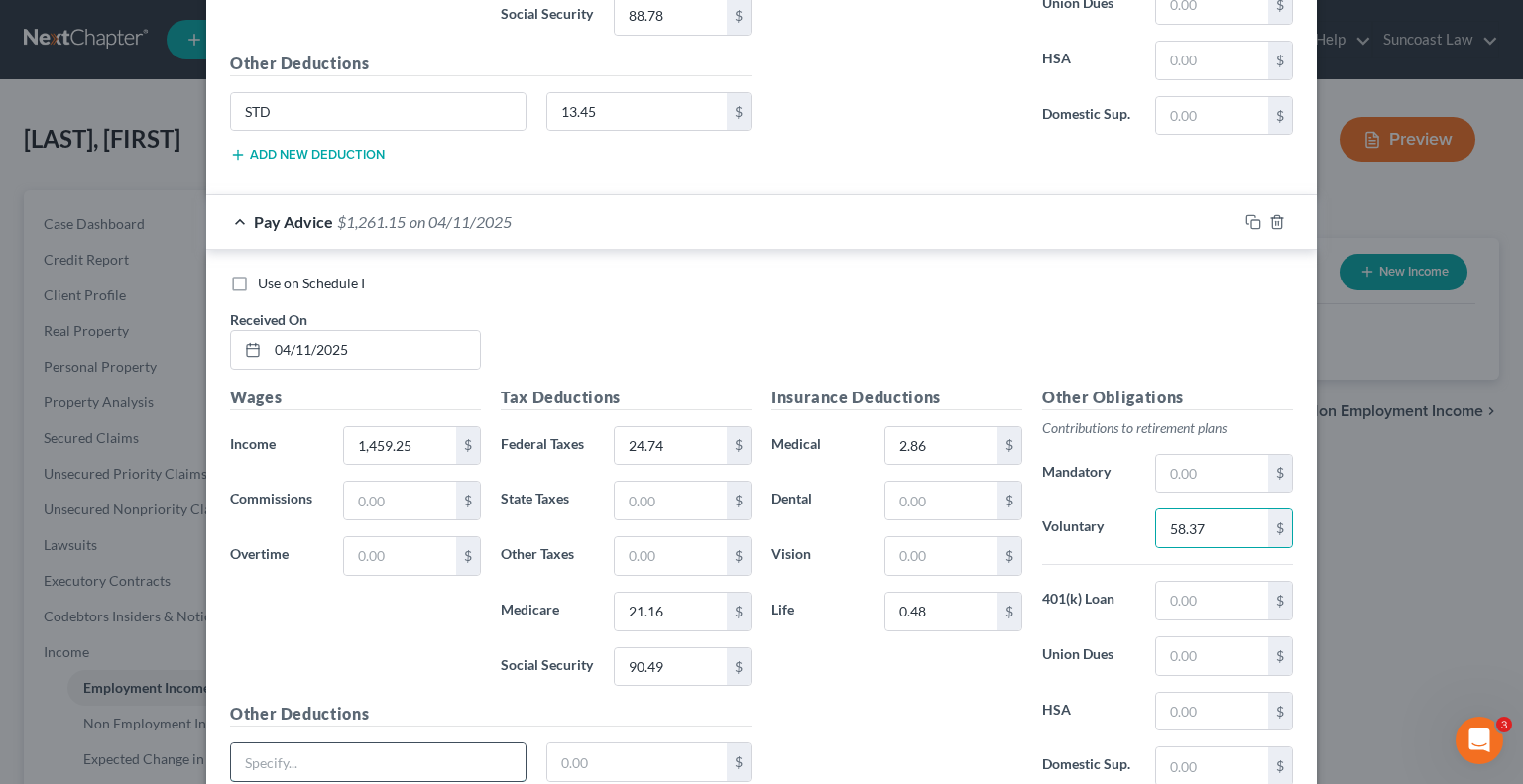 click at bounding box center [378, 762] 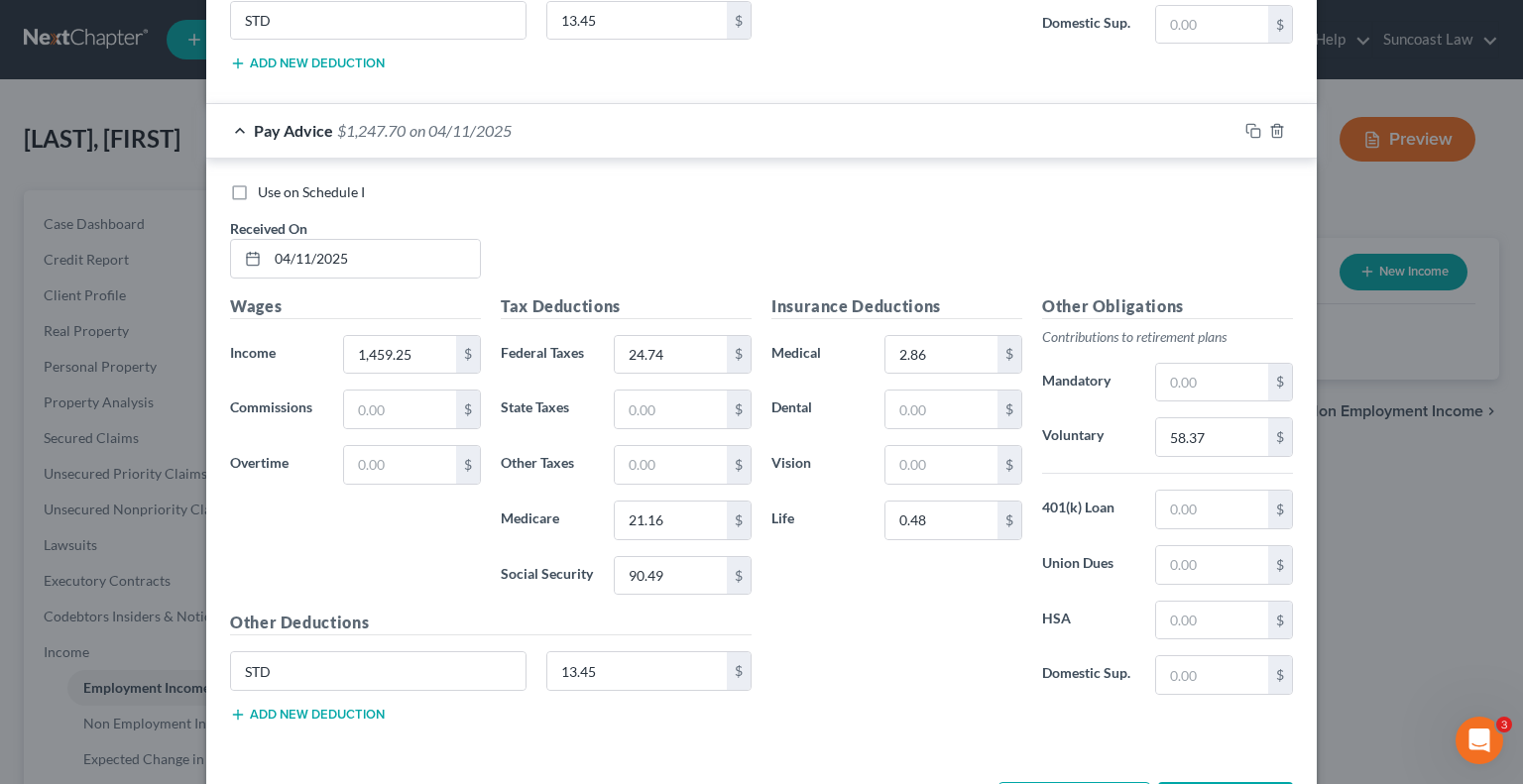 scroll, scrollTop: 3235, scrollLeft: 0, axis: vertical 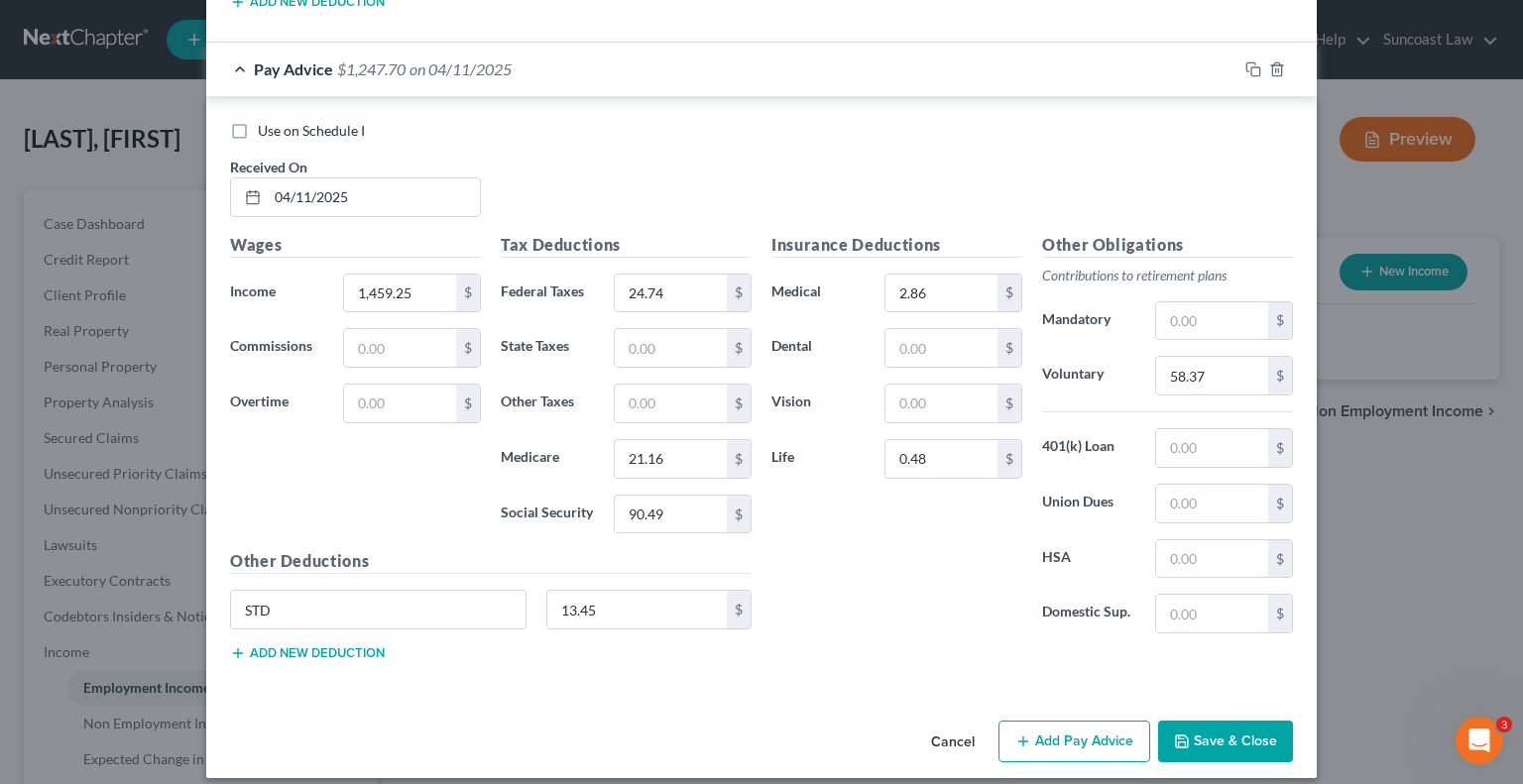 click on "Add Pay Advice" at bounding box center [1074, 741] 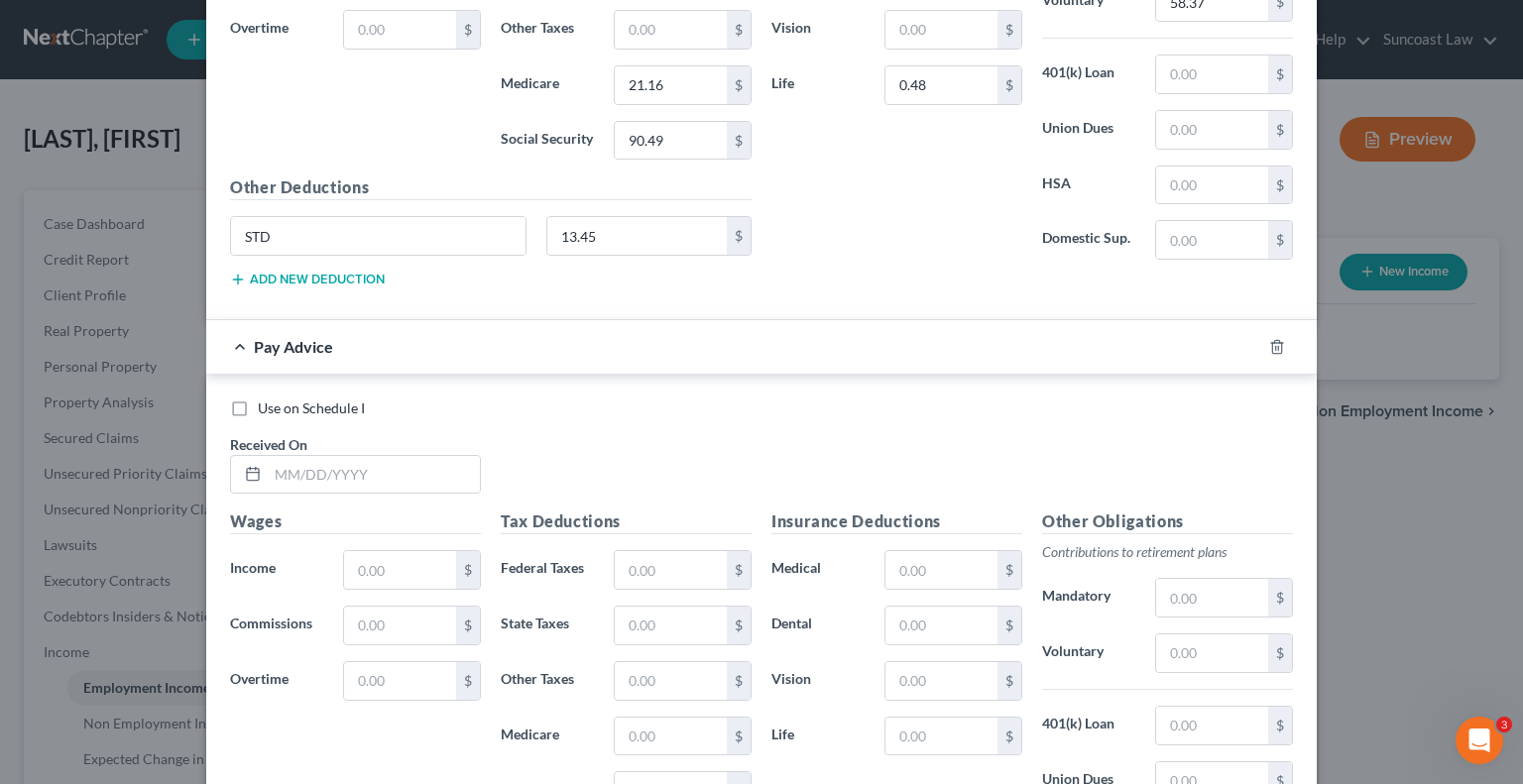 scroll, scrollTop: 3881, scrollLeft: 0, axis: vertical 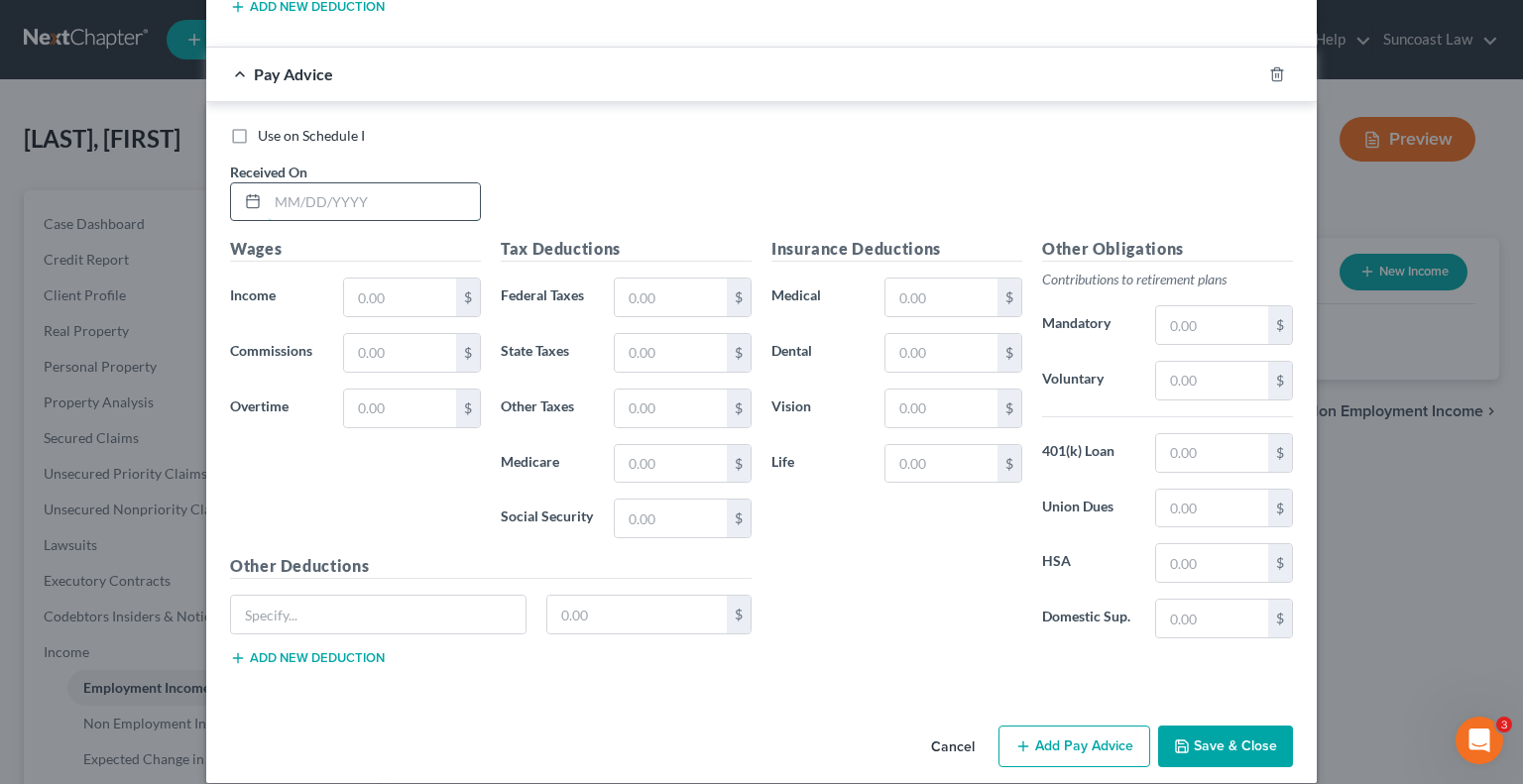 click at bounding box center [374, 202] 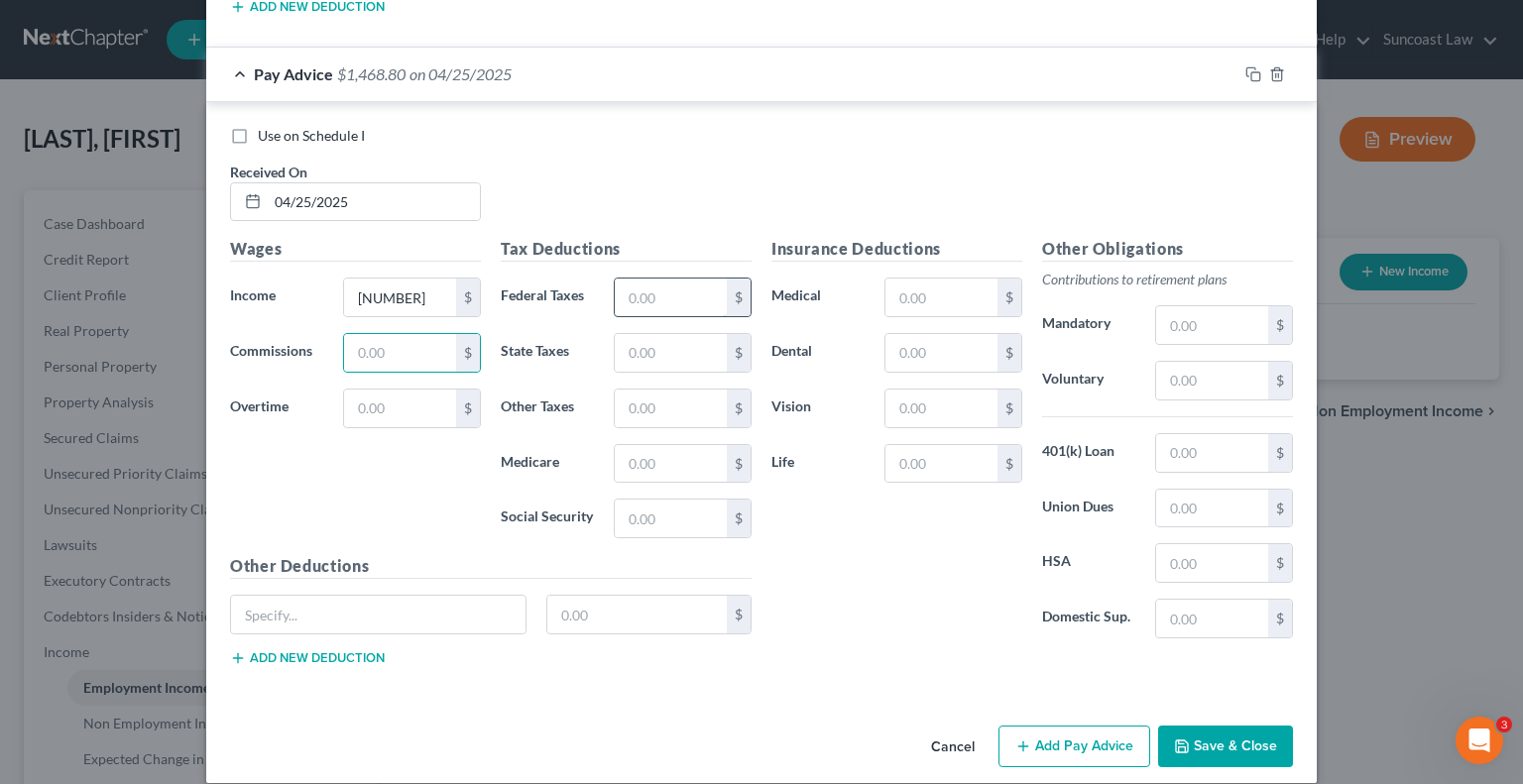 click at bounding box center (670, 297) 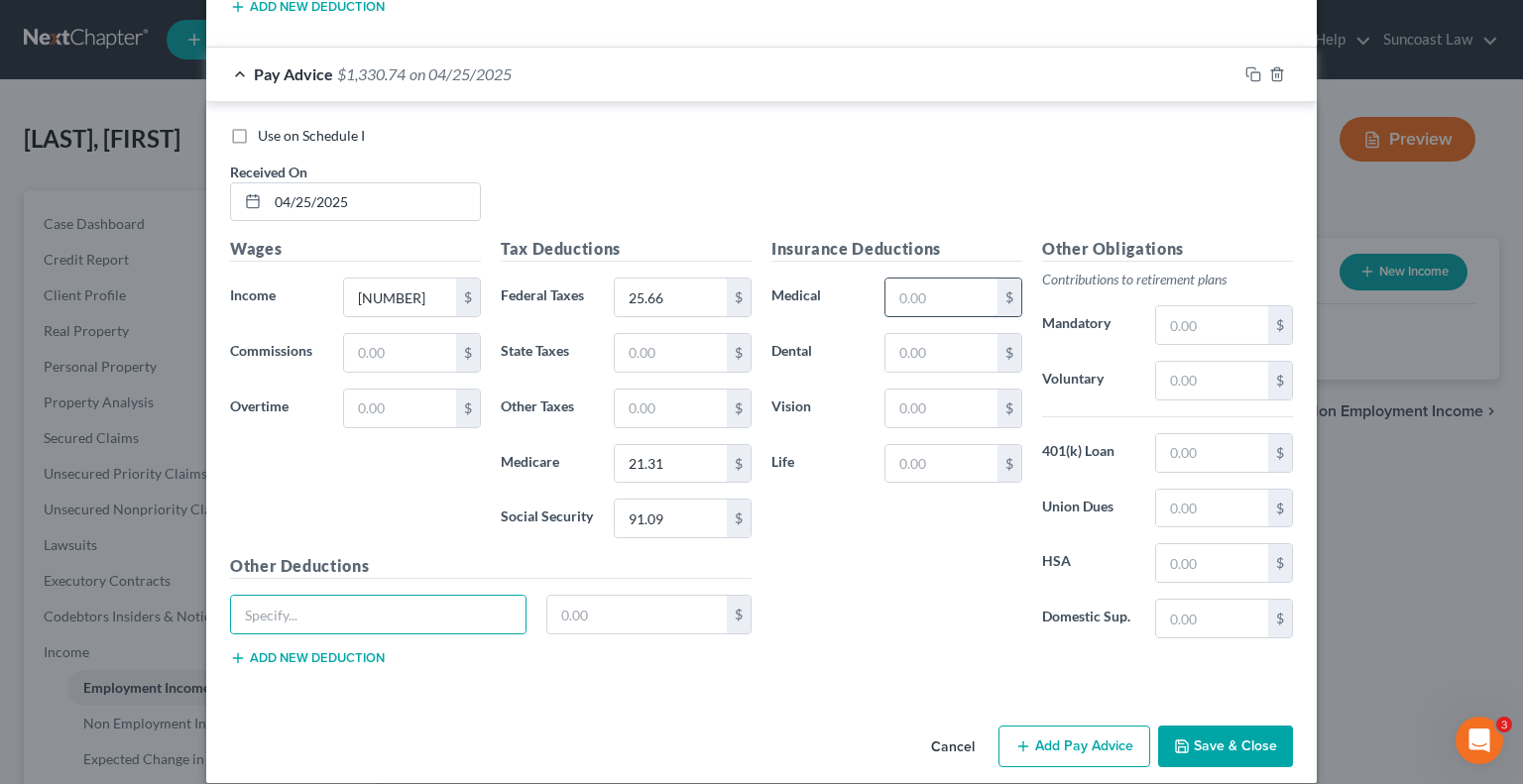 click at bounding box center (941, 297) 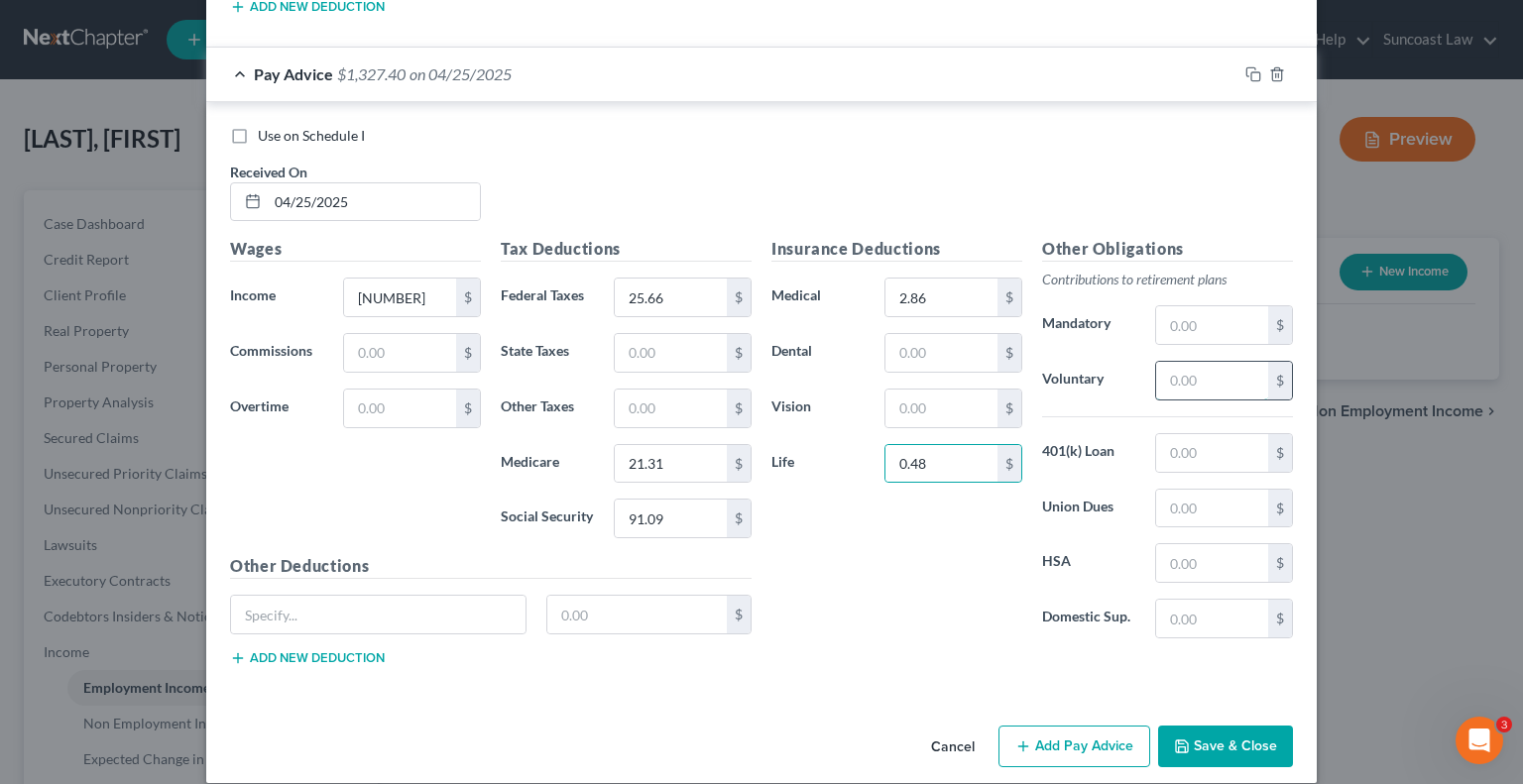 click at bounding box center (1212, 381) 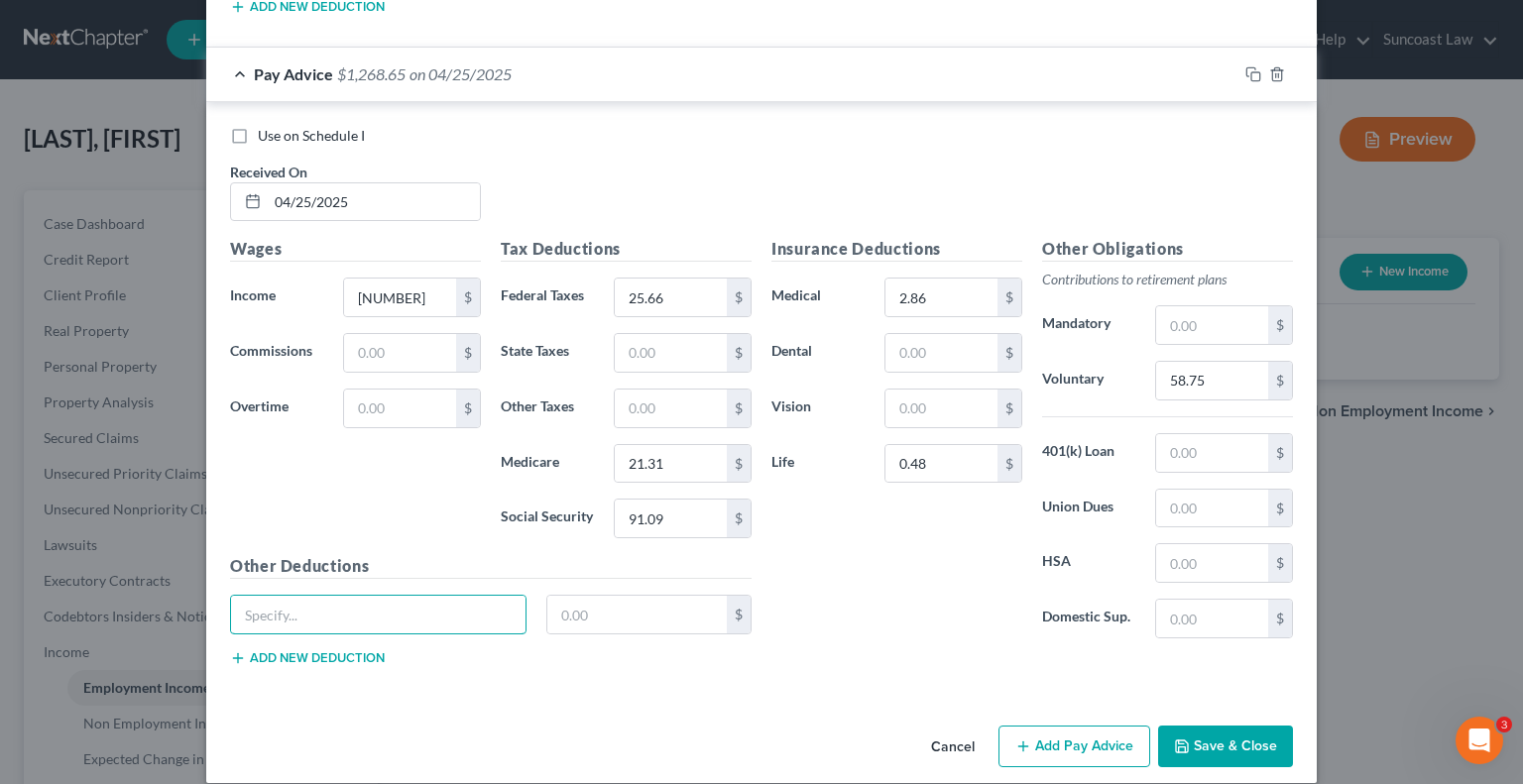 drag, startPoint x: 372, startPoint y: 590, endPoint x: 419, endPoint y: 442, distance: 155.28361 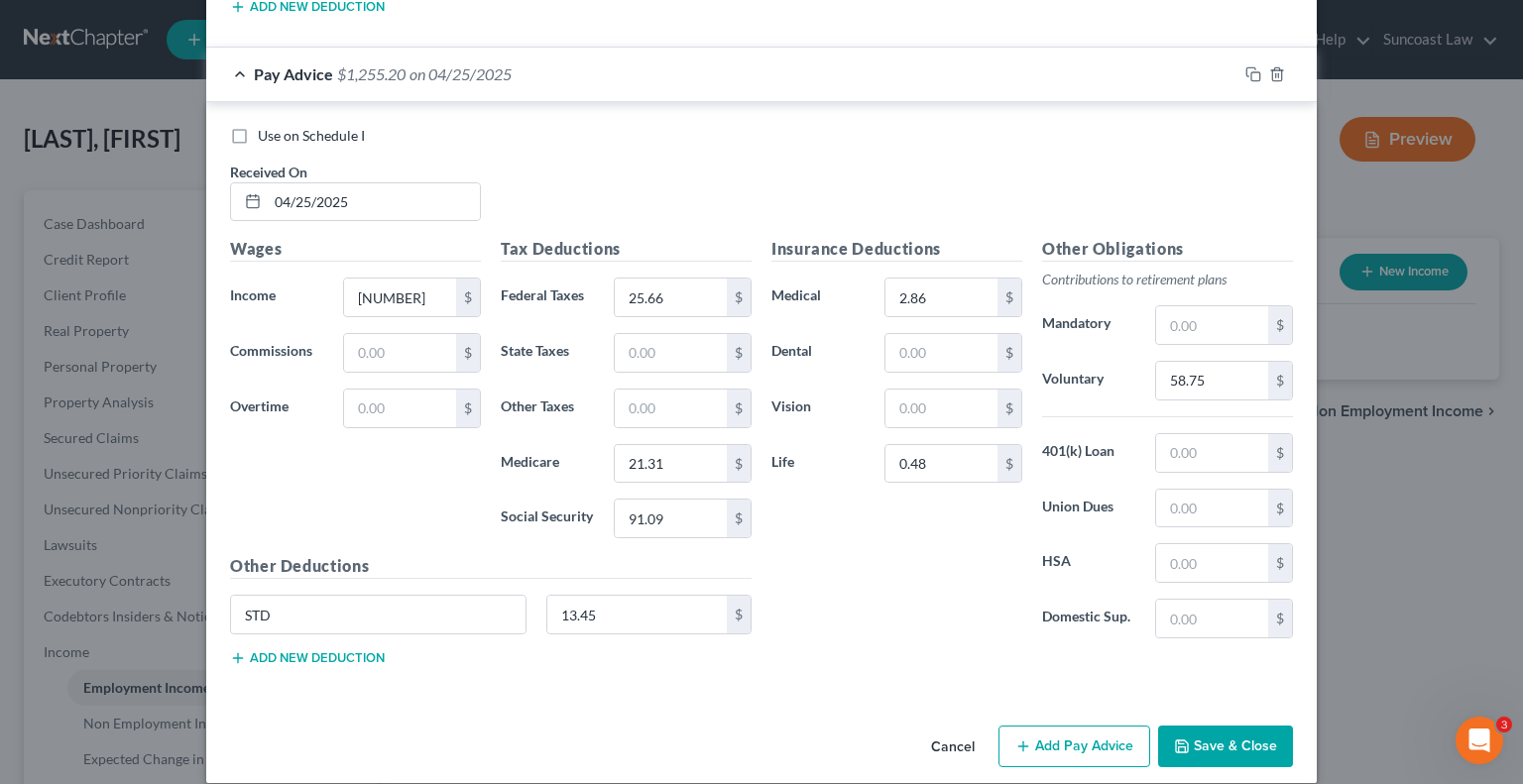 click on "Add Pay Advice" at bounding box center (1074, 746) 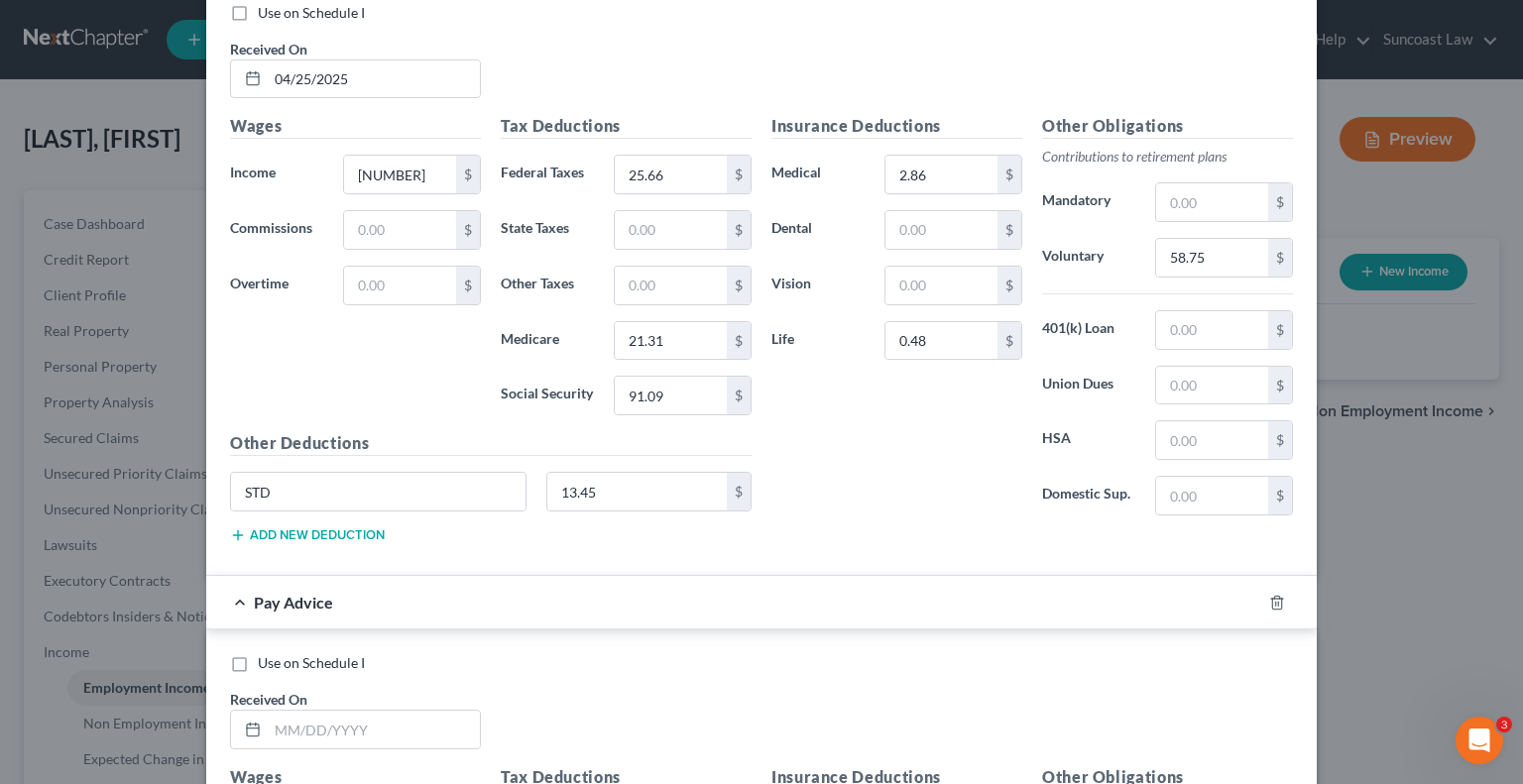 scroll, scrollTop: 4179, scrollLeft: 0, axis: vertical 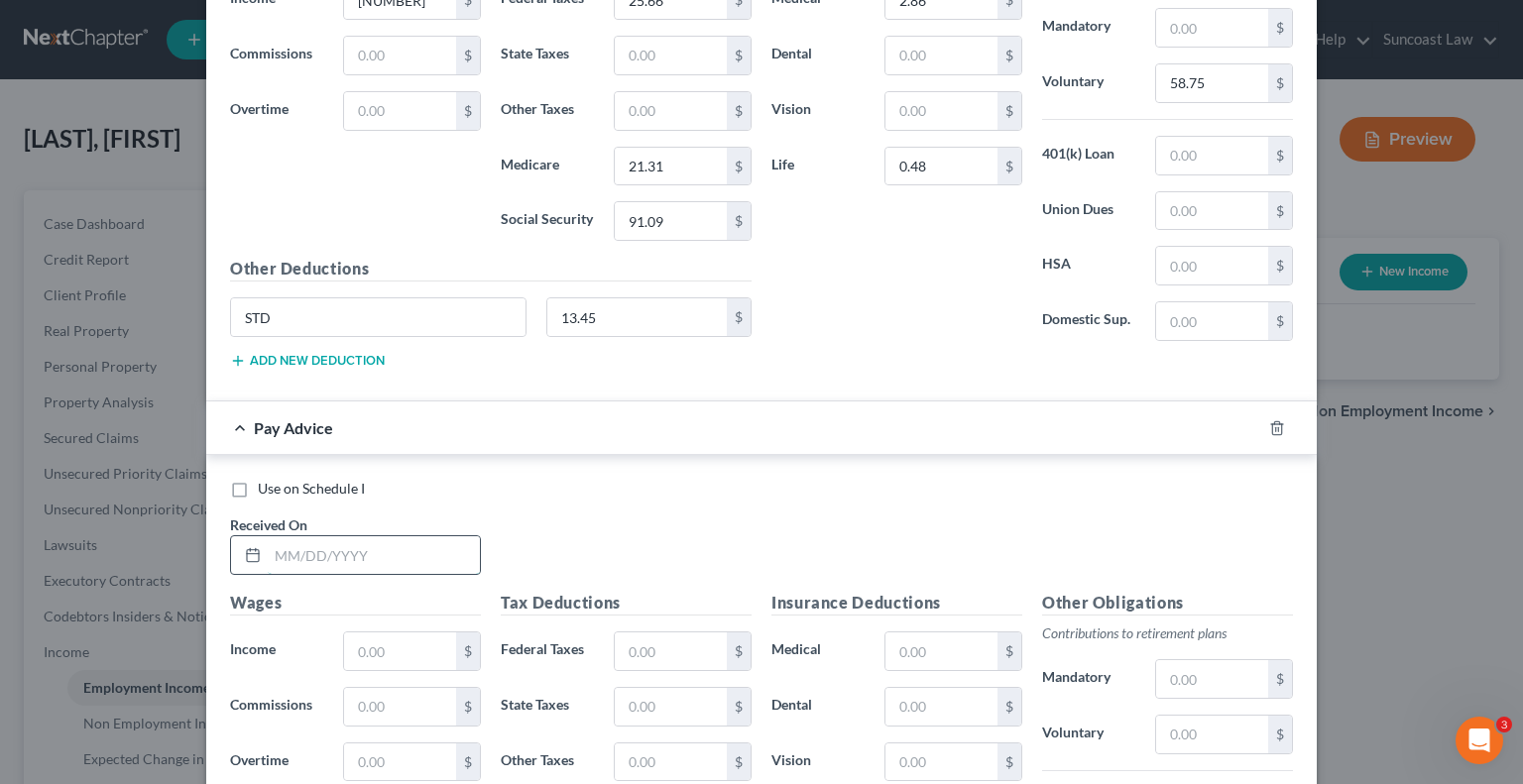 click at bounding box center [374, 555] 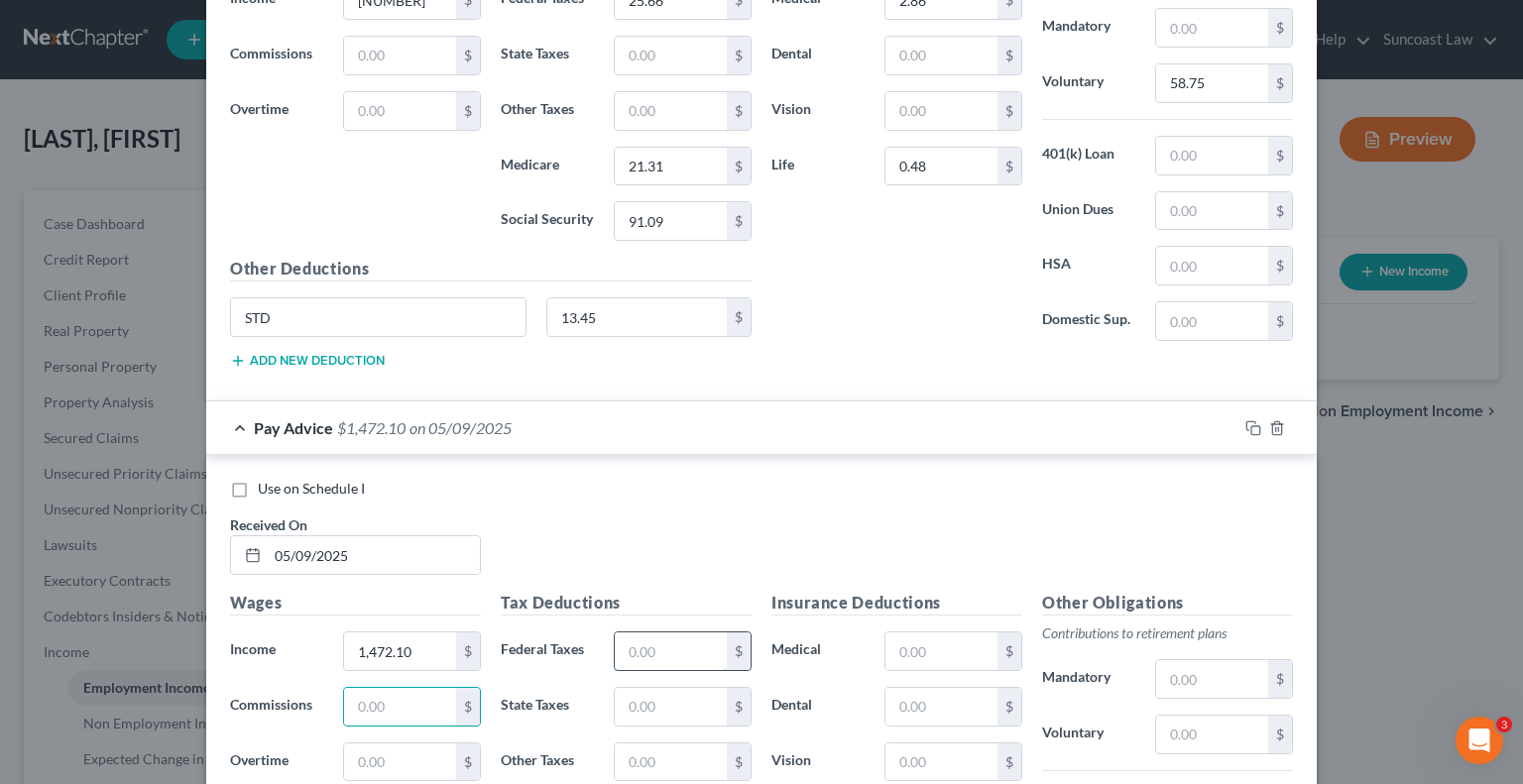 click at bounding box center (670, 651) 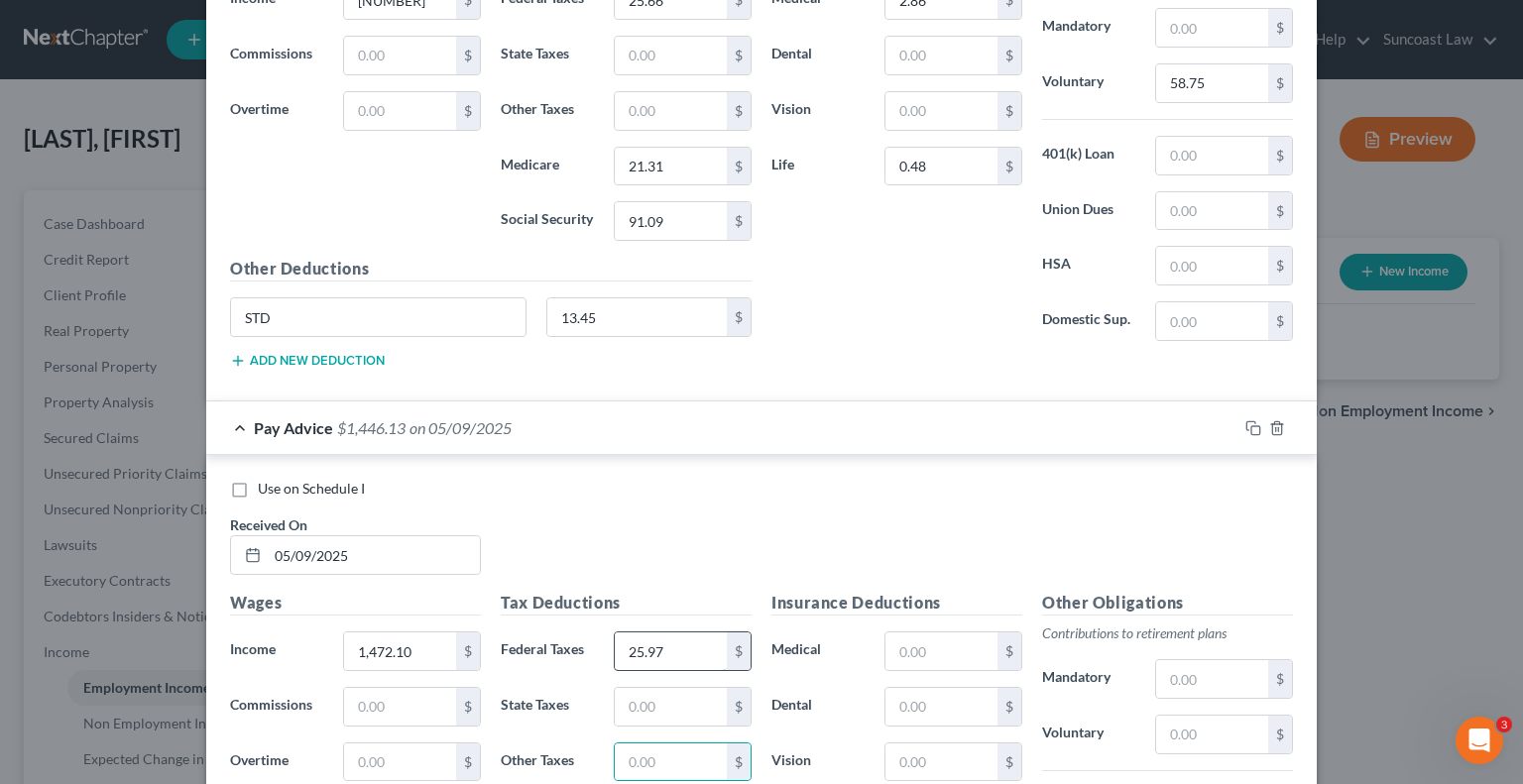 scroll, scrollTop: 4206, scrollLeft: 0, axis: vertical 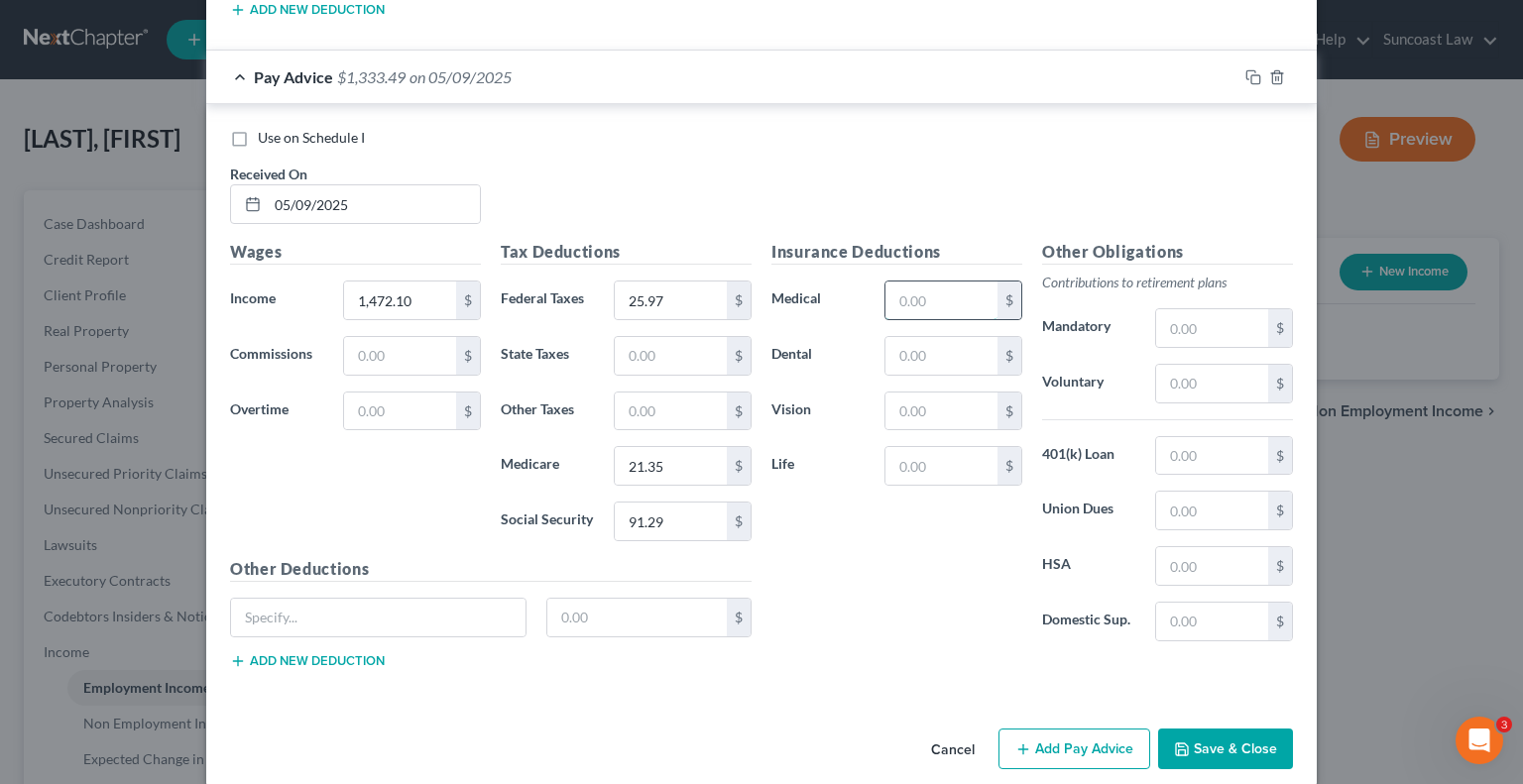 click at bounding box center [941, 300] 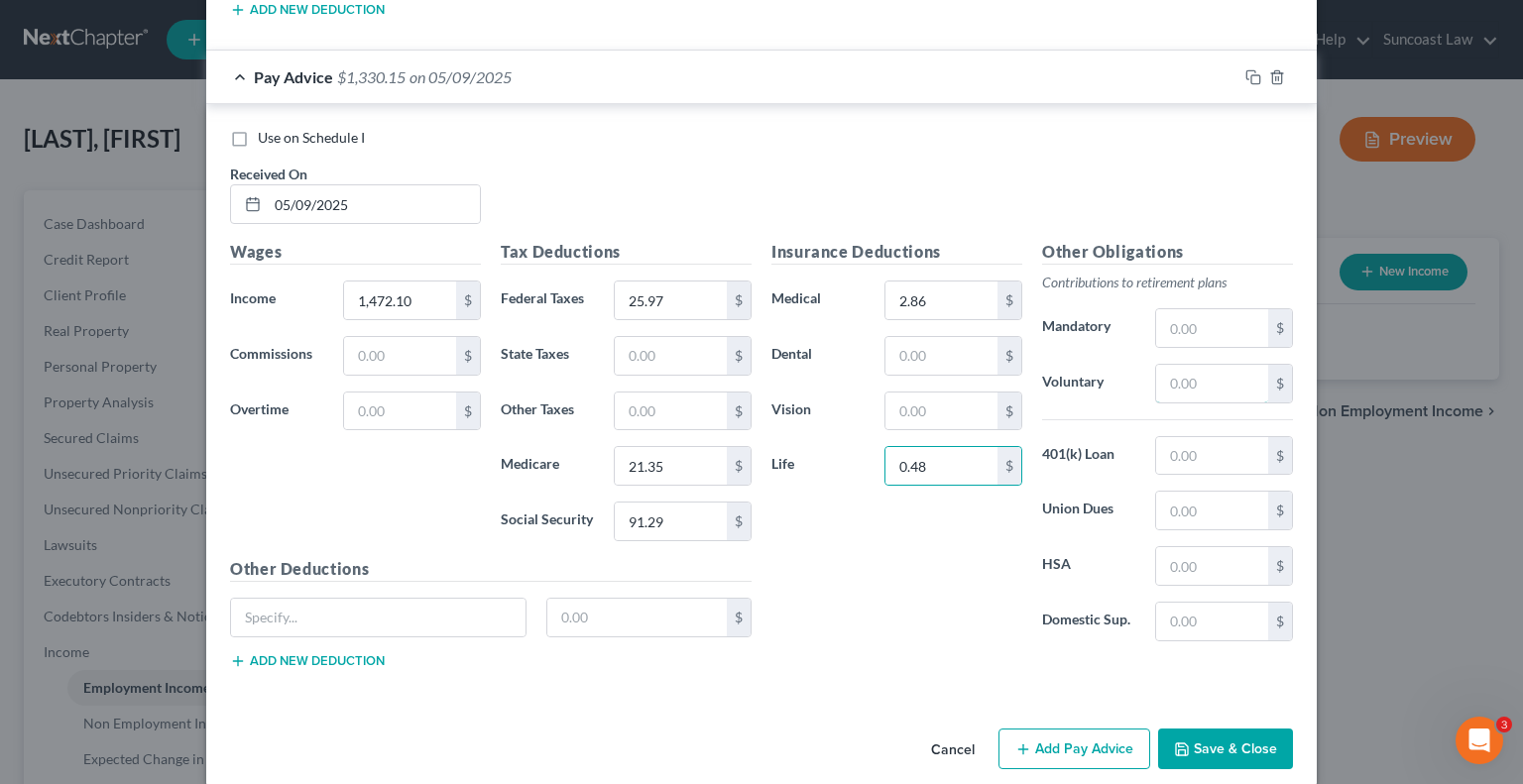 click at bounding box center [1212, 384] 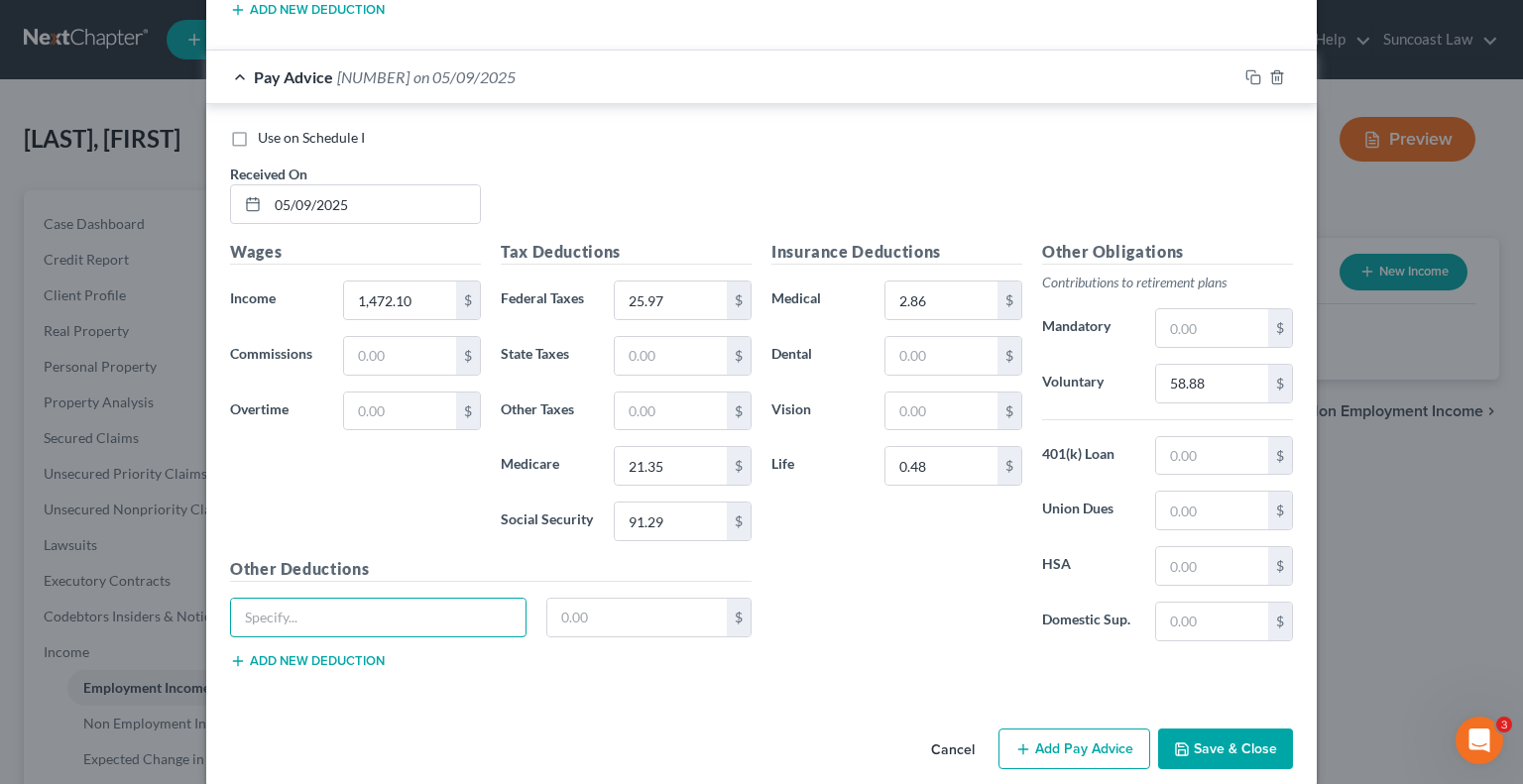 drag, startPoint x: 376, startPoint y: 574, endPoint x: 388, endPoint y: 531, distance: 44.64303 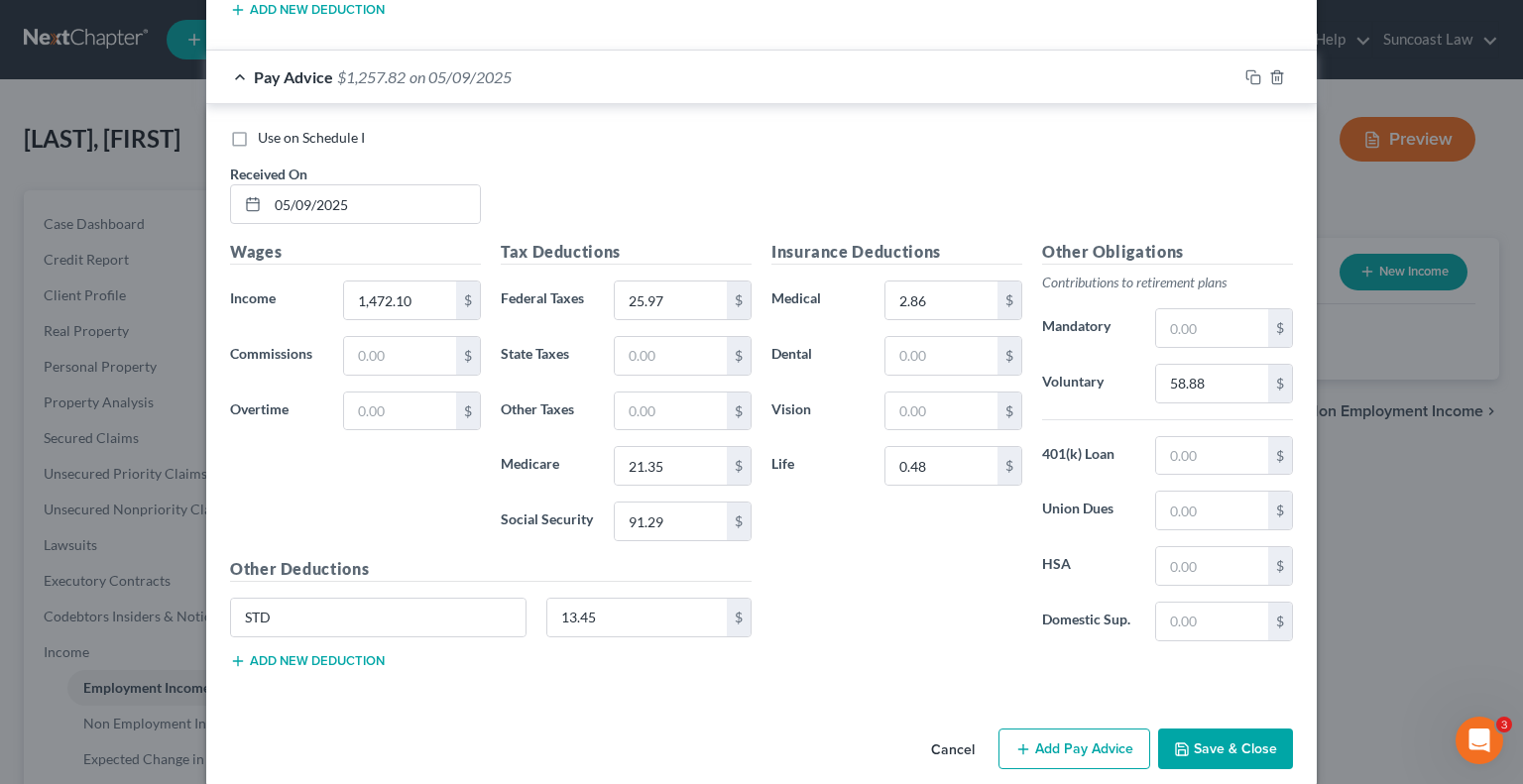 click on "Add Pay Advice" at bounding box center (1074, 749) 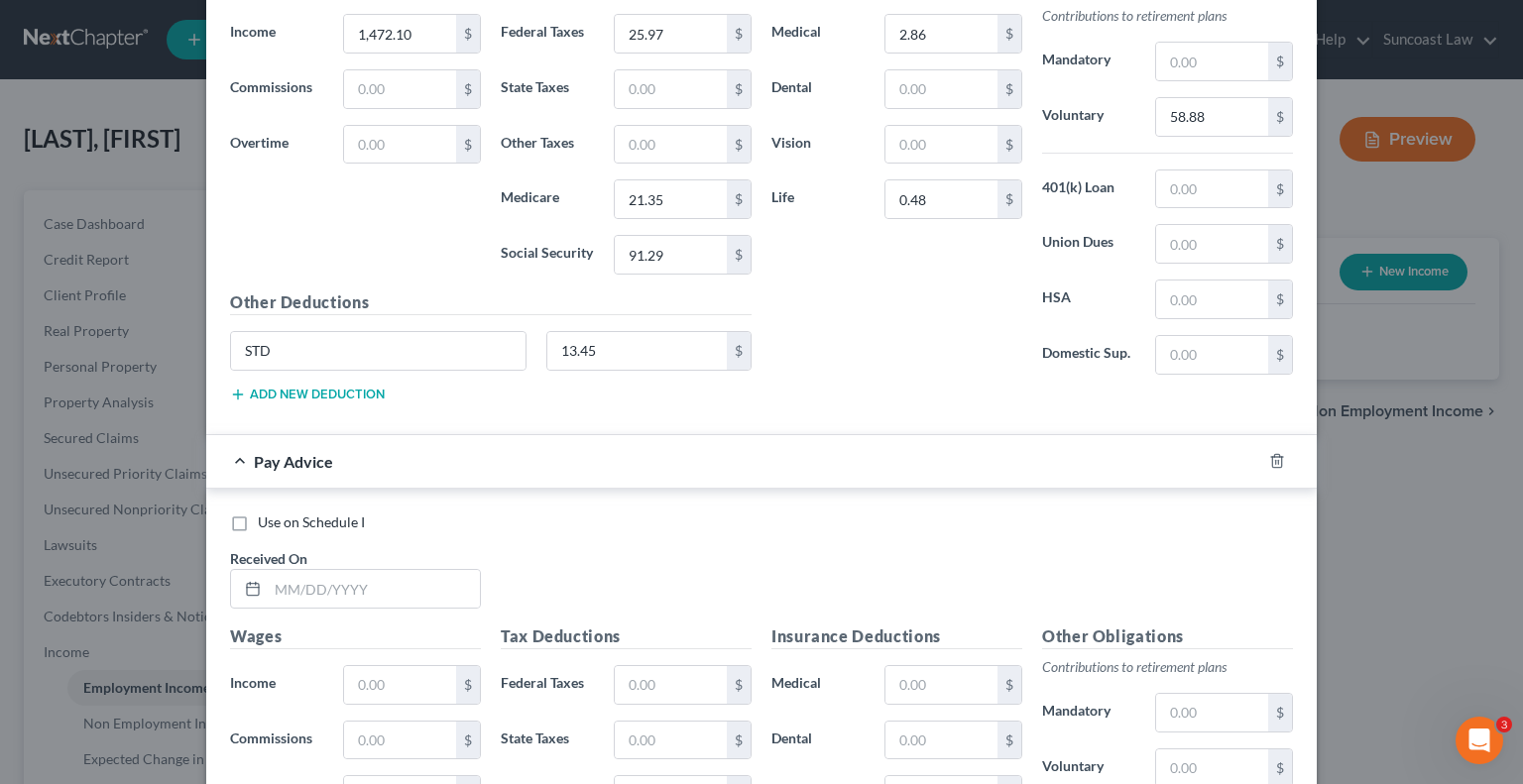 scroll, scrollTop: 4827, scrollLeft: 0, axis: vertical 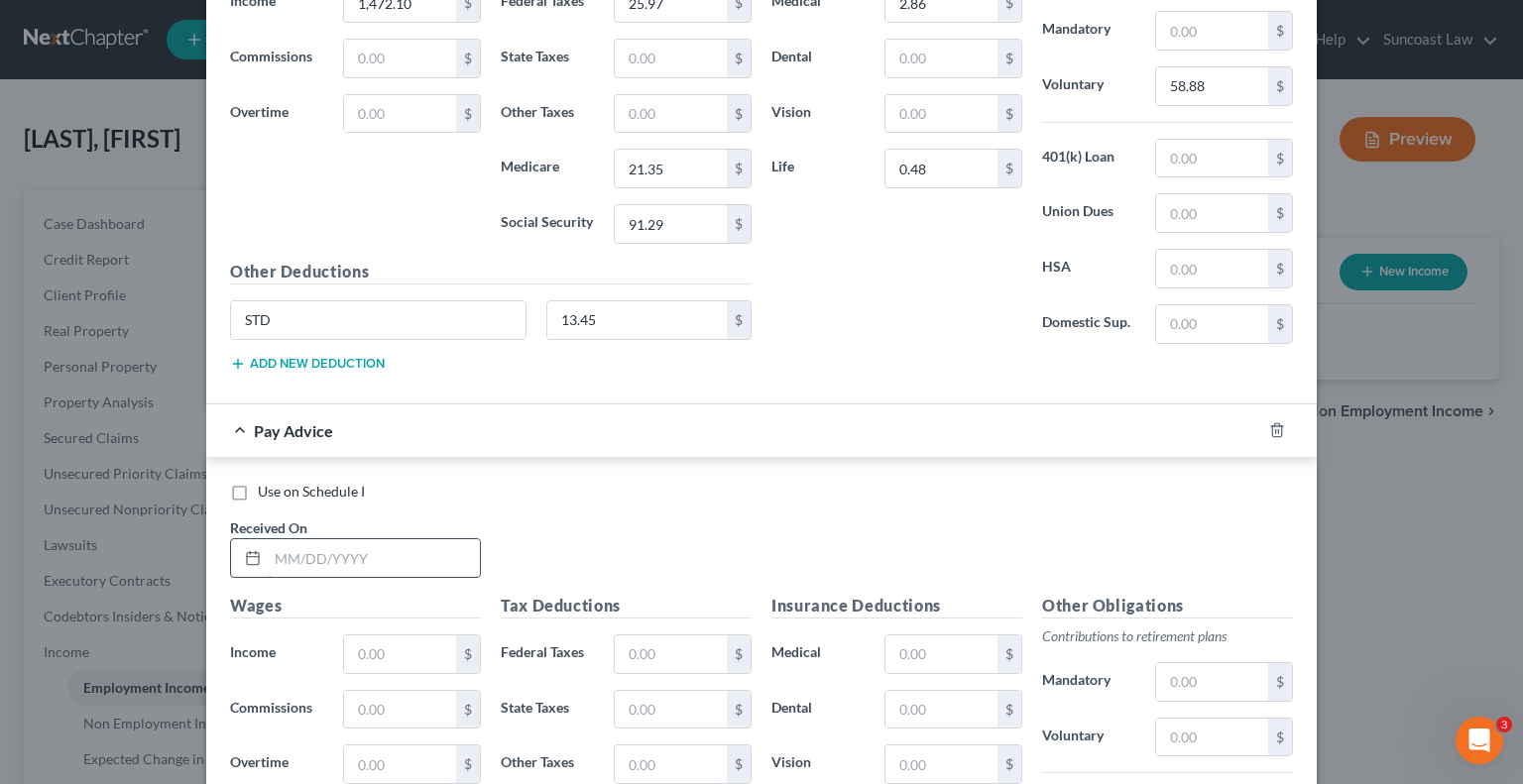 click at bounding box center (374, 558) 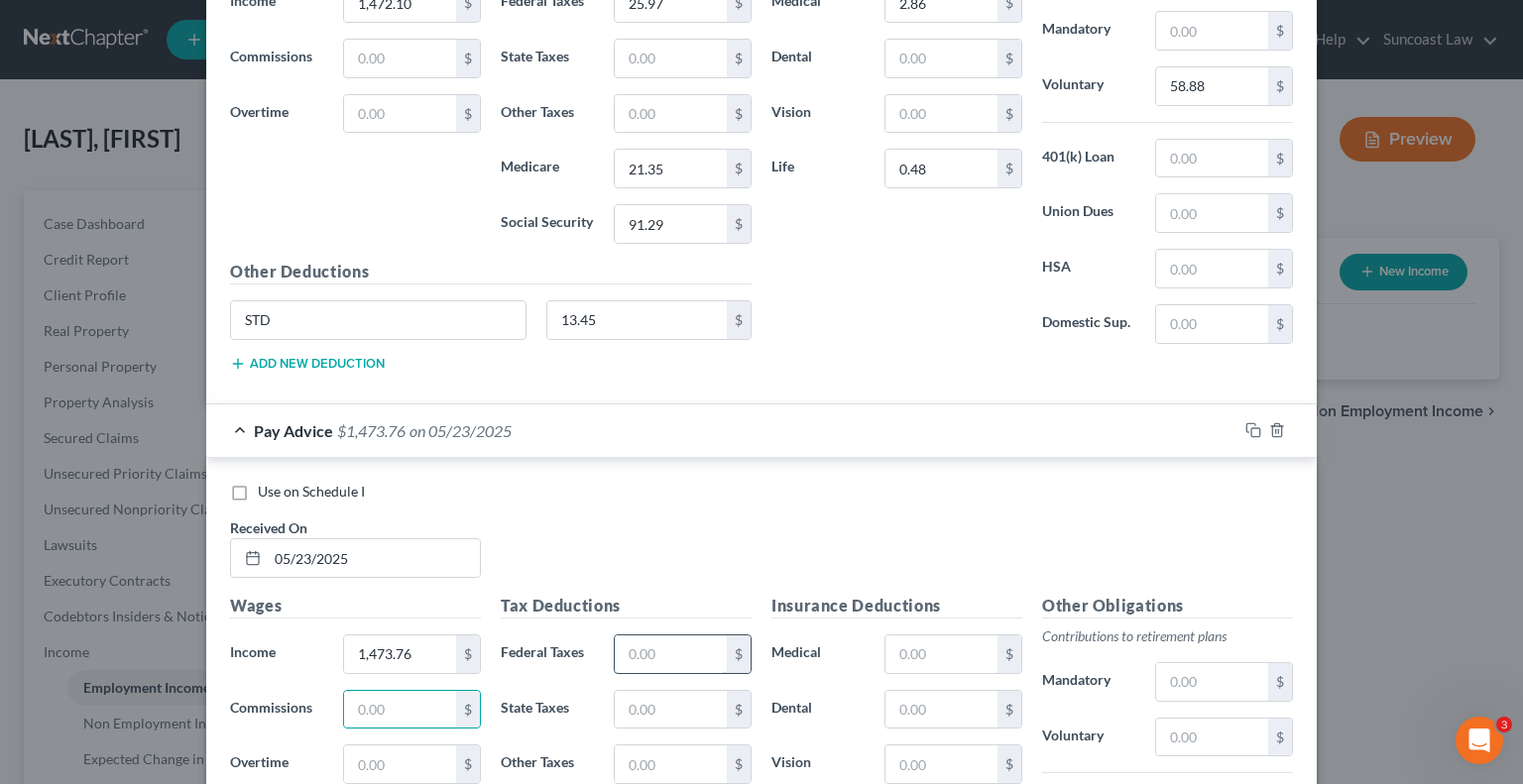 click at bounding box center [670, 654] 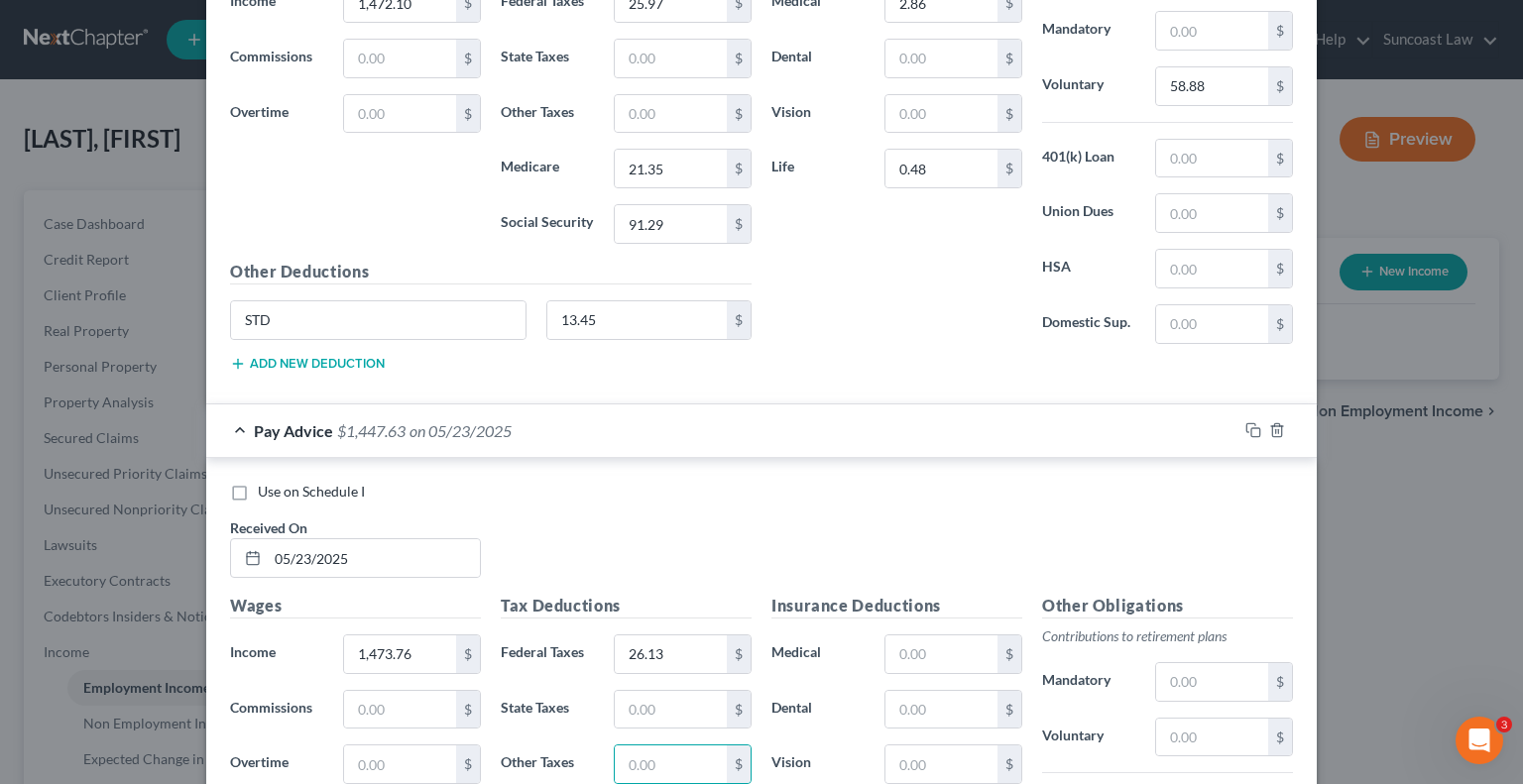 scroll, scrollTop: 4854, scrollLeft: 0, axis: vertical 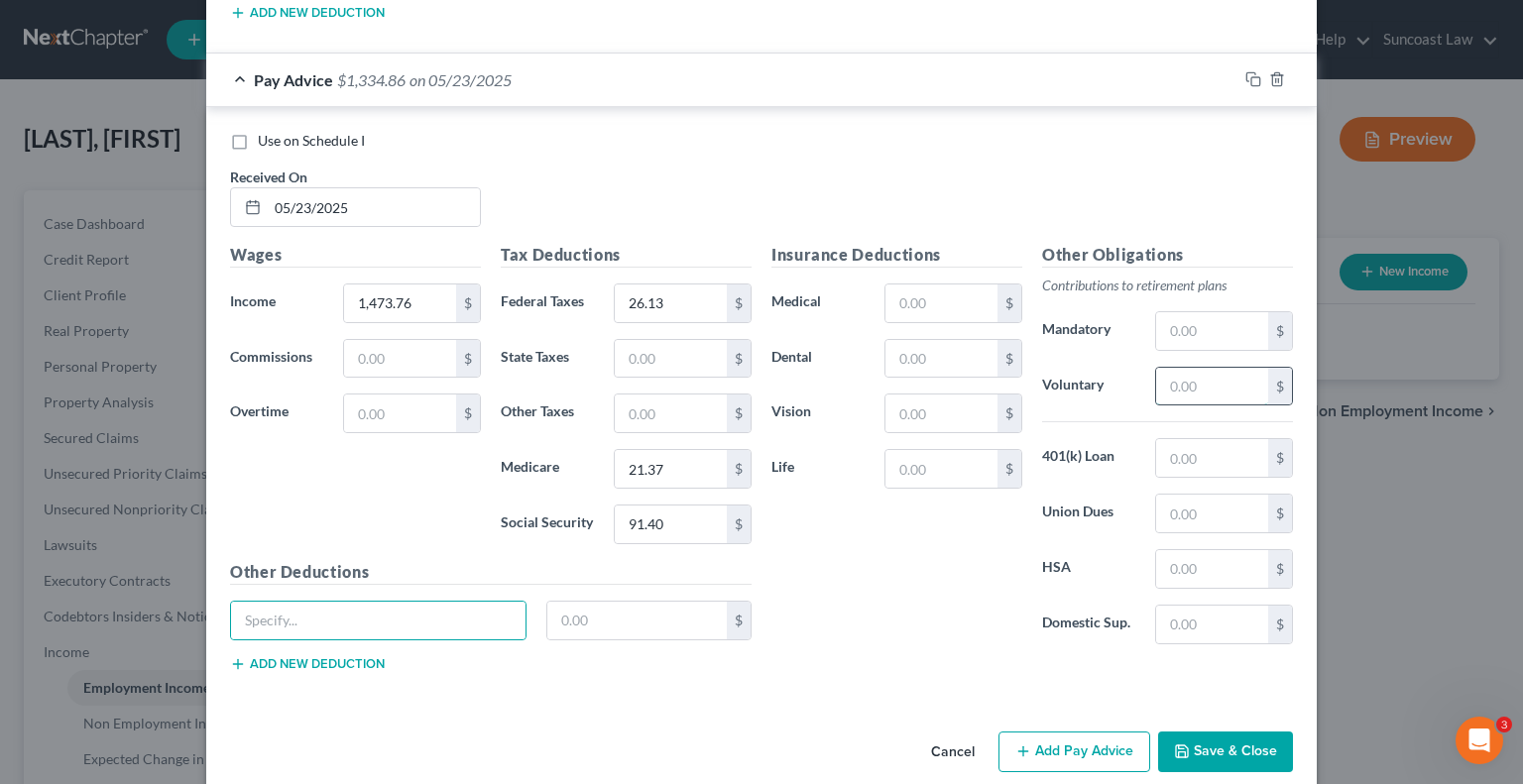 click at bounding box center (1212, 387) 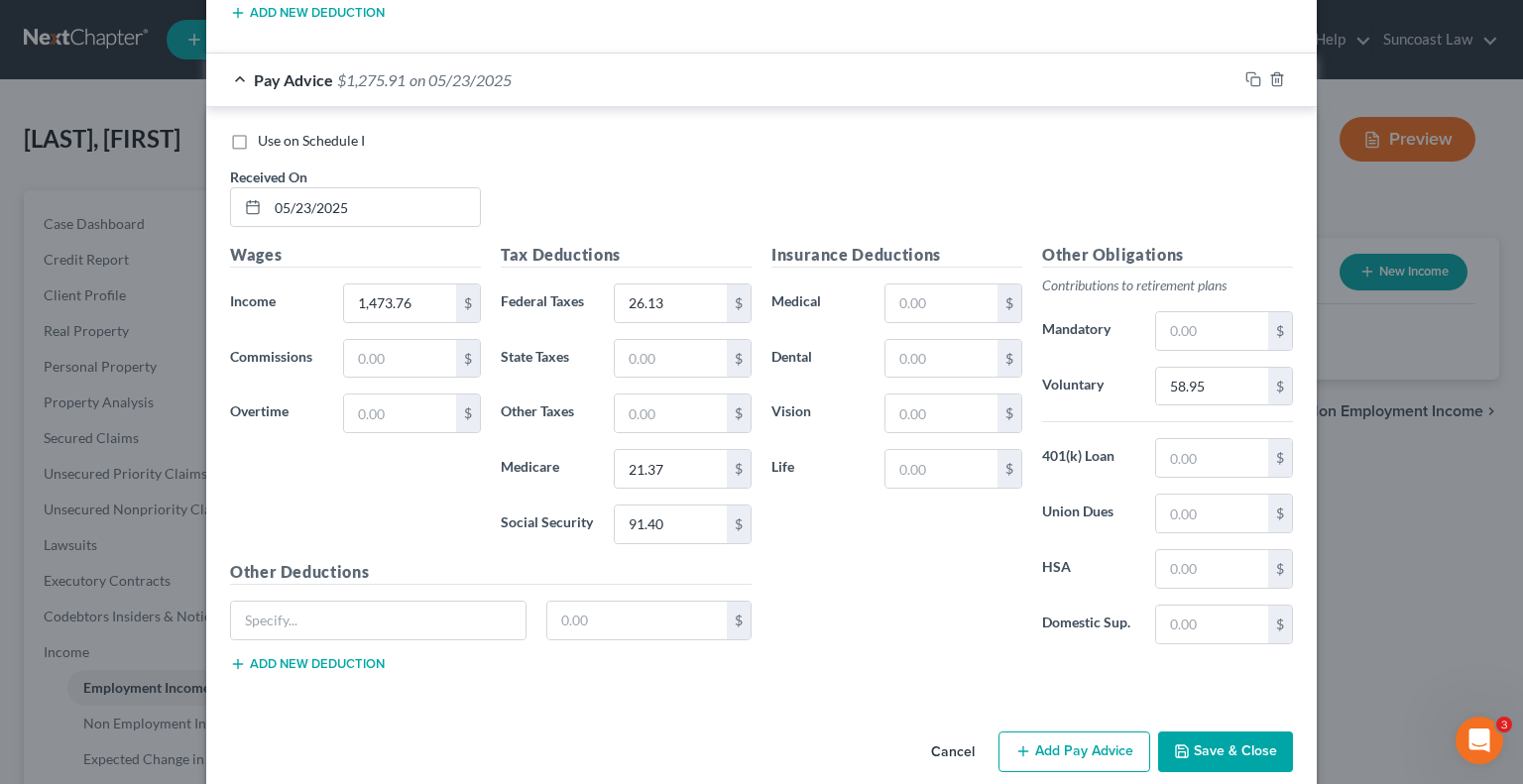 click on "Insurance Deductions Medical $ Dental $ Vision $ Life $" at bounding box center (896, 451) 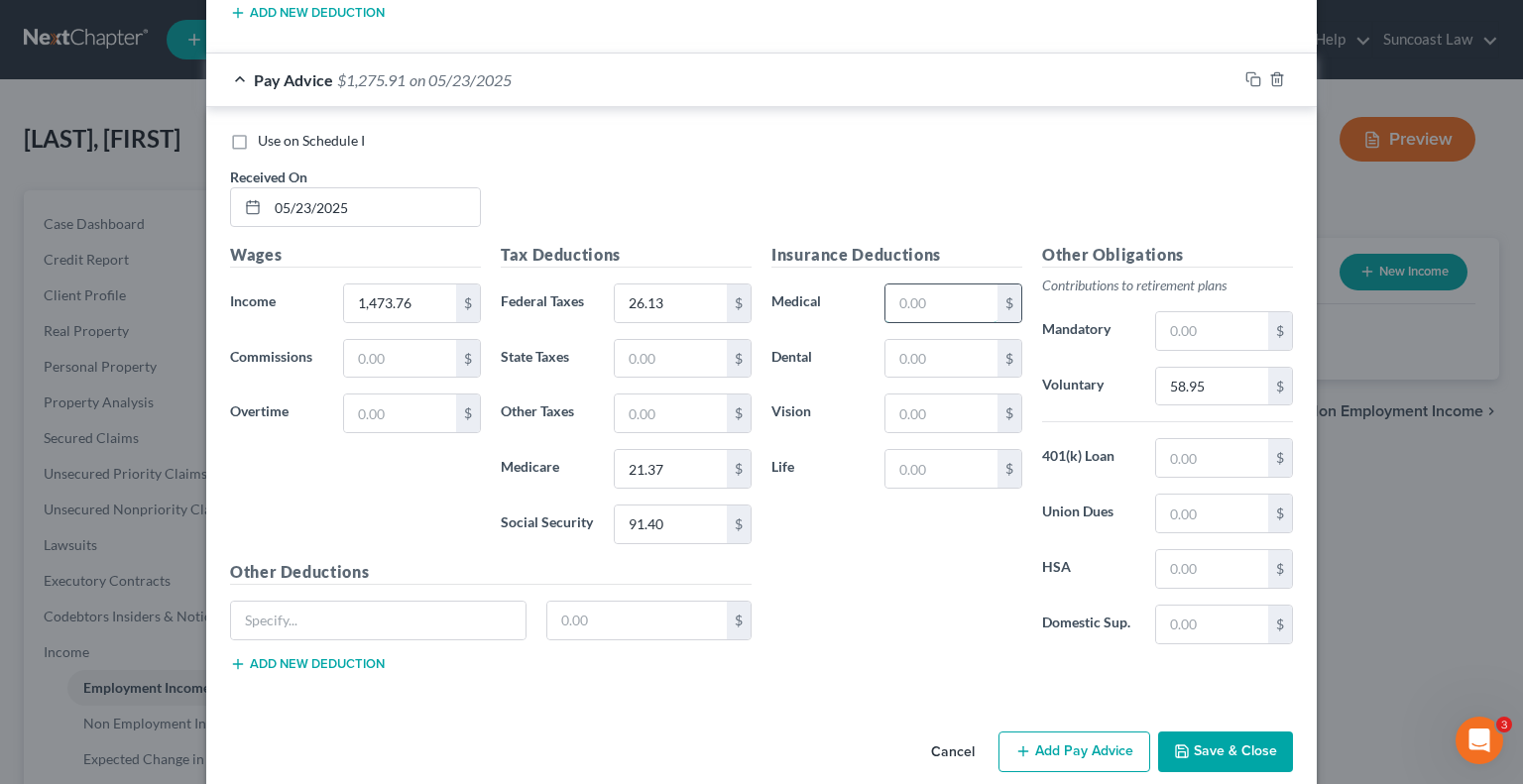 click at bounding box center (941, 303) 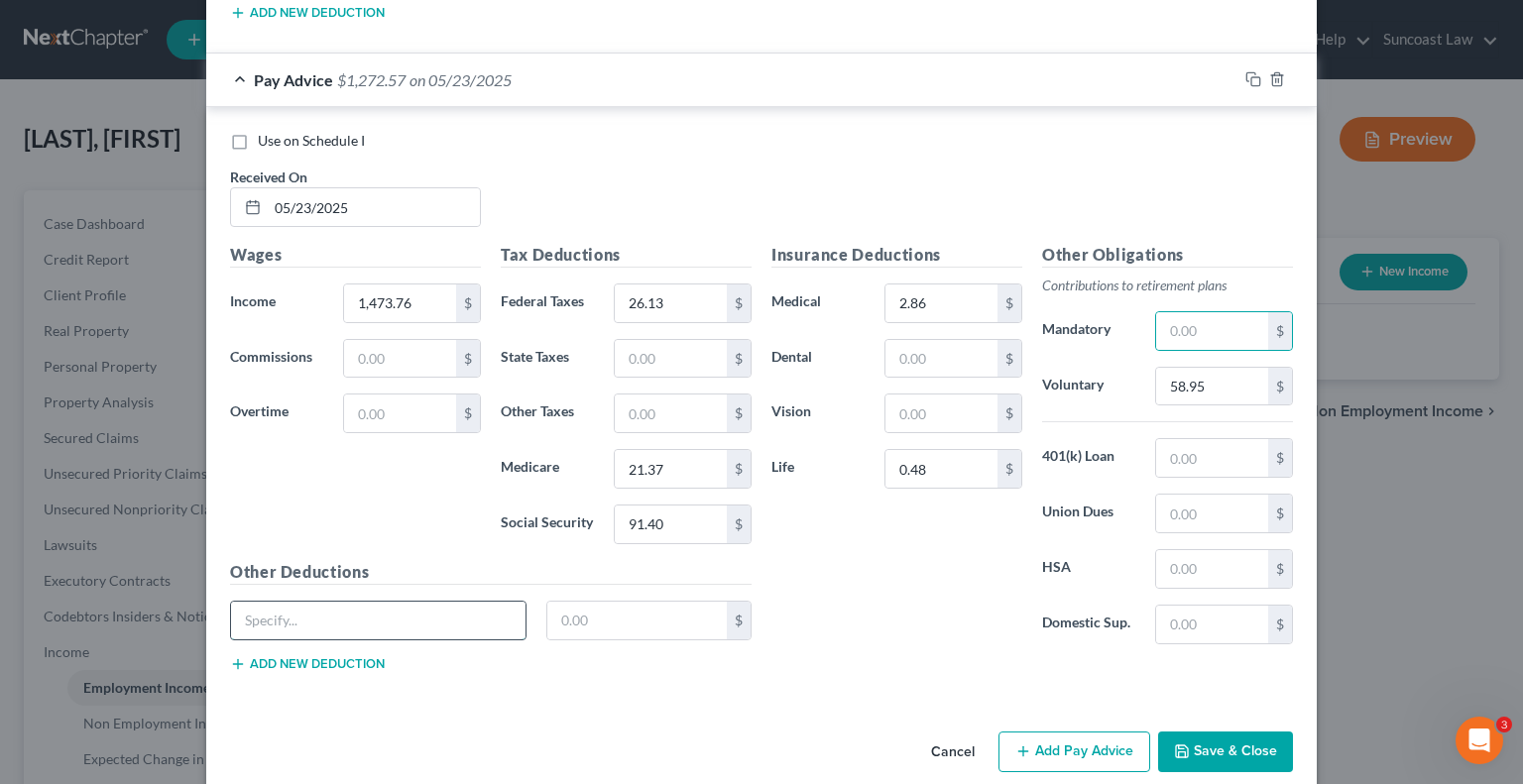 click at bounding box center [378, 620] 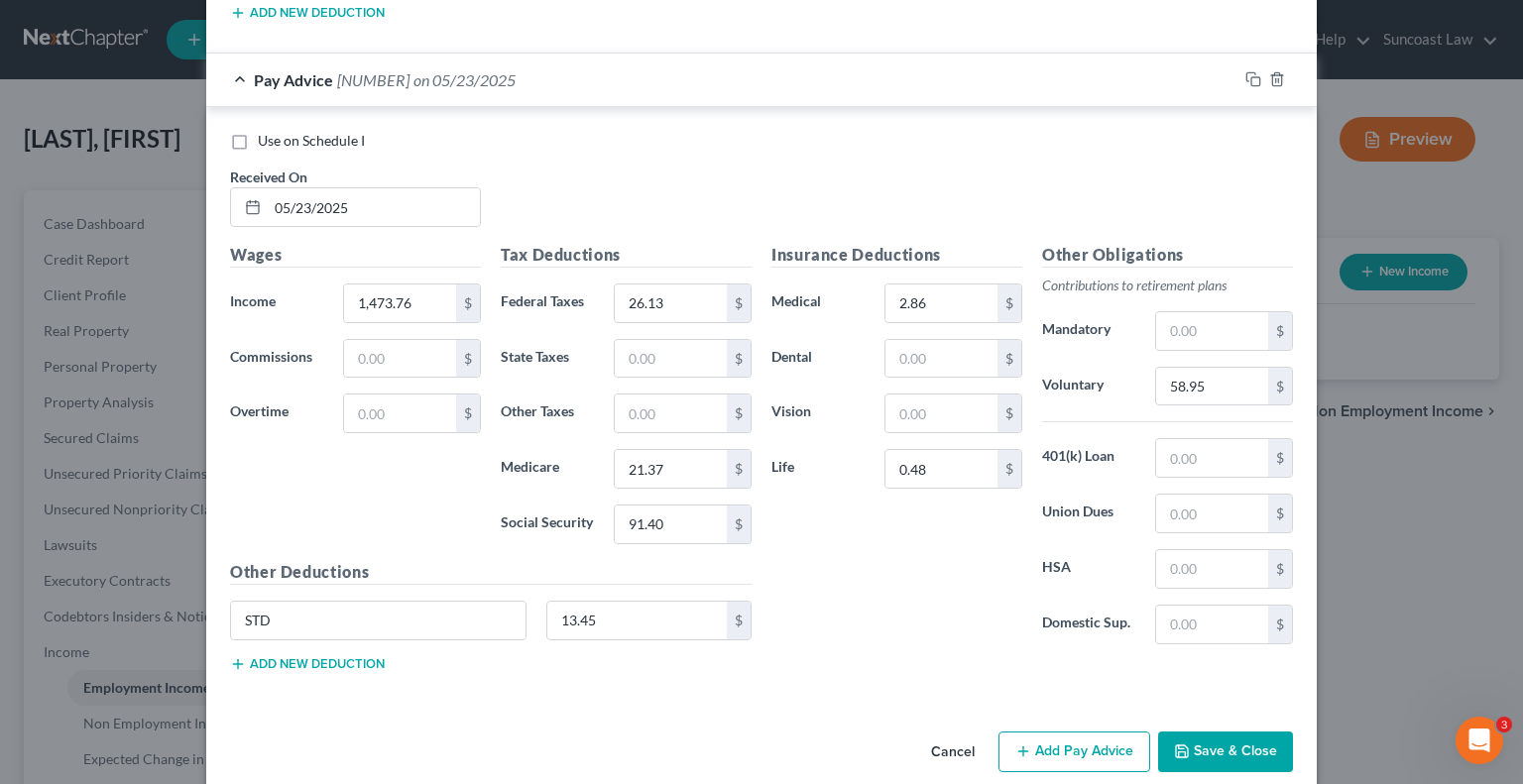 click on "Cancel Add Pay Advice Save & Close" at bounding box center (762, 756) 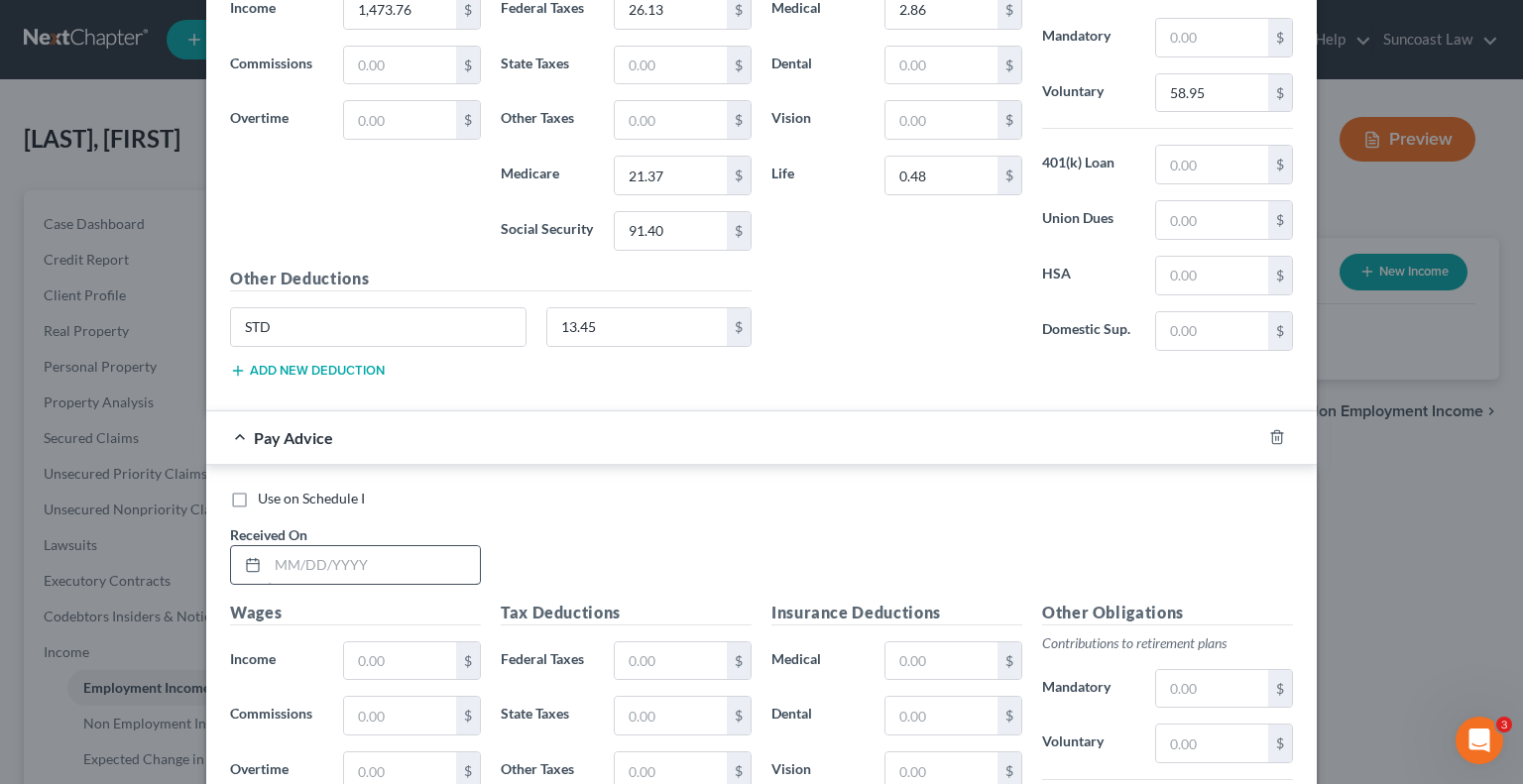 scroll, scrollTop: 5475, scrollLeft: 0, axis: vertical 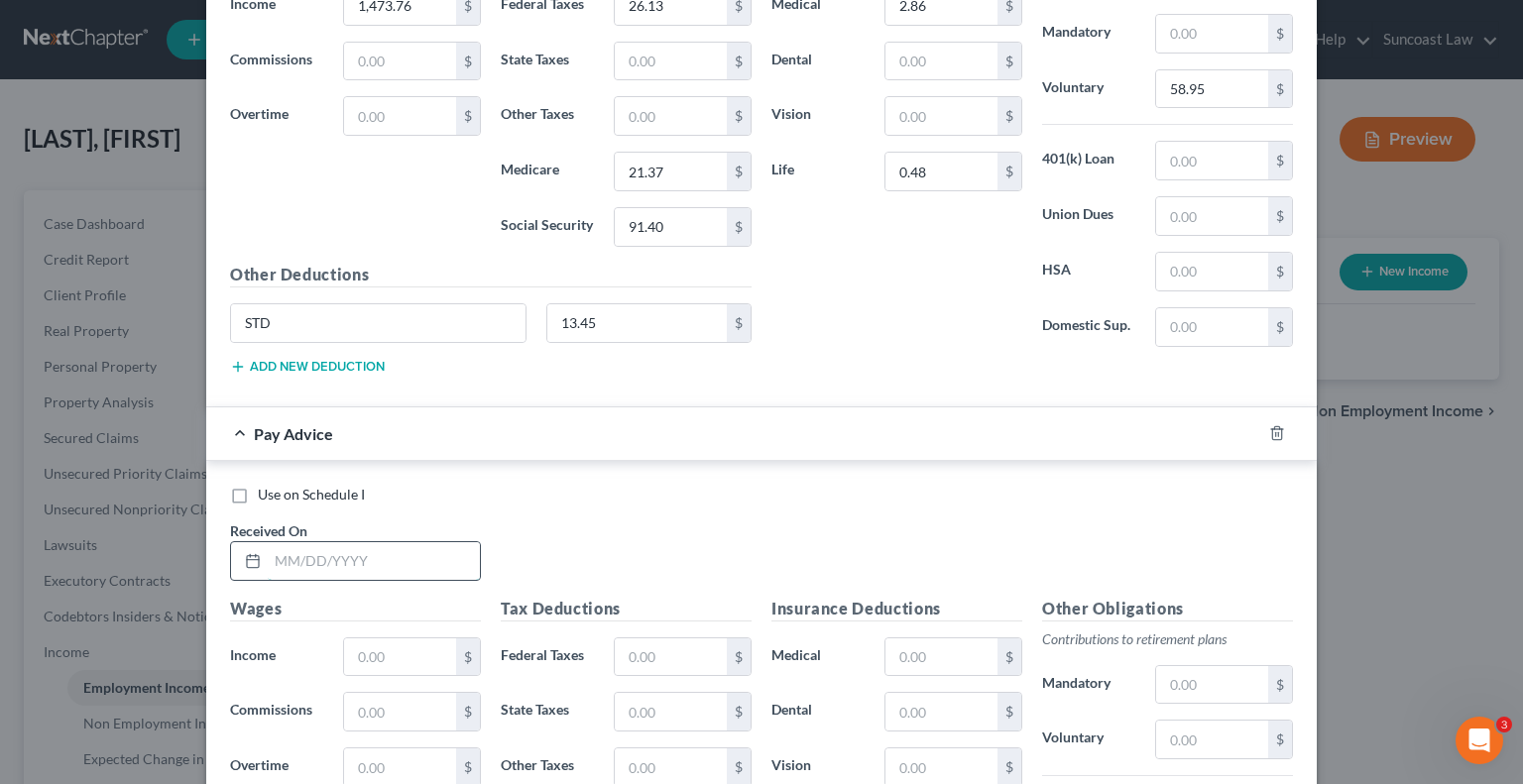 click at bounding box center [374, 561] 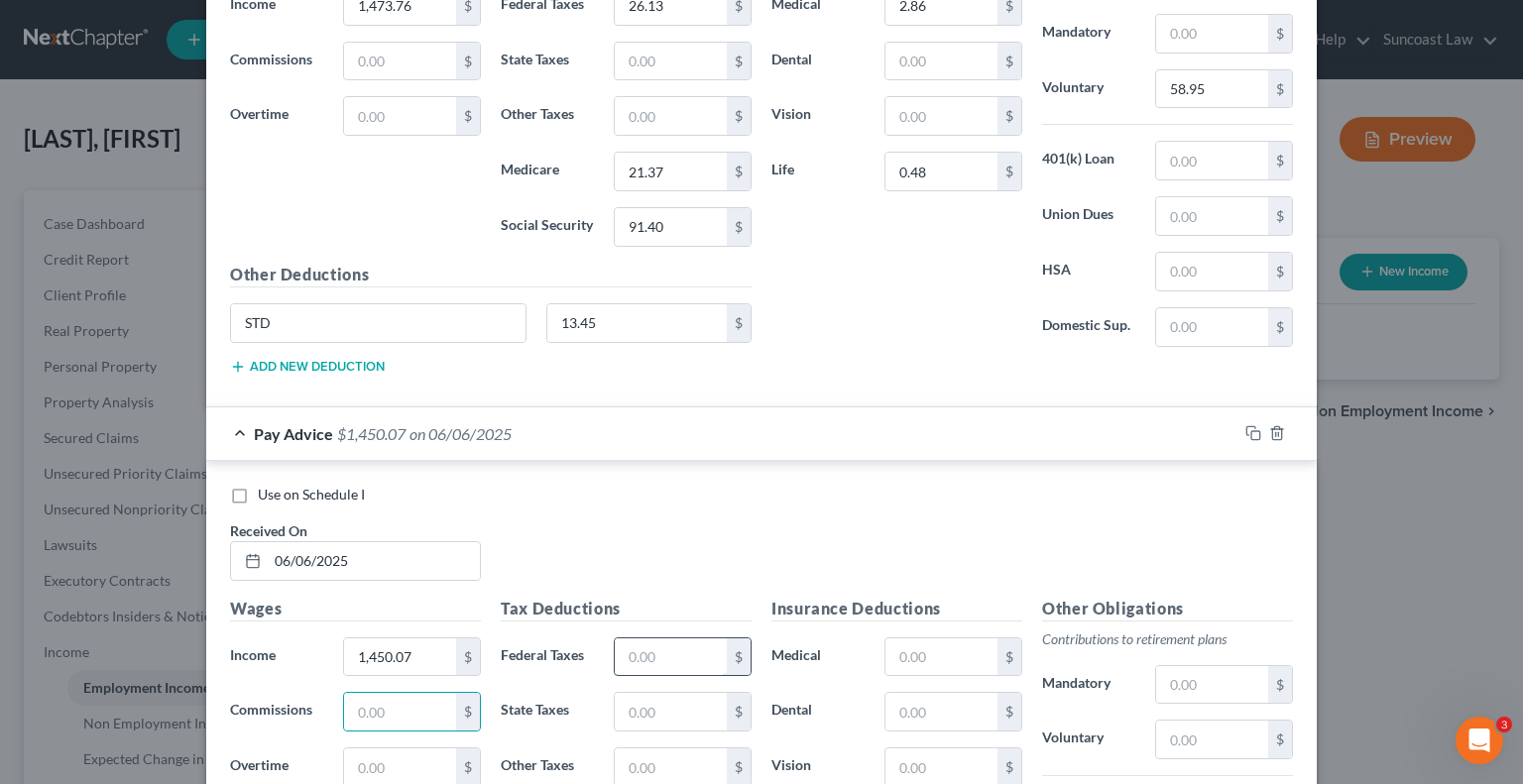 click at bounding box center [670, 657] 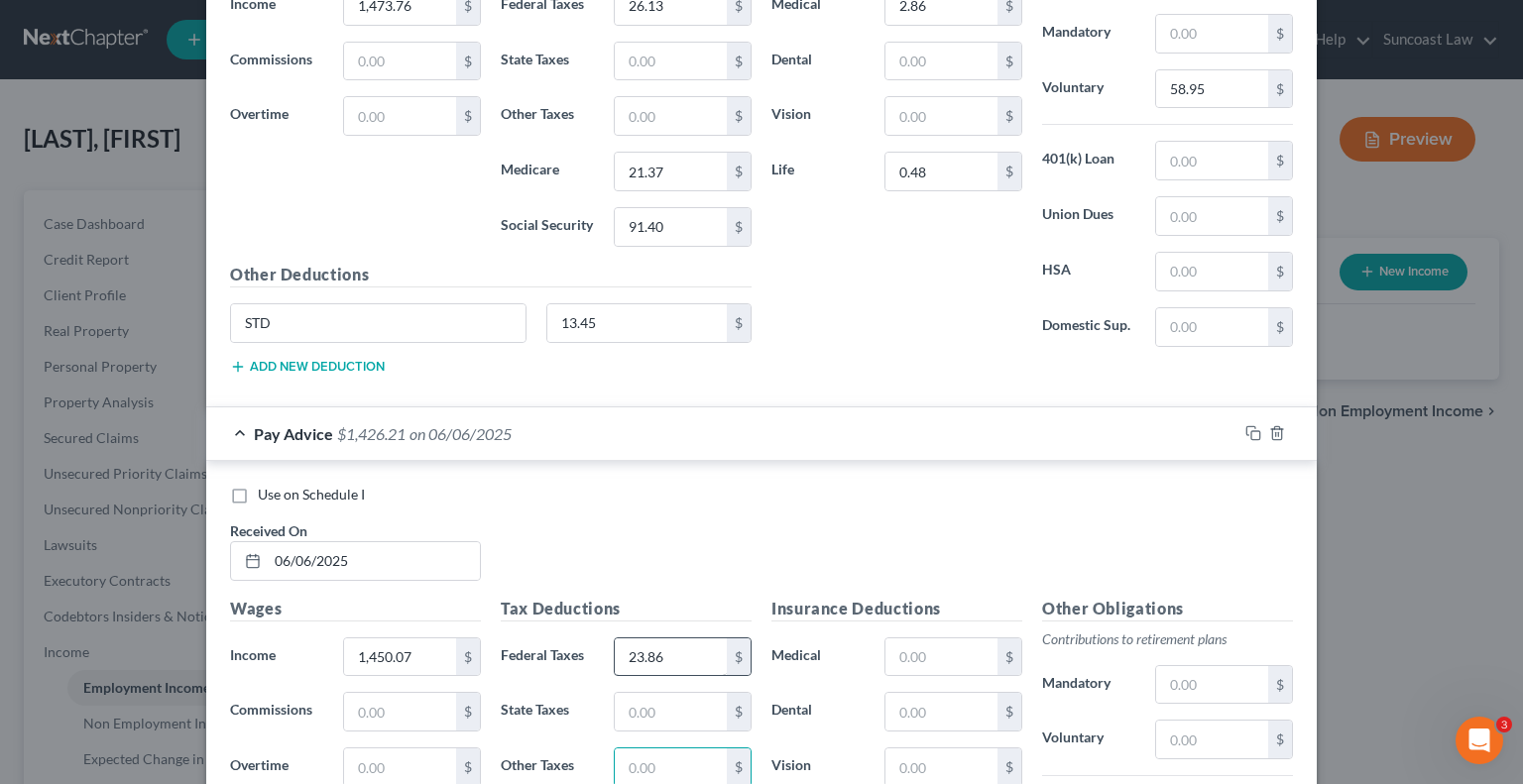 scroll, scrollTop: 5502, scrollLeft: 0, axis: vertical 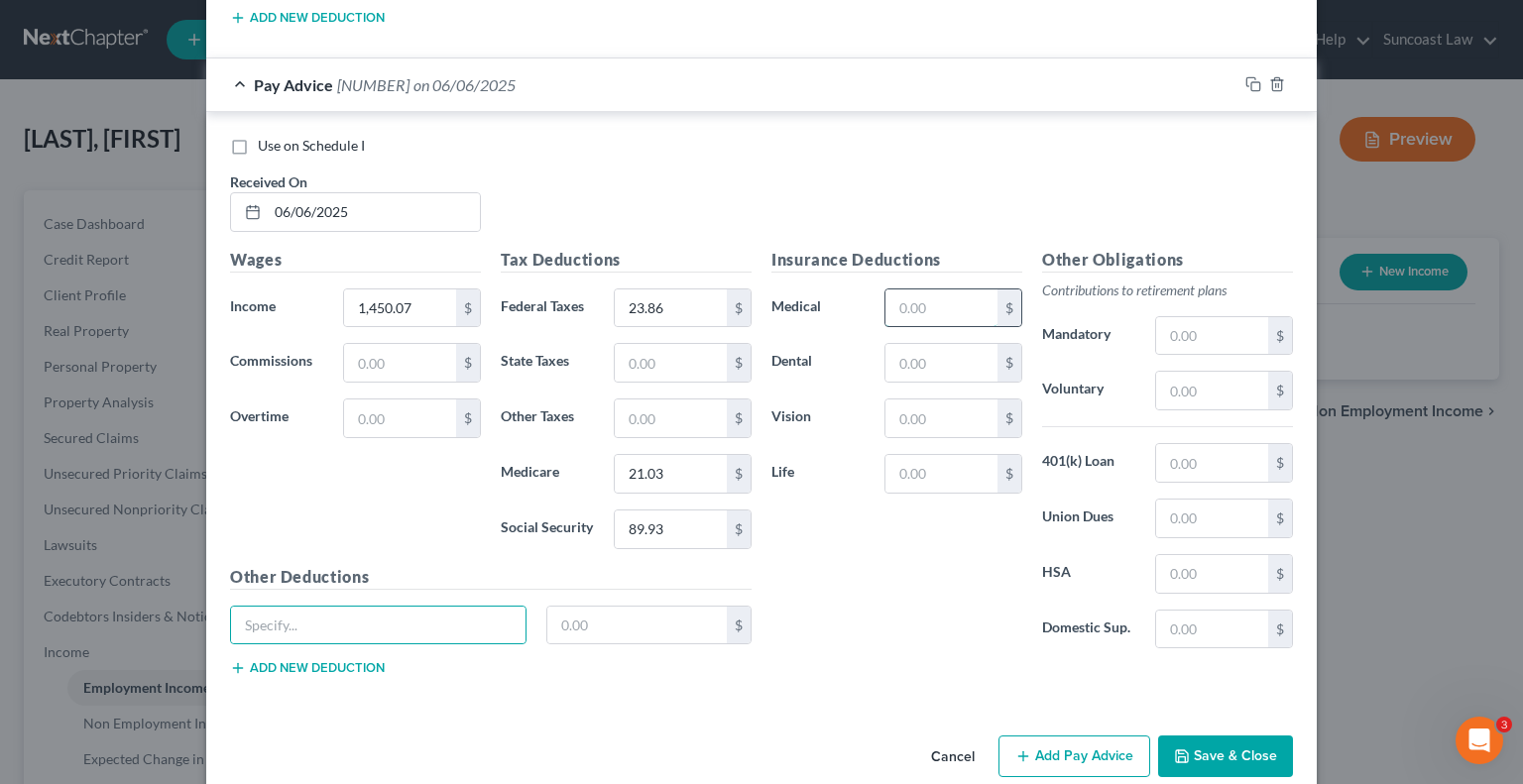 click at bounding box center (941, 308) 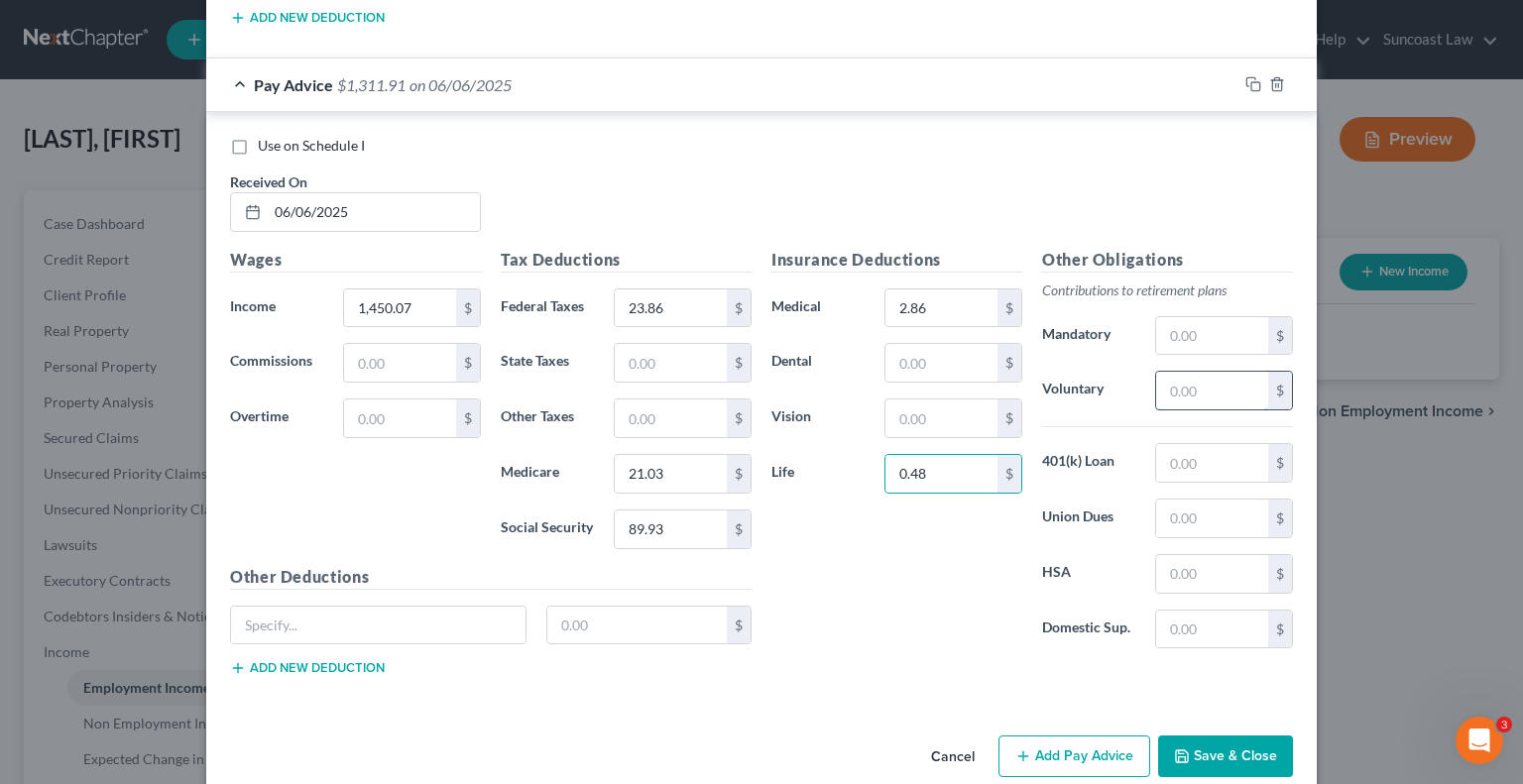 click at bounding box center (1212, 391) 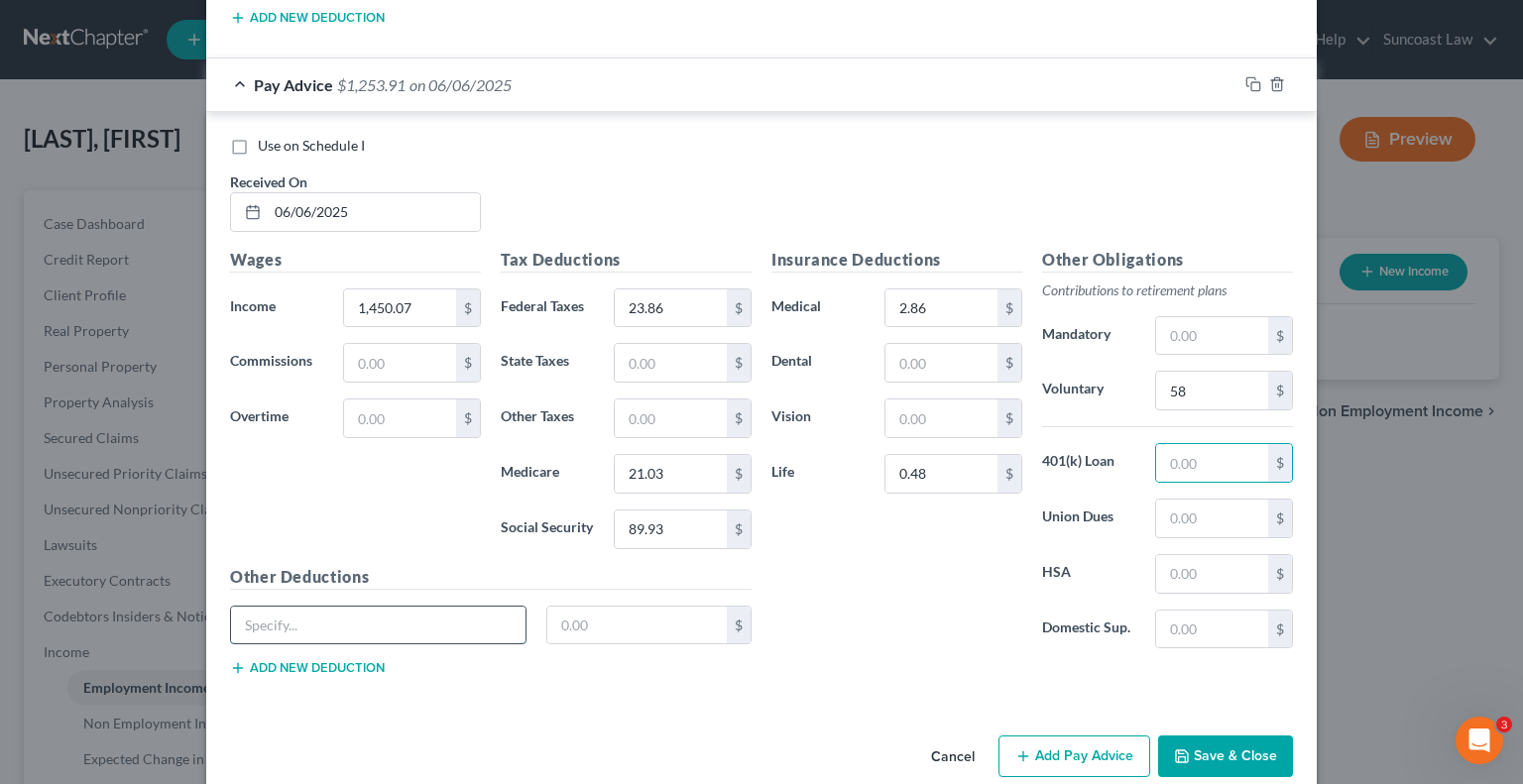 click at bounding box center [378, 625] 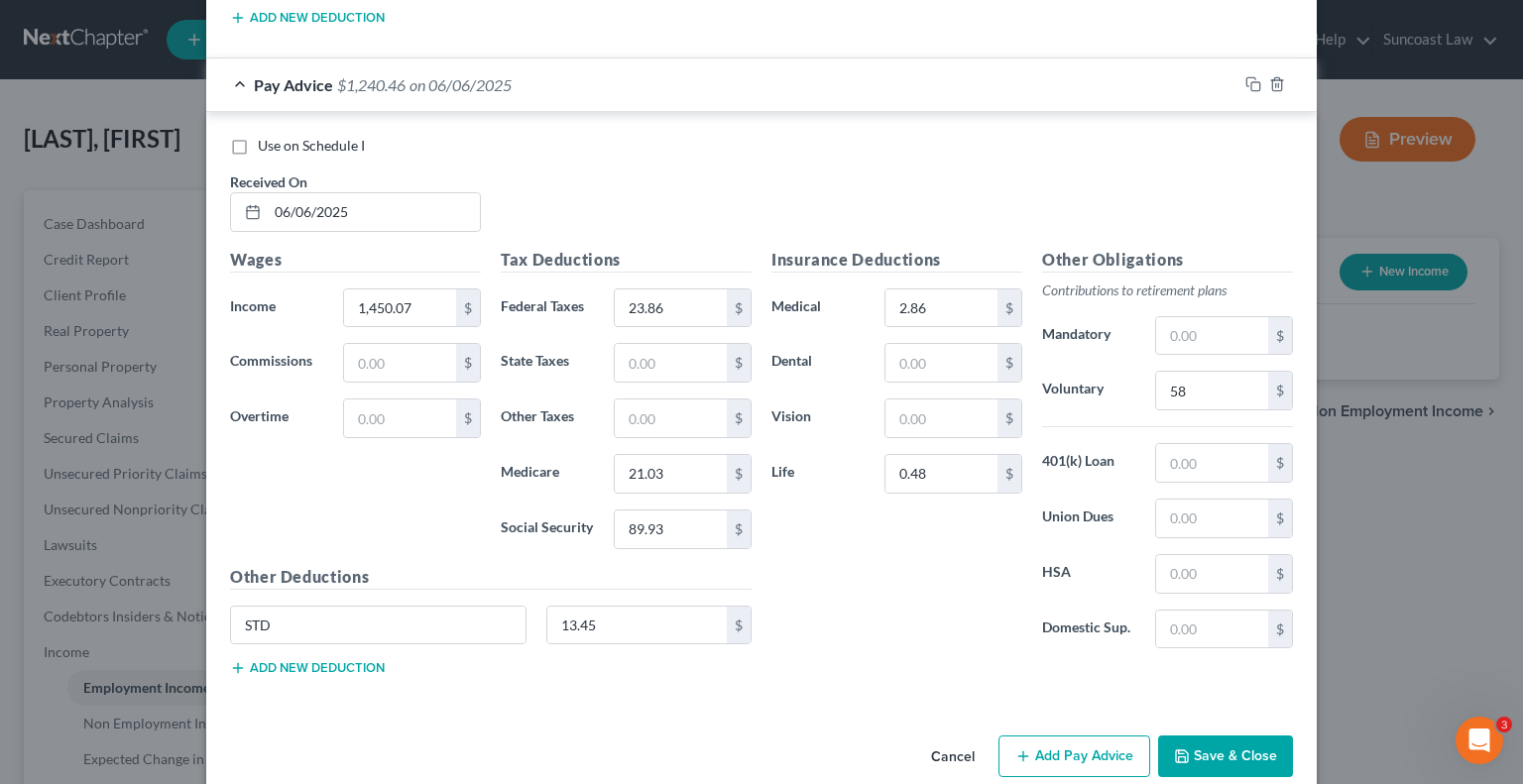 click on "Add Pay Advice" at bounding box center (1074, 756) 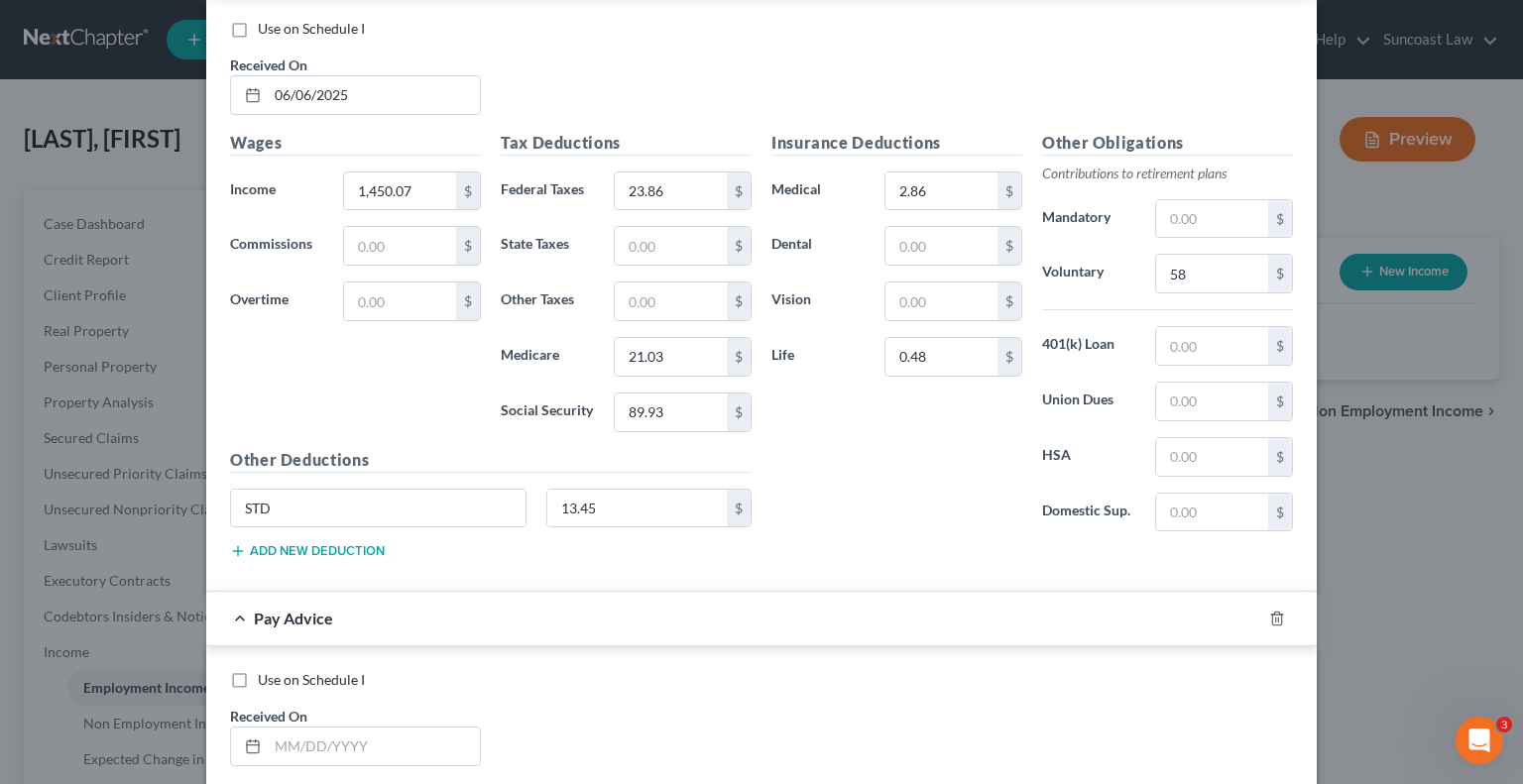 scroll, scrollTop: 6121, scrollLeft: 0, axis: vertical 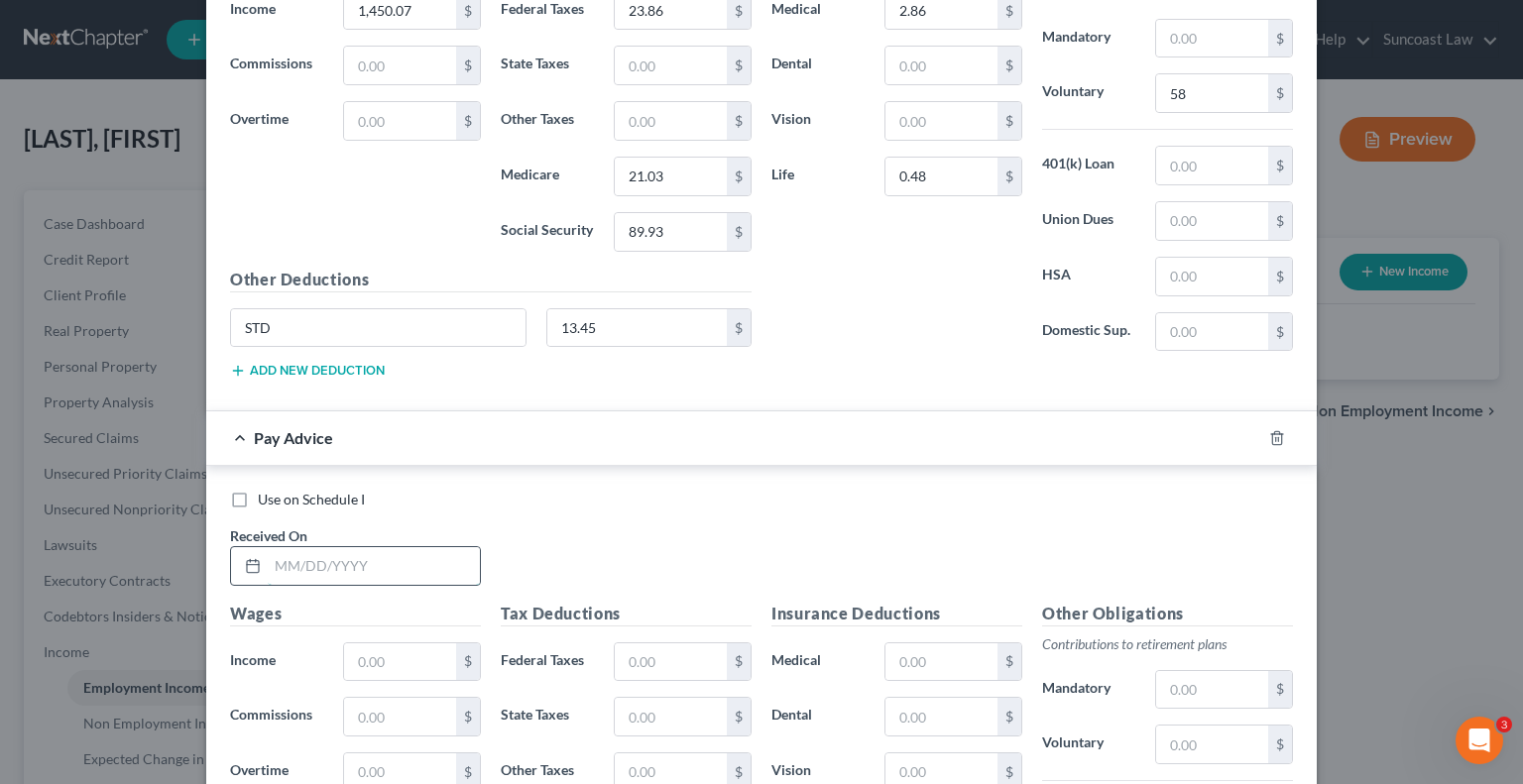 click at bounding box center (374, 566) 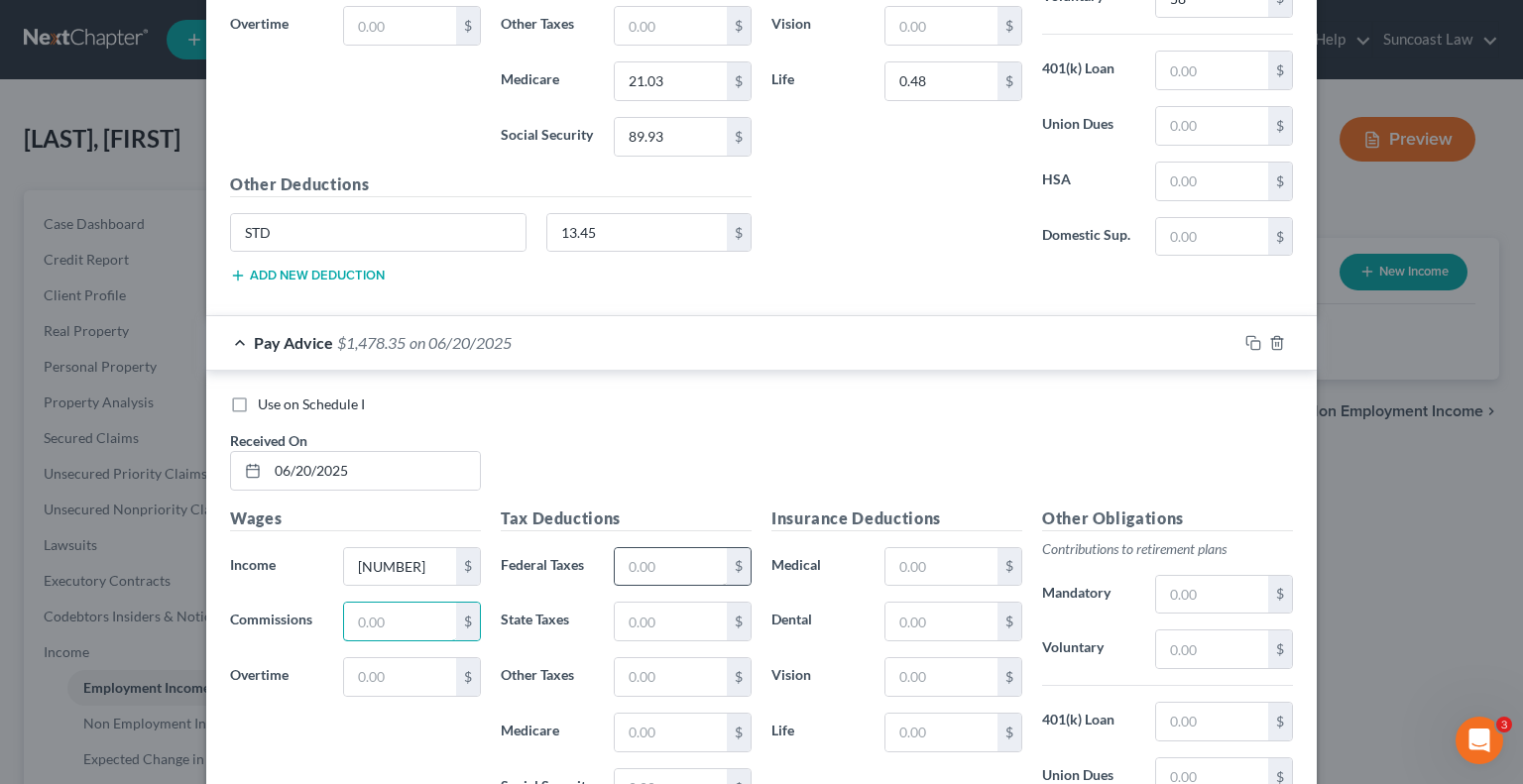 scroll, scrollTop: 6320, scrollLeft: 0, axis: vertical 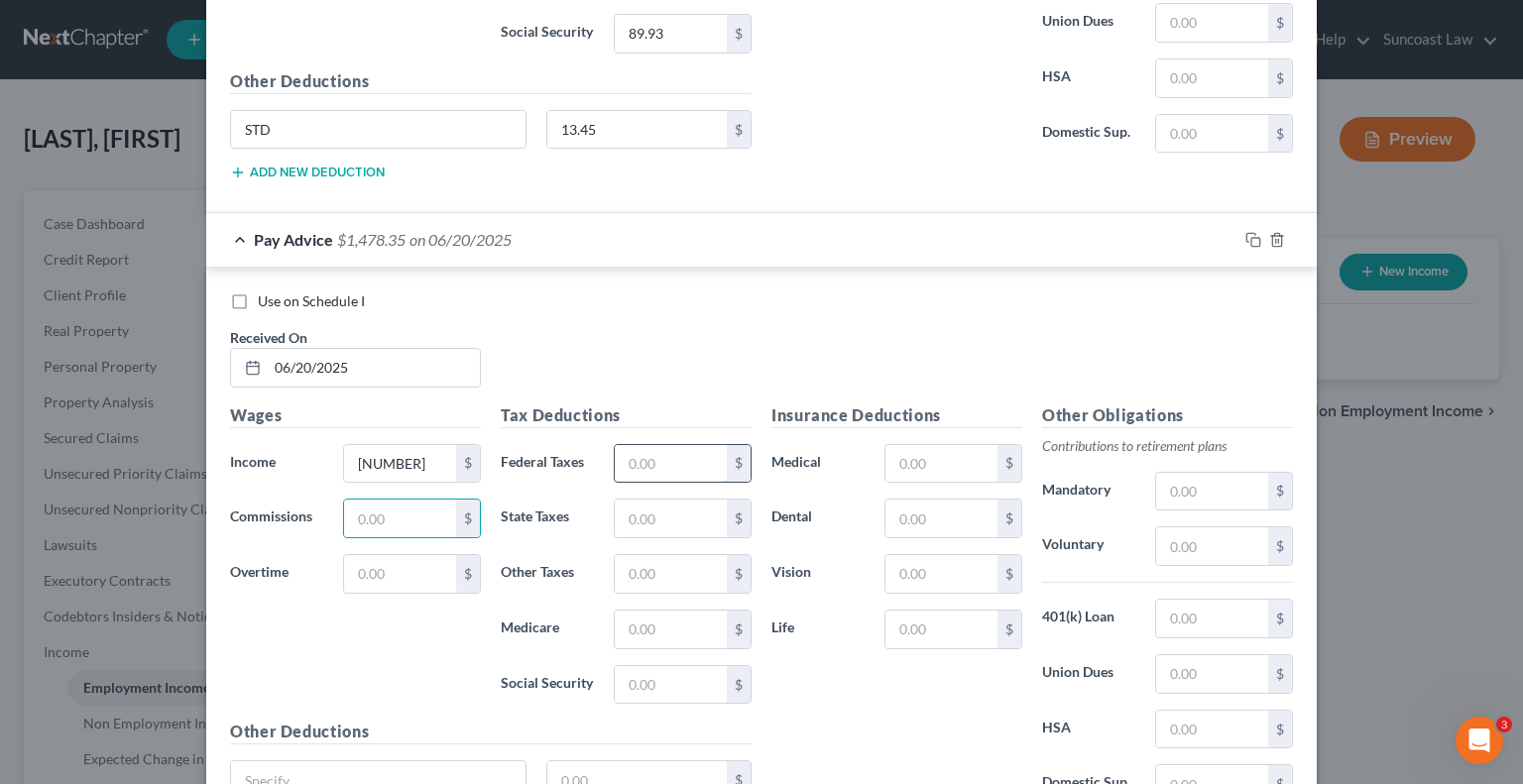 click at bounding box center (670, 464) 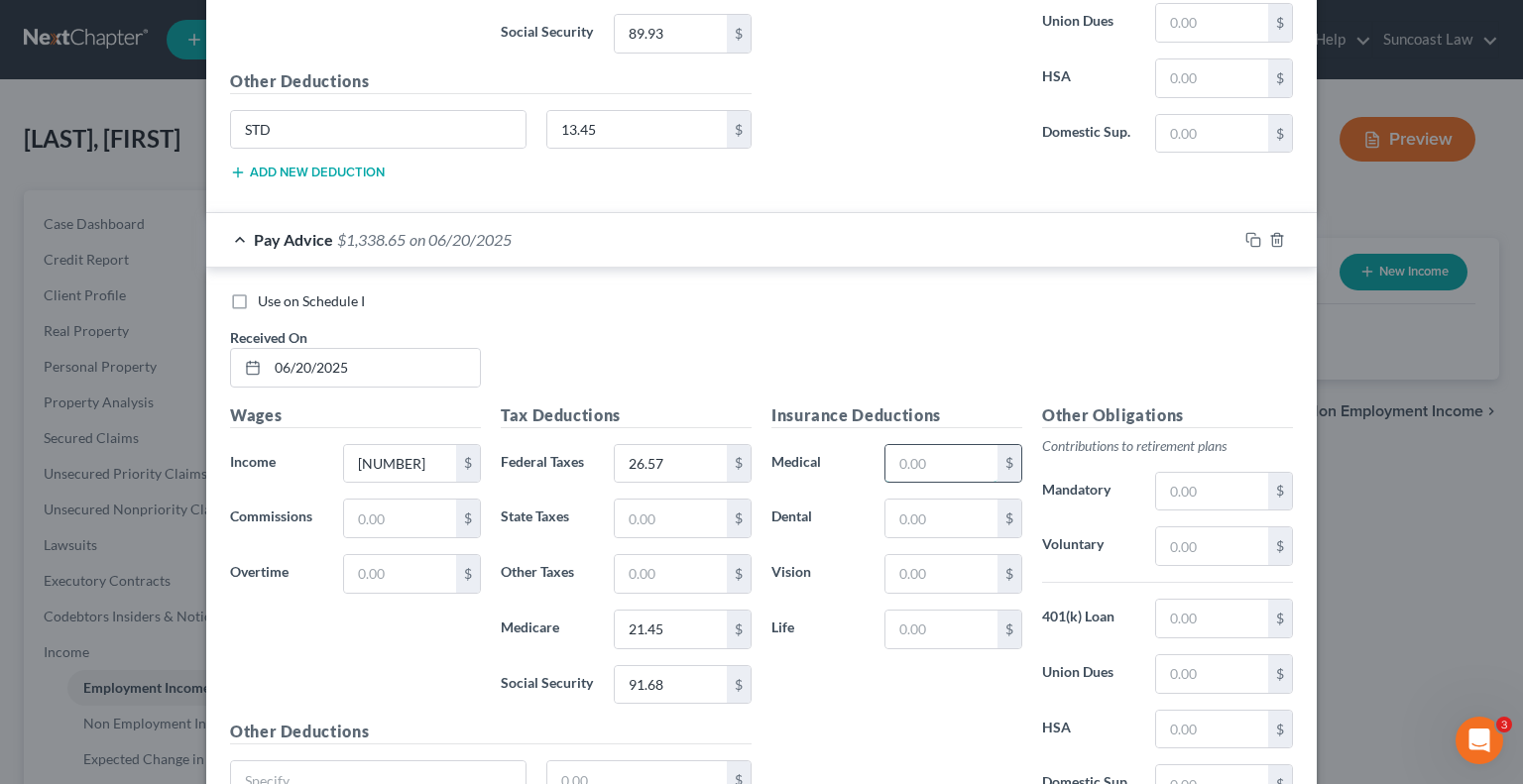 click at bounding box center (941, 464) 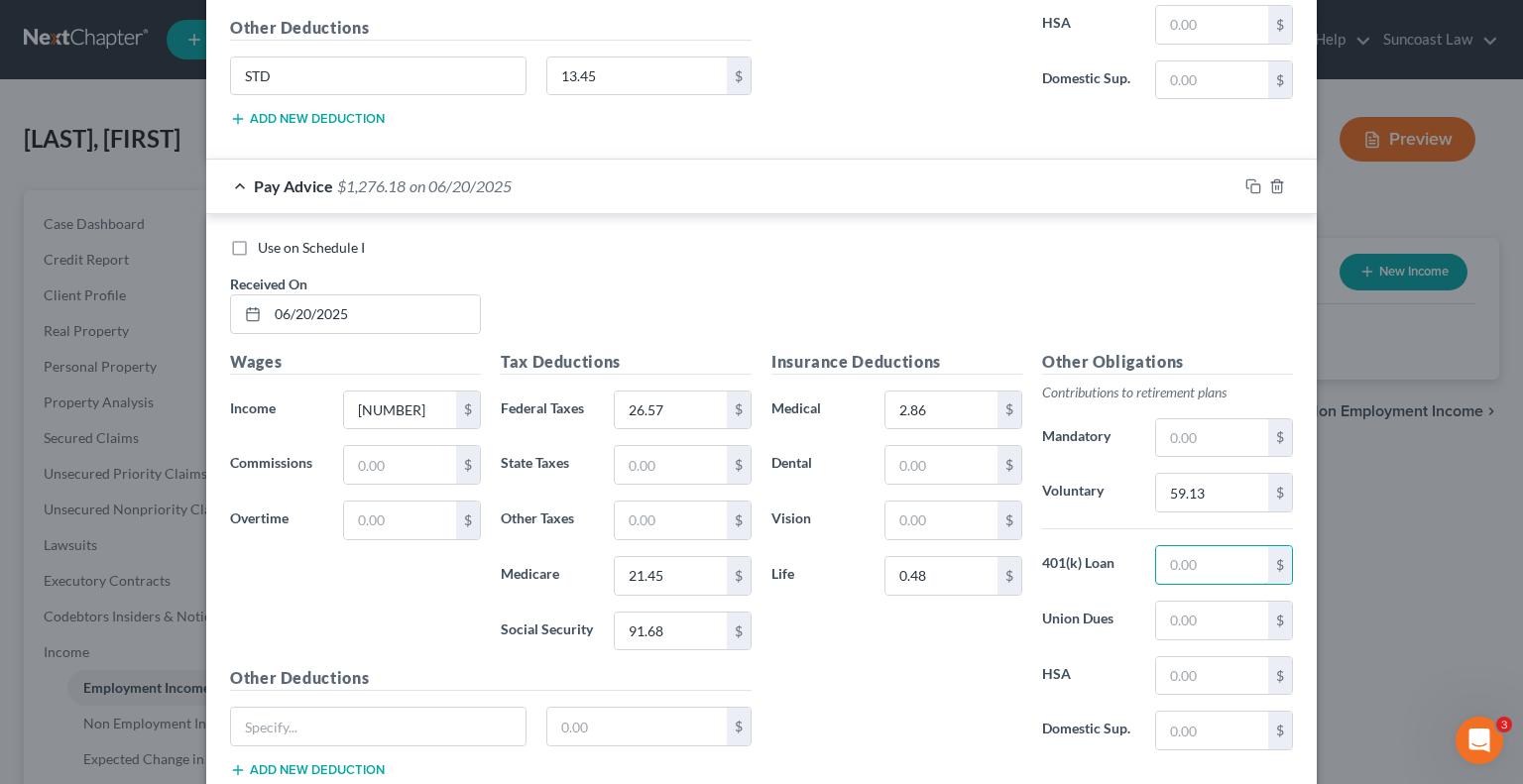 scroll, scrollTop: 6419, scrollLeft: 0, axis: vertical 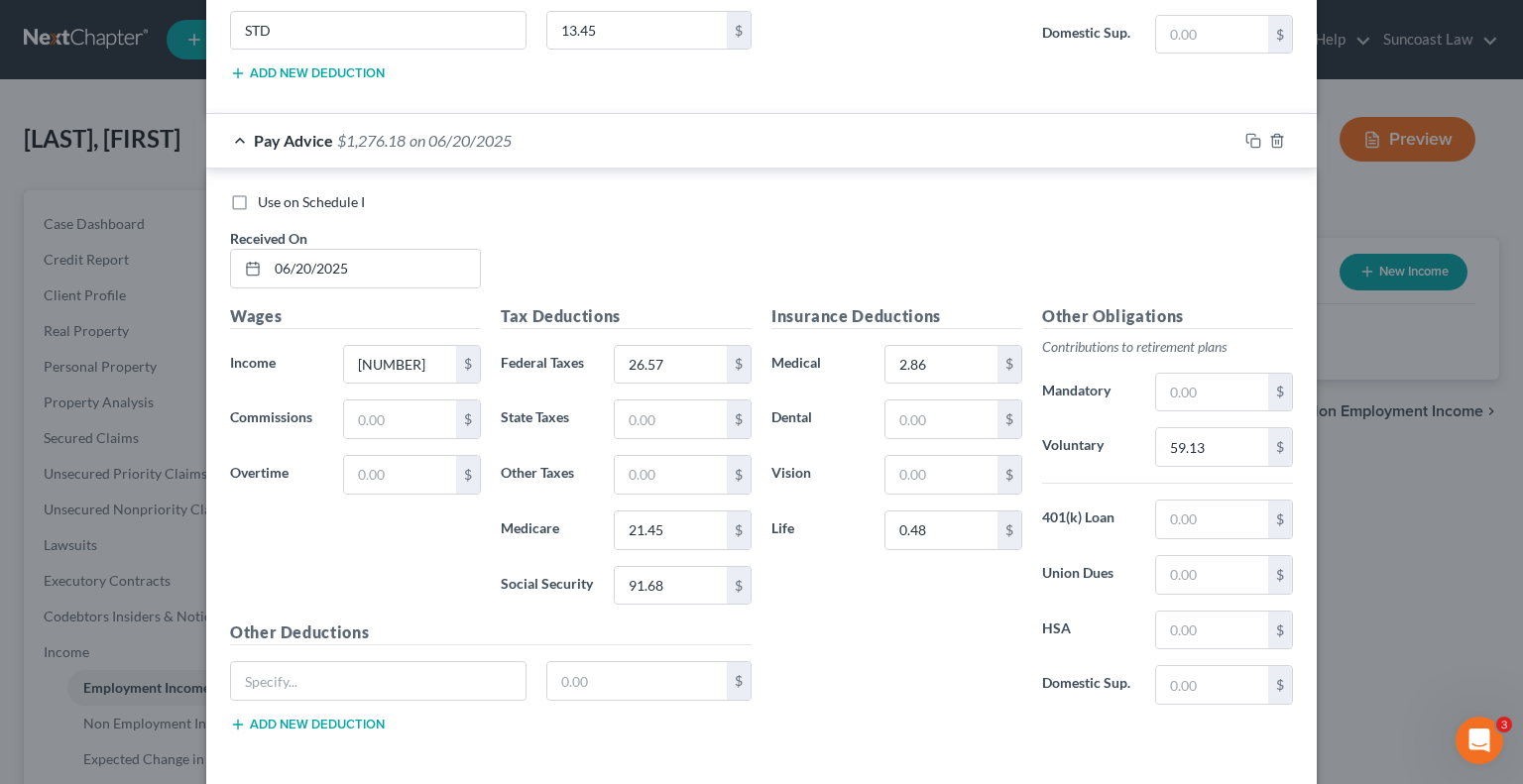 click on "Other Deductions $ Add new deduction" at bounding box center (491, 684) 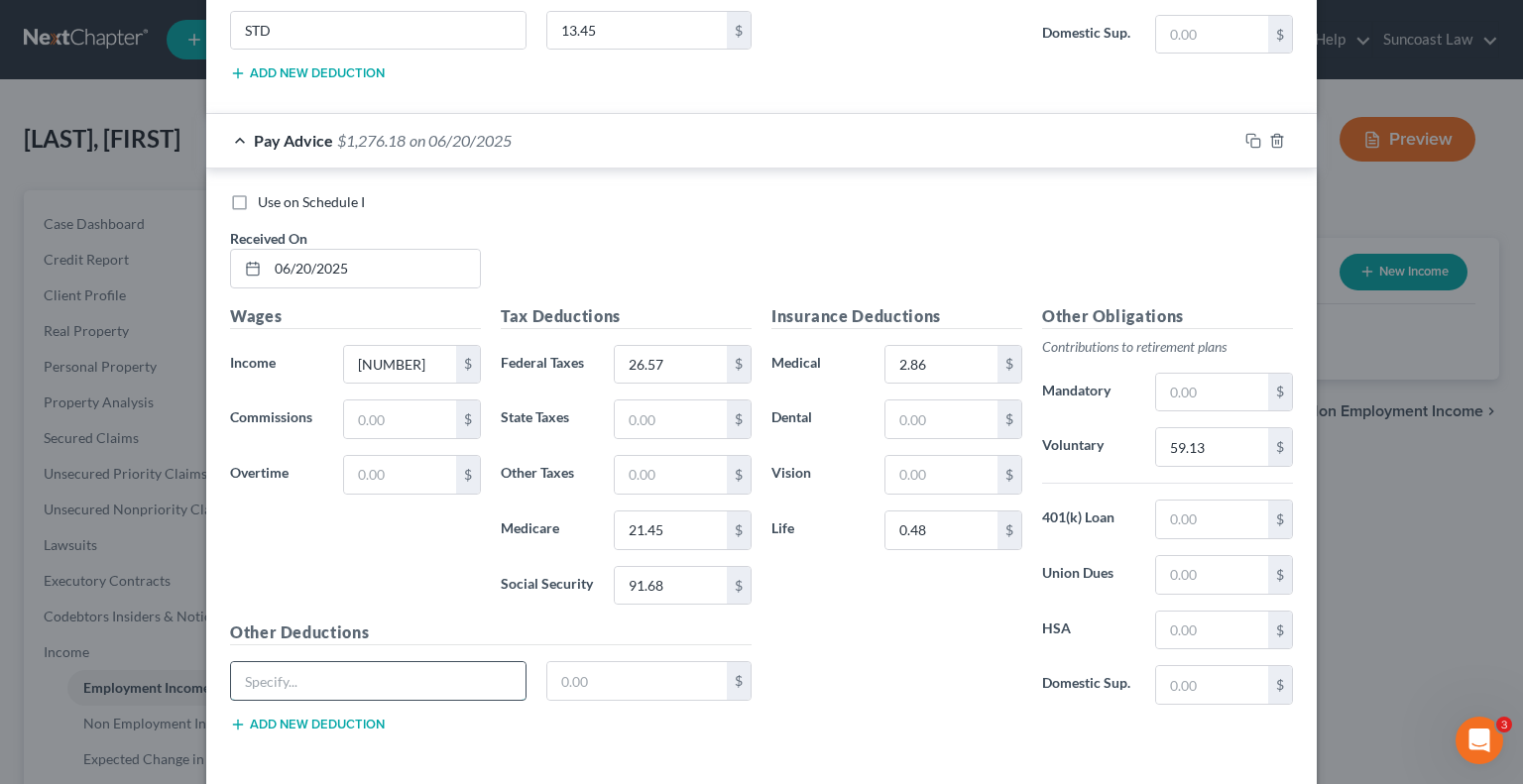 click at bounding box center [378, 681] 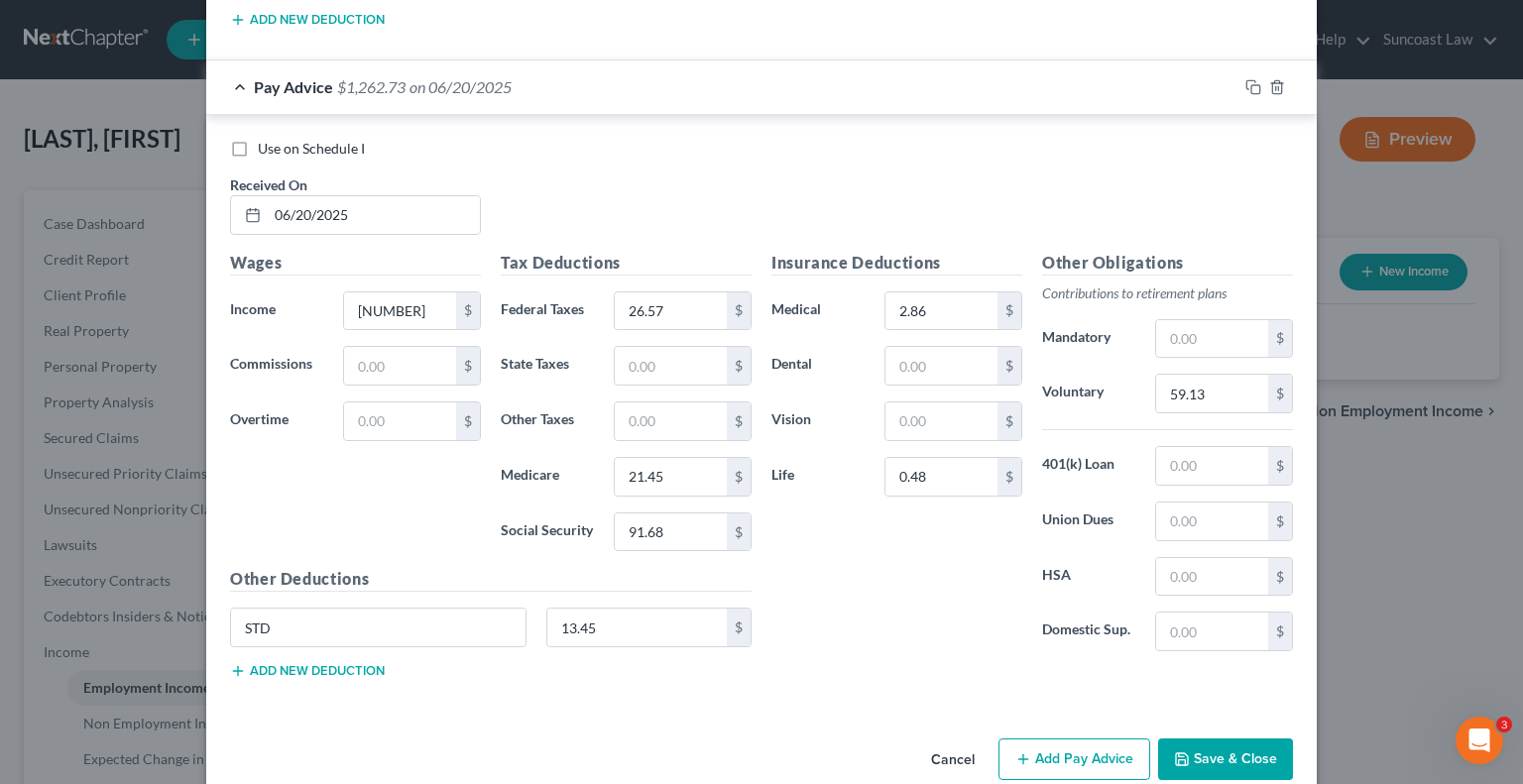 click 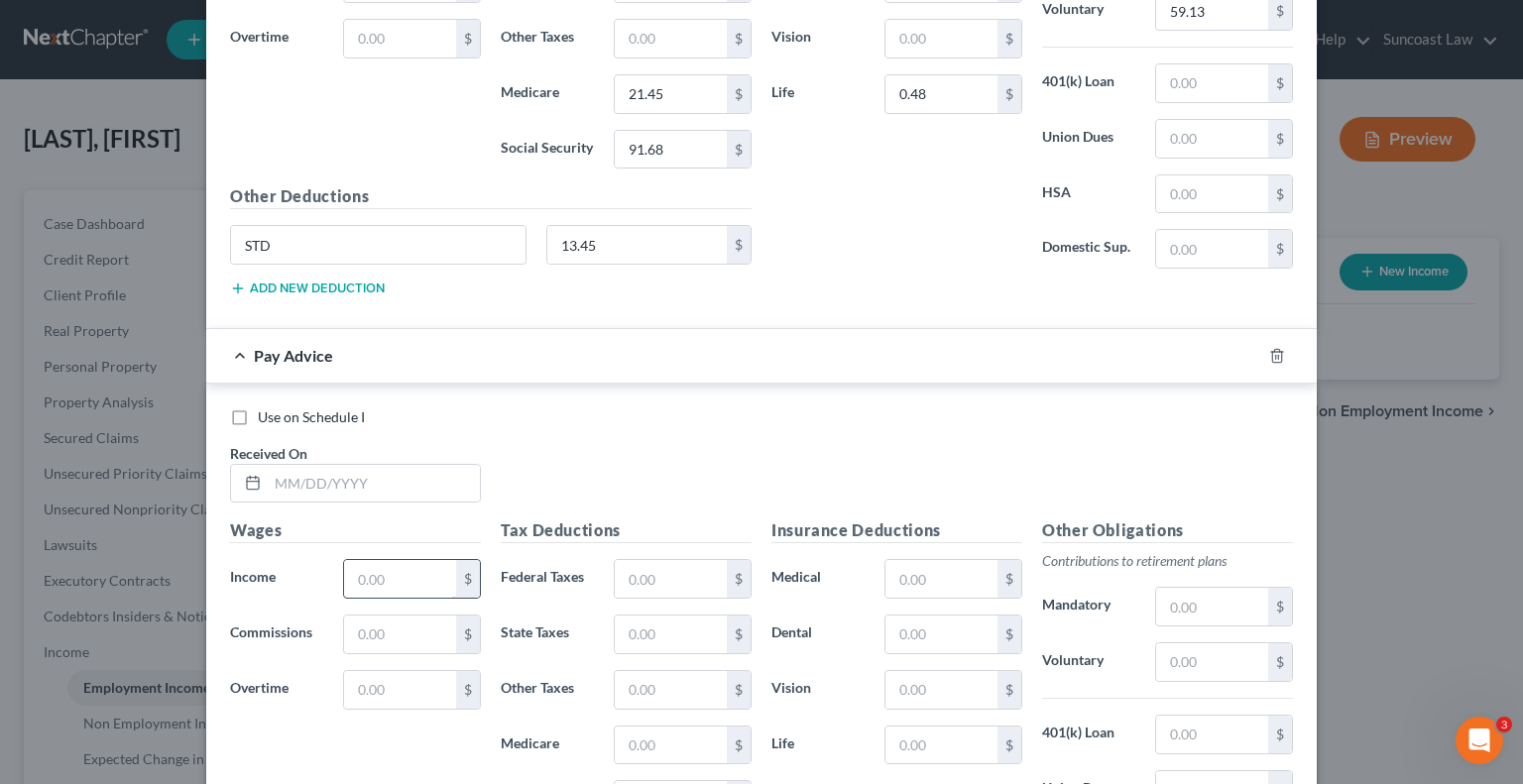scroll, scrollTop: 6869, scrollLeft: 0, axis: vertical 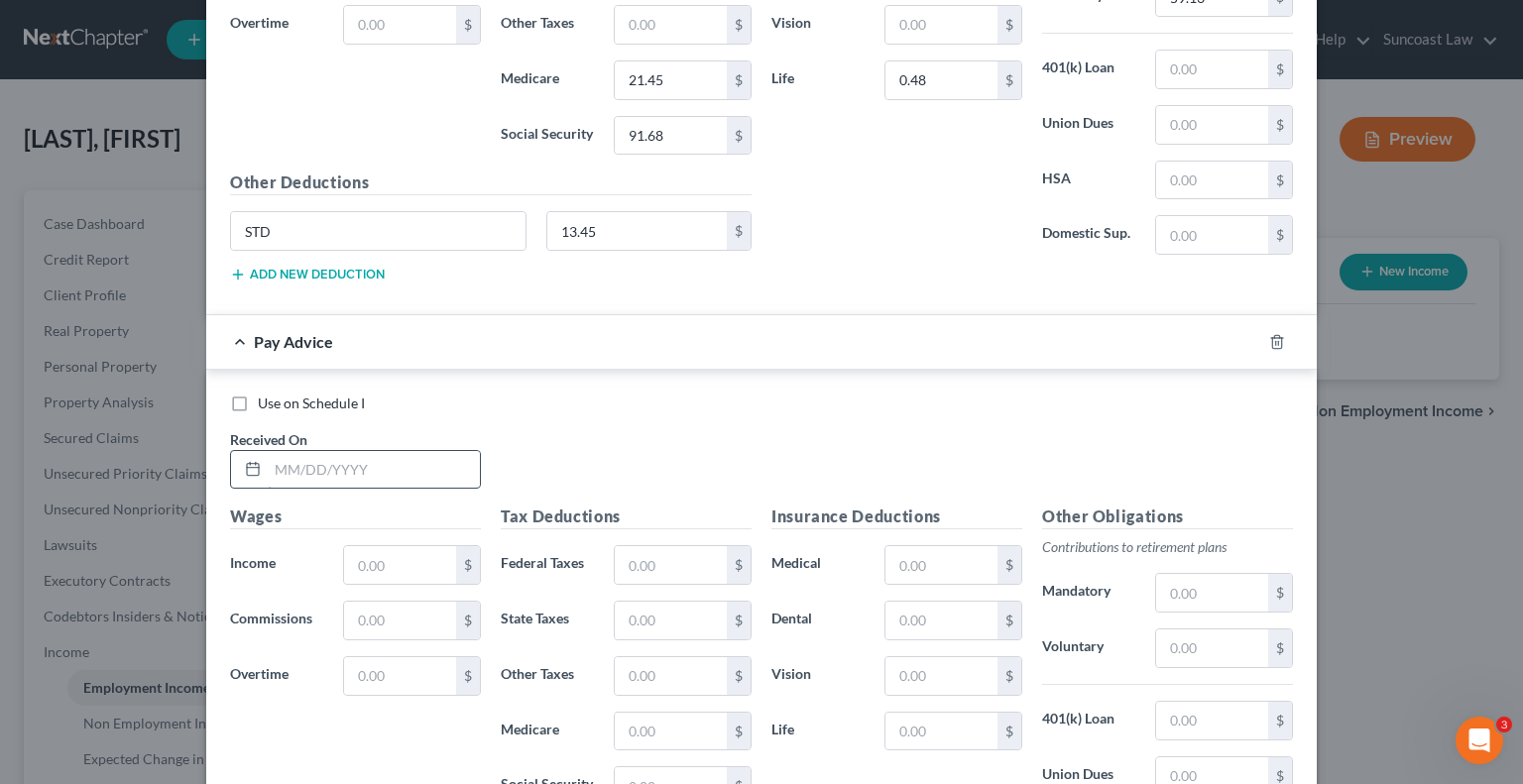 click at bounding box center (374, 470) 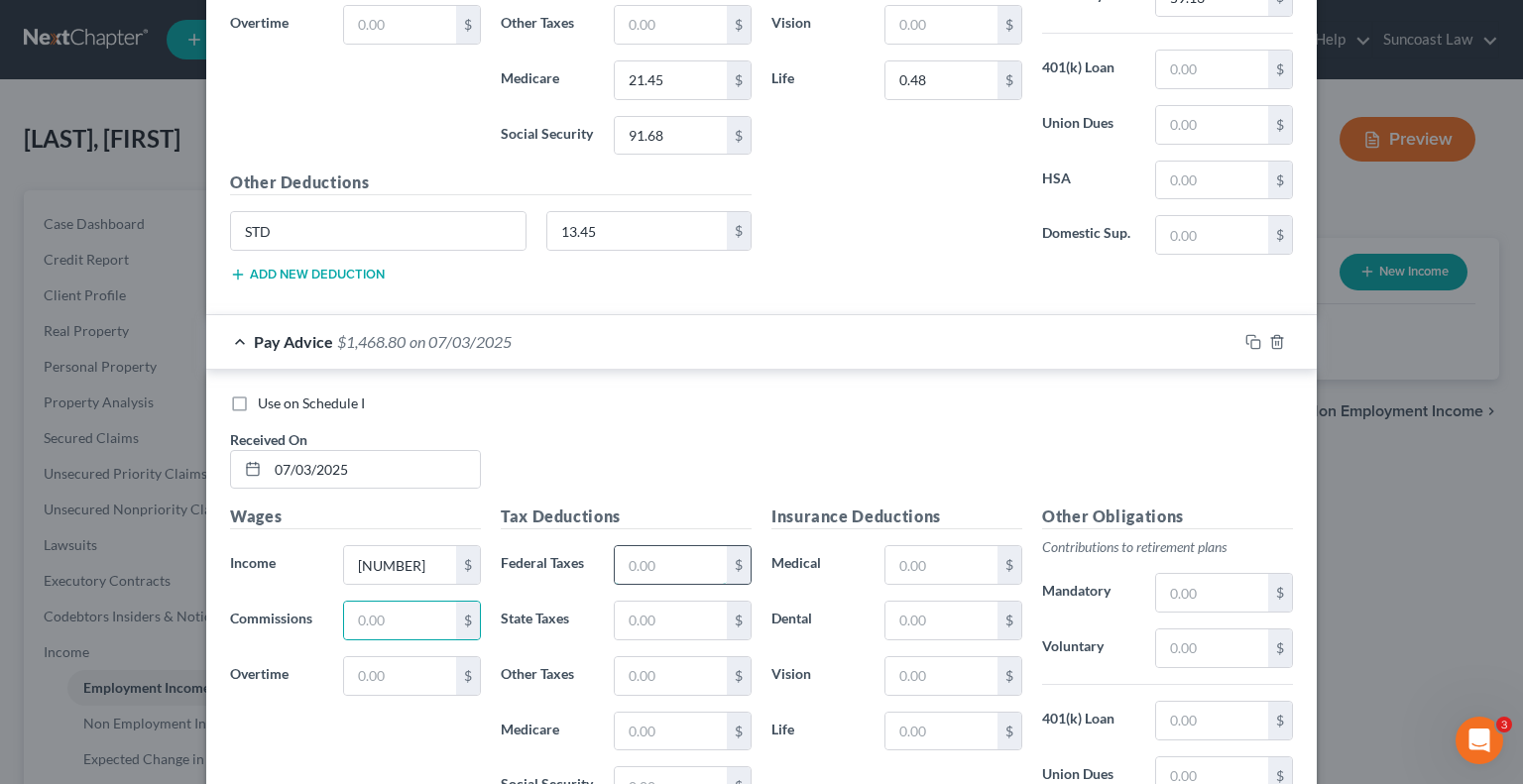 click at bounding box center [670, 565] 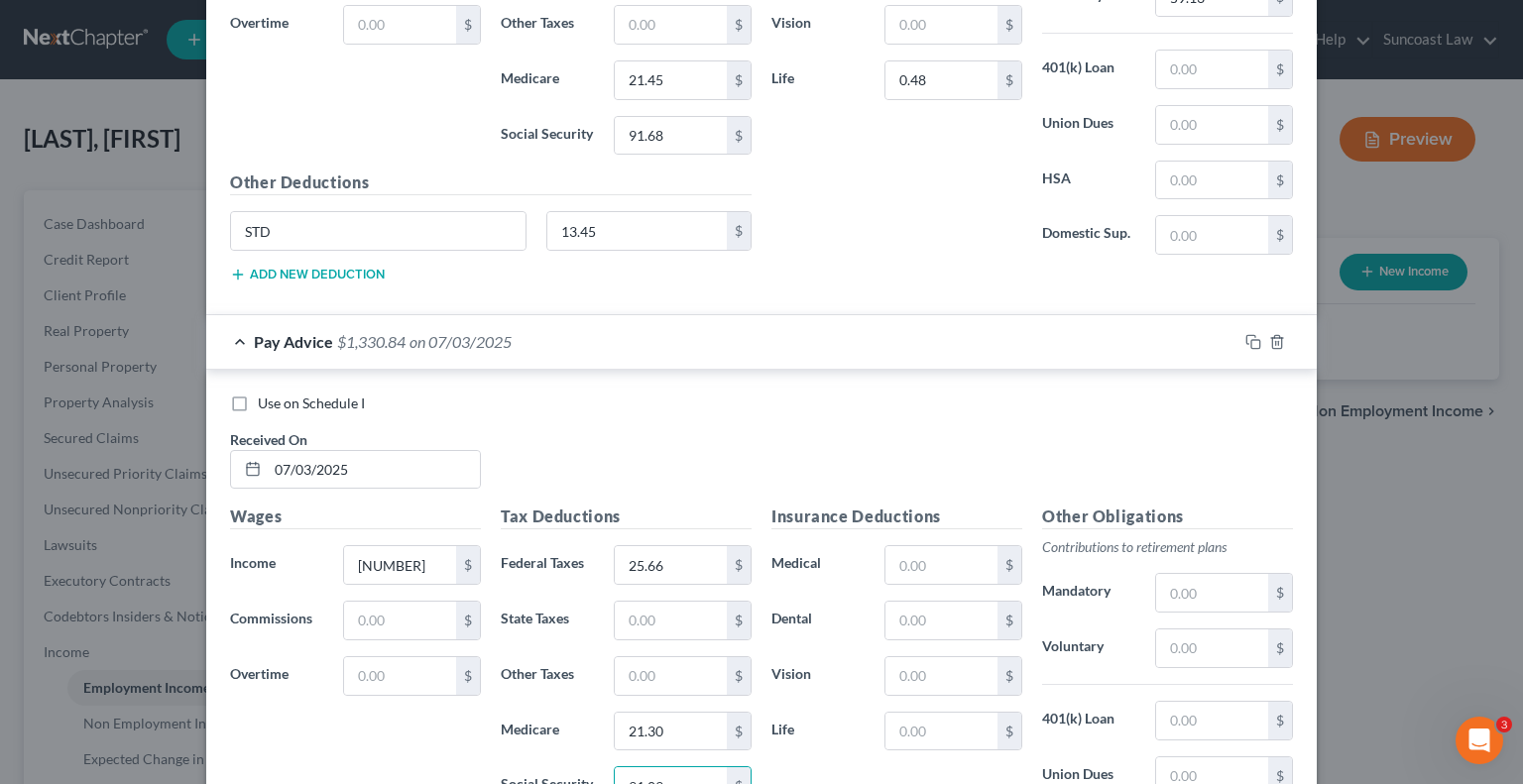 scroll, scrollTop: 7120, scrollLeft: 0, axis: vertical 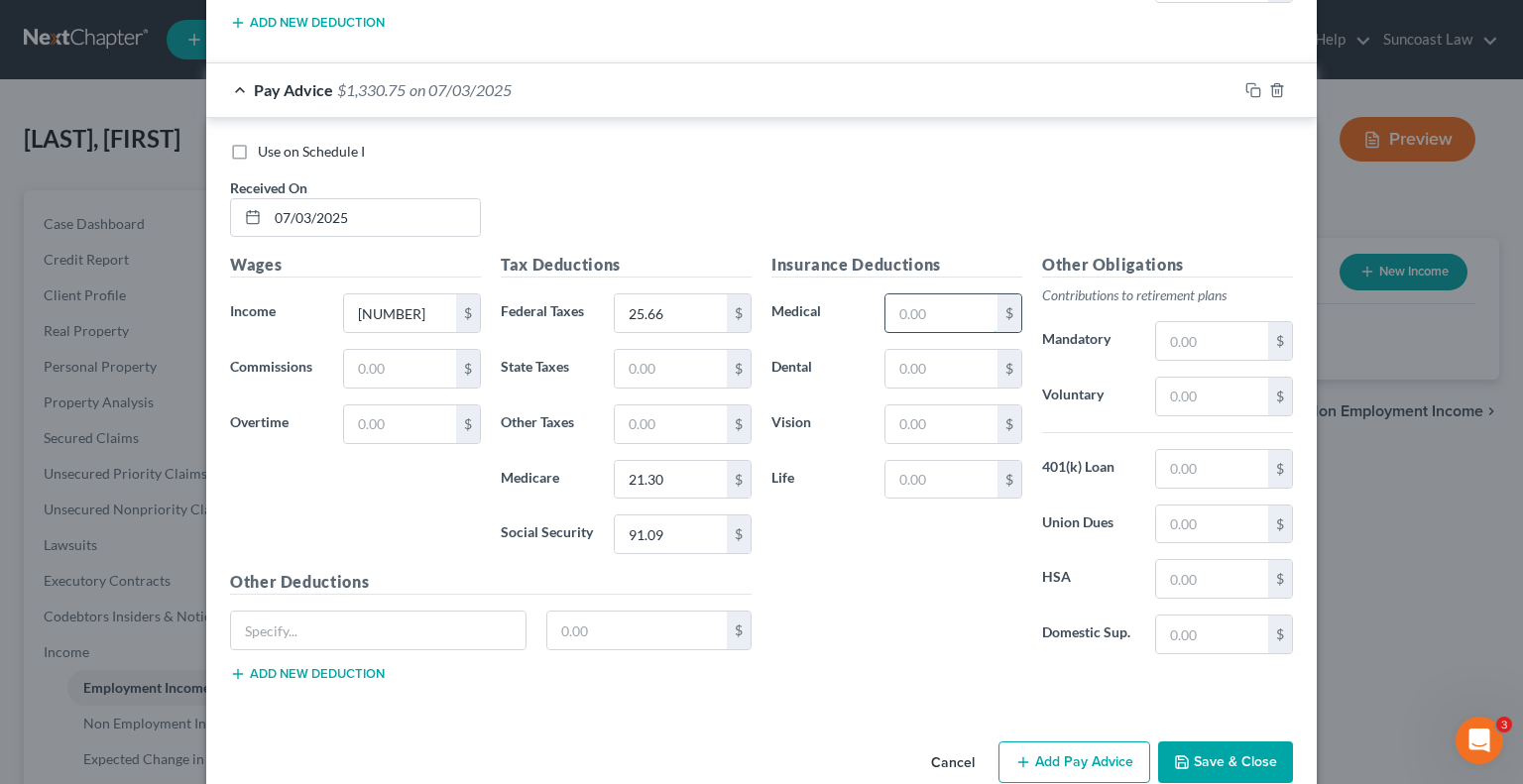 click at bounding box center [941, 313] 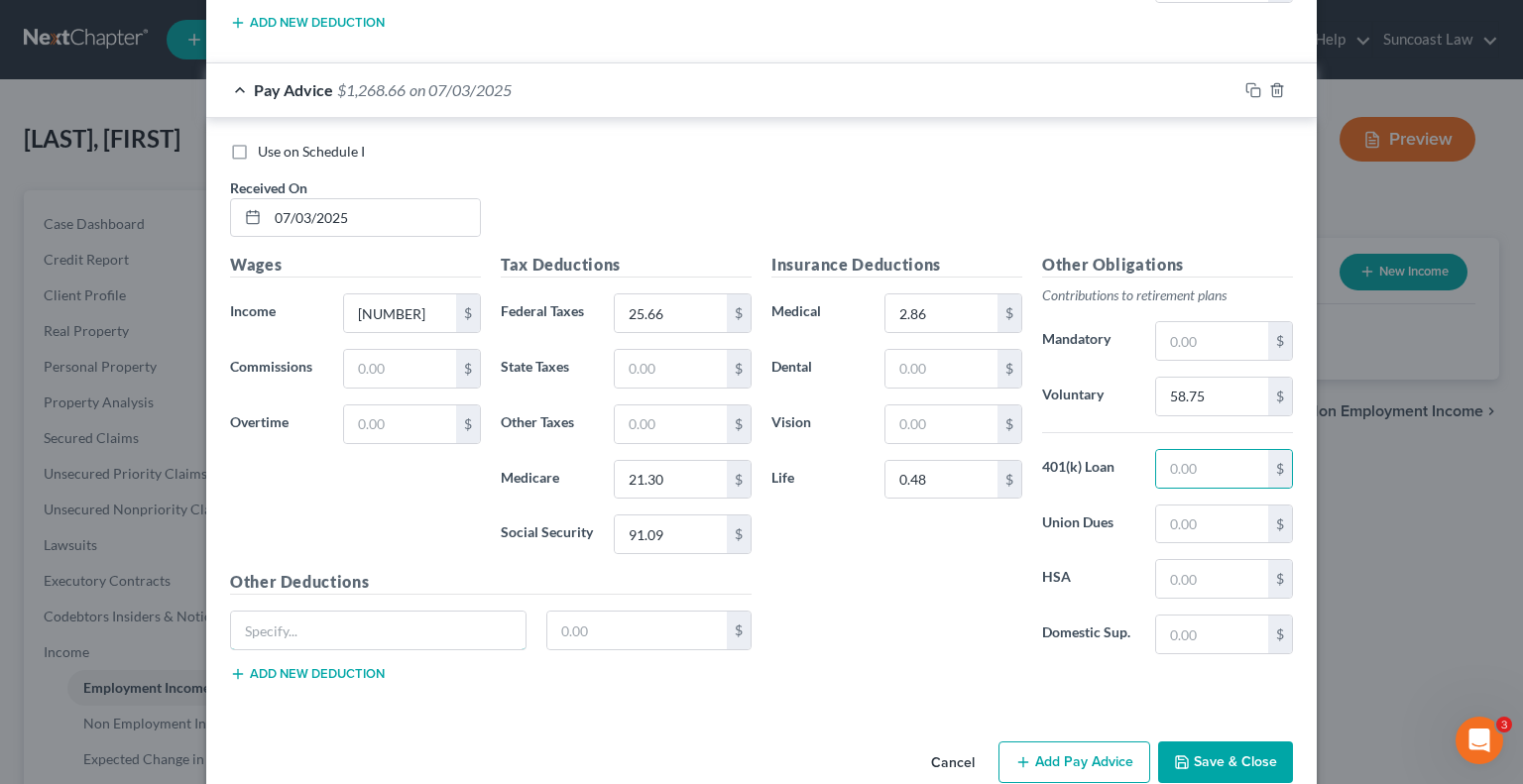 drag, startPoint x: 334, startPoint y: 585, endPoint x: 323, endPoint y: 504, distance: 81.7435 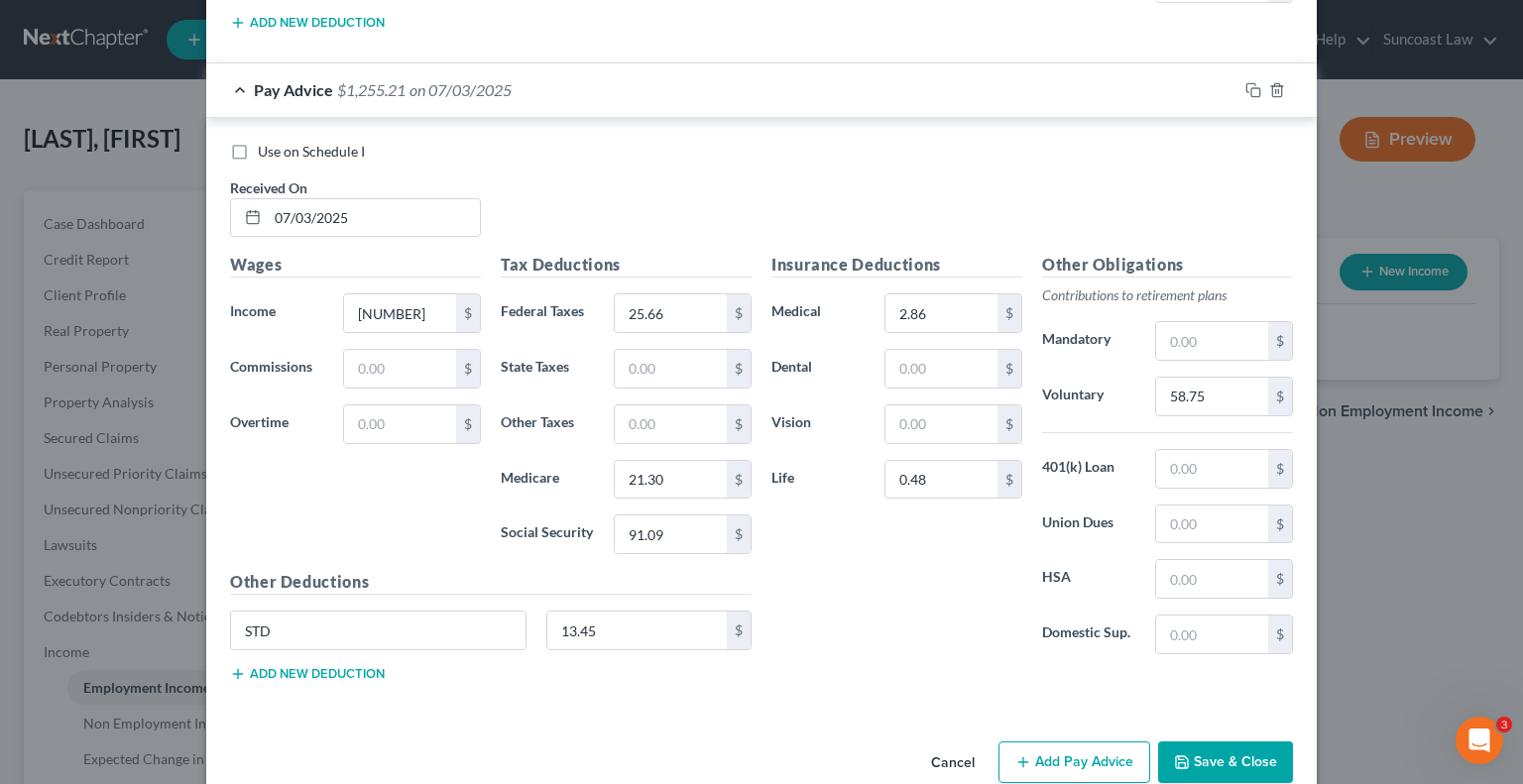 click on "Save & Close" at bounding box center (1226, 762) 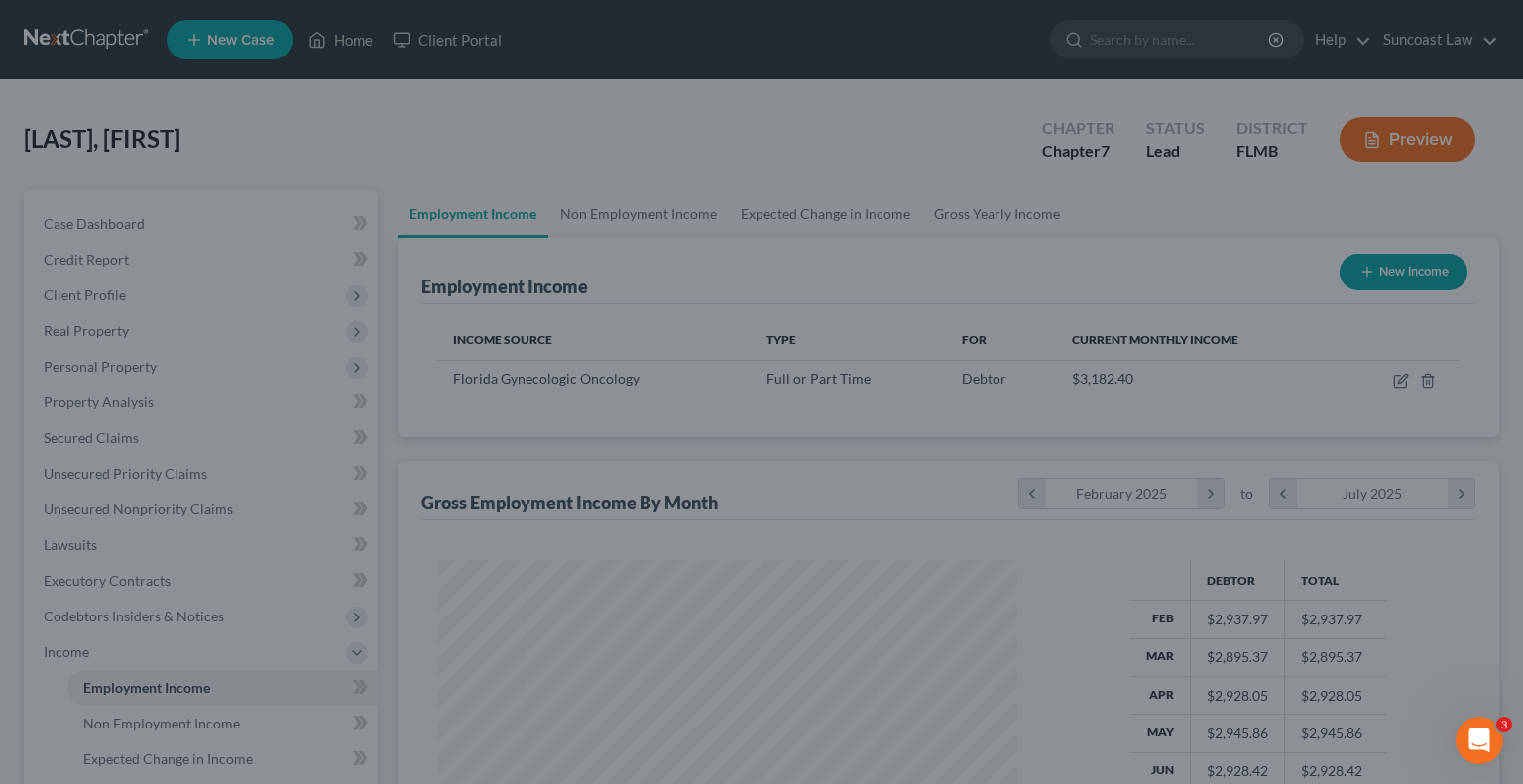 scroll, scrollTop: 990797, scrollLeft: 990923, axis: both 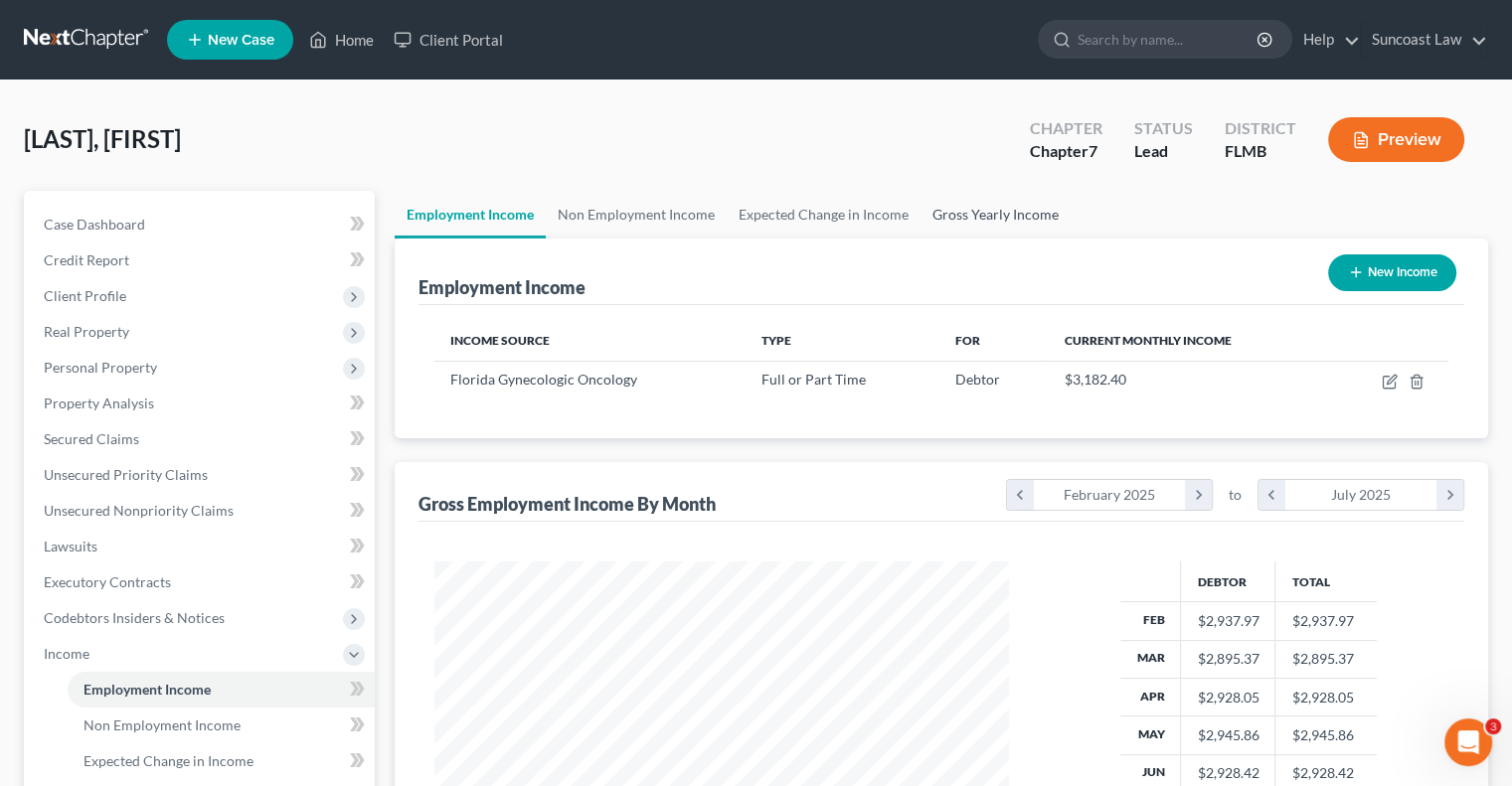 click on "Gross Yearly Income" at bounding box center [995, 215] 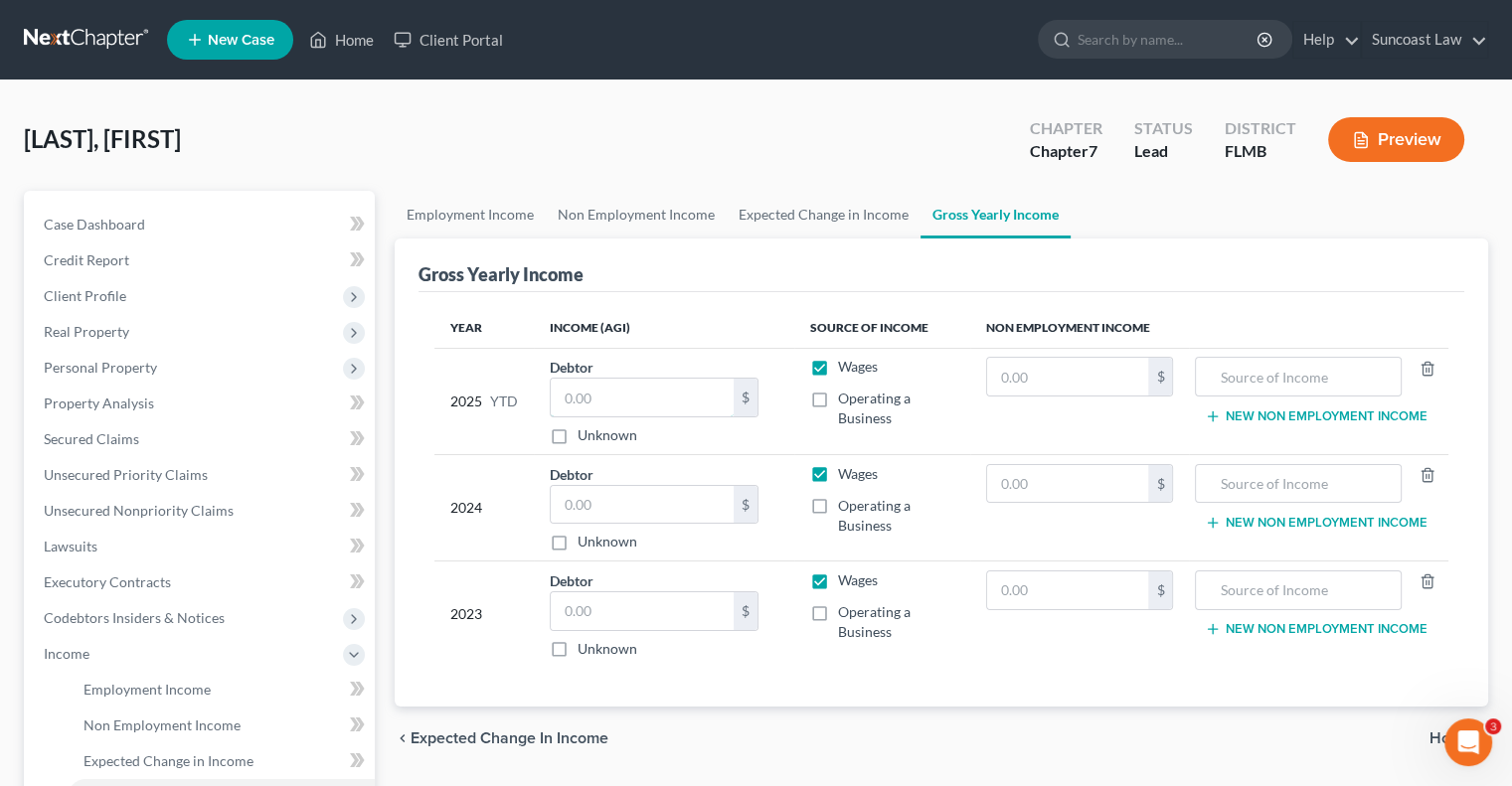 drag, startPoint x: 624, startPoint y: 388, endPoint x: 627, endPoint y: 373, distance: 15.297059 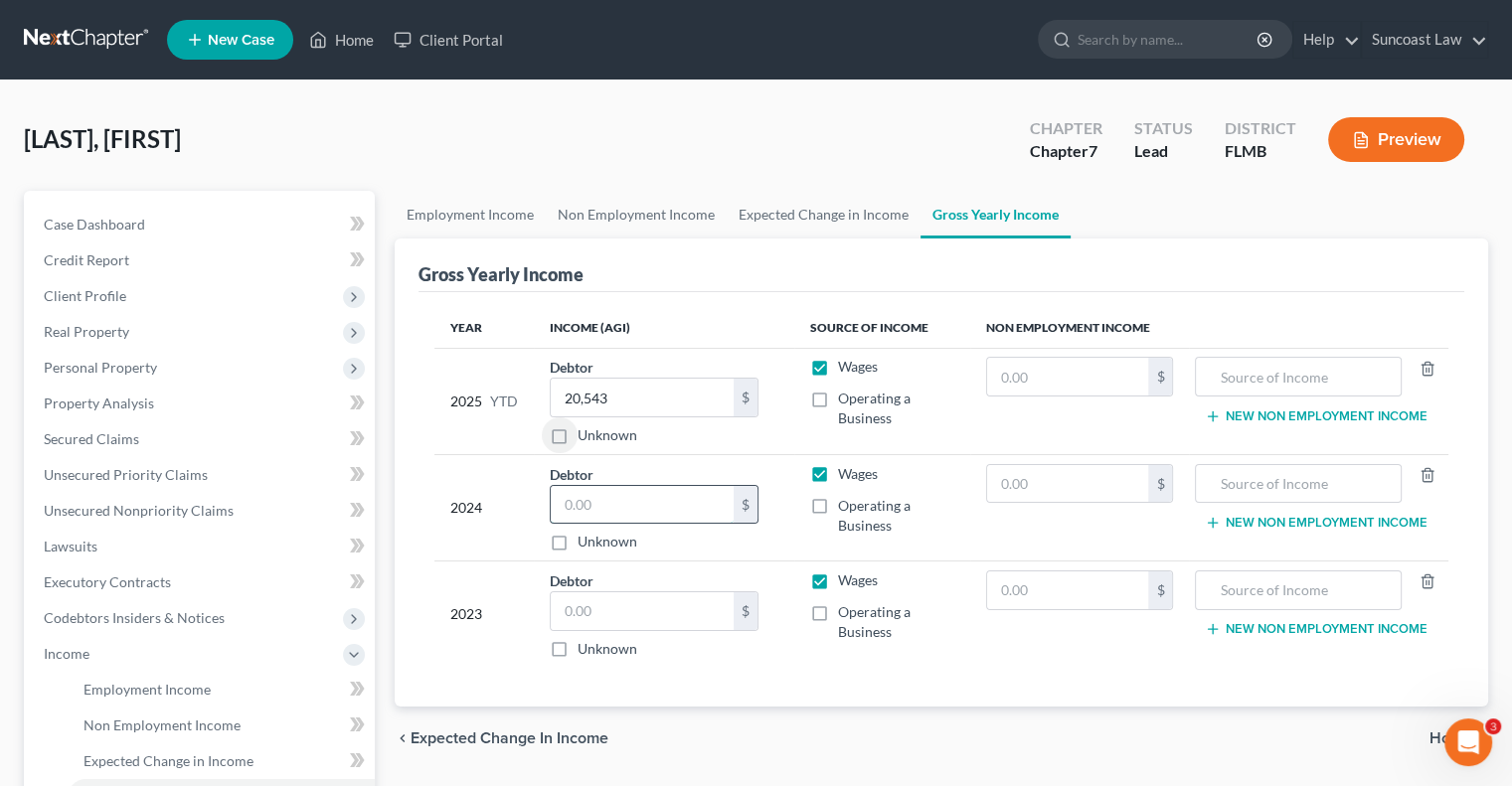 click at bounding box center (642, 505) 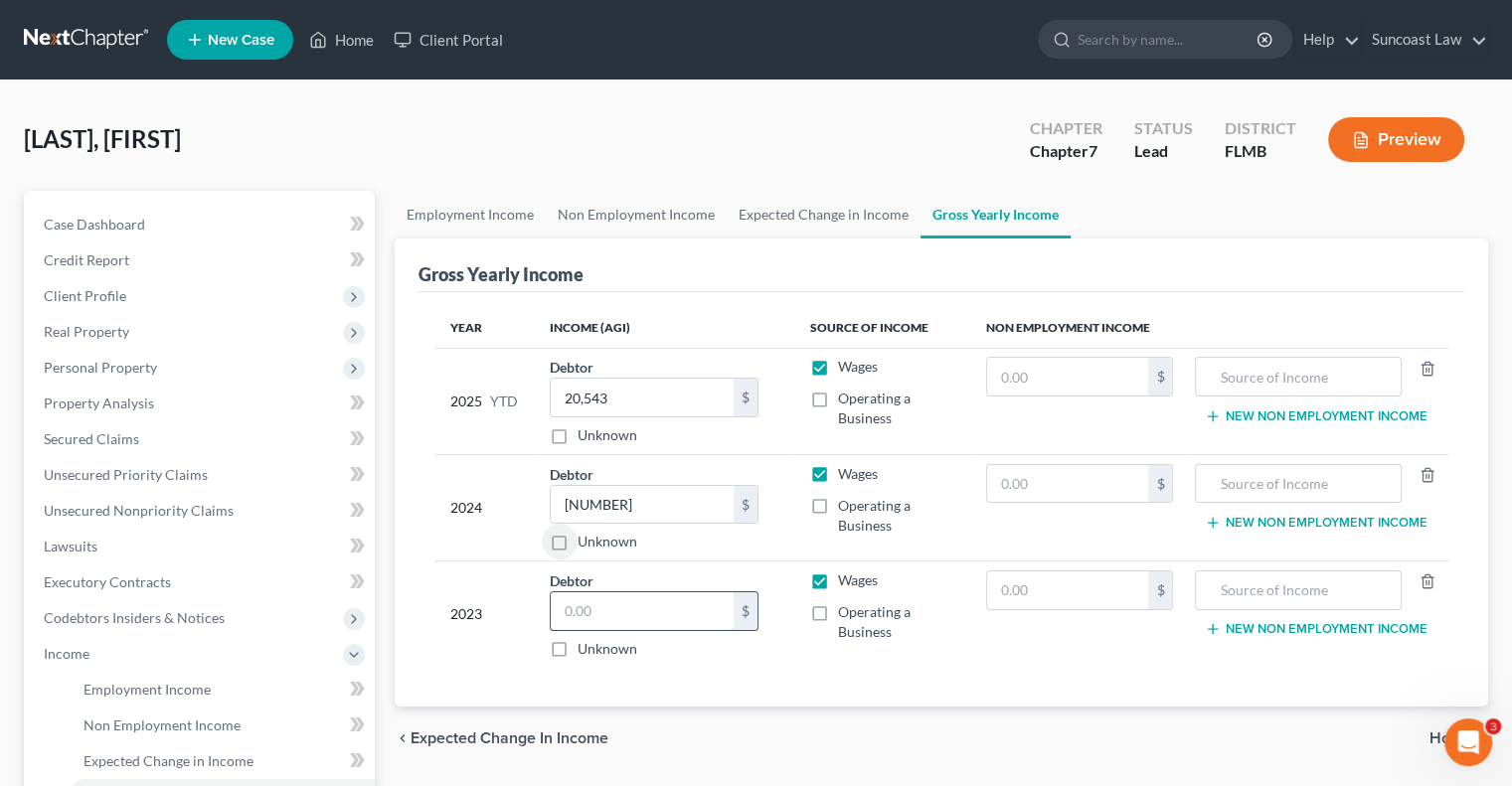 click at bounding box center (642, 611) 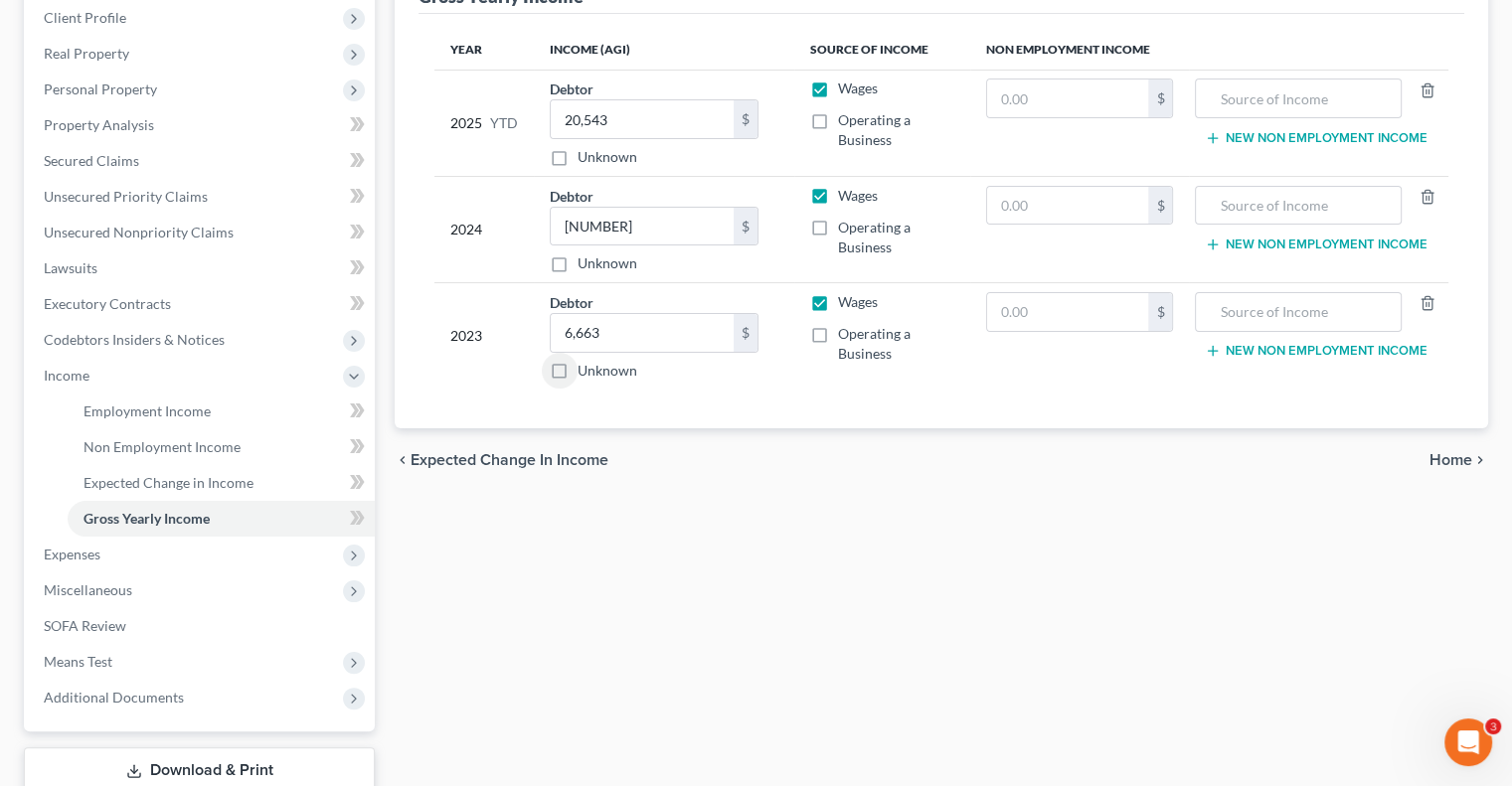 scroll, scrollTop: 397, scrollLeft: 0, axis: vertical 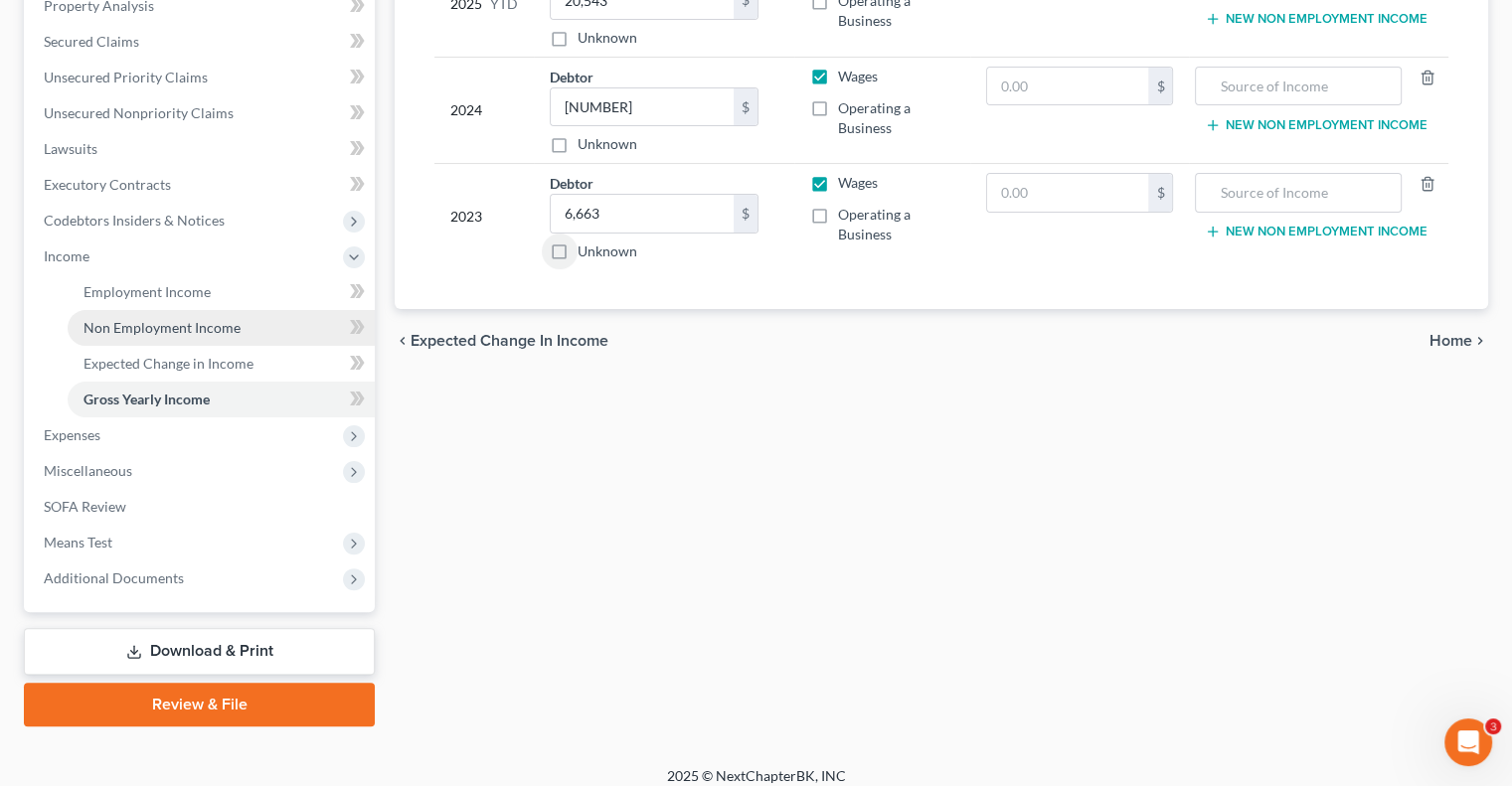 click on "Non Employment Income" at bounding box center (162, 327) 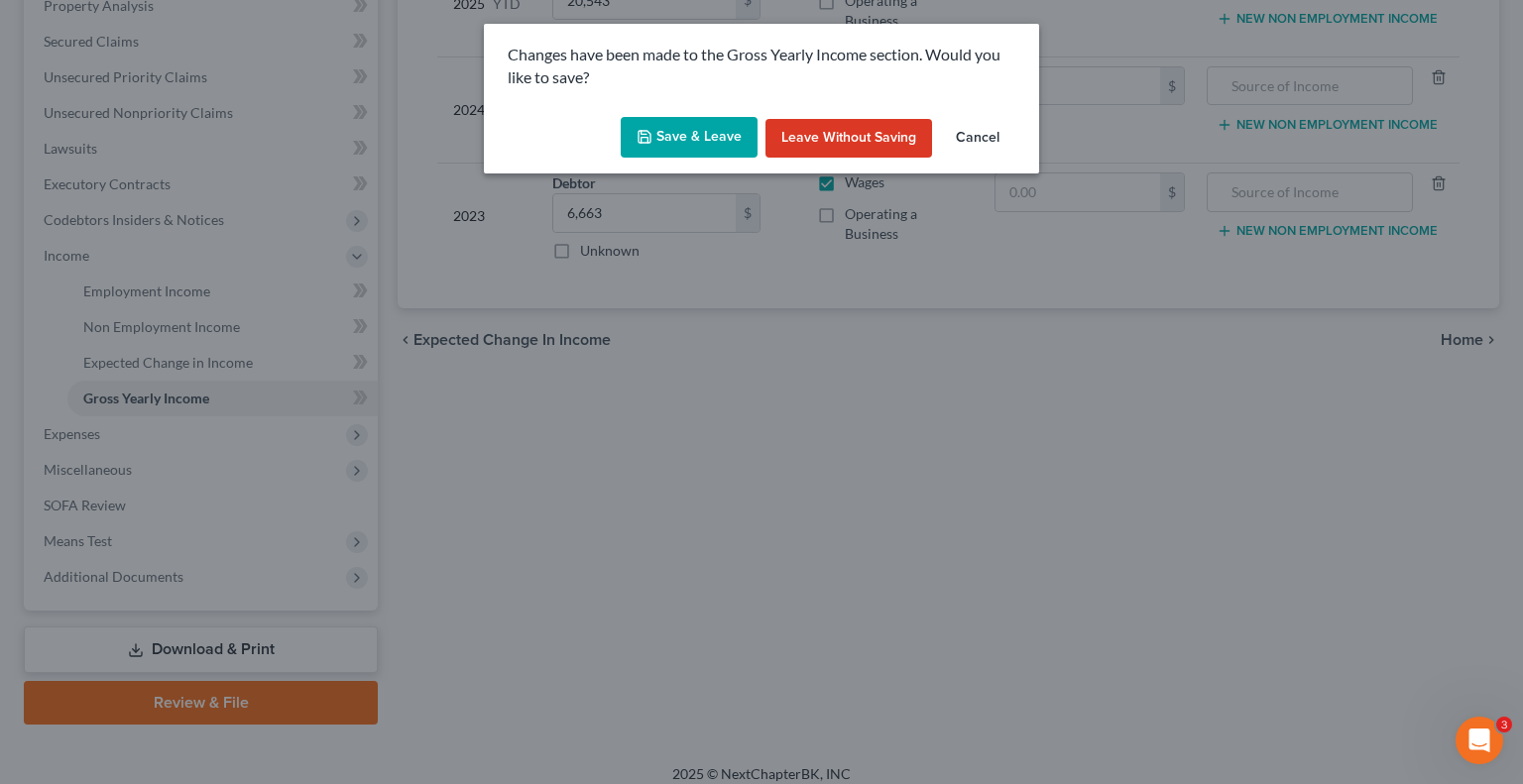 click on "Save & Leave" at bounding box center [689, 138] 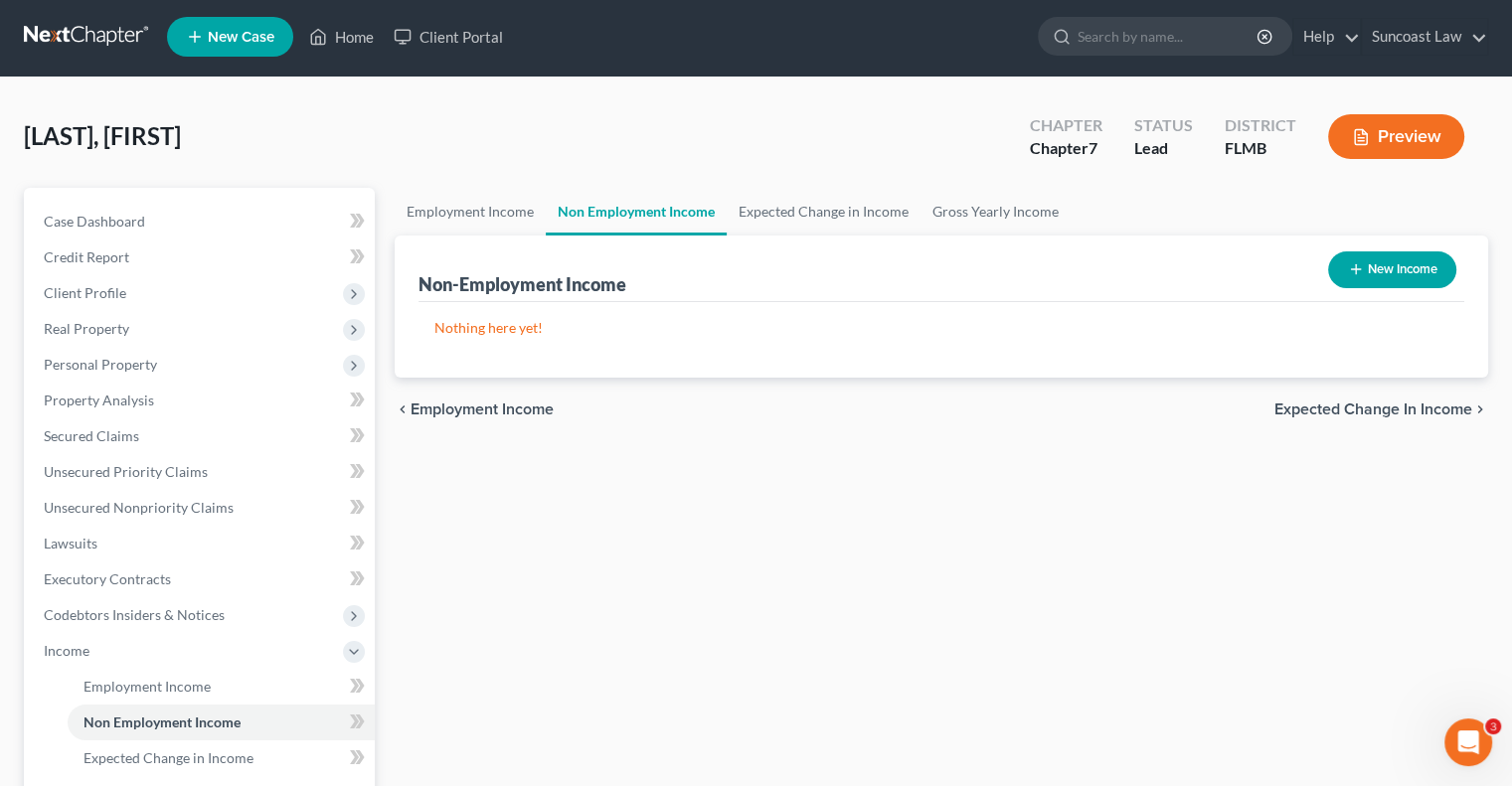 scroll, scrollTop: 0, scrollLeft: 0, axis: both 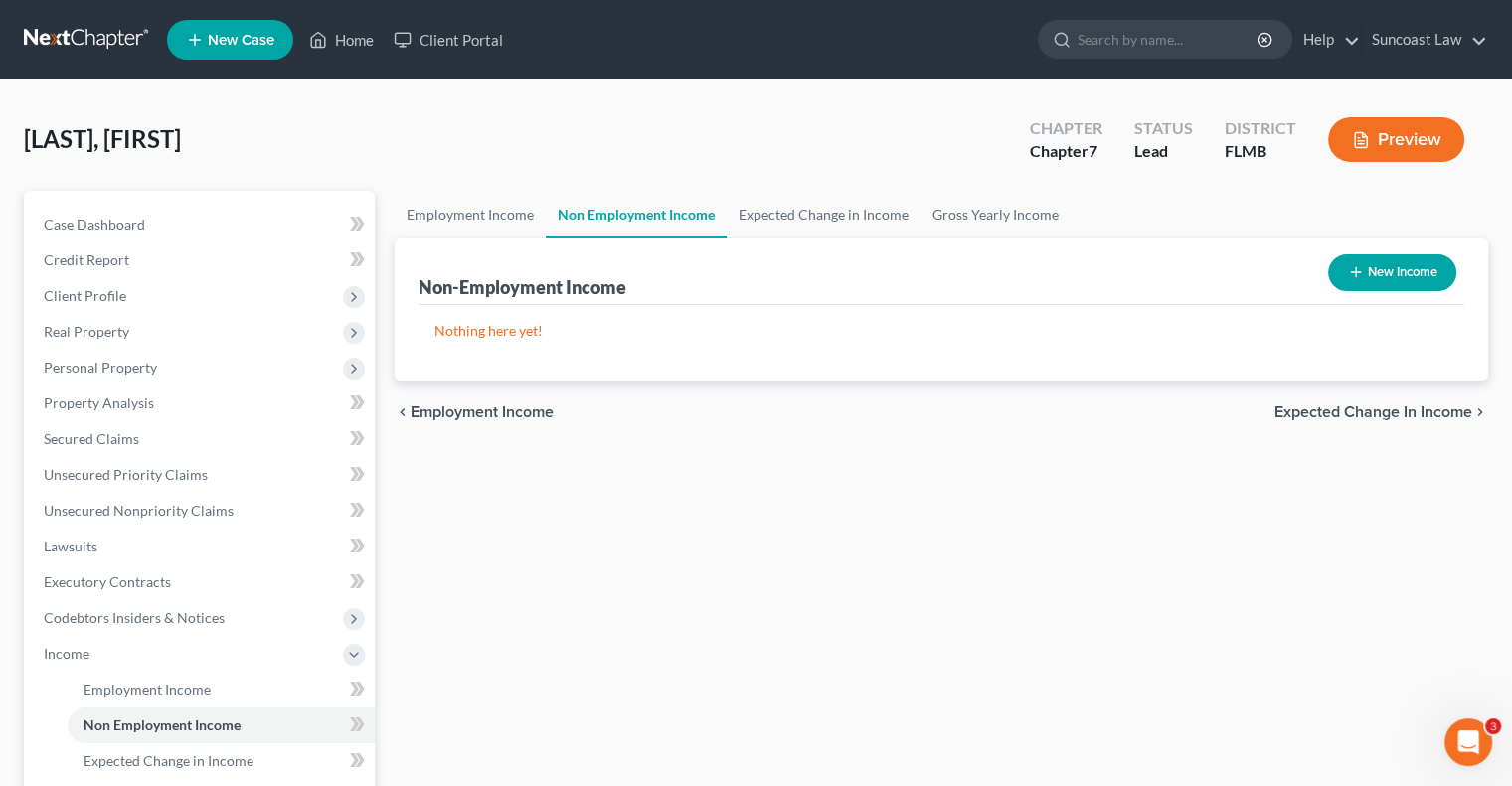 click 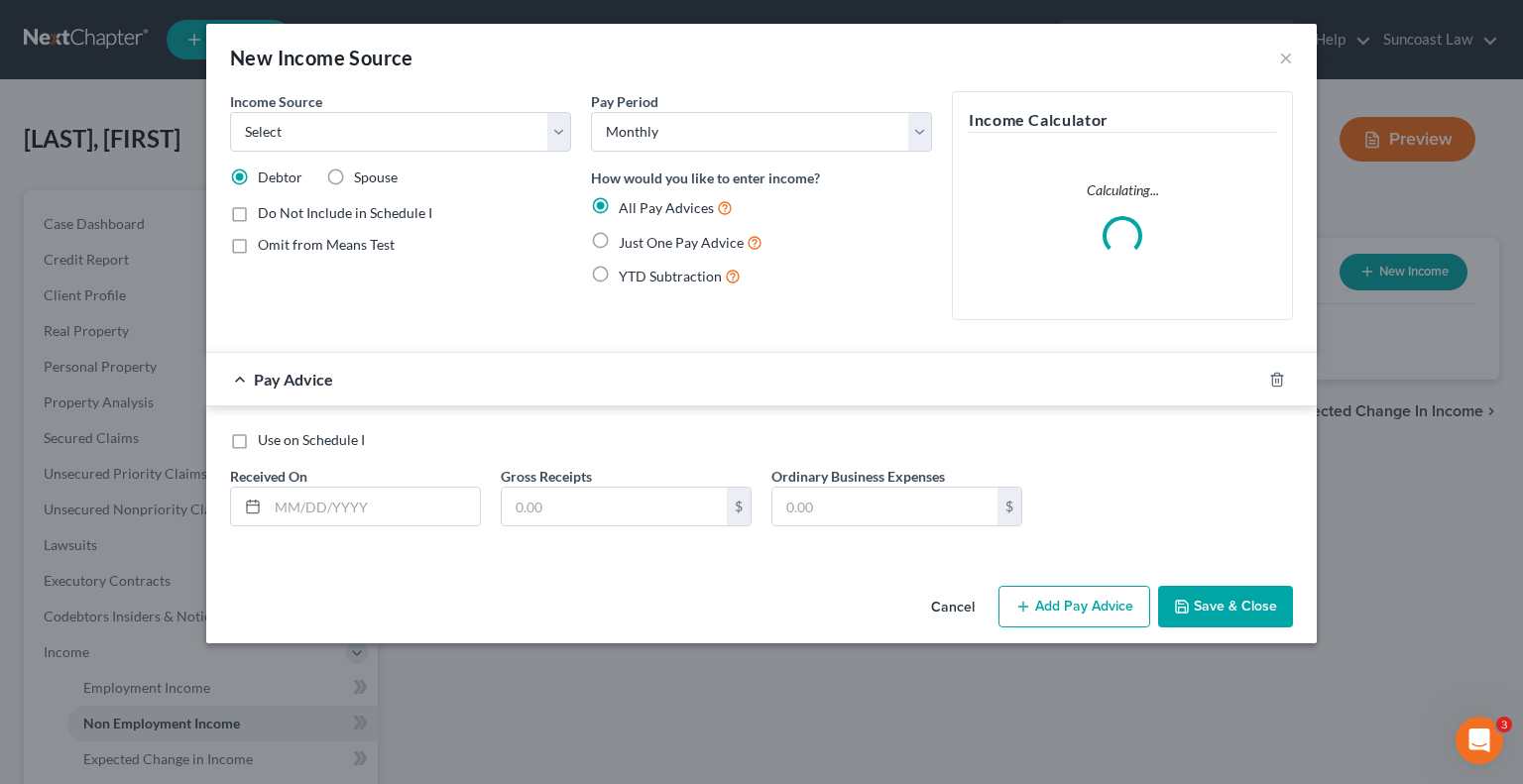 click on "Spouse" at bounding box center (376, 177) 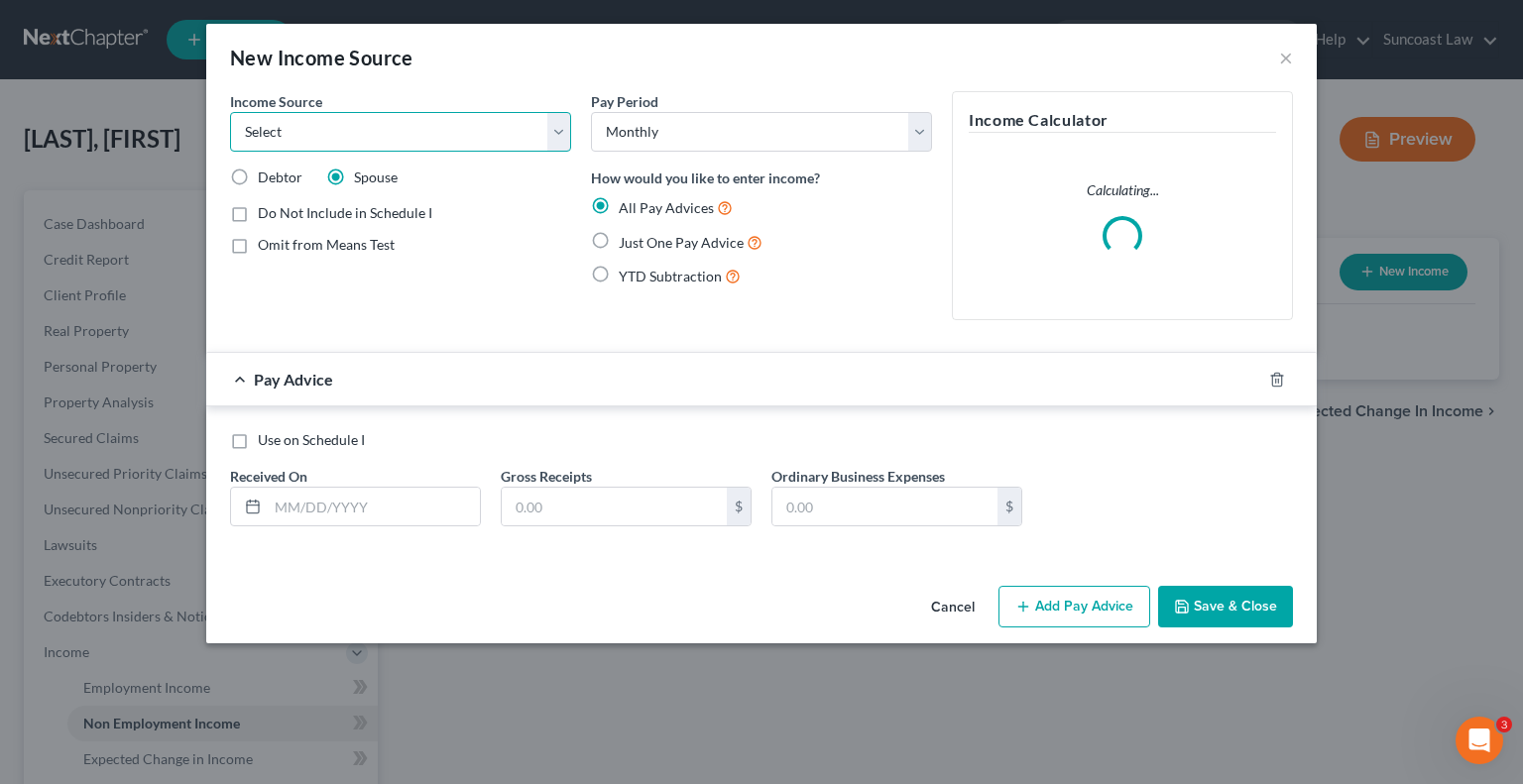 click on "Select Unemployment Disability (from employer) Pension Retirement Social Security / Social Security Disability Other Government Assistance Interests, Dividends or Royalties Child / Family Support Contributions to Household Property / Rental Business, Professional or Farm Alimony / Maintenance Payments Military Disability Benefits Other Monthly Income" at bounding box center (401, 132) 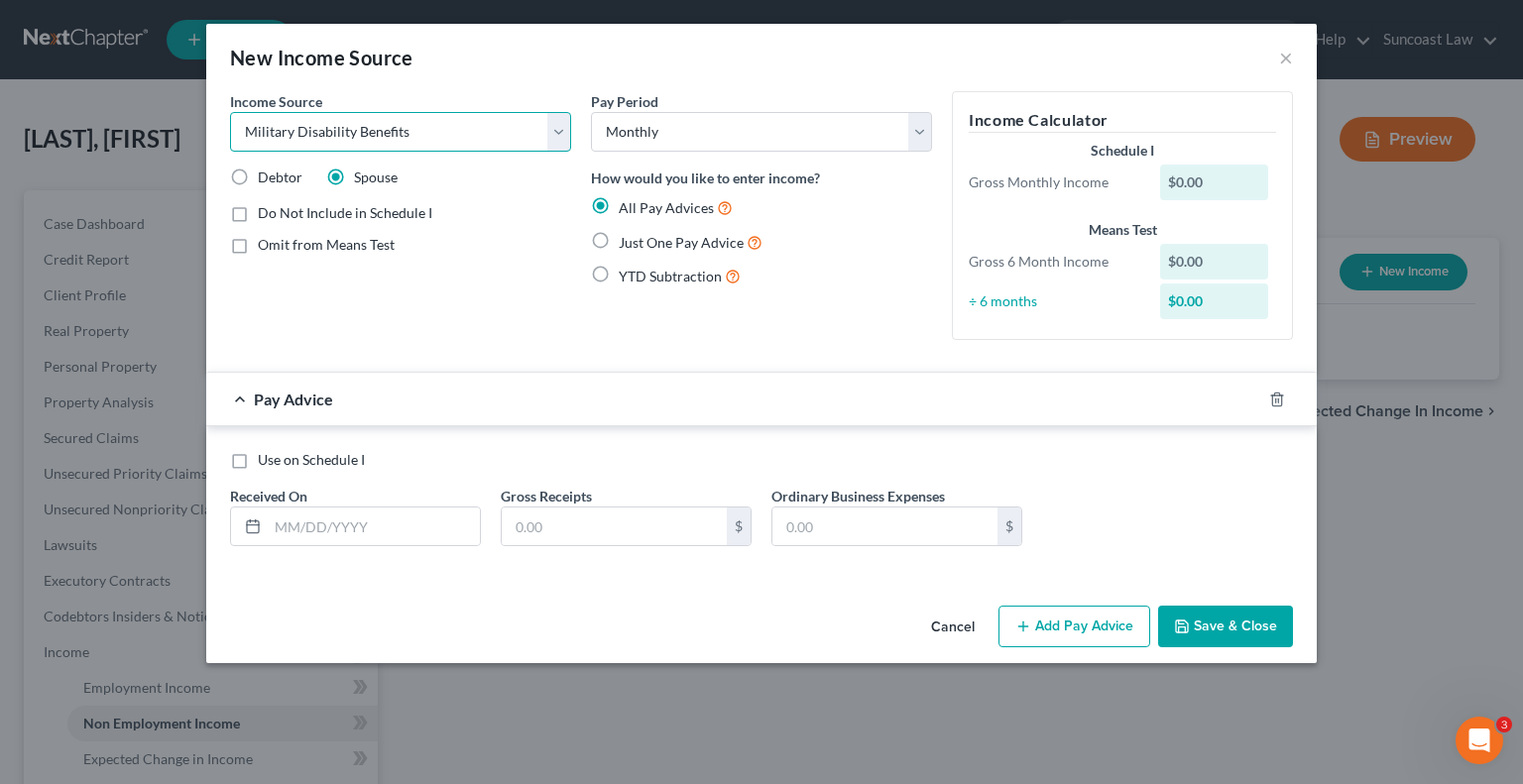 click on "Select Unemployment Disability (from employer) Pension Retirement Social Security / Social Security Disability Other Government Assistance Interests, Dividends or Royalties Child / Family Support Contributions to Household Property / Rental Business, Professional or Farm Alimony / Maintenance Payments Military Disability Benefits Other Monthly Income" at bounding box center (401, 132) 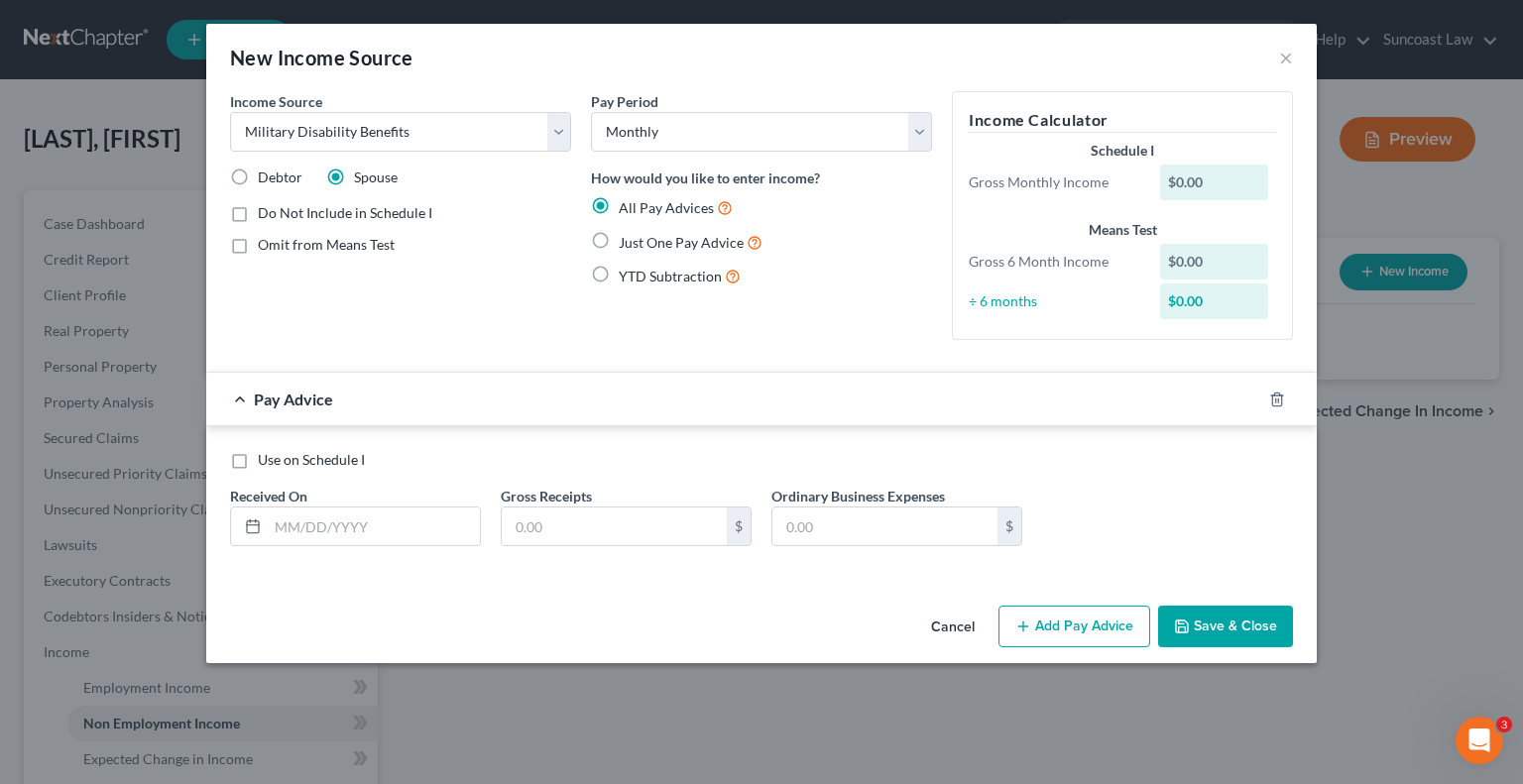 click on "Omit from Means Test" at bounding box center (326, 245) 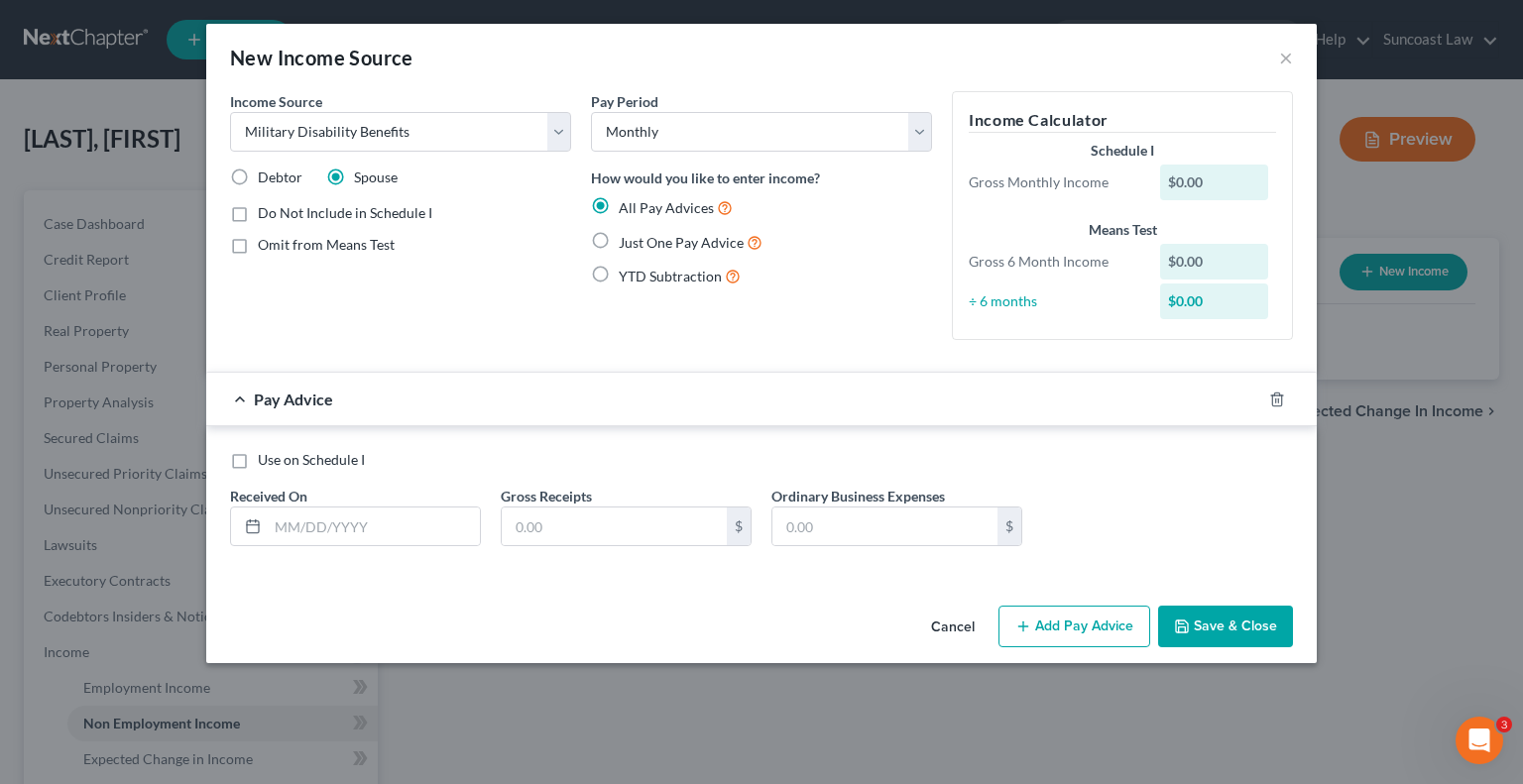 click on "Omit from Means Test" at bounding box center [272, 241] 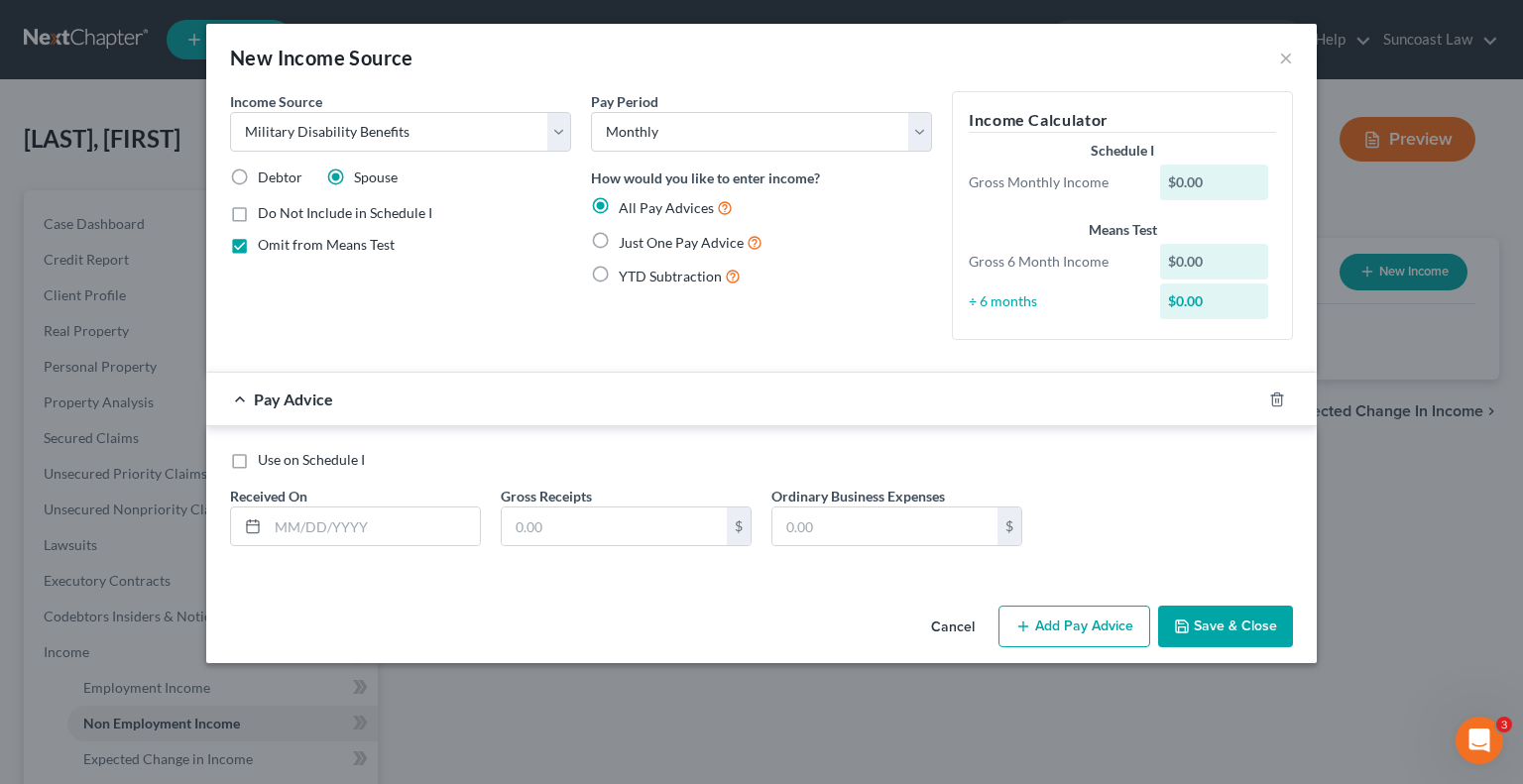 click on "Just One Pay Advice" at bounding box center (690, 242) 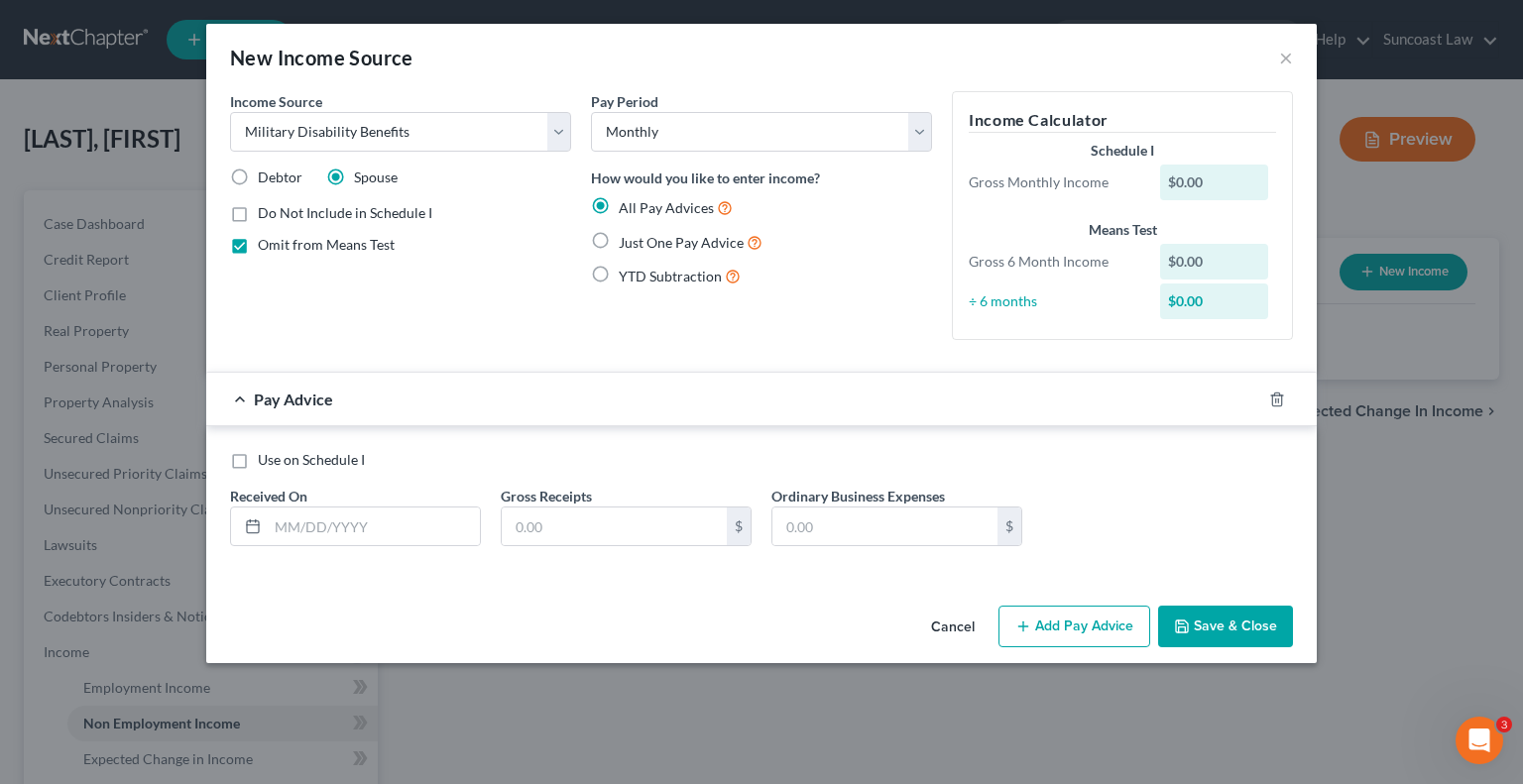 click on "Just One Pay Advice" at bounding box center (633, 237) 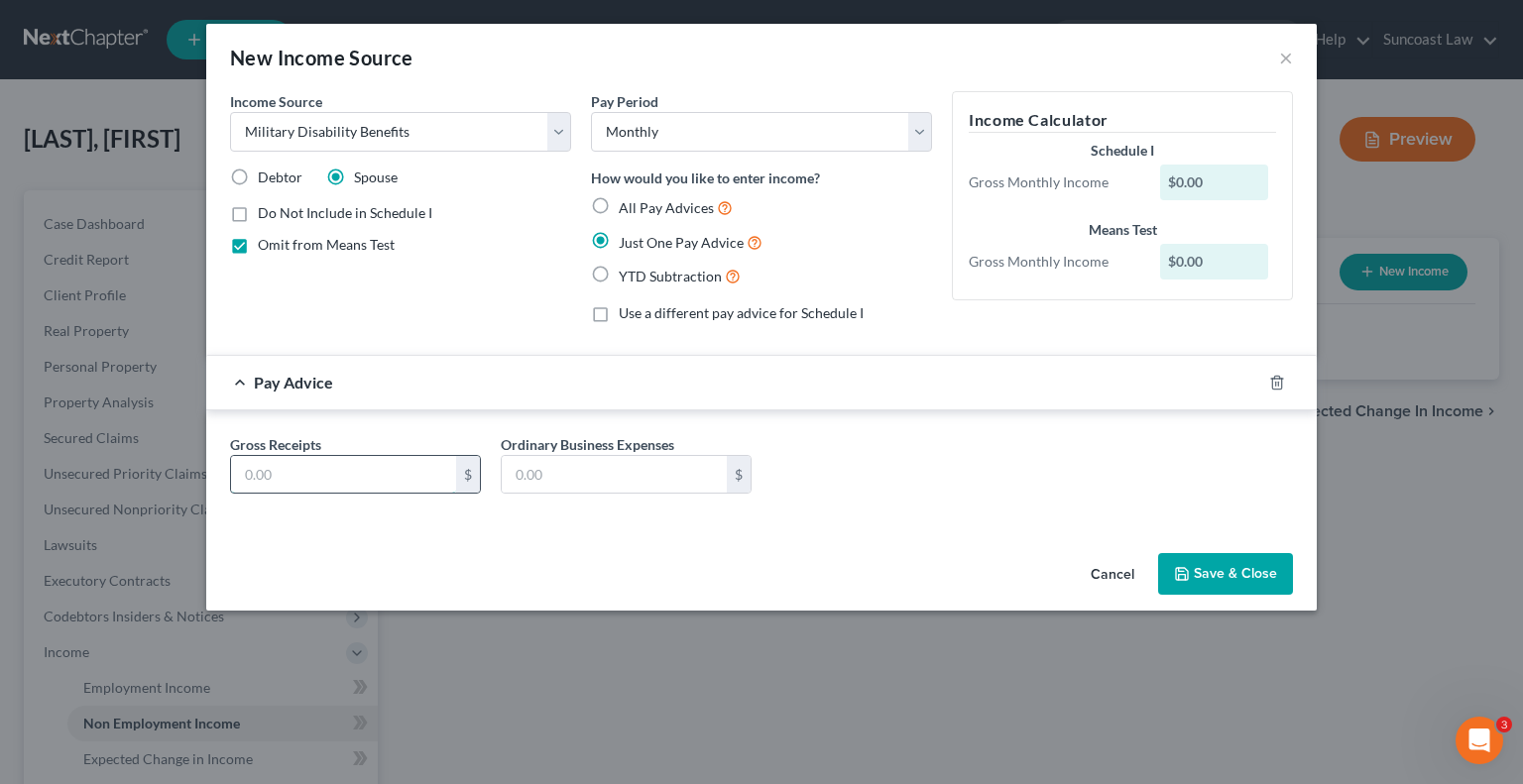 drag, startPoint x: 423, startPoint y: 478, endPoint x: 433, endPoint y: 475, distance: 10.440307 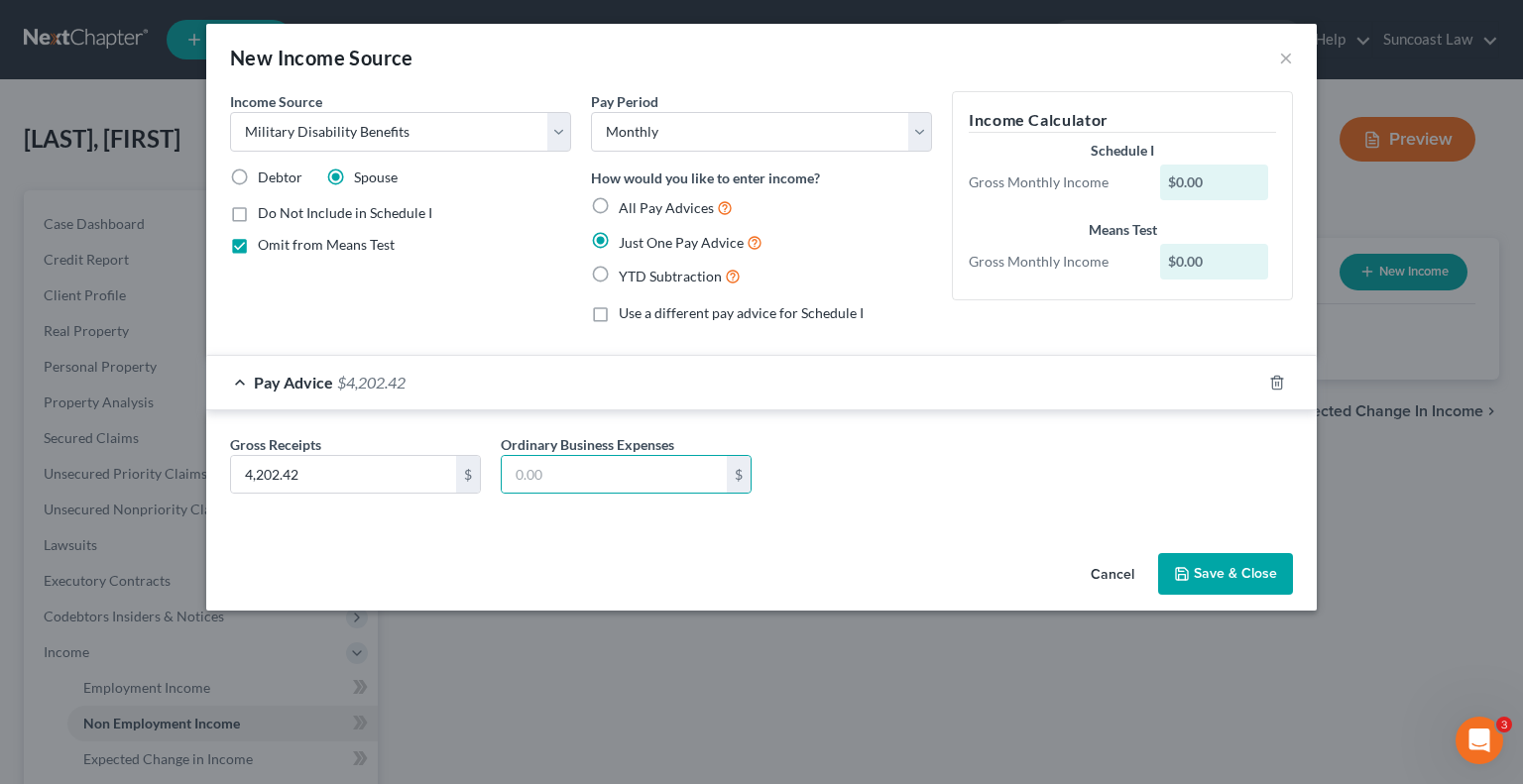 click on "Save & Close" at bounding box center [1226, 574] 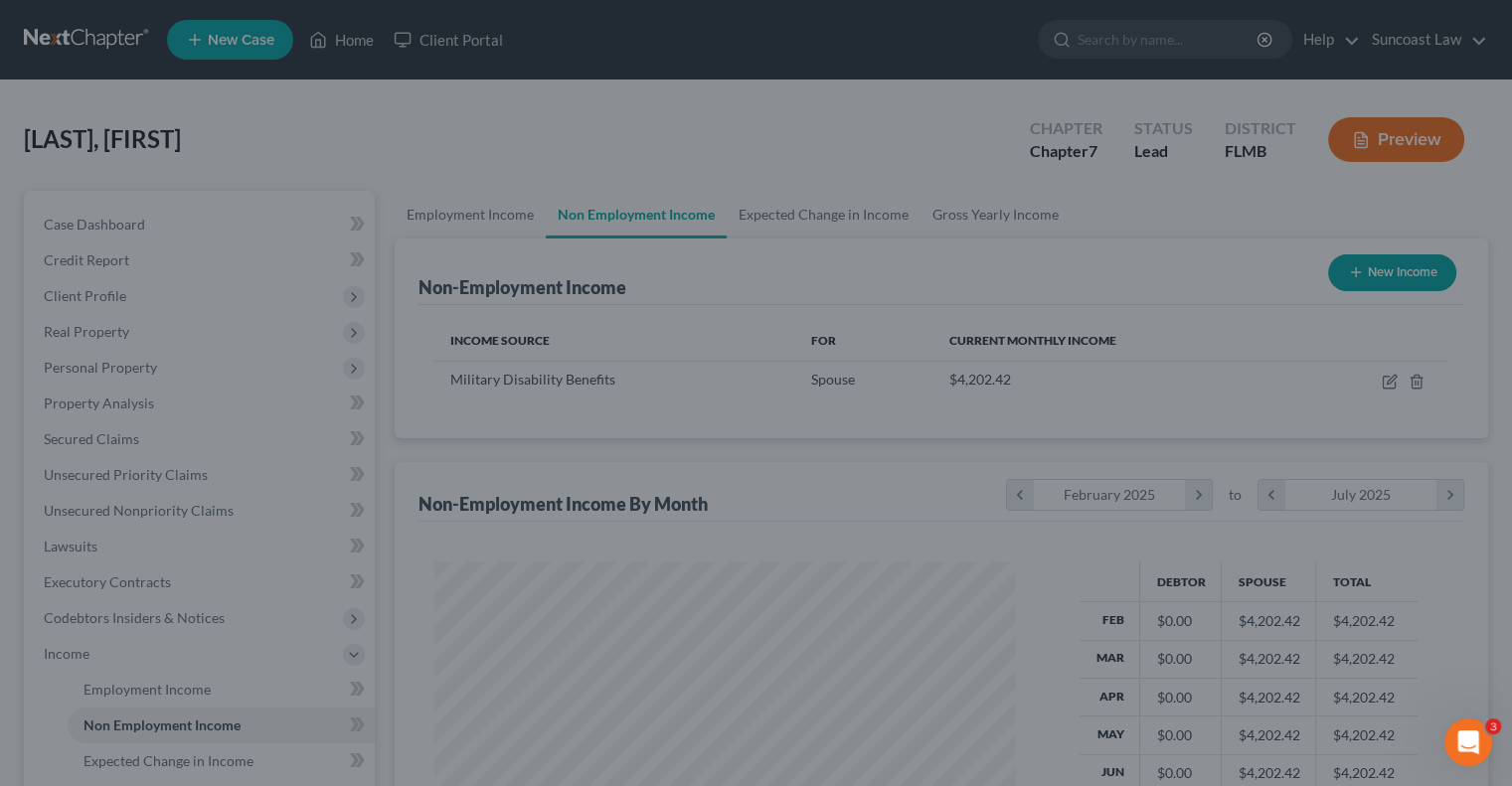 scroll, scrollTop: 354, scrollLeft: 613, axis: both 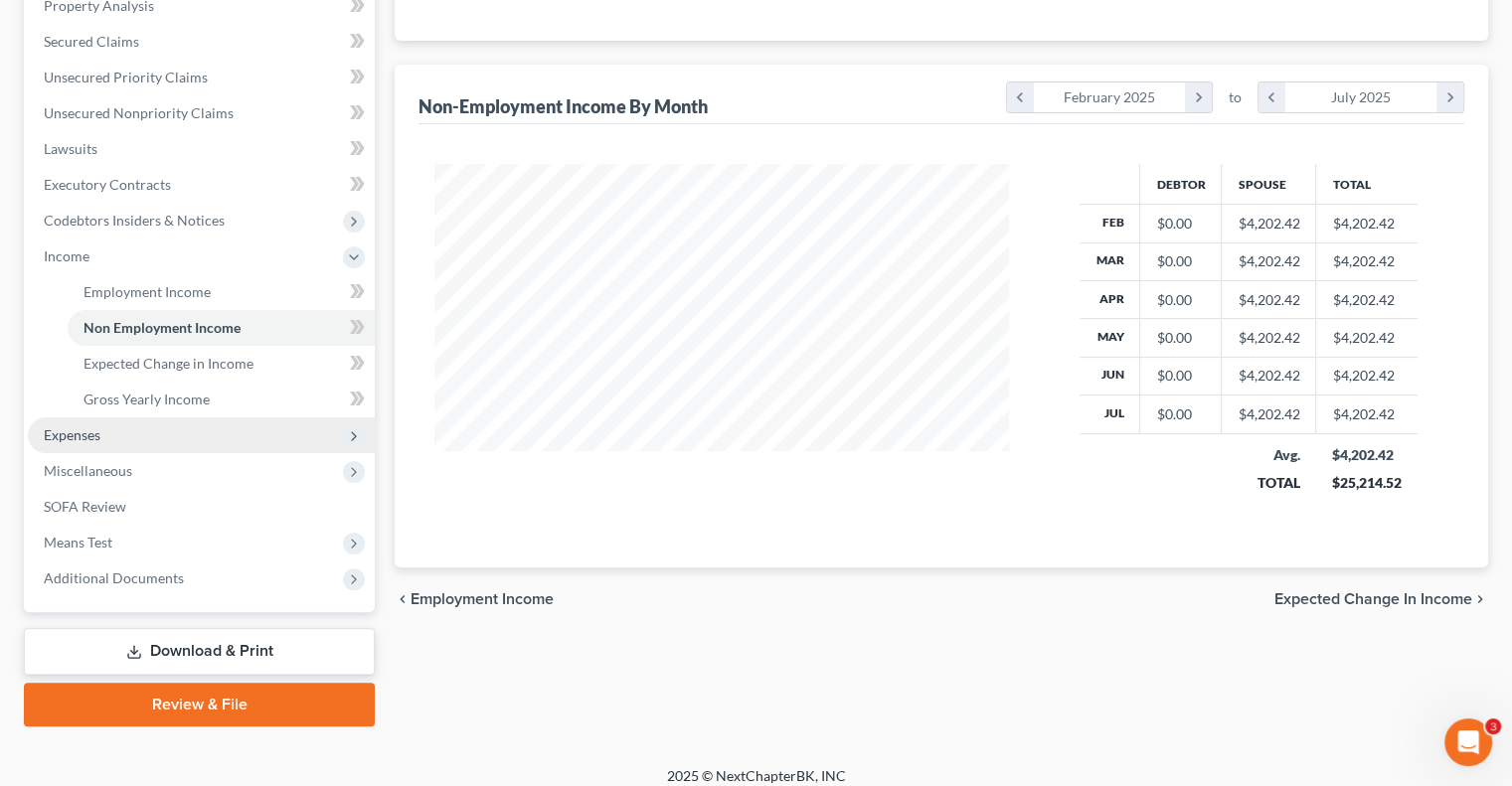 click on "Expenses" at bounding box center (72, 434) 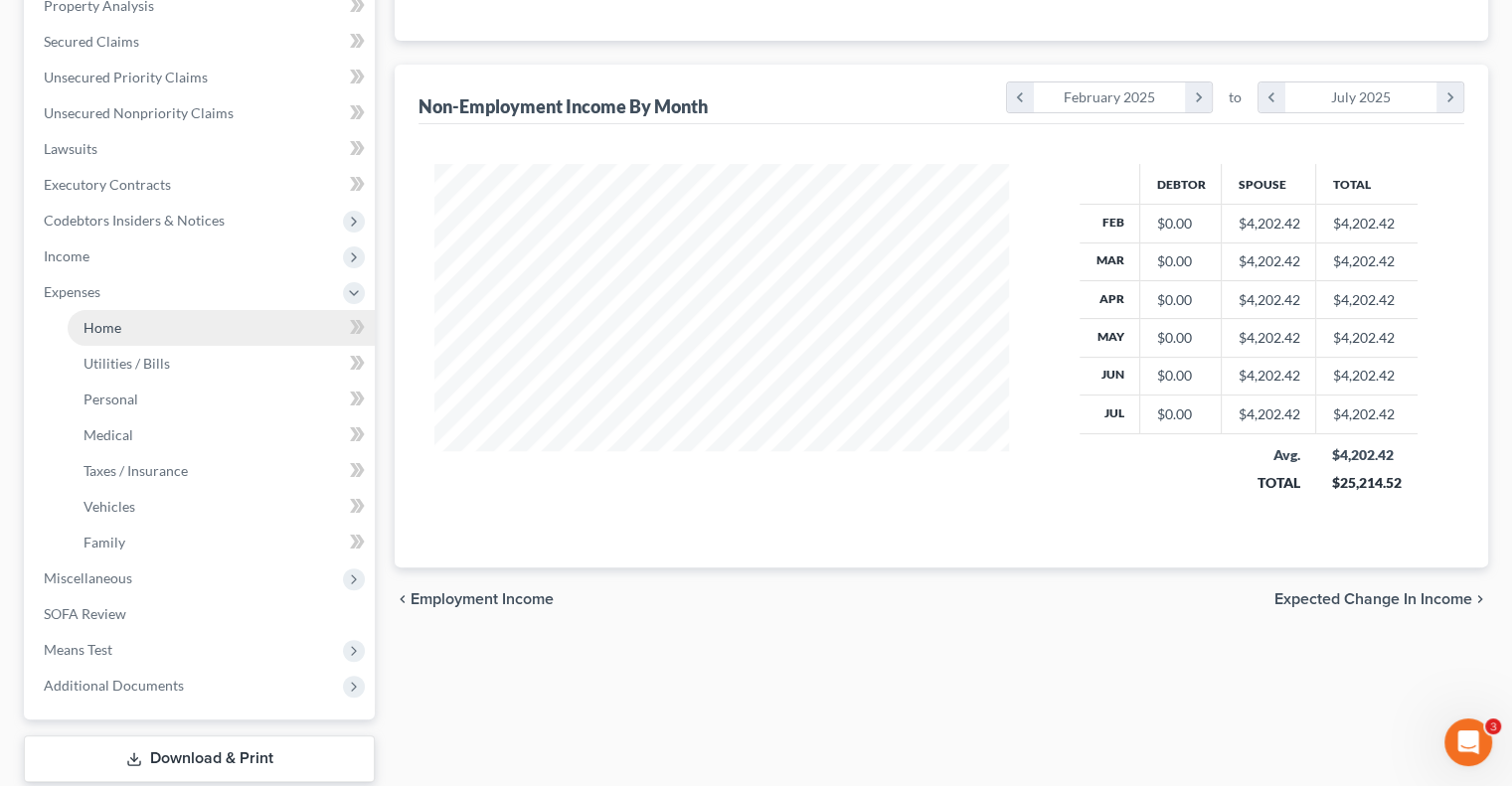 click on "Home" at bounding box center (221, 328) 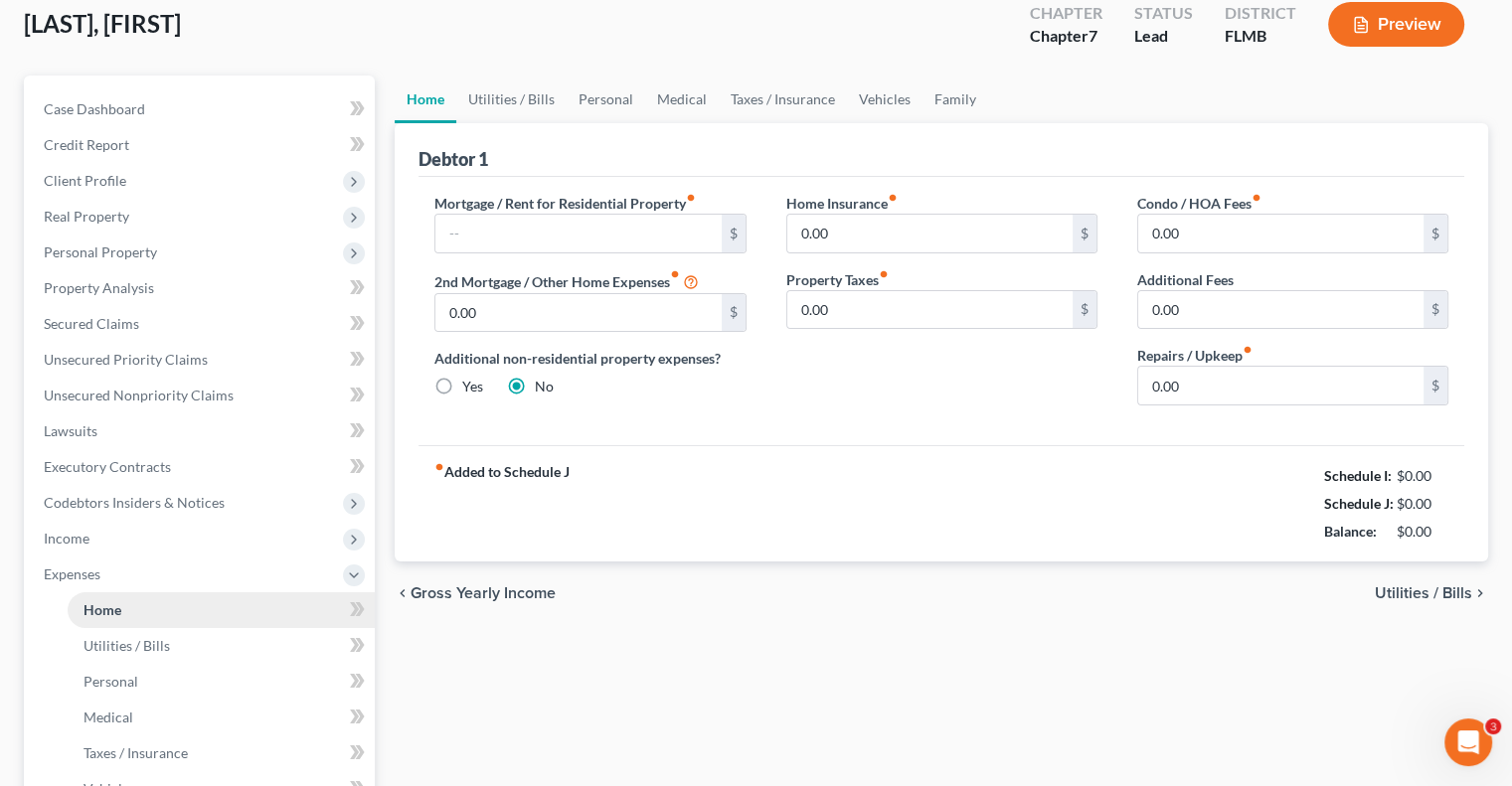 scroll, scrollTop: 0, scrollLeft: 0, axis: both 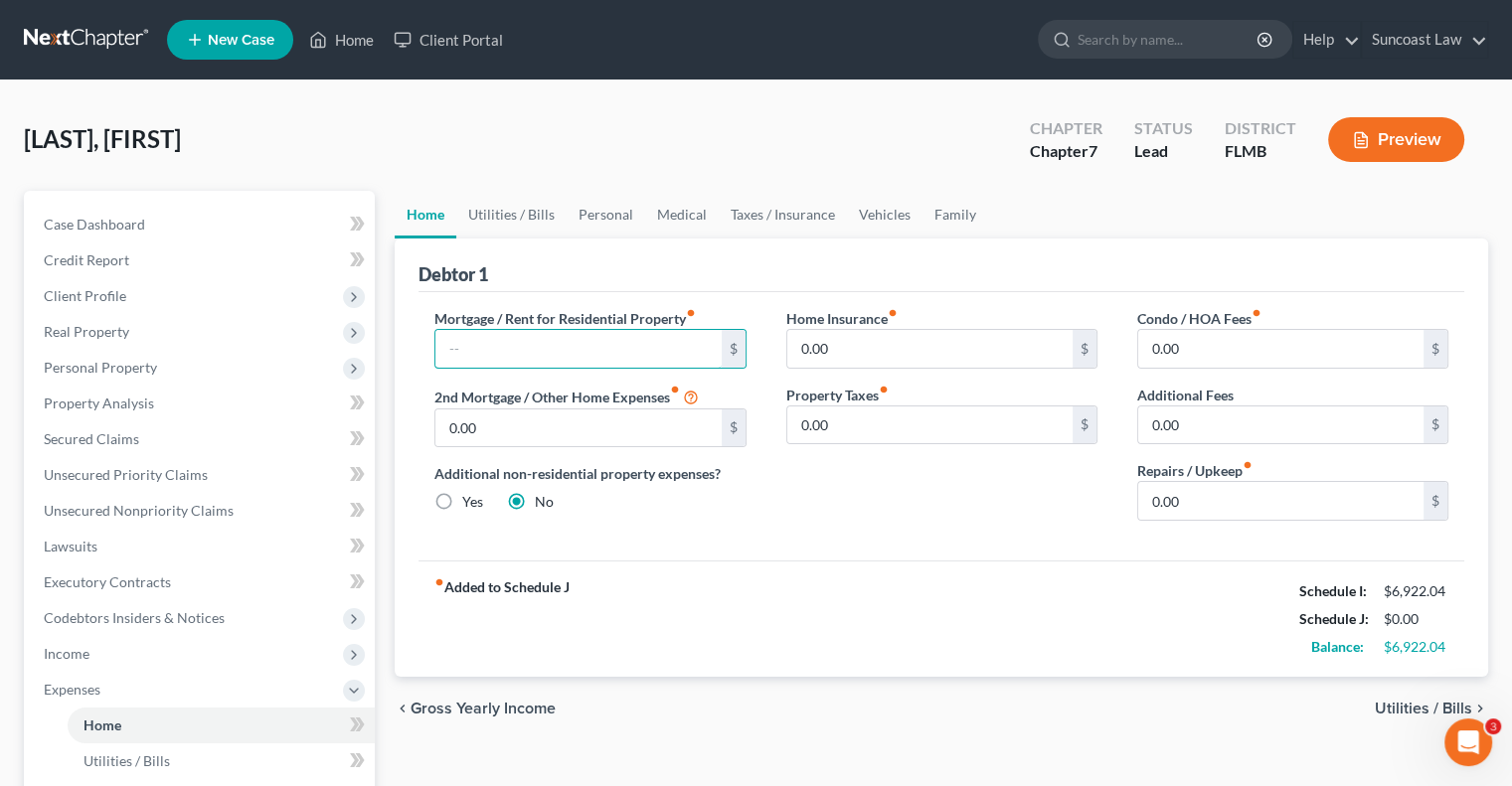 drag, startPoint x: 593, startPoint y: 332, endPoint x: 588, endPoint y: 303, distance: 29.427878 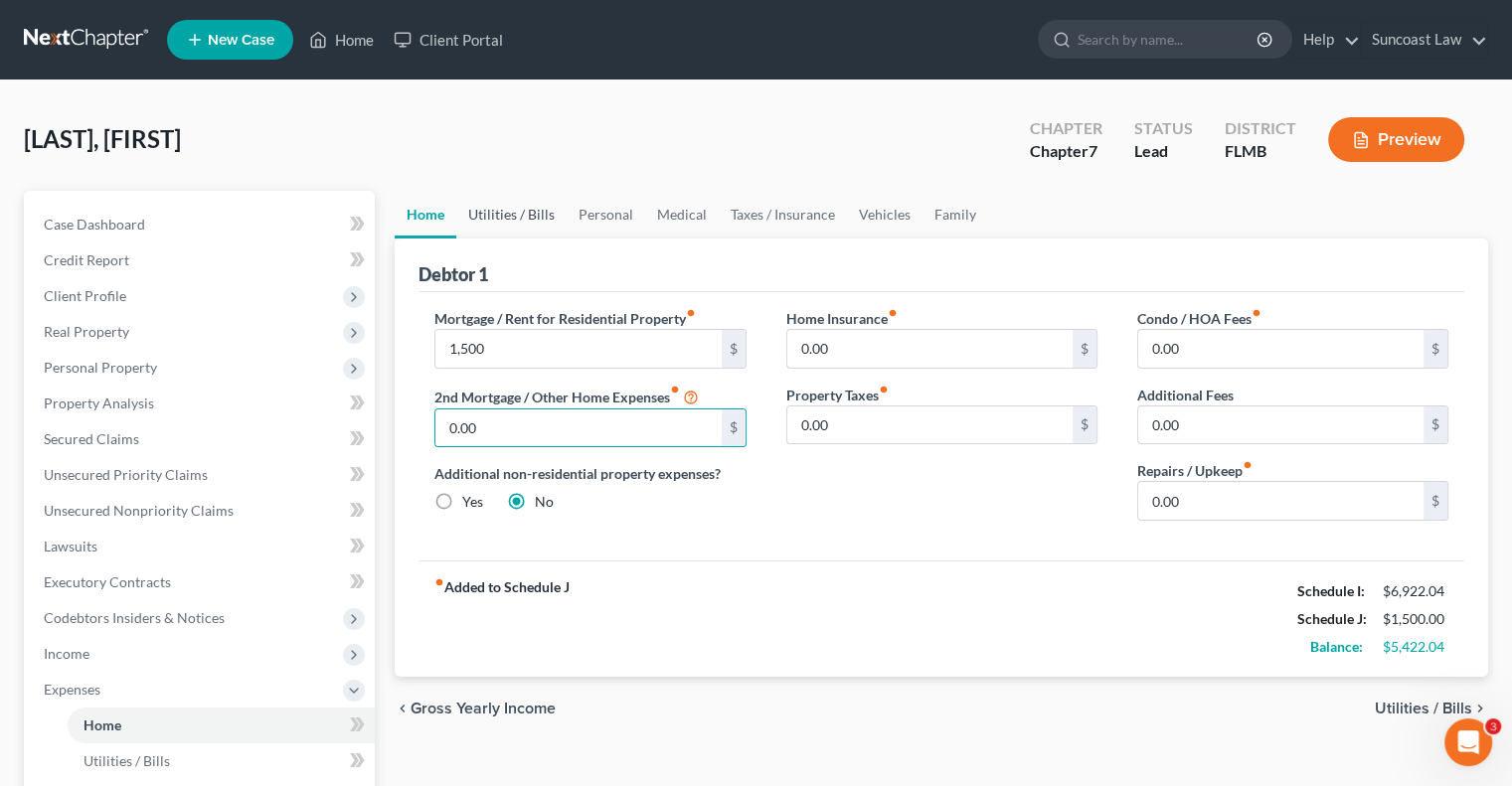 click on "Utilities / Bills" at bounding box center [511, 215] 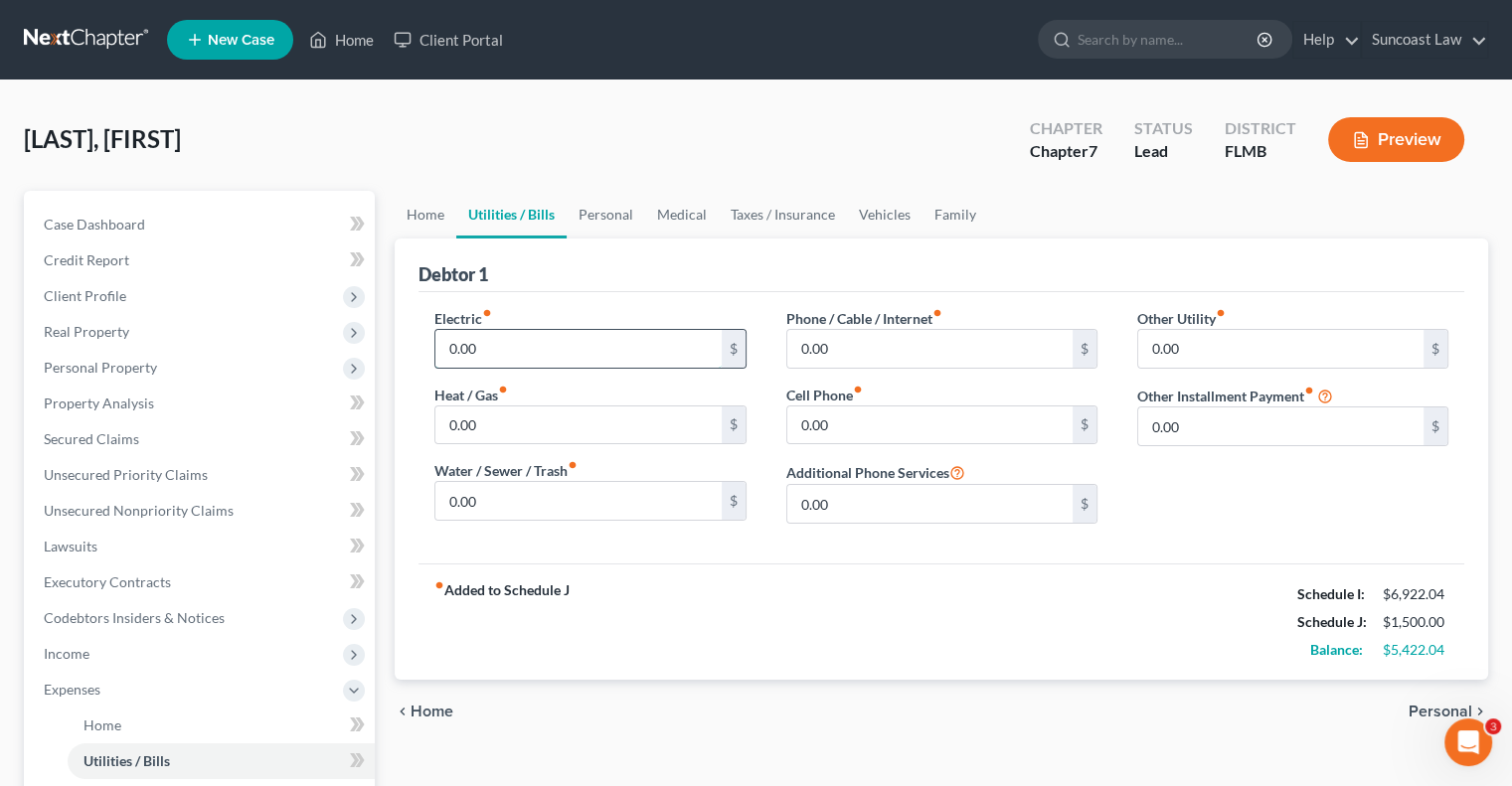 click on "0.00" at bounding box center [578, 349] 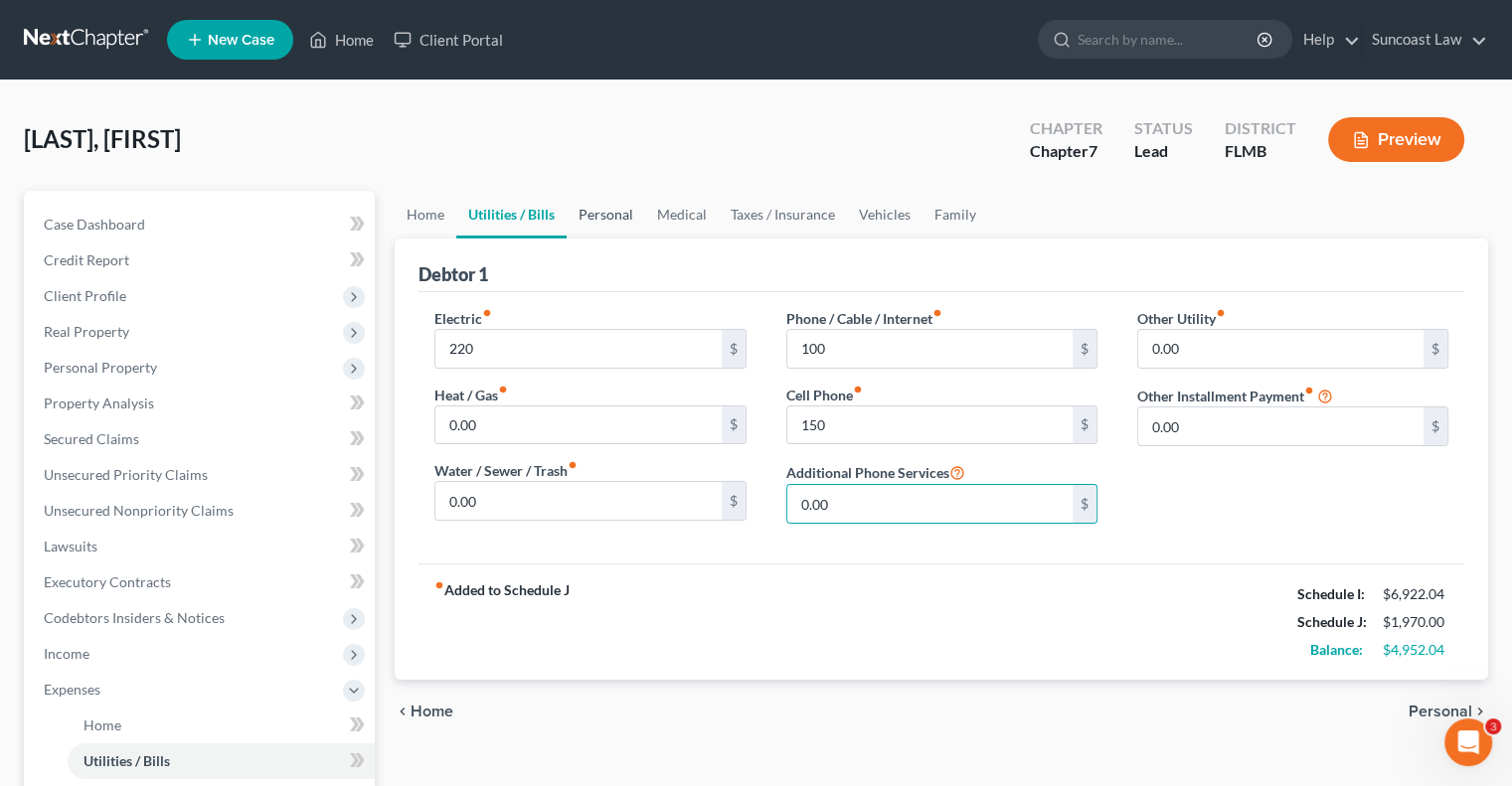 click on "Personal" at bounding box center (605, 215) 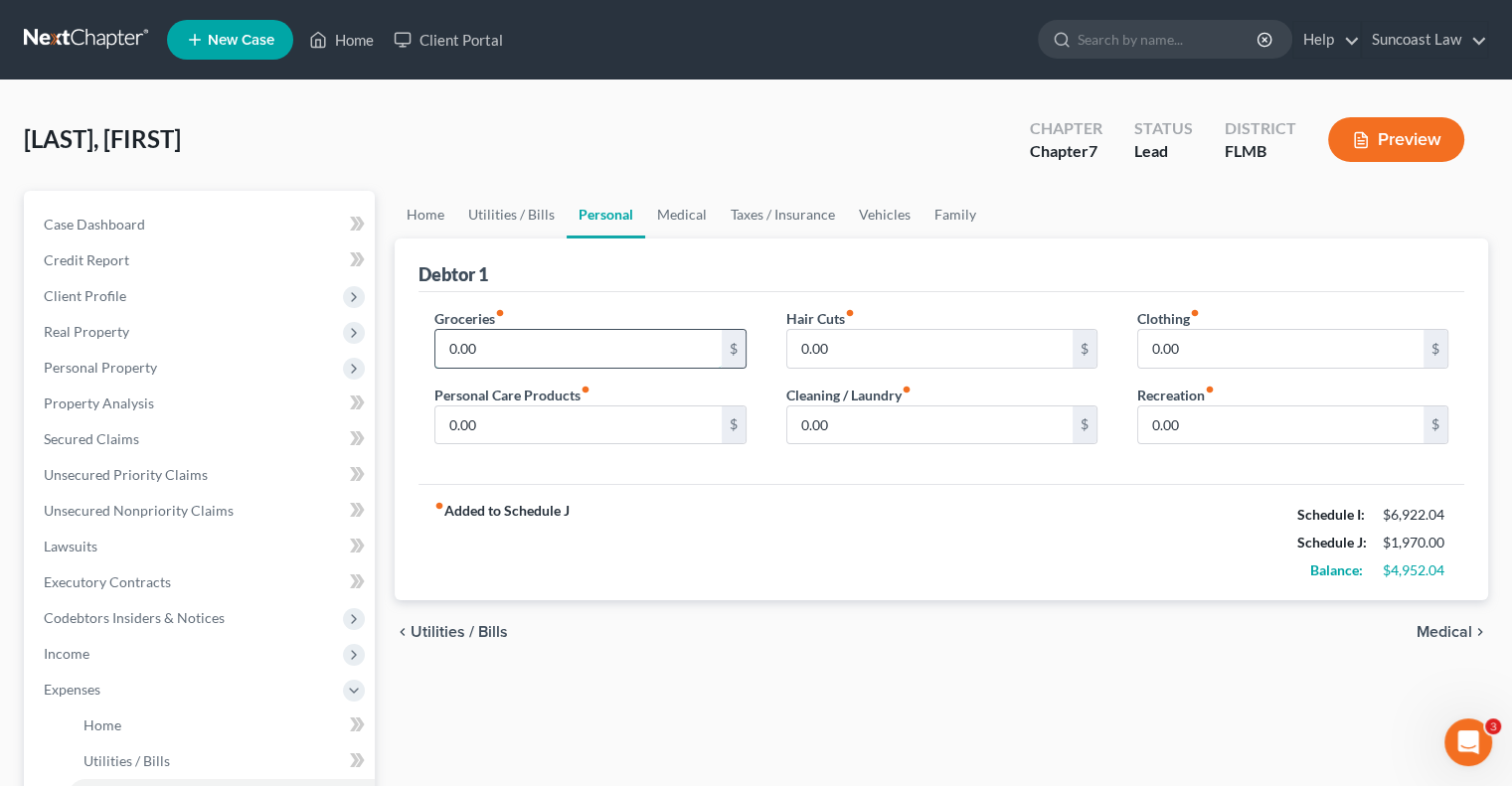 drag, startPoint x: 503, startPoint y: 360, endPoint x: 529, endPoint y: 309, distance: 57.245087 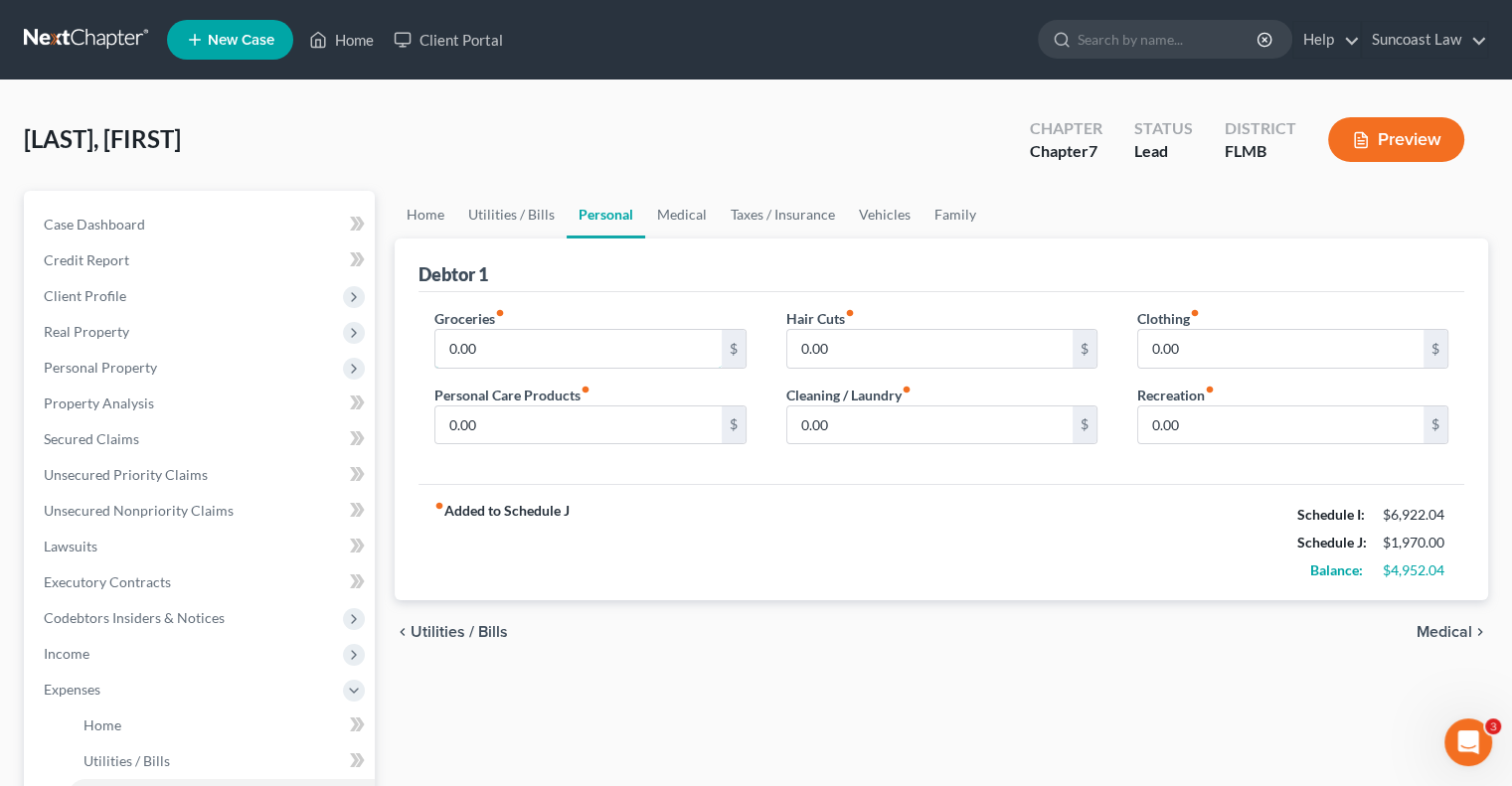 click on "0.00" at bounding box center (578, 349) 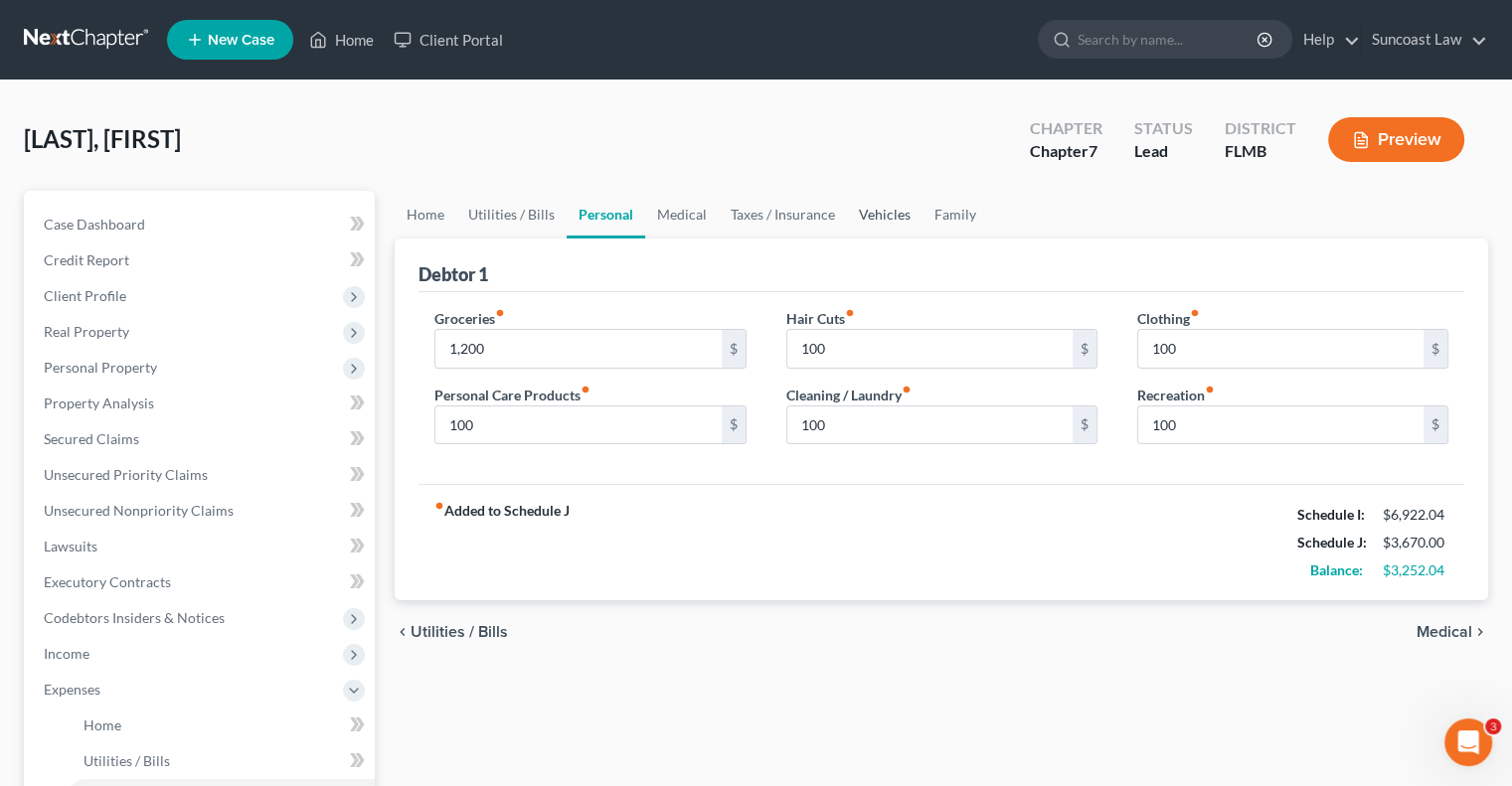 click on "Vehicles" at bounding box center [885, 215] 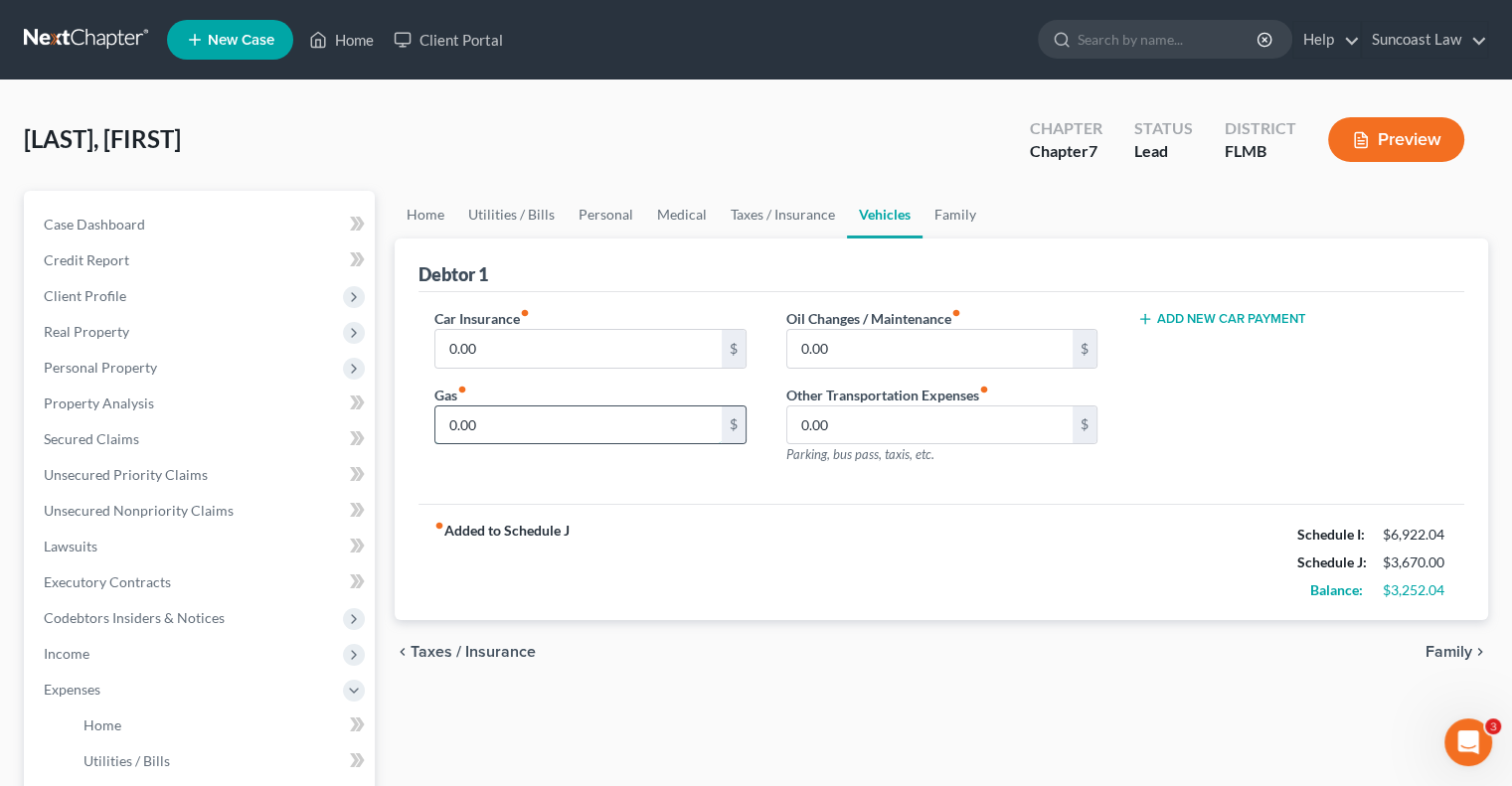 click on "0.00" at bounding box center [578, 425] 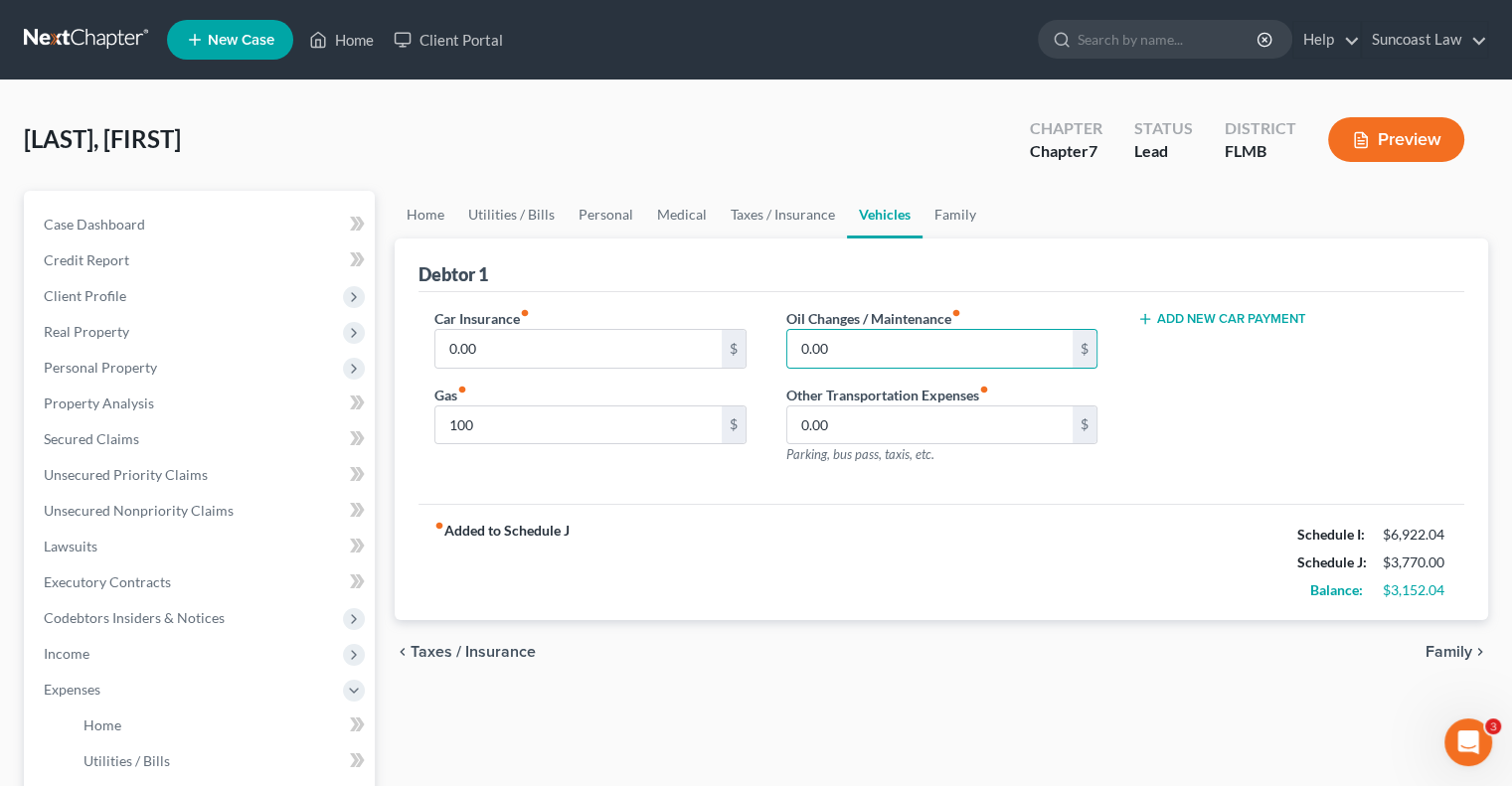 click on "Add New Car Payment" at bounding box center [1222, 319] 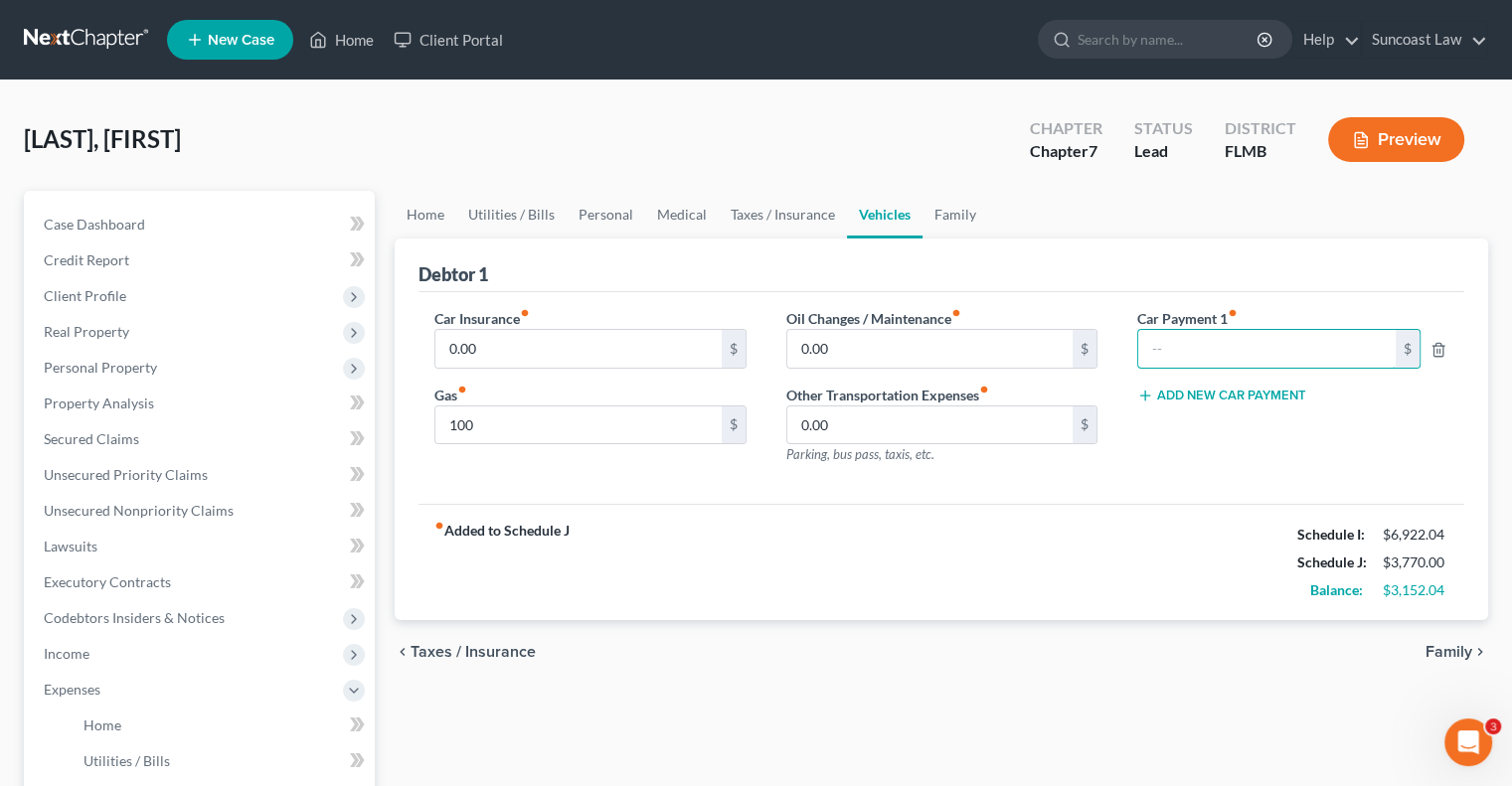 drag, startPoint x: 1222, startPoint y: 354, endPoint x: 1259, endPoint y: 247, distance: 113.216607 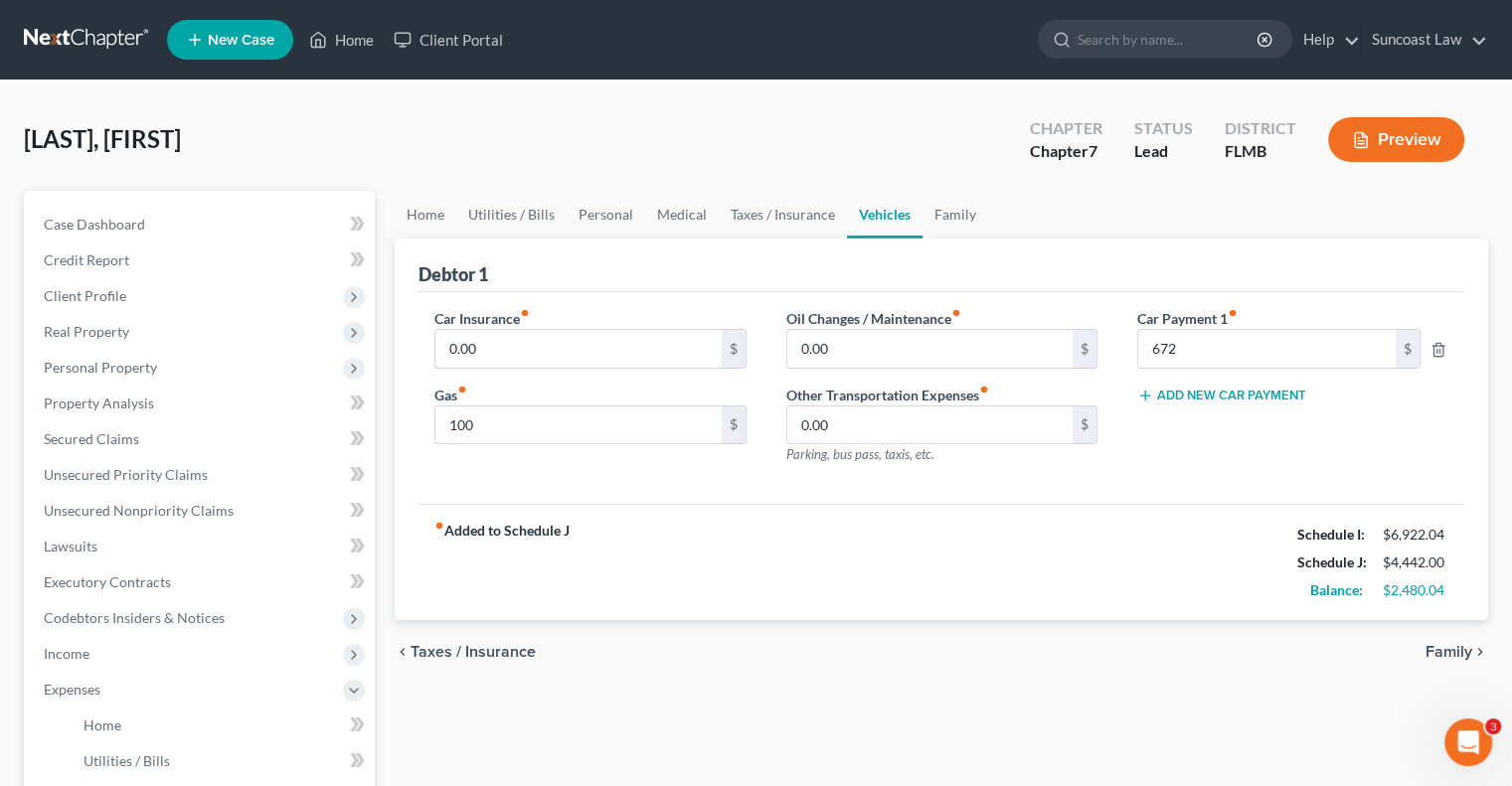 drag, startPoint x: 554, startPoint y: 349, endPoint x: 583, endPoint y: 285, distance: 70.26379 